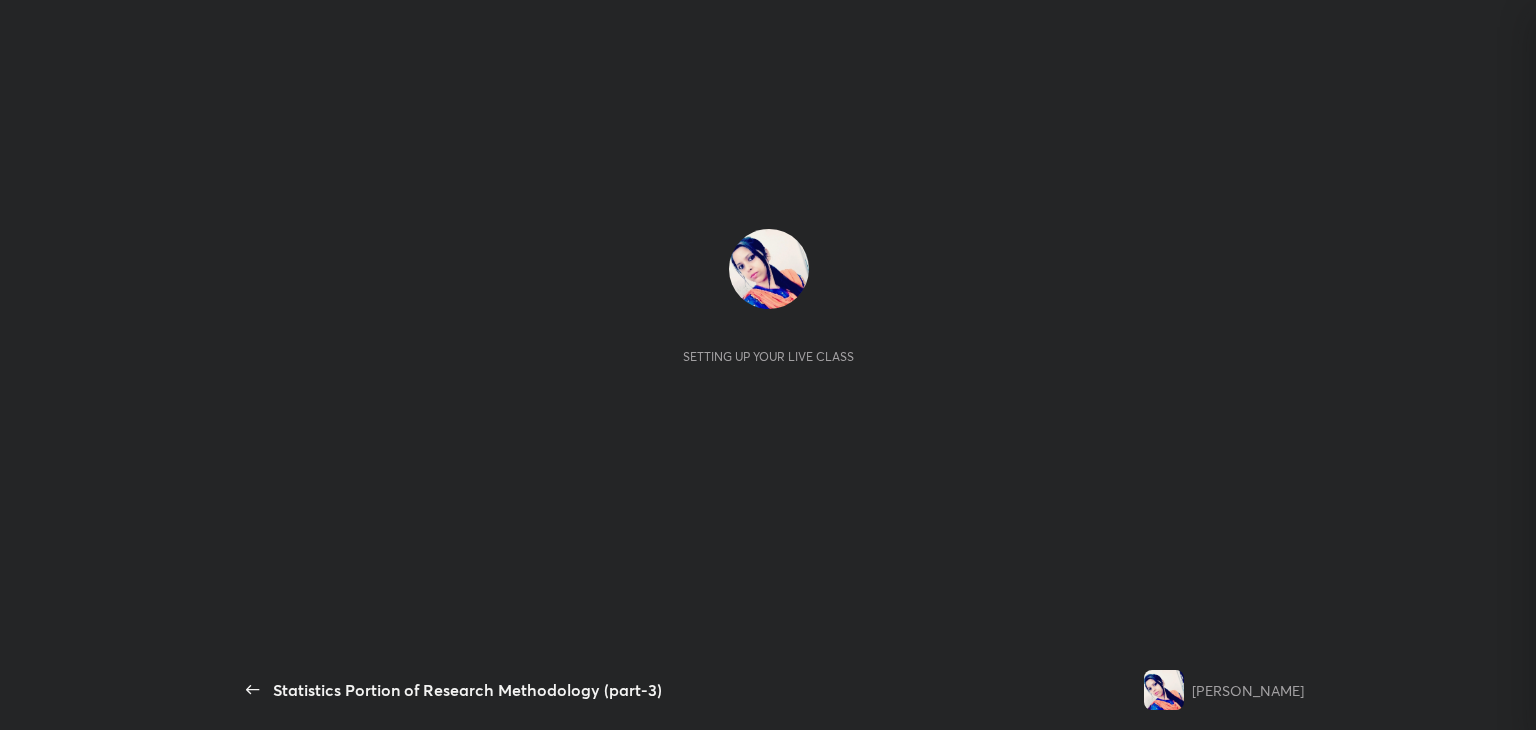 scroll, scrollTop: 0, scrollLeft: 0, axis: both 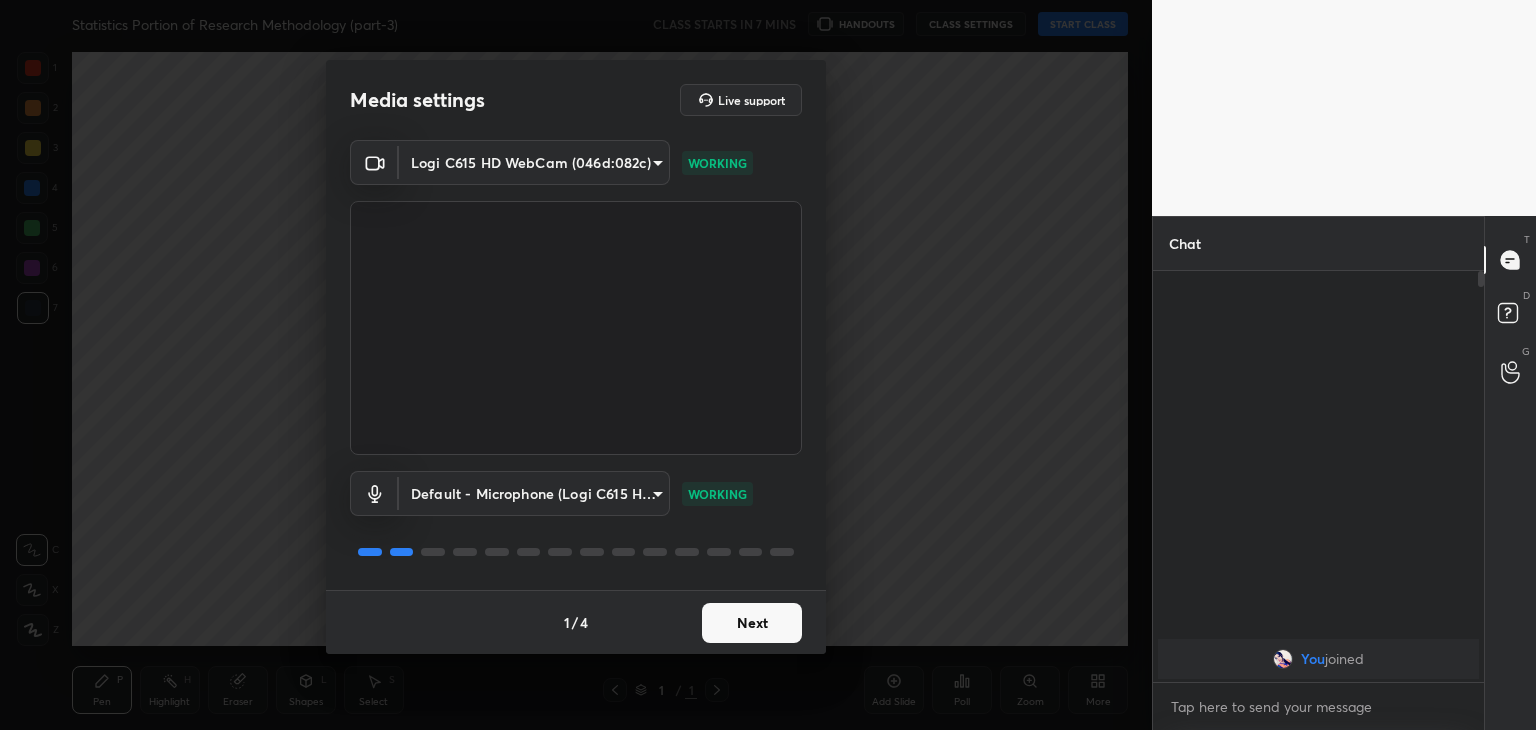 click on "Next" at bounding box center (752, 623) 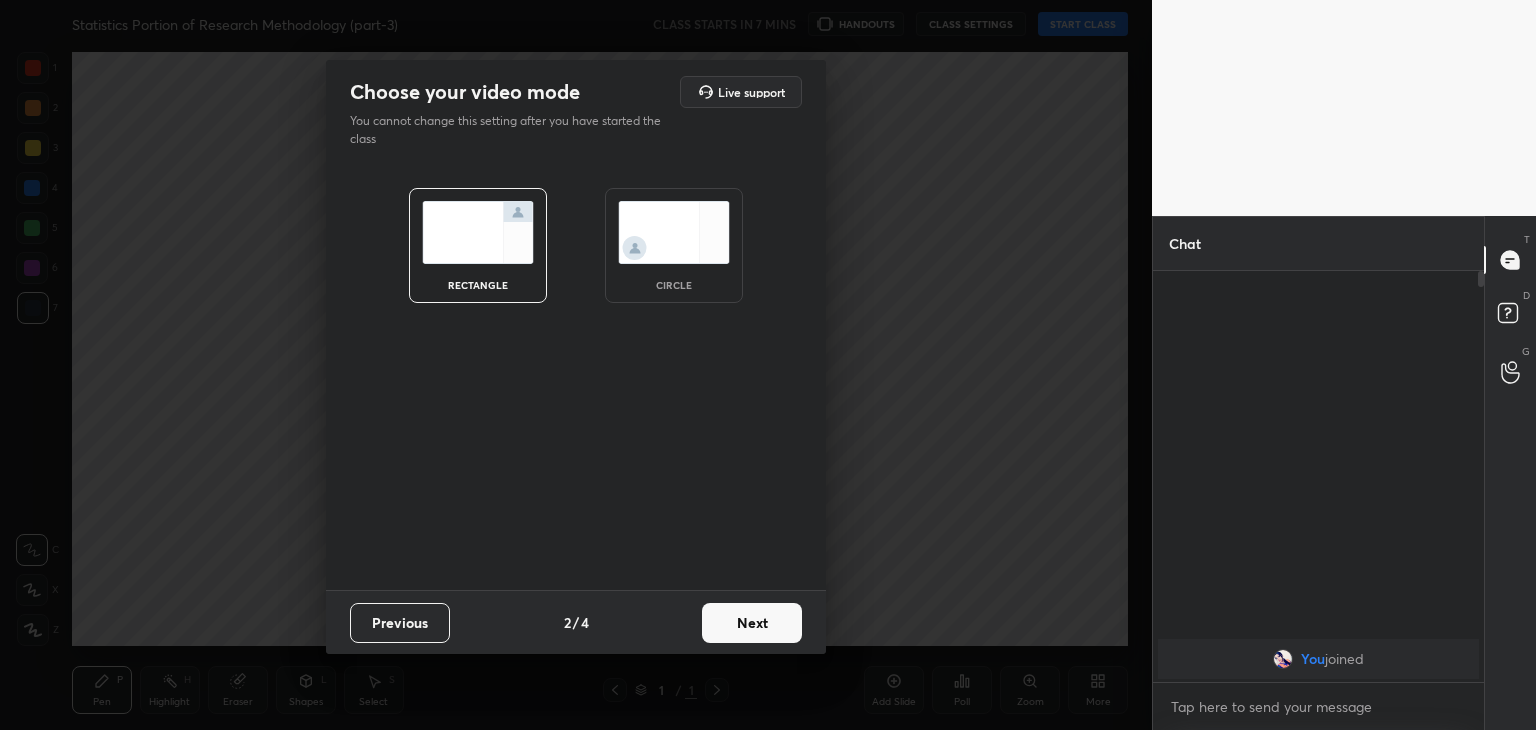 click on "Next" at bounding box center (752, 623) 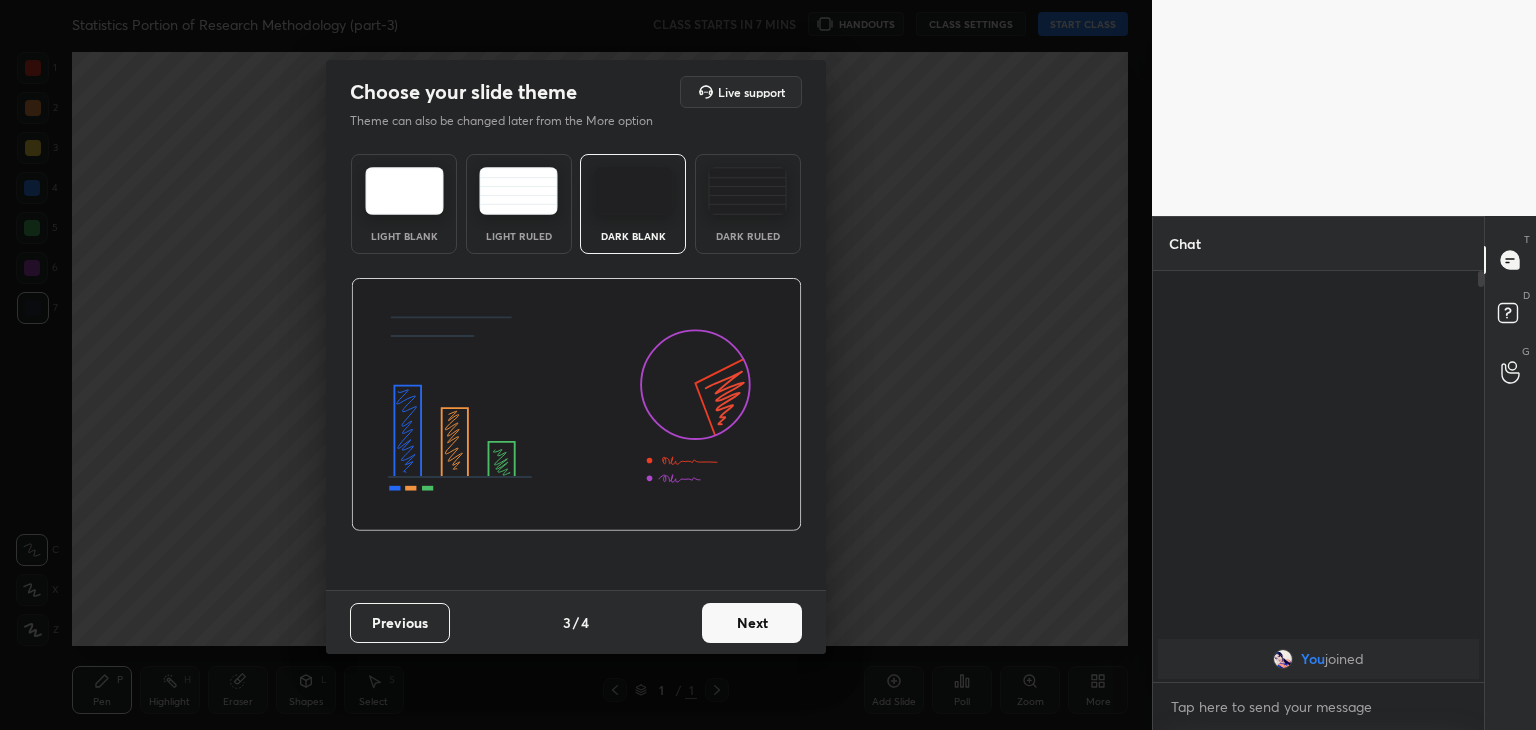 click on "Dark Ruled" at bounding box center [748, 204] 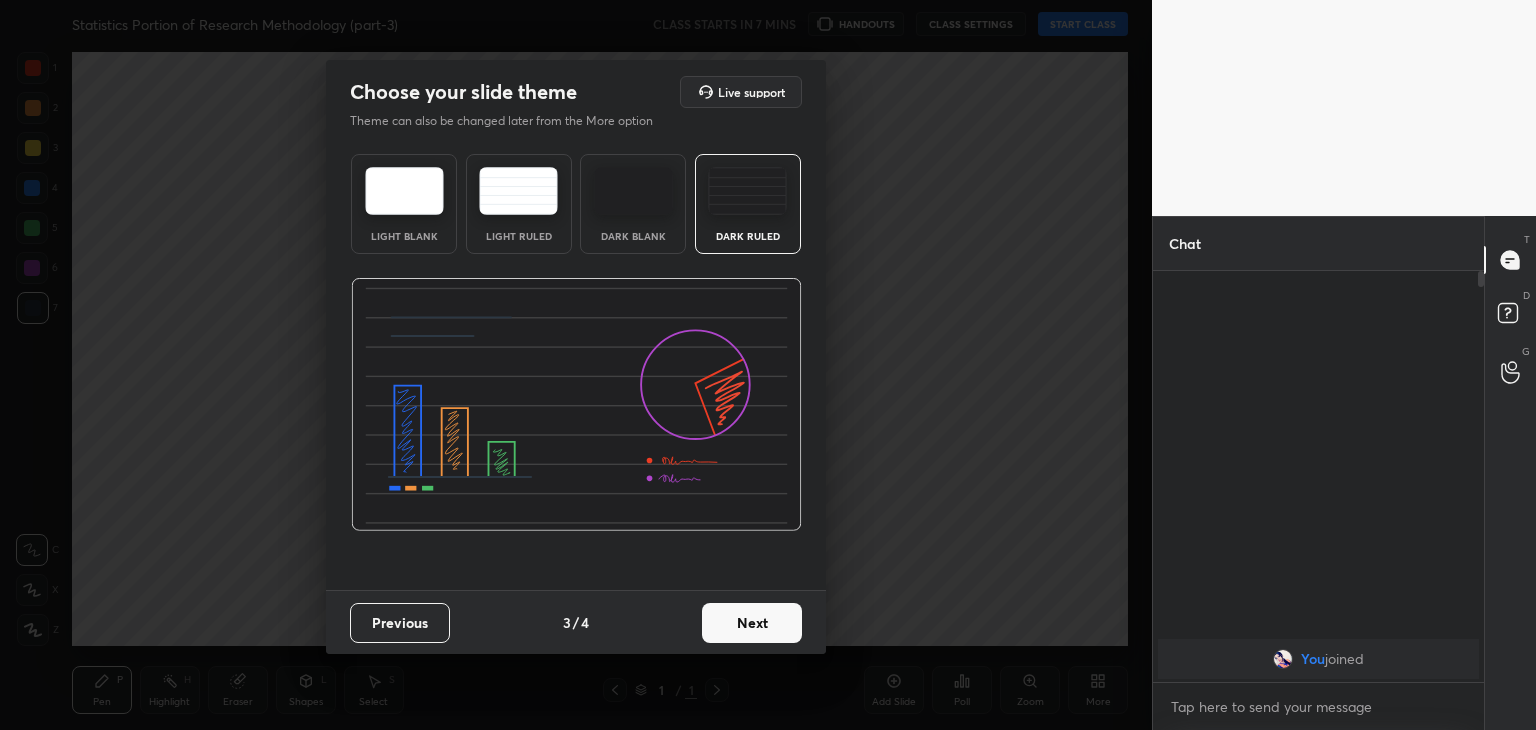 click on "Next" at bounding box center (752, 623) 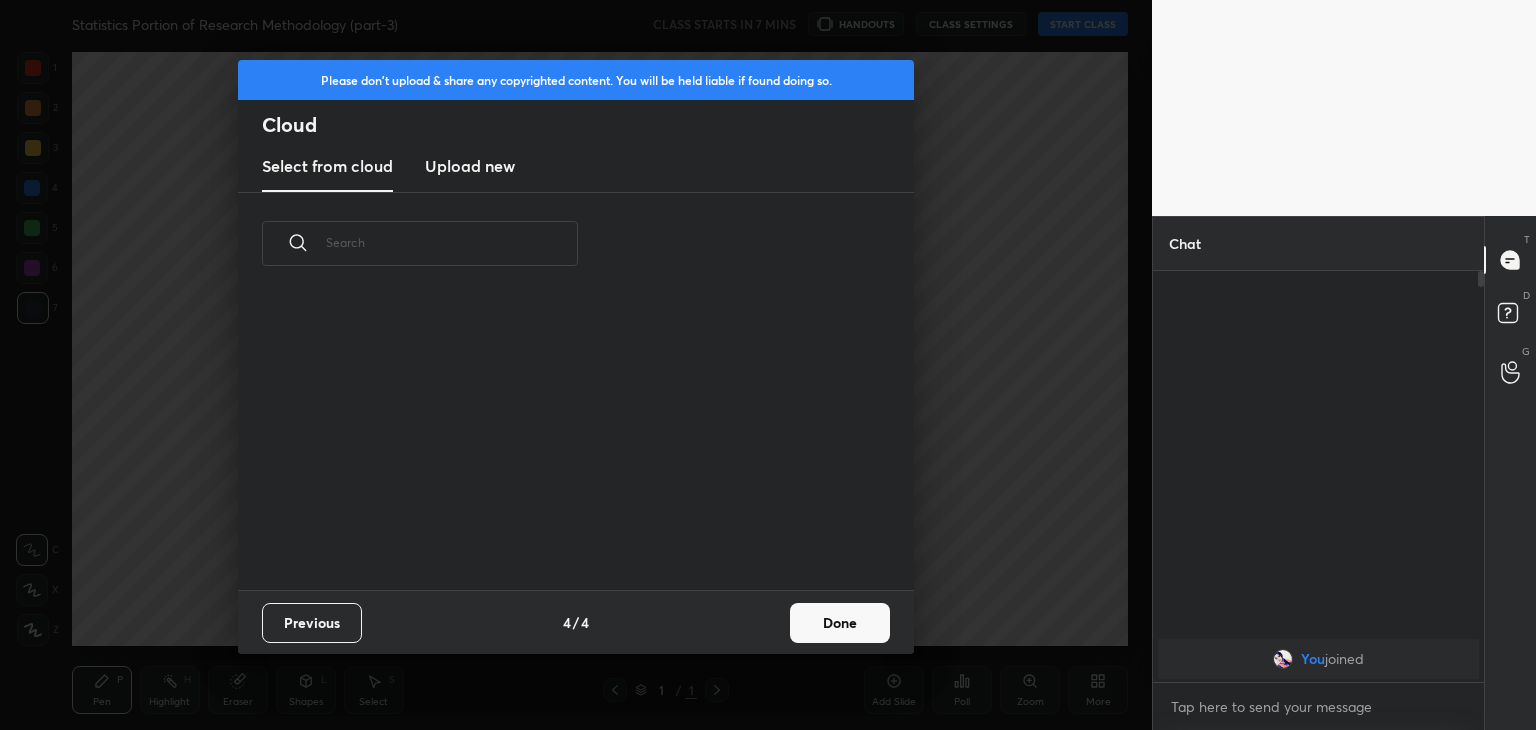 scroll, scrollTop: 6, scrollLeft: 10, axis: both 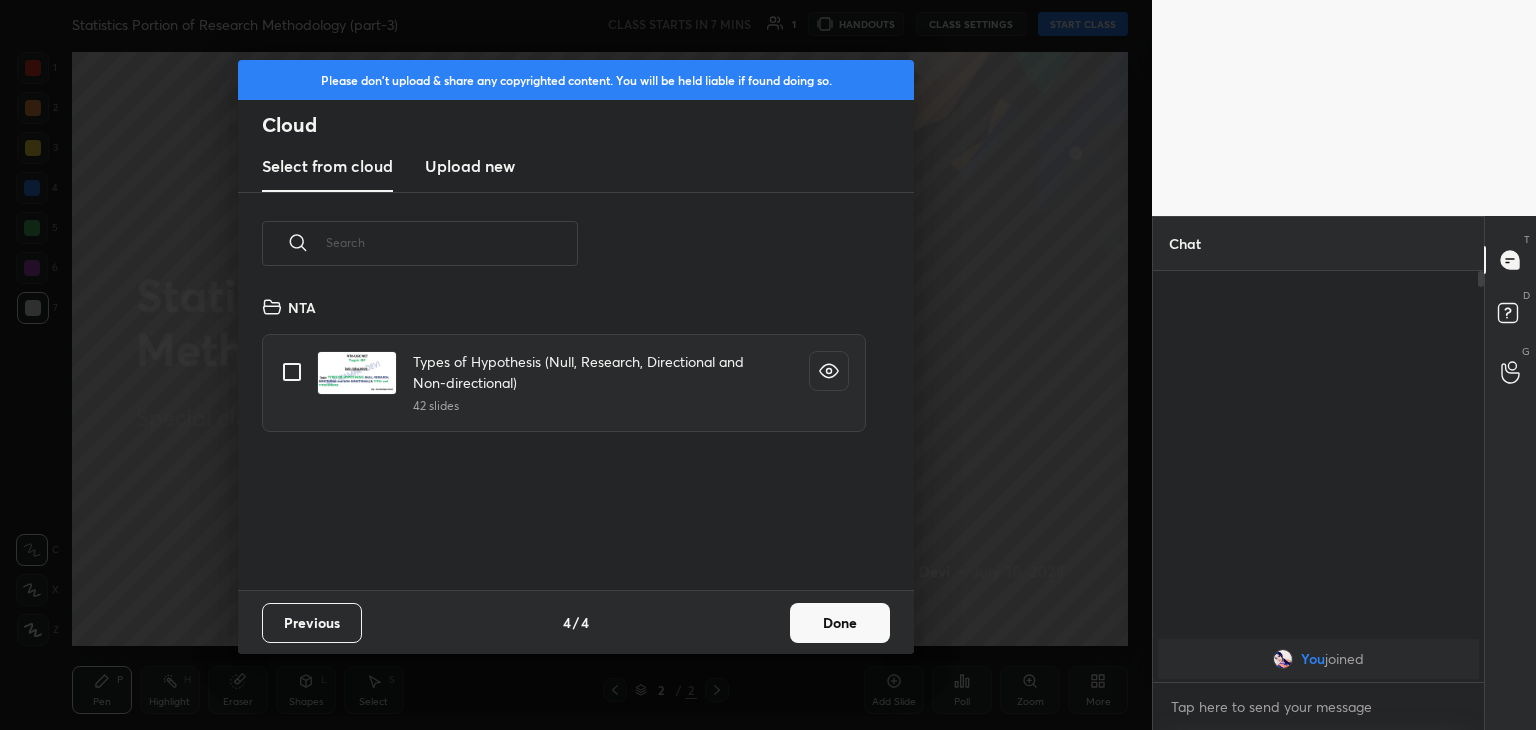 click on "Upload new" at bounding box center (470, 166) 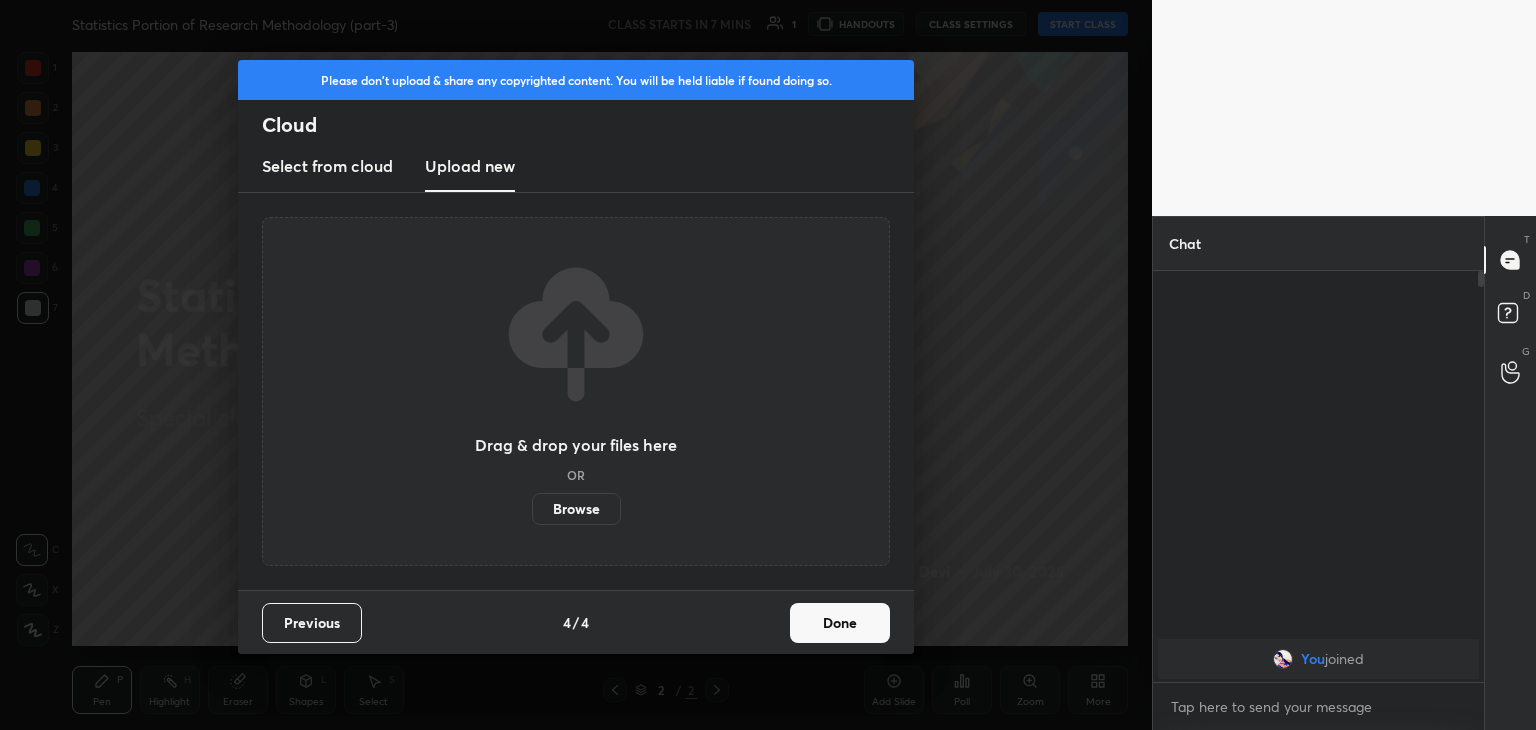 click on "Browse" at bounding box center (576, 509) 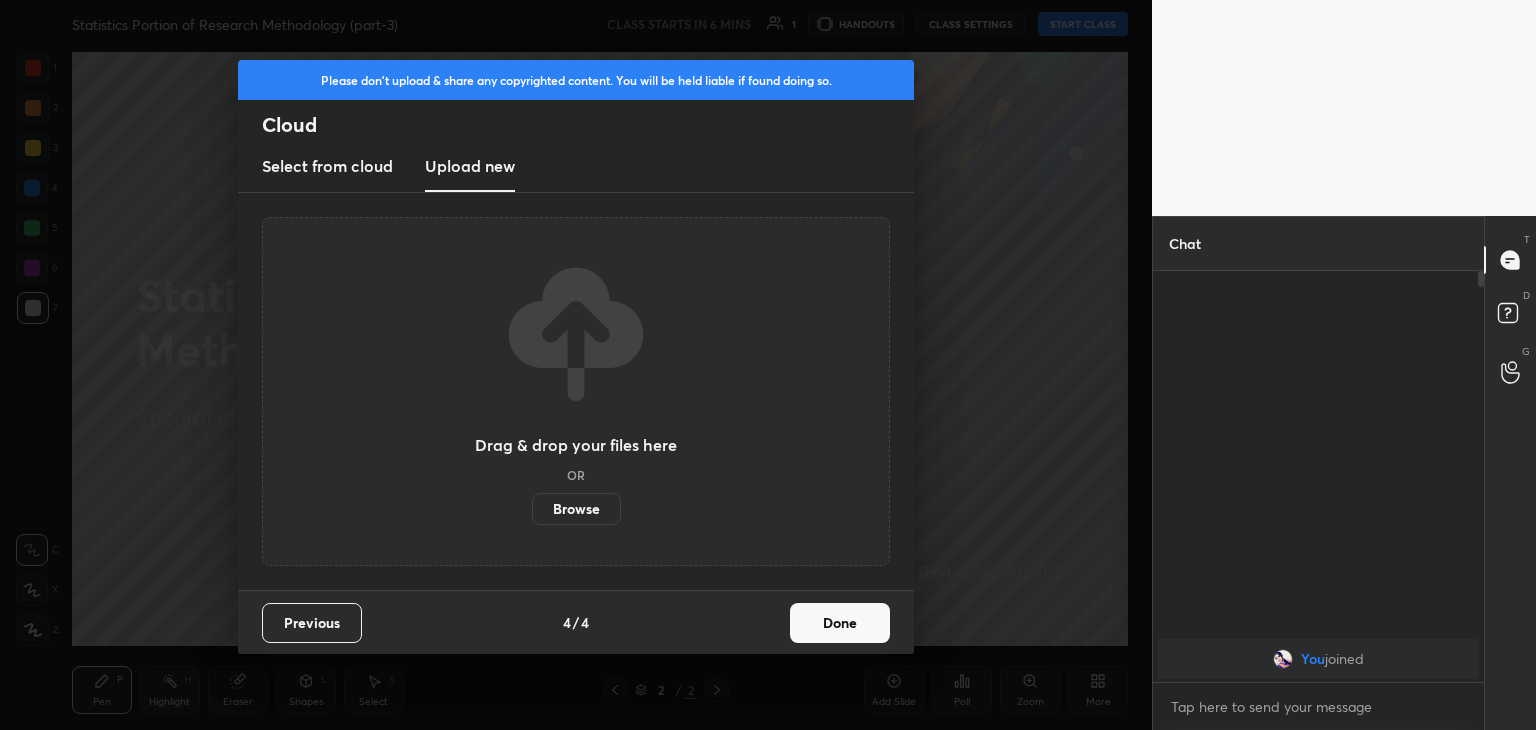 click on "Browse" at bounding box center [576, 509] 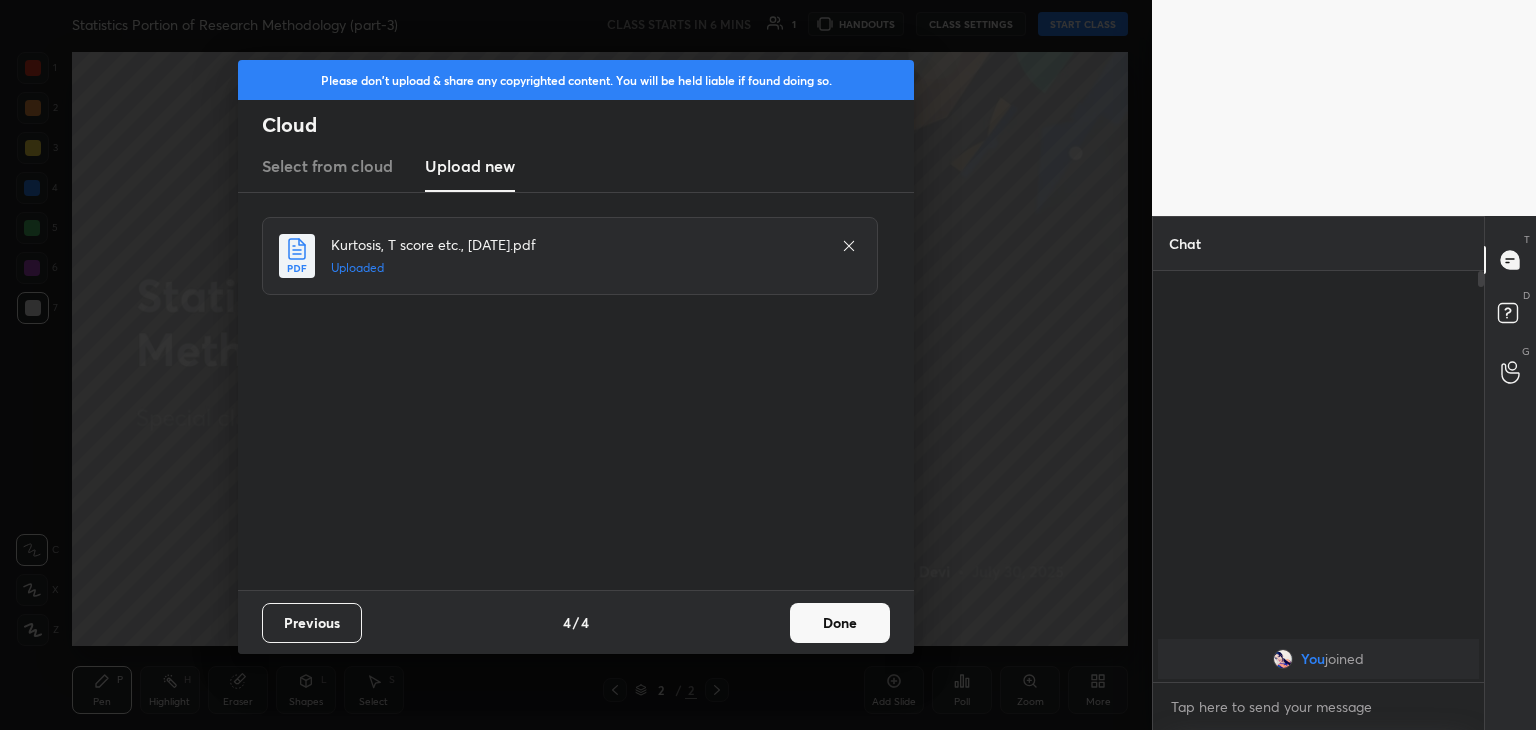 click on "Done" at bounding box center [840, 623] 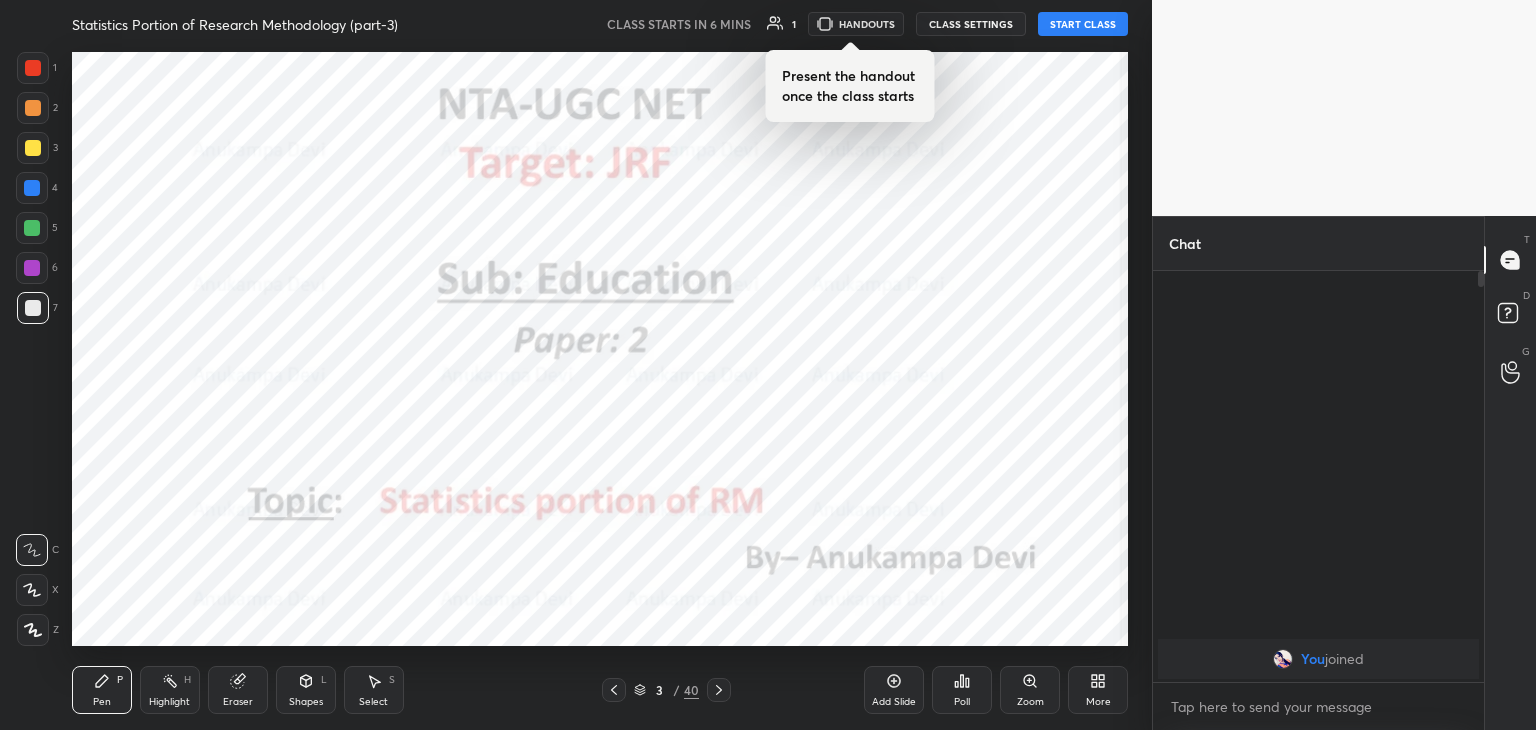 click 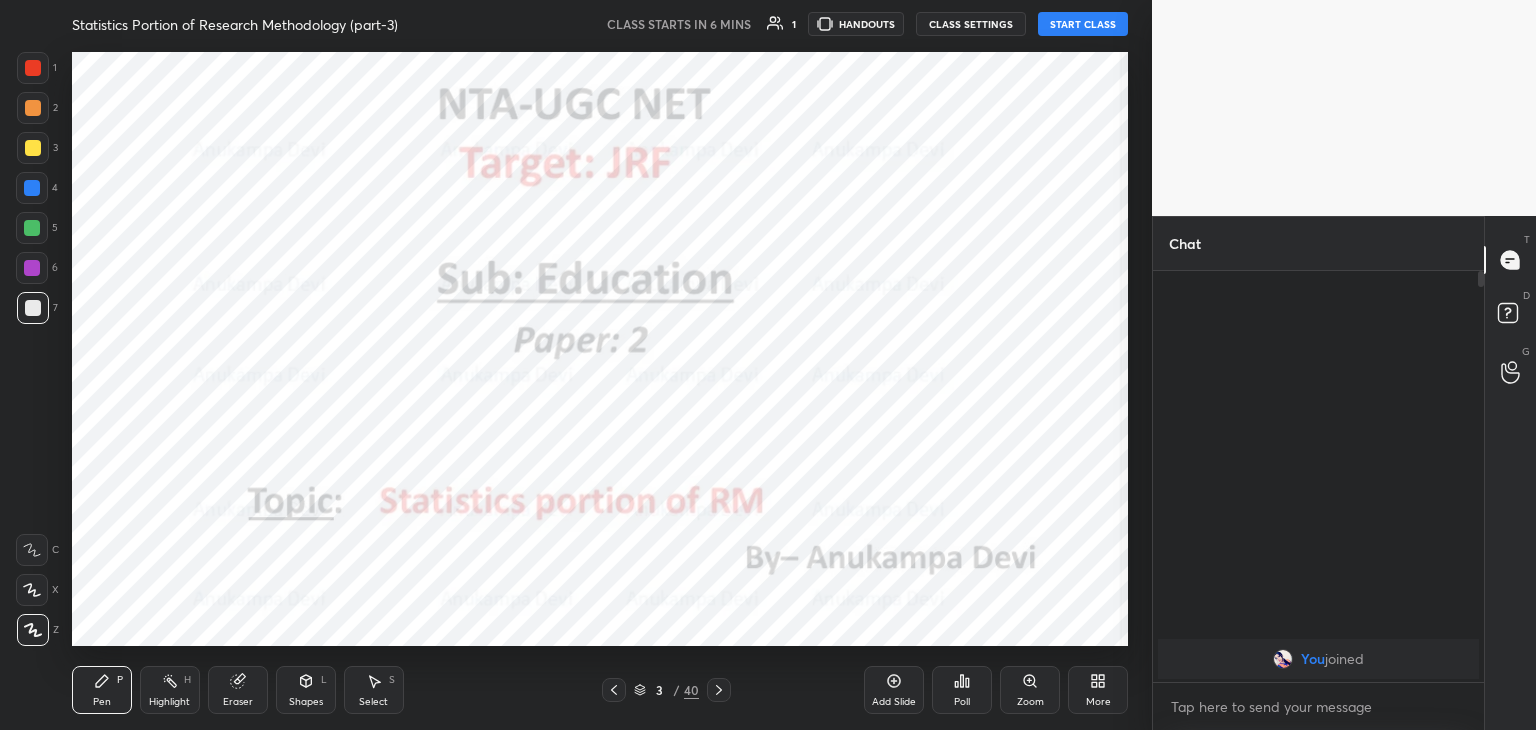 click at bounding box center (32, 268) 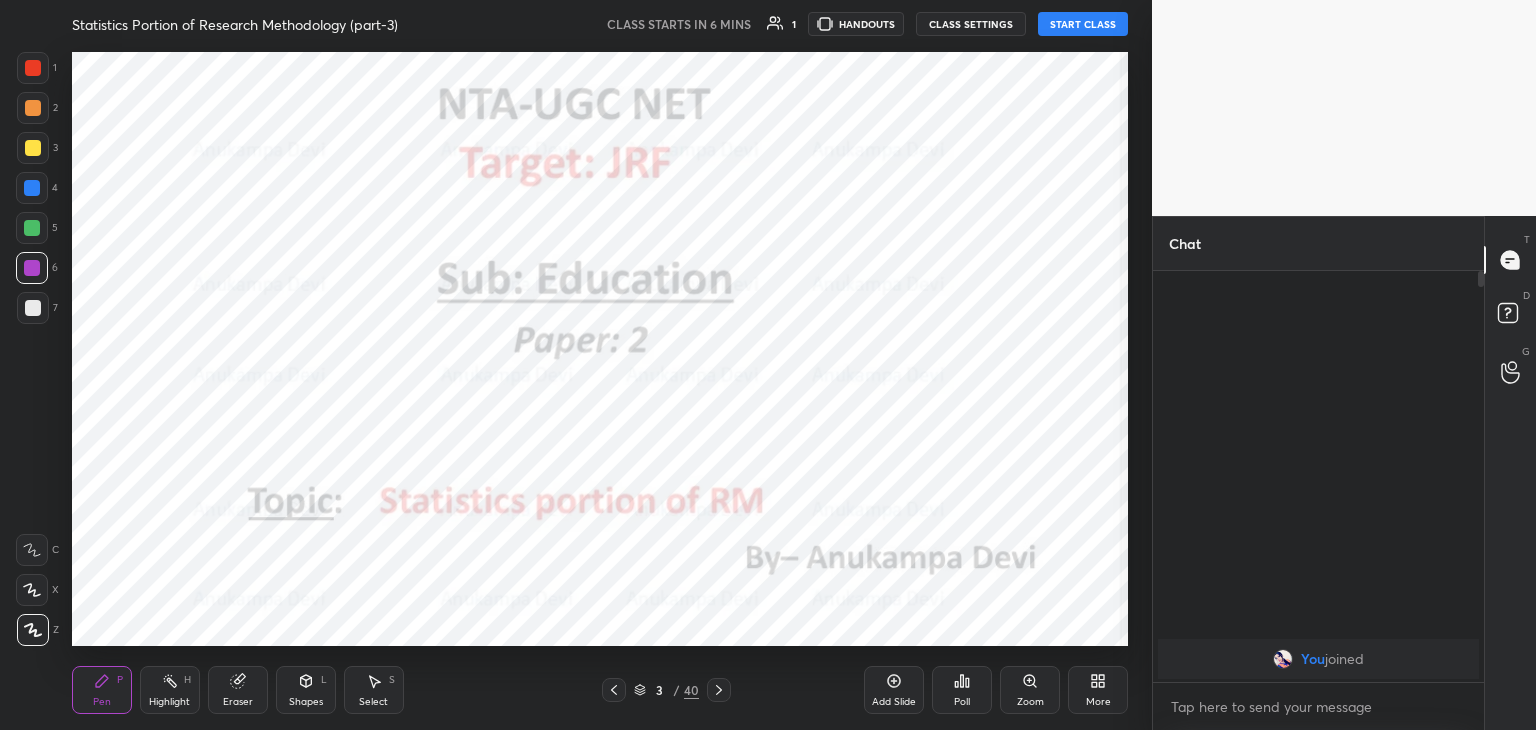 click 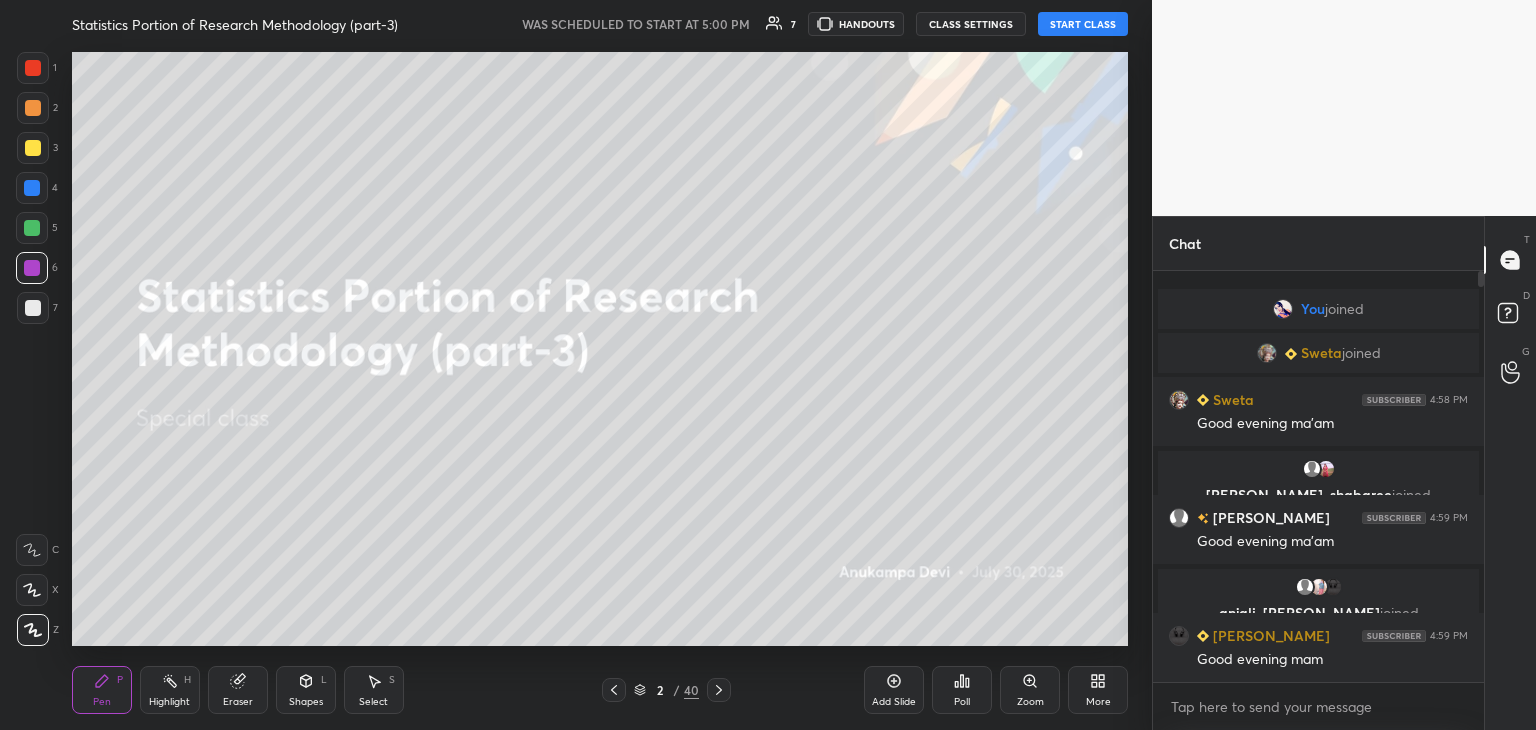click on "START CLASS" at bounding box center (1083, 24) 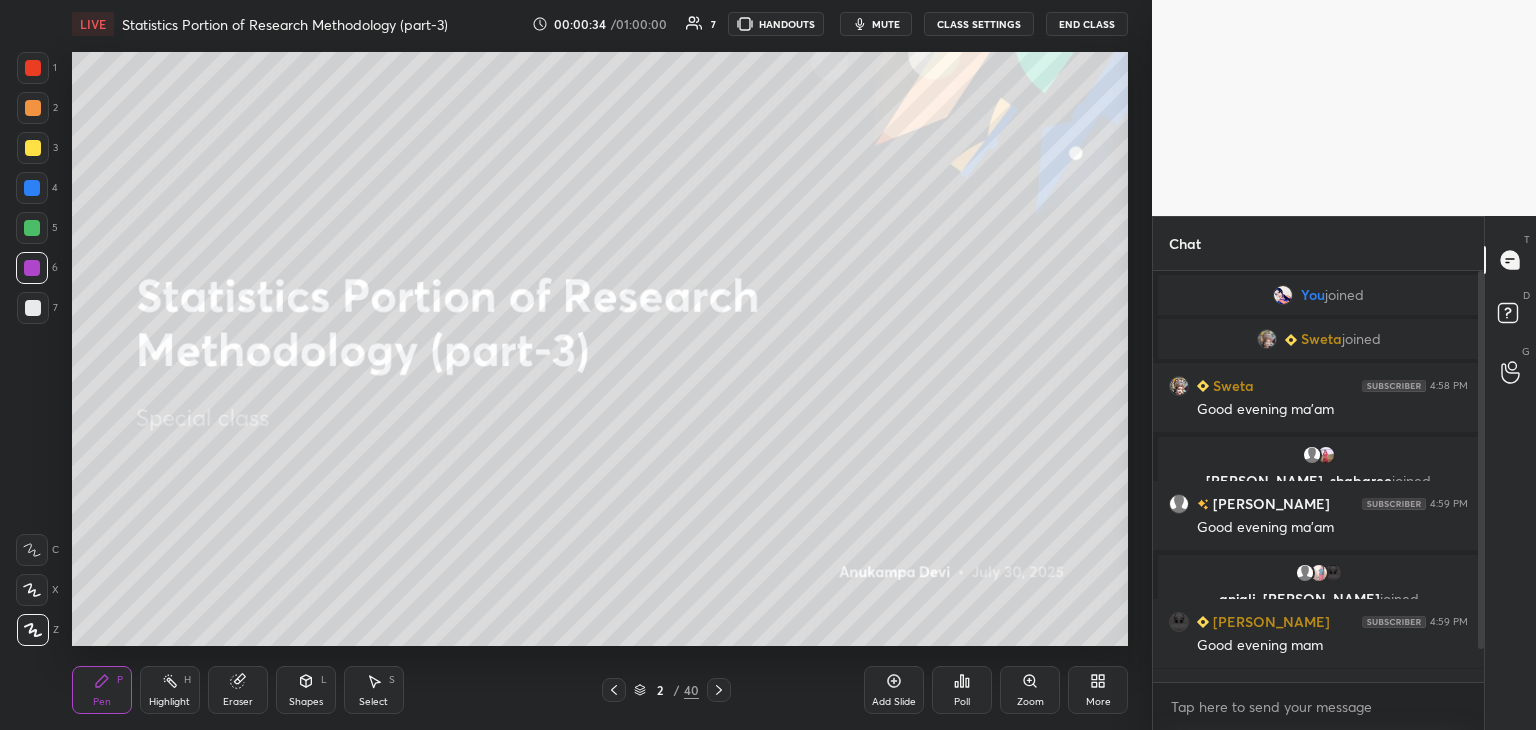 scroll, scrollTop: 56, scrollLeft: 0, axis: vertical 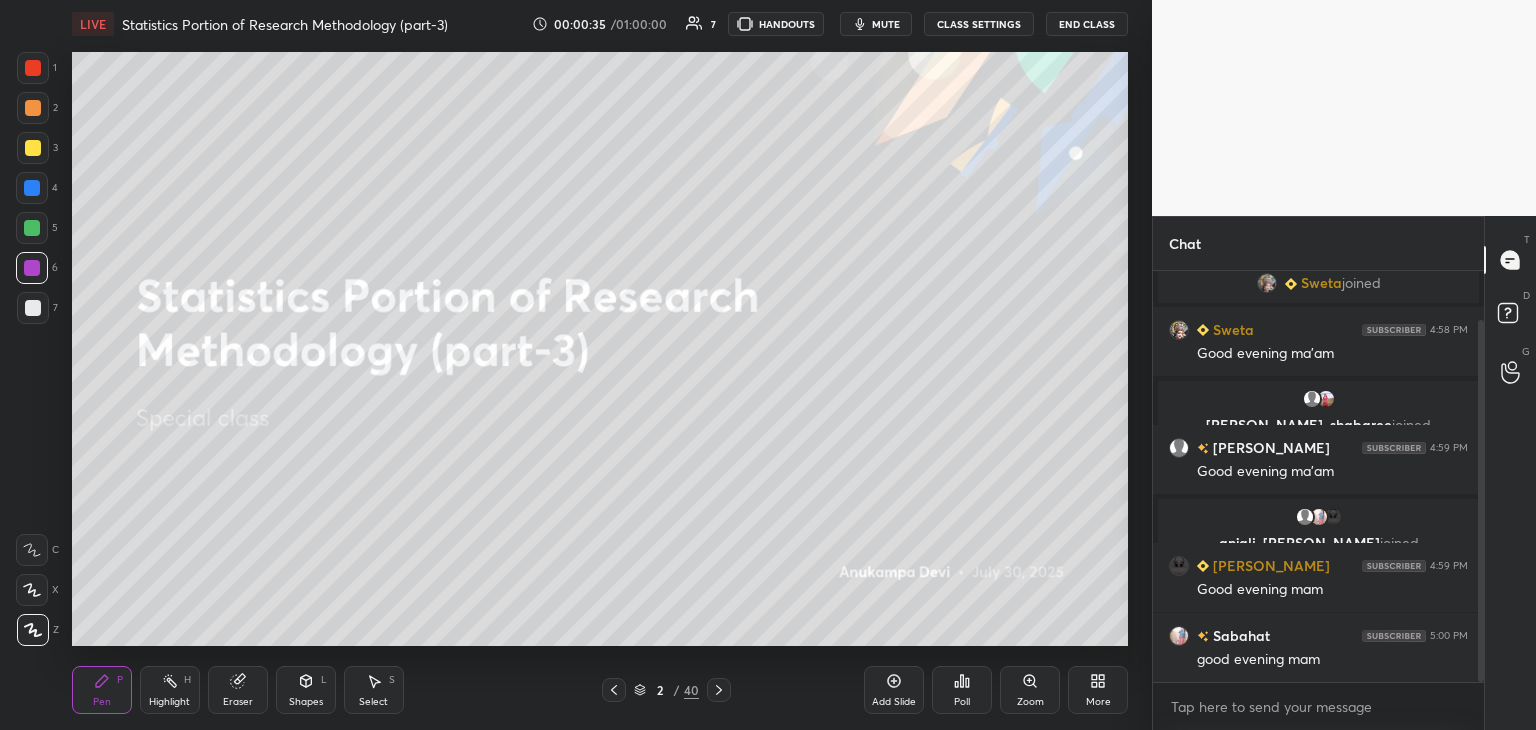 drag, startPoint x: 1483, startPoint y: 427, endPoint x: 1488, endPoint y: 468, distance: 41.303753 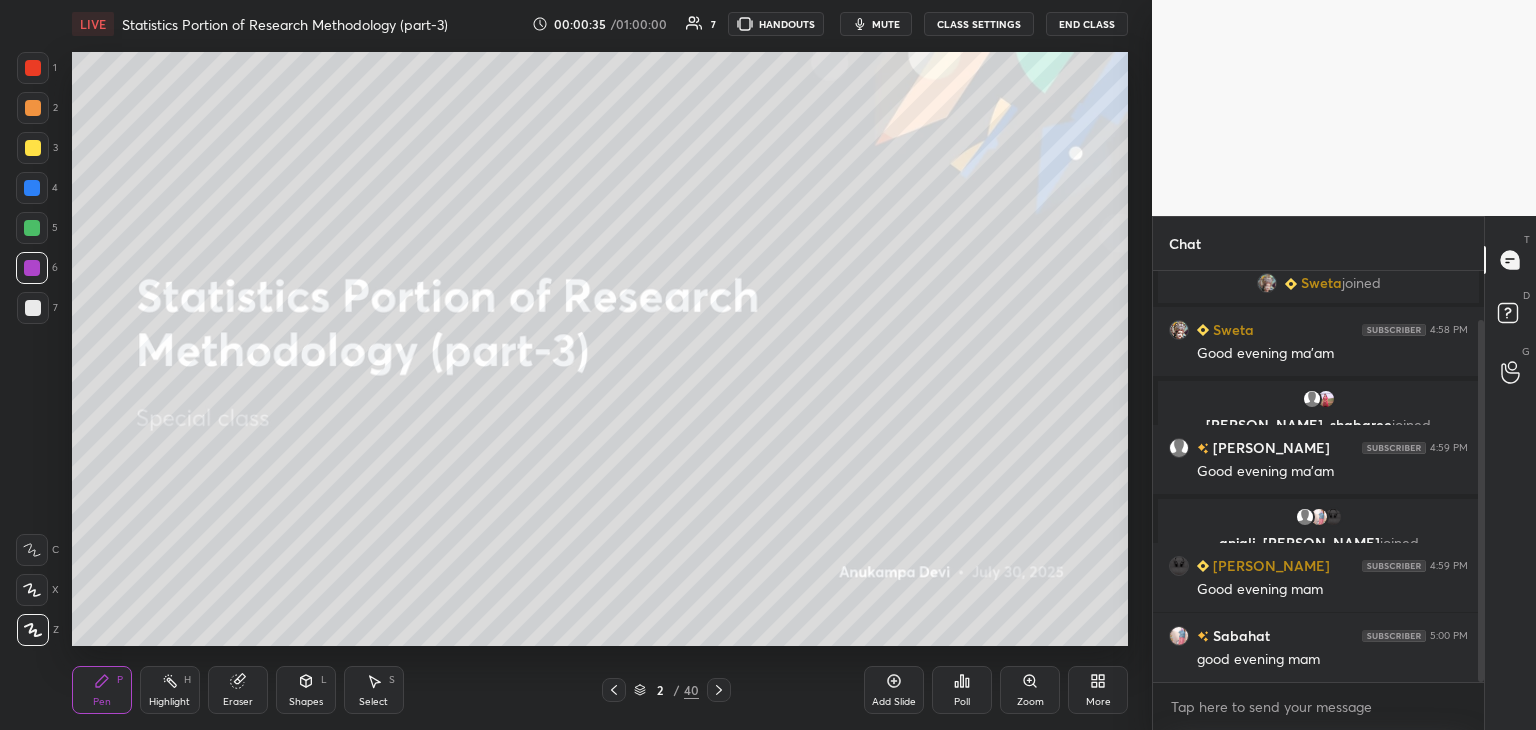 click on "Chat You  joined [PERSON_NAME]  joined [PERSON_NAME] 4:58 PM Good evening ma'am [PERSON_NAME], [PERSON_NAME]  joined [PERSON_NAME] 4:59 PM Good evening ma'am anjali, [PERSON_NAME], [PERSON_NAME]  joined [PERSON_NAME] 4:59 PM Good evening mam [PERSON_NAME] 5:00 PM good evening mam JUMP TO LATEST Enable hand raising Enable raise hand to speak to learners. Once enabled, chat will be turned off temporarily. Enable x   Doubts asked by learners will show up here NEW DOUBTS ASKED No one has raised a hand yet Can't raise hand Looks like educator just invited you to speak. Please wait before you can raise your hand again. Got it T Messages (T) D Doubts (D) G Raise Hand (G)" at bounding box center [1344, 473] 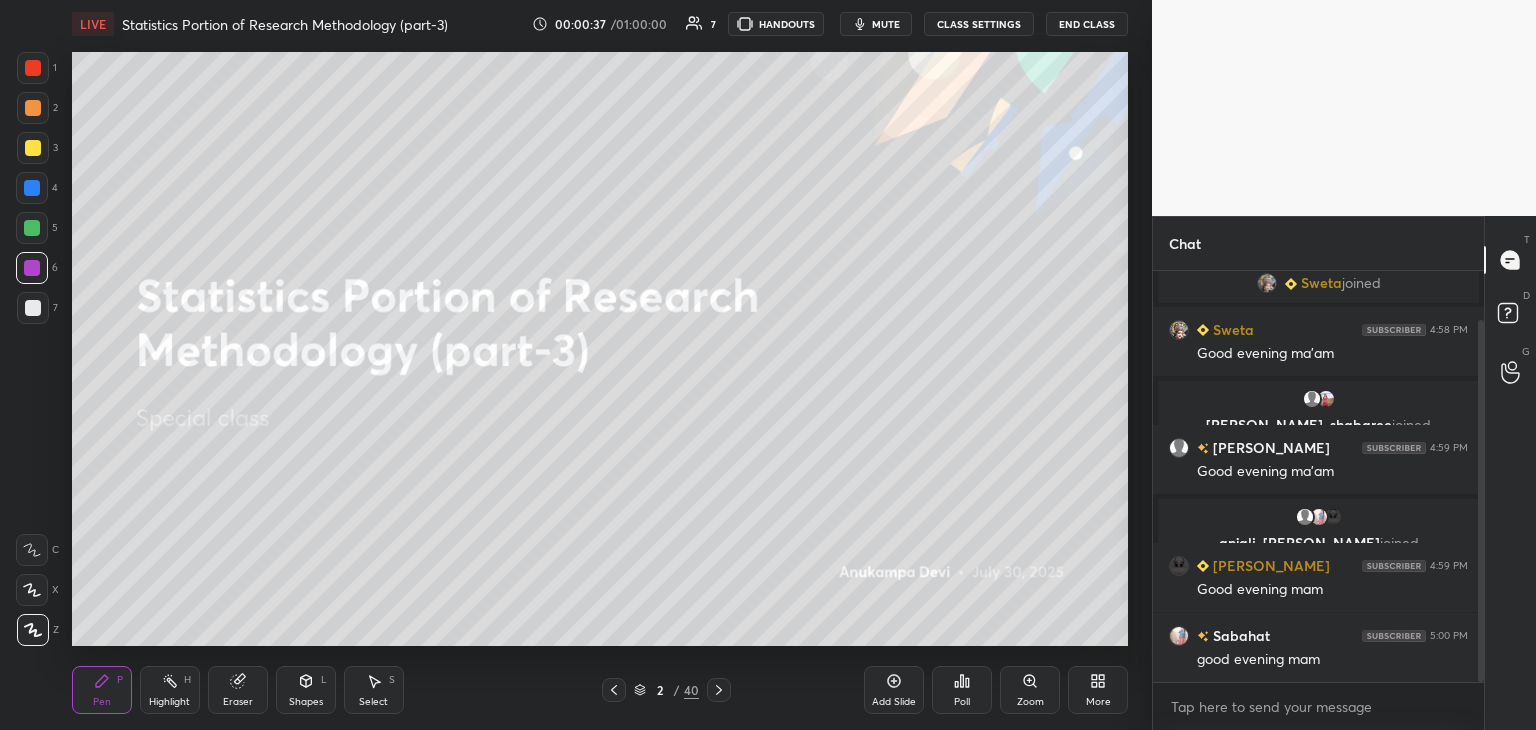 click at bounding box center (32, 188) 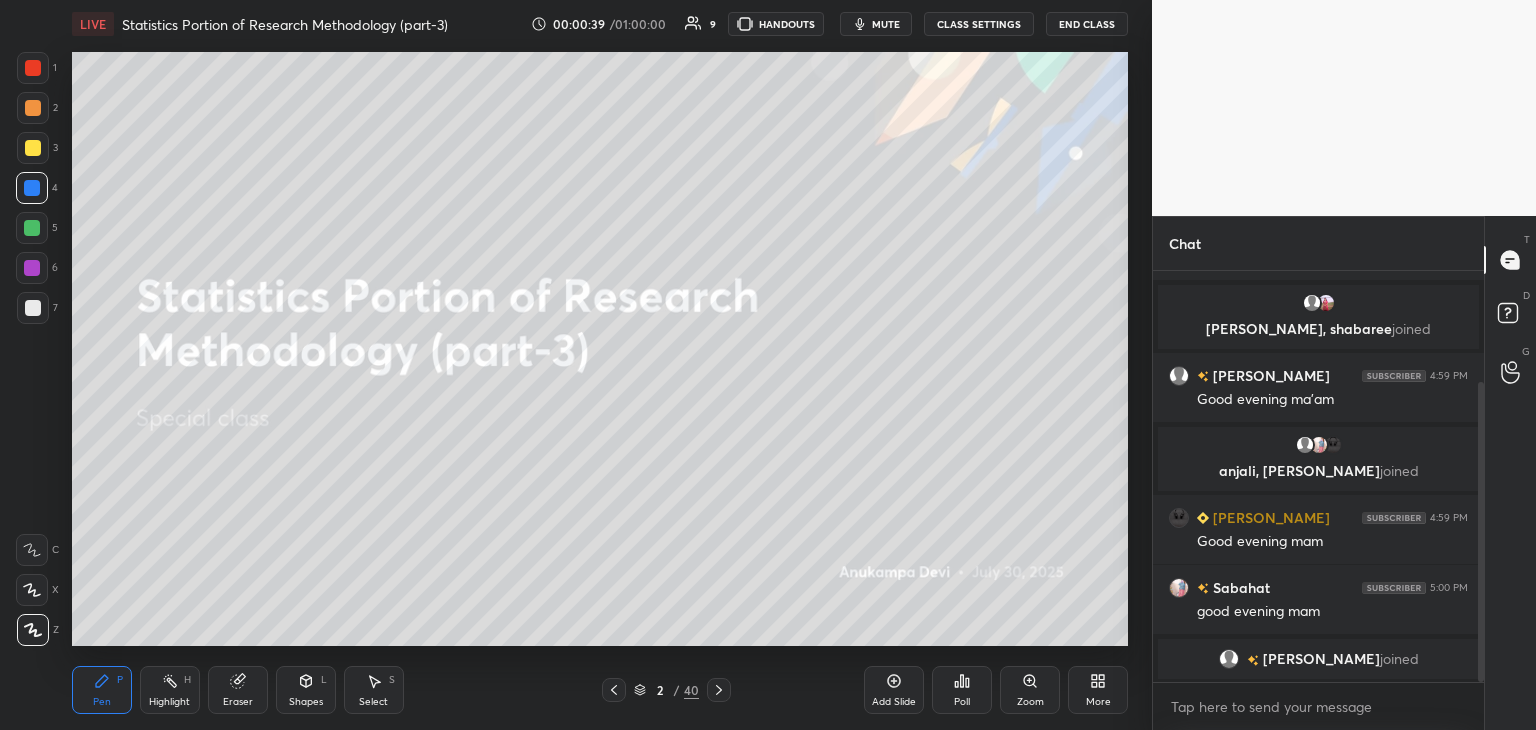 scroll, scrollTop: 176, scrollLeft: 0, axis: vertical 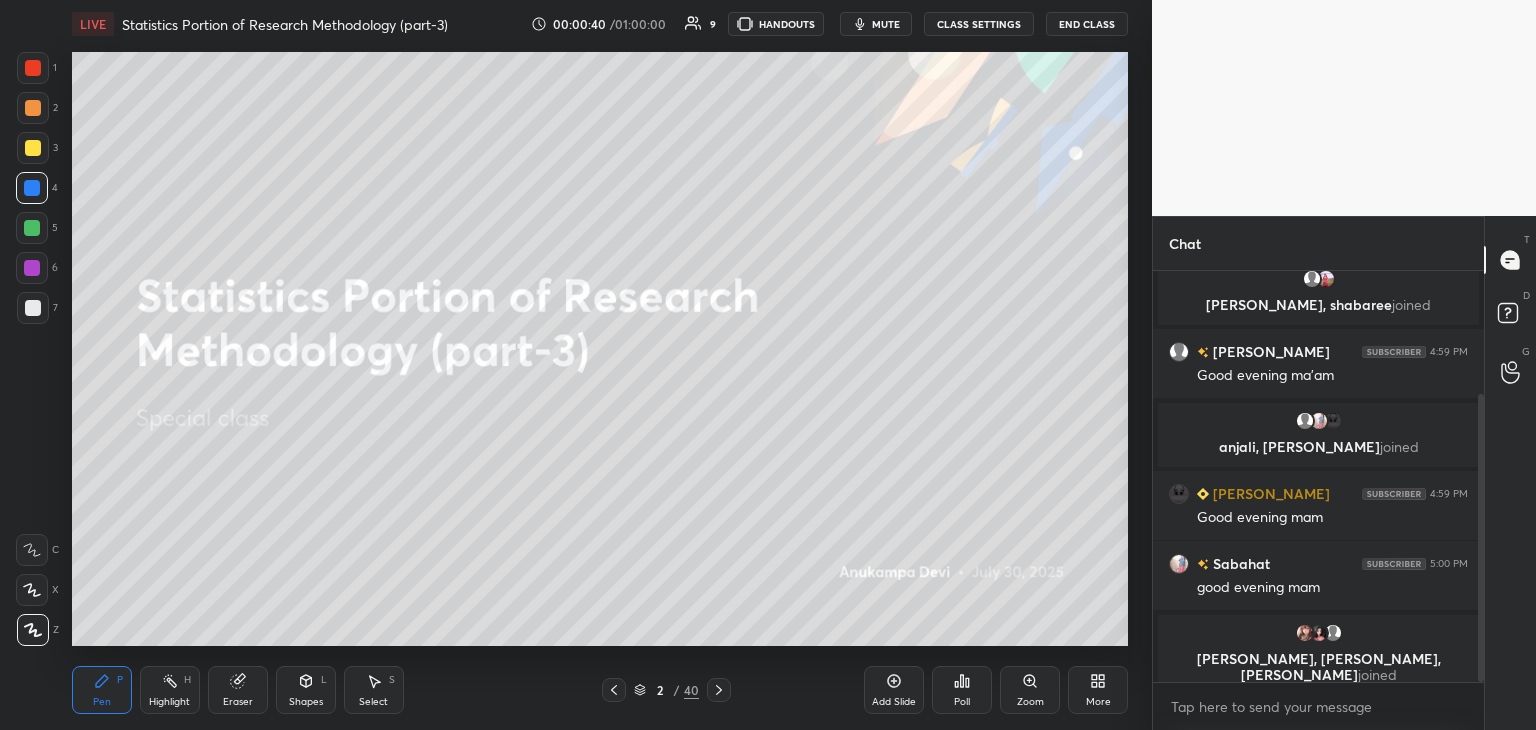 click on "Shapes L" at bounding box center [306, 690] 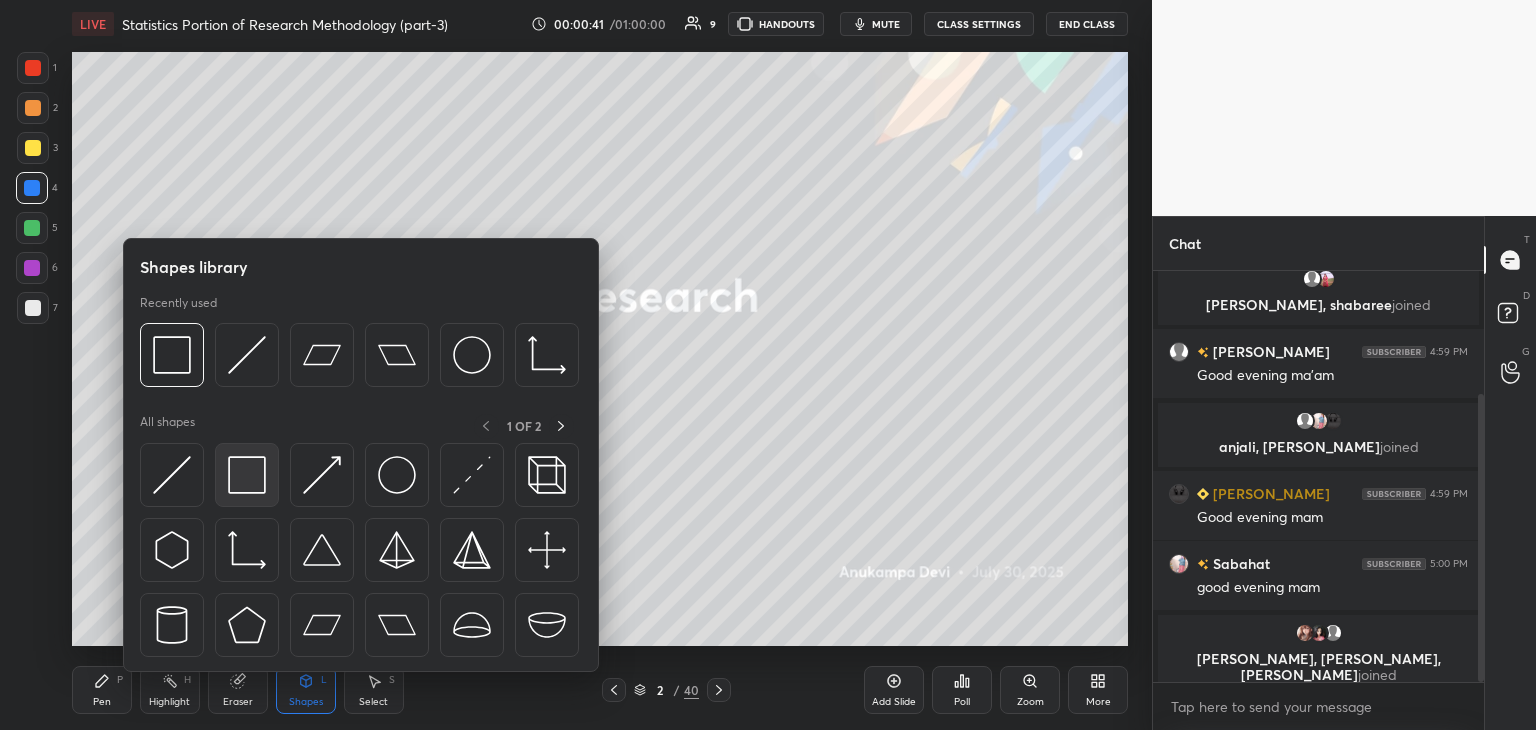 click at bounding box center (247, 475) 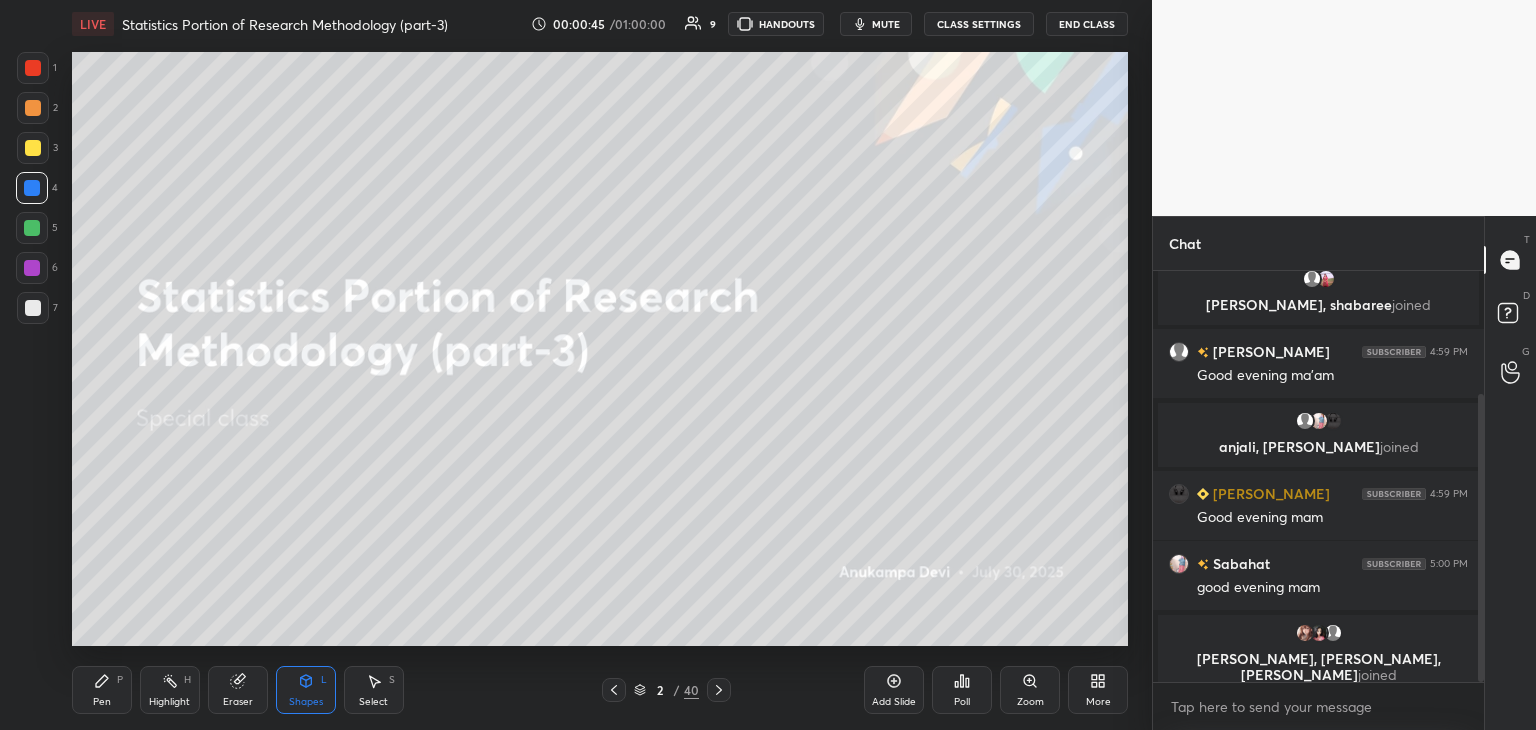 click on "Pen" at bounding box center [102, 702] 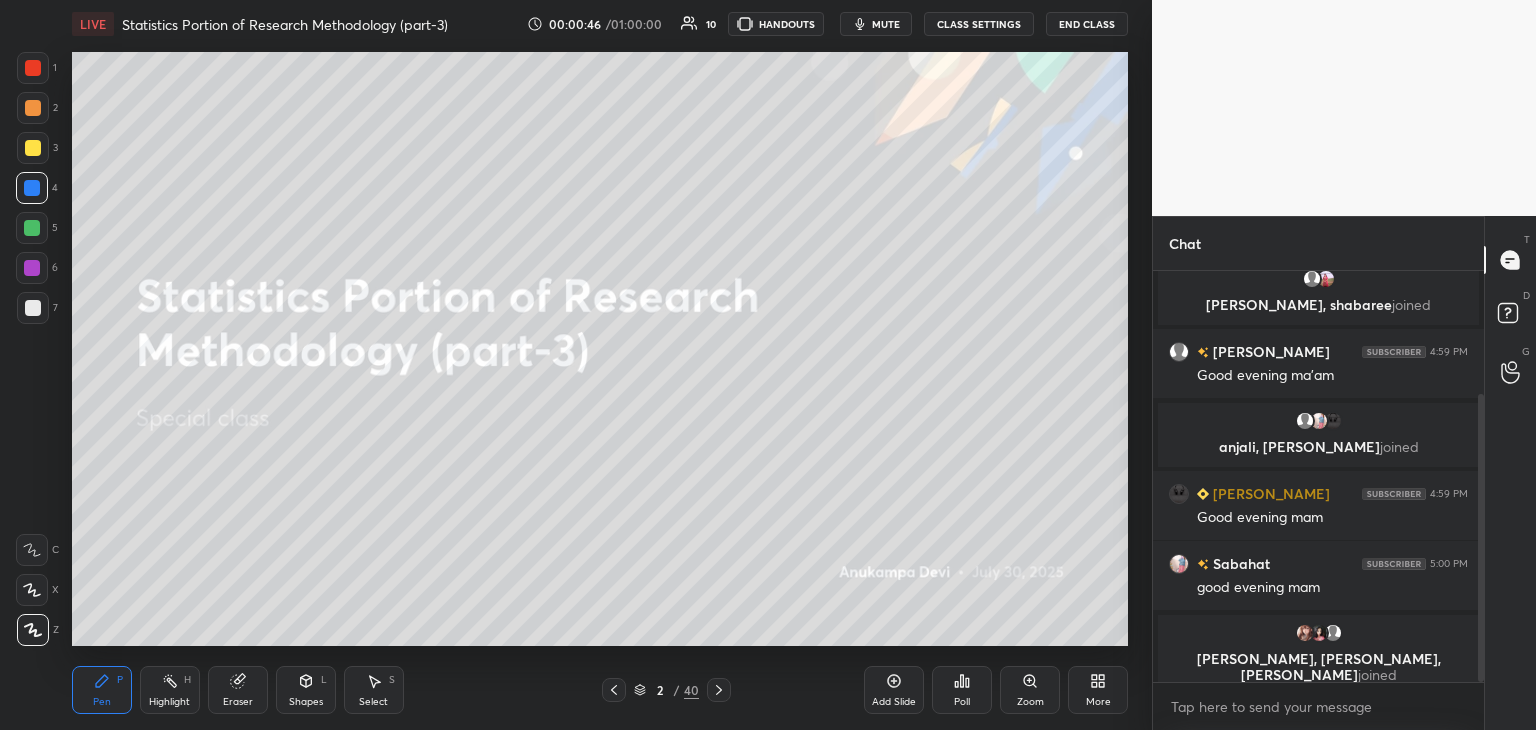 drag, startPoint x: 719, startPoint y: 692, endPoint x: 711, endPoint y: 677, distance: 17 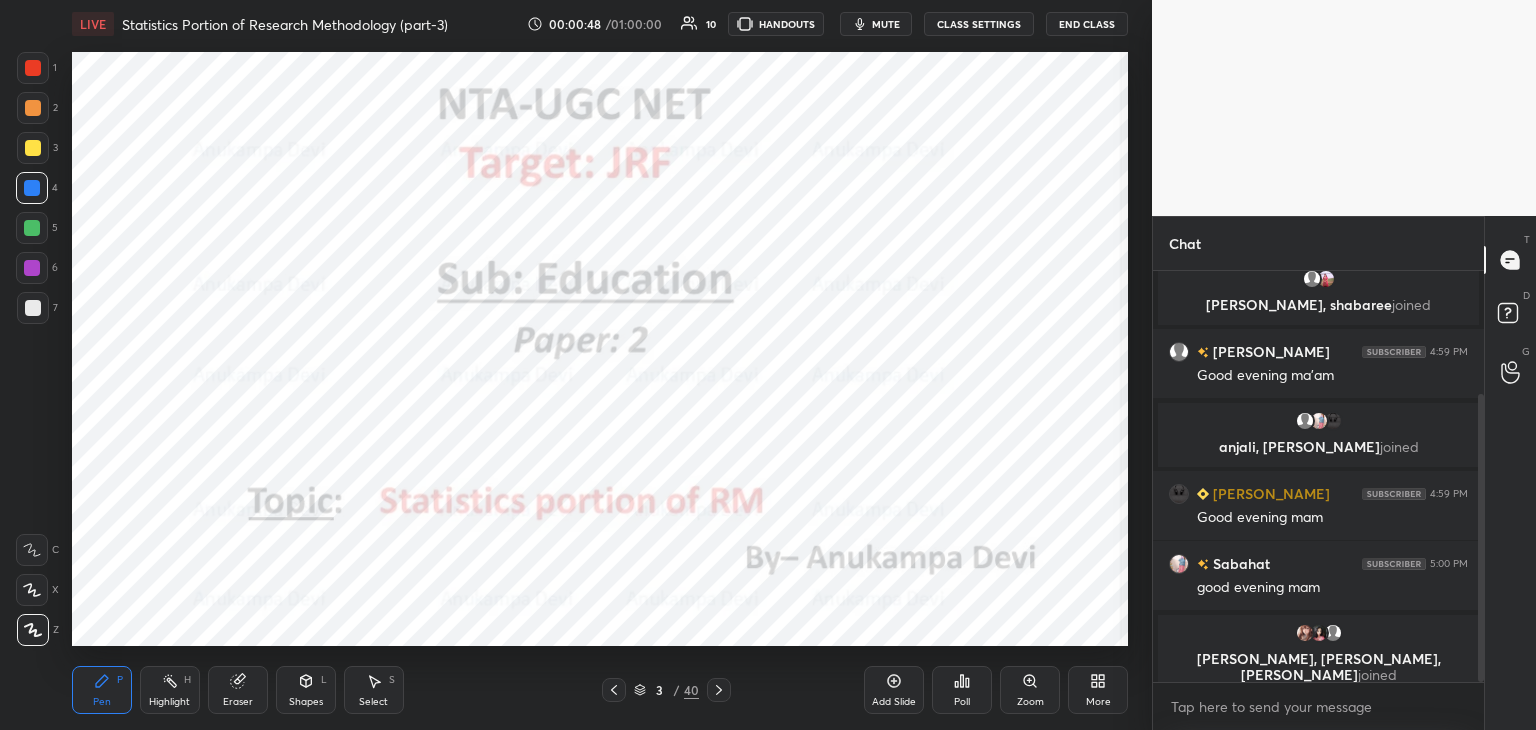 drag, startPoint x: 724, startPoint y: 692, endPoint x: 720, endPoint y: 673, distance: 19.416489 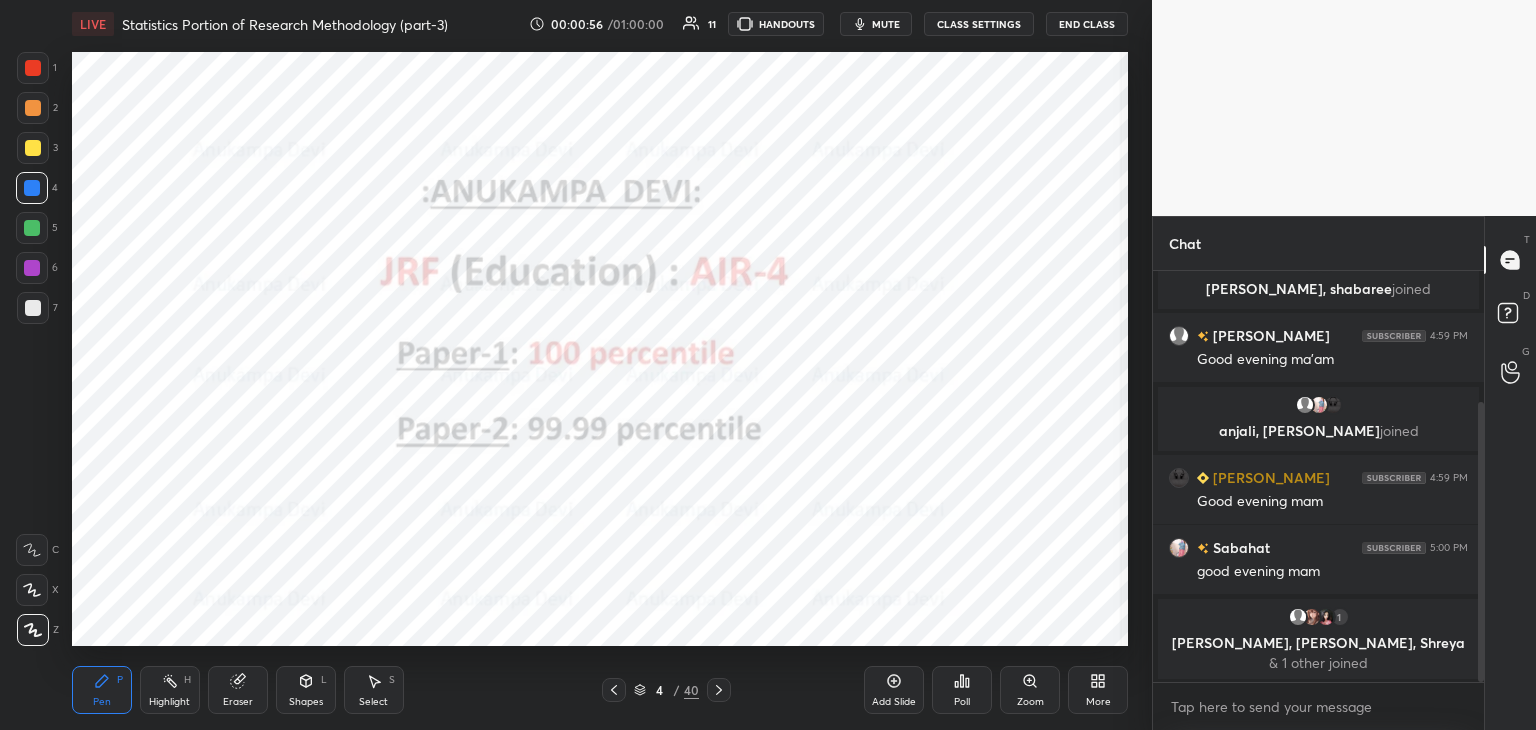 click at bounding box center [32, 268] 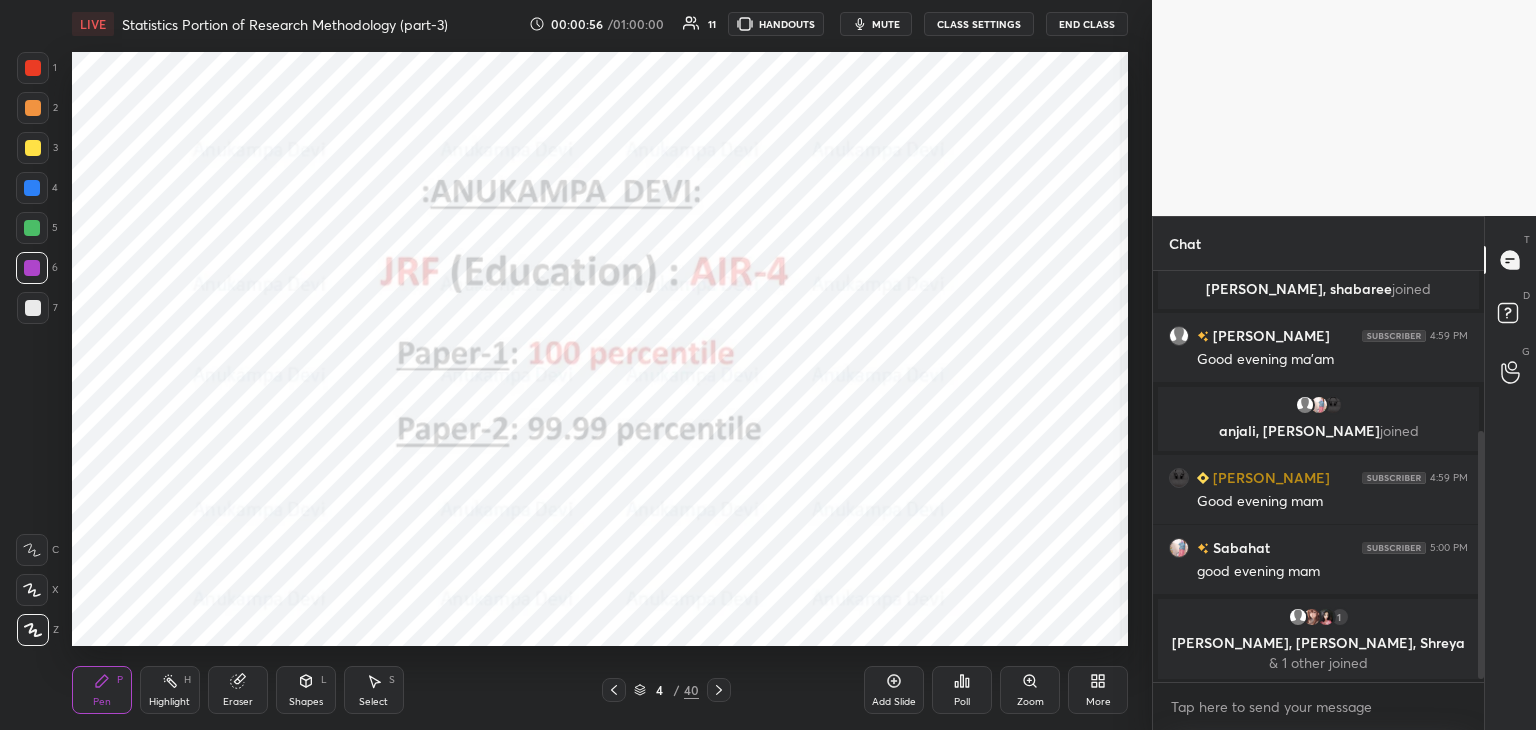 scroll, scrollTop: 262, scrollLeft: 0, axis: vertical 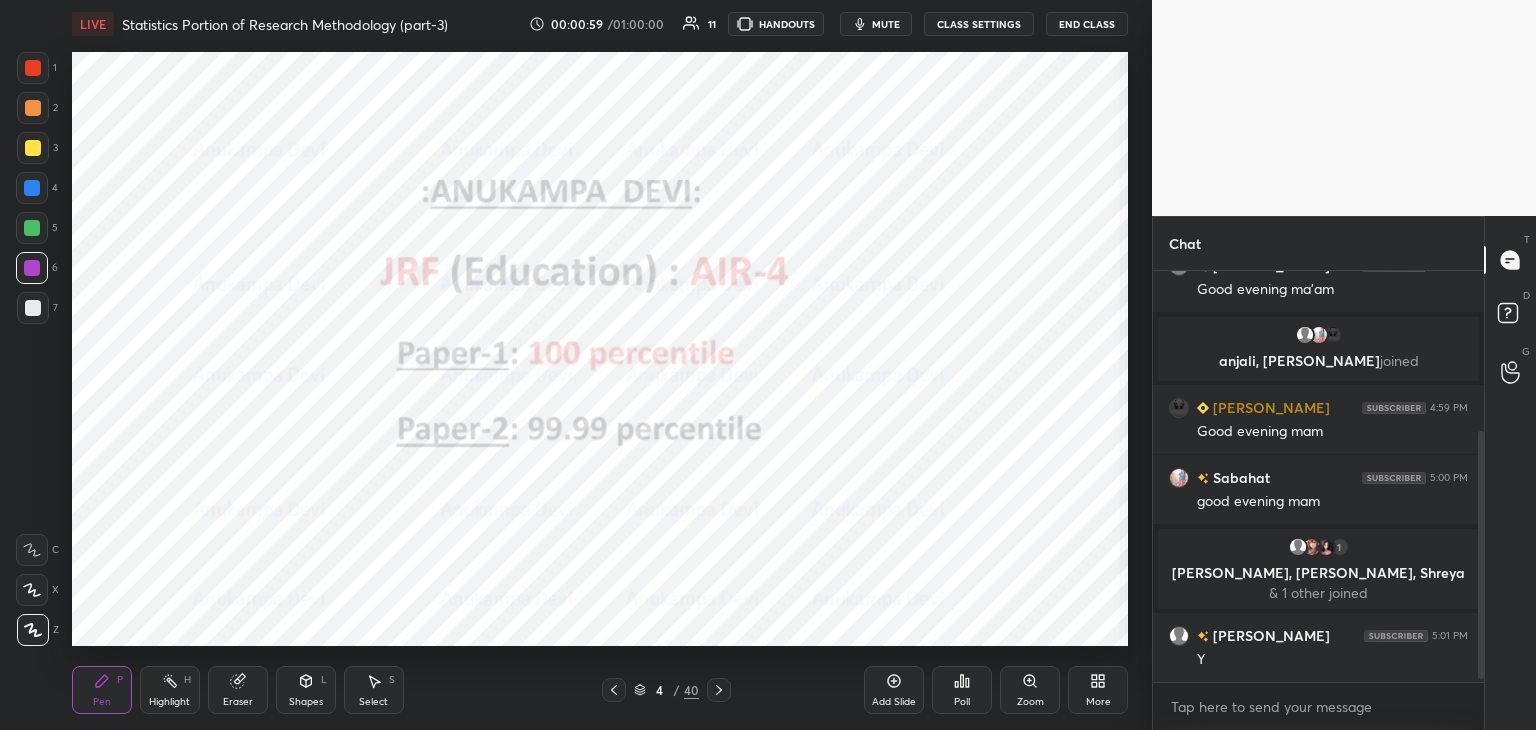 click 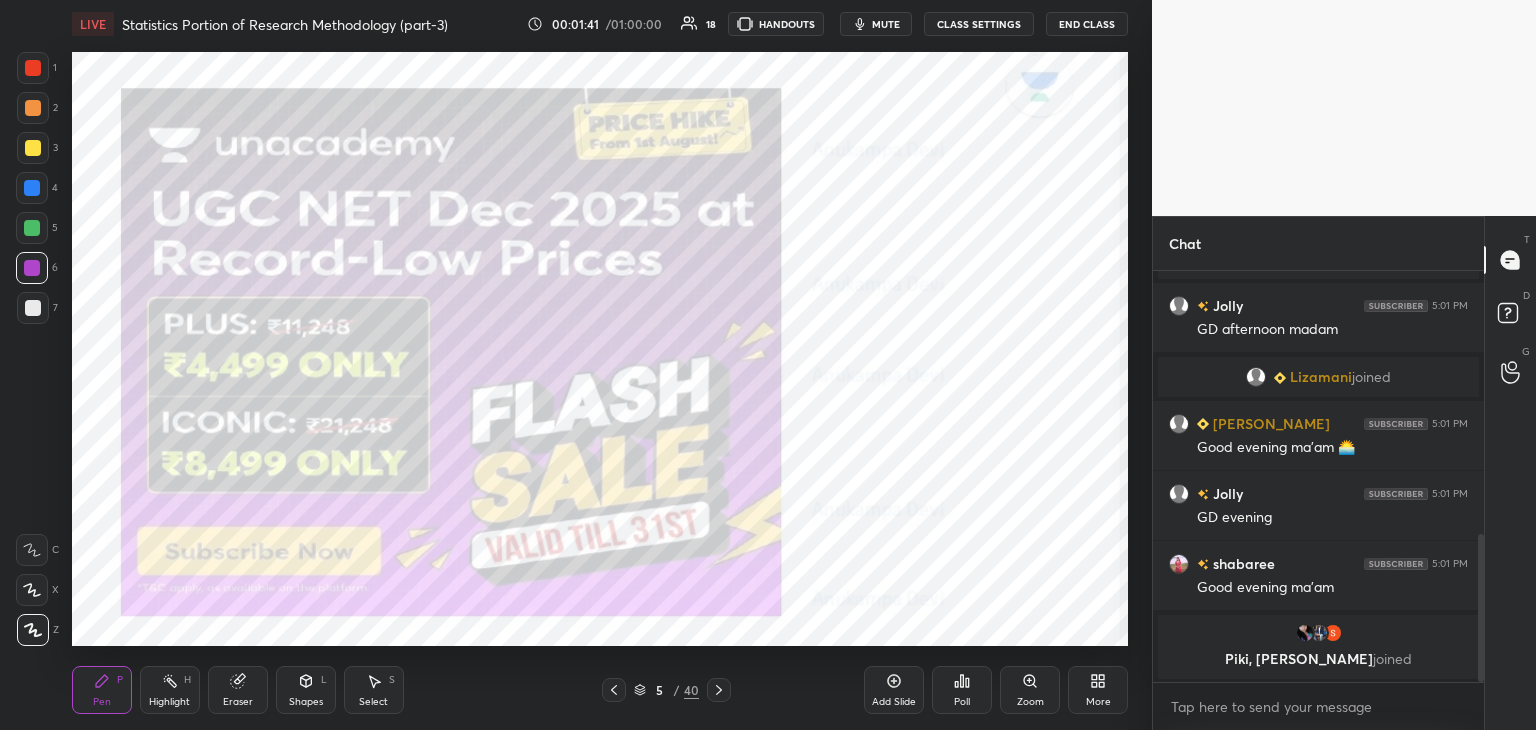 scroll, scrollTop: 804, scrollLeft: 0, axis: vertical 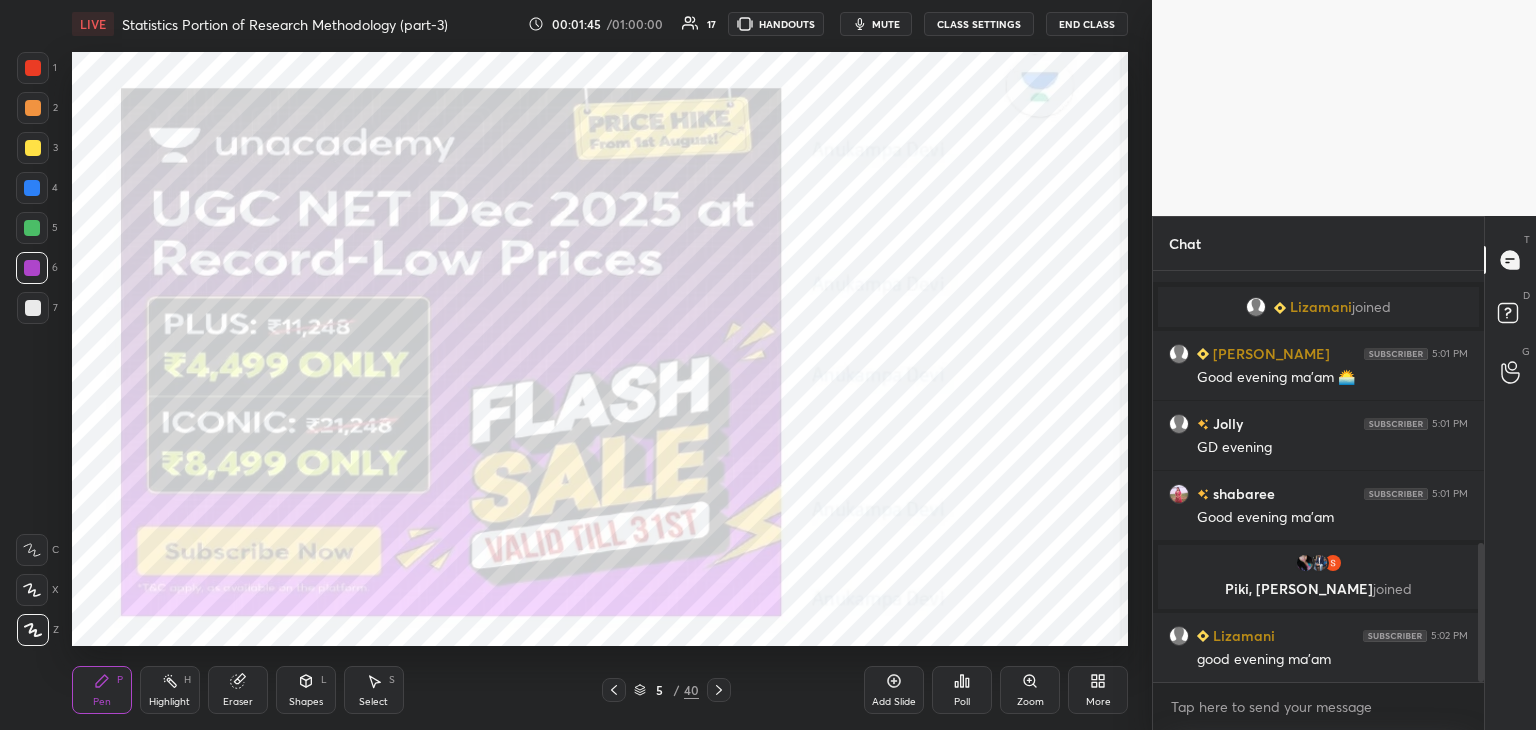 click at bounding box center (32, 228) 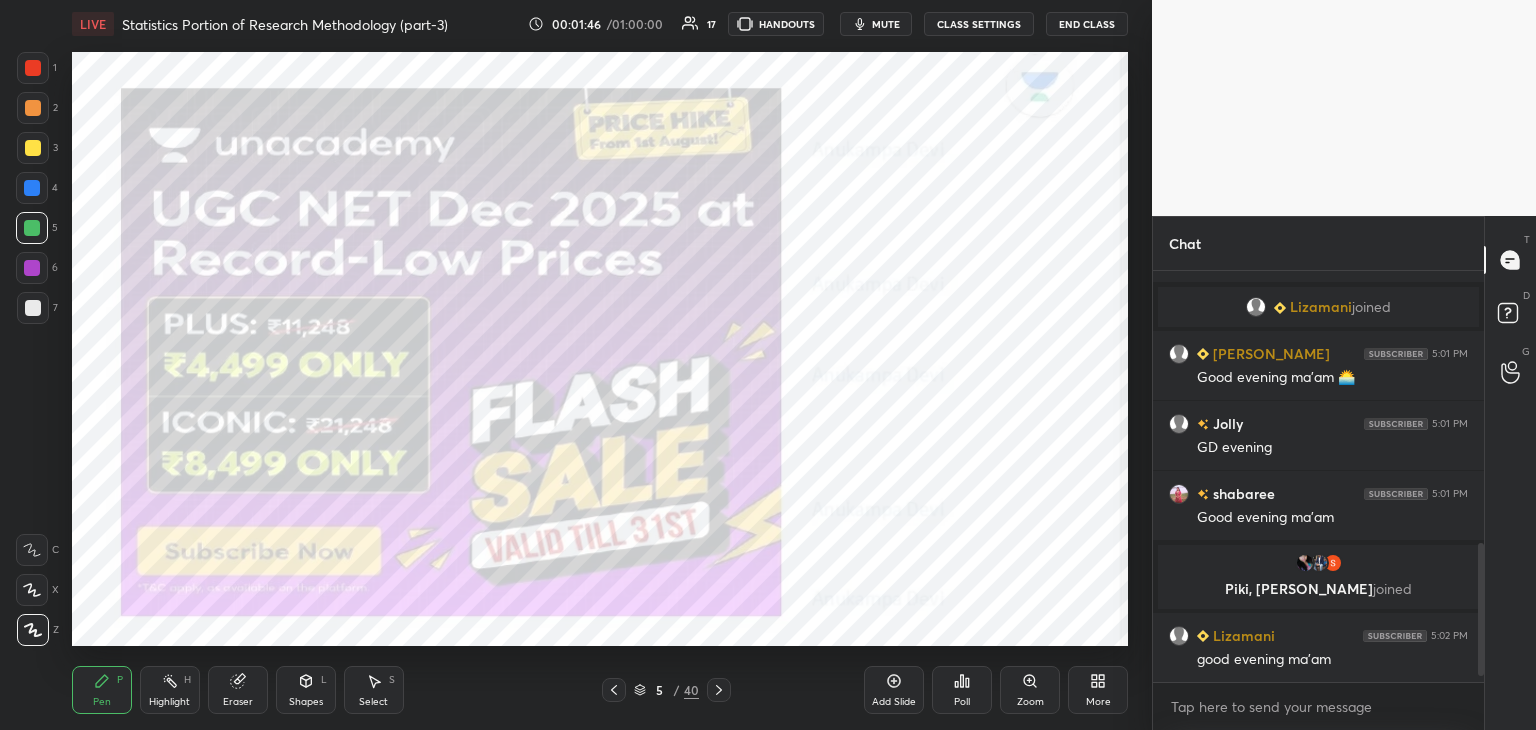 scroll, scrollTop: 874, scrollLeft: 0, axis: vertical 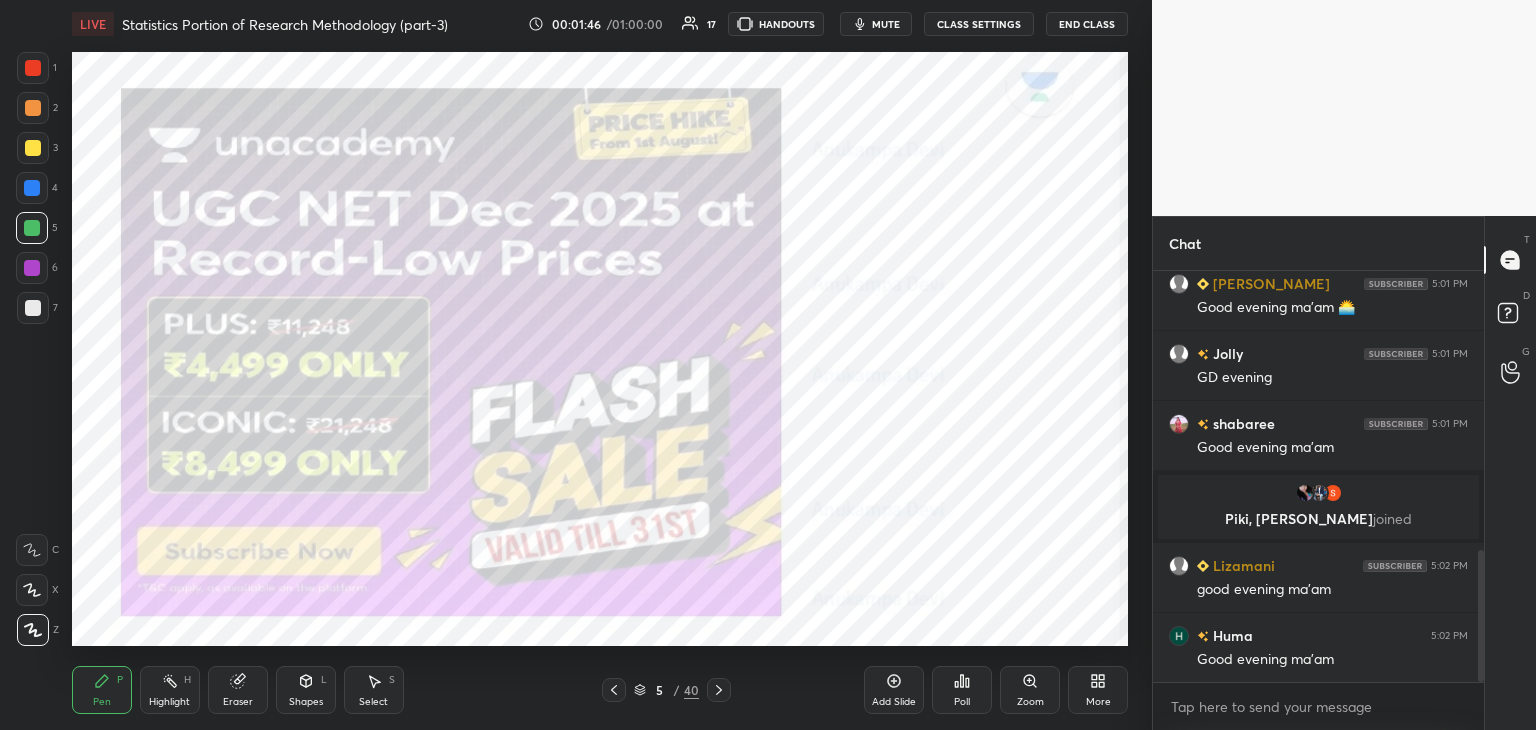 click at bounding box center (33, 68) 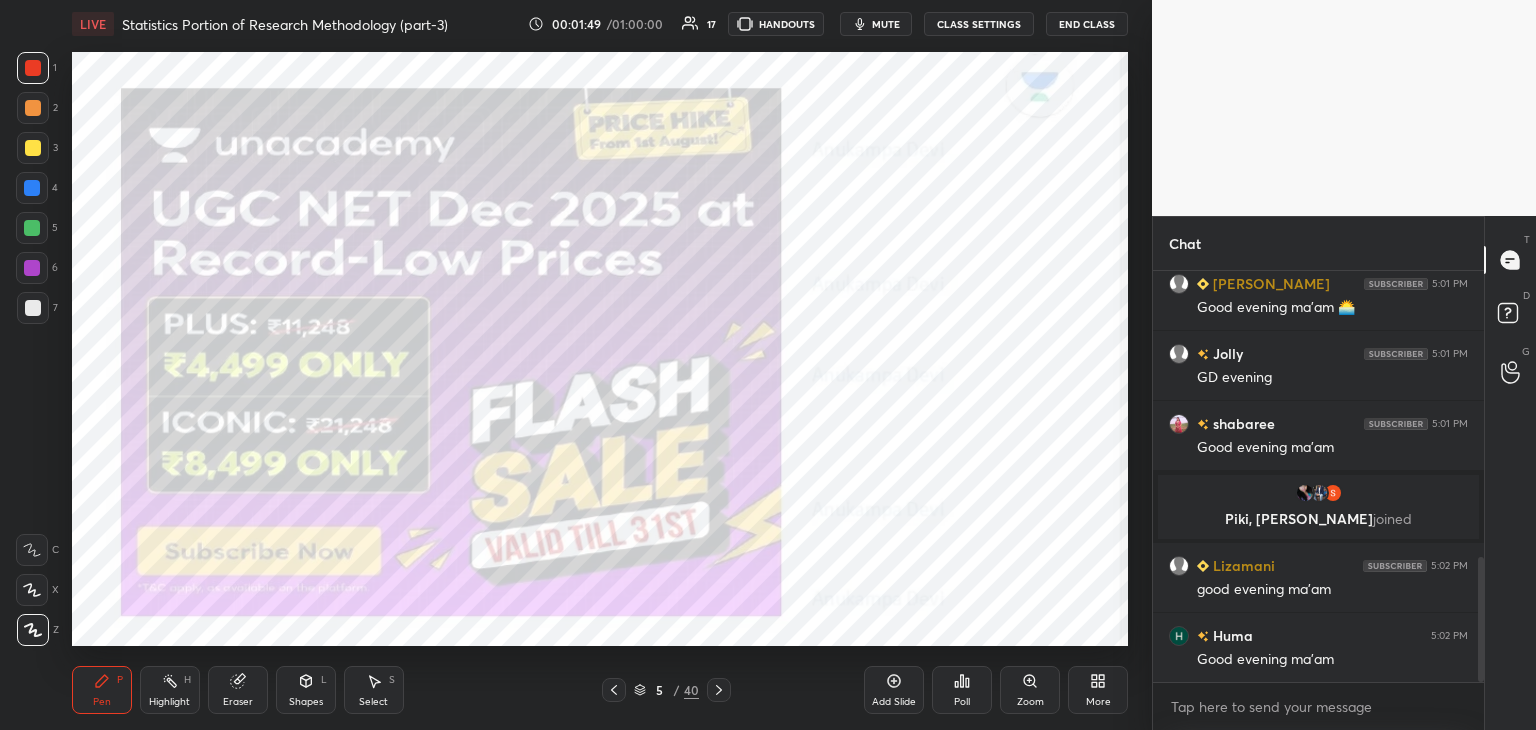 scroll, scrollTop: 944, scrollLeft: 0, axis: vertical 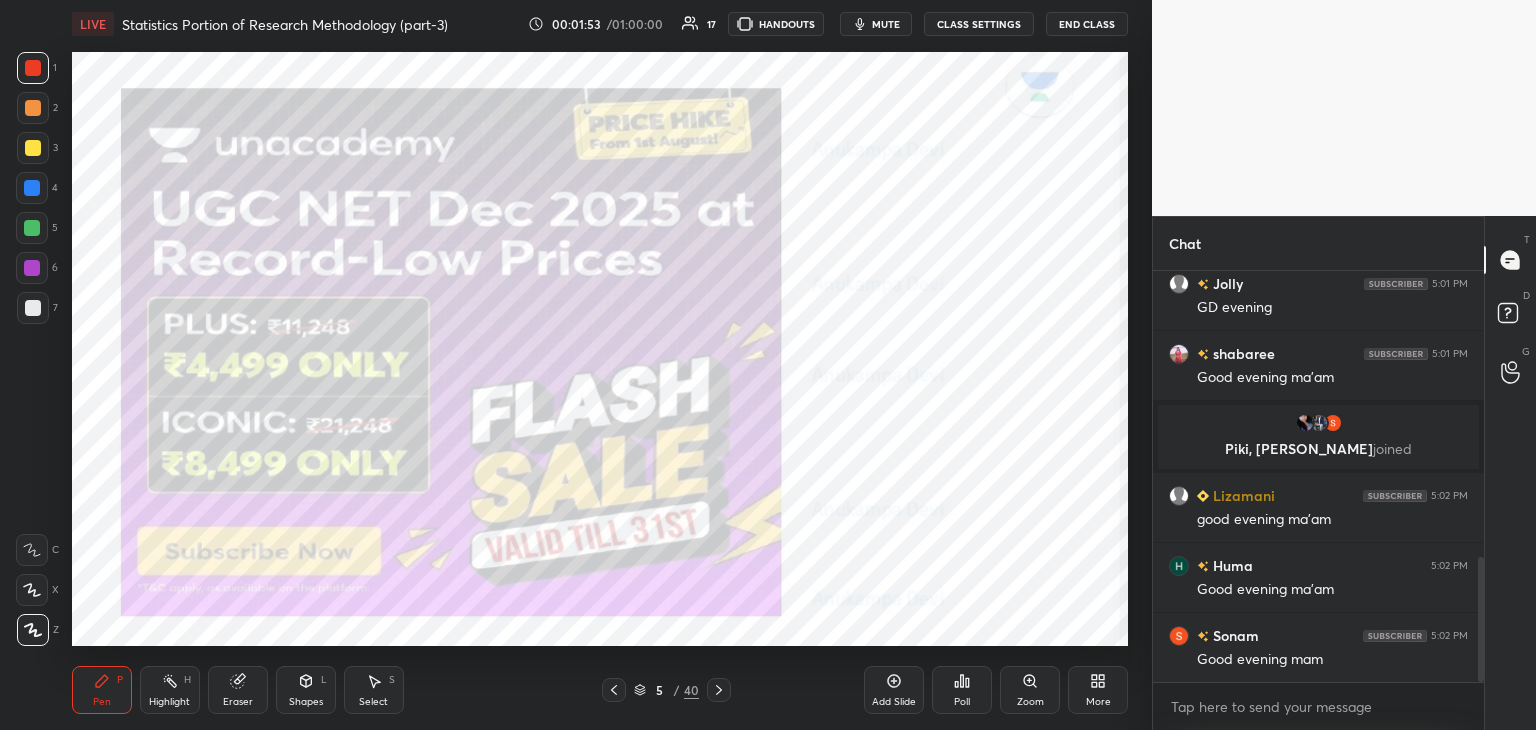 click 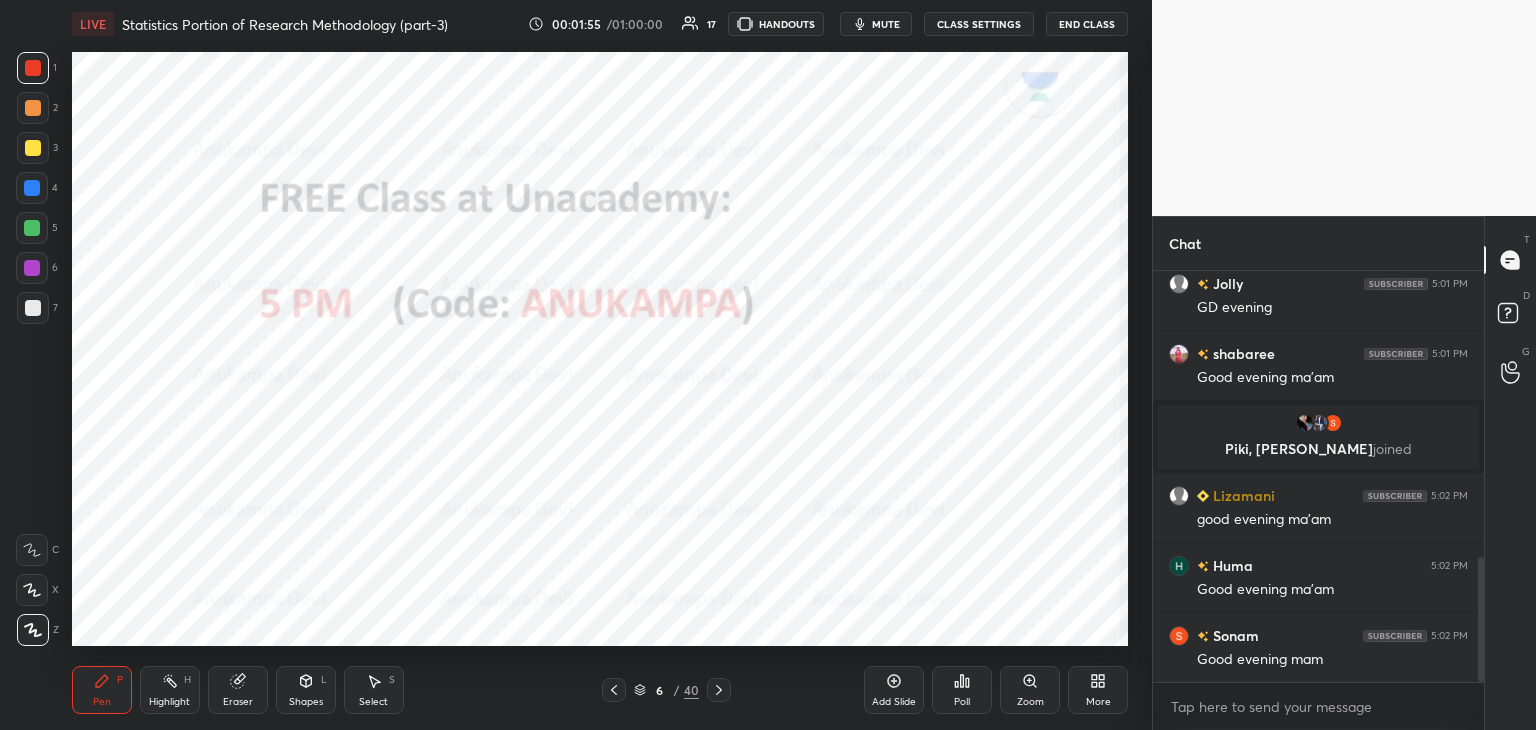 drag, startPoint x: 722, startPoint y: 693, endPoint x: 708, endPoint y: 679, distance: 19.79899 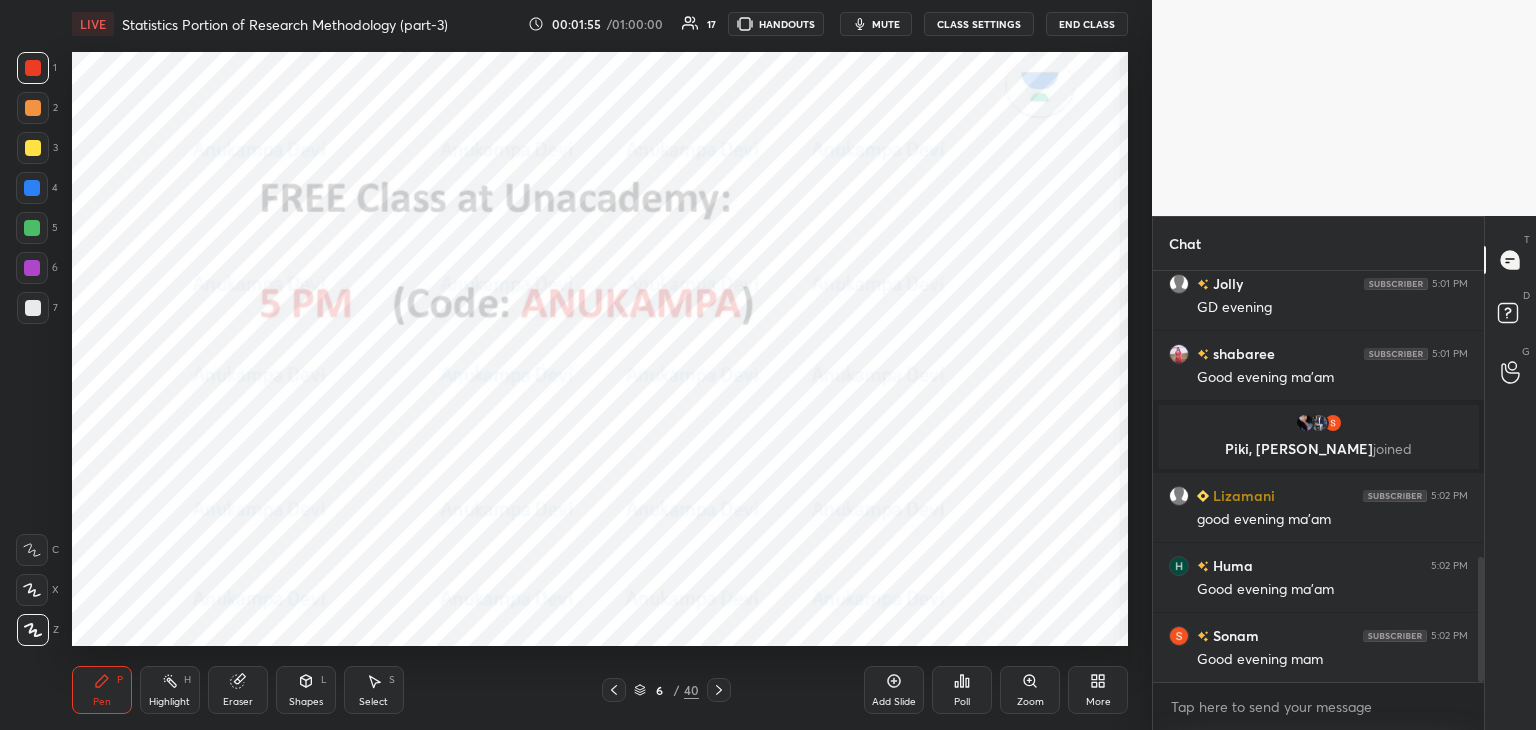 click 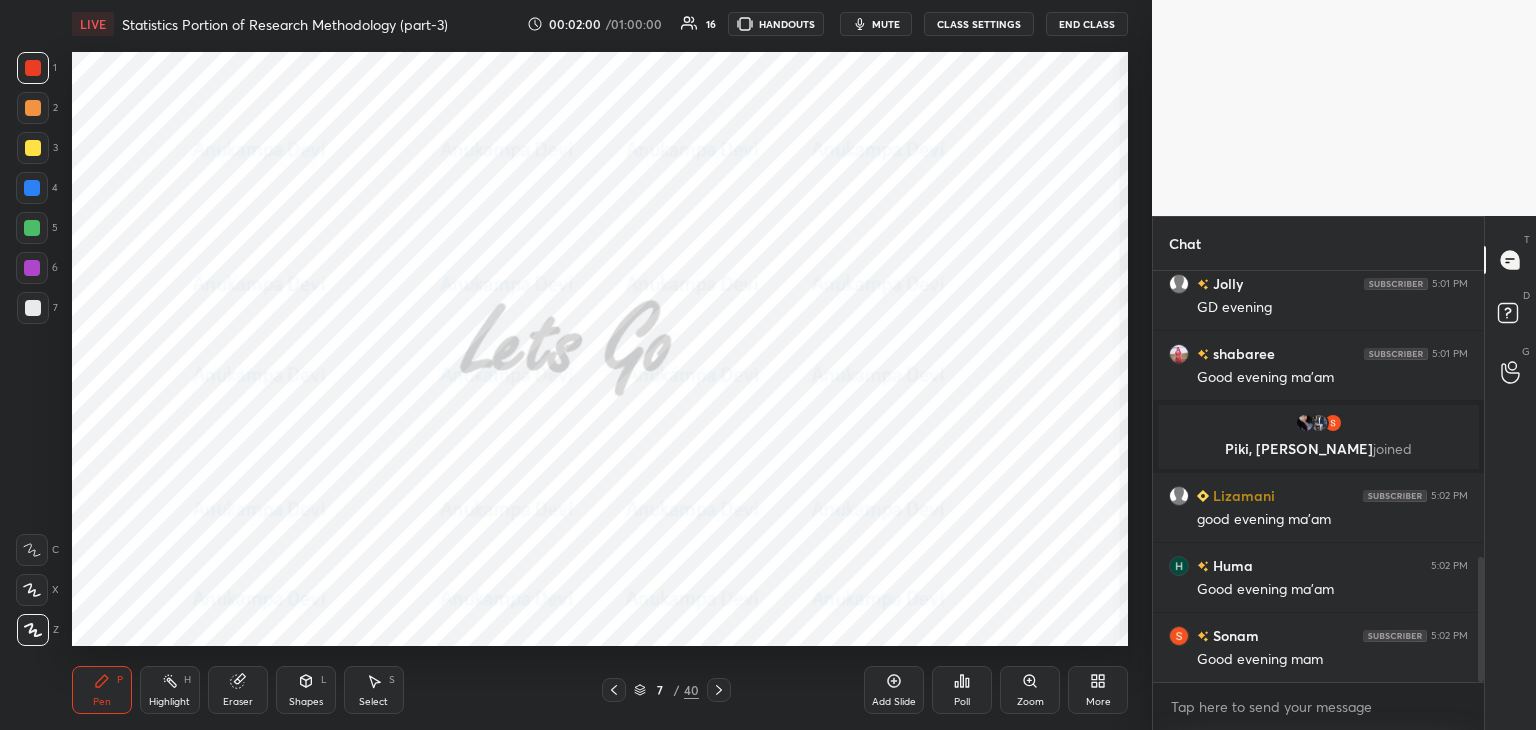 click on "T Messages (T) D Doubts (D) G Raise Hand (G)" at bounding box center [1510, 473] 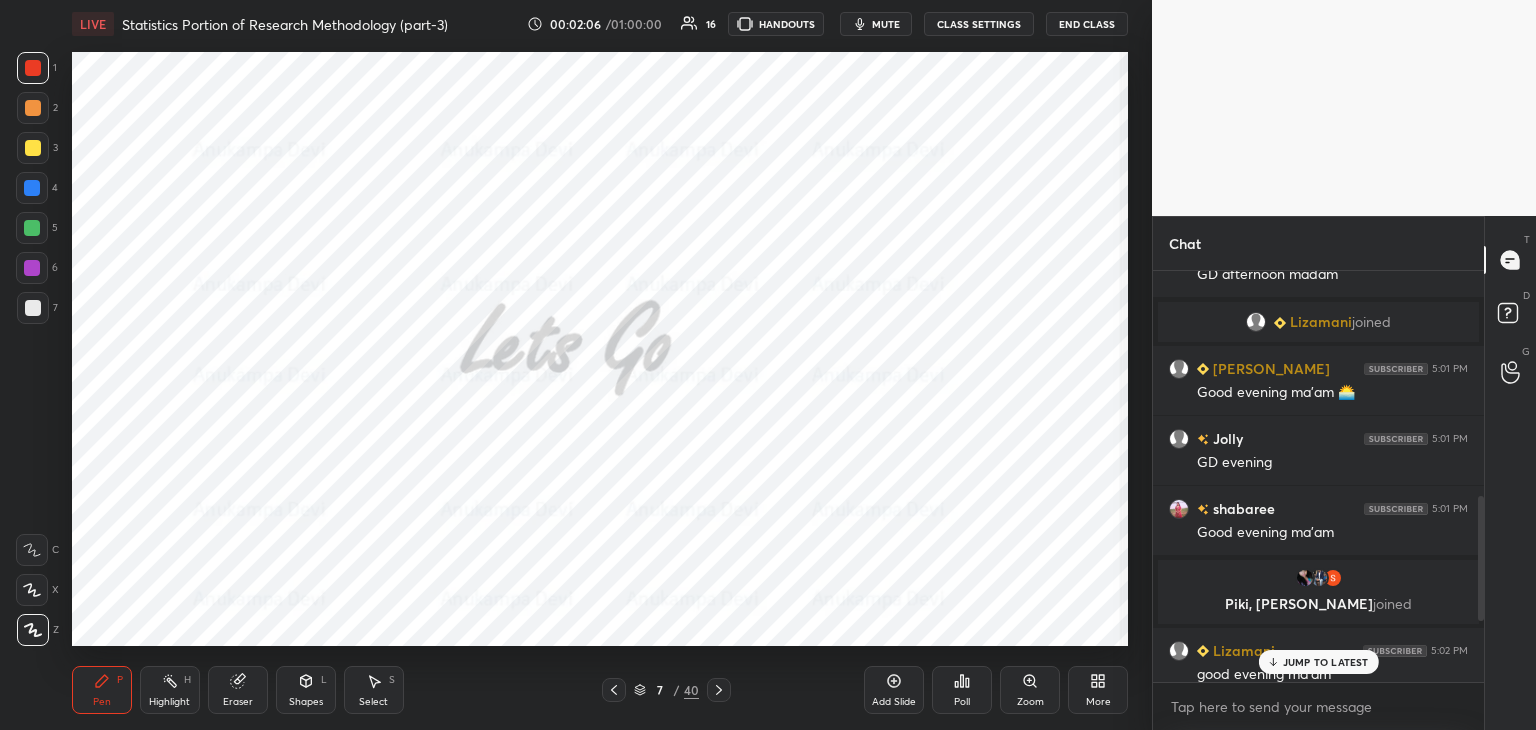 scroll, scrollTop: 944, scrollLeft: 0, axis: vertical 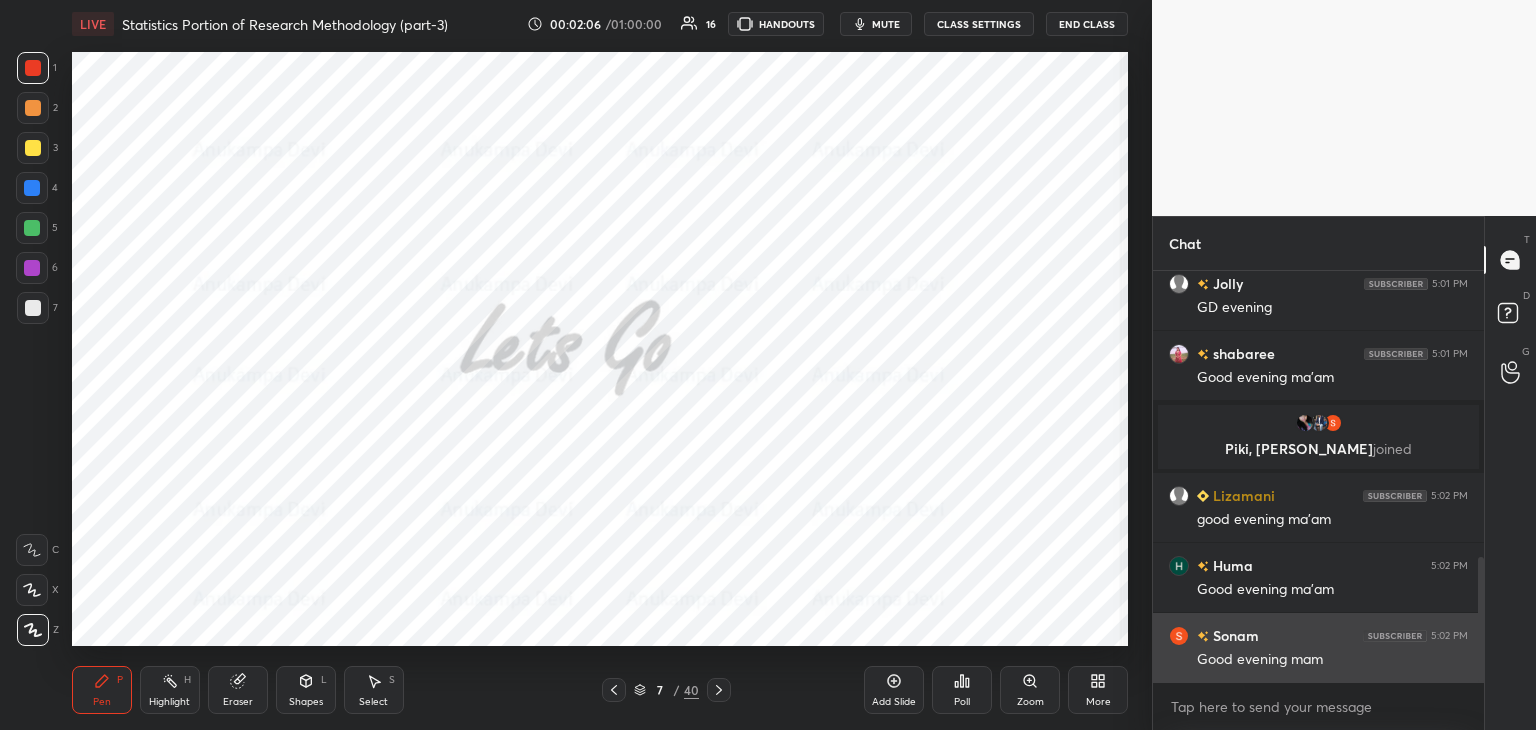 drag, startPoint x: 1481, startPoint y: 583, endPoint x: 1436, endPoint y: 635, distance: 68.76772 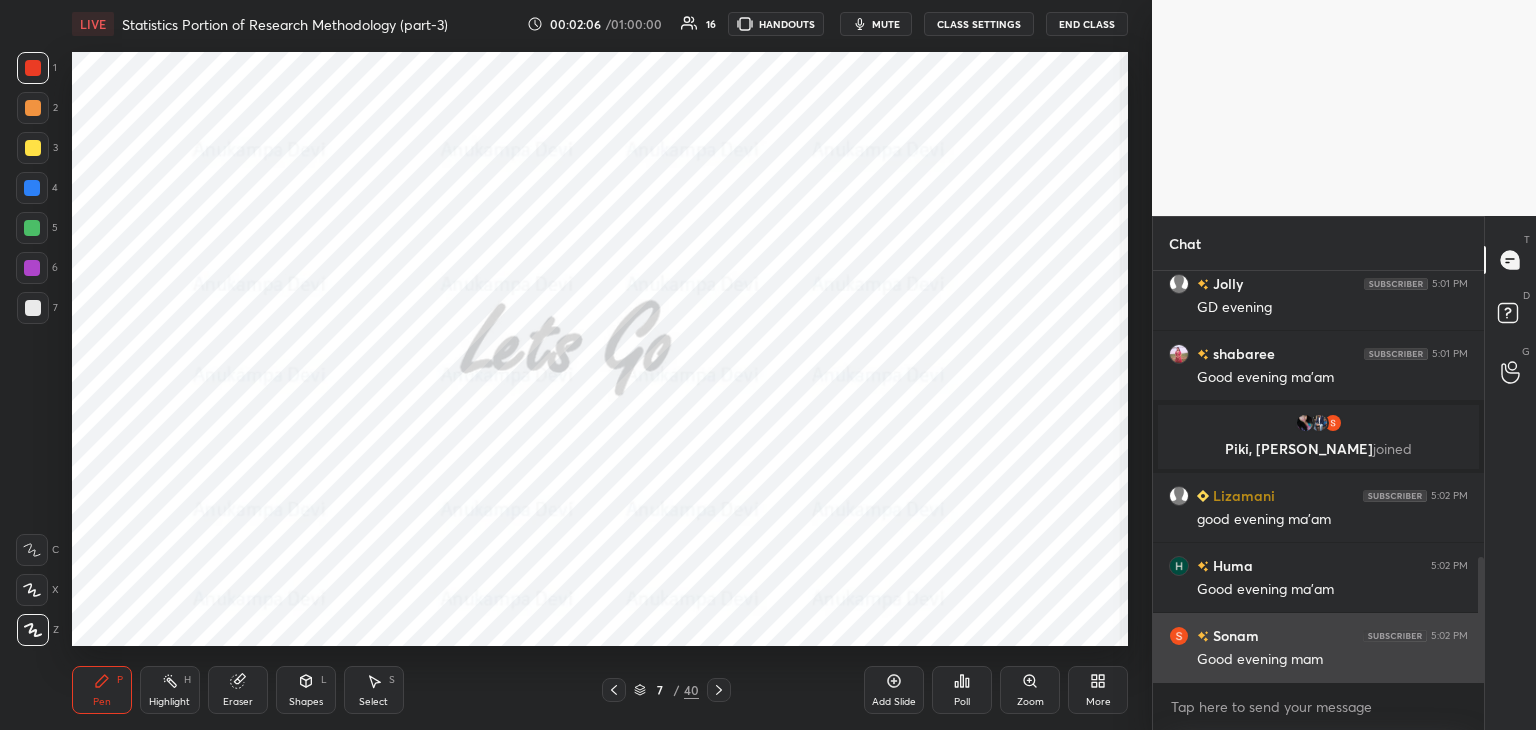 click on "Meghali 5:01 PM Good evening ma'am 🌅 Jolly 5:01 PM GD evening shabaree 5:01 PM Good evening ma'am [GEOGRAPHIC_DATA], [GEOGRAPHIC_DATA][PERSON_NAME]  joined Lizamani 5:02 PM good evening ma'am Huma 5:02 PM Good evening ma'am [PERSON_NAME] 5:02 PM Good evening mam JUMP TO LATEST" at bounding box center (1318, 476) 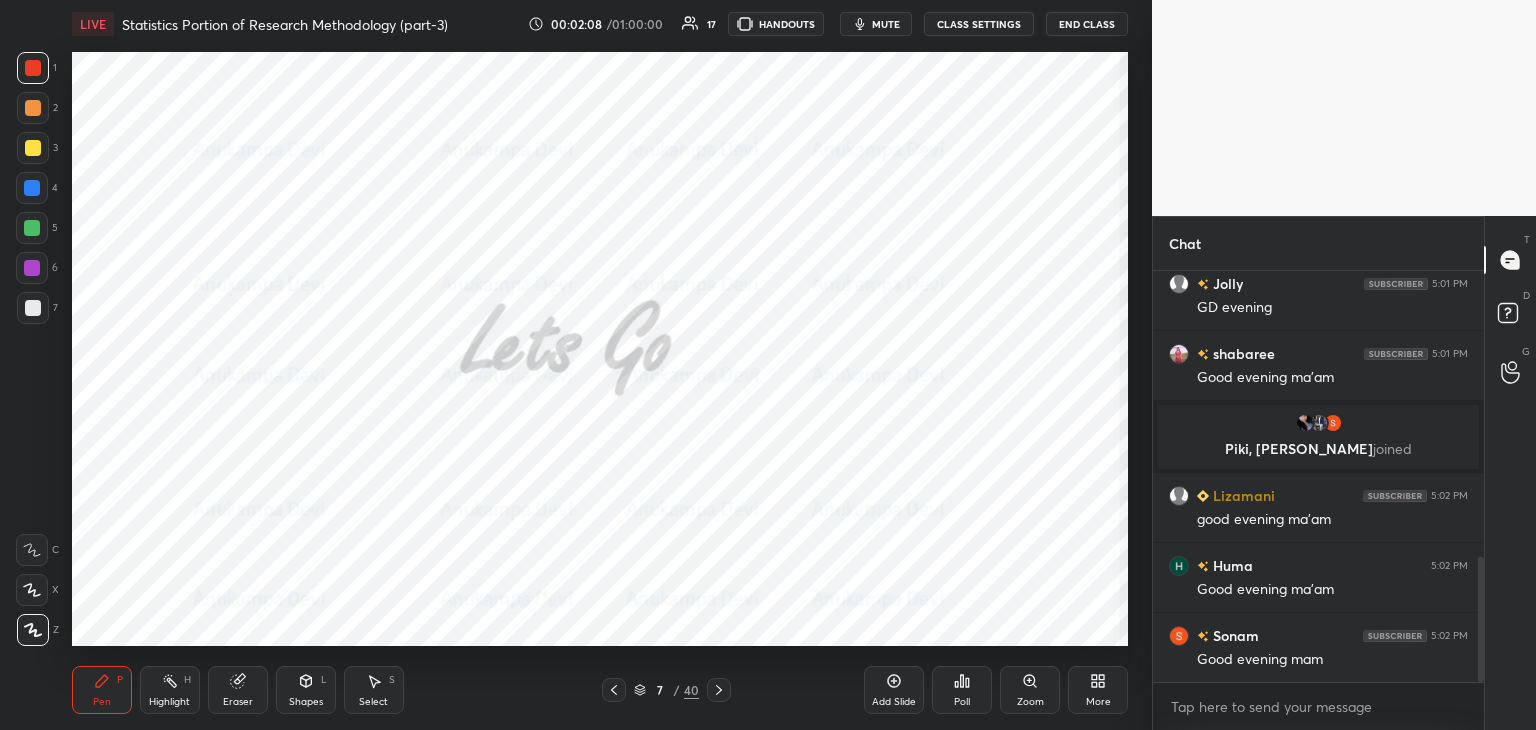 click 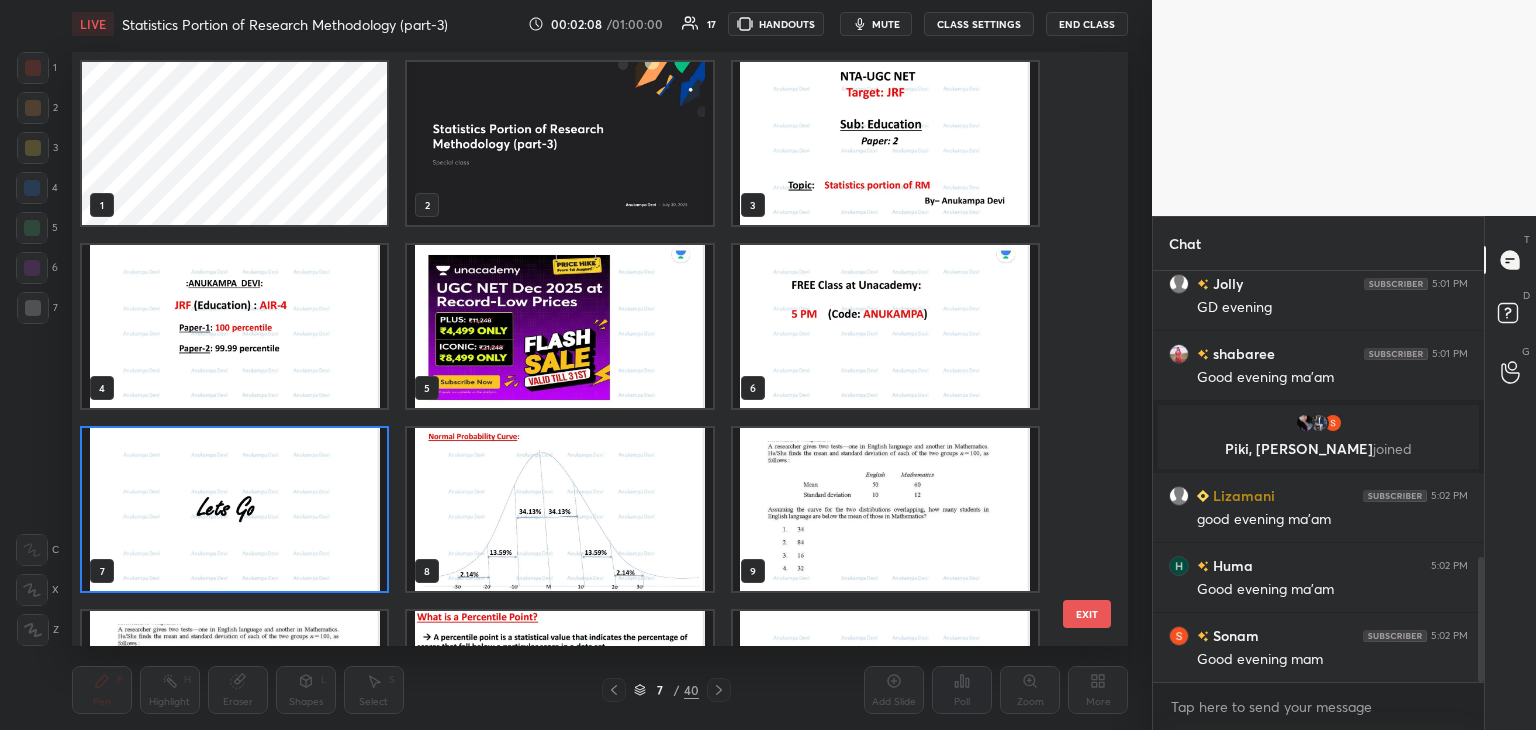 scroll, scrollTop: 6, scrollLeft: 10, axis: both 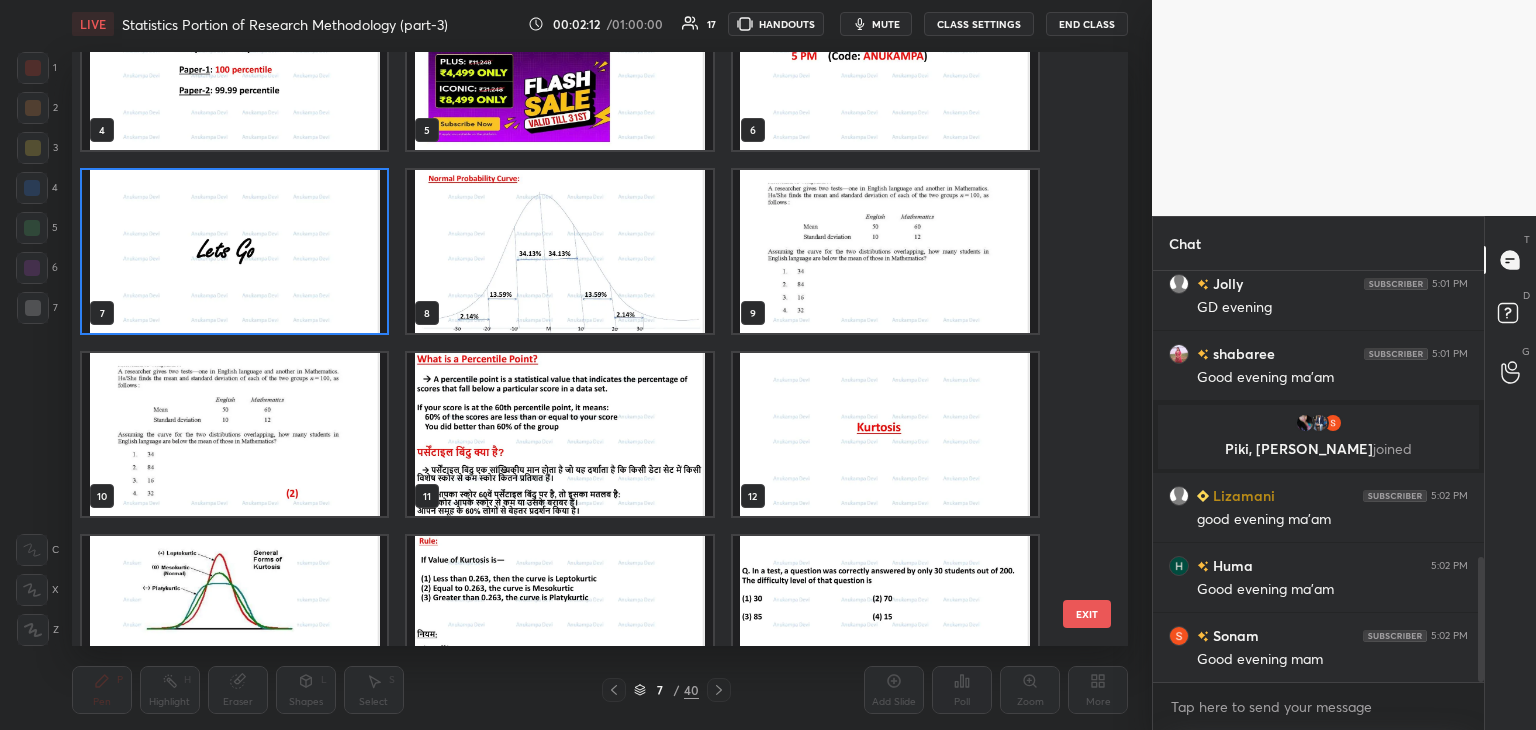 click at bounding box center (559, 251) 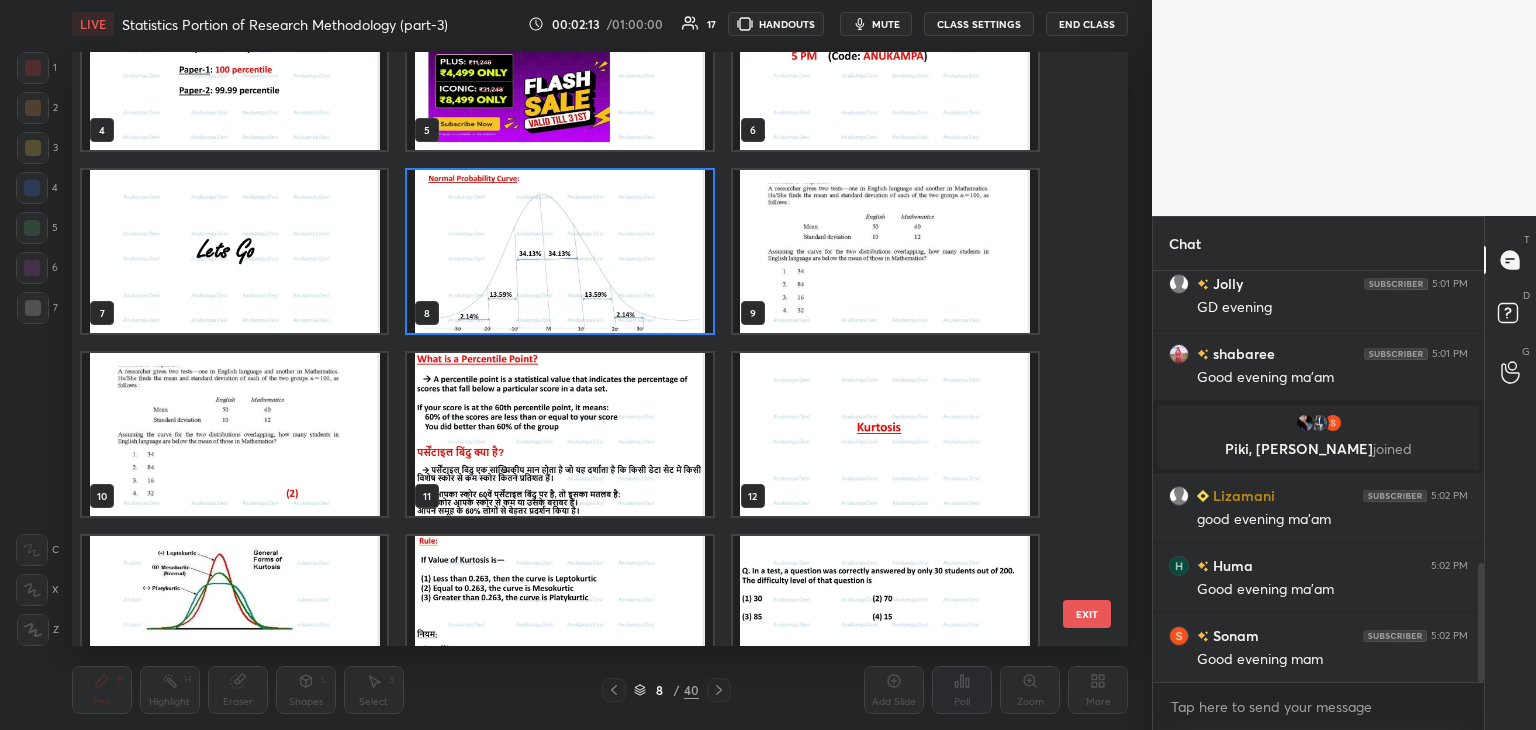 scroll, scrollTop: 1014, scrollLeft: 0, axis: vertical 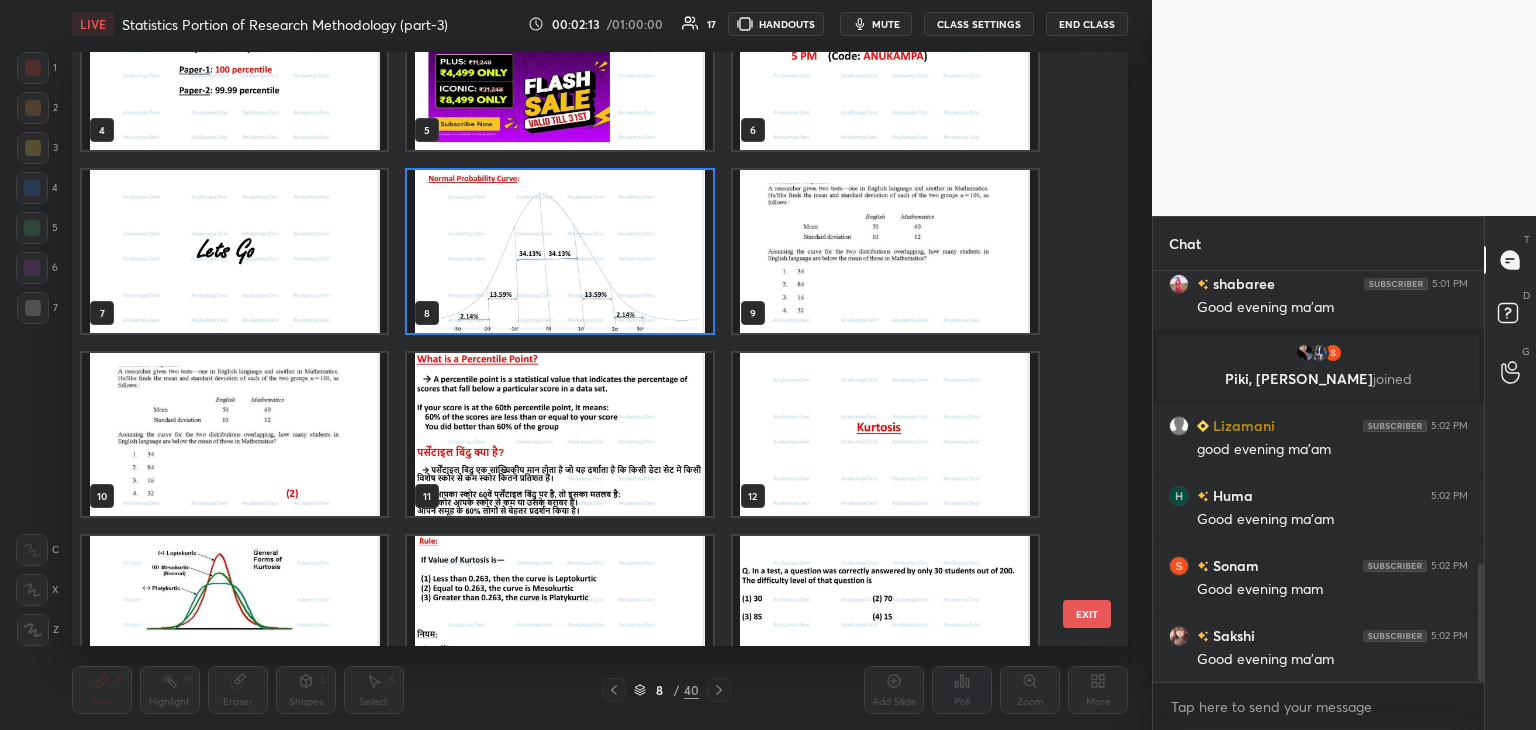 click at bounding box center [559, 251] 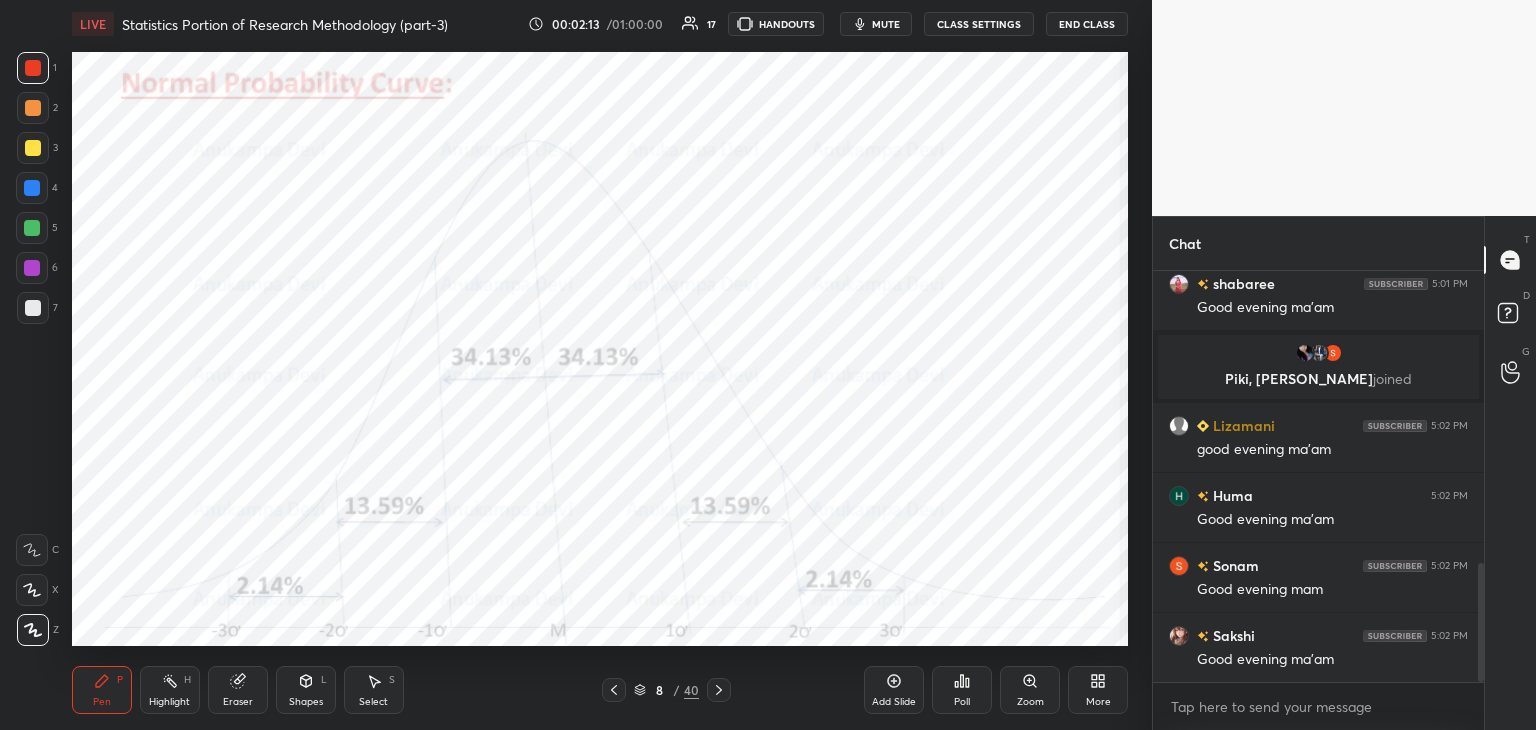 drag, startPoint x: 580, startPoint y: 285, endPoint x: 572, endPoint y: 272, distance: 15.264338 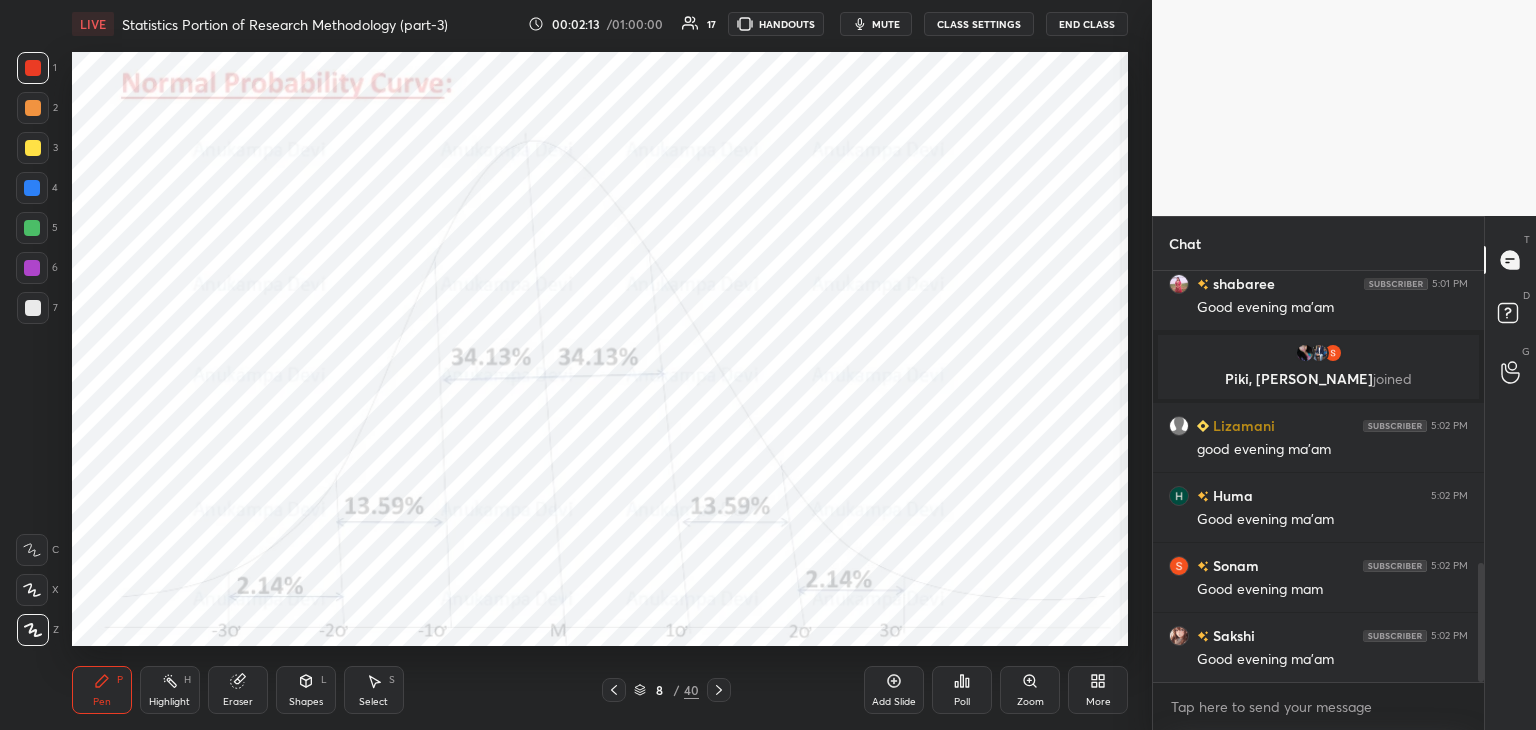 click at bounding box center [559, 251] 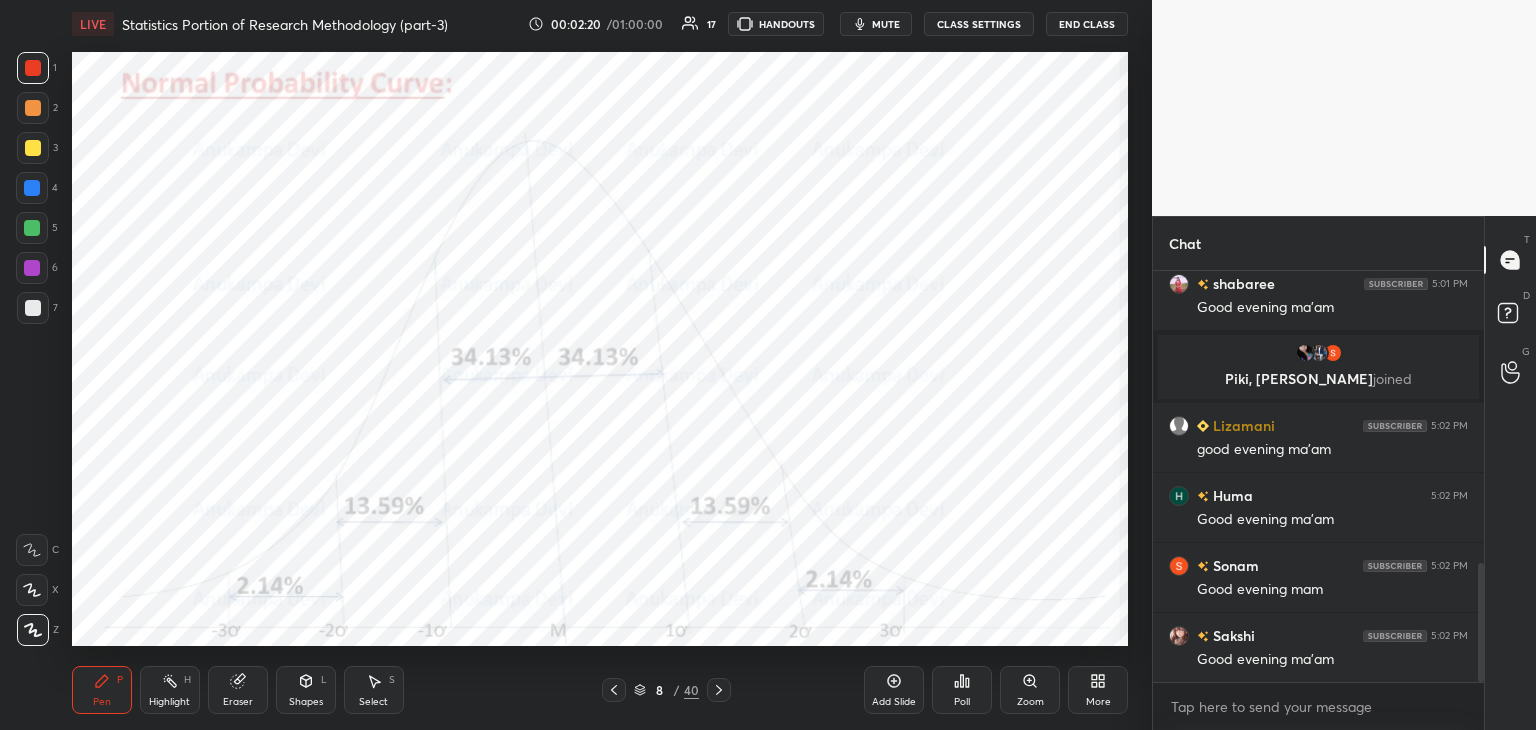 scroll, scrollTop: 1084, scrollLeft: 0, axis: vertical 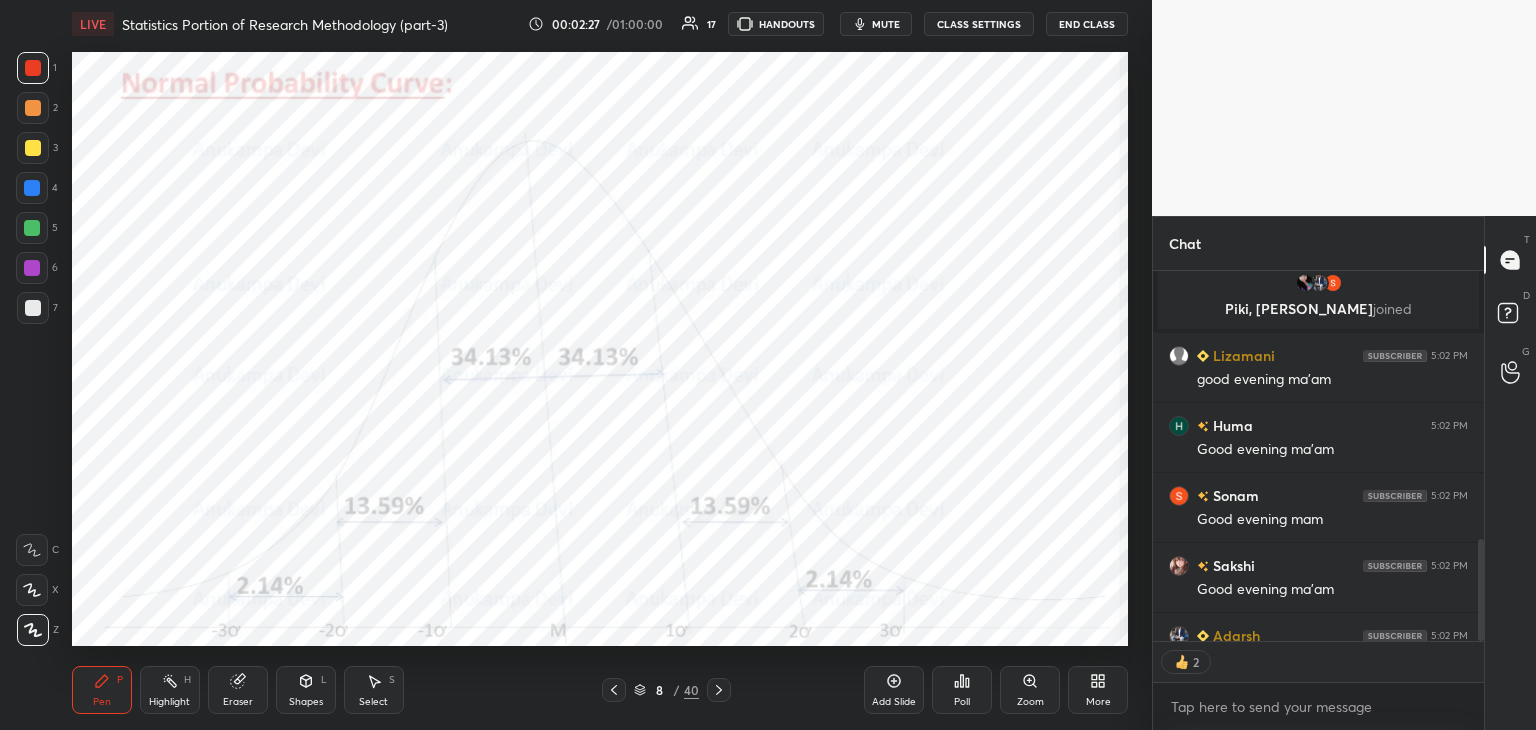 drag, startPoint x: 719, startPoint y: 693, endPoint x: 721, endPoint y: 681, distance: 12.165525 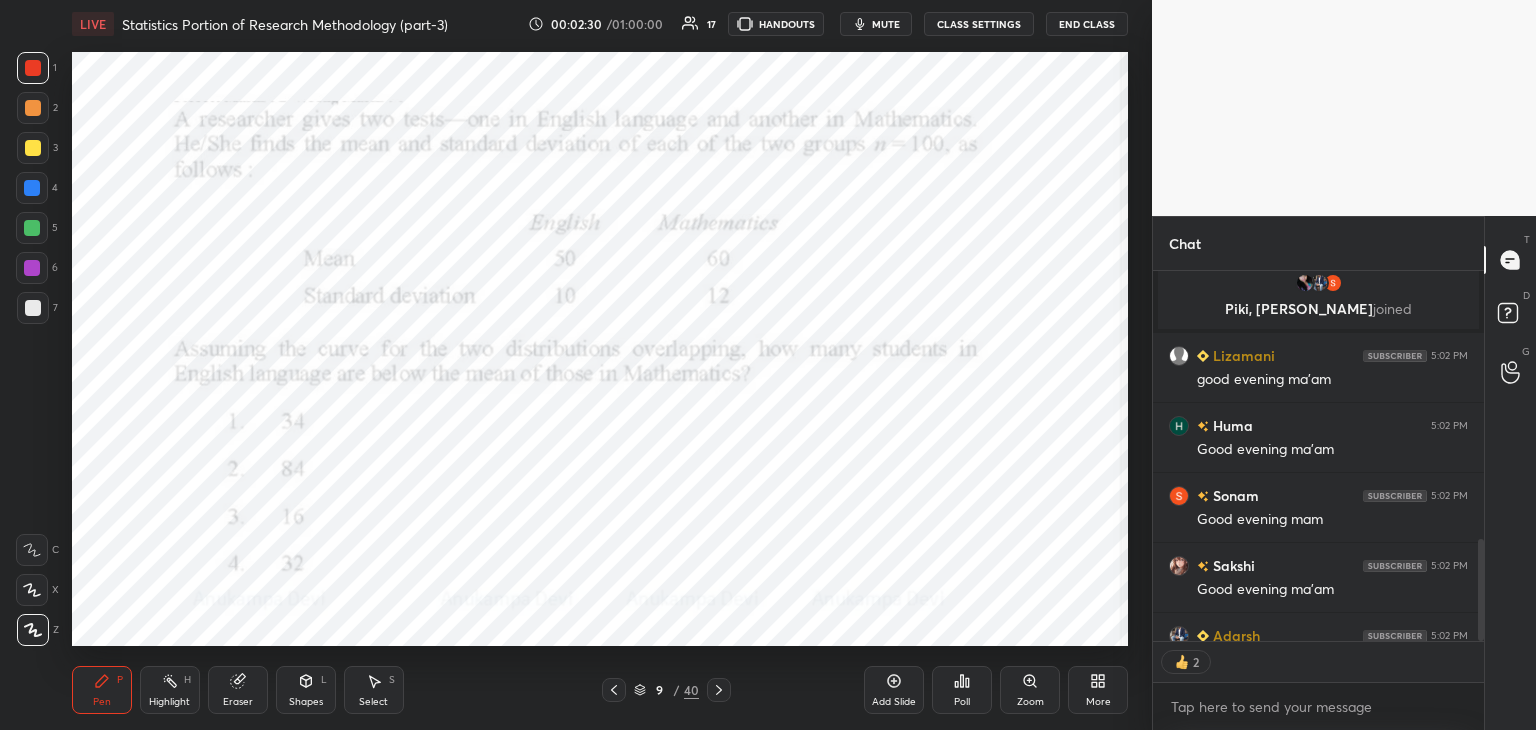 scroll, scrollTop: 1144, scrollLeft: 0, axis: vertical 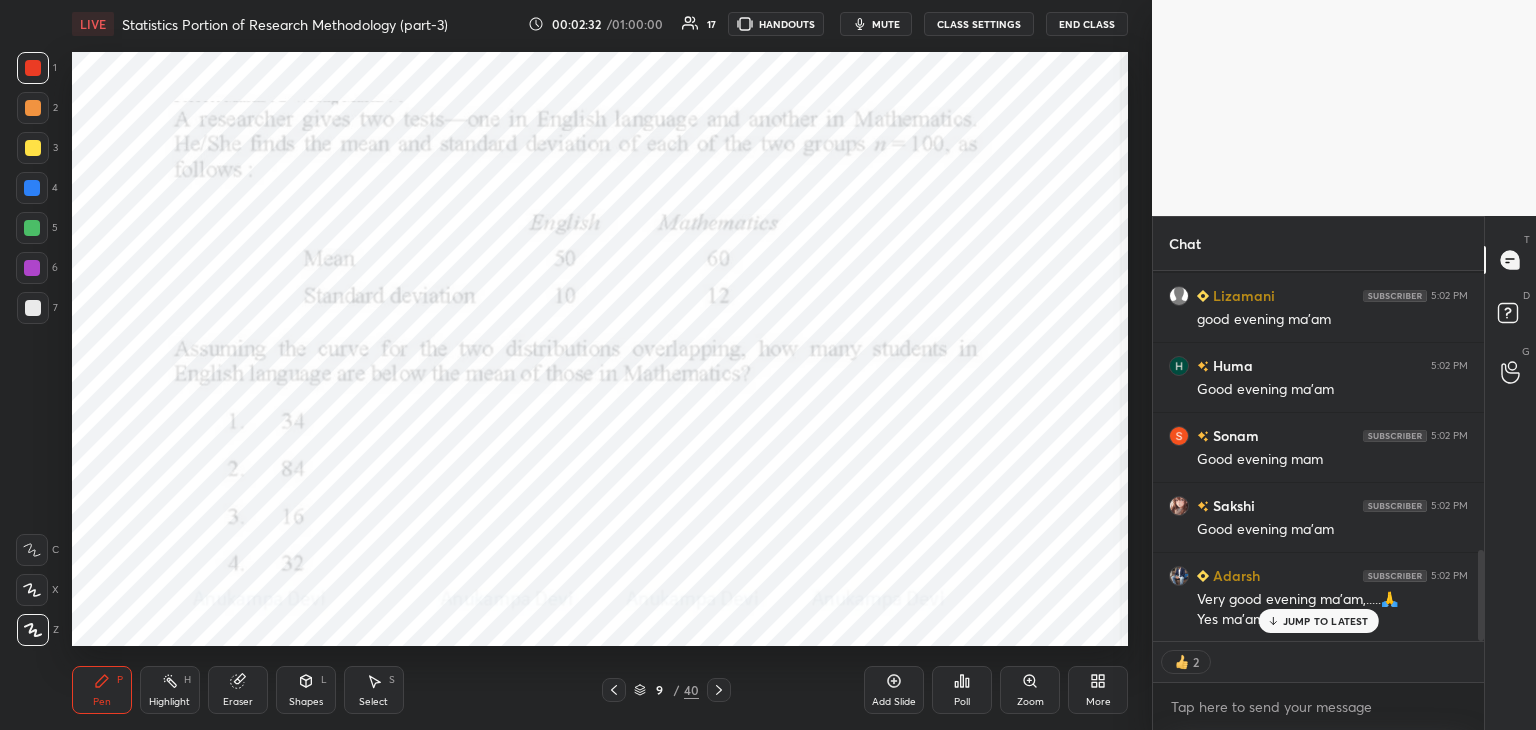 drag, startPoint x: 1277, startPoint y: 627, endPoint x: 1131, endPoint y: 541, distance: 169.44615 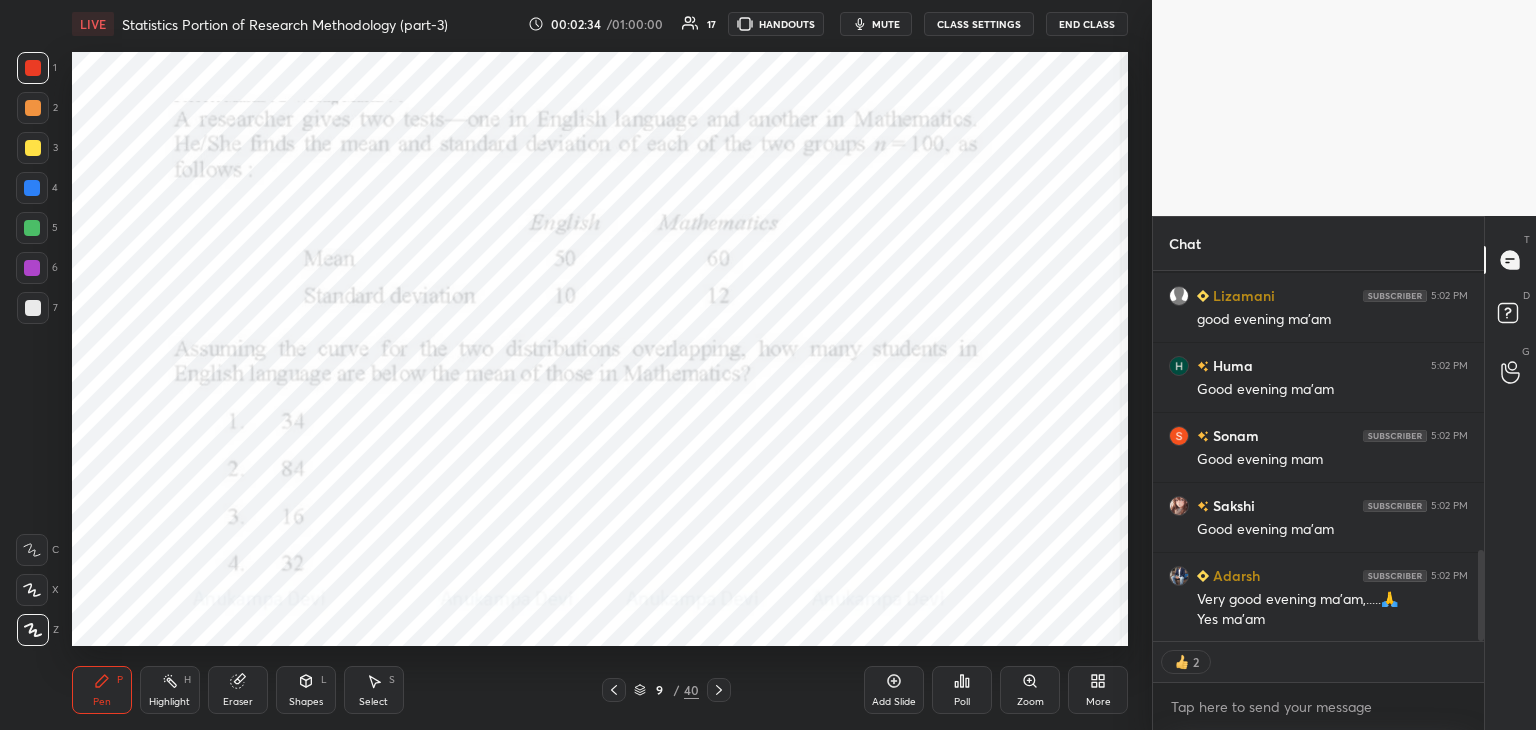 scroll, scrollTop: 1215, scrollLeft: 0, axis: vertical 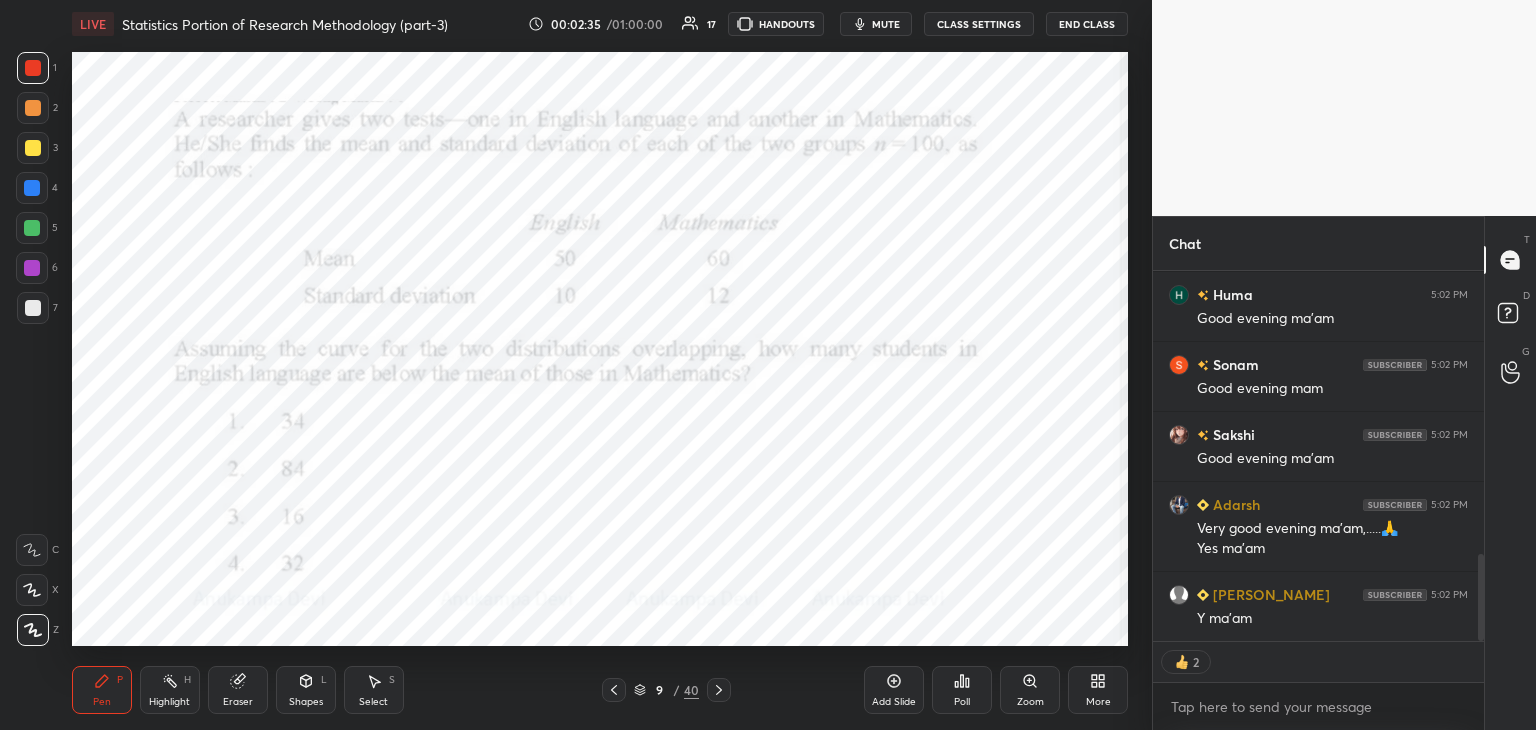 drag, startPoint x: 640, startPoint y: 692, endPoint x: 654, endPoint y: 663, distance: 32.202484 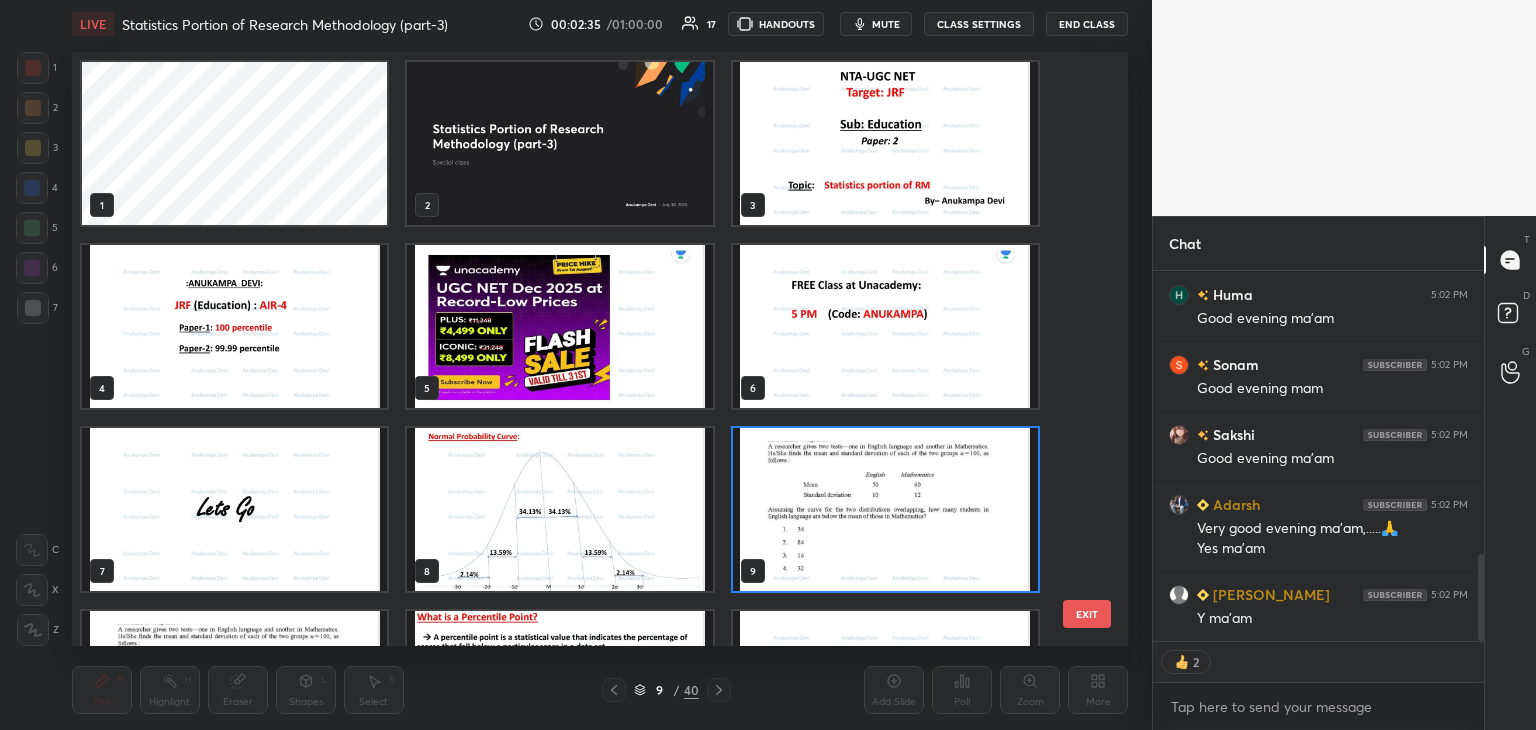 scroll, scrollTop: 6, scrollLeft: 10, axis: both 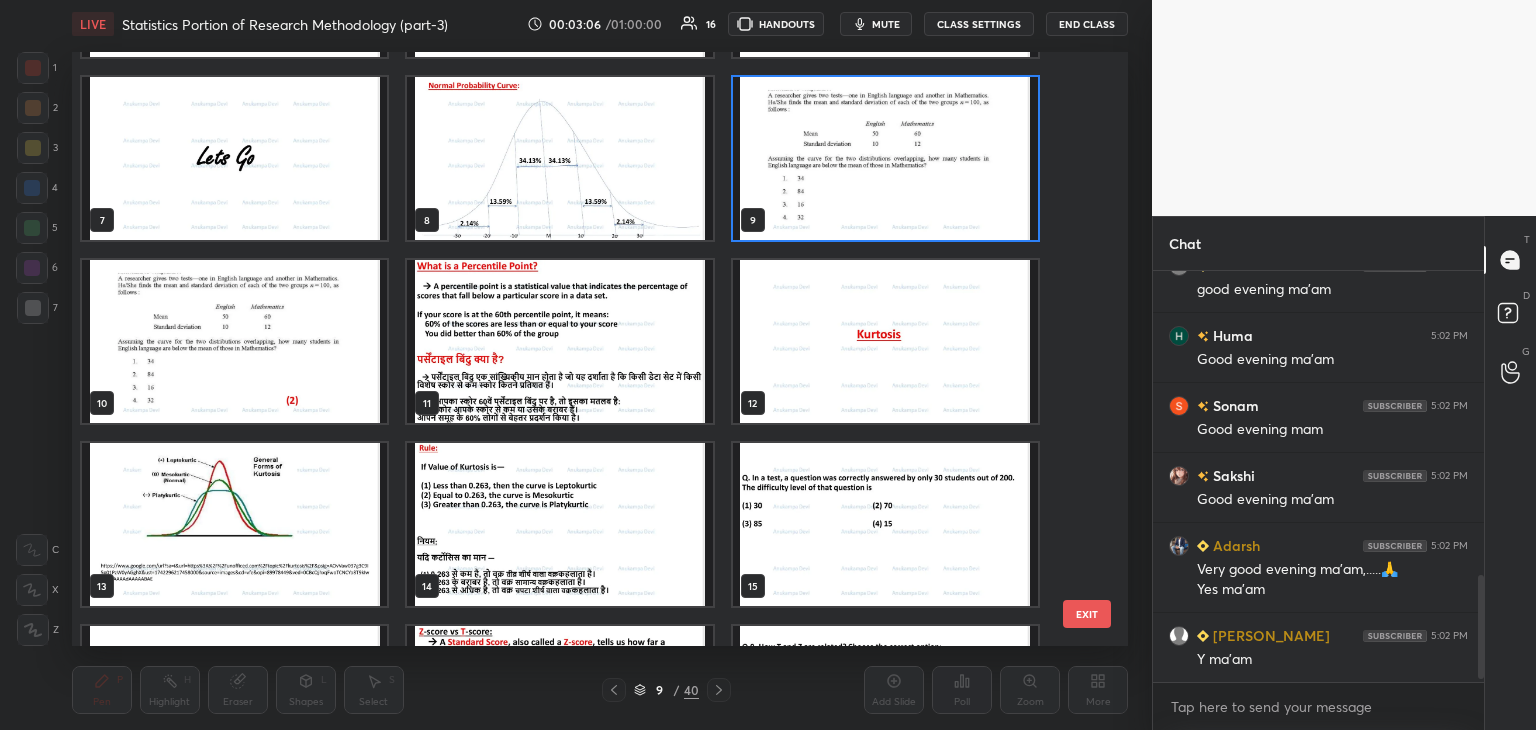 click at bounding box center [885, 158] 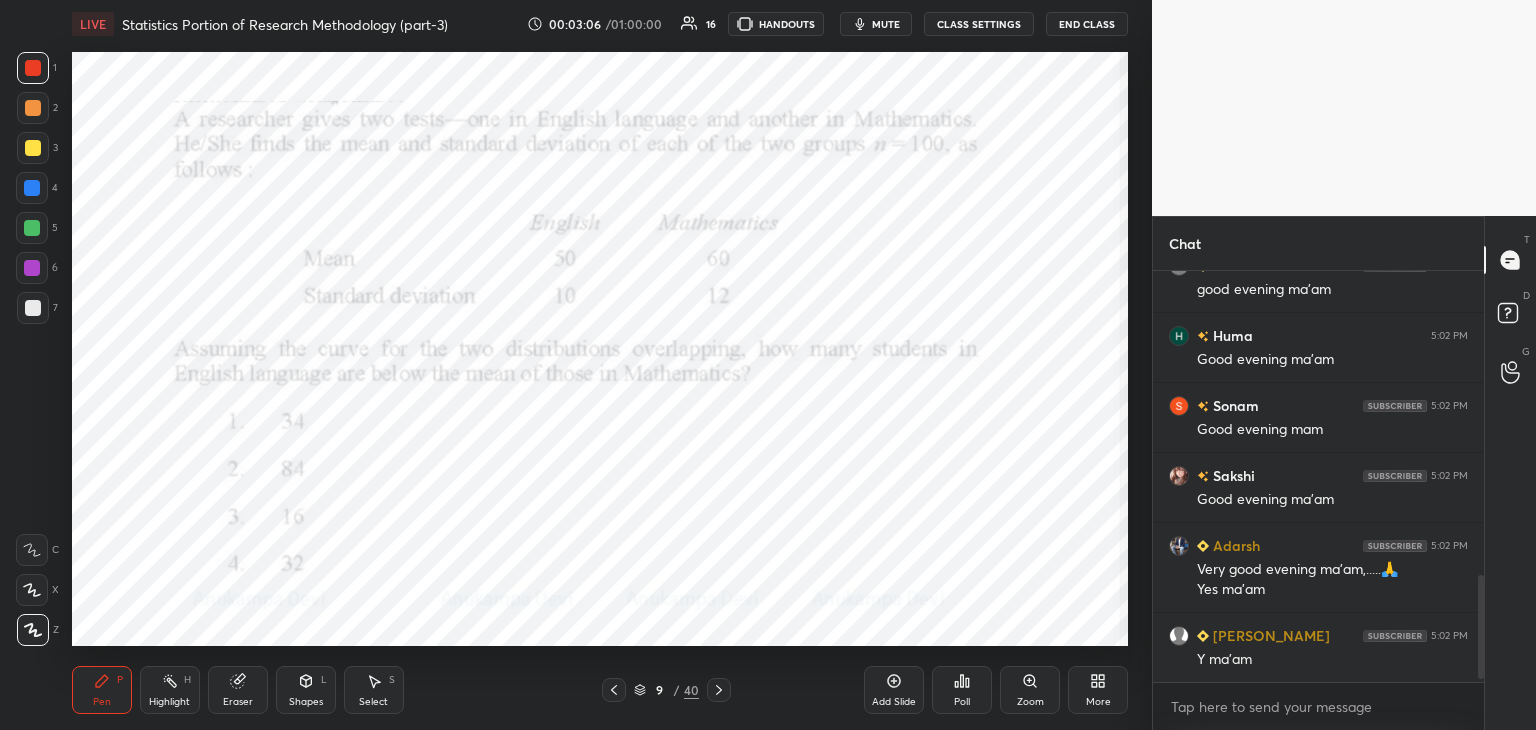click at bounding box center [885, 158] 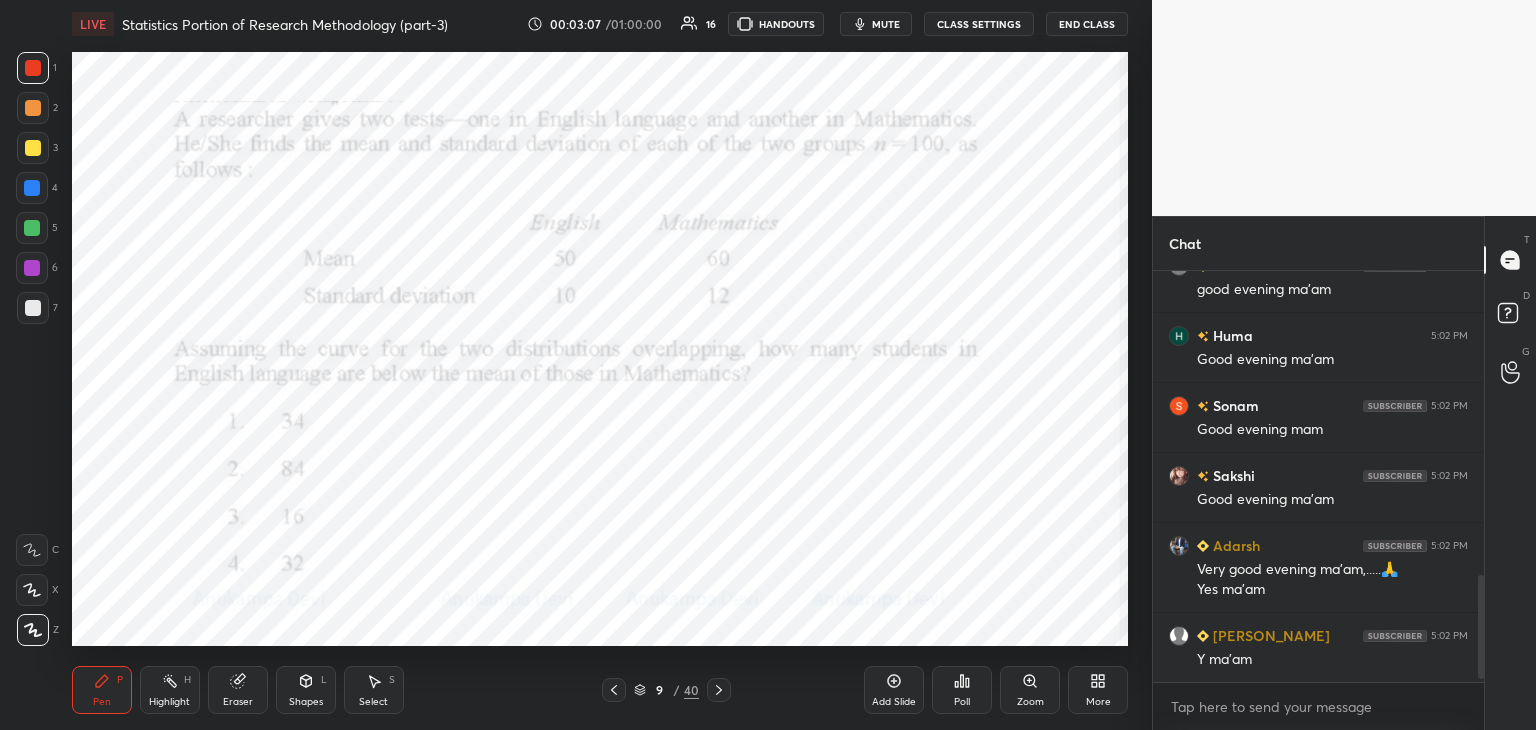 click on "mute" at bounding box center (886, 24) 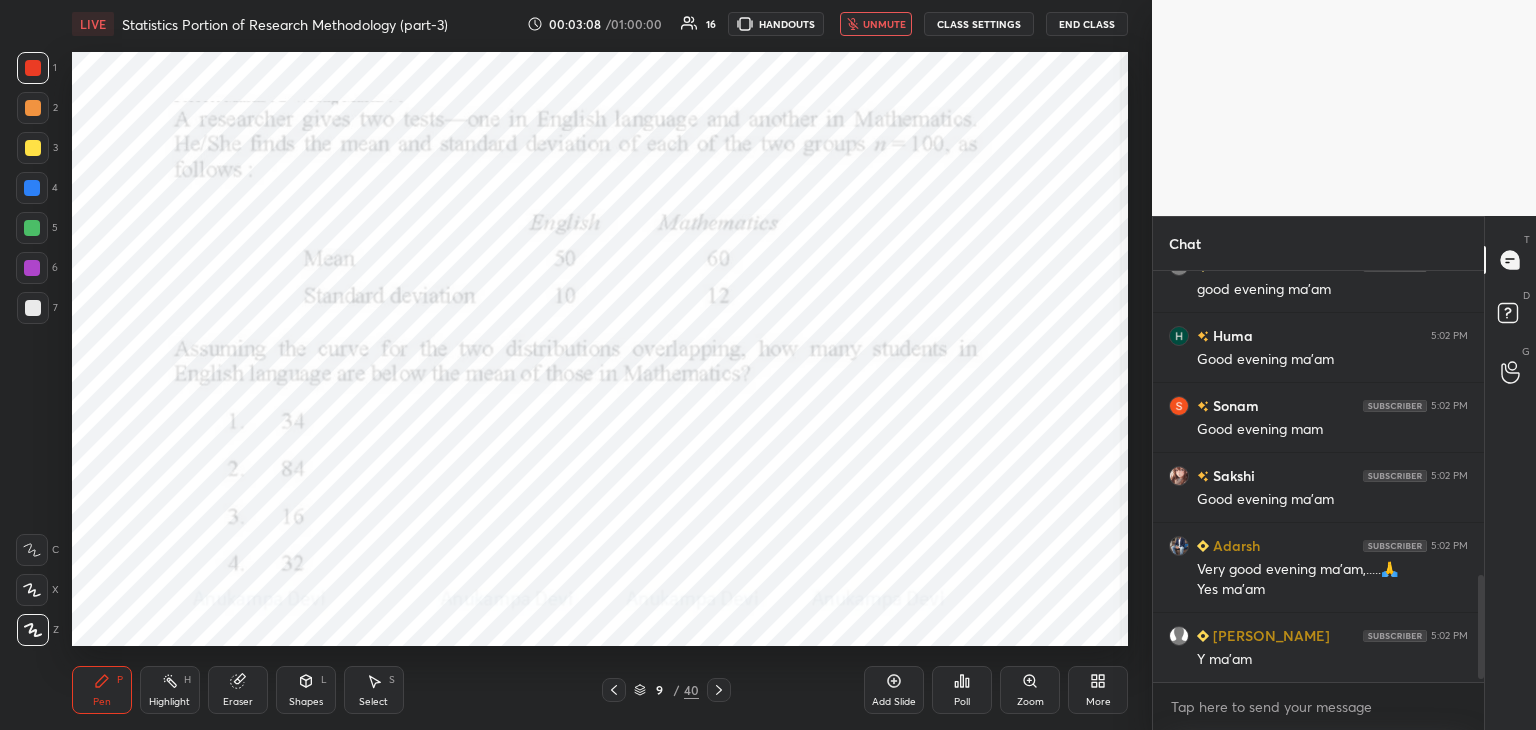 click on "unmute" at bounding box center (884, 24) 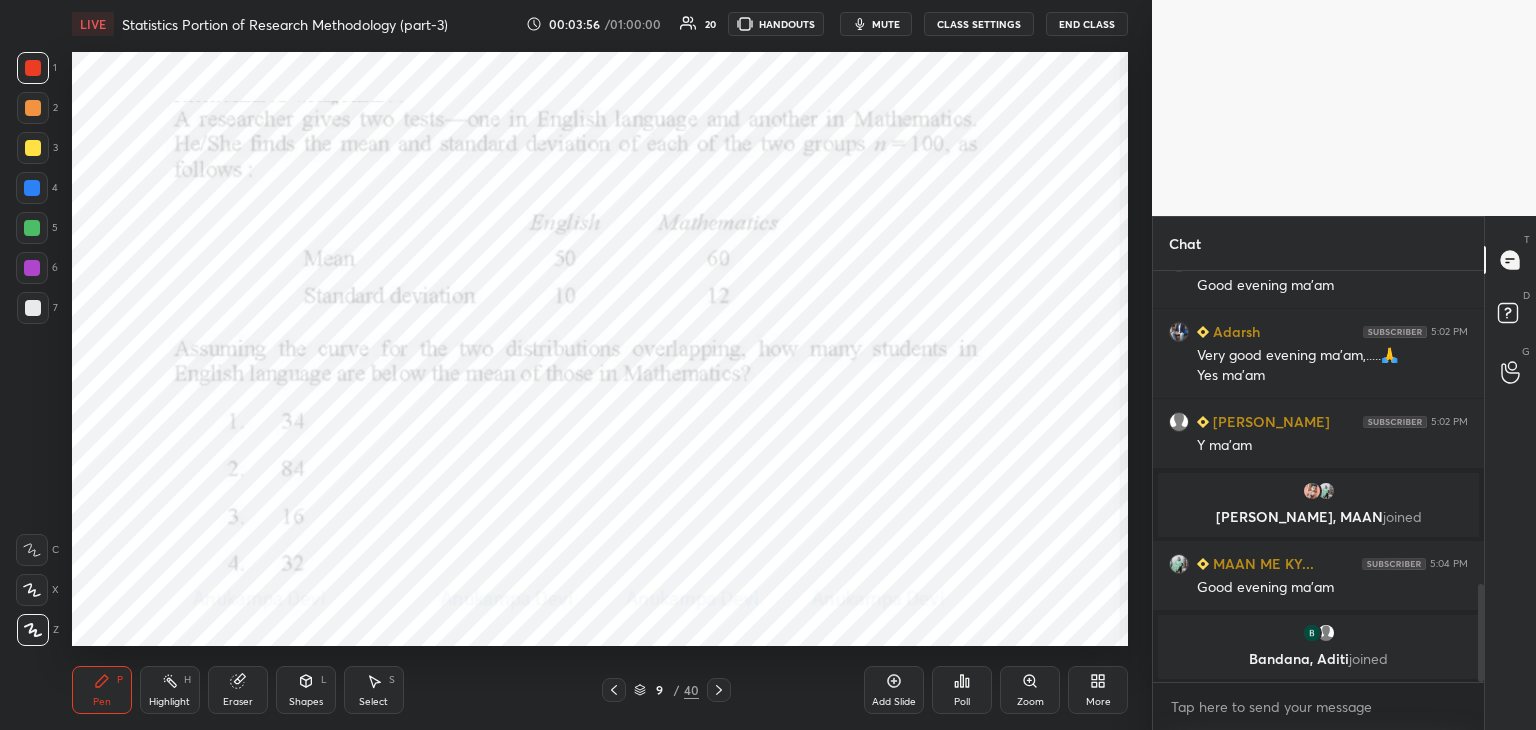 scroll, scrollTop: 1342, scrollLeft: 0, axis: vertical 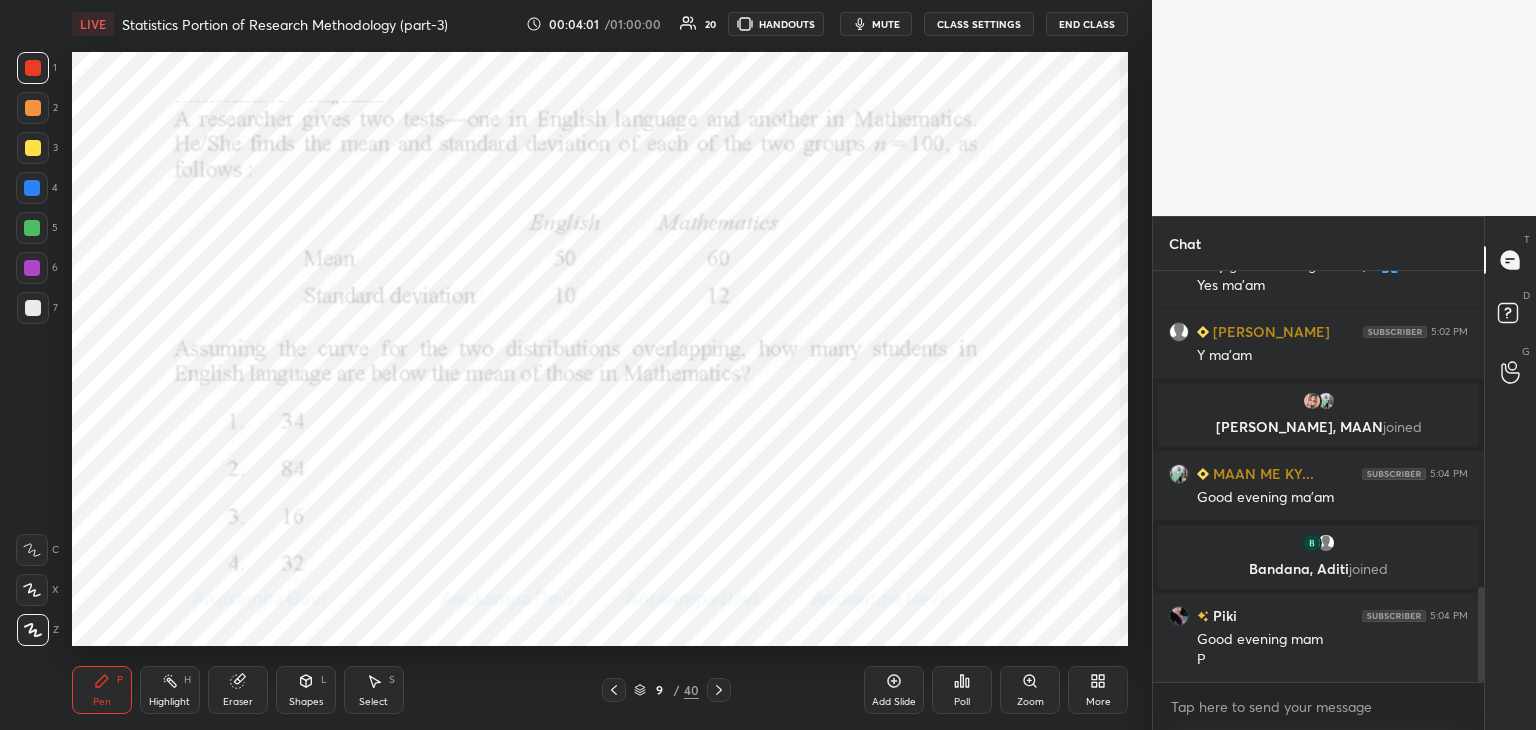 click on "mute" at bounding box center [886, 24] 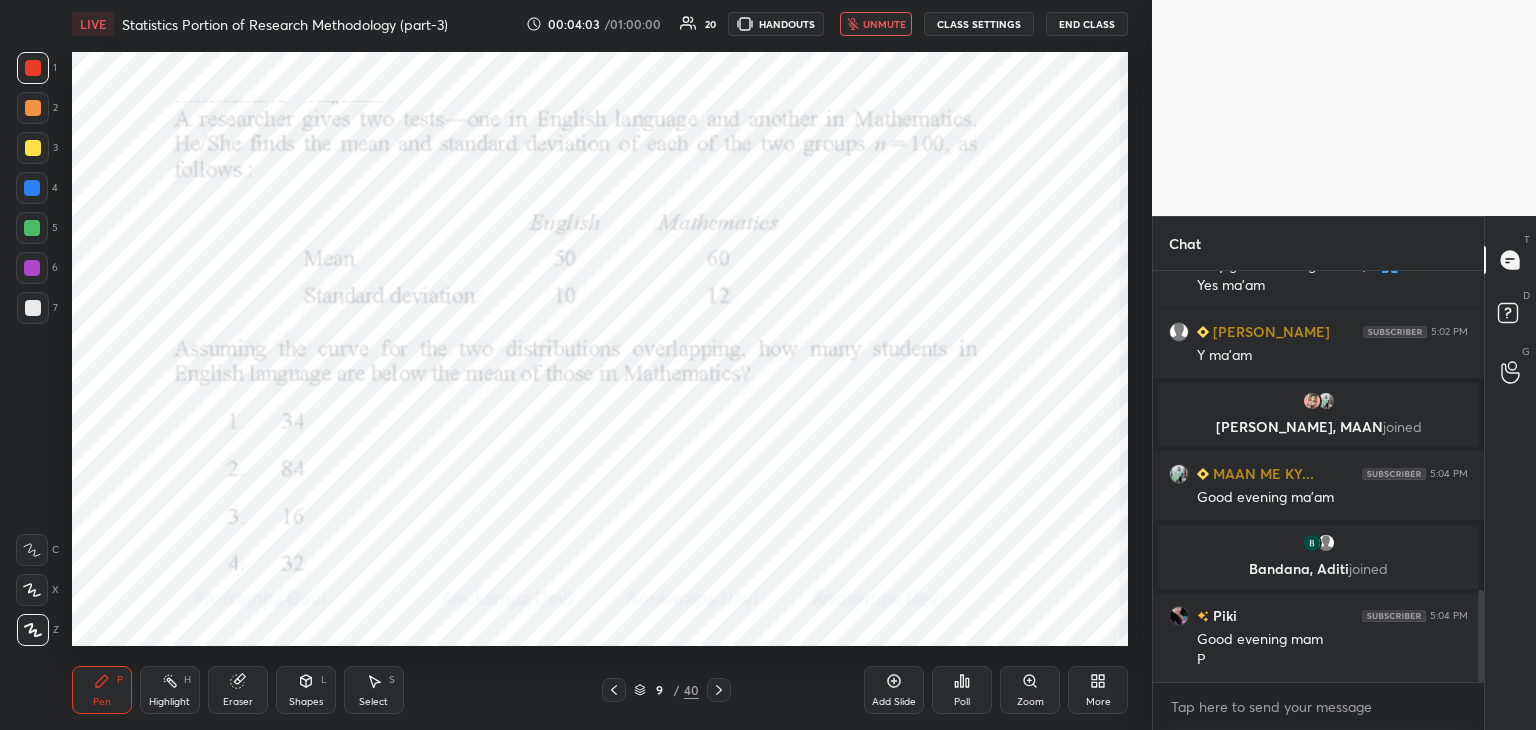 scroll, scrollTop: 1432, scrollLeft: 0, axis: vertical 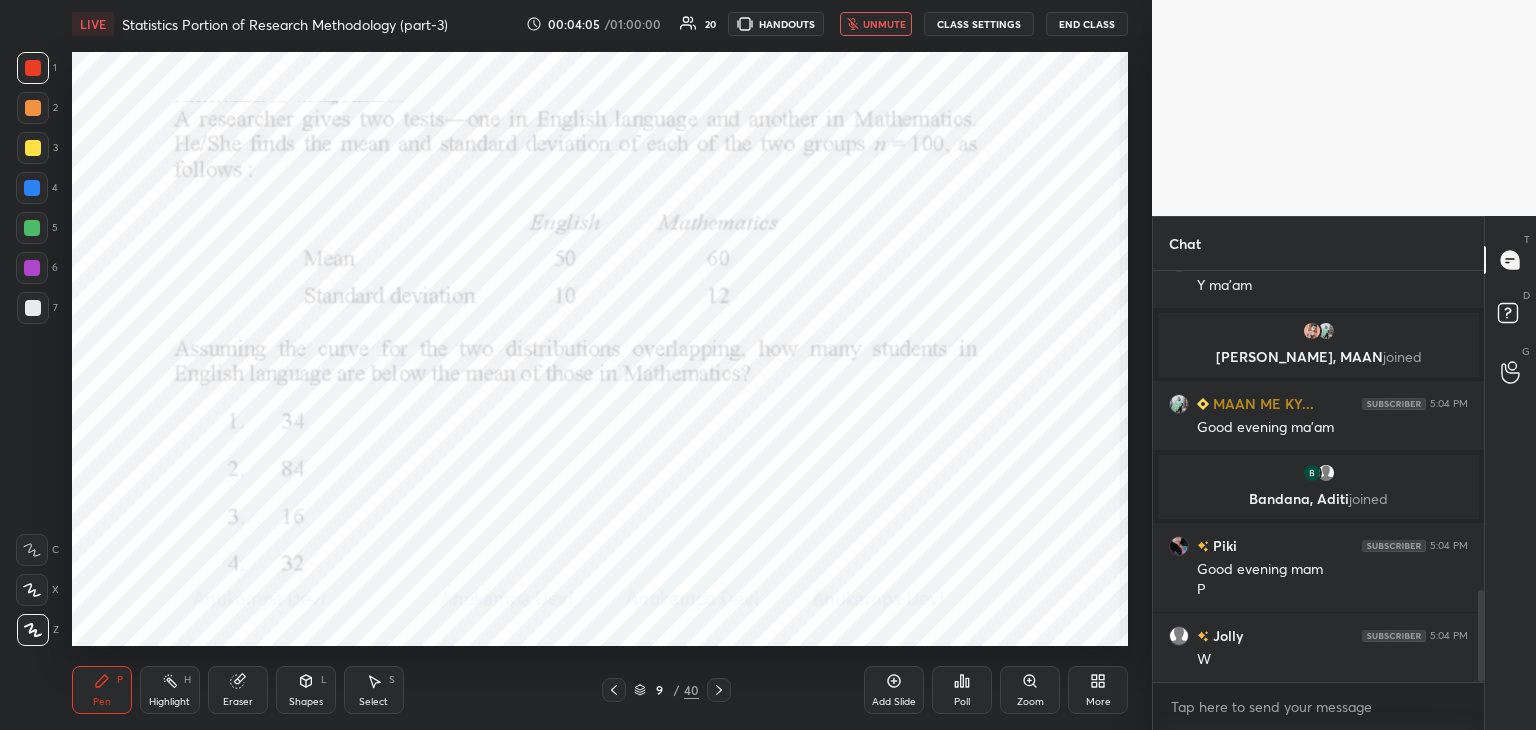 click on "LIVE Statistics Portion of Research Methodology (part-3) 00:04:05 /  01:00:00 20 HANDOUTS unmute CLASS SETTINGS End Class" at bounding box center [600, 24] 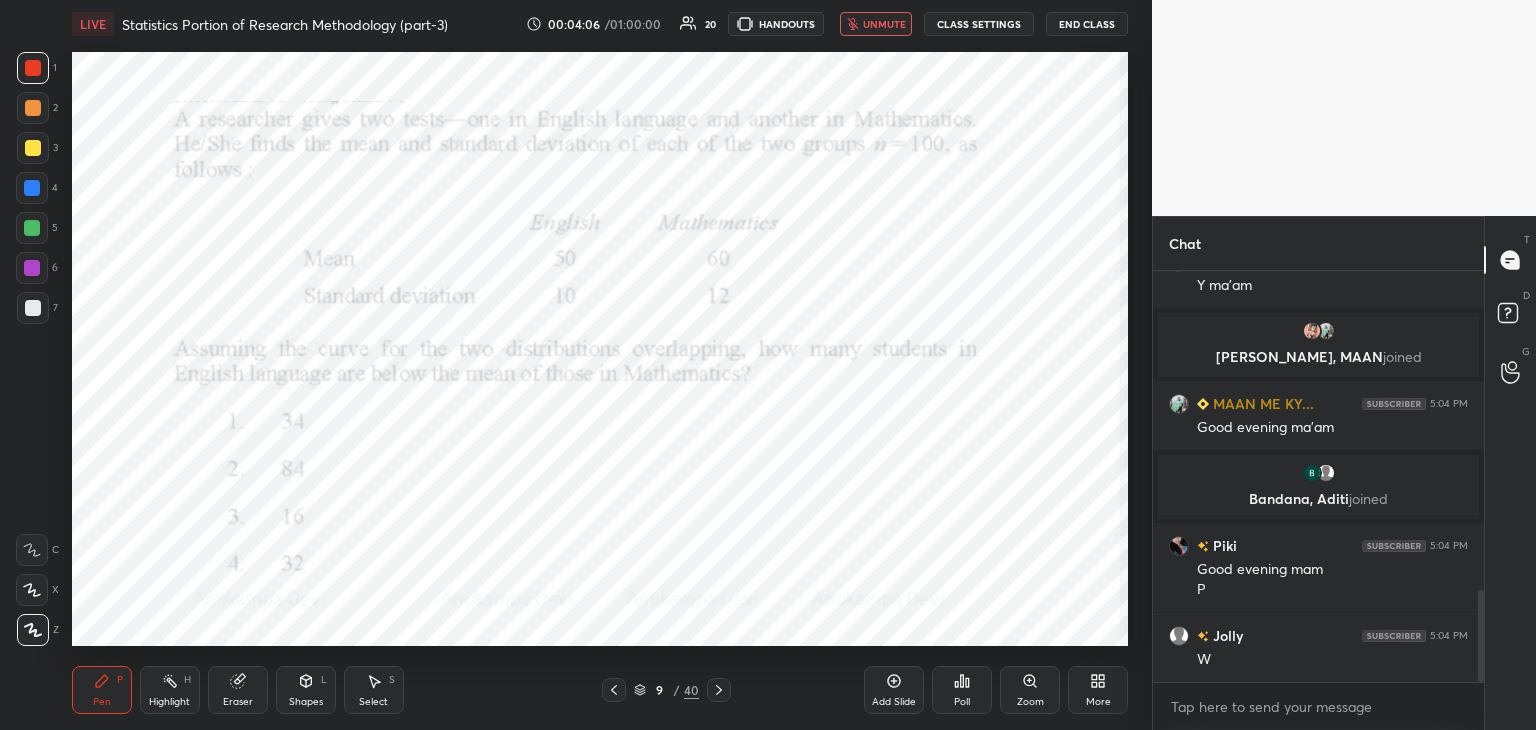 click on "unmute" at bounding box center (884, 24) 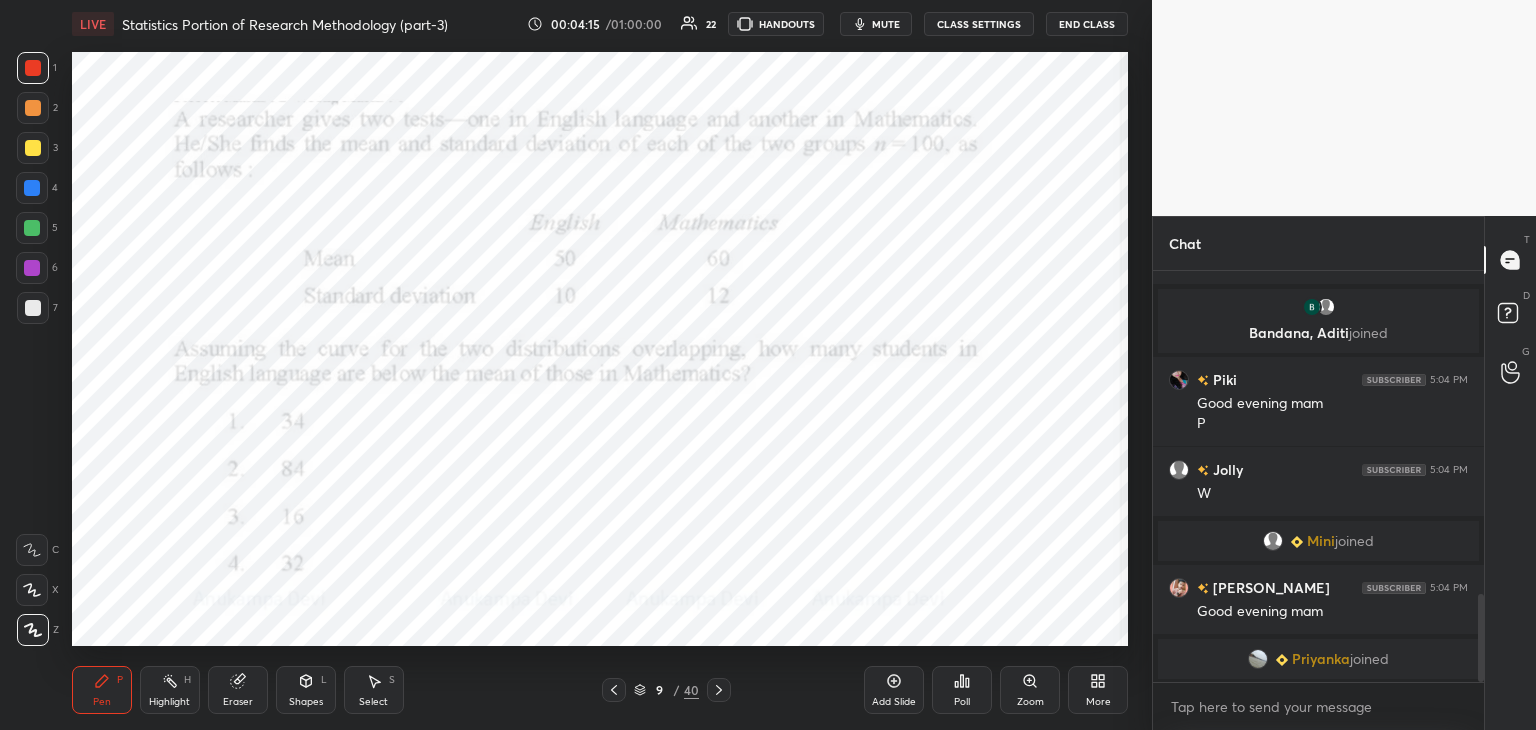 scroll, scrollTop: 1568, scrollLeft: 0, axis: vertical 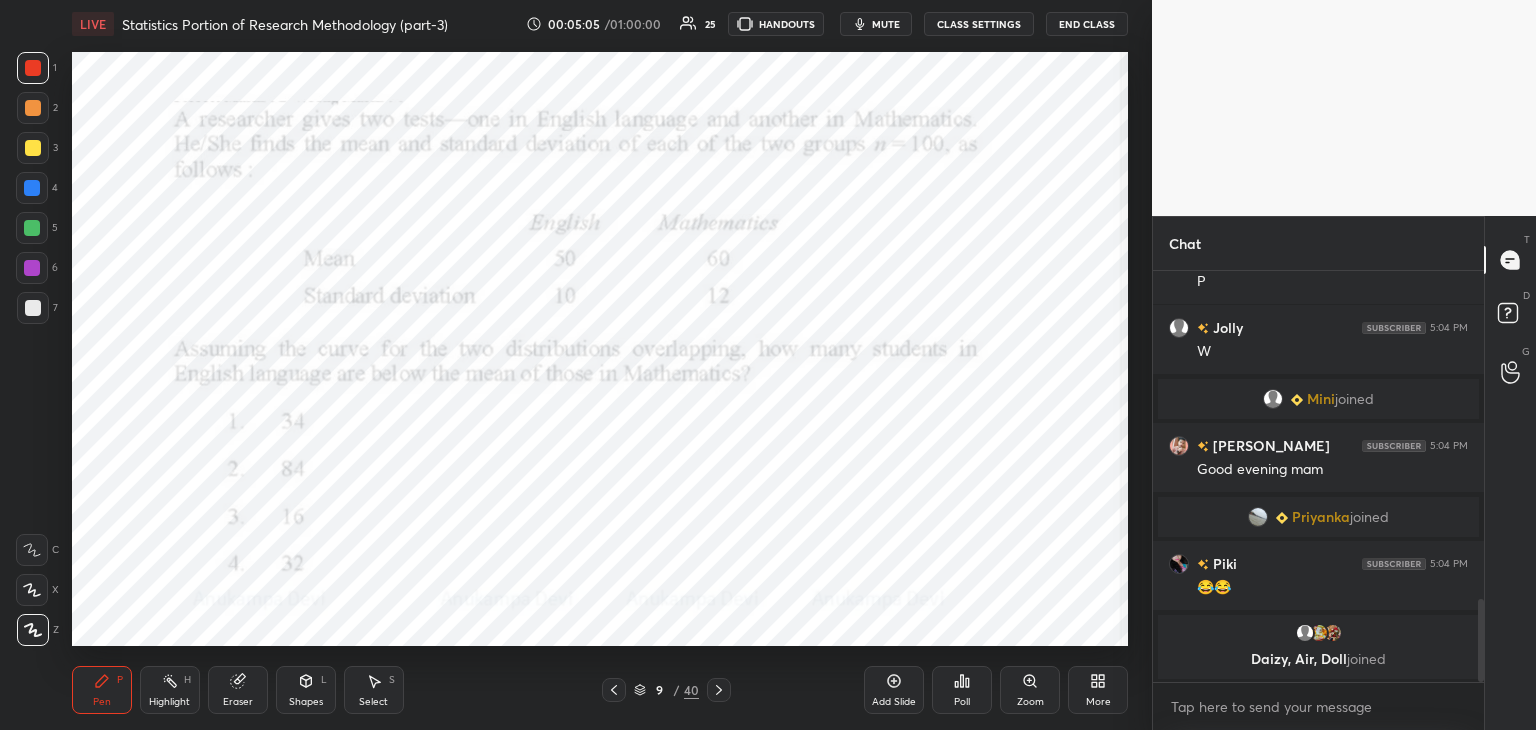 click on "mute" at bounding box center [886, 24] 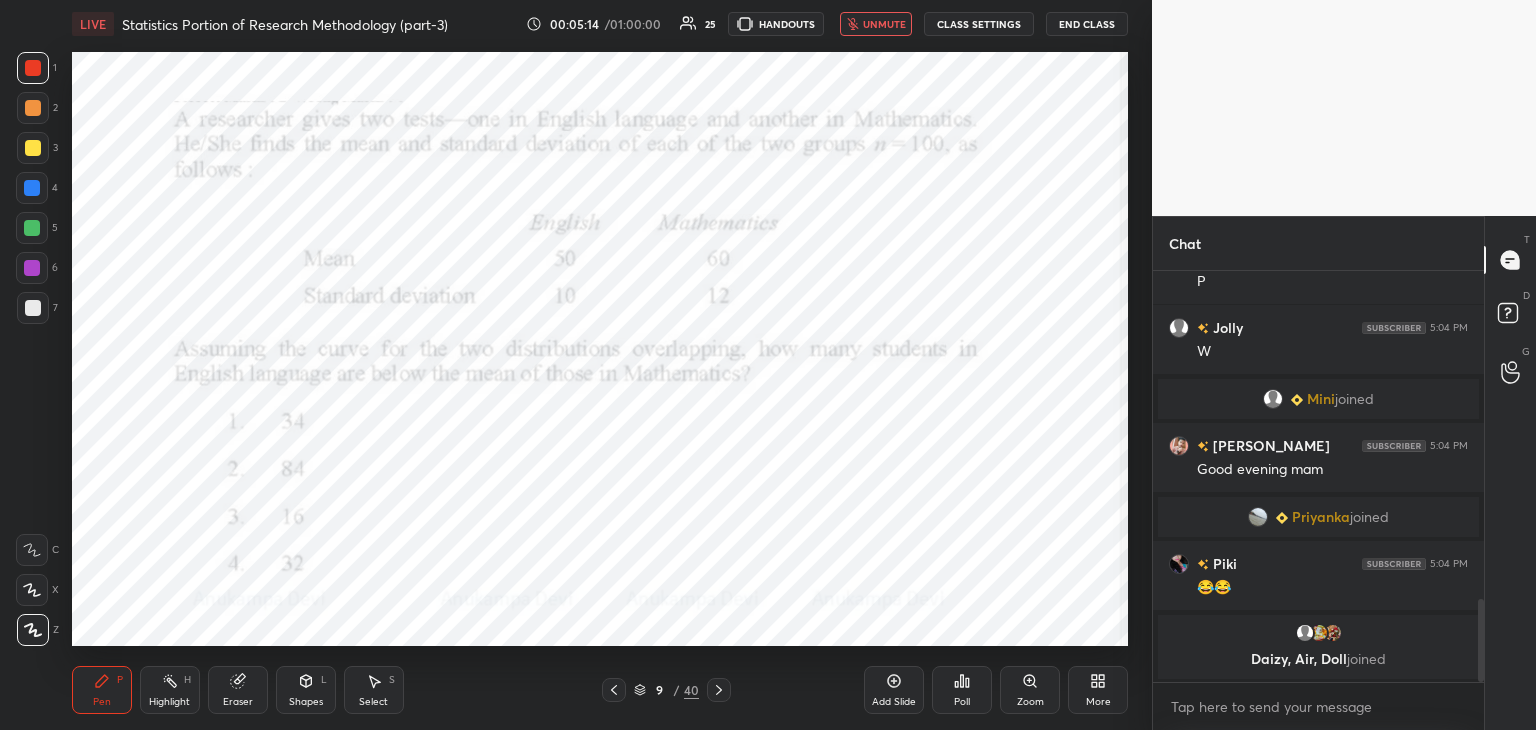 scroll, scrollTop: 1692, scrollLeft: 0, axis: vertical 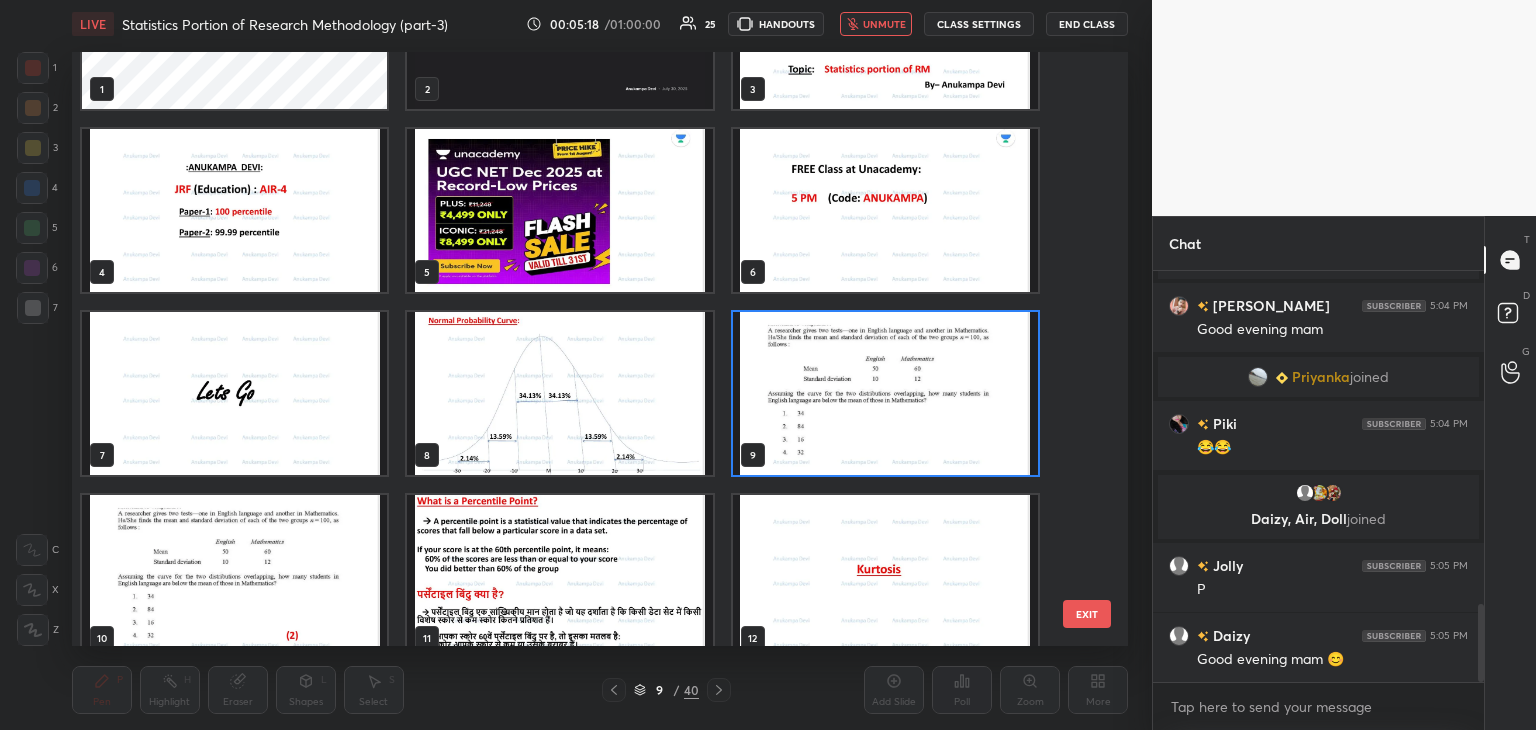click on "unmute" at bounding box center (876, 24) 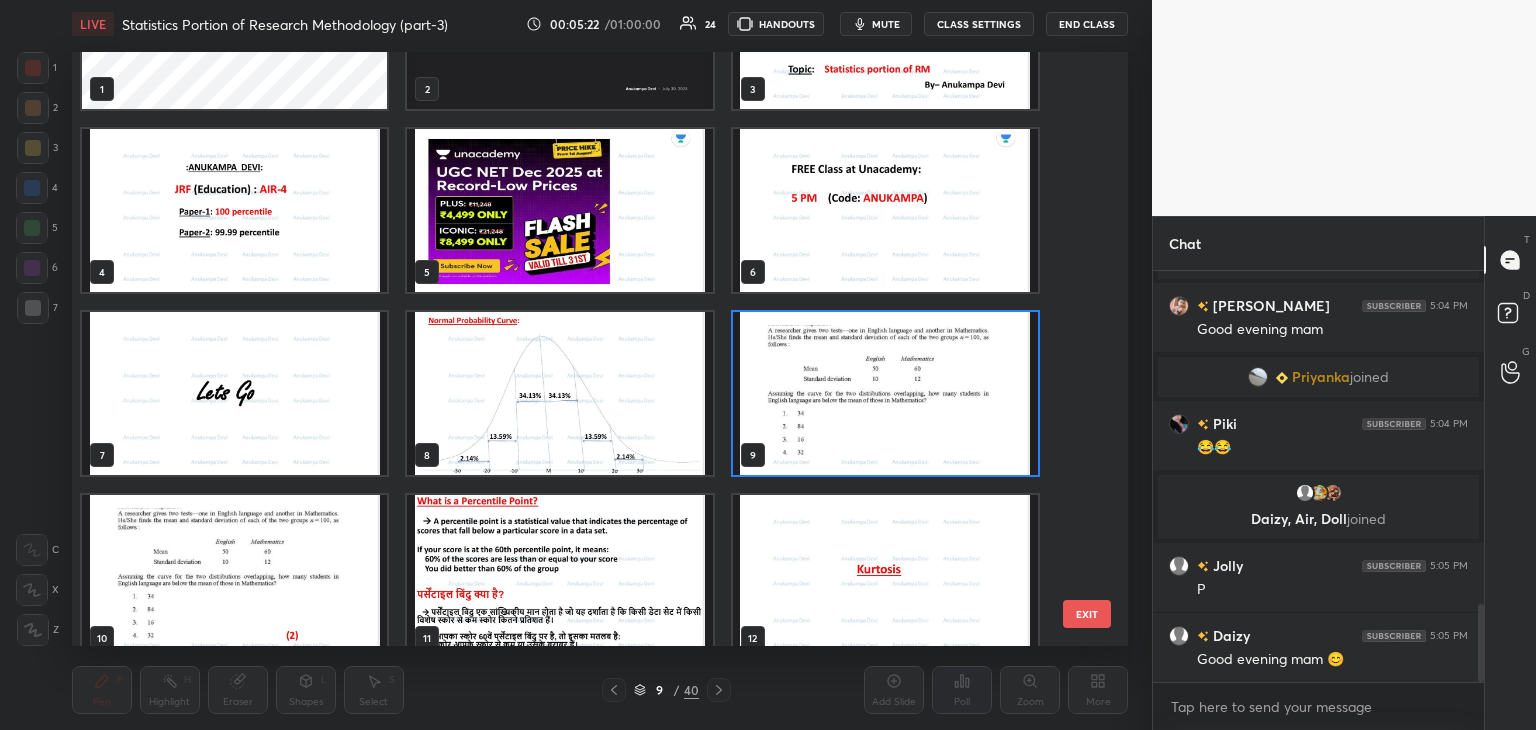 click at bounding box center [885, 393] 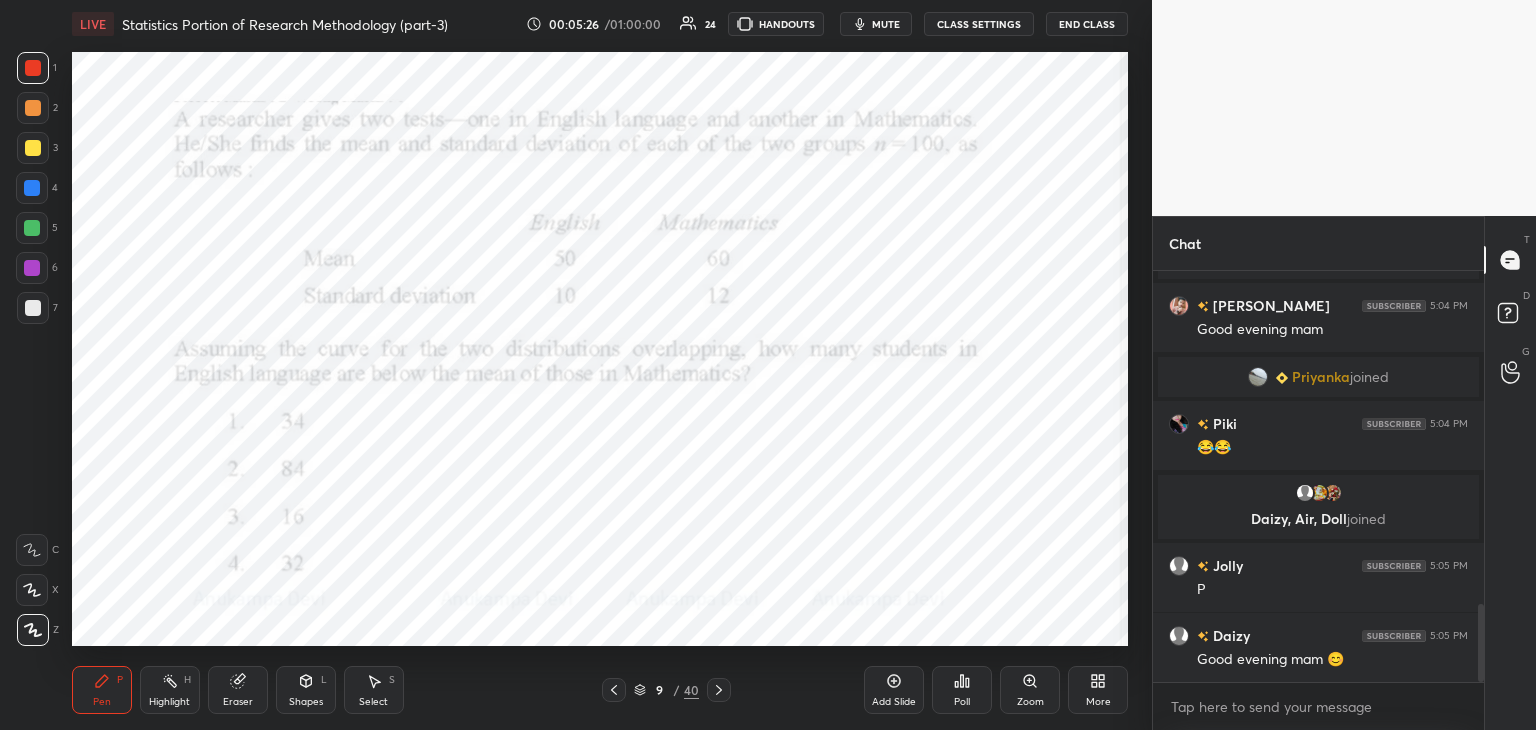 click on "mute" at bounding box center [886, 24] 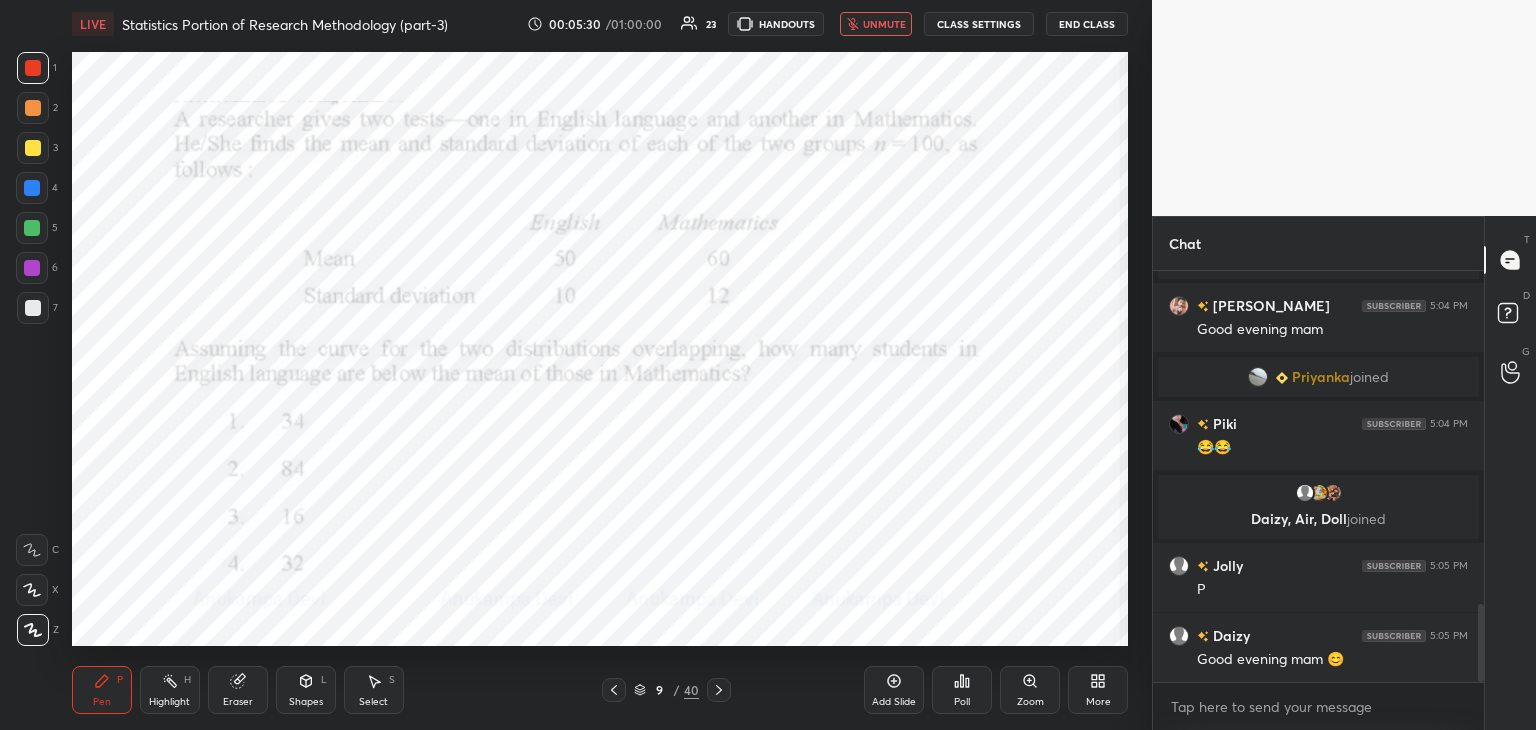 drag, startPoint x: 887, startPoint y: 26, endPoint x: 884, endPoint y: 49, distance: 23.194826 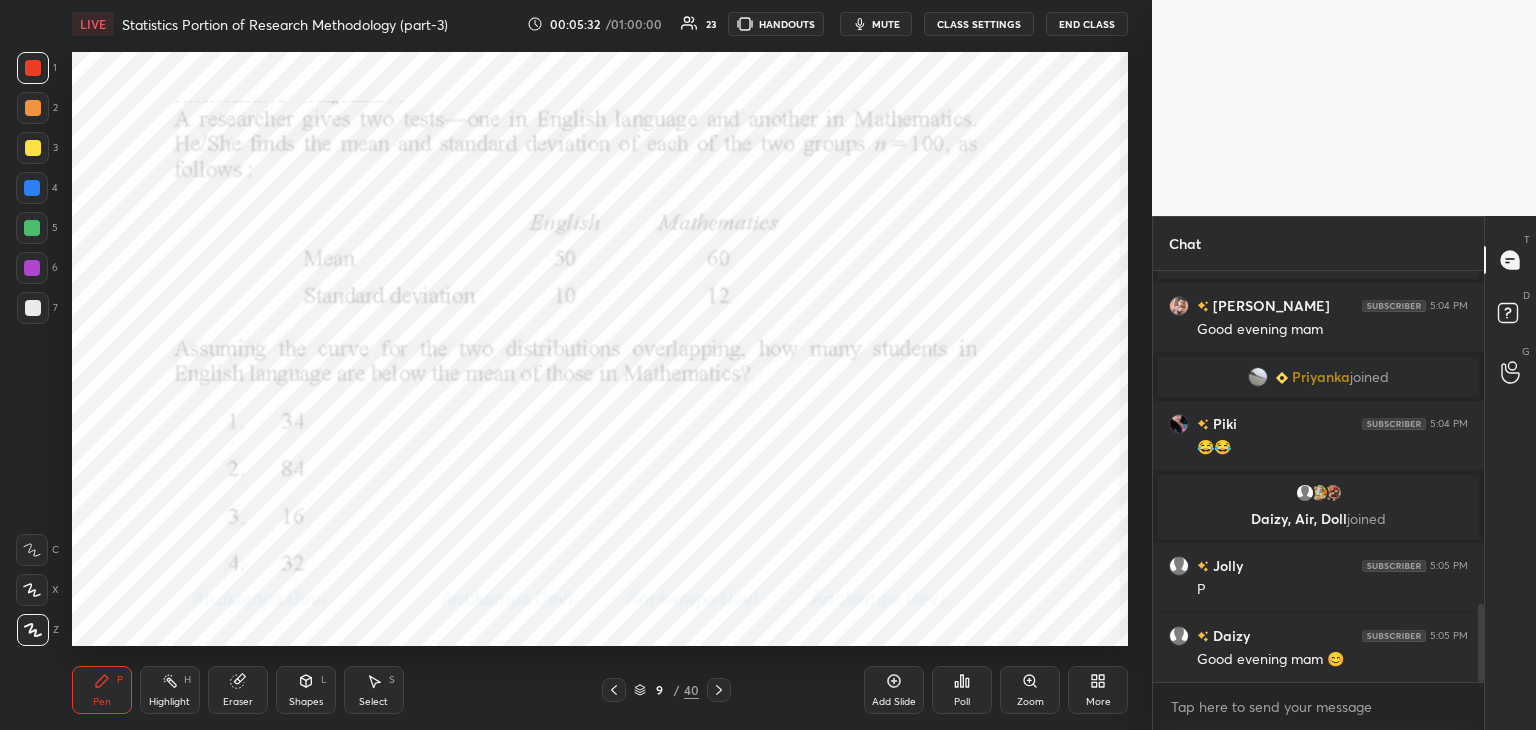 click on "Poll" at bounding box center [962, 690] 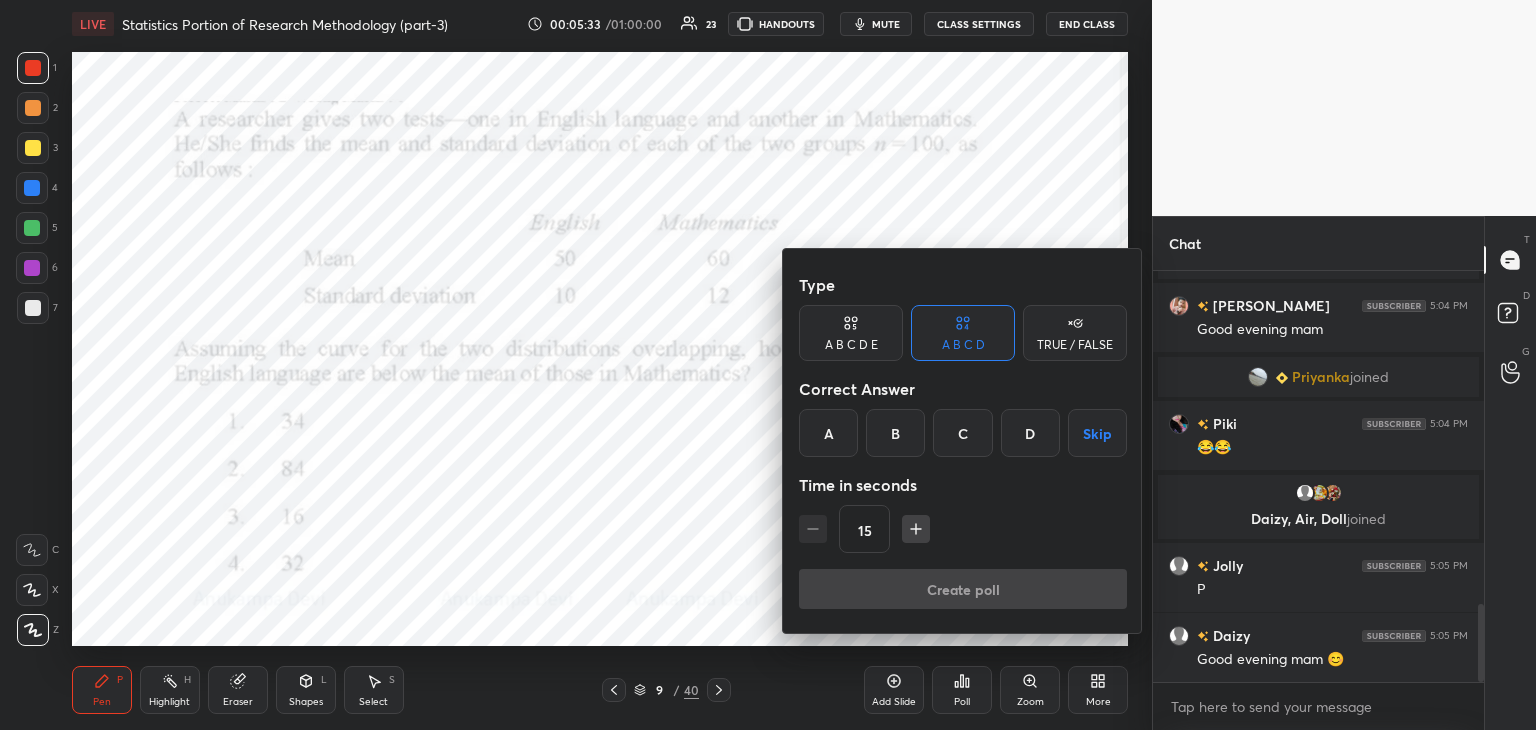 click on "B" at bounding box center [895, 433] 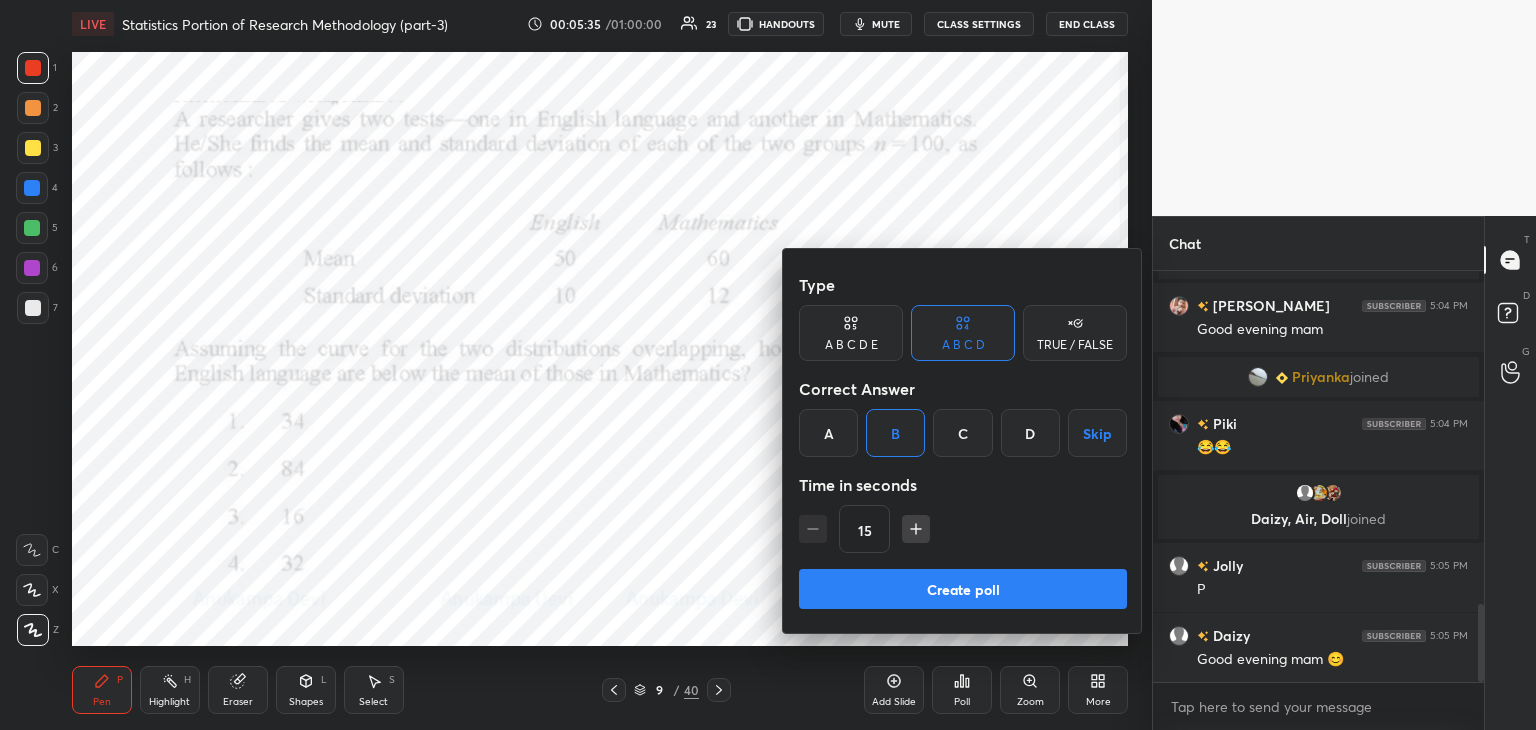 click on "Create poll" at bounding box center [963, 589] 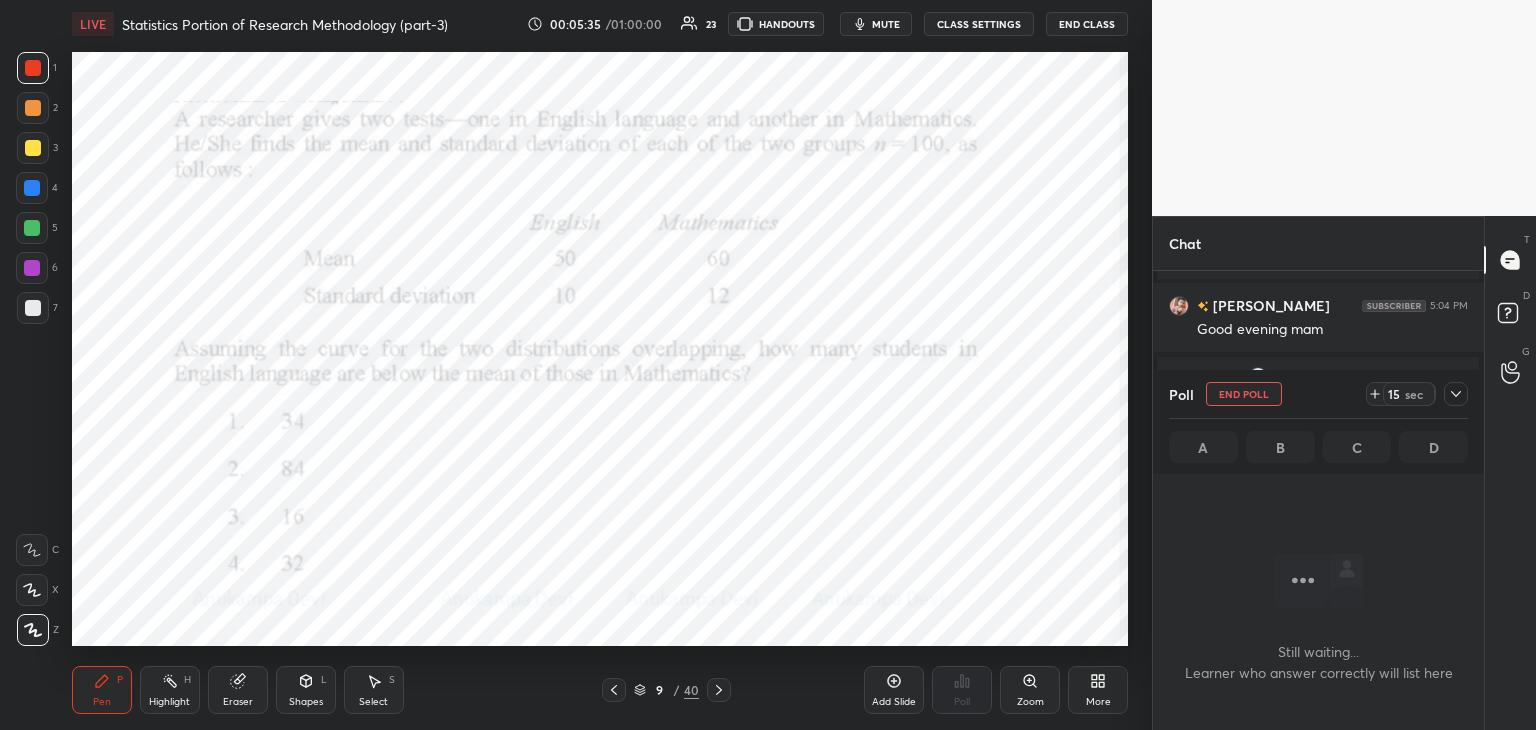 scroll, scrollTop: 334, scrollLeft: 325, axis: both 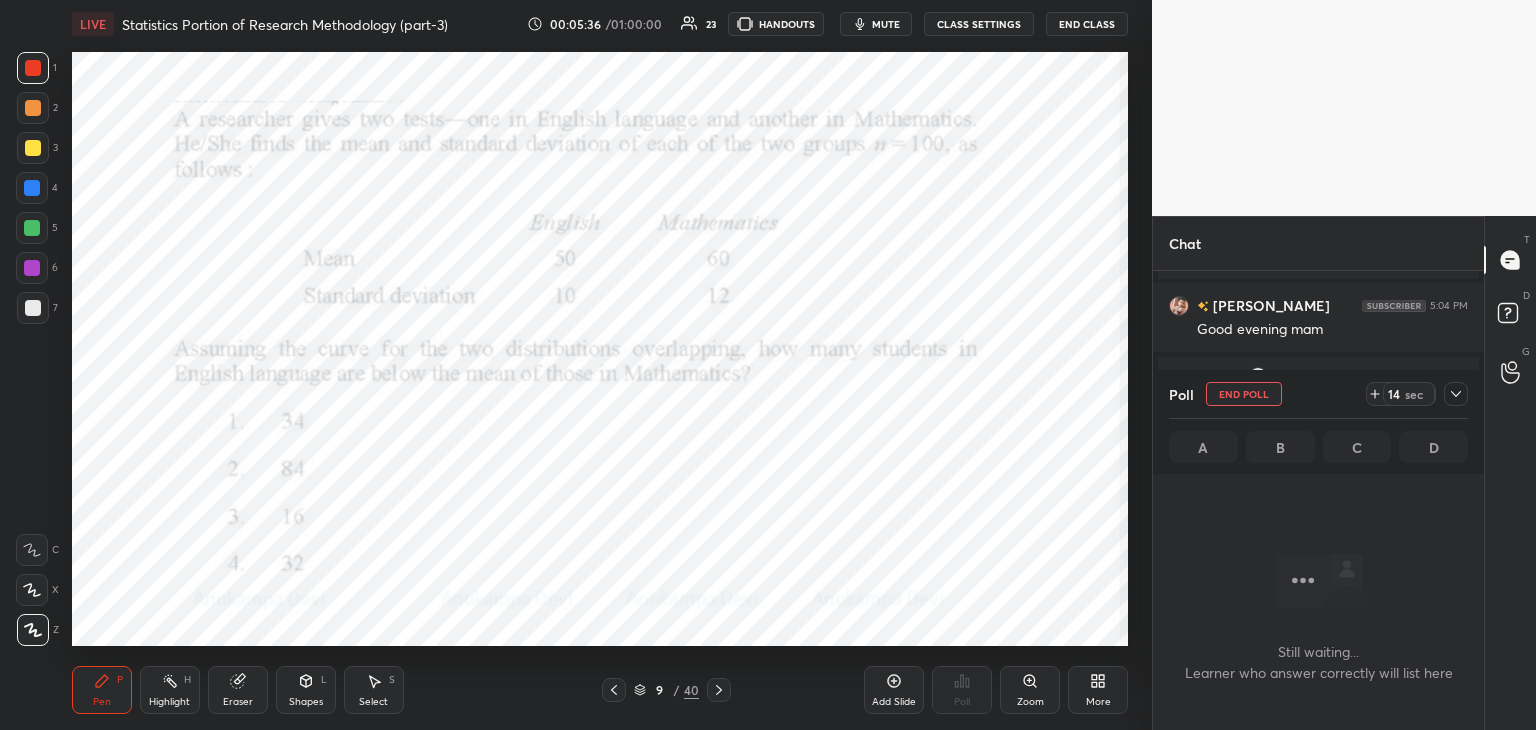 click on "mute" at bounding box center [886, 24] 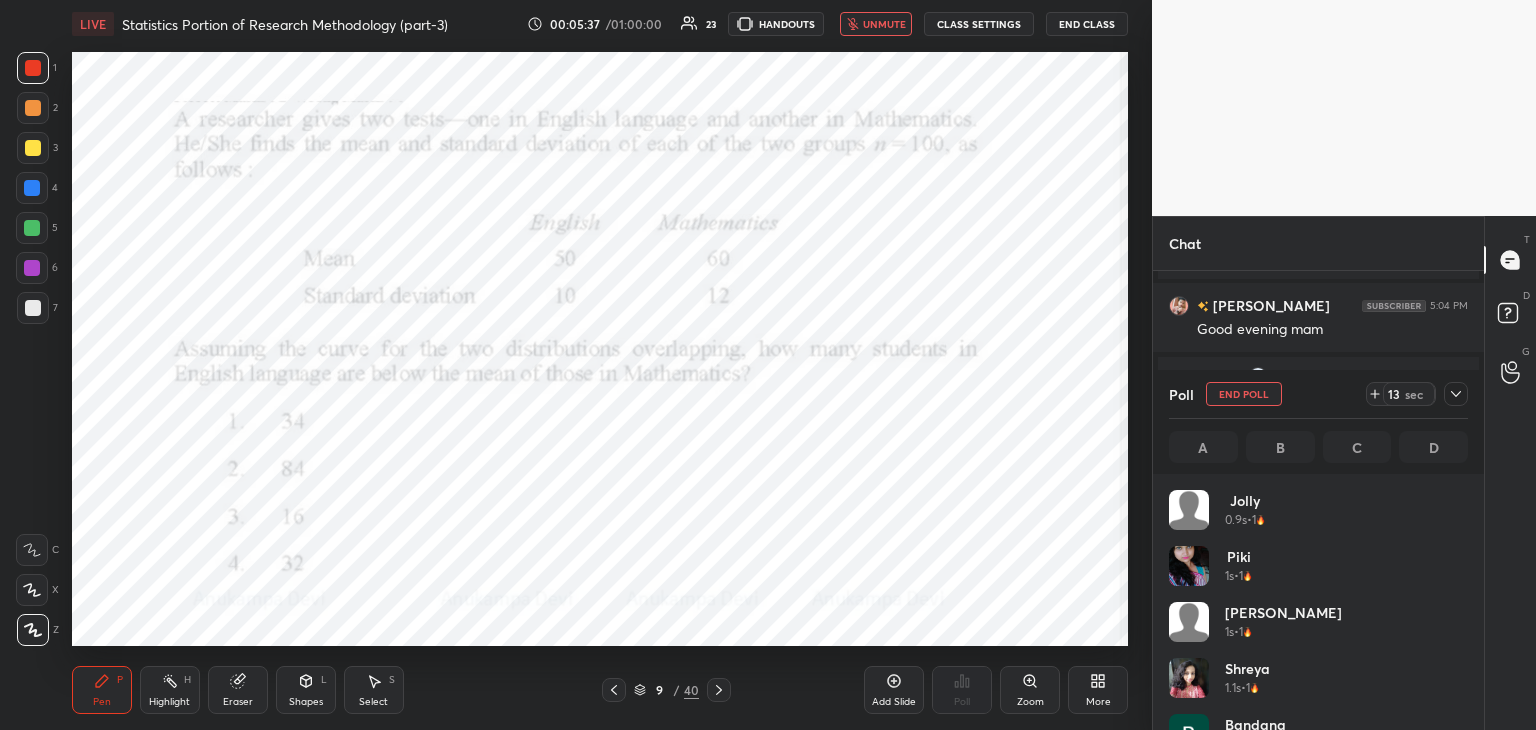 scroll, scrollTop: 6, scrollLeft: 6, axis: both 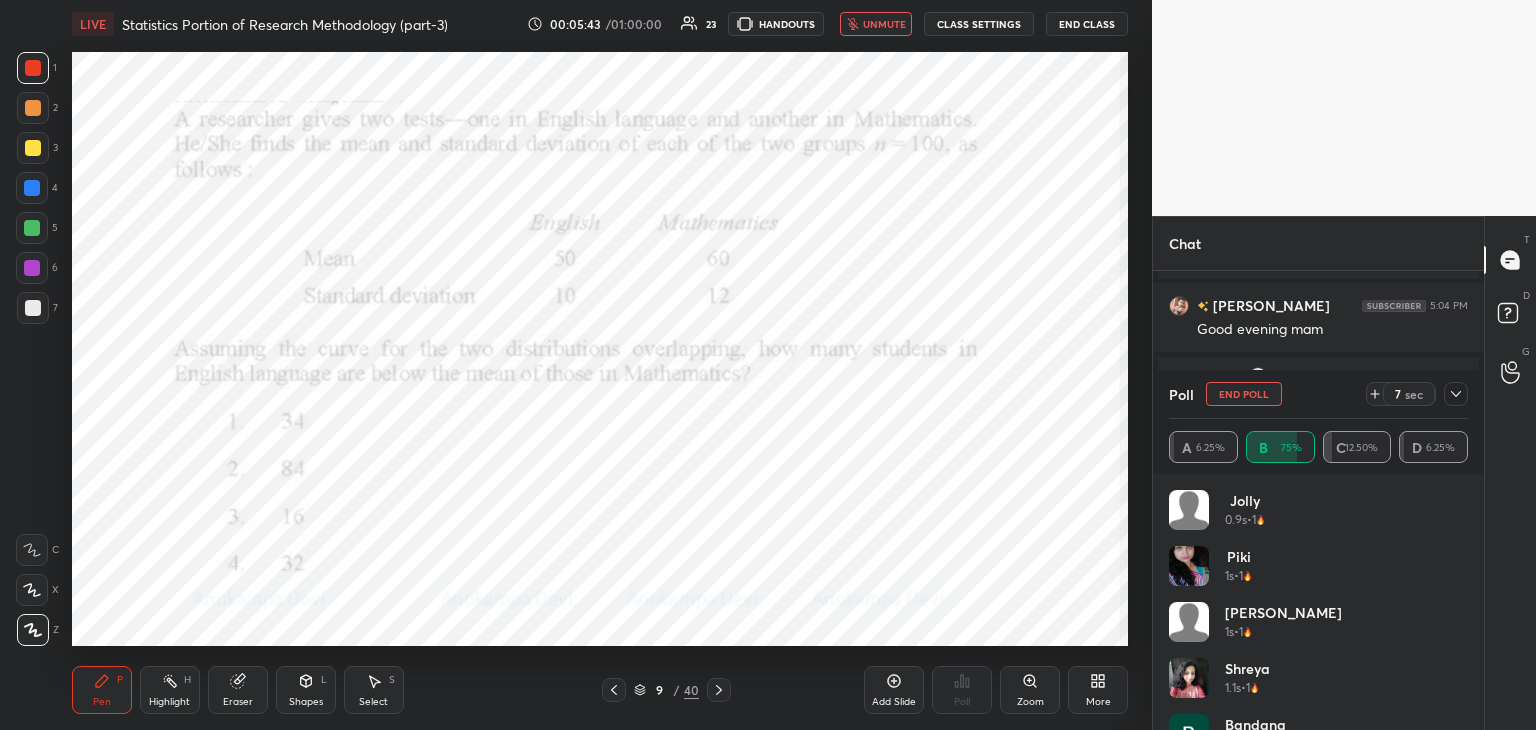 click on "unmute" at bounding box center [884, 24] 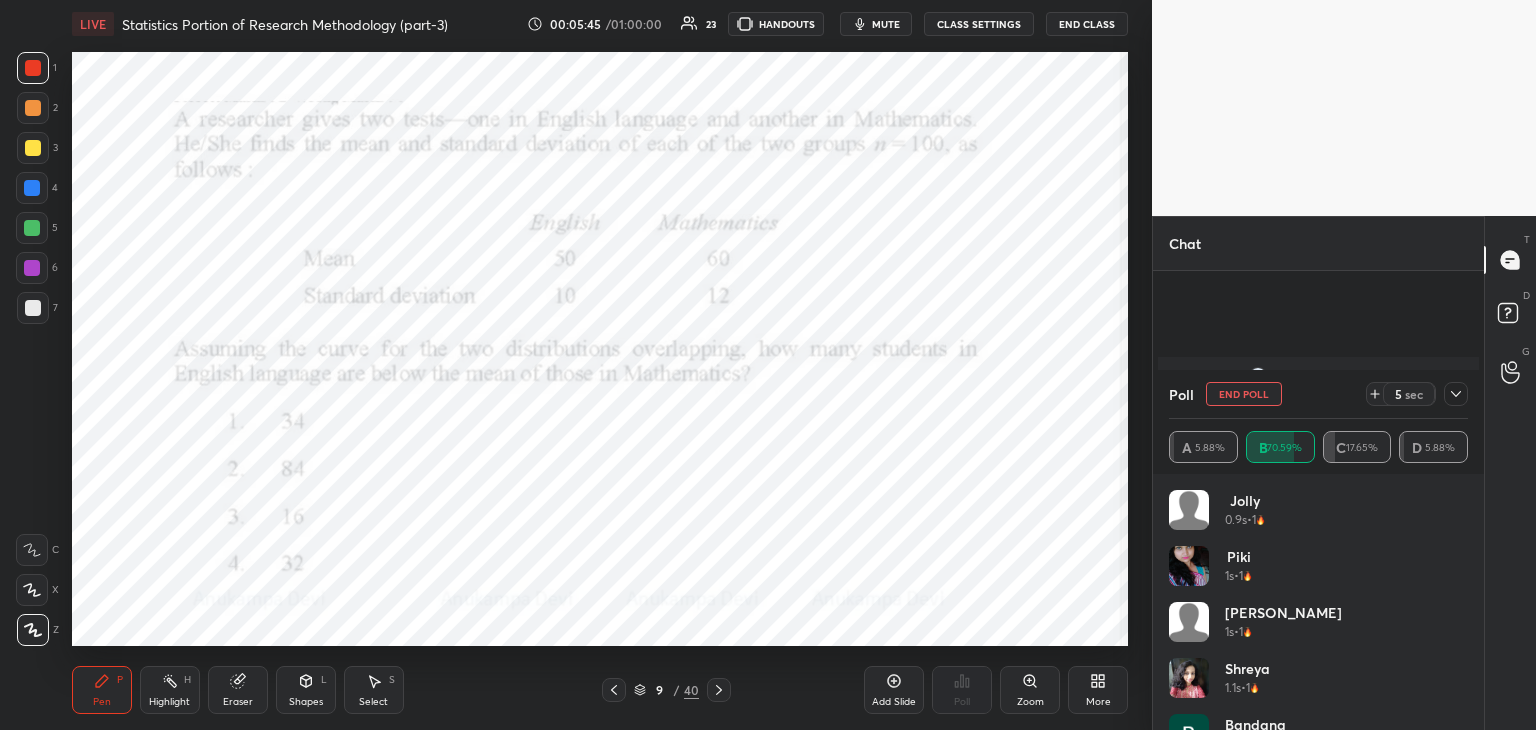 scroll, scrollTop: 1936, scrollLeft: 0, axis: vertical 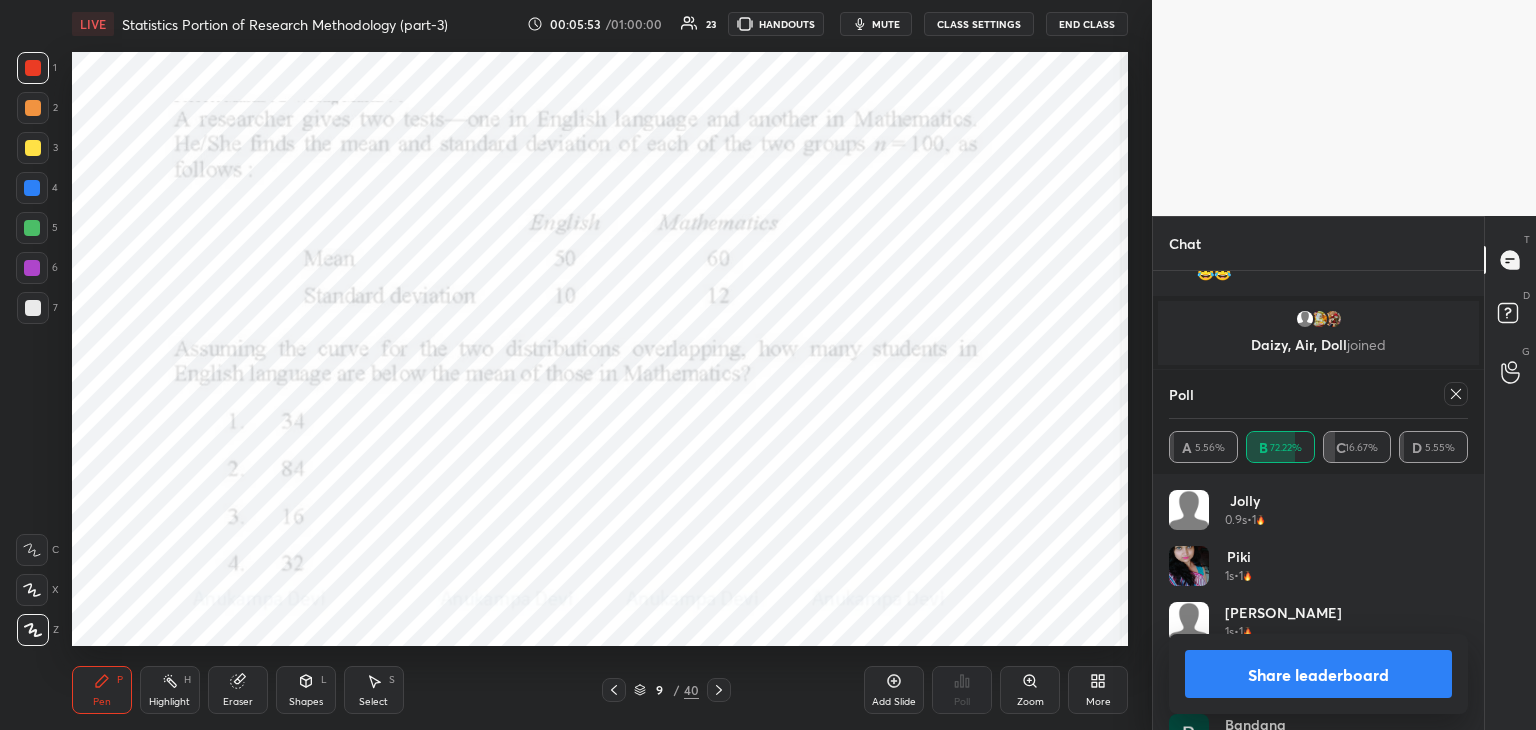 click 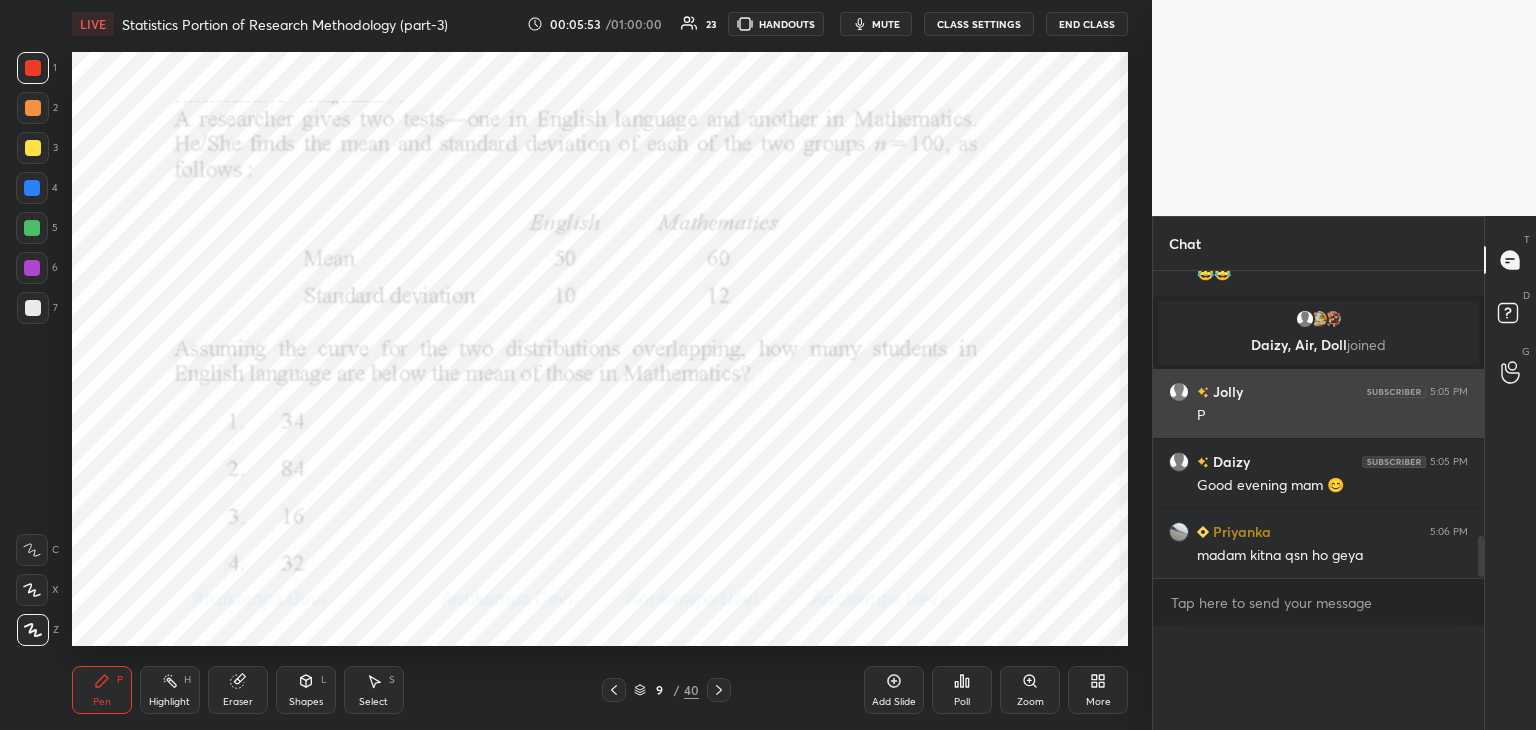 scroll, scrollTop: 151, scrollLeft: 293, axis: both 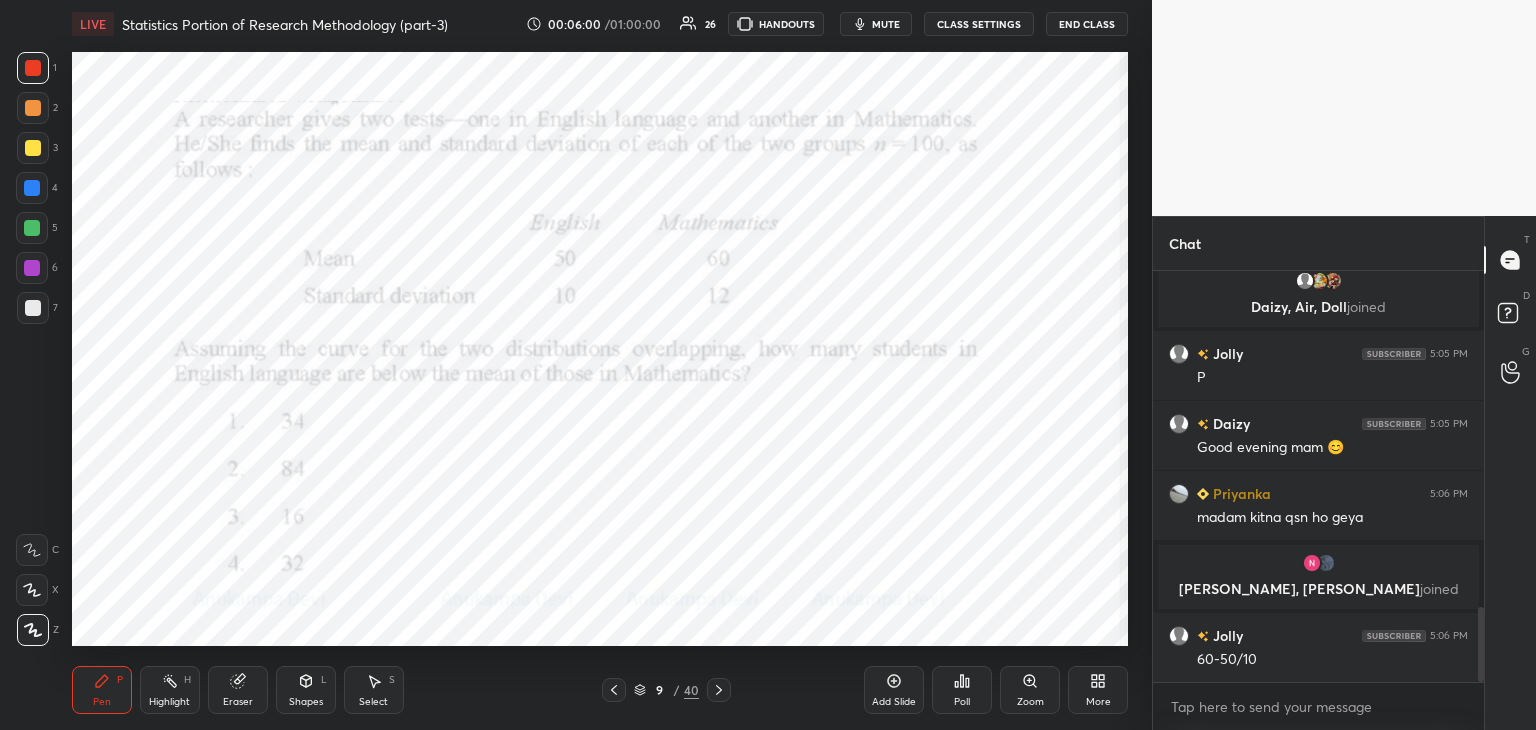 drag, startPoint x: 36, startPoint y: 192, endPoint x: 31, endPoint y: 181, distance: 12.083046 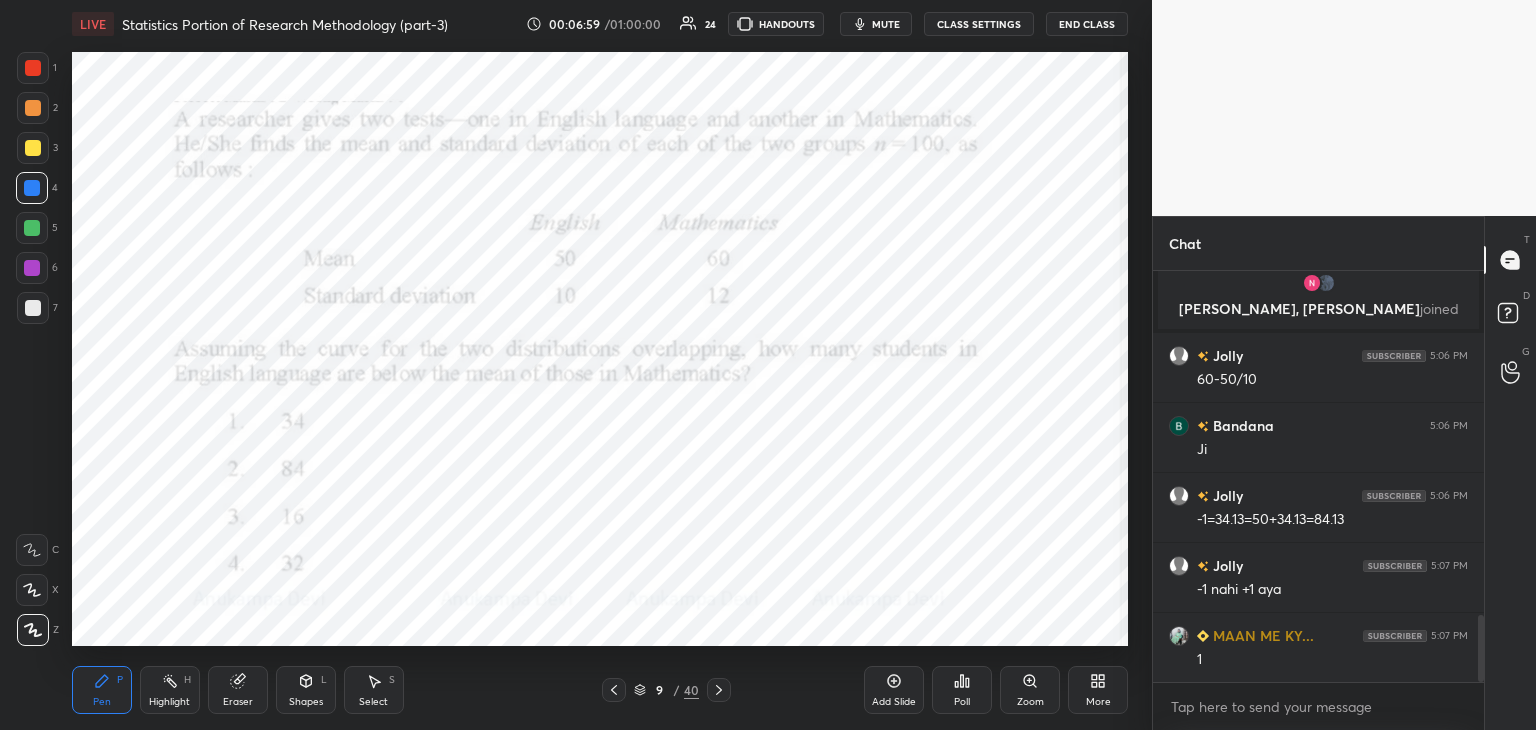 scroll, scrollTop: 2152, scrollLeft: 0, axis: vertical 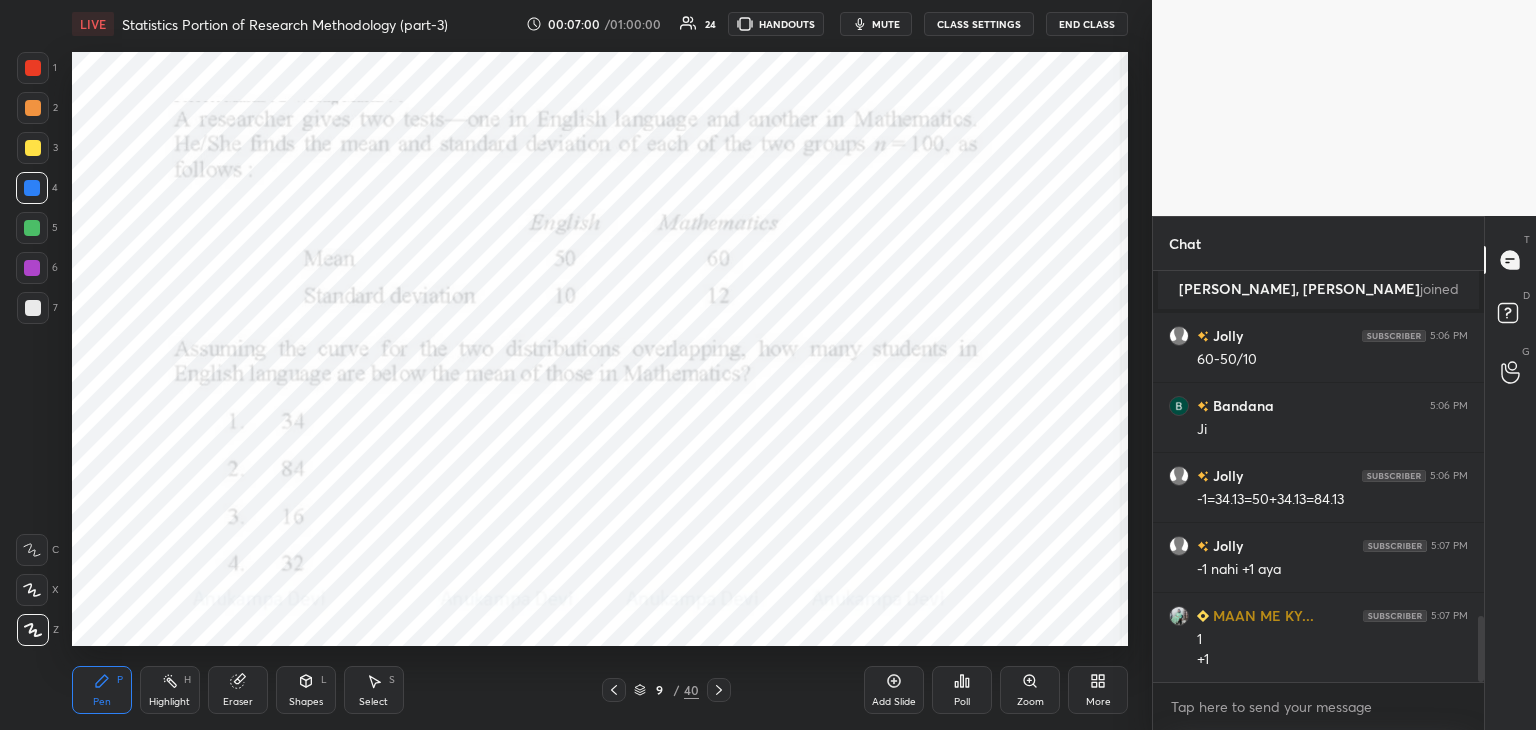 click on "mute" at bounding box center [886, 24] 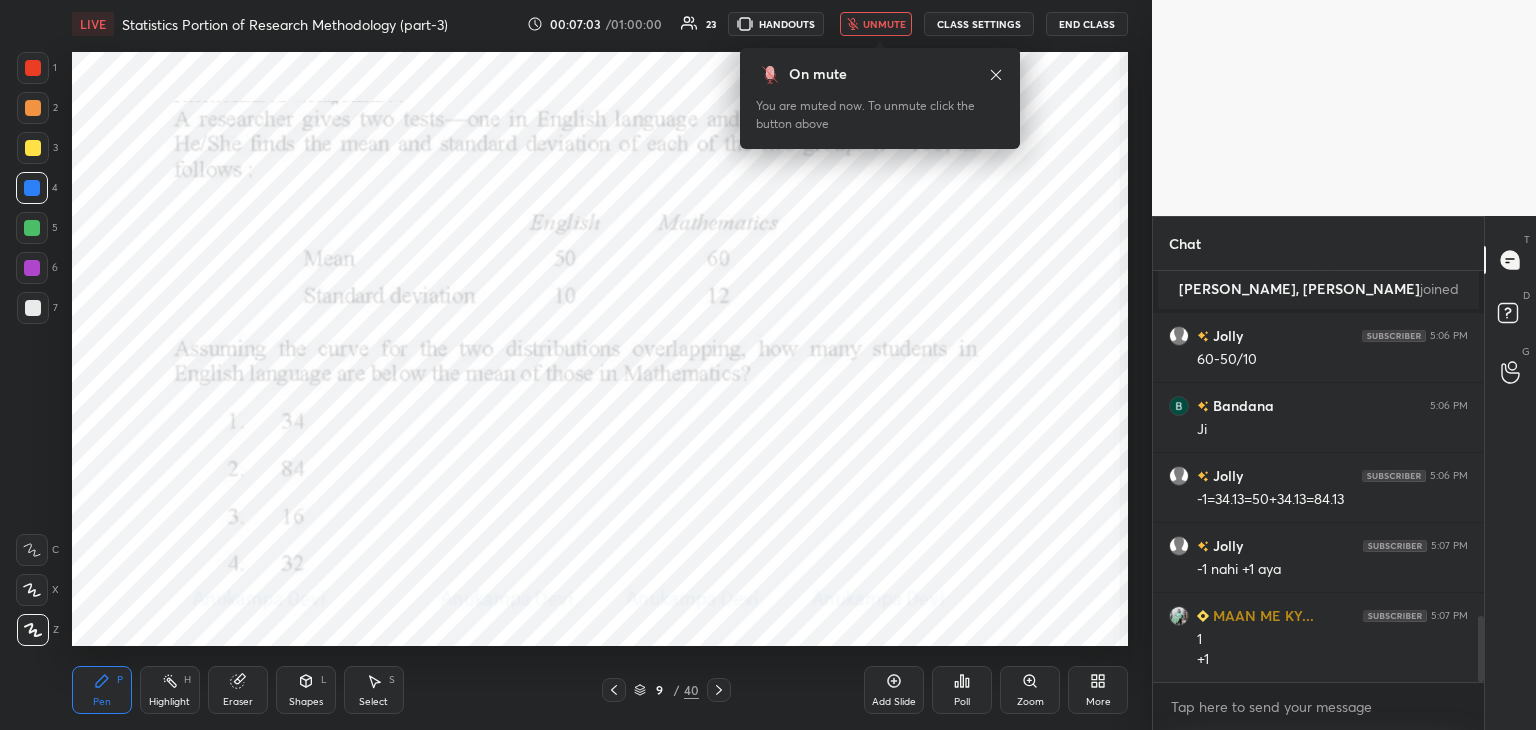 click on "unmute" at bounding box center [884, 24] 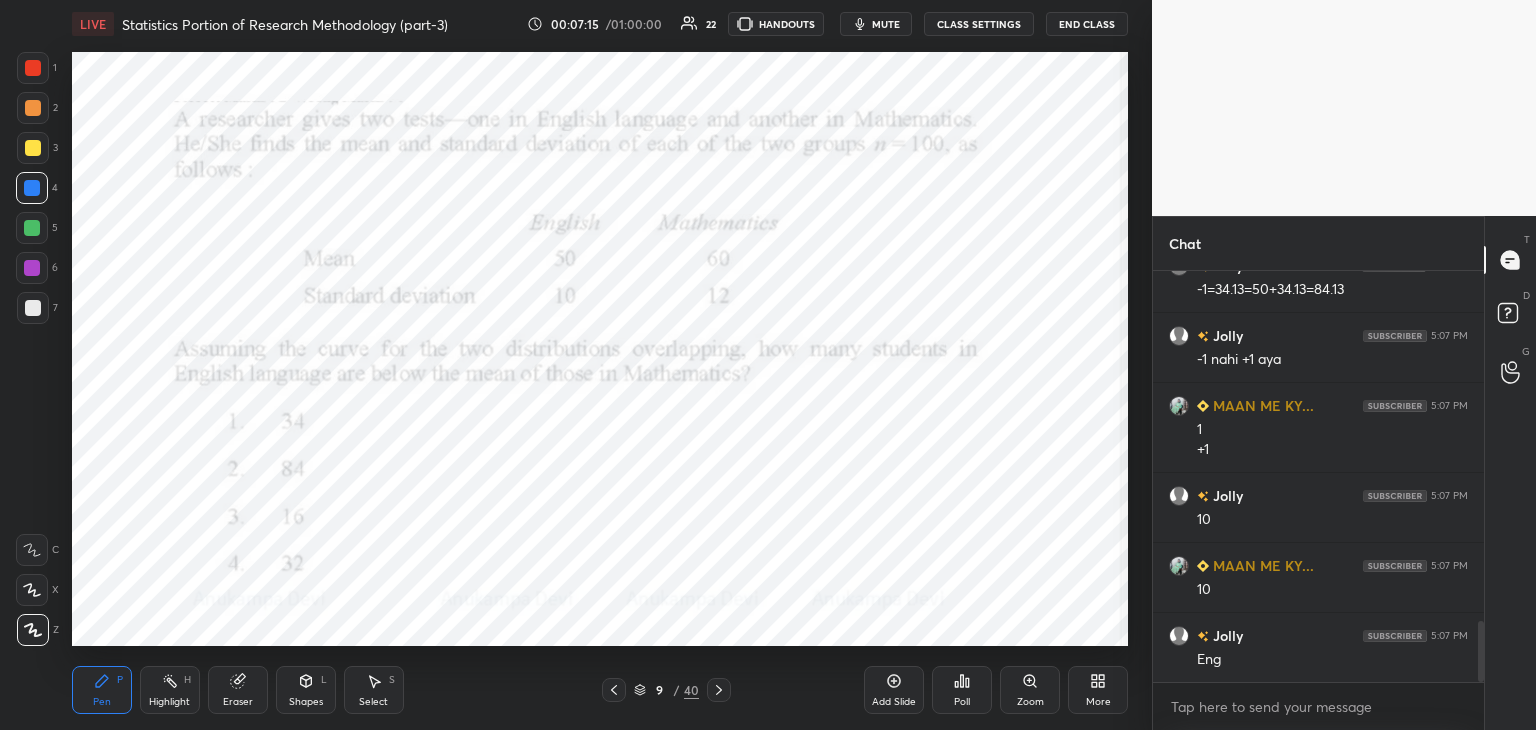 scroll, scrollTop: 2432, scrollLeft: 0, axis: vertical 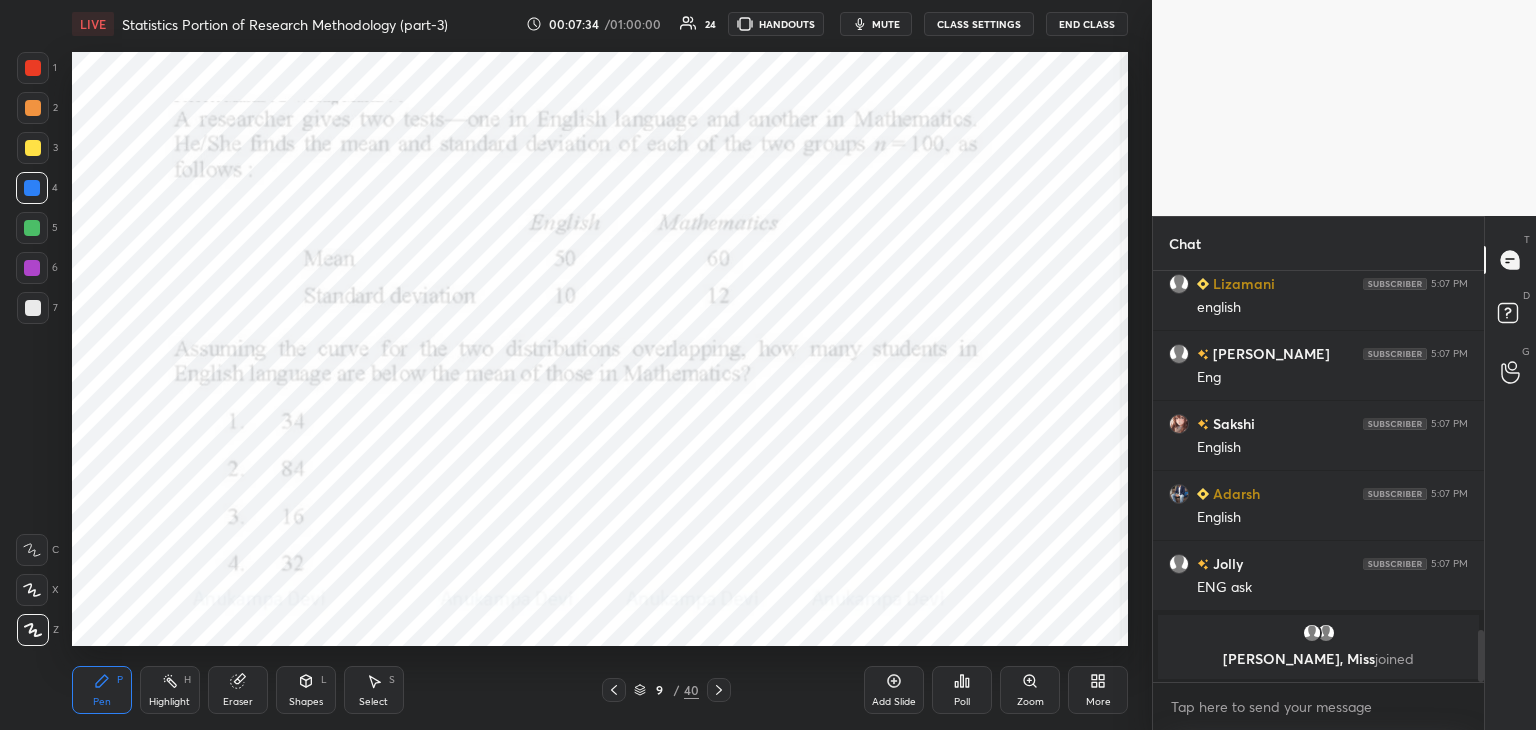 click on "LIVE Statistics Portion of Research Methodology (part-3) 00:07:34 /  01:00:00 24 HANDOUTS mute CLASS SETTINGS End Class Setting up your live class Poll for   secs No correct answer Start poll Back Statistics Portion of Research Methodology (part-3) [PERSON_NAME] Pen P Highlight H Eraser Shapes L Select S 9 / 40 Add Slide Poll Zoom More" at bounding box center [600, 365] 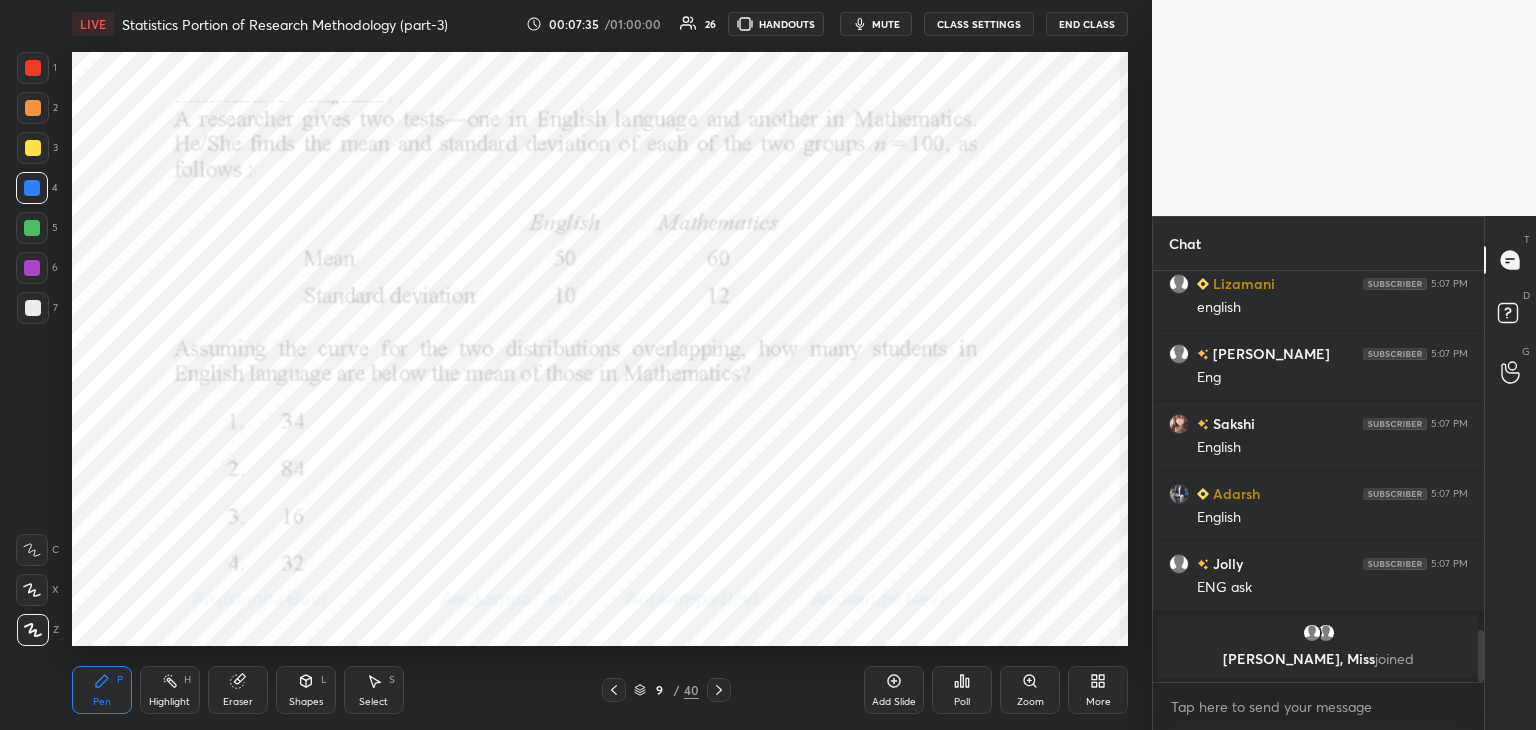 click on "LIVE Statistics Portion of Research Methodology (part-3) 00:07:35 /  01:00:00 26 HANDOUTS mute CLASS SETTINGS End Class Setting up your live class Poll for   secs No correct answer Start poll Back Statistics Portion of Research Methodology (part-3) [PERSON_NAME] Pen P Highlight H Eraser Shapes L Select S 9 / 40 Add Slide Poll Zoom More" at bounding box center (600, 365) 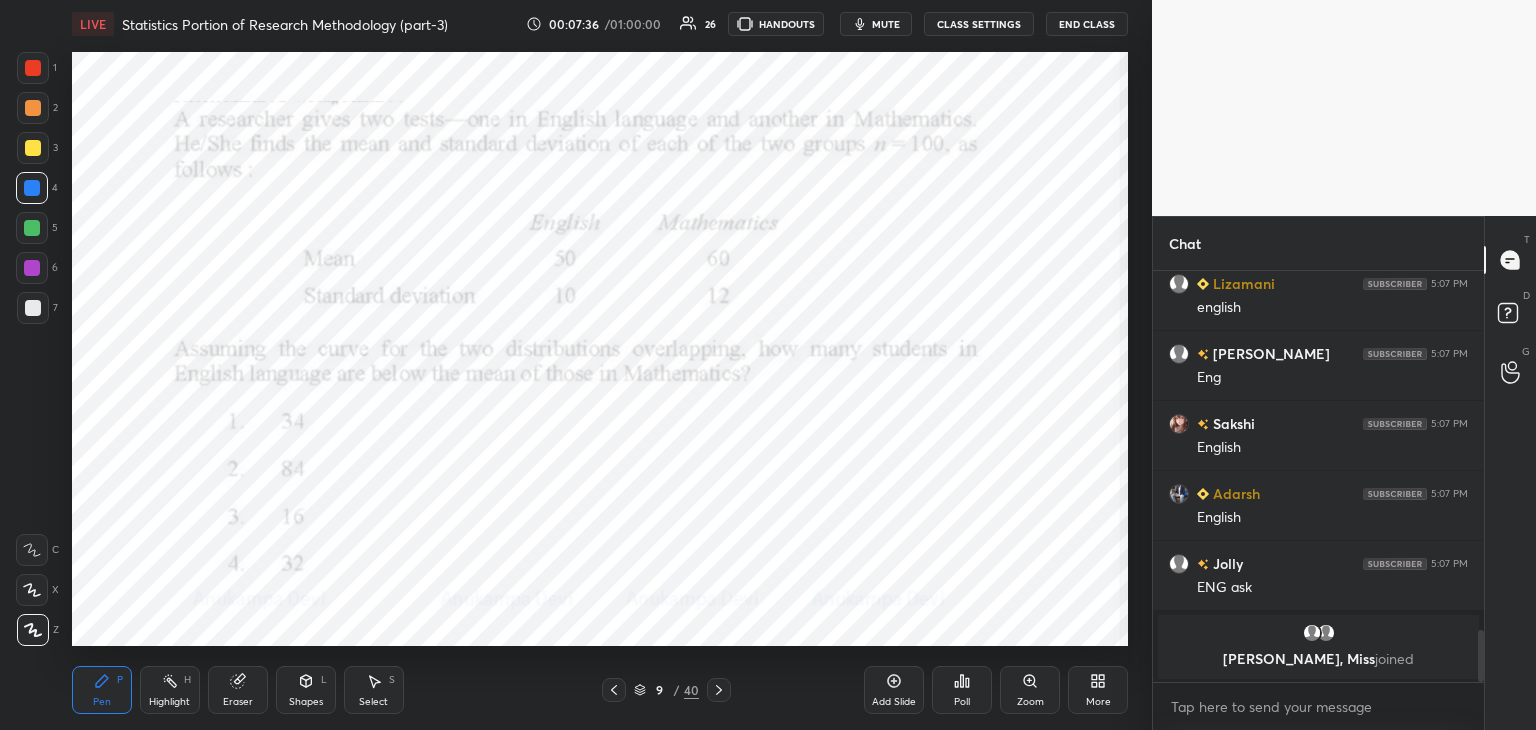 click on "LIVE Statistics Portion of Research Methodology (part-3) 00:07:36 /  01:00:00 26 HANDOUTS mute CLASS SETTINGS End Class Setting up your live class Poll for   secs No correct answer Start poll Back Statistics Portion of Research Methodology (part-3) [PERSON_NAME] Pen P Highlight H Eraser Shapes L Select S 9 / 40 Add Slide Poll Zoom More" at bounding box center (600, 365) 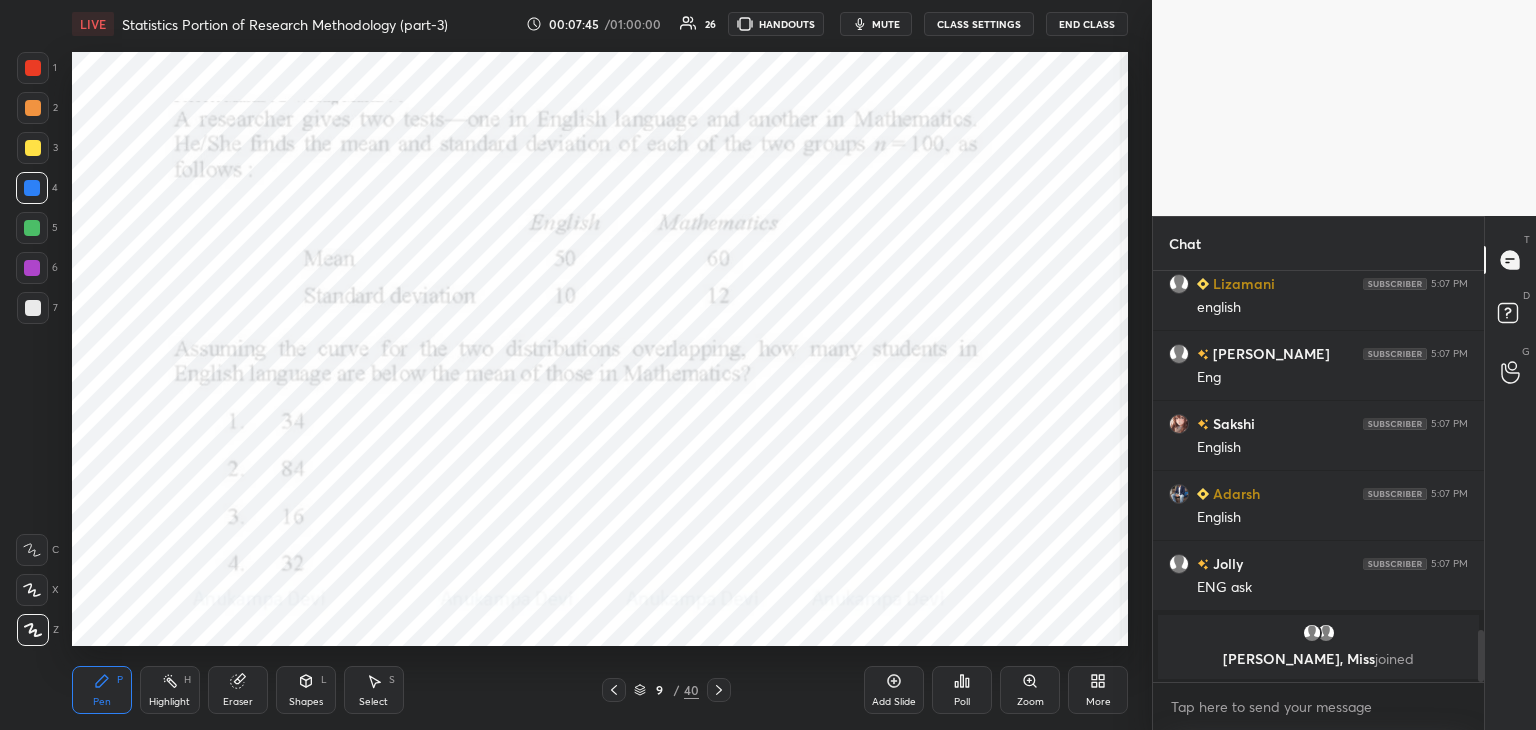 click at bounding box center (33, 68) 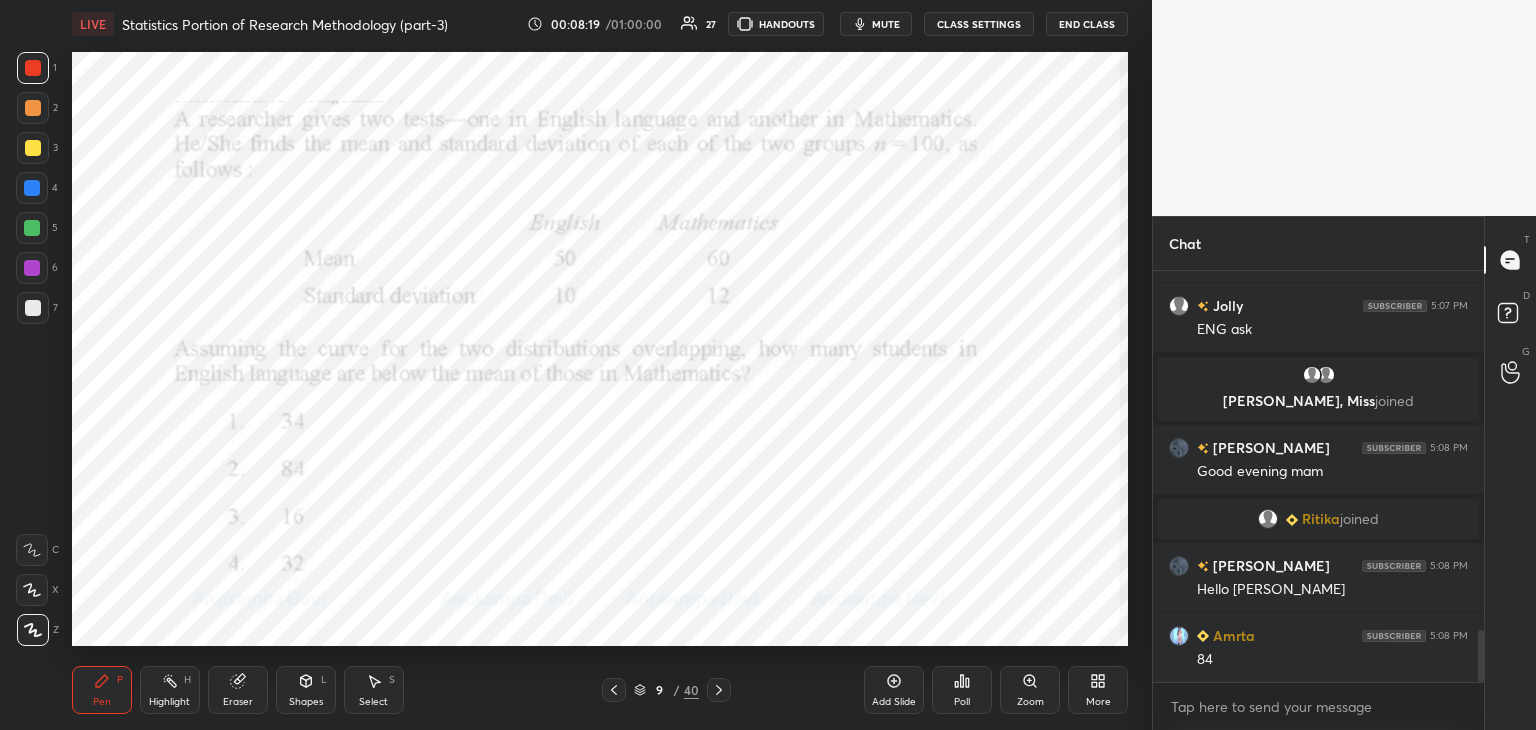 scroll, scrollTop: 2838, scrollLeft: 0, axis: vertical 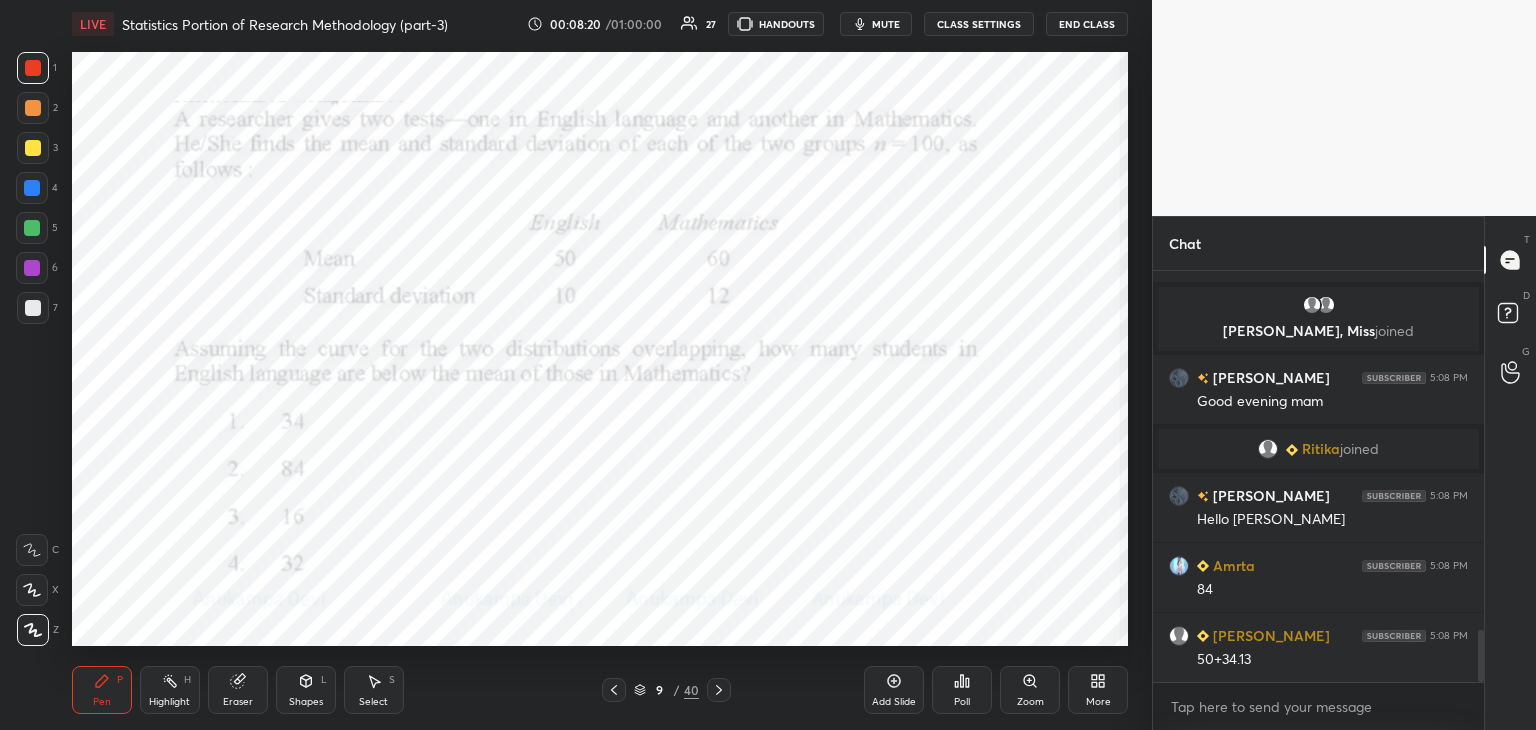 click 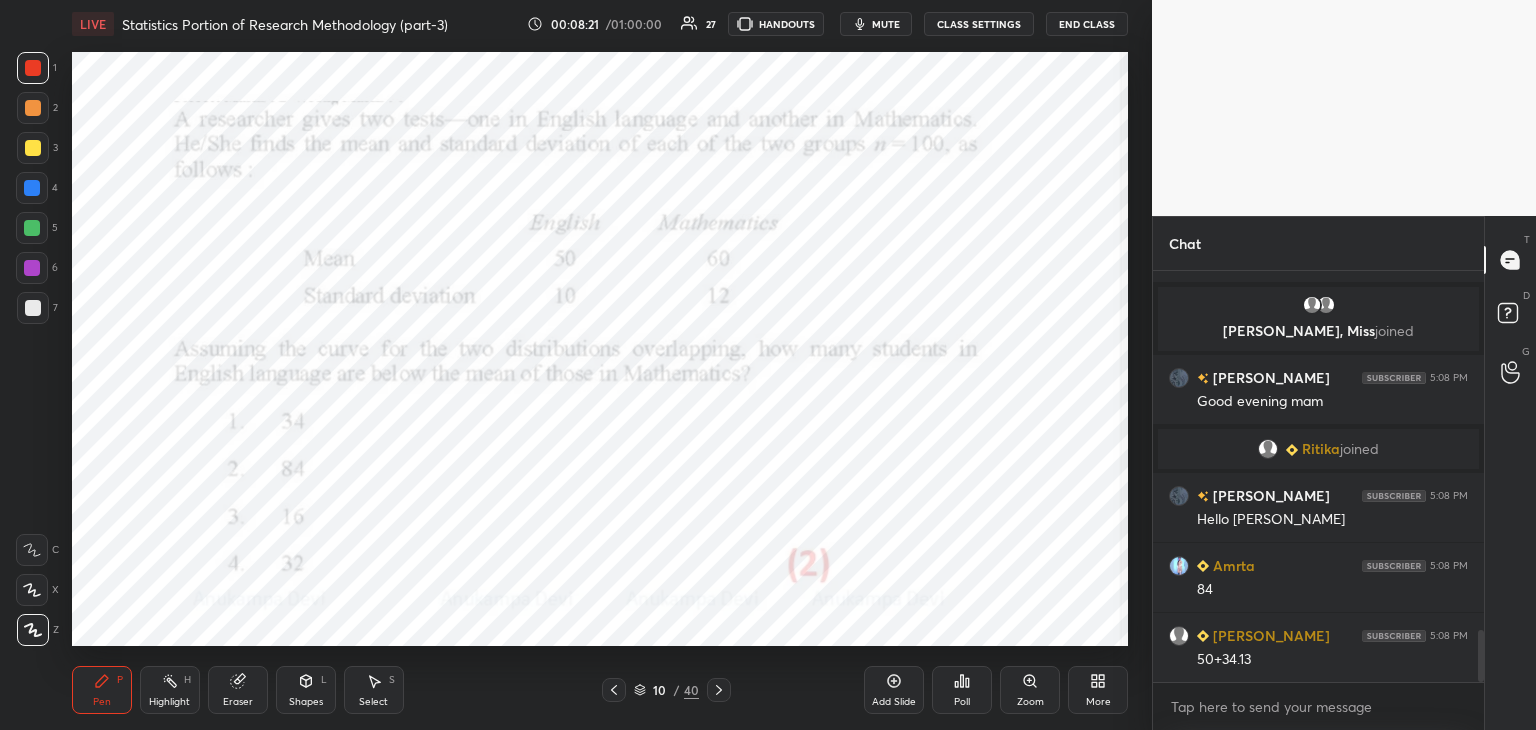 click 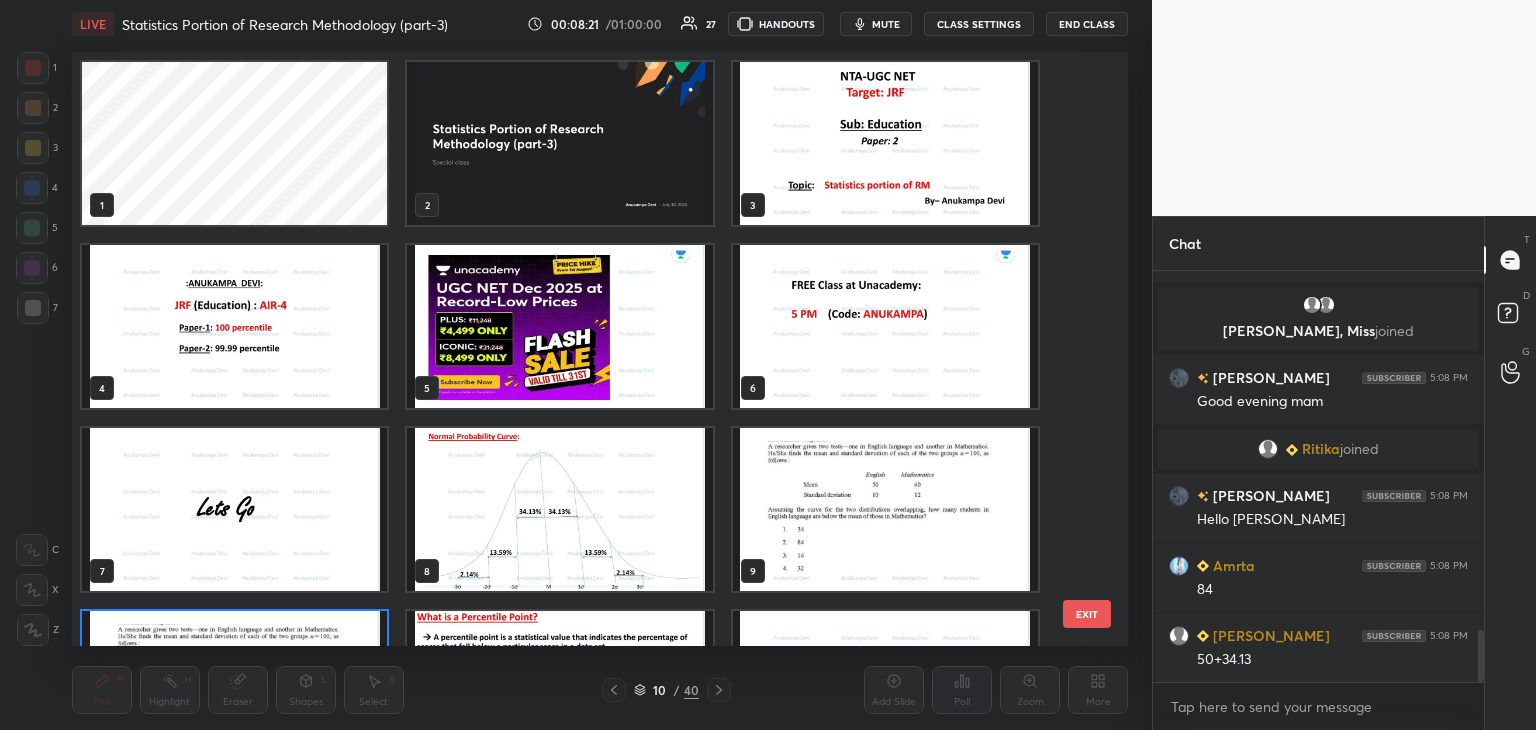 scroll, scrollTop: 138, scrollLeft: 0, axis: vertical 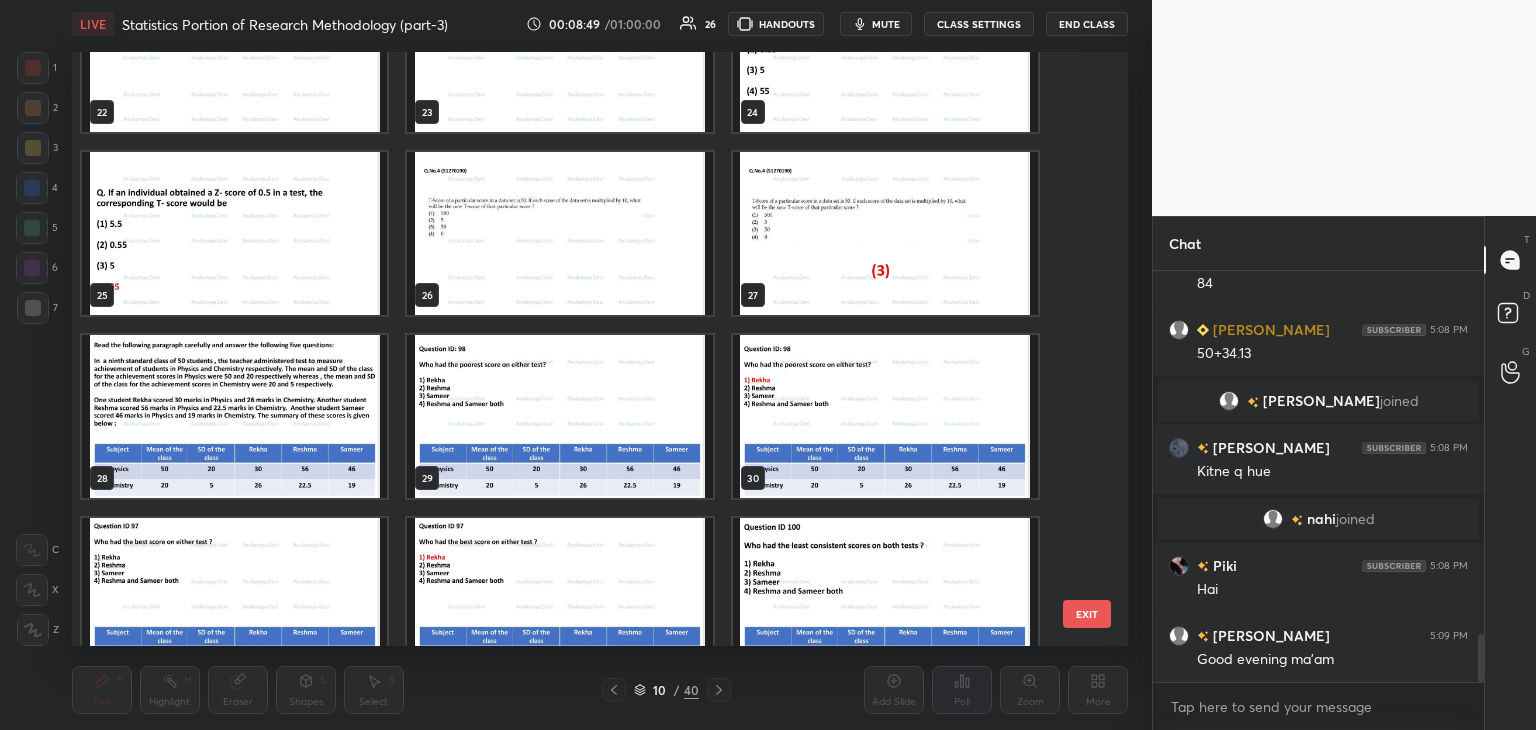 click at bounding box center [234, 416] 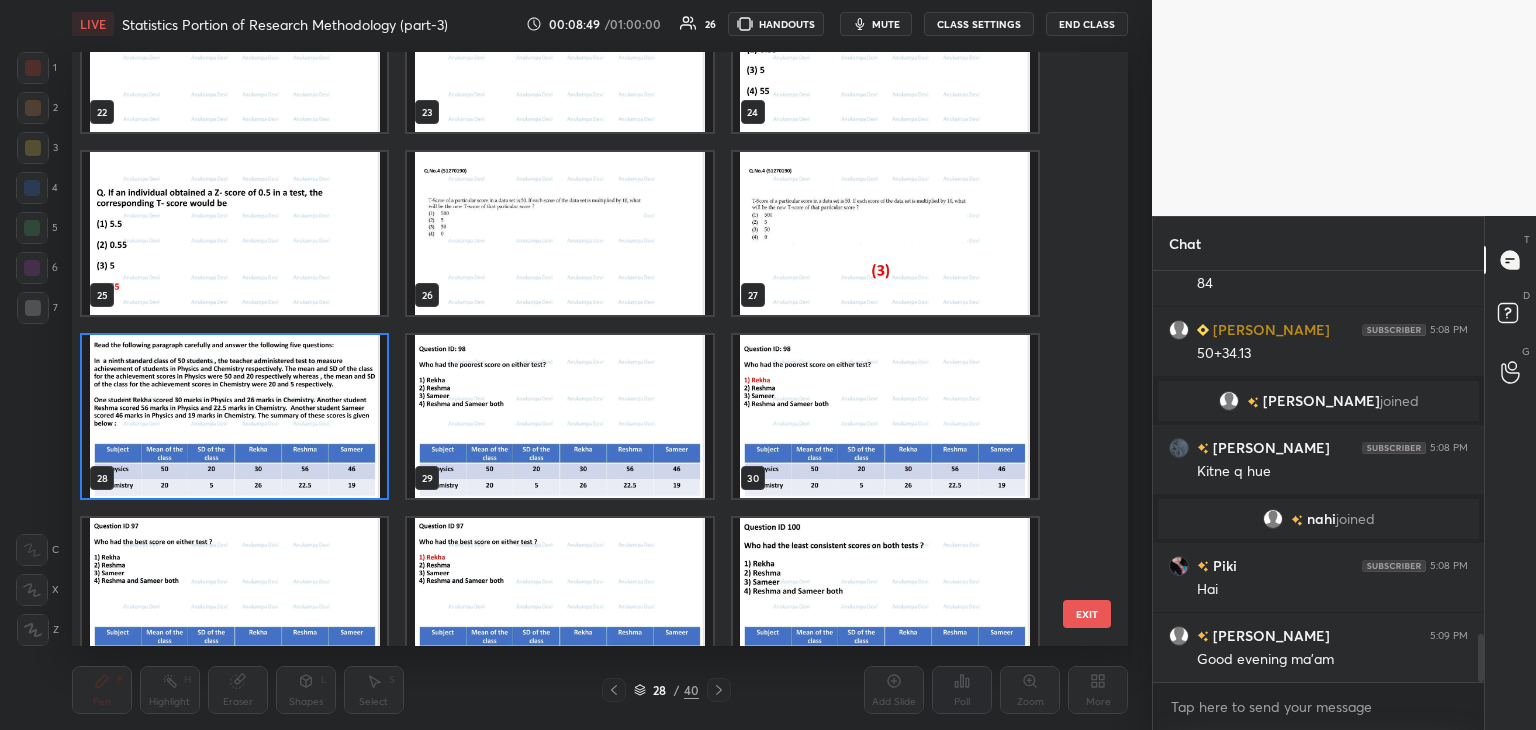 click at bounding box center [234, 416] 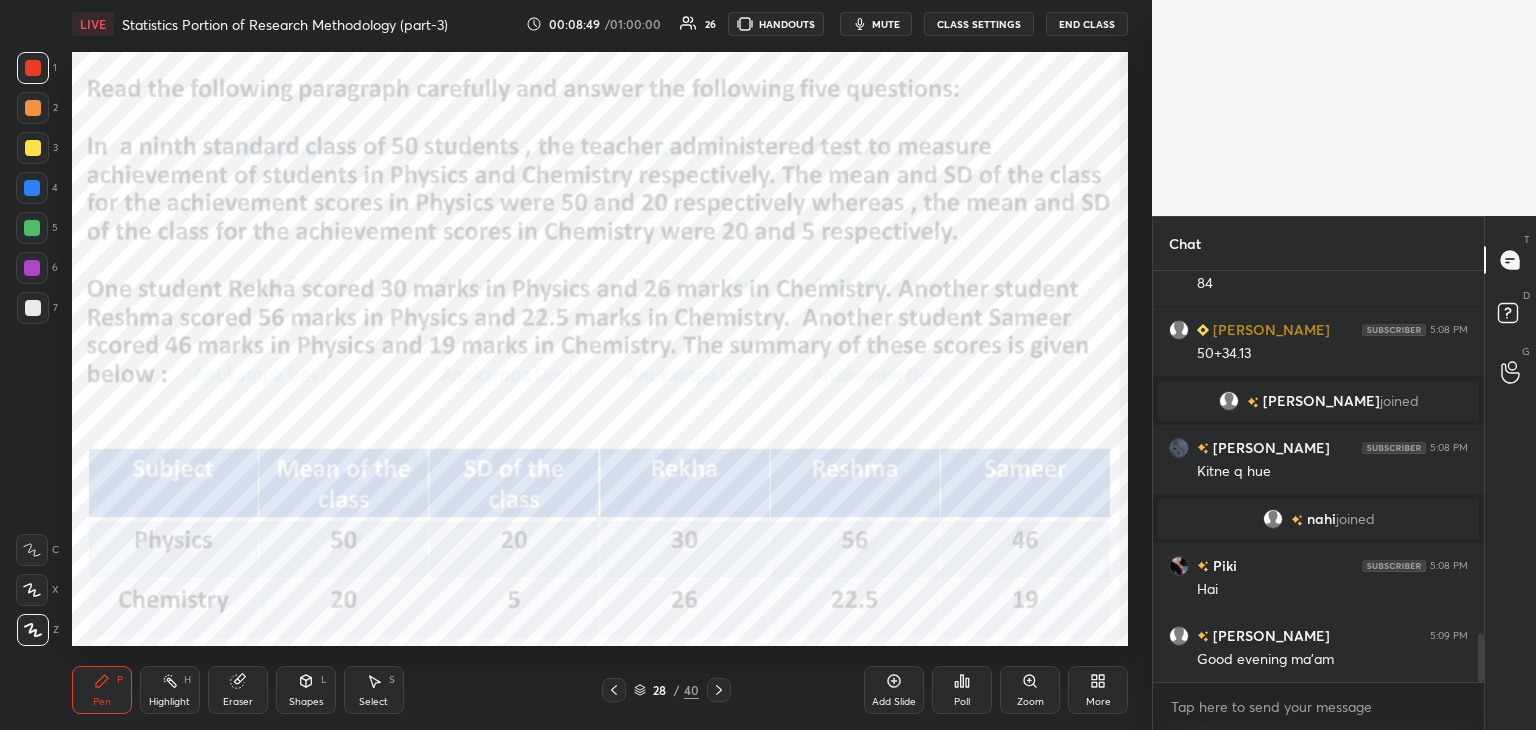 click at bounding box center (234, 416) 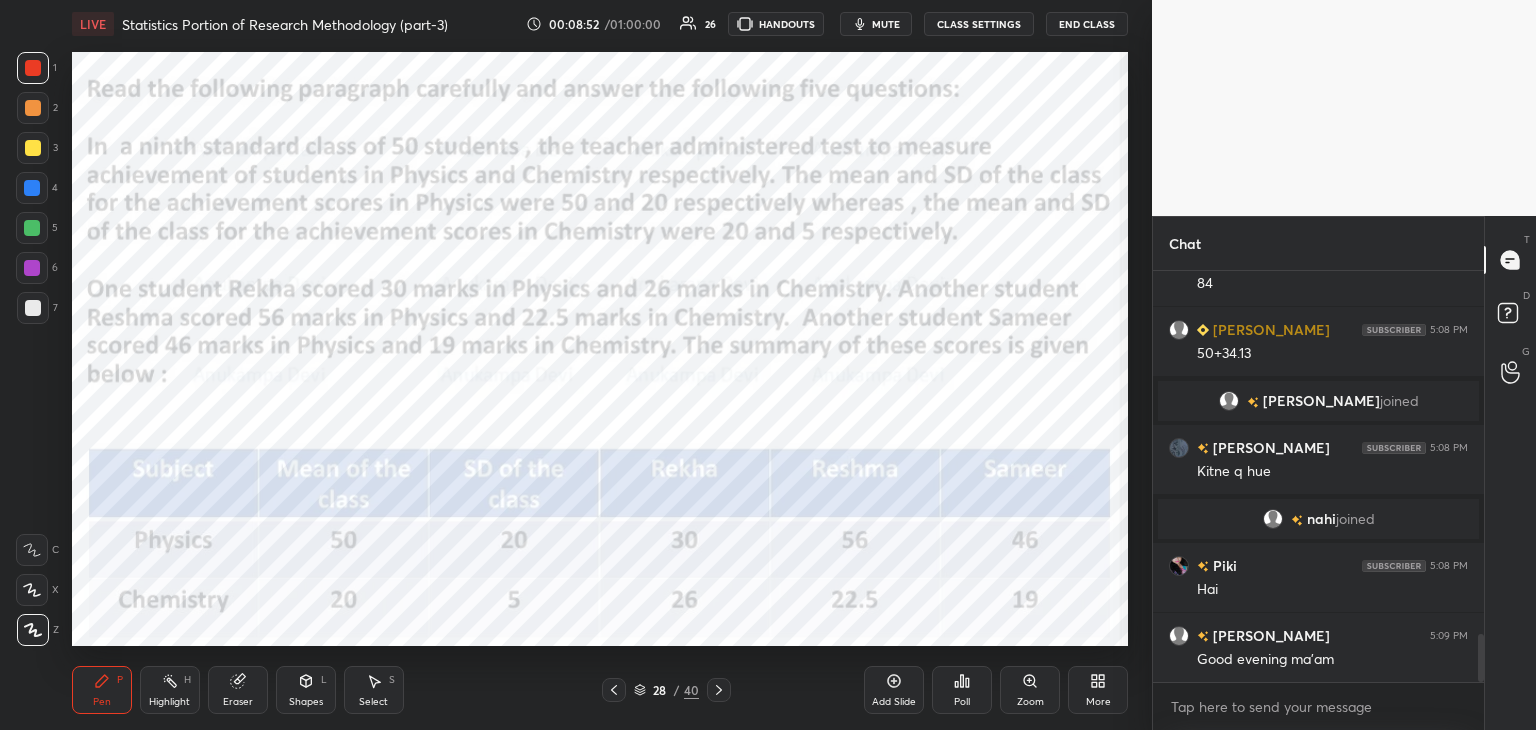 click 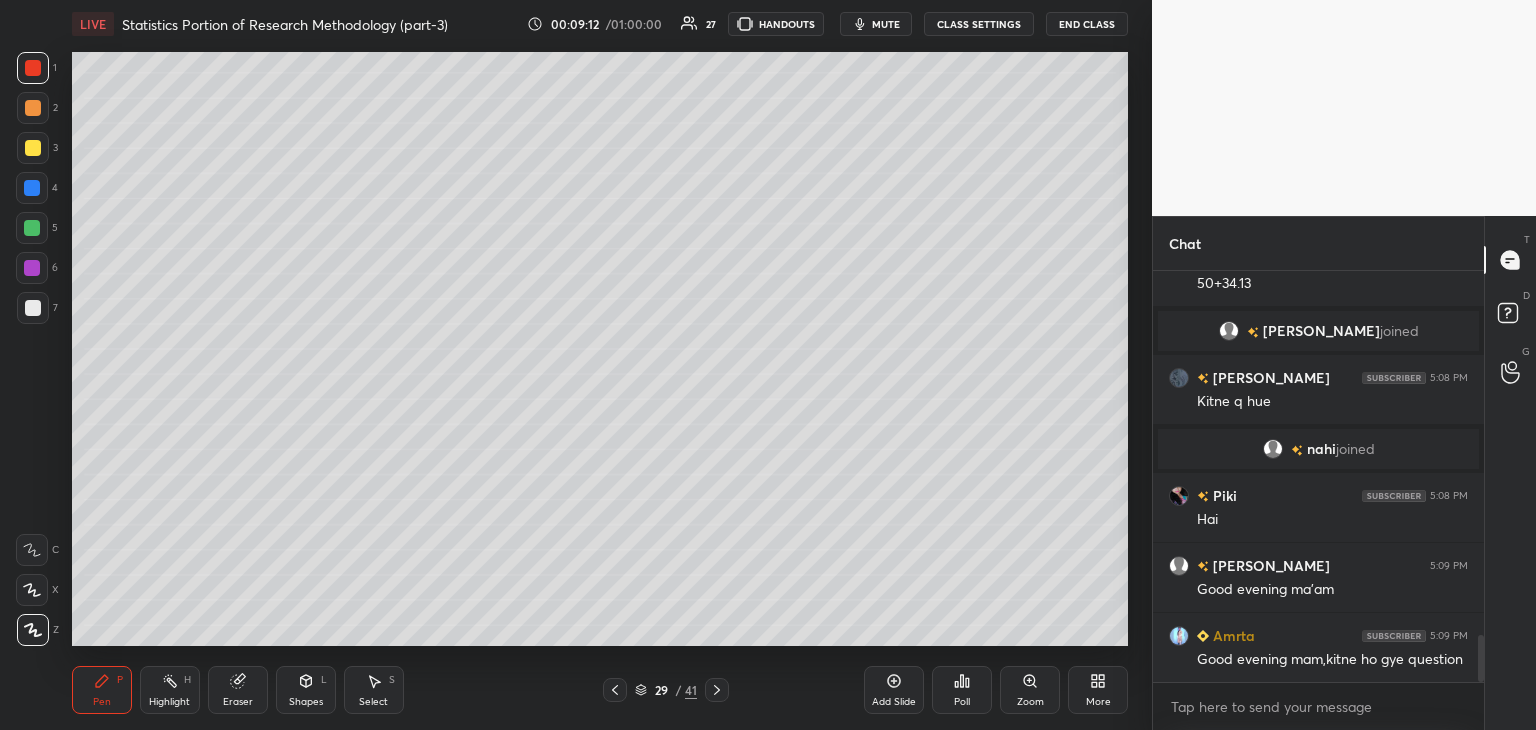 scroll, scrollTop: 3224, scrollLeft: 0, axis: vertical 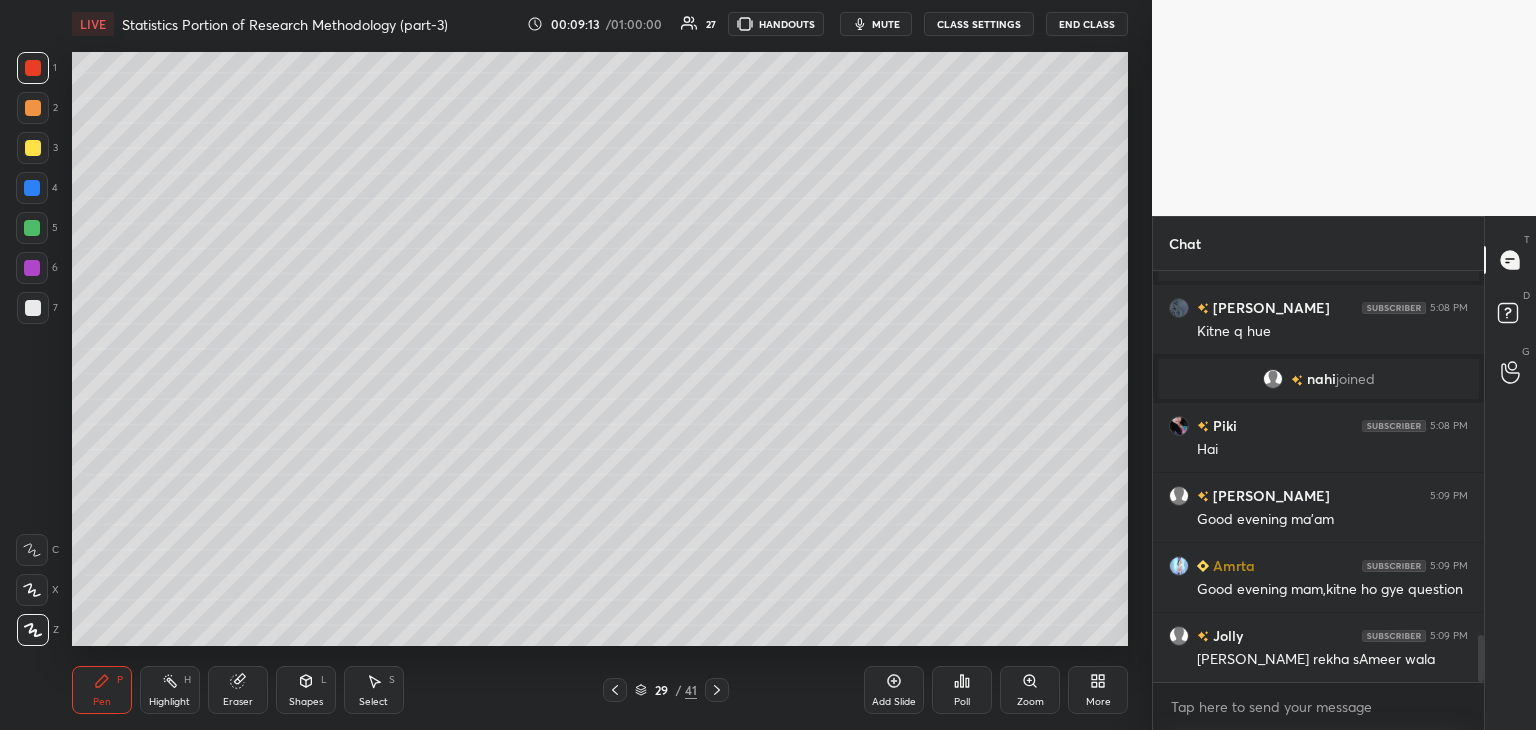 drag, startPoint x: 616, startPoint y: 692, endPoint x: 604, endPoint y: 653, distance: 40.804413 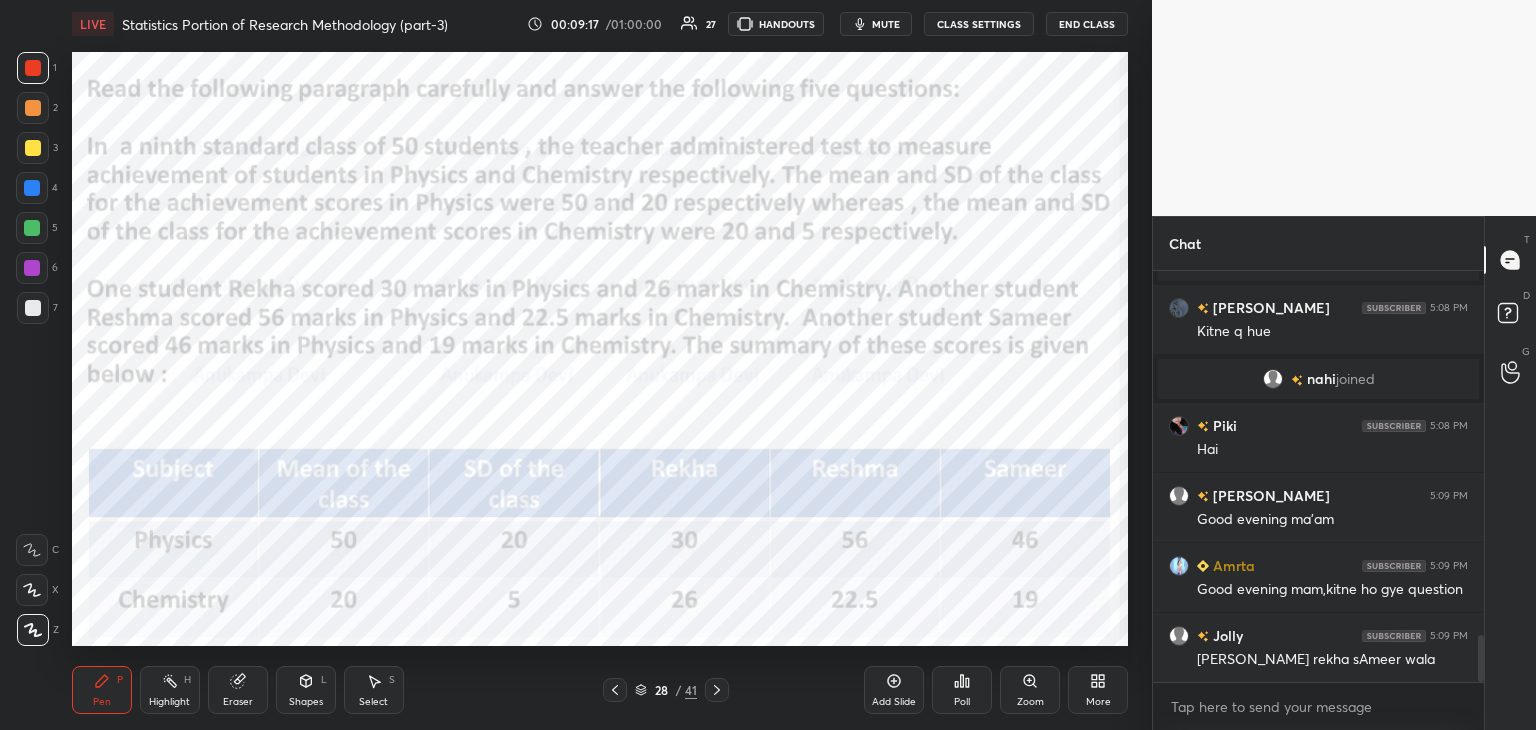scroll, scrollTop: 3244, scrollLeft: 0, axis: vertical 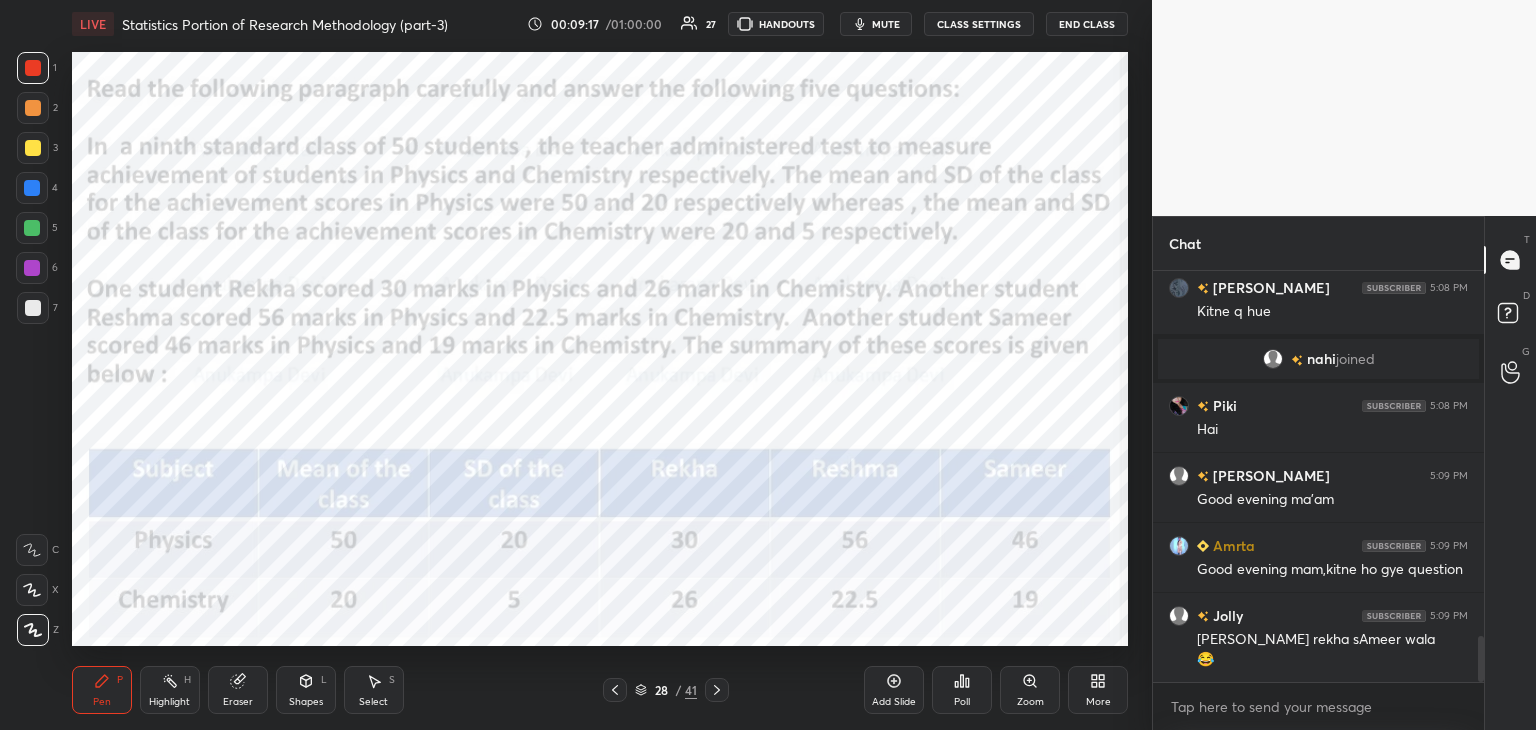 click at bounding box center (32, 228) 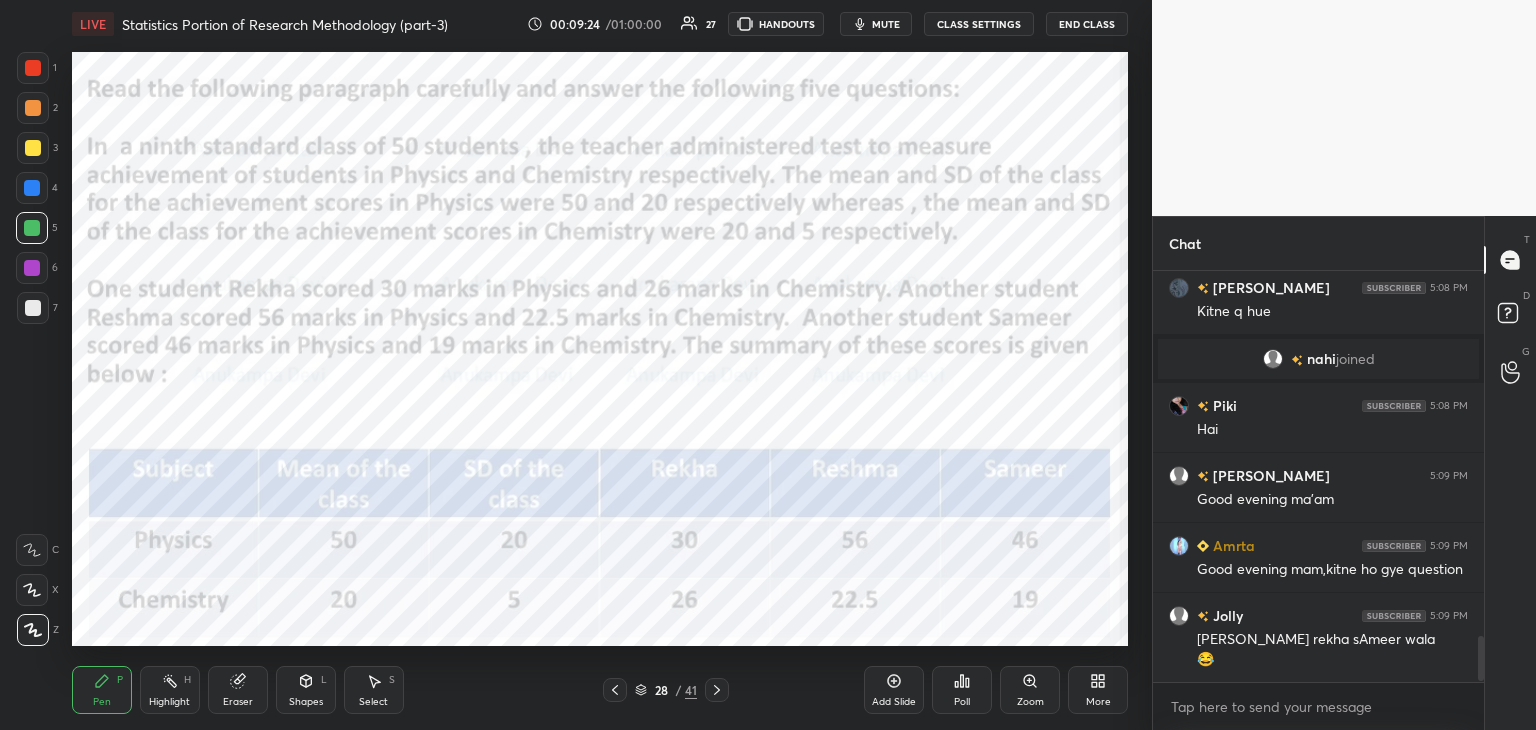scroll, scrollTop: 3292, scrollLeft: 0, axis: vertical 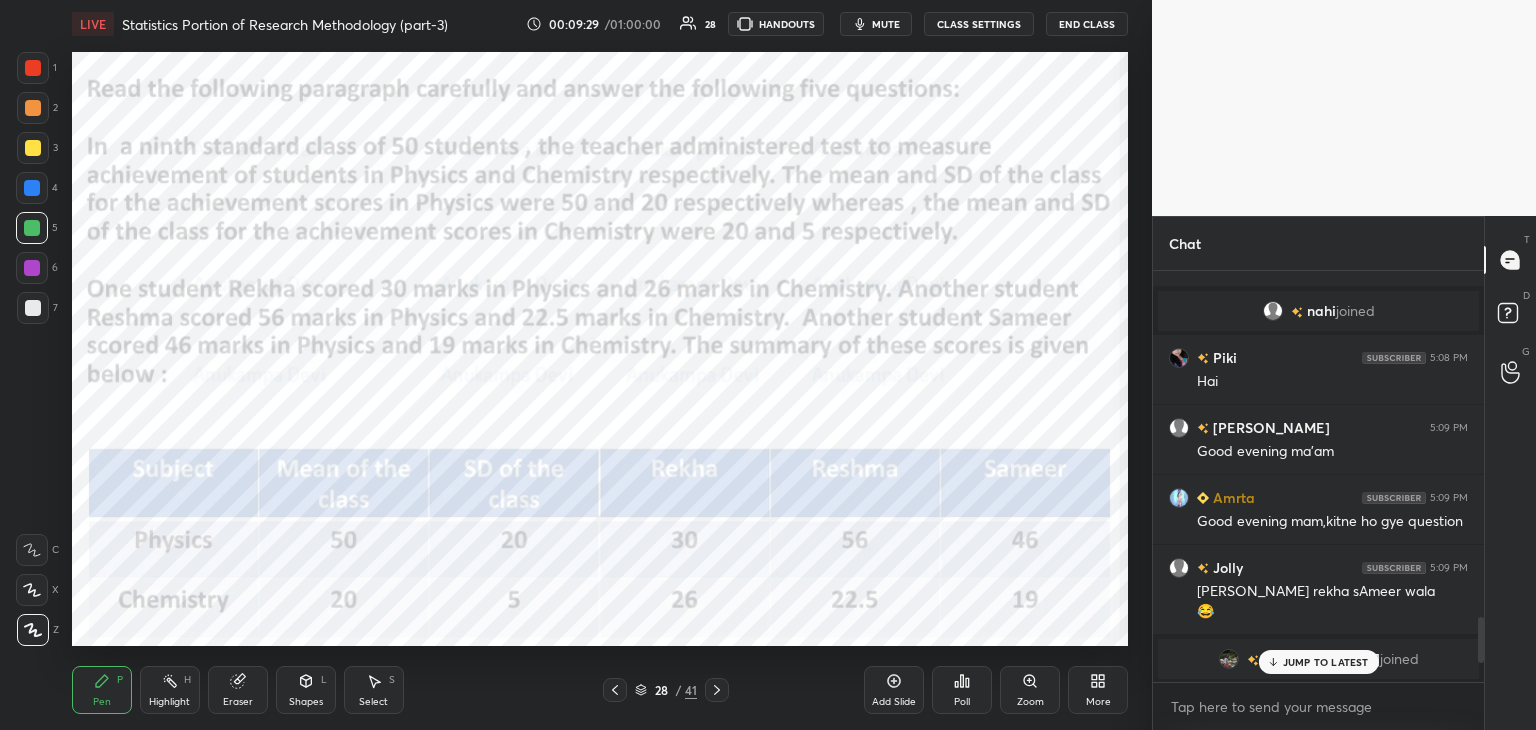 drag, startPoint x: 1483, startPoint y: 653, endPoint x: 1504, endPoint y: 701, distance: 52.392746 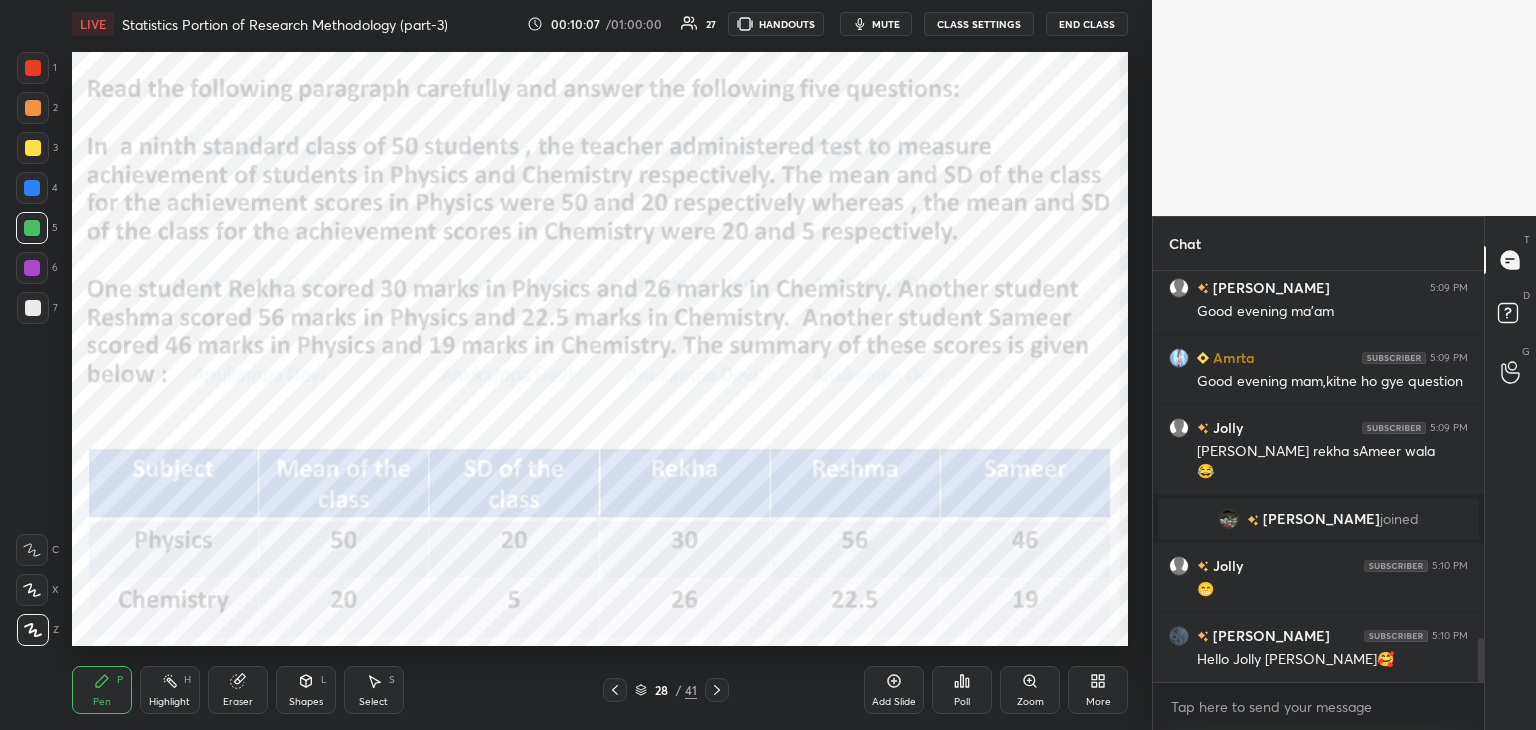 scroll, scrollTop: 3422, scrollLeft: 0, axis: vertical 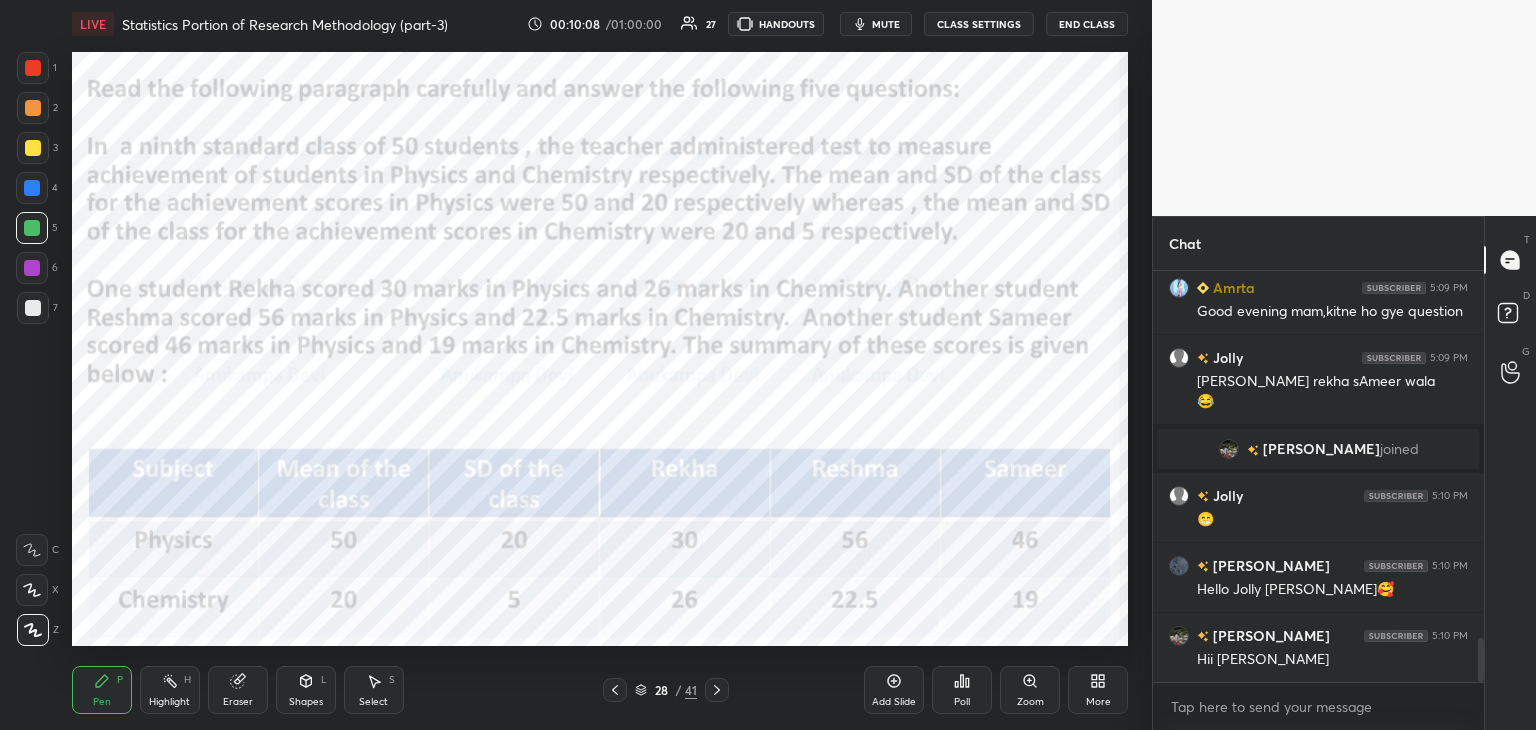click at bounding box center [32, 268] 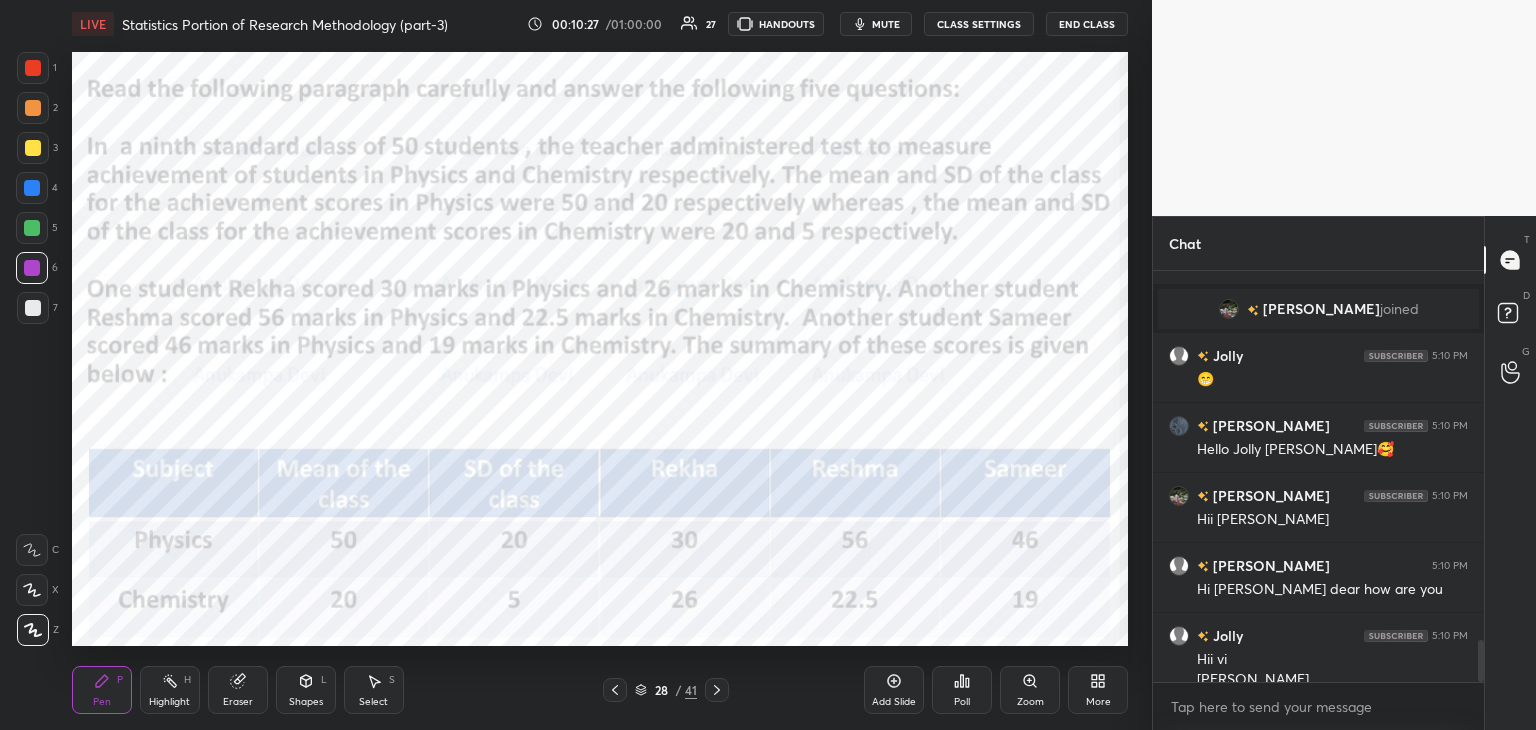 scroll, scrollTop: 3582, scrollLeft: 0, axis: vertical 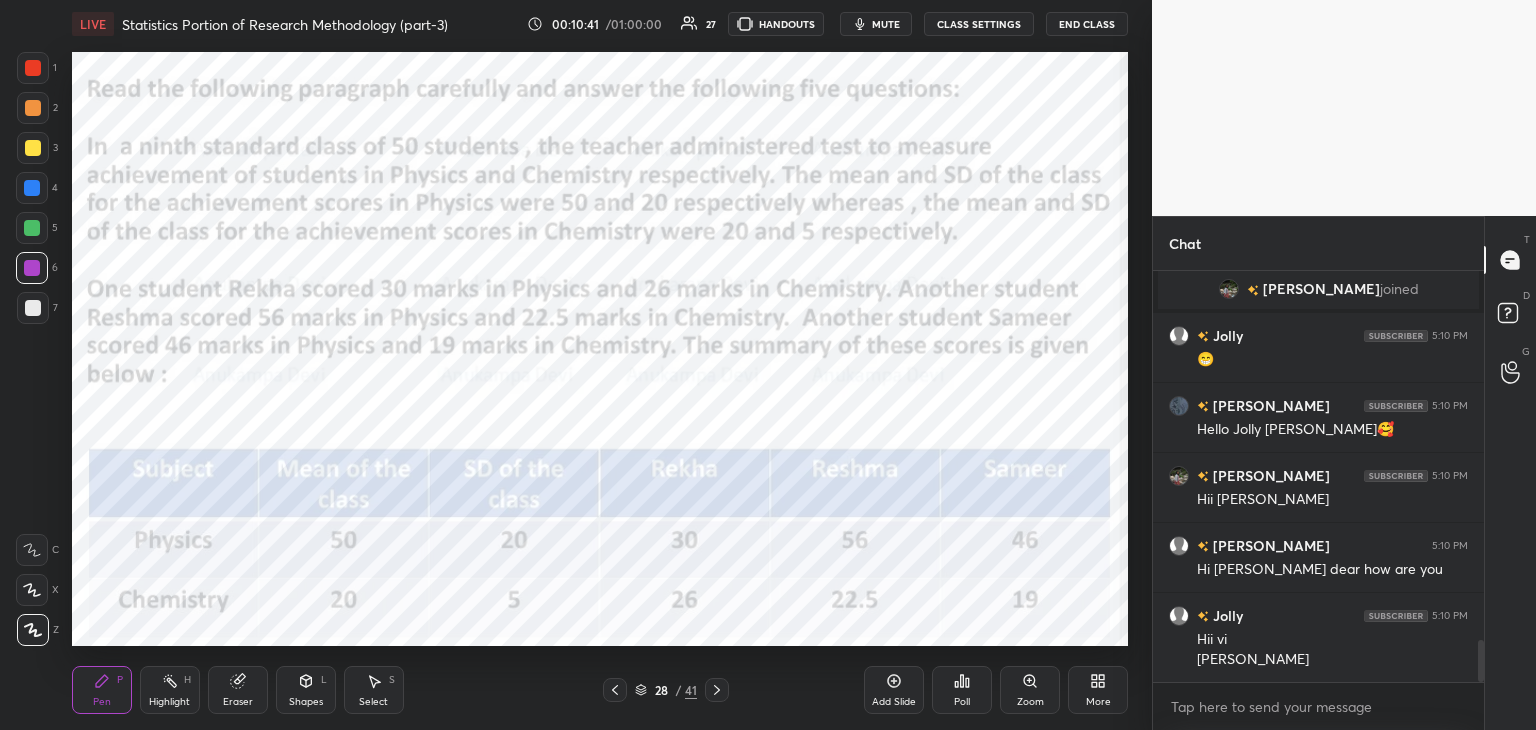 click at bounding box center (32, 228) 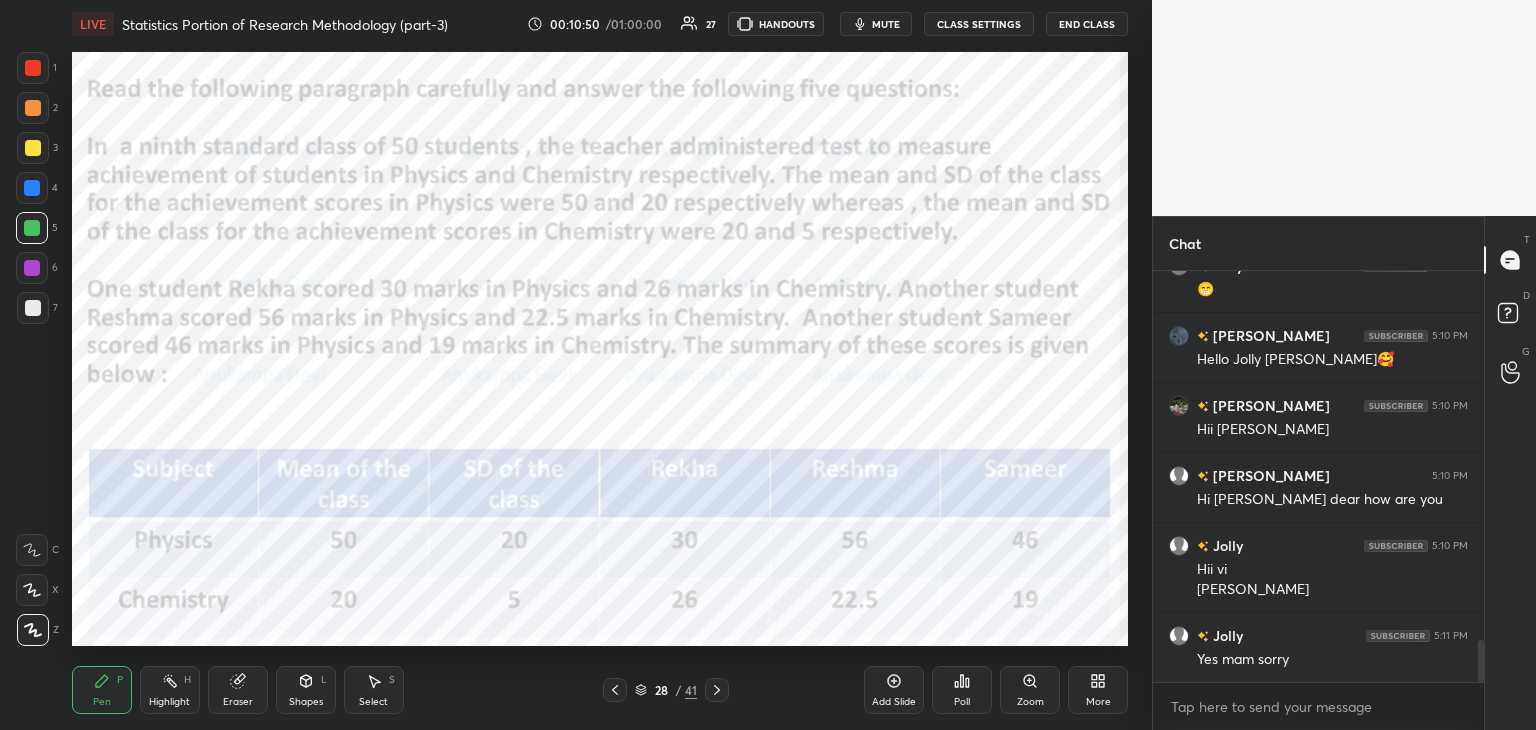 scroll, scrollTop: 3722, scrollLeft: 0, axis: vertical 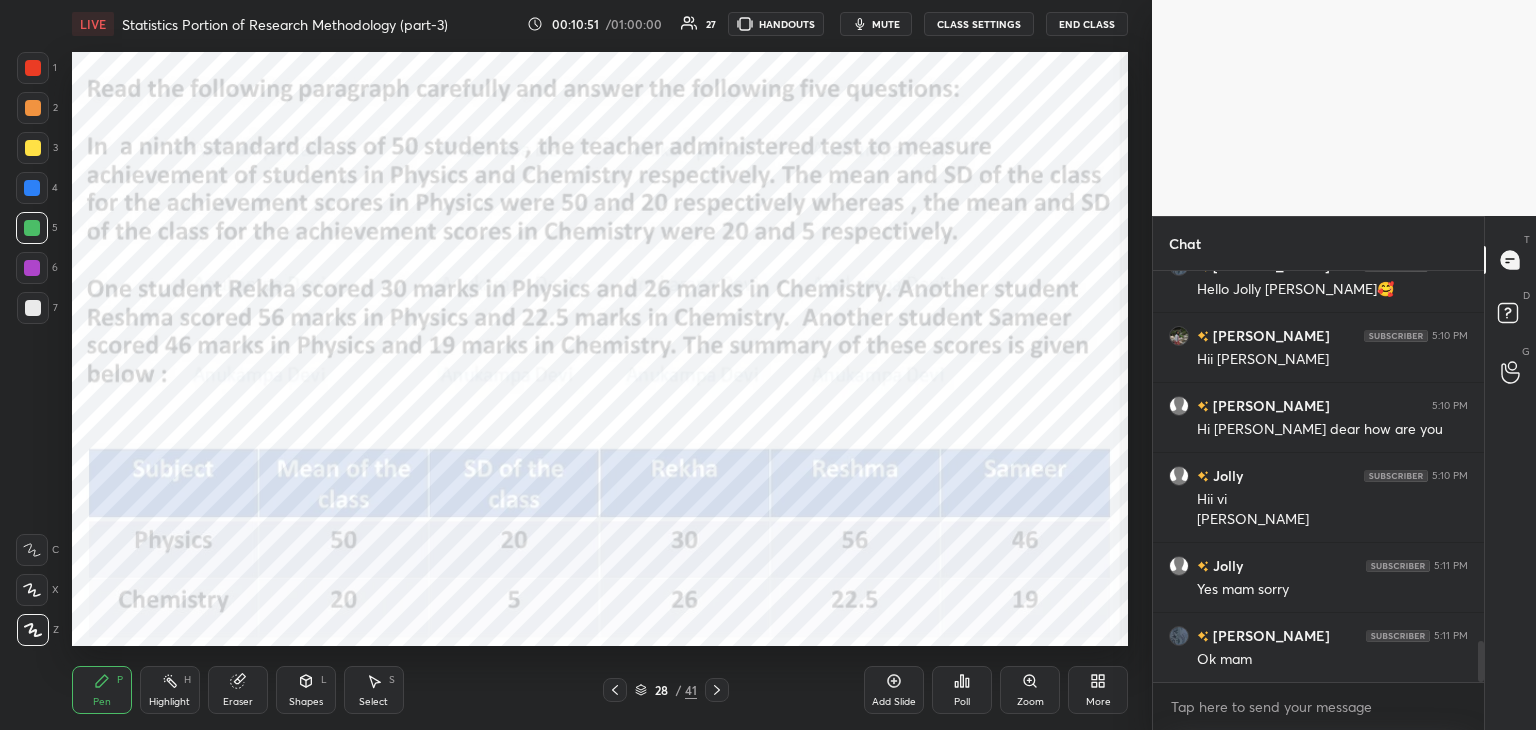 click at bounding box center (32, 188) 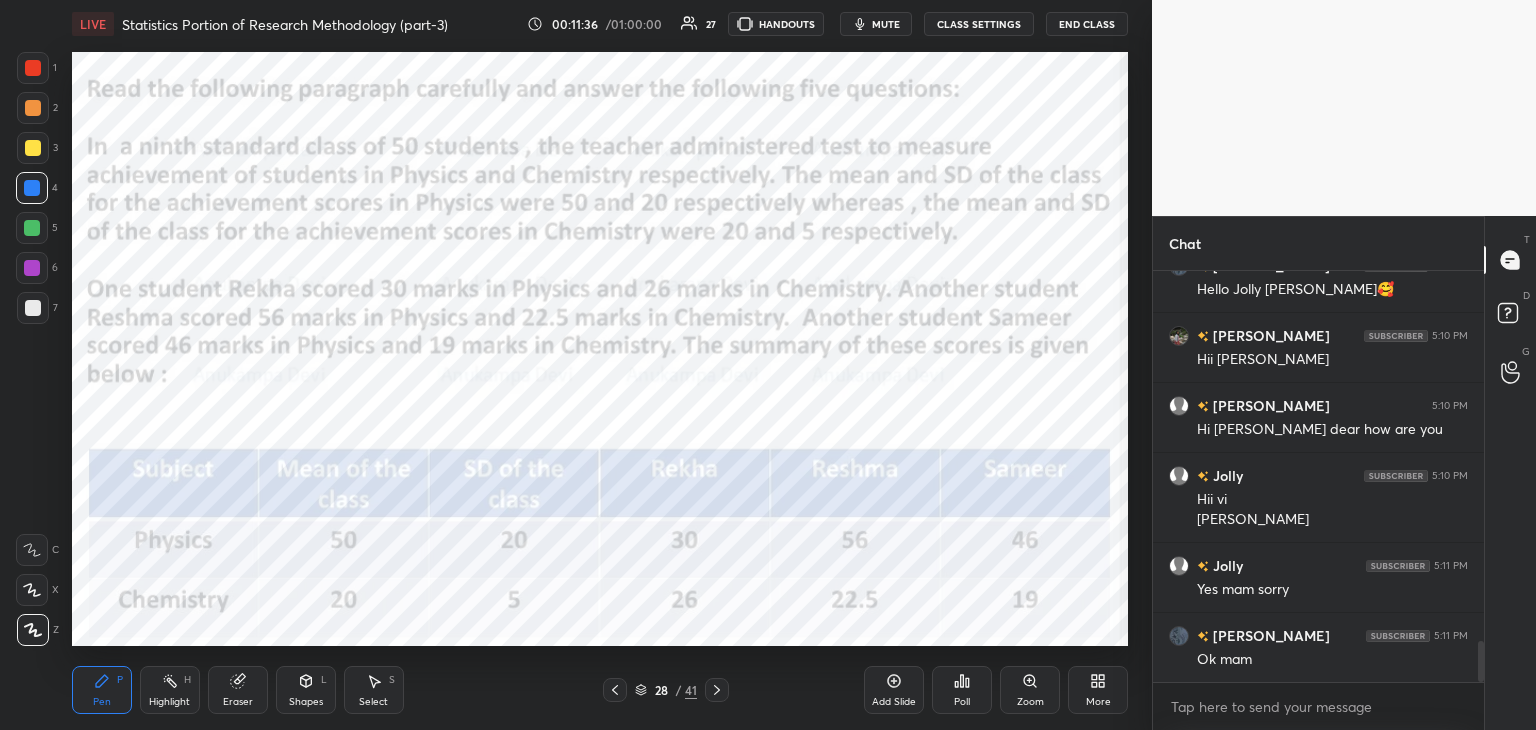 click 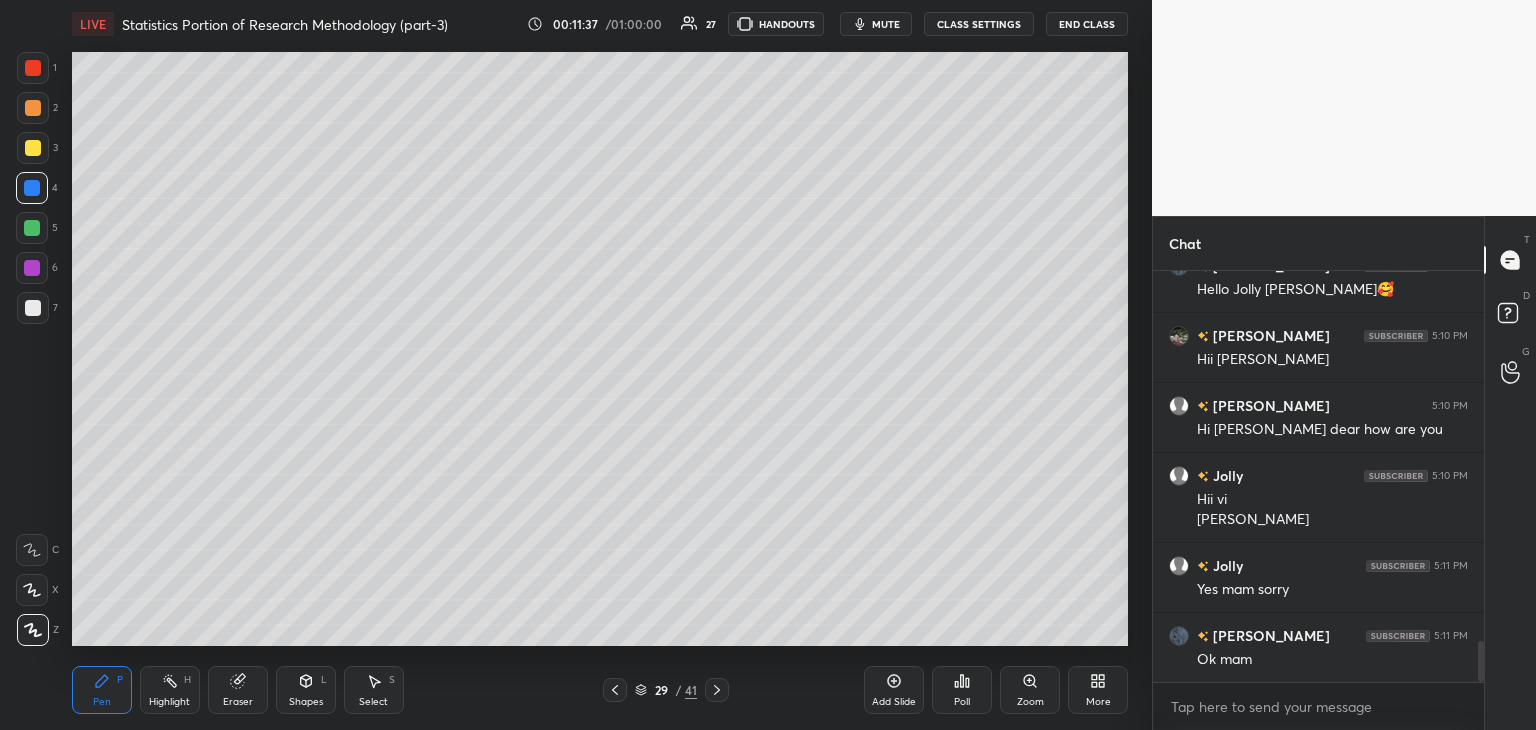 click 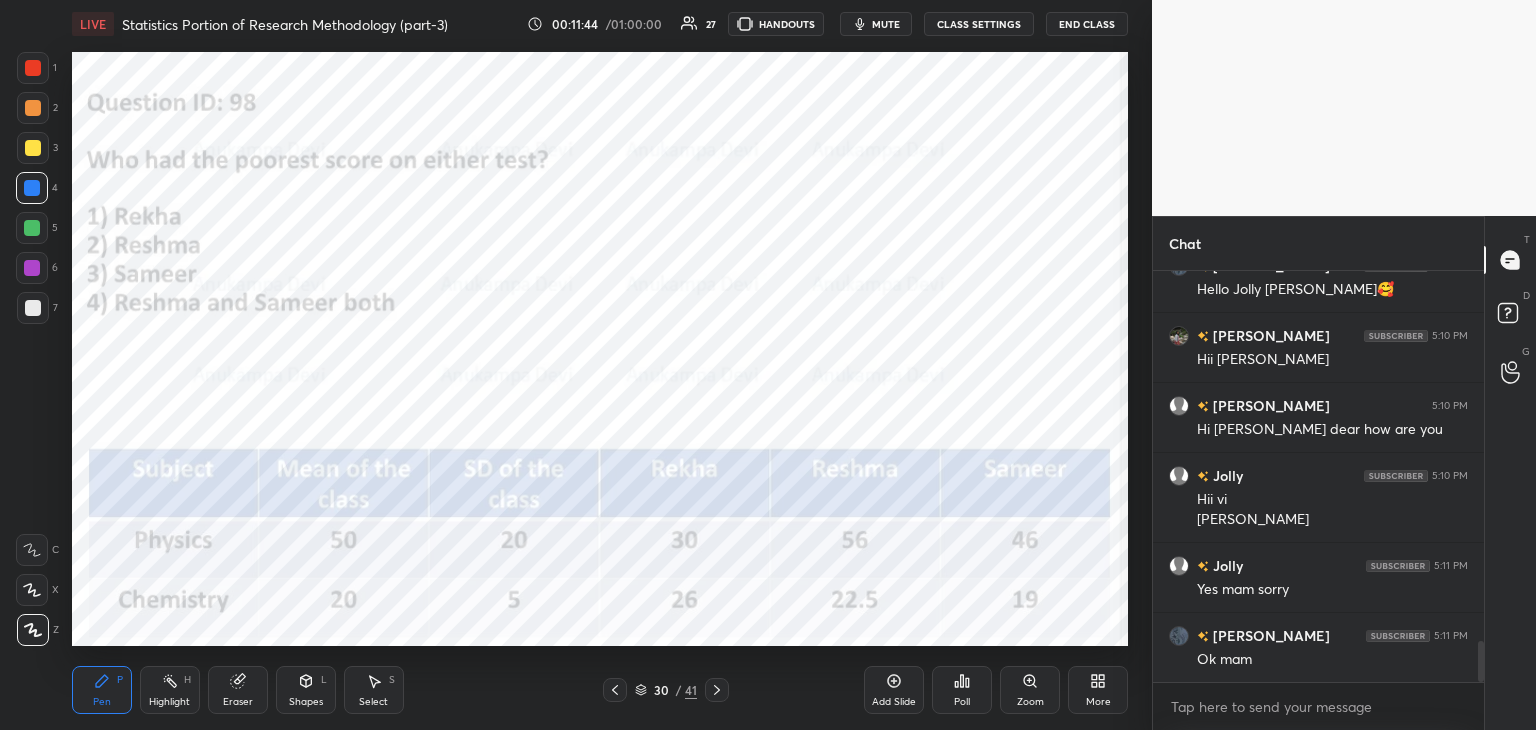 click 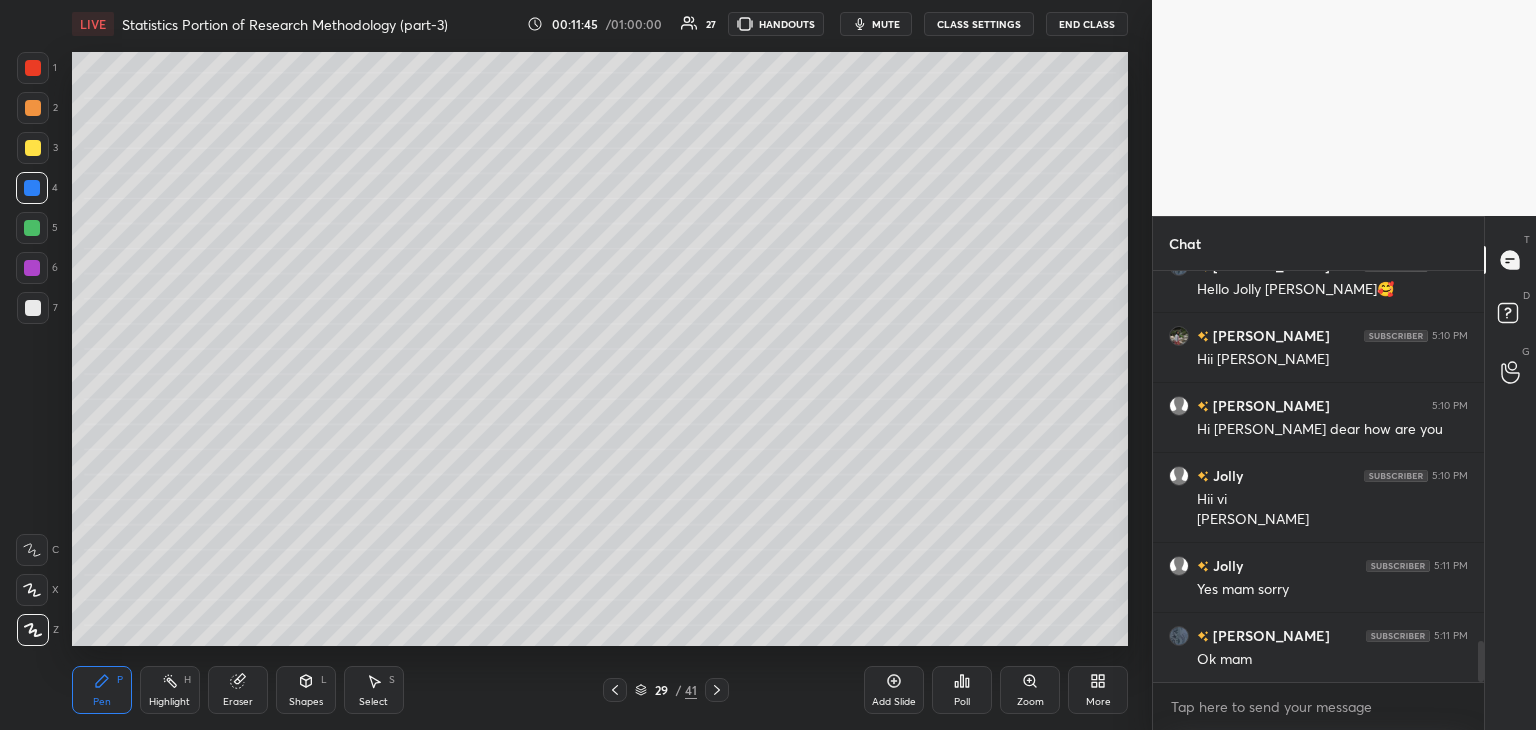 click 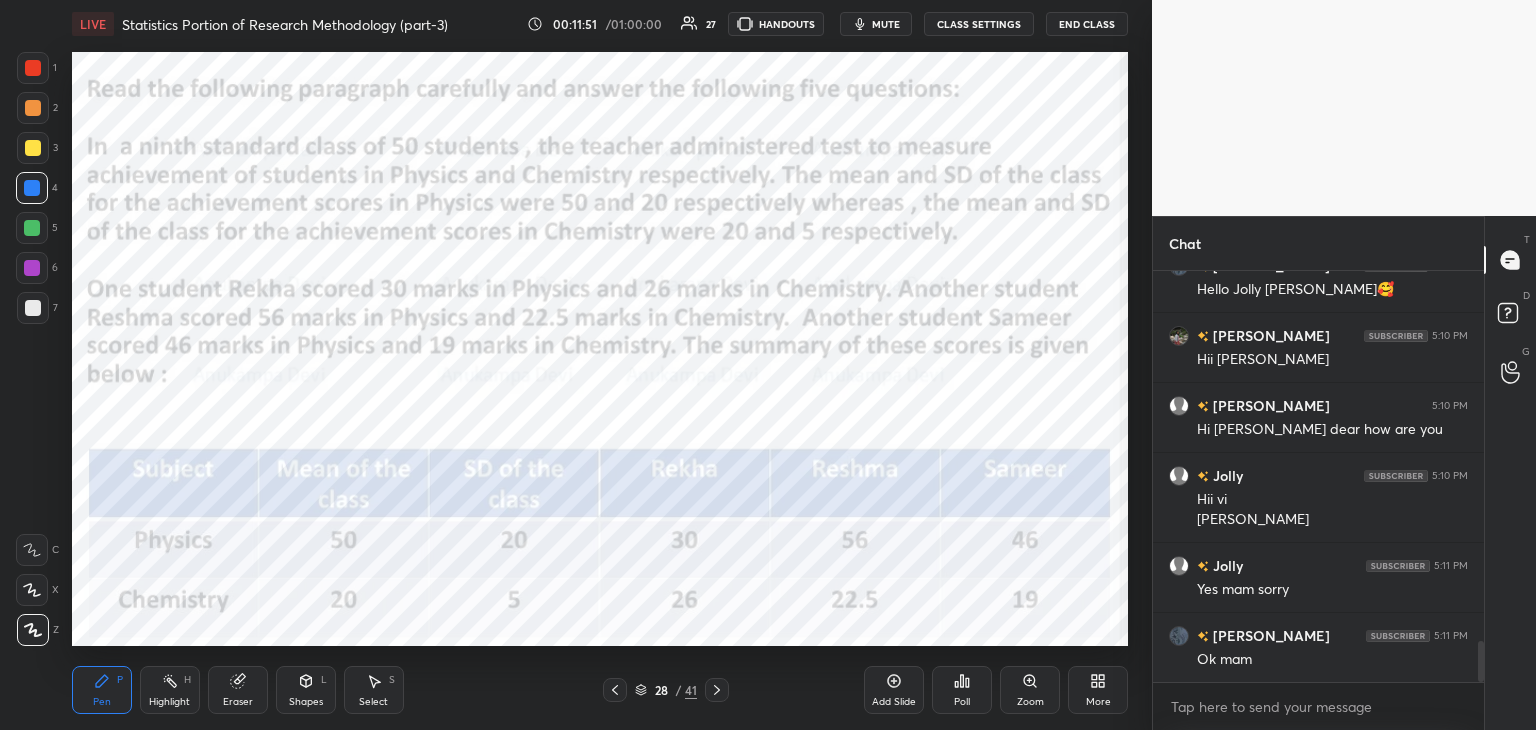 click at bounding box center (33, 68) 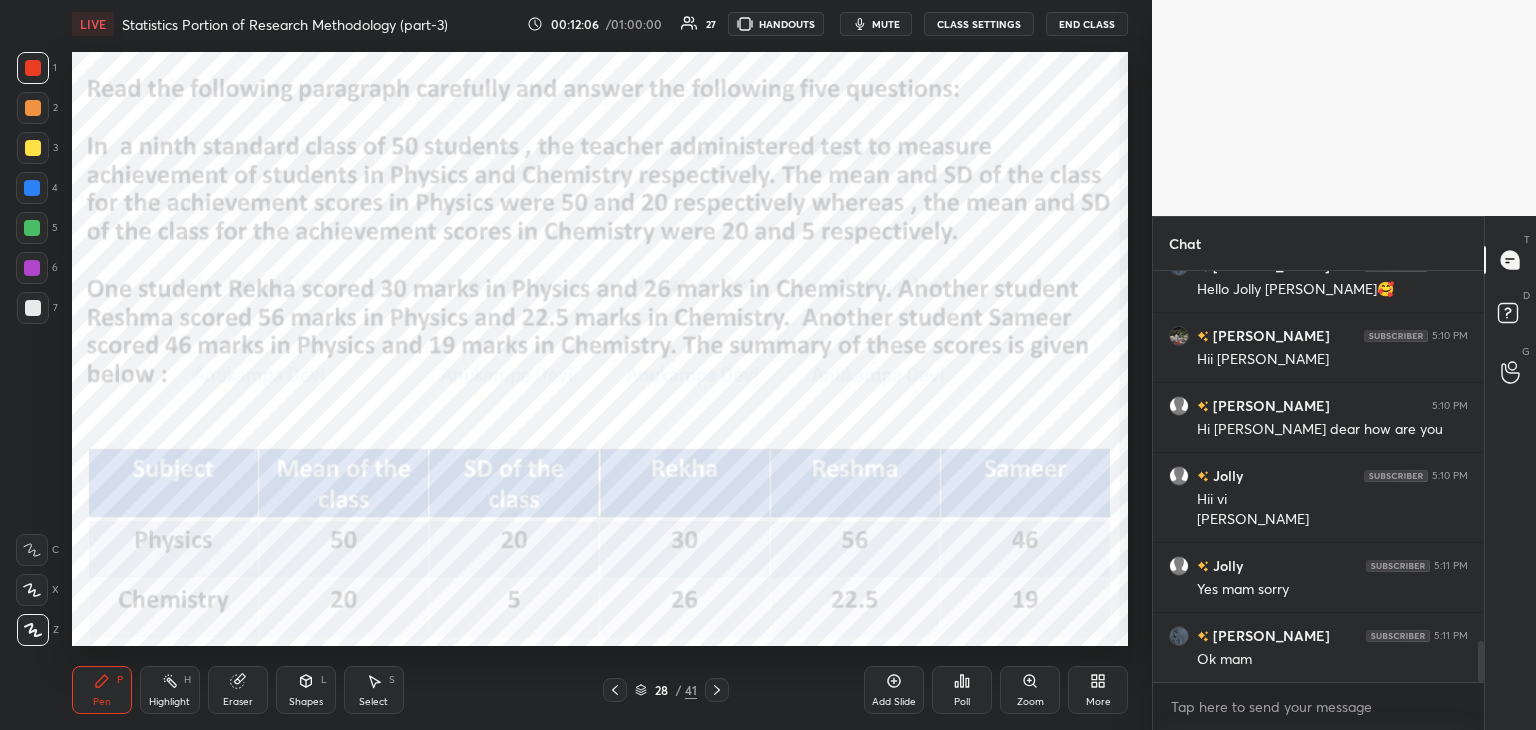 click 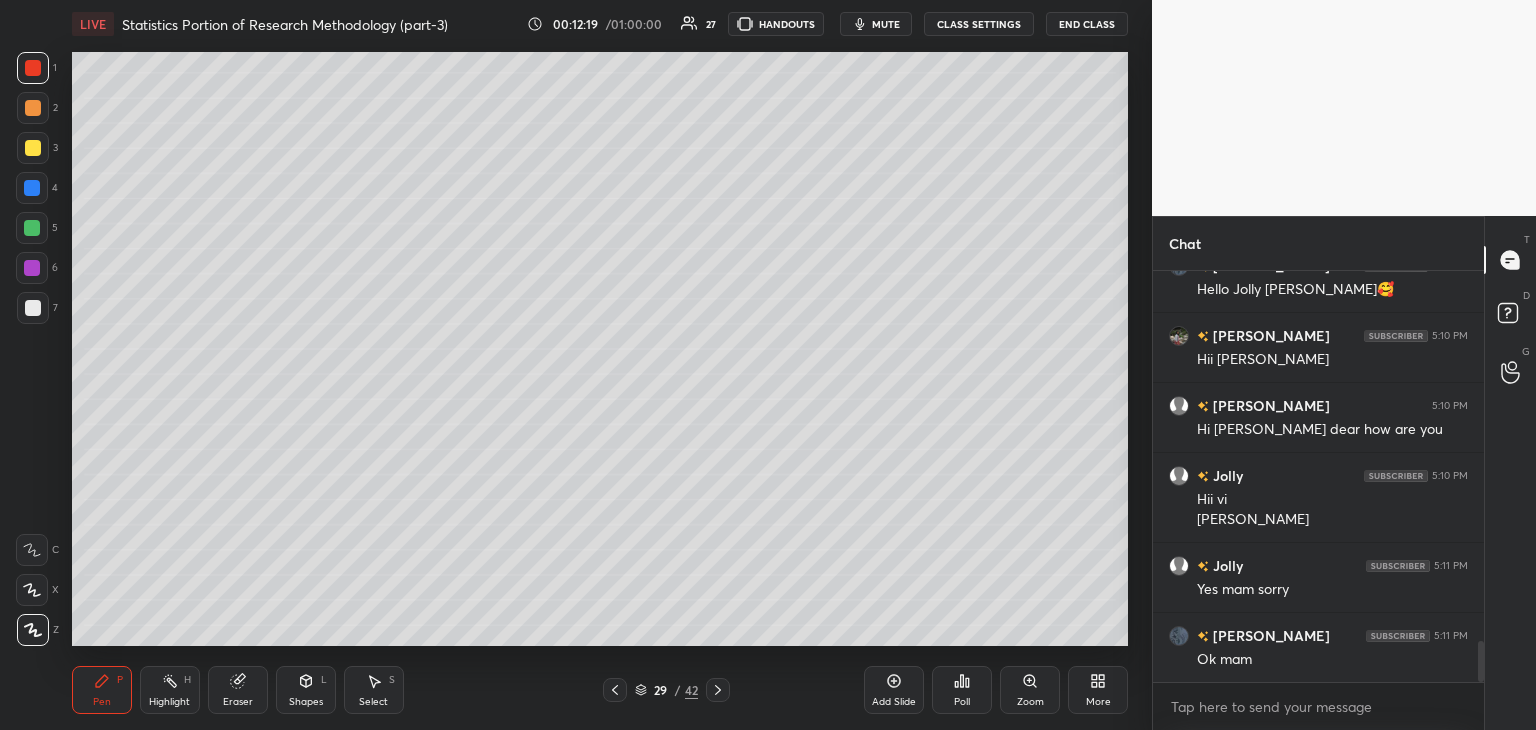 click at bounding box center [33, 308] 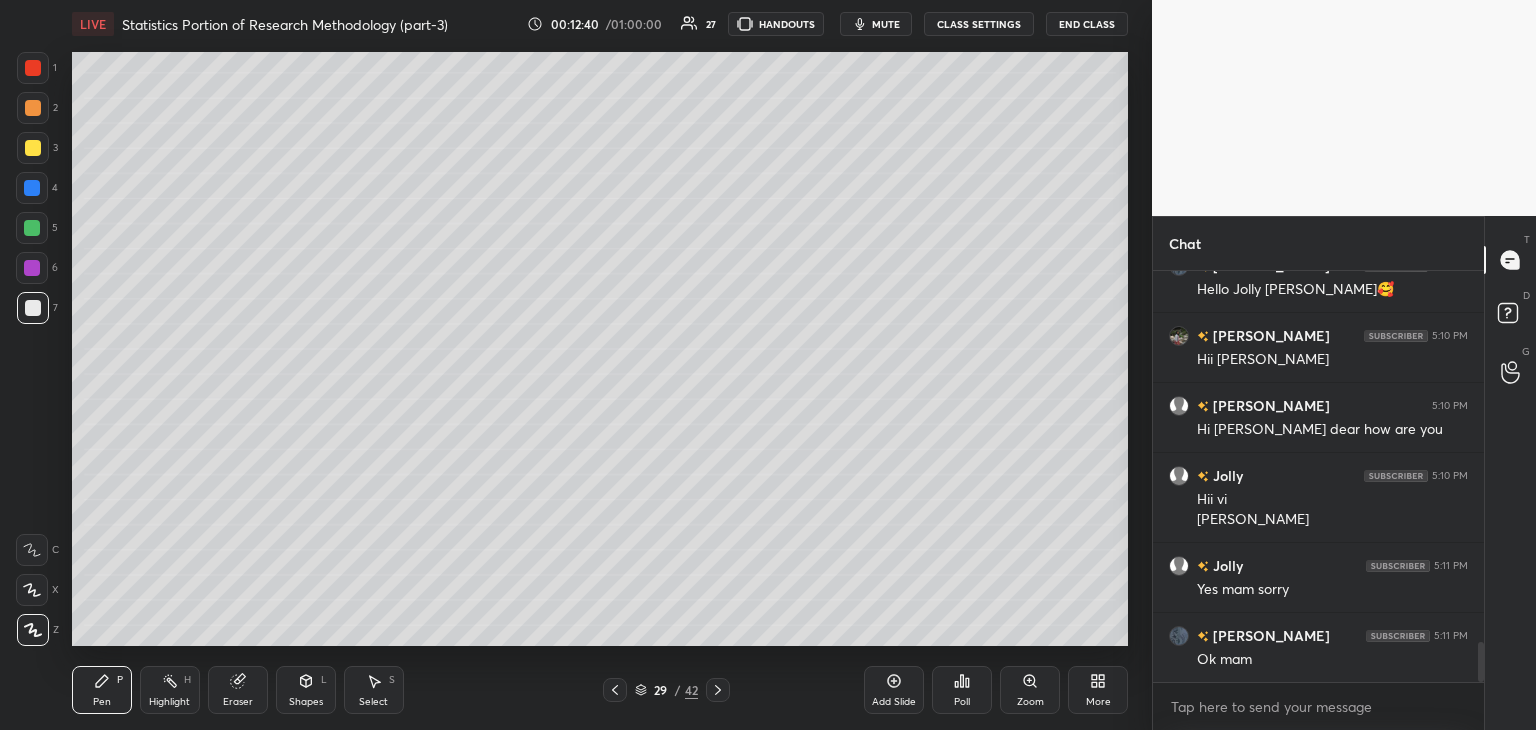 scroll, scrollTop: 3792, scrollLeft: 0, axis: vertical 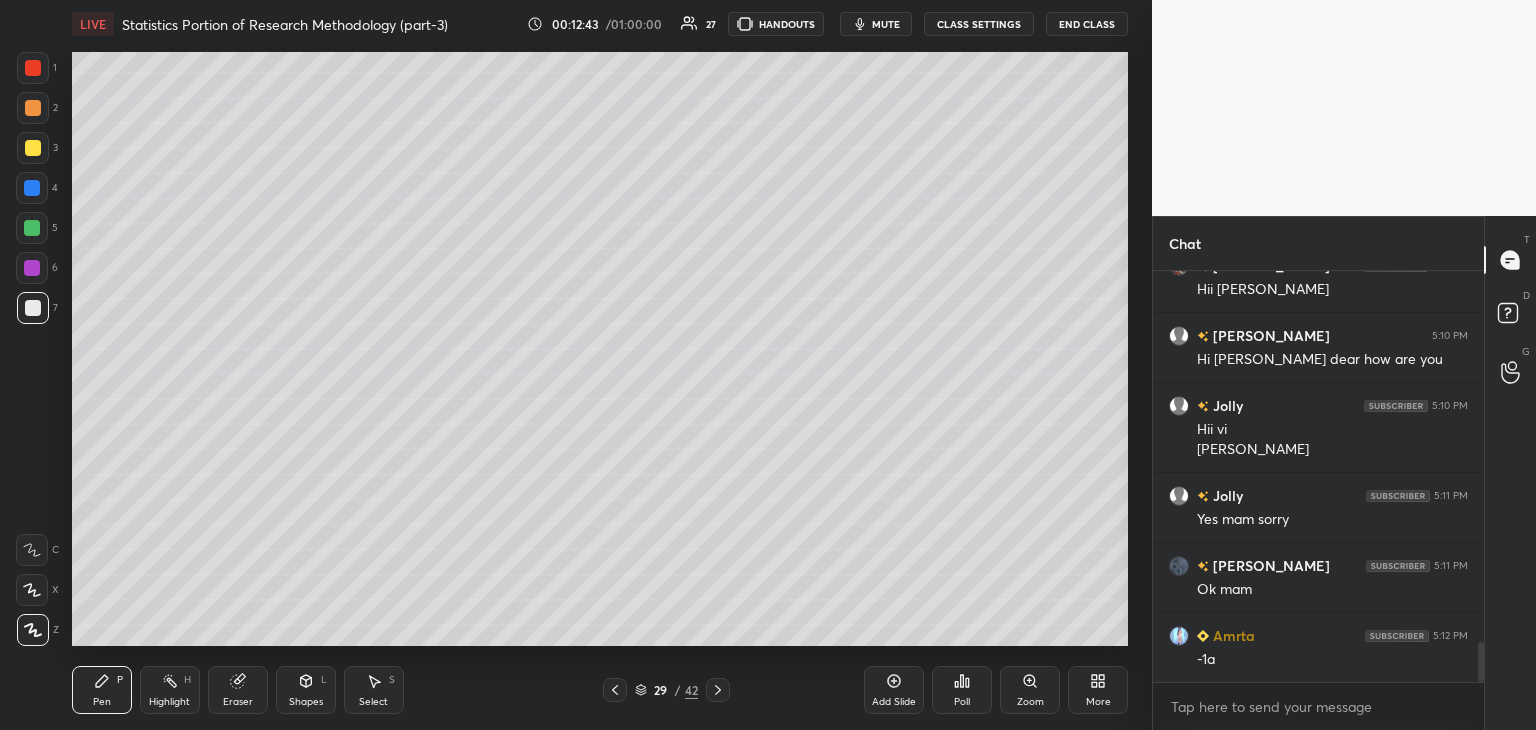 click 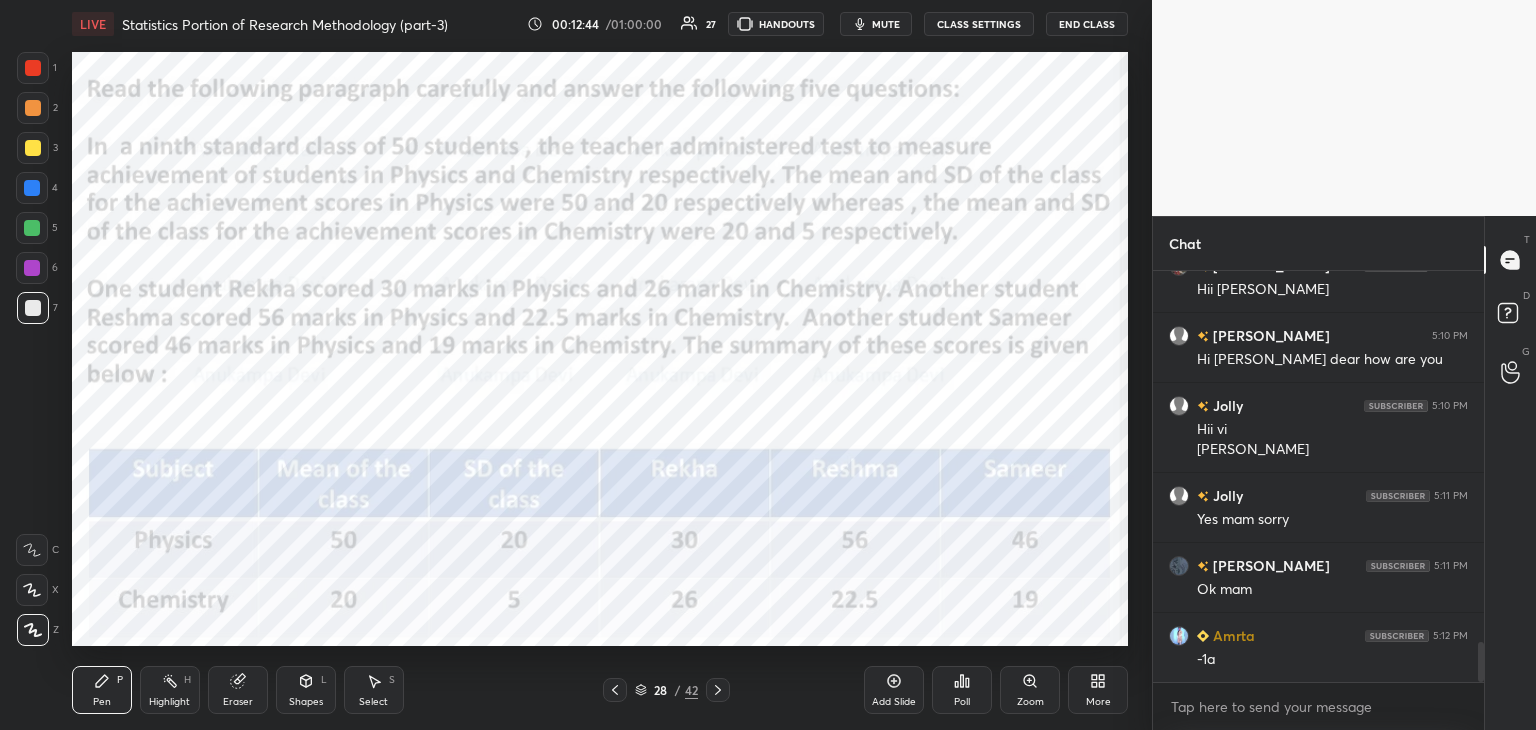click at bounding box center [32, 188] 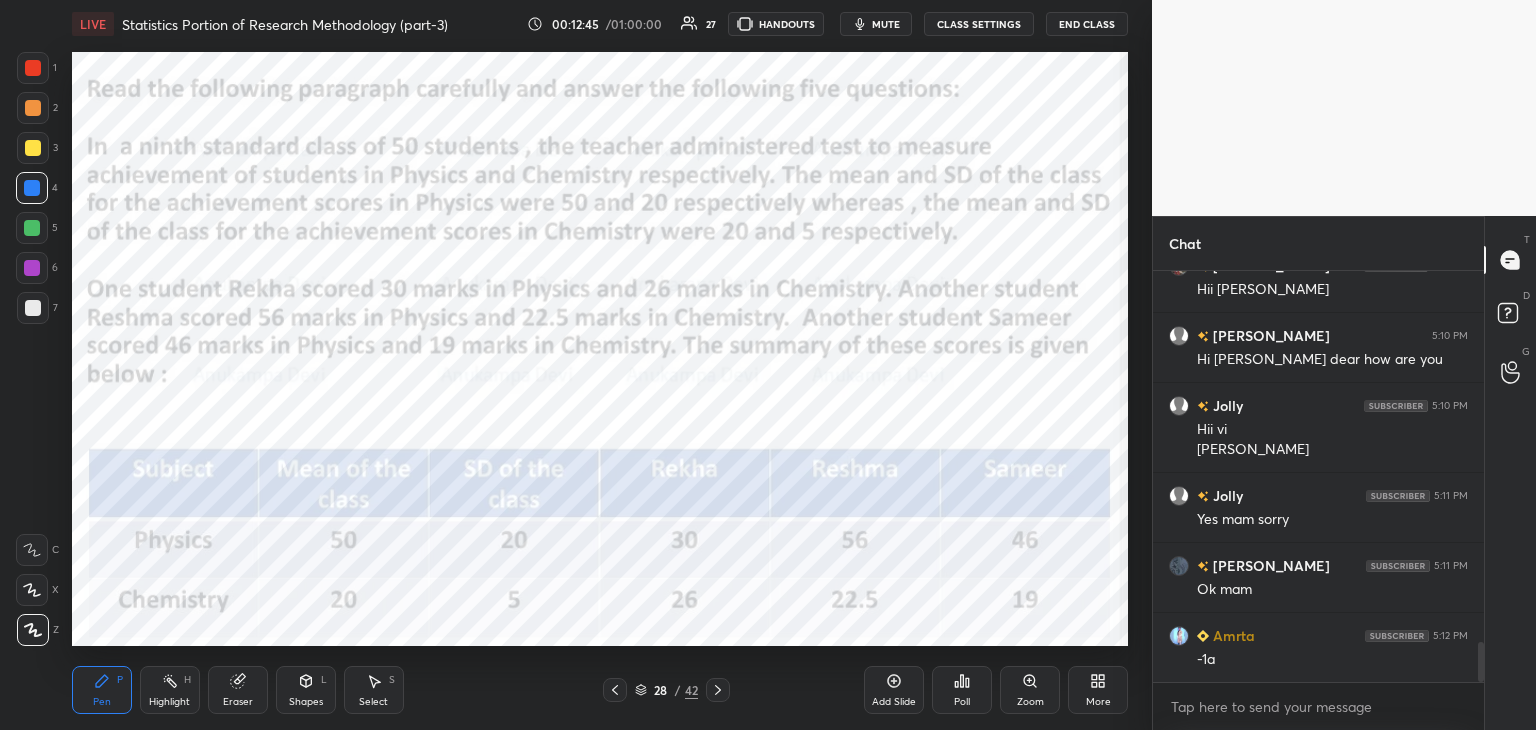 click at bounding box center (33, 68) 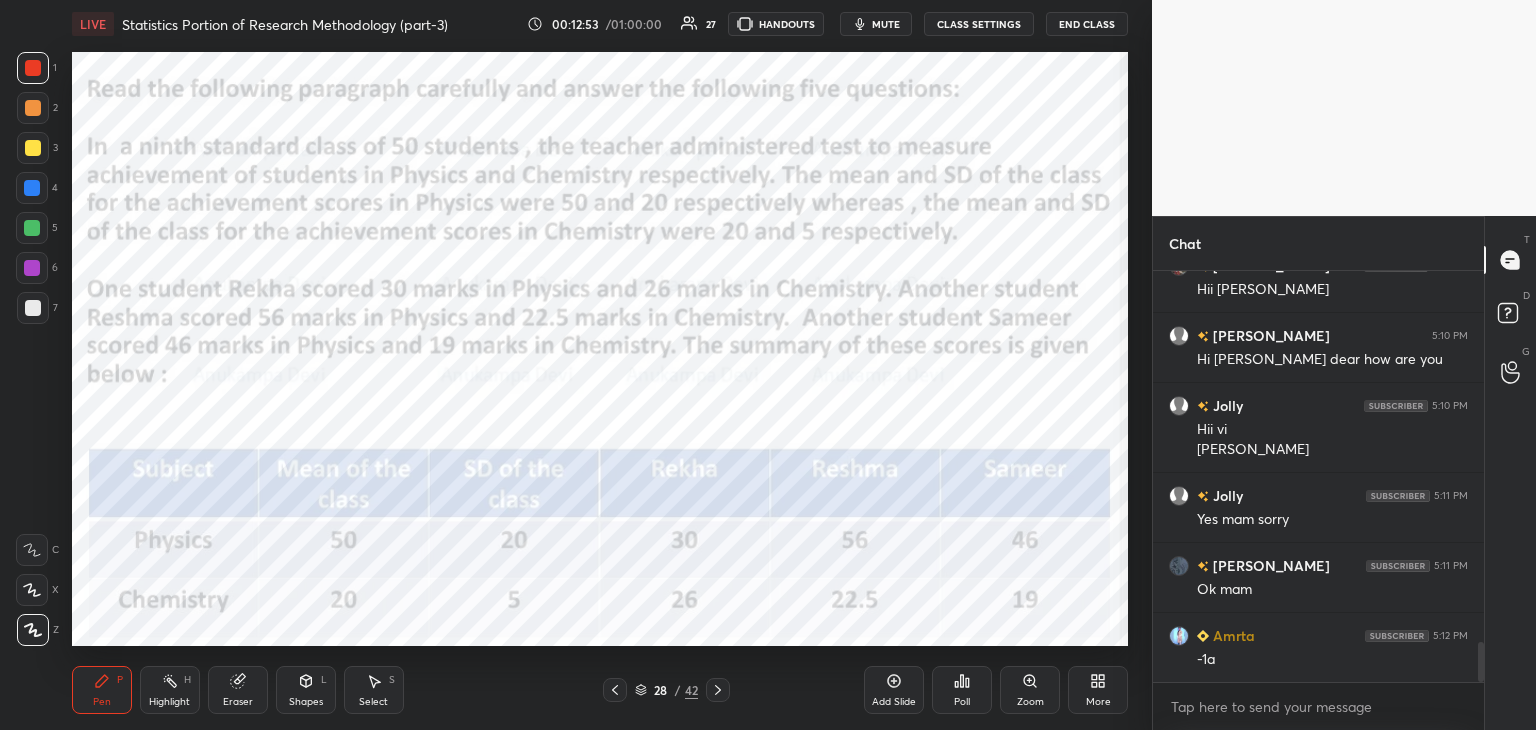 drag, startPoint x: 720, startPoint y: 697, endPoint x: 709, endPoint y: 687, distance: 14.866069 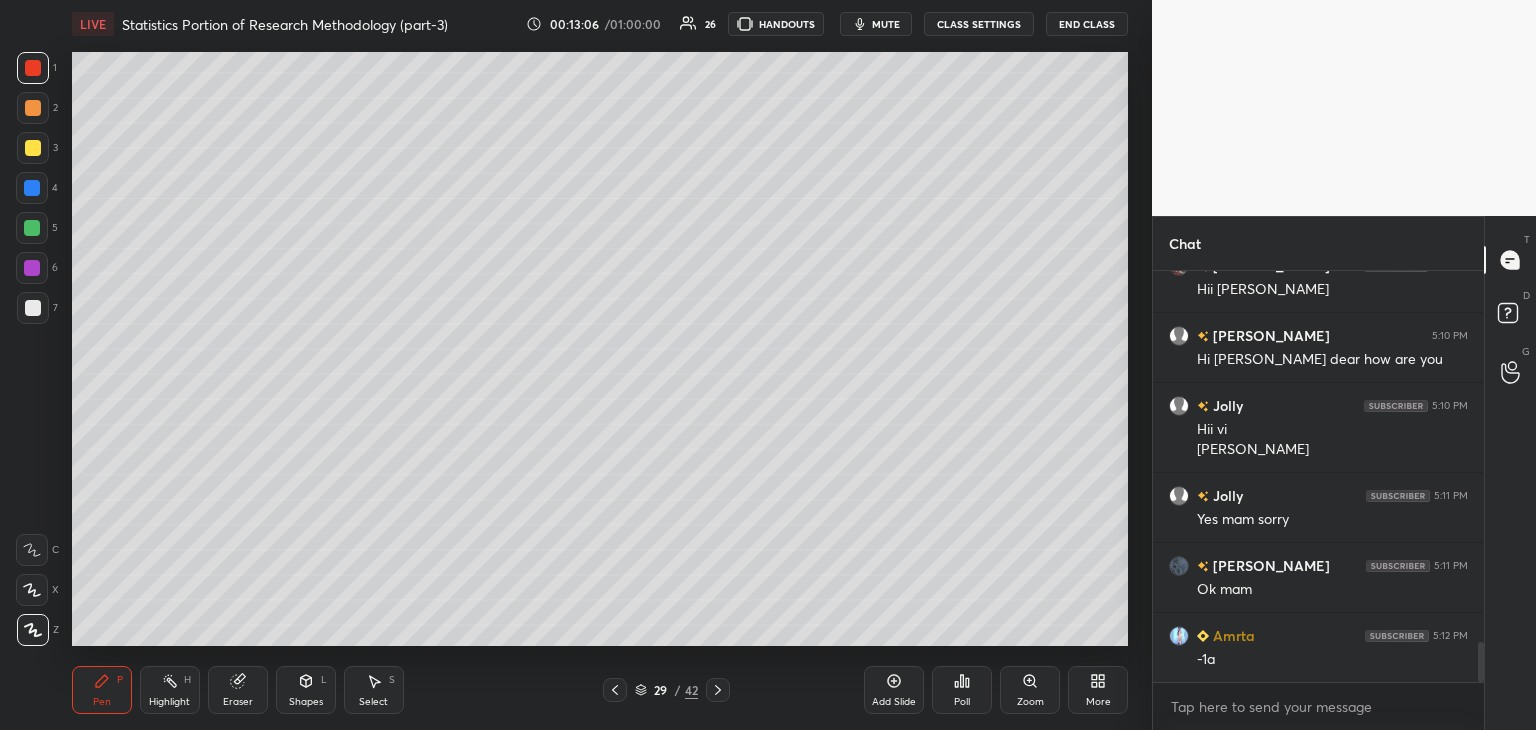 scroll, scrollTop: 3880, scrollLeft: 0, axis: vertical 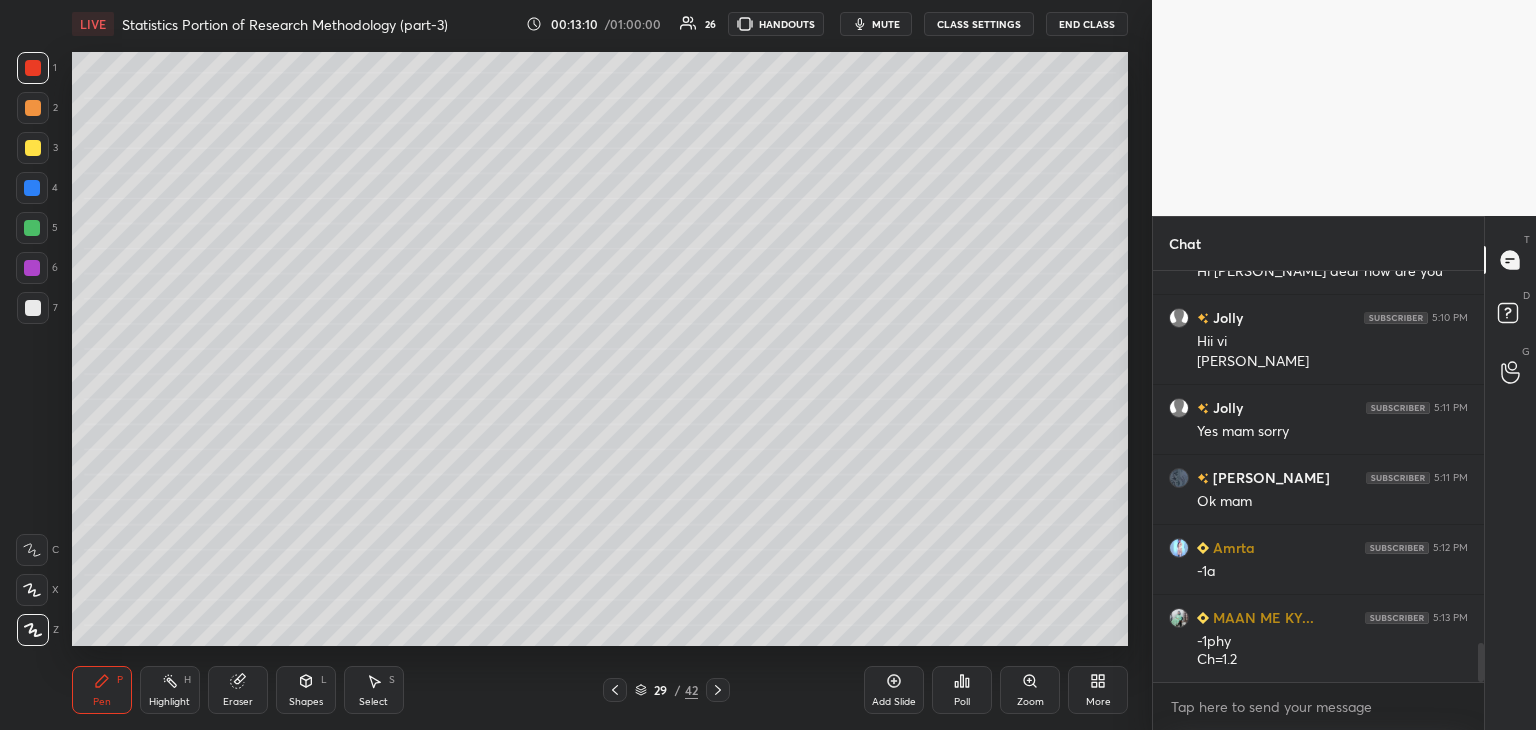 click 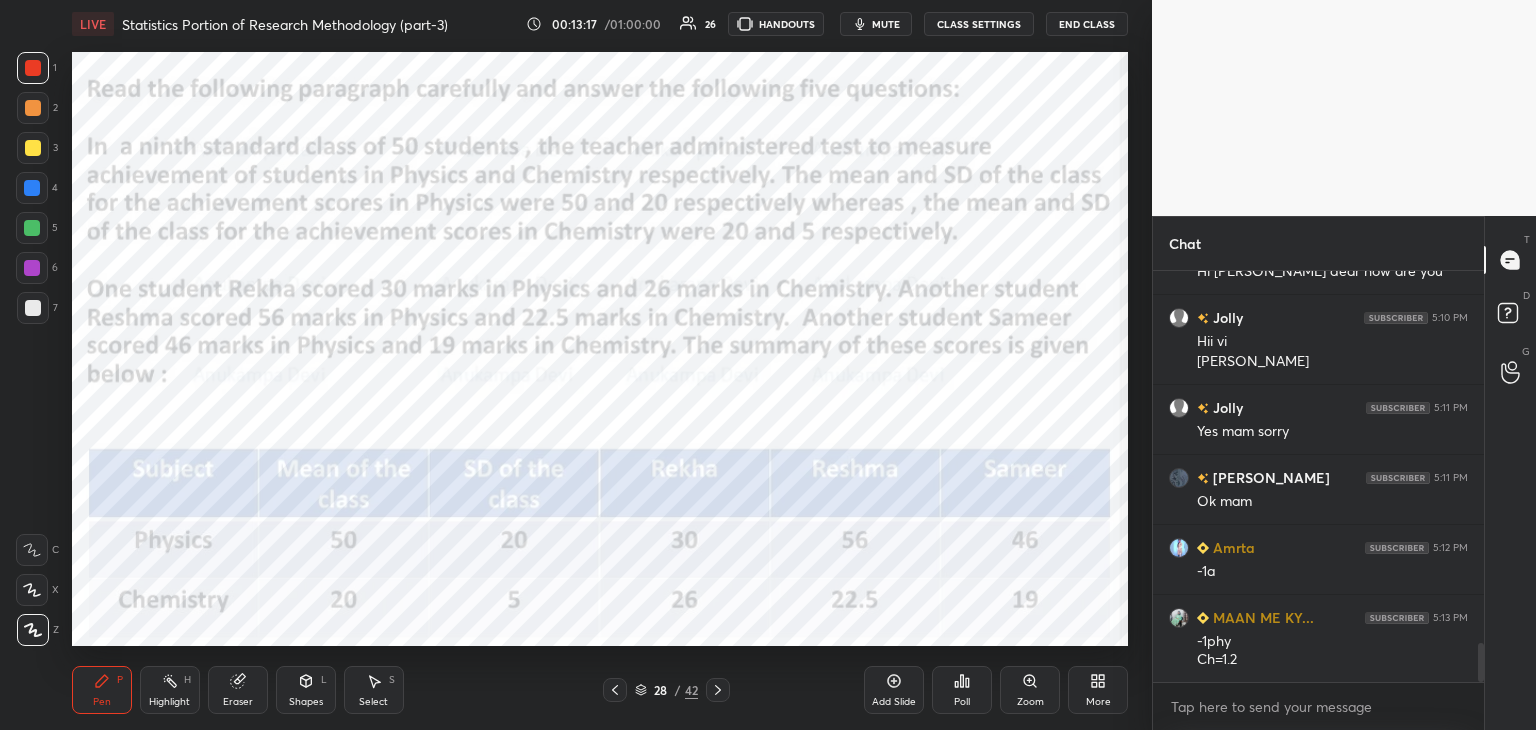 click 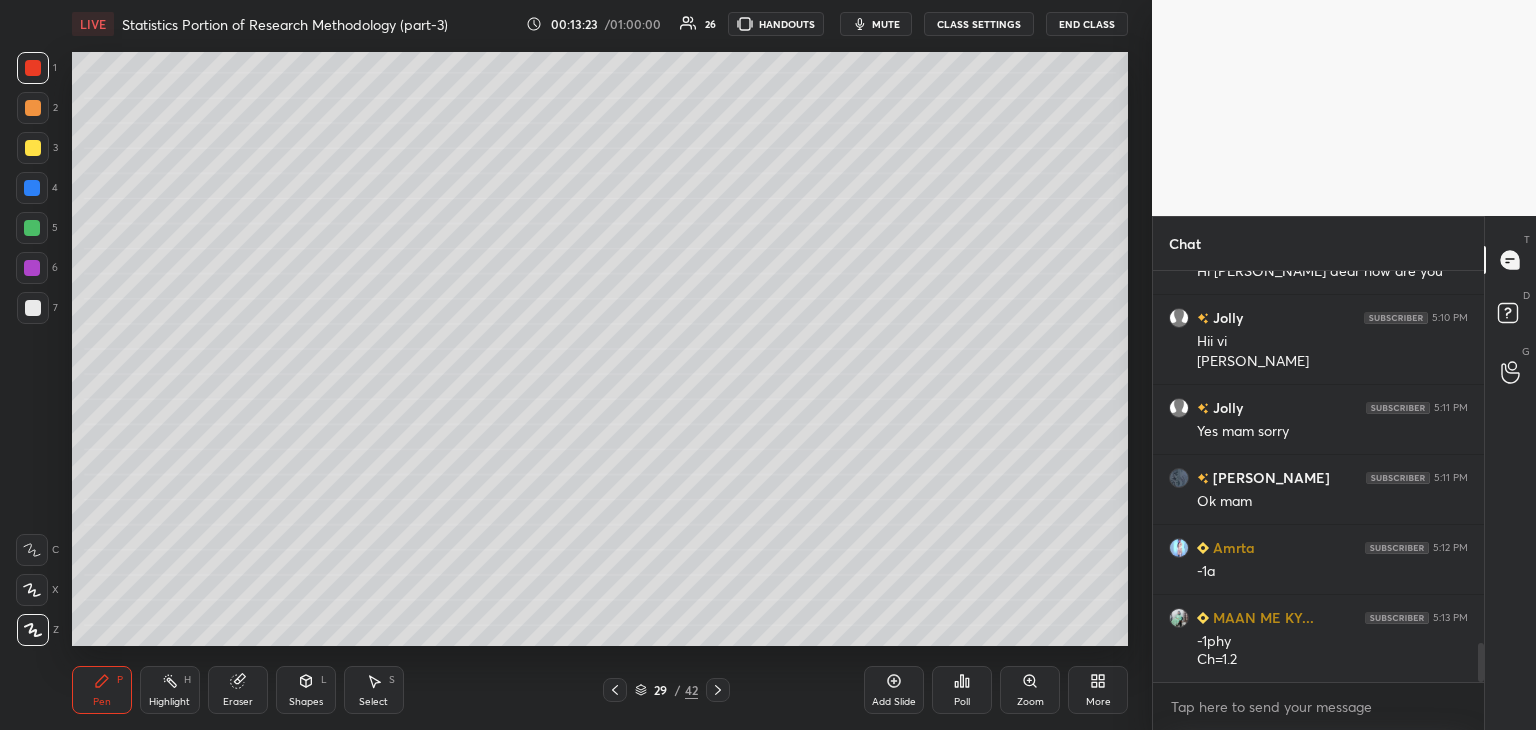 click 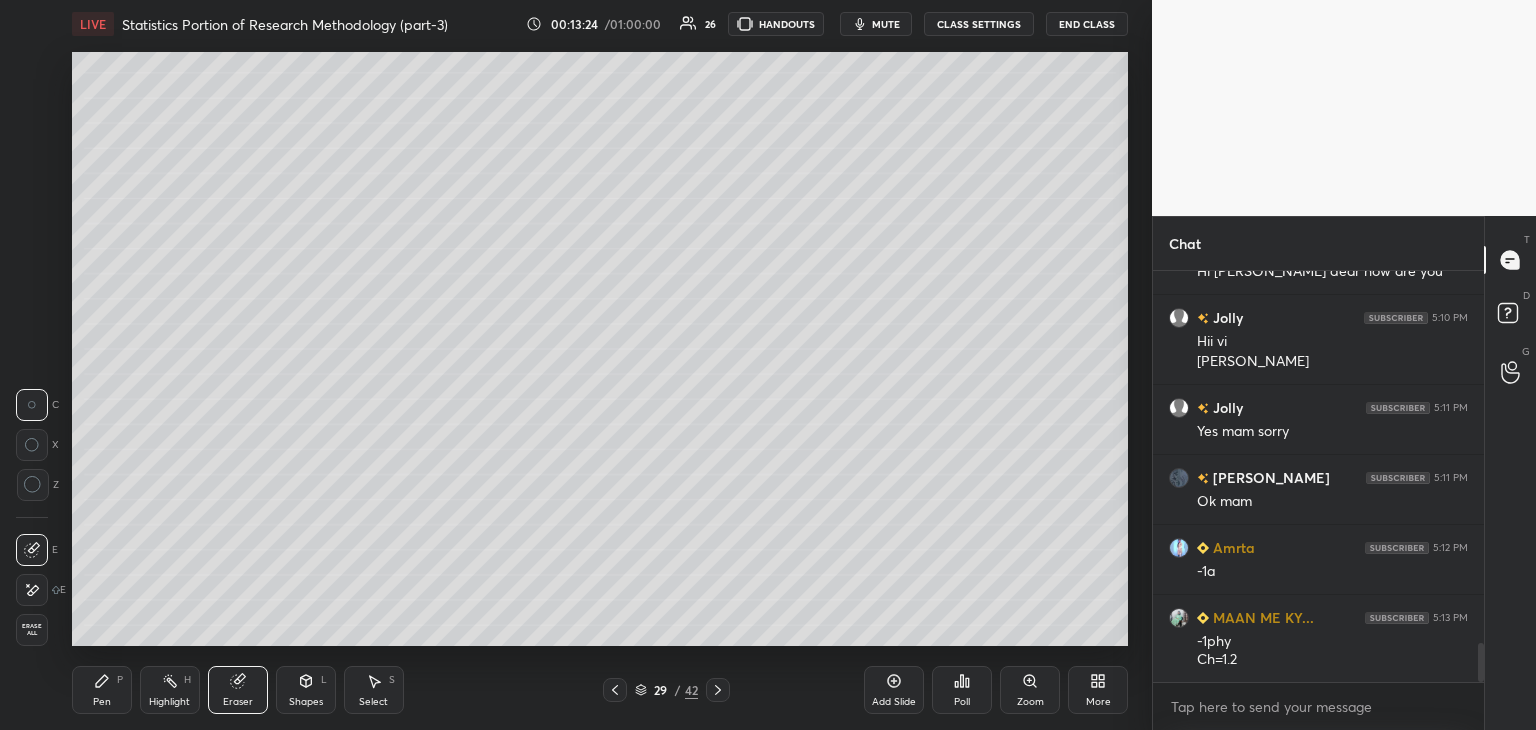 click 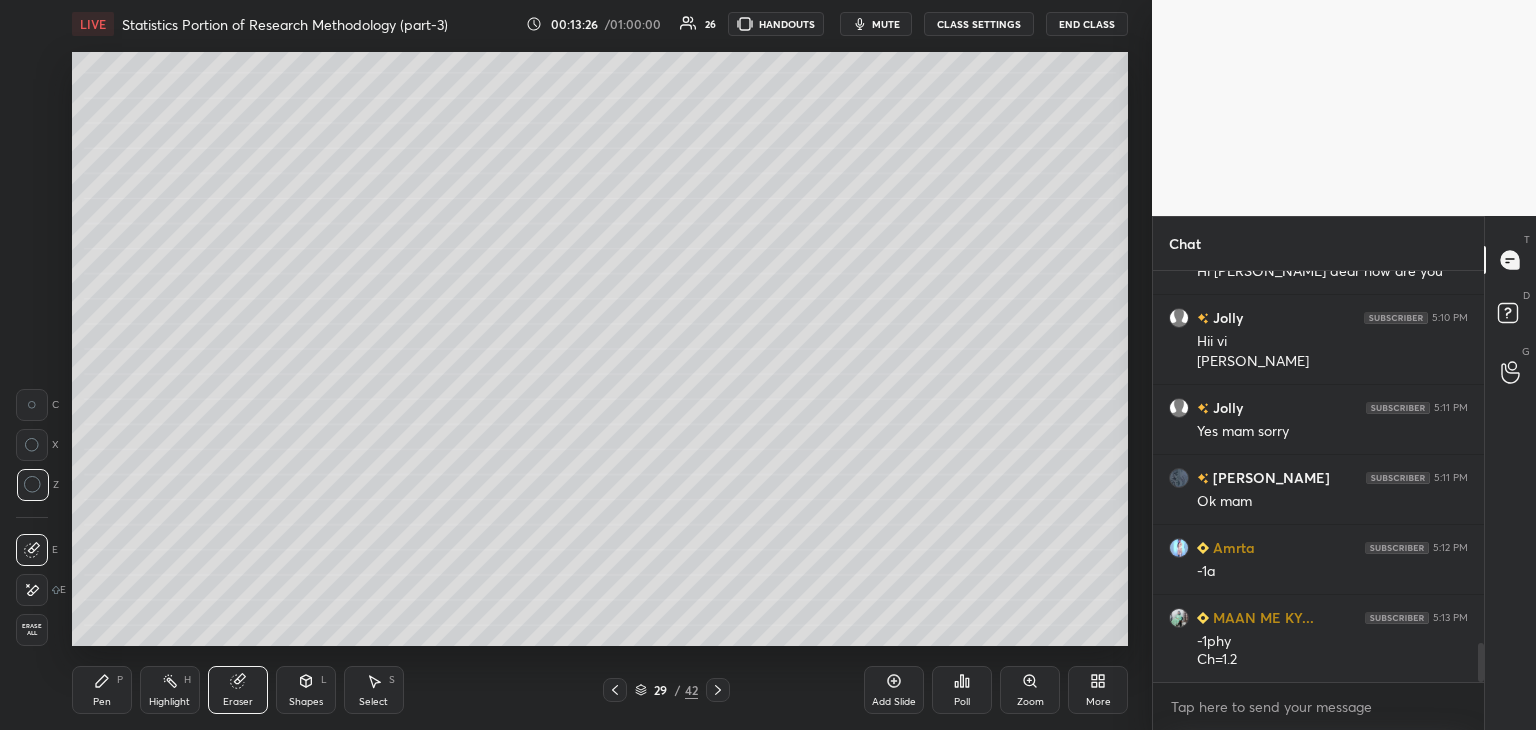 drag, startPoint x: 101, startPoint y: 694, endPoint x: 124, endPoint y: 654, distance: 46.141087 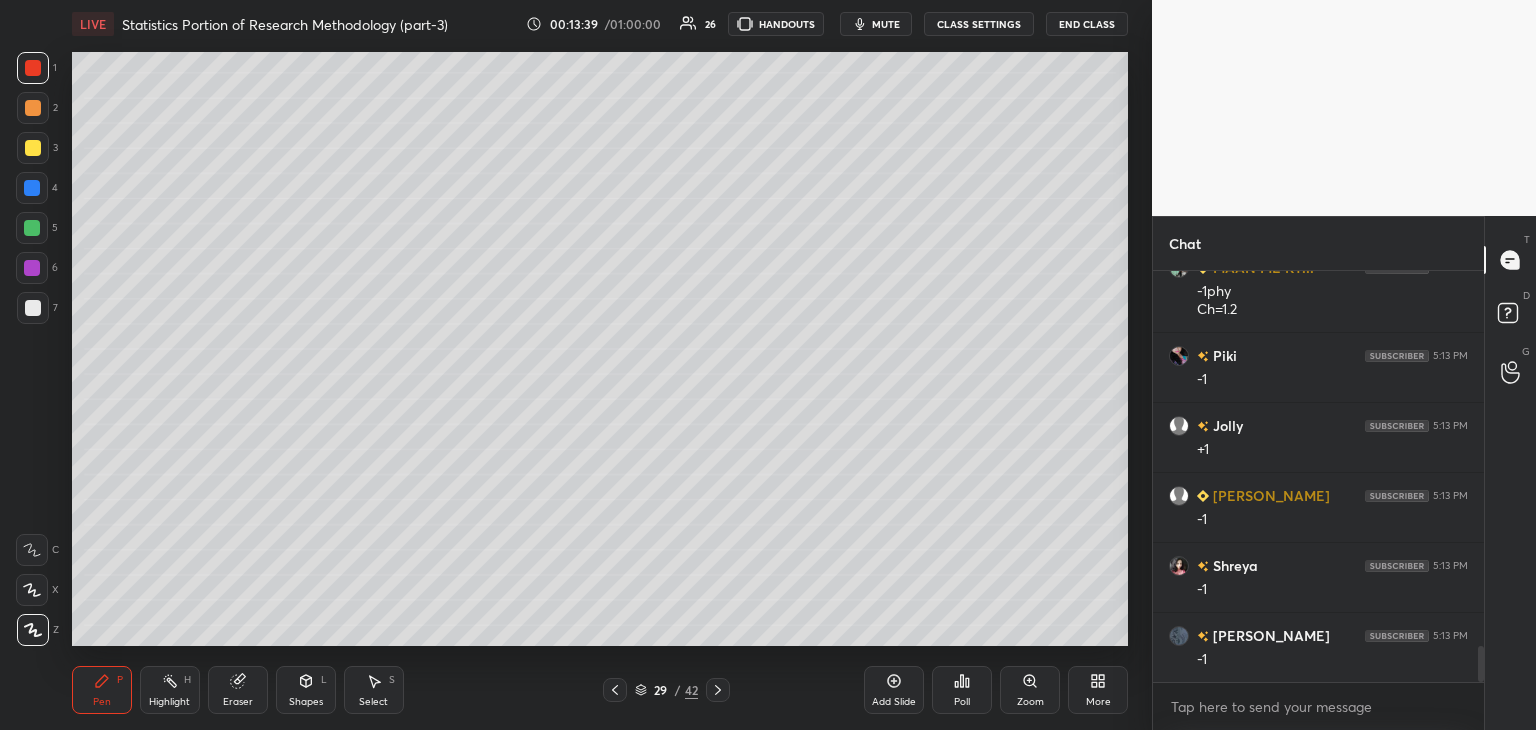 scroll, scrollTop: 4370, scrollLeft: 0, axis: vertical 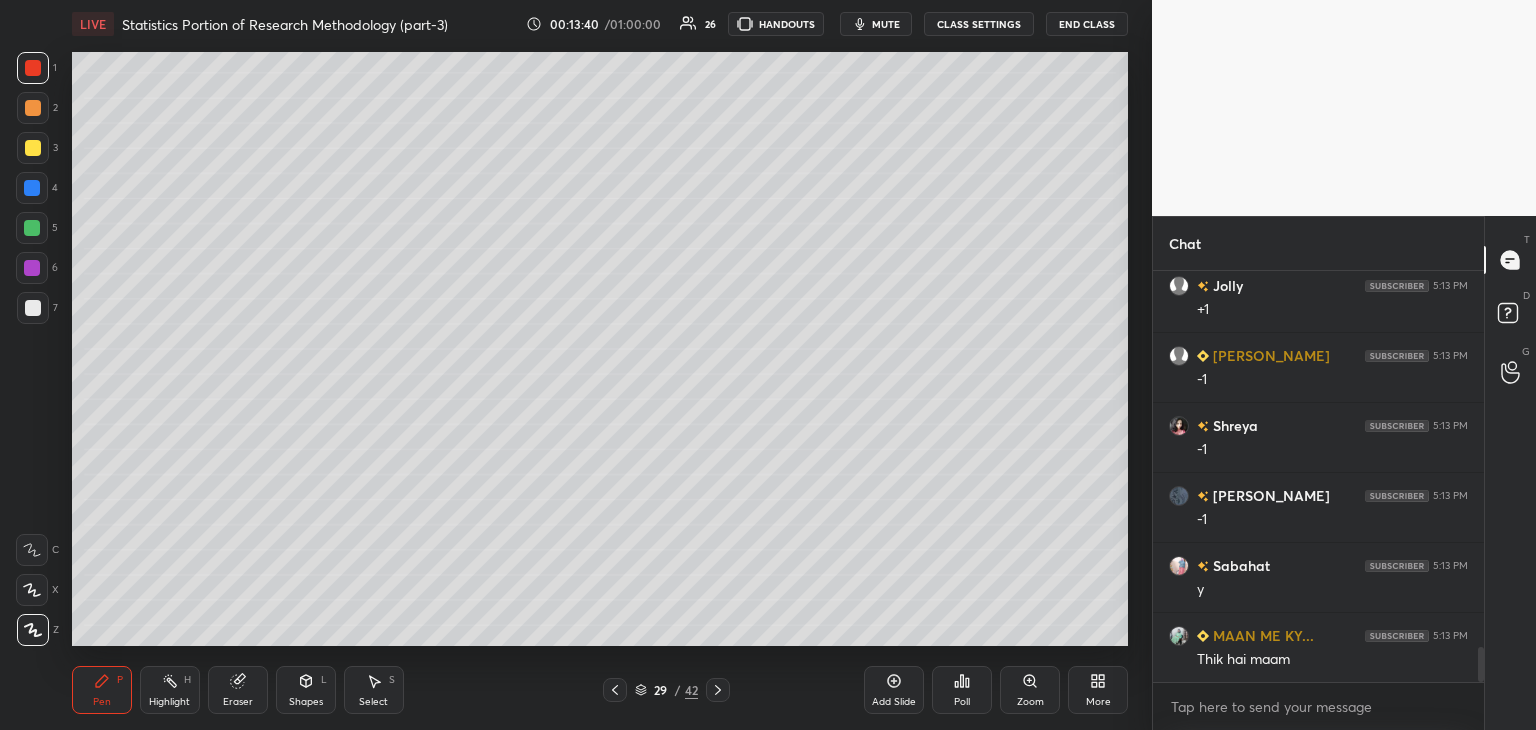 click 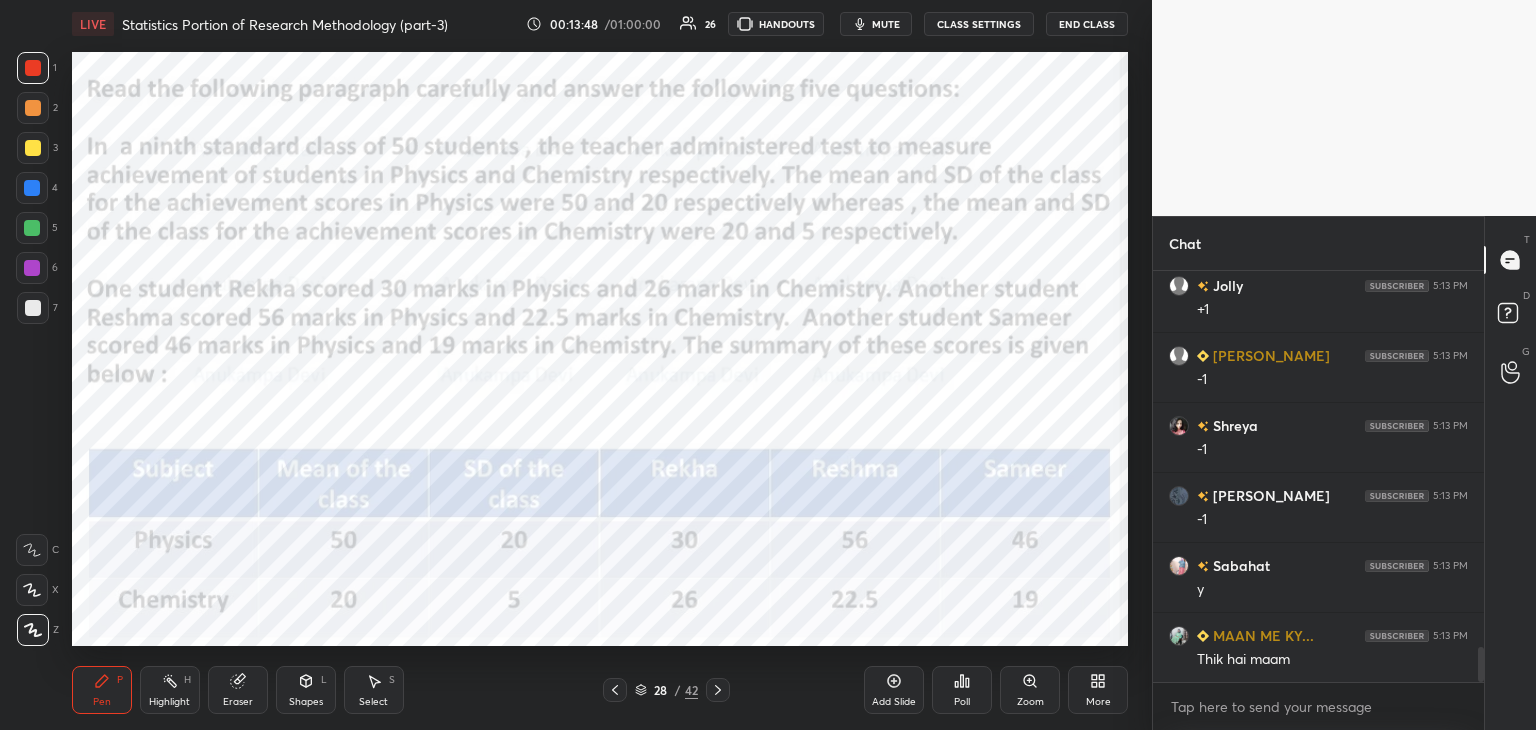 click 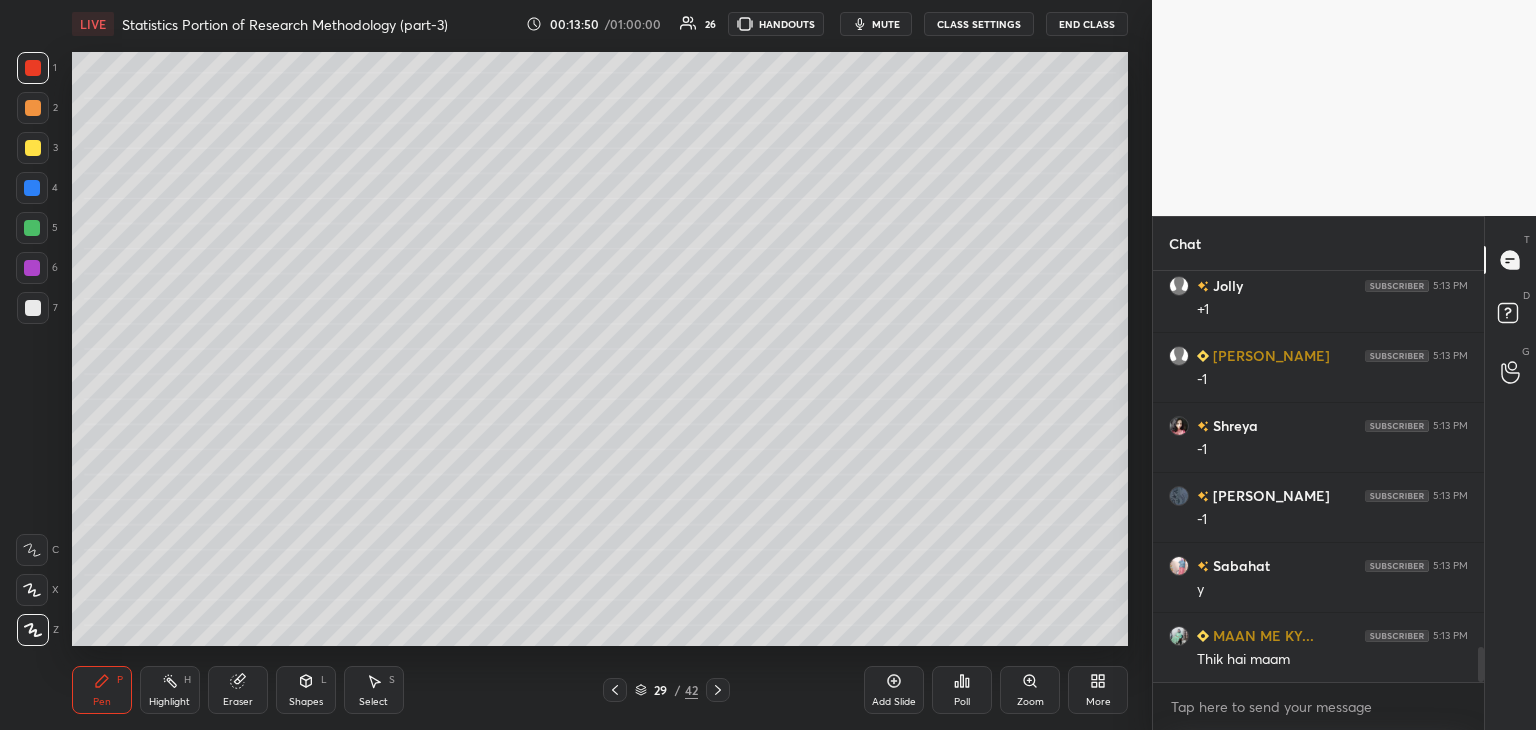 drag, startPoint x: 28, startPoint y: 314, endPoint x: 19, endPoint y: 309, distance: 10.29563 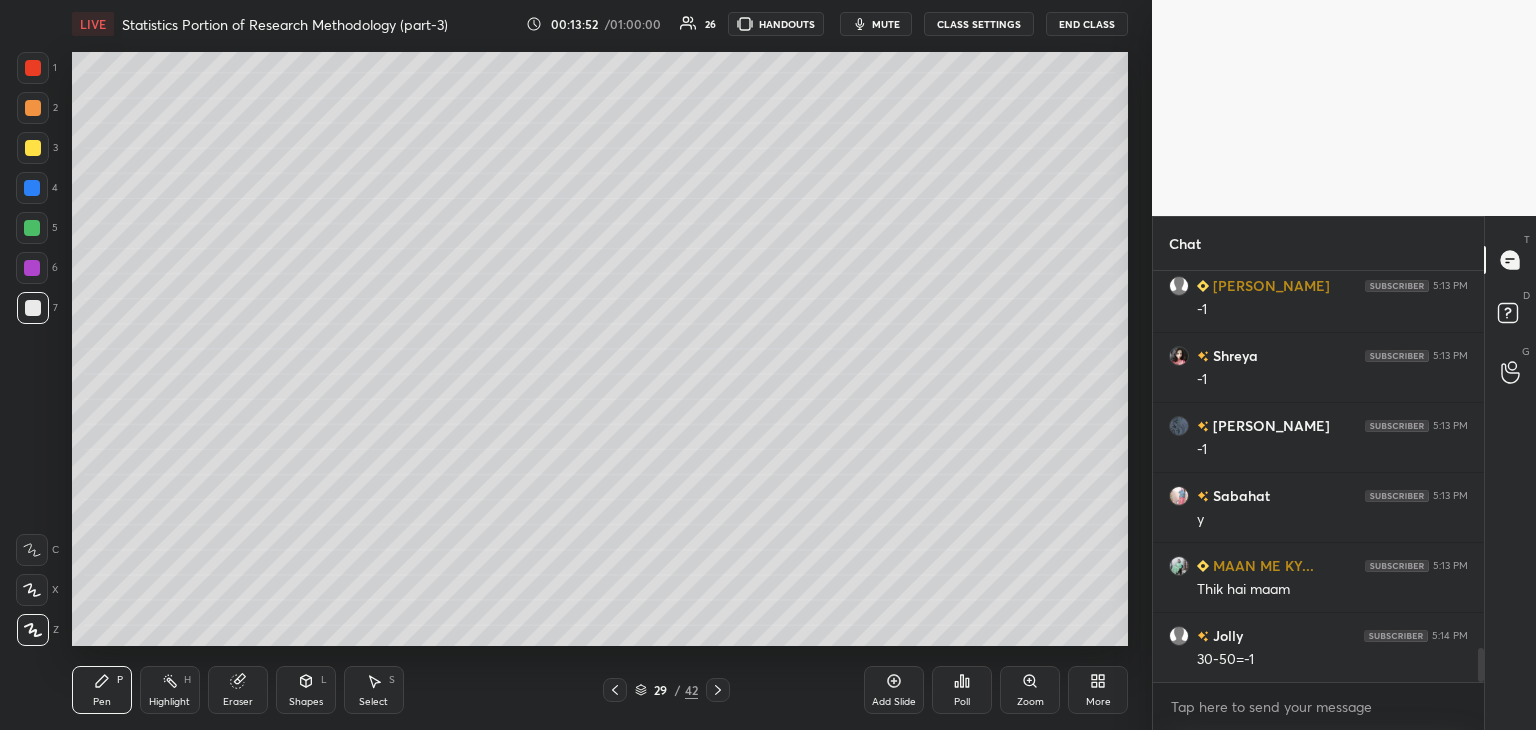 scroll, scrollTop: 4510, scrollLeft: 0, axis: vertical 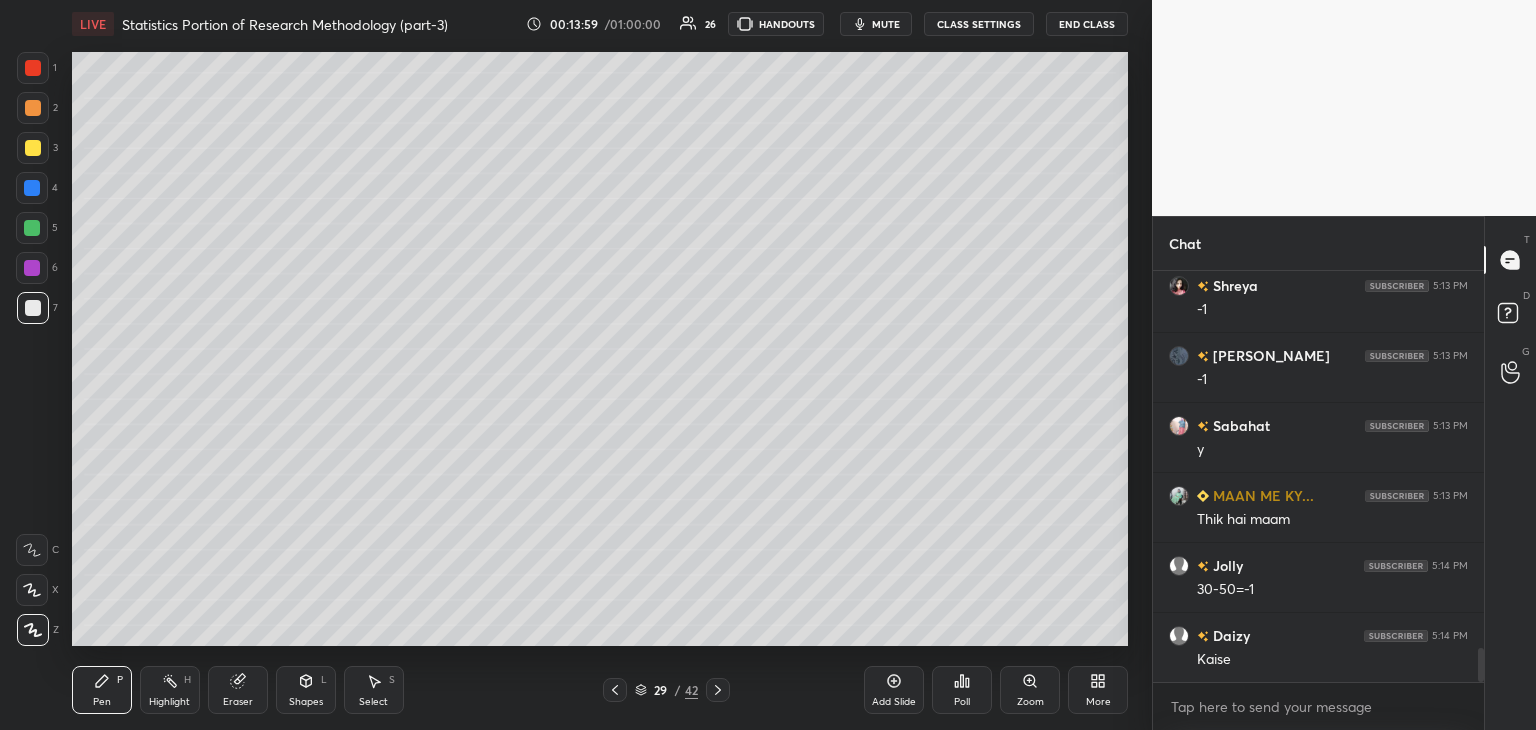 drag, startPoint x: 618, startPoint y: 692, endPoint x: 608, endPoint y: 675, distance: 19.723083 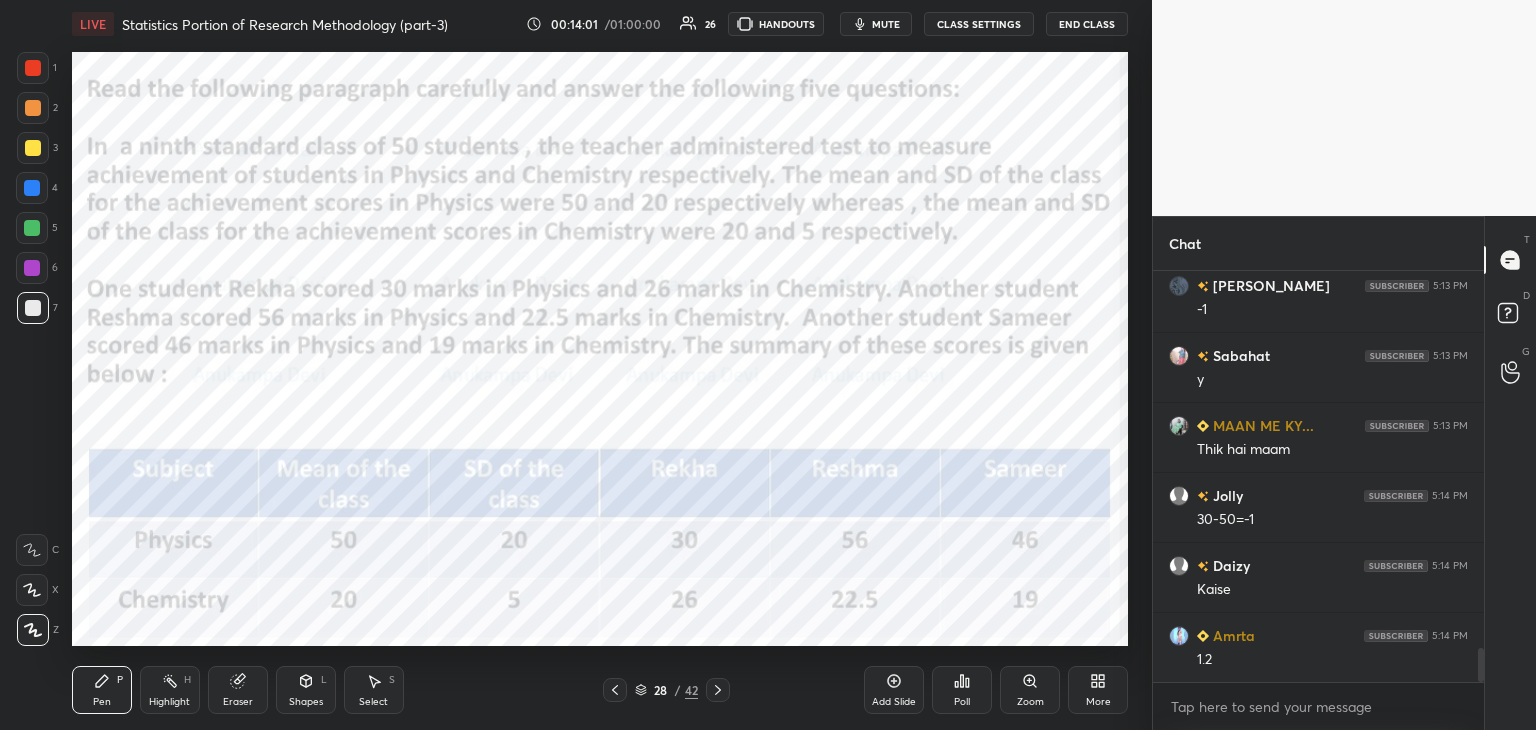 click at bounding box center (33, 108) 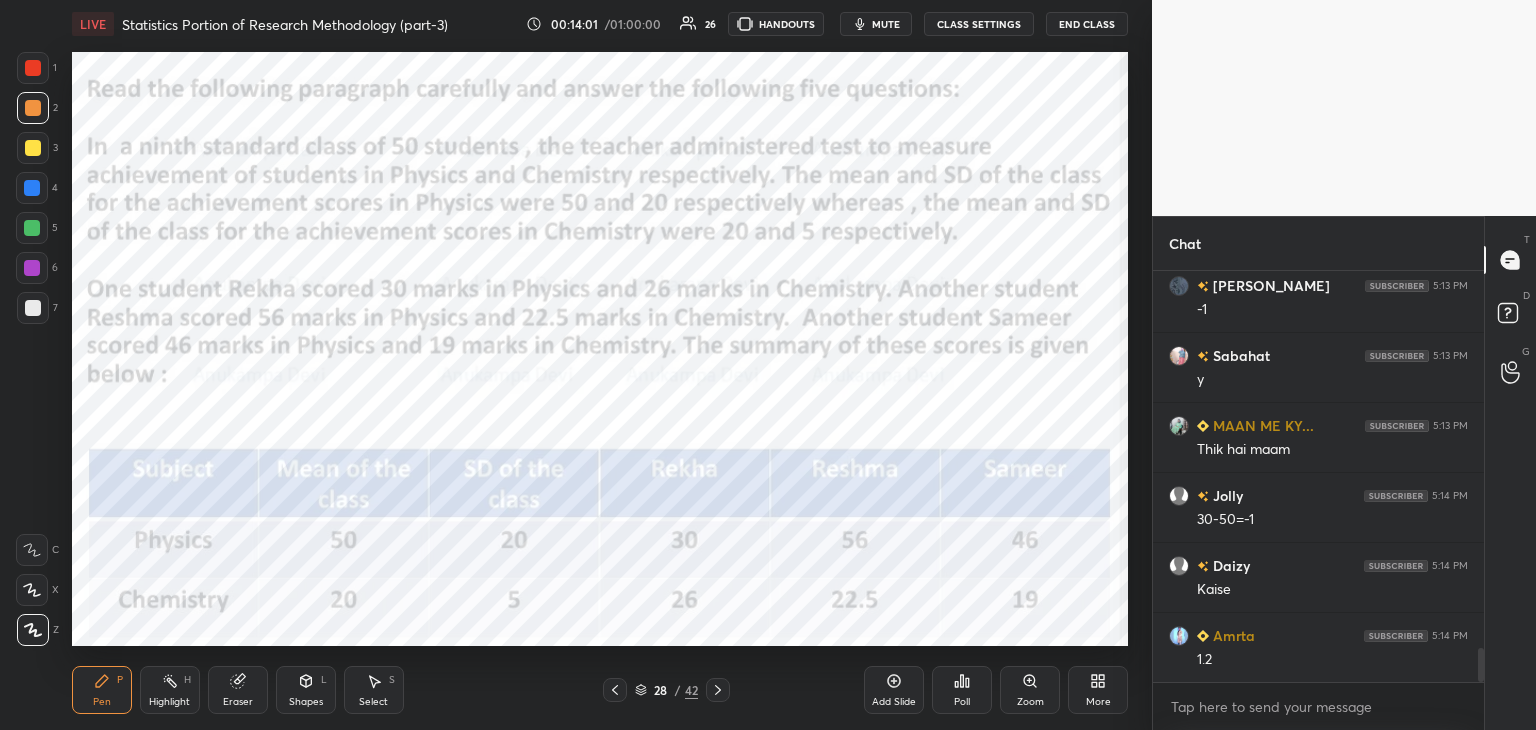 scroll, scrollTop: 4650, scrollLeft: 0, axis: vertical 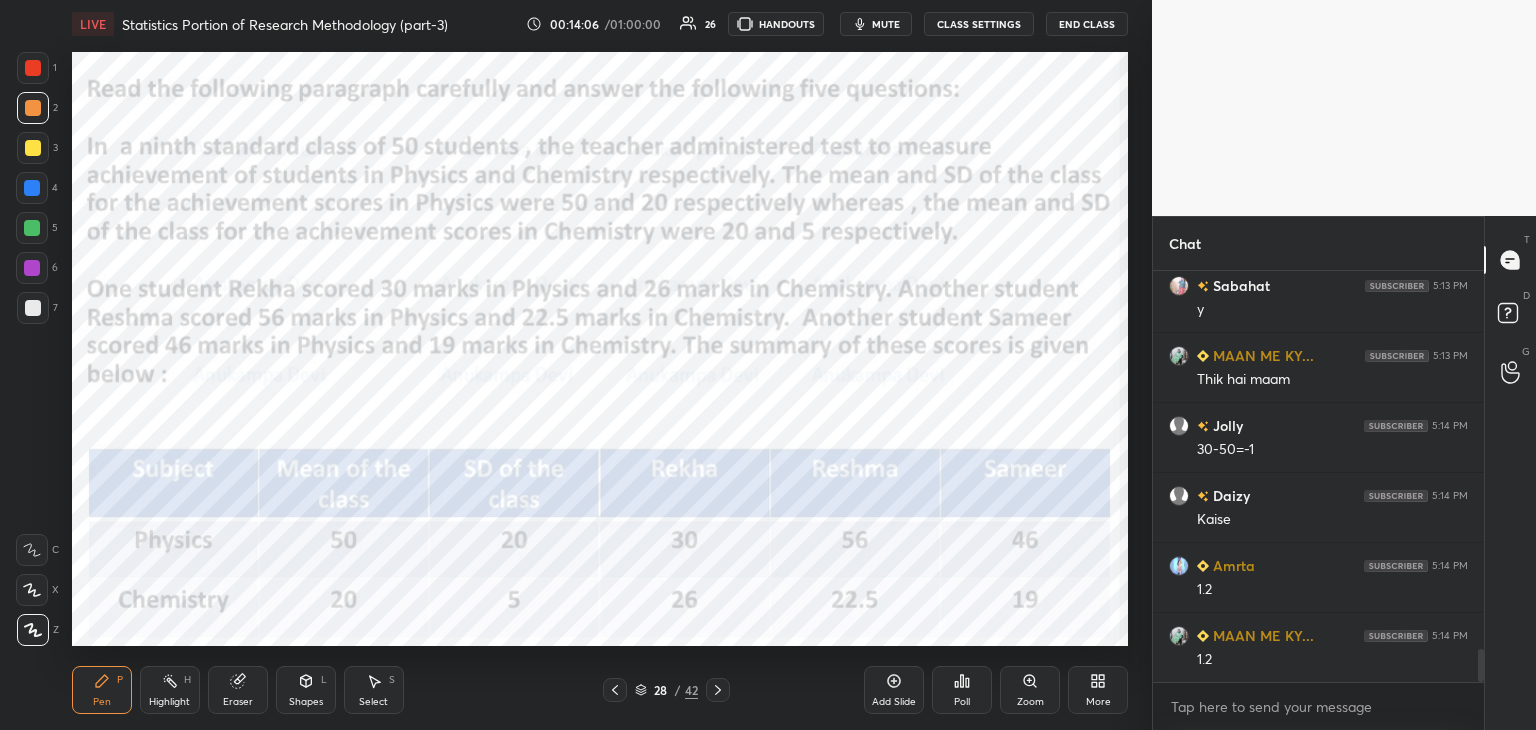 click 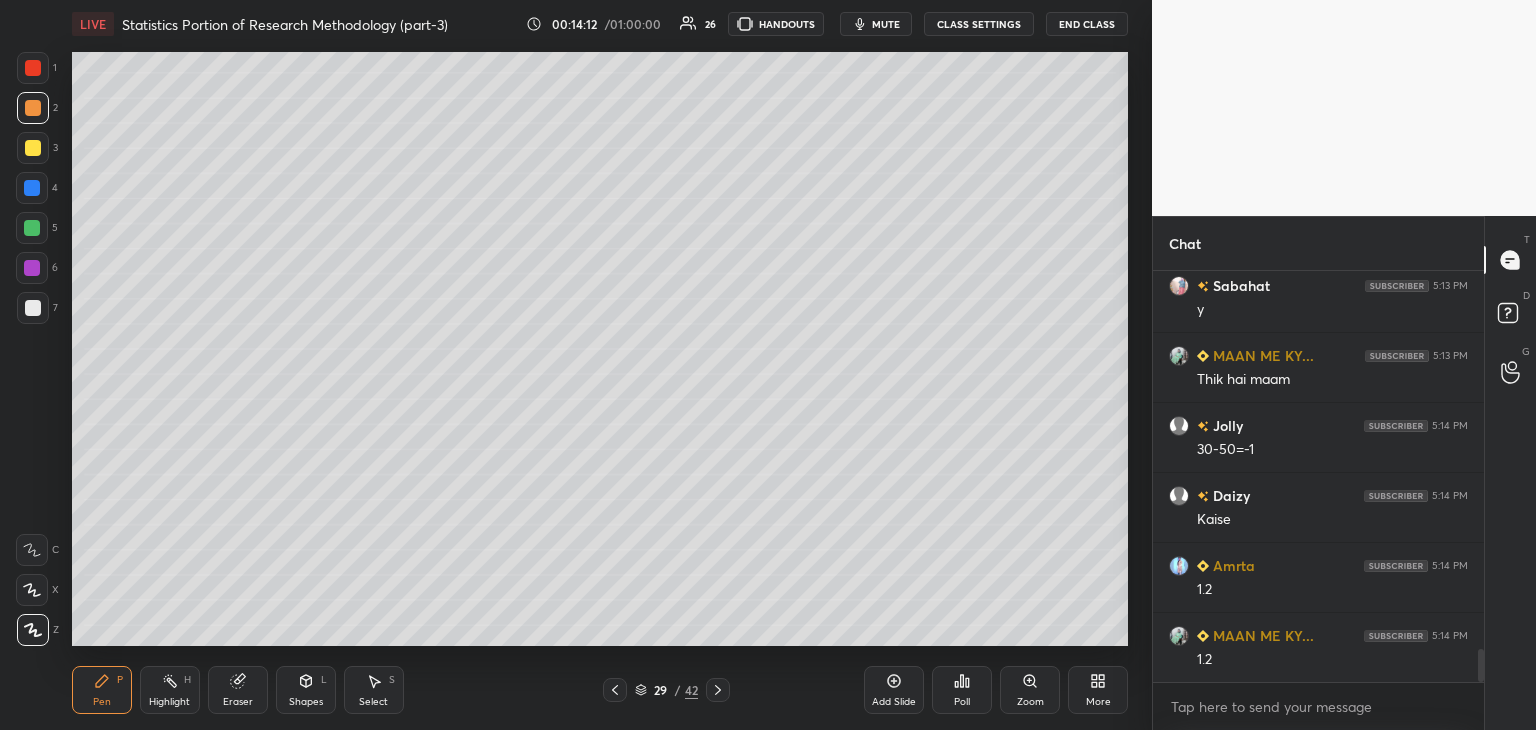 scroll, scrollTop: 4698, scrollLeft: 0, axis: vertical 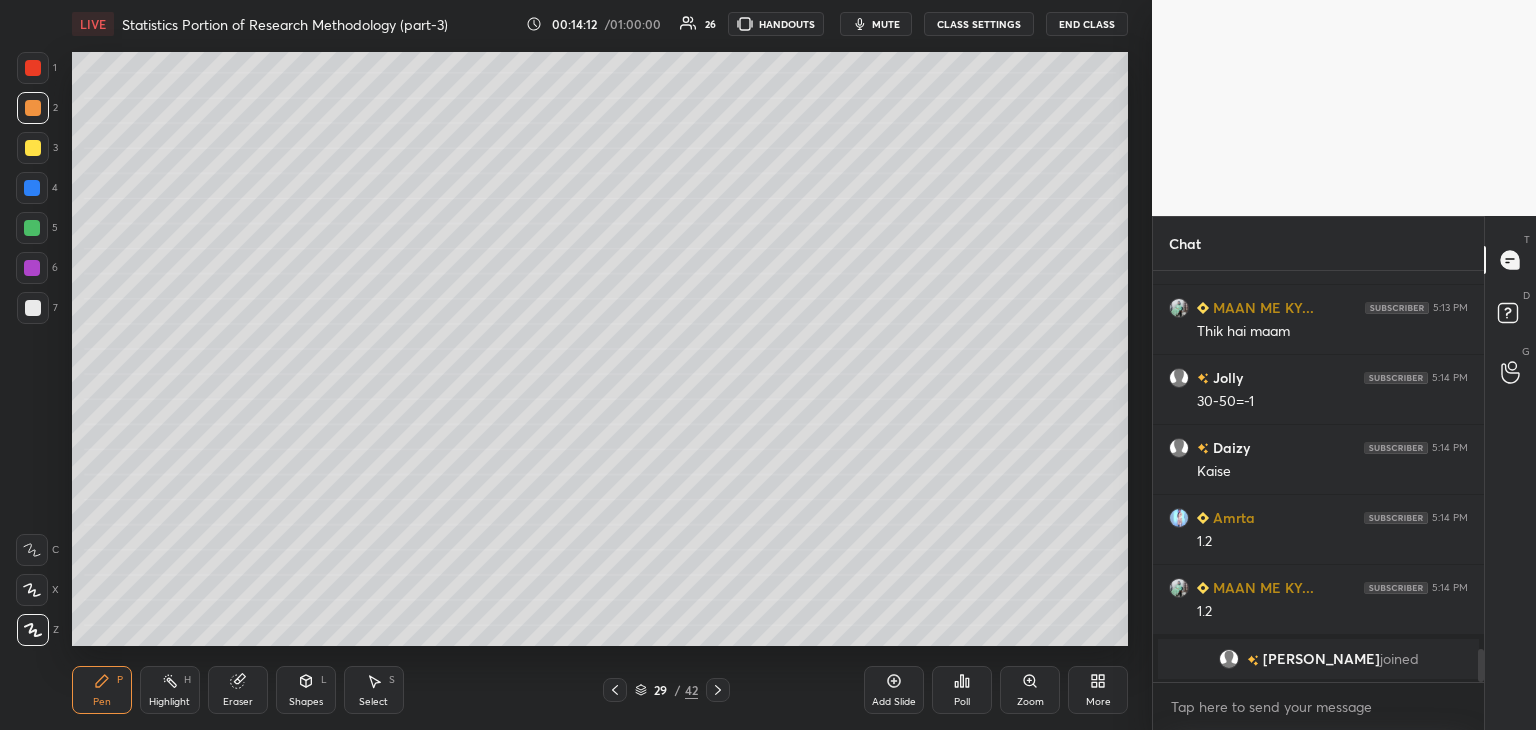 click 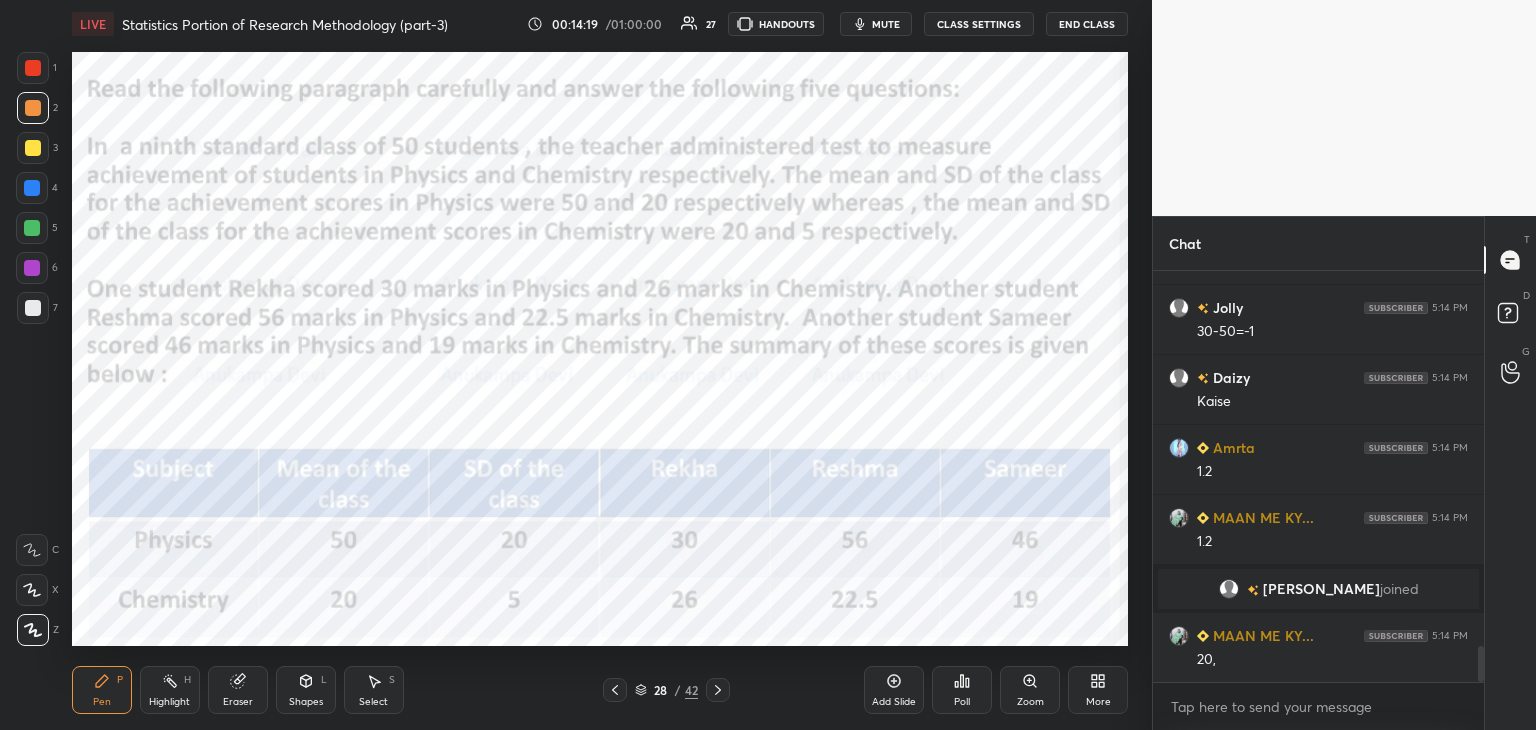 scroll, scrollTop: 4314, scrollLeft: 0, axis: vertical 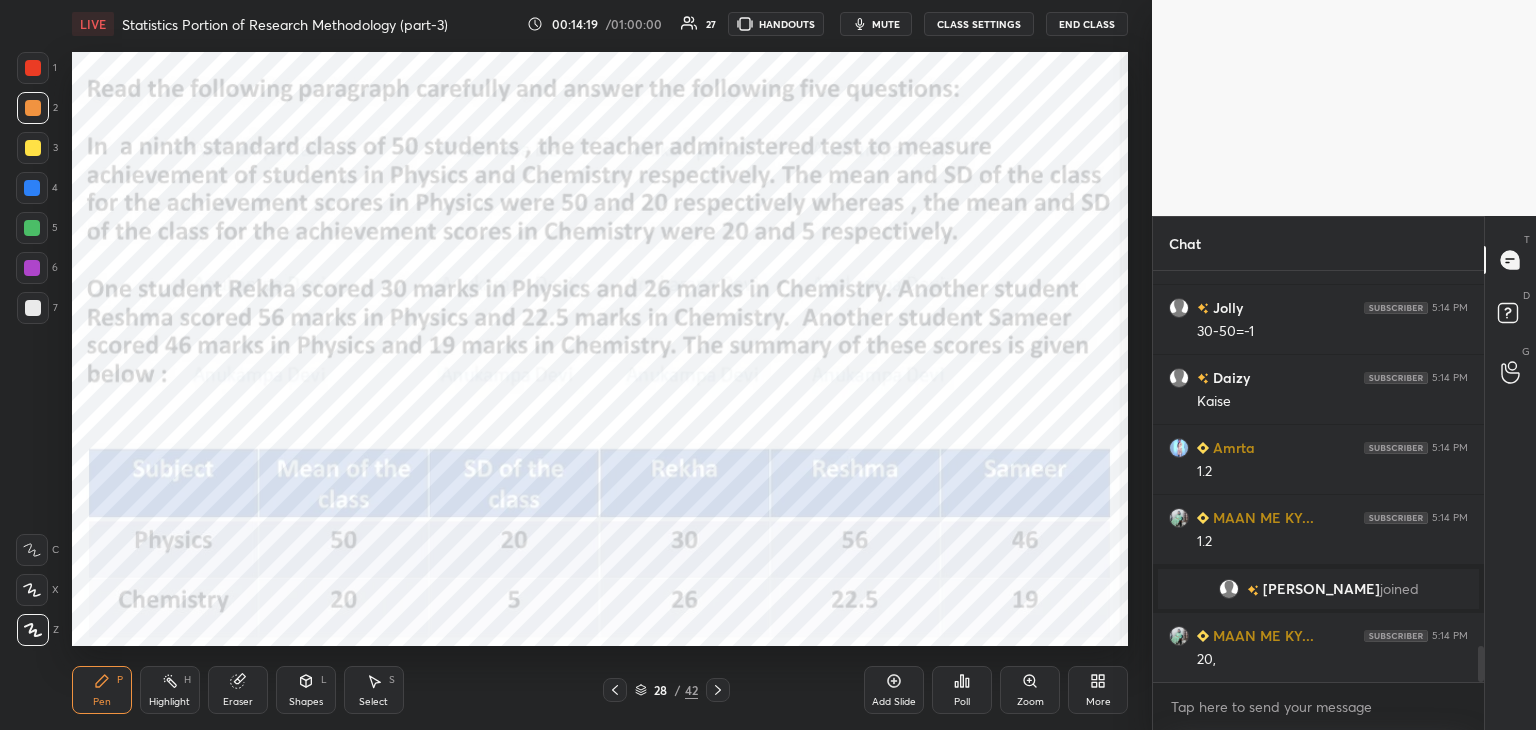 click 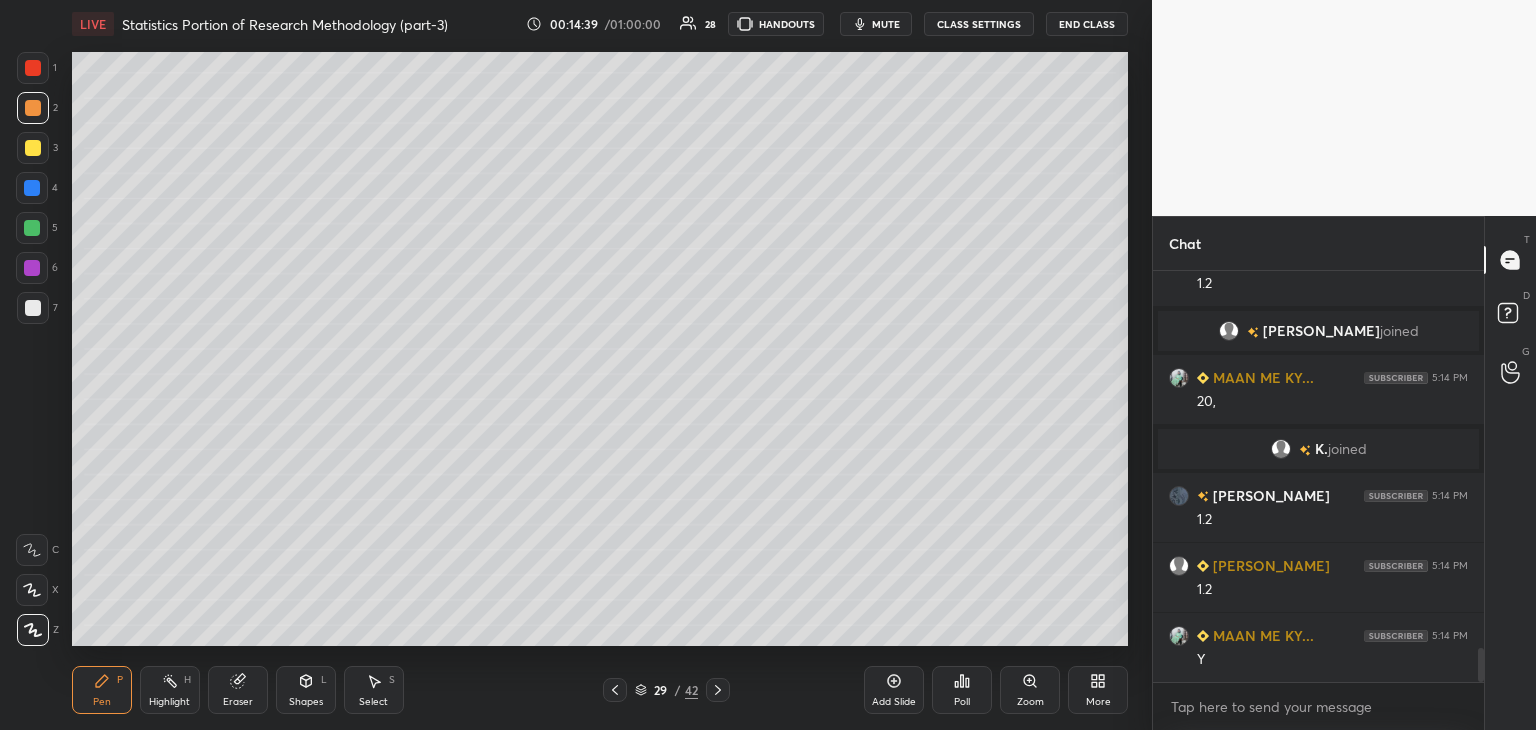 scroll, scrollTop: 4662, scrollLeft: 0, axis: vertical 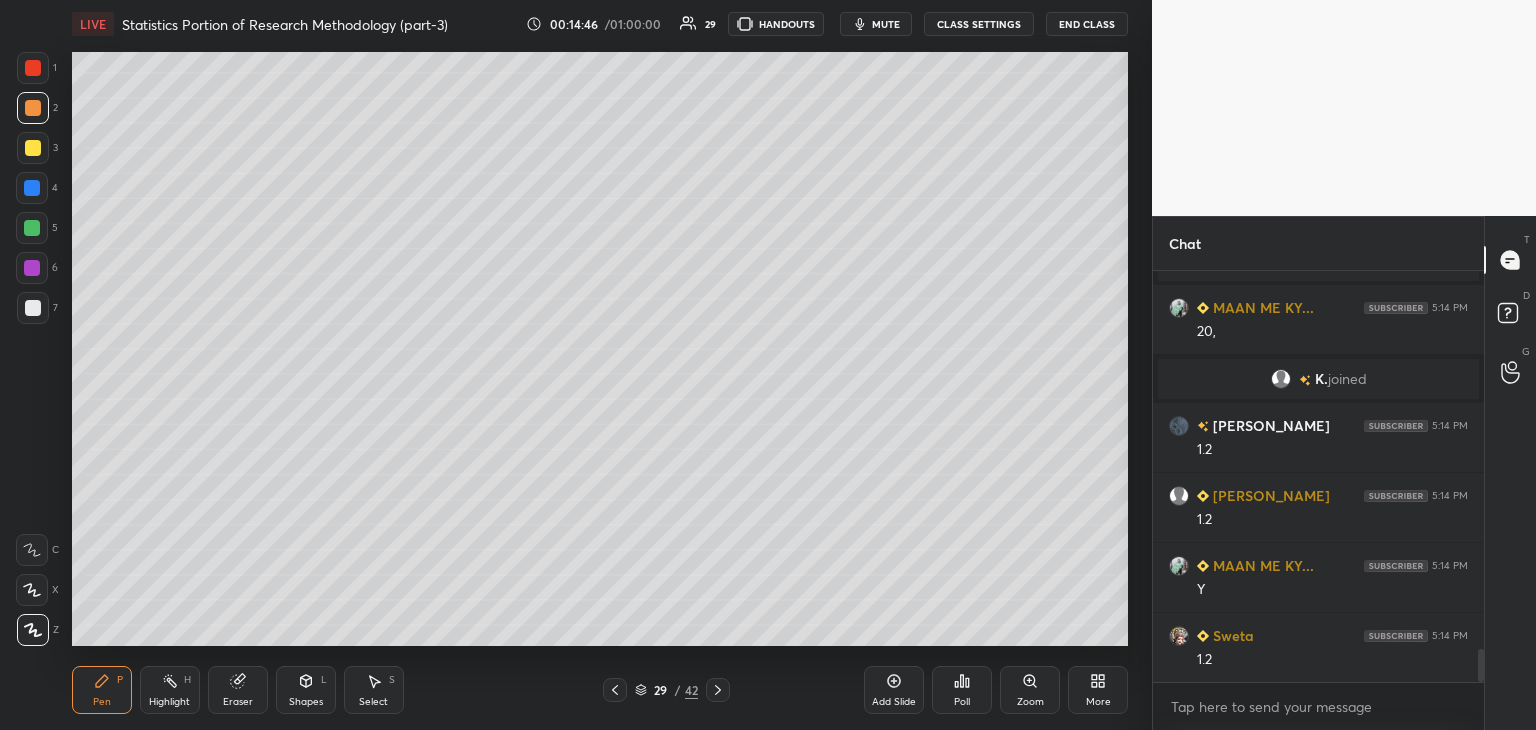drag, startPoint x: 615, startPoint y: 692, endPoint x: 612, endPoint y: 679, distance: 13.341664 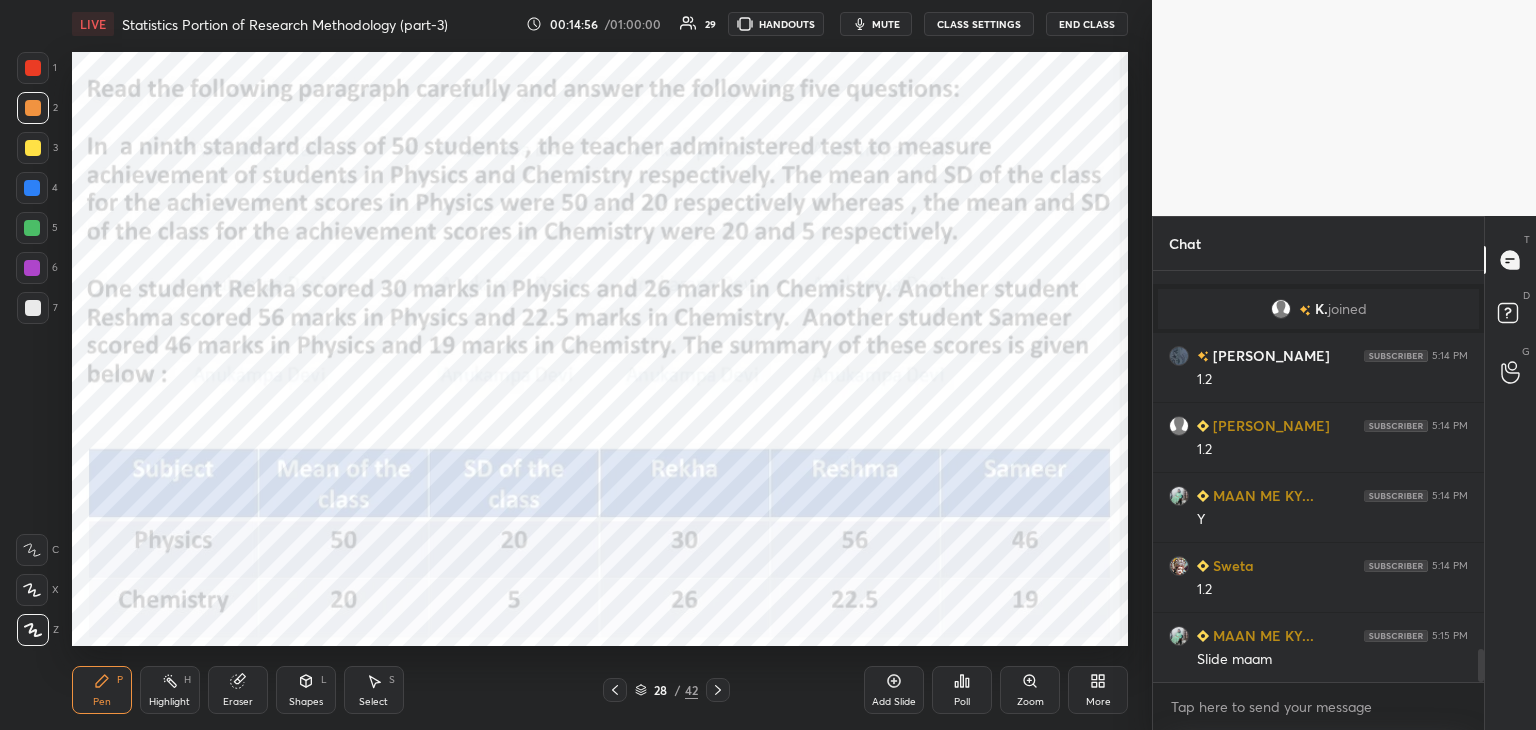 scroll, scrollTop: 4802, scrollLeft: 0, axis: vertical 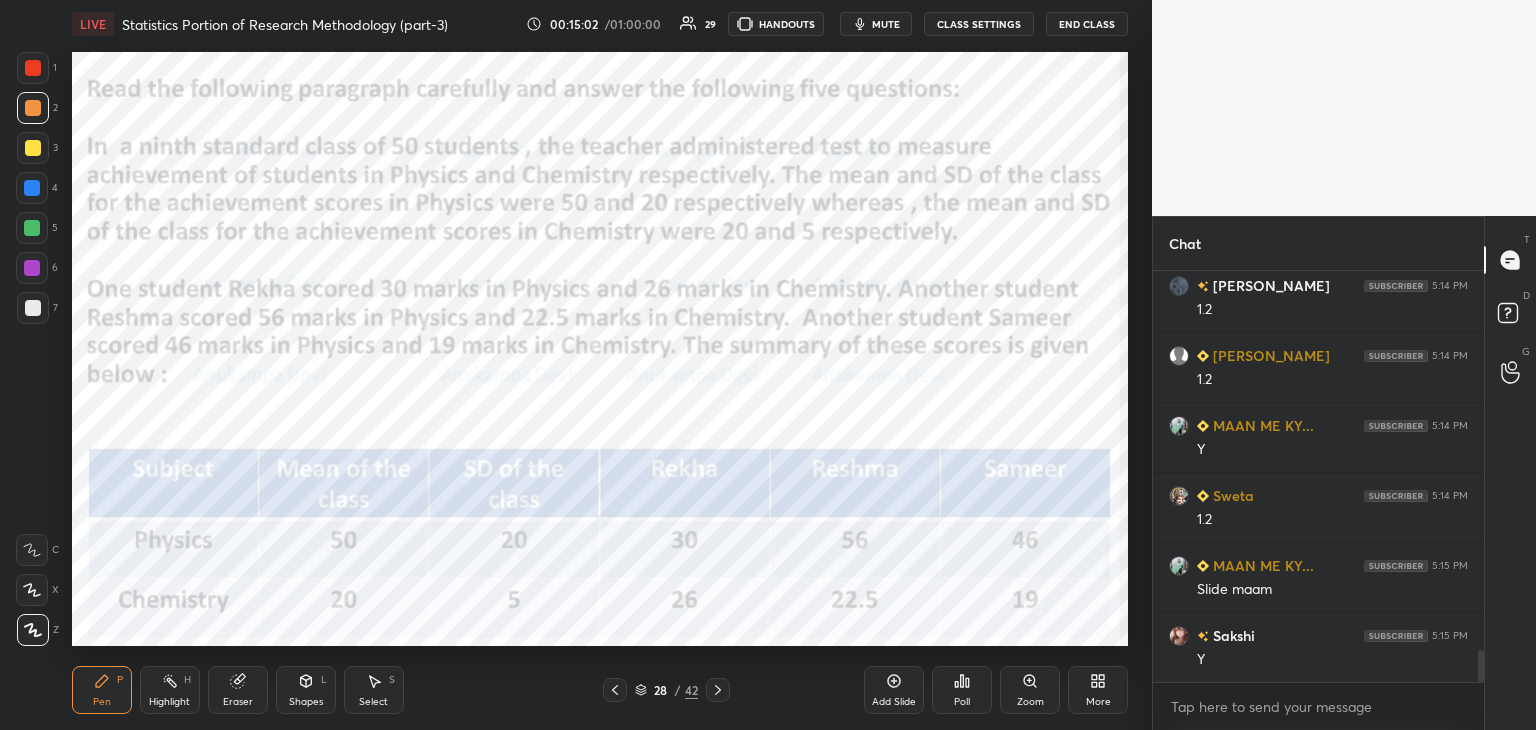 click on "mute" at bounding box center (886, 24) 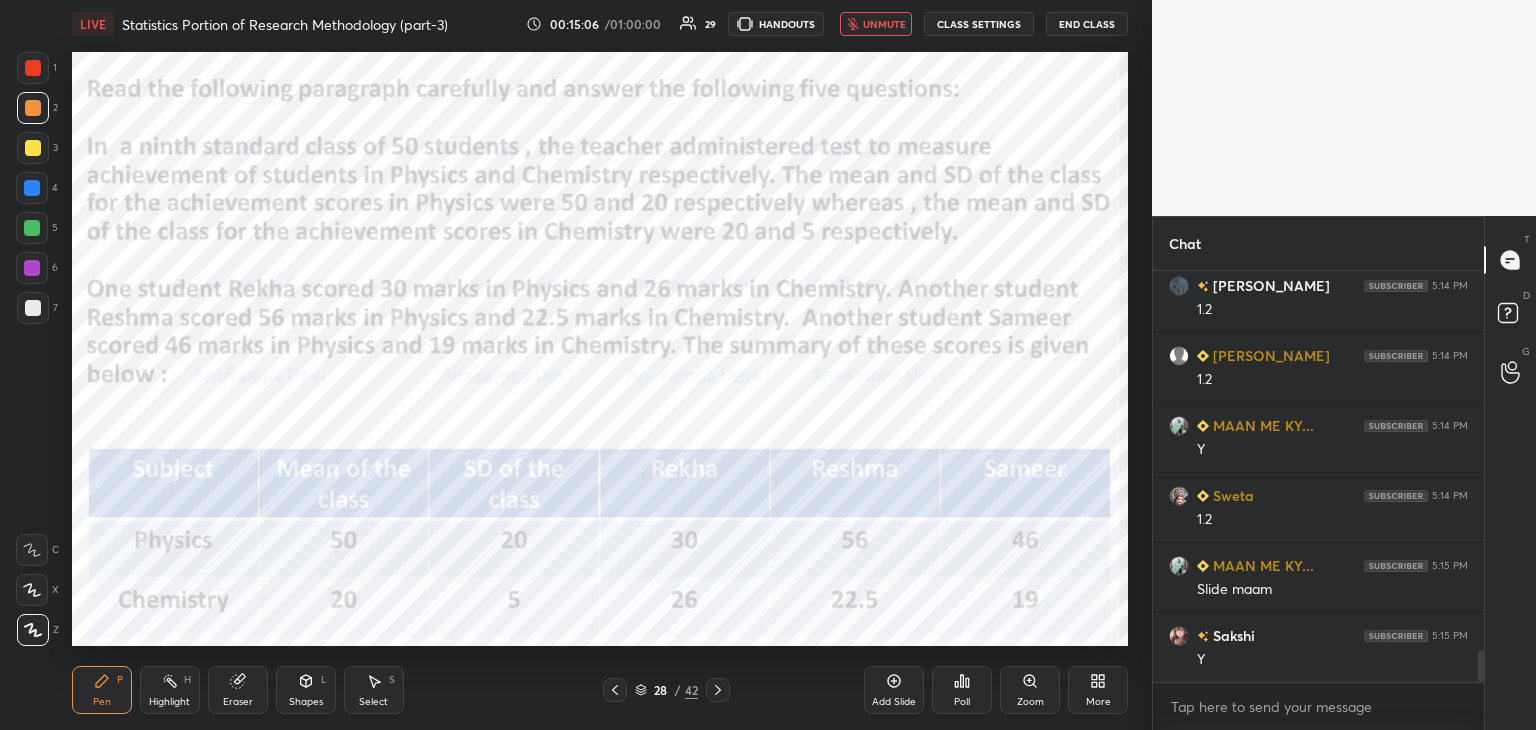 click on "unmute" at bounding box center (884, 24) 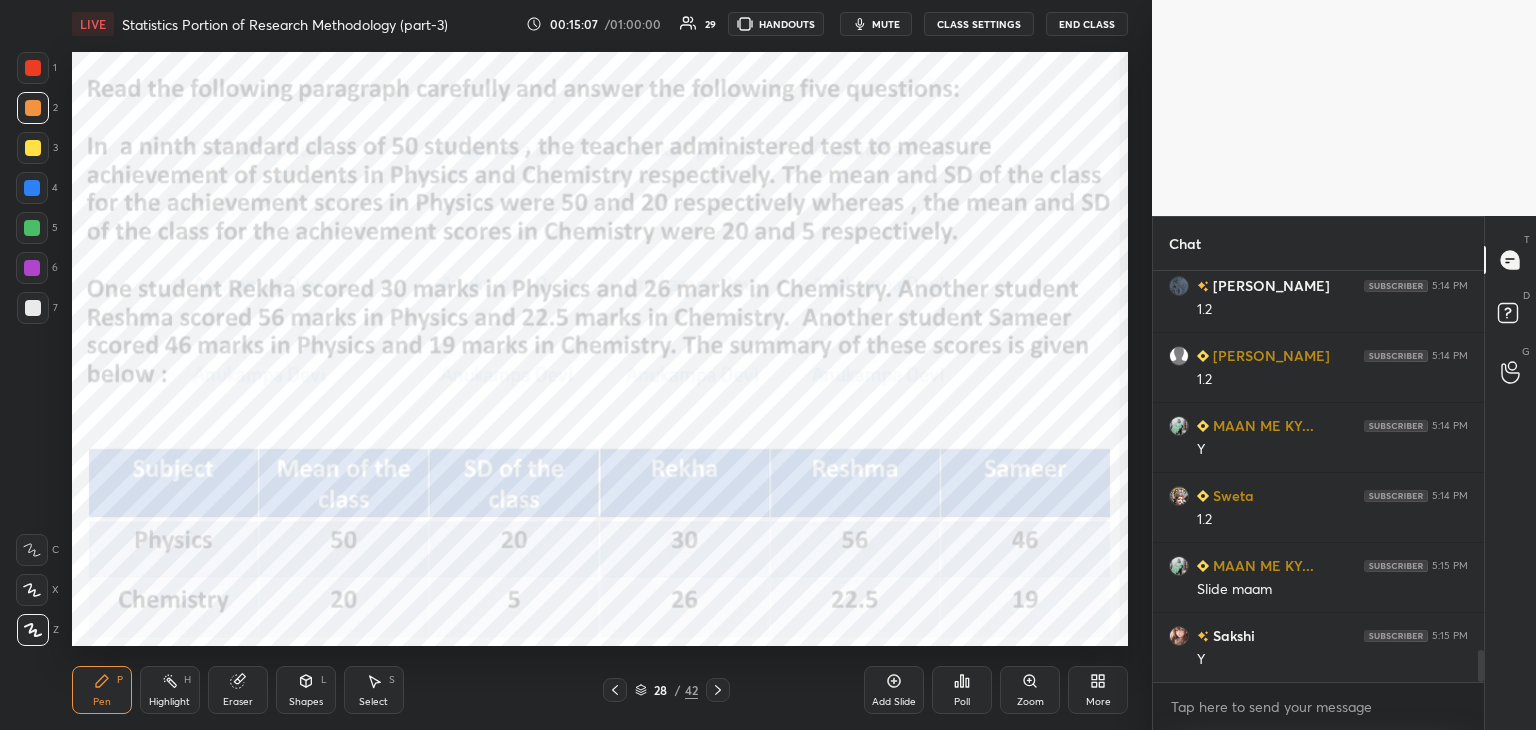 click on "mute" at bounding box center (886, 24) 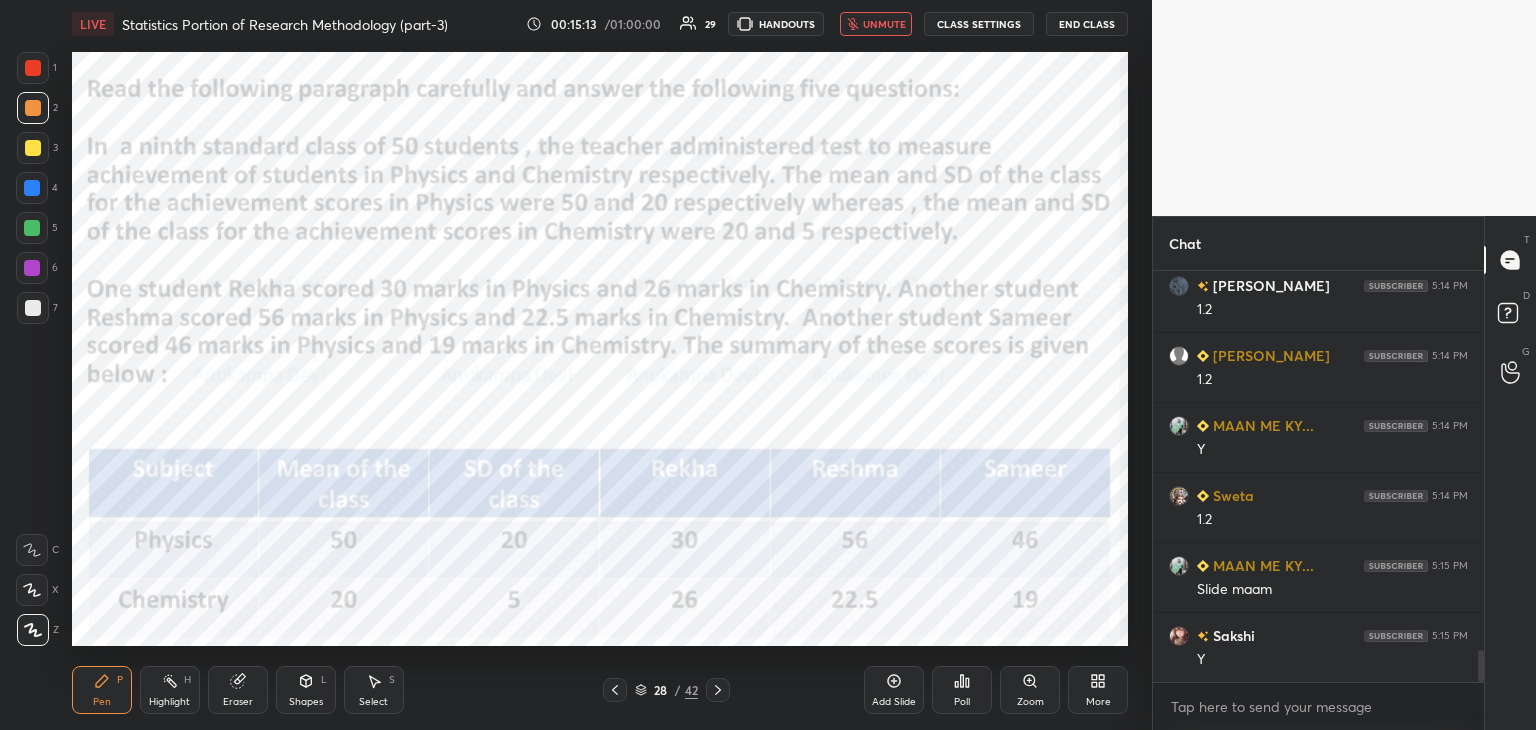 click at bounding box center [32, 228] 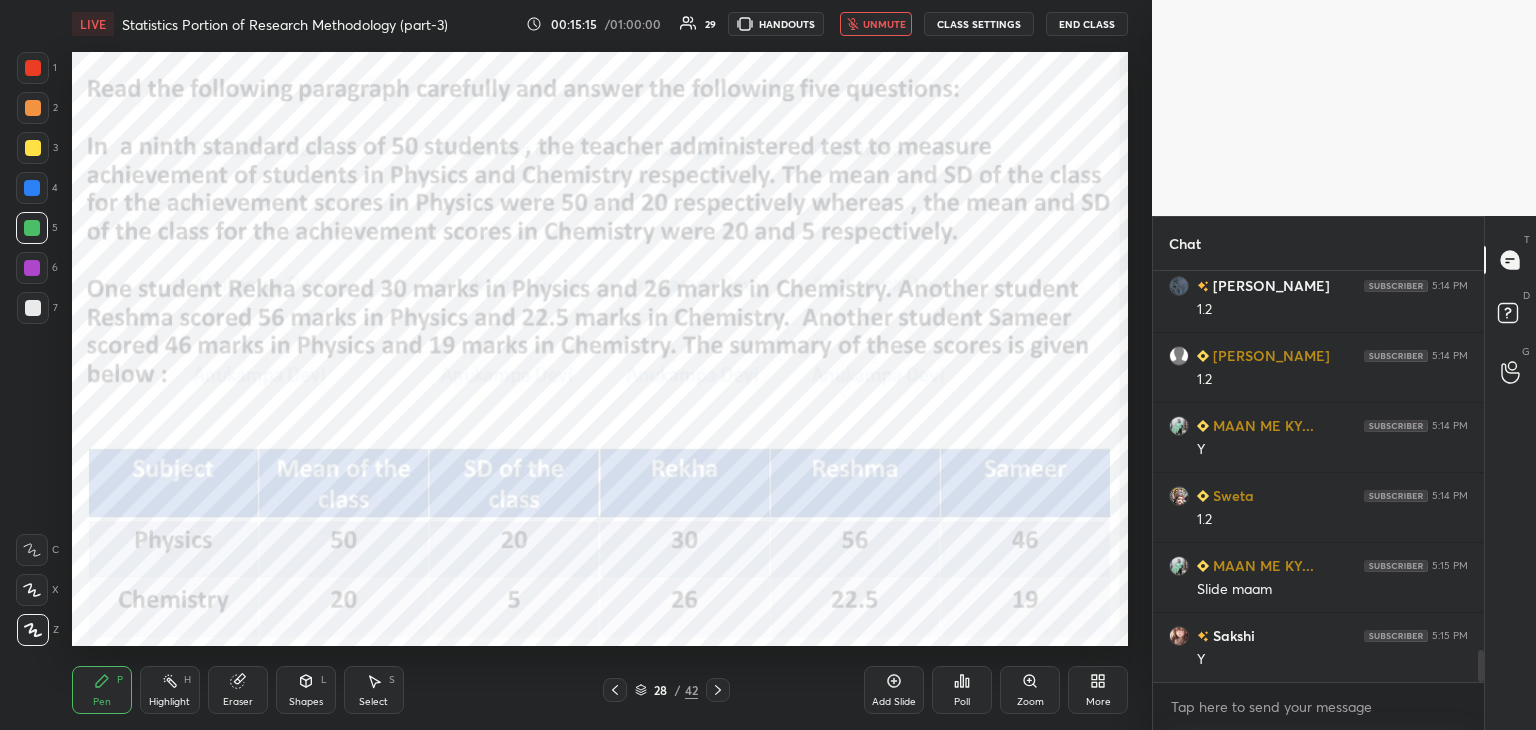 click on "unmute" at bounding box center (884, 24) 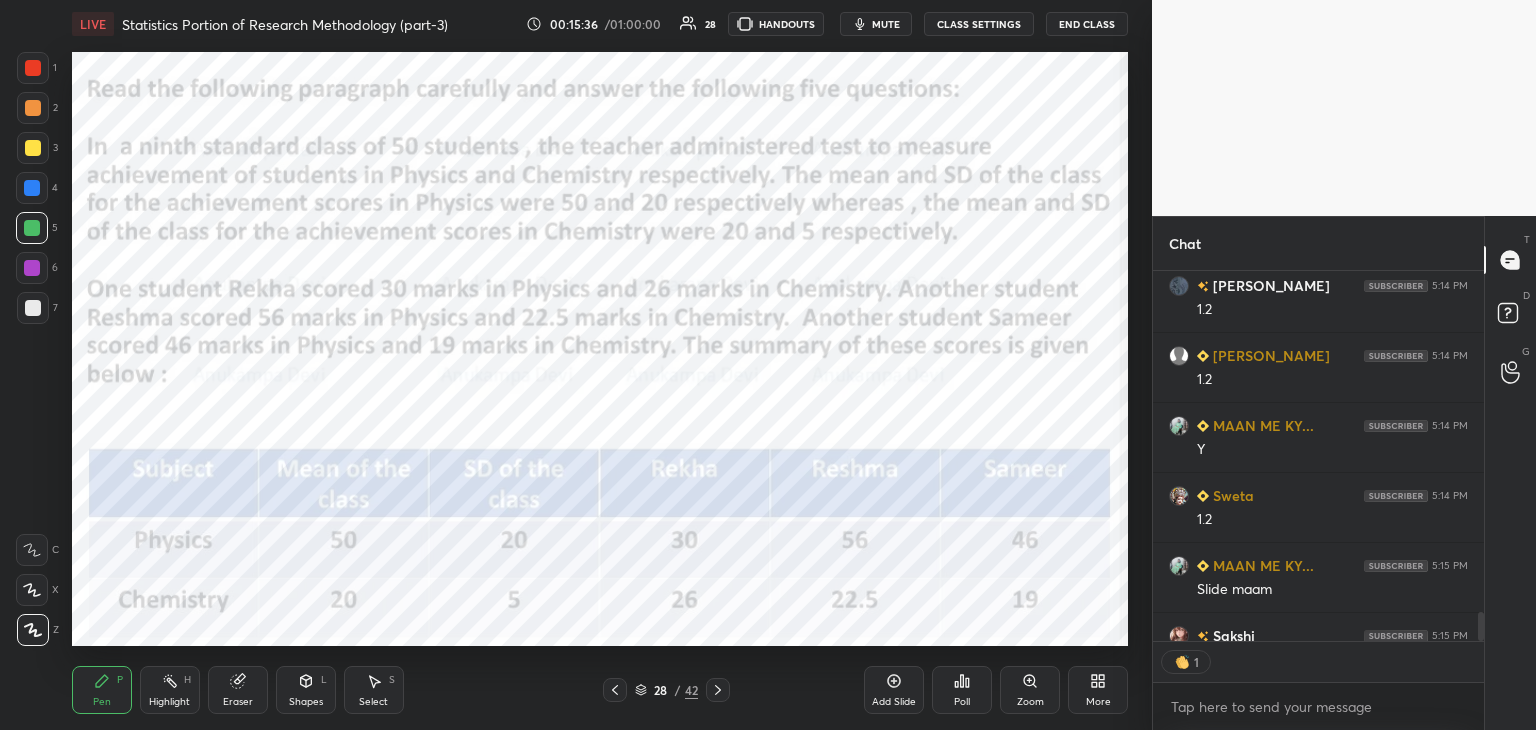 scroll, scrollTop: 365, scrollLeft: 325, axis: both 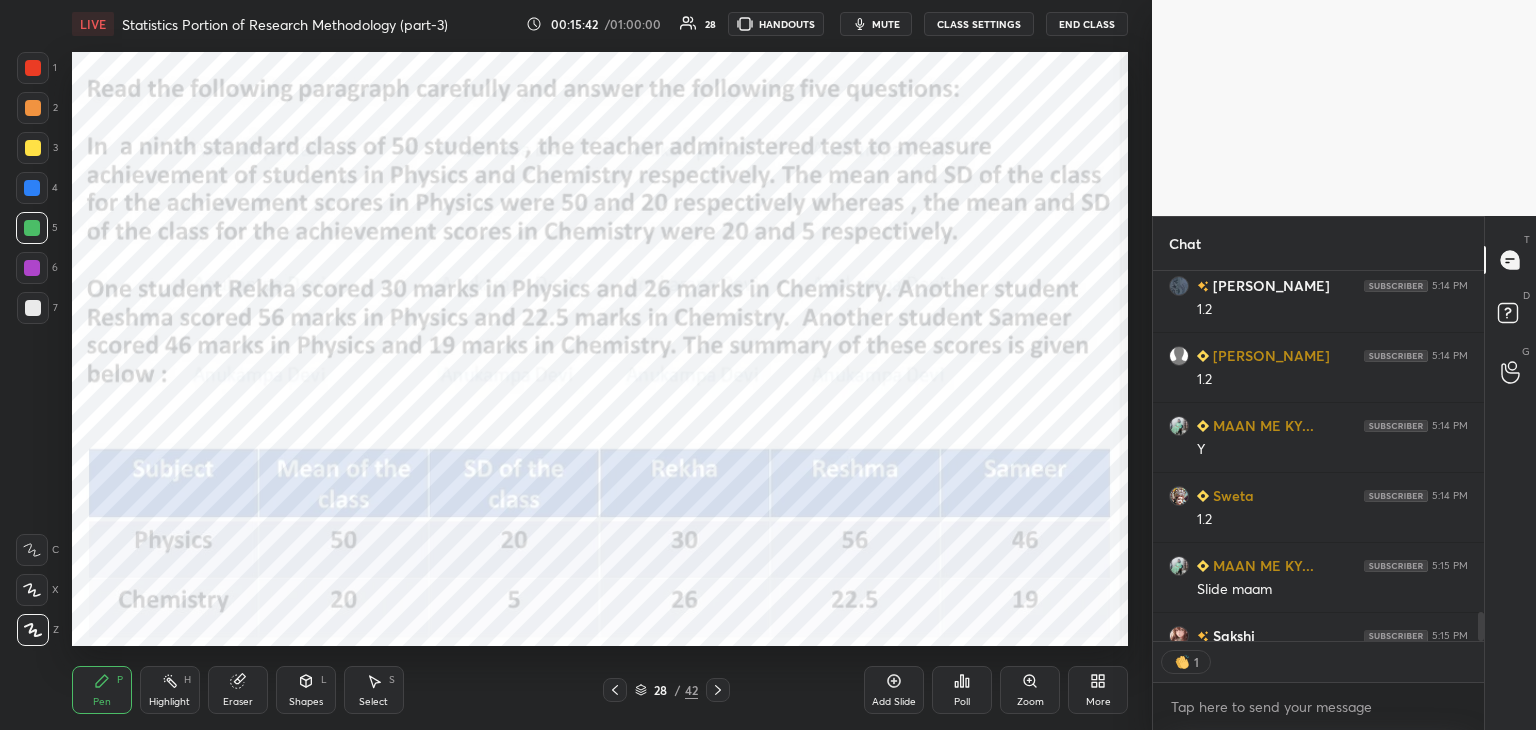 drag, startPoint x: 720, startPoint y: 693, endPoint x: 724, endPoint y: 680, distance: 13.601471 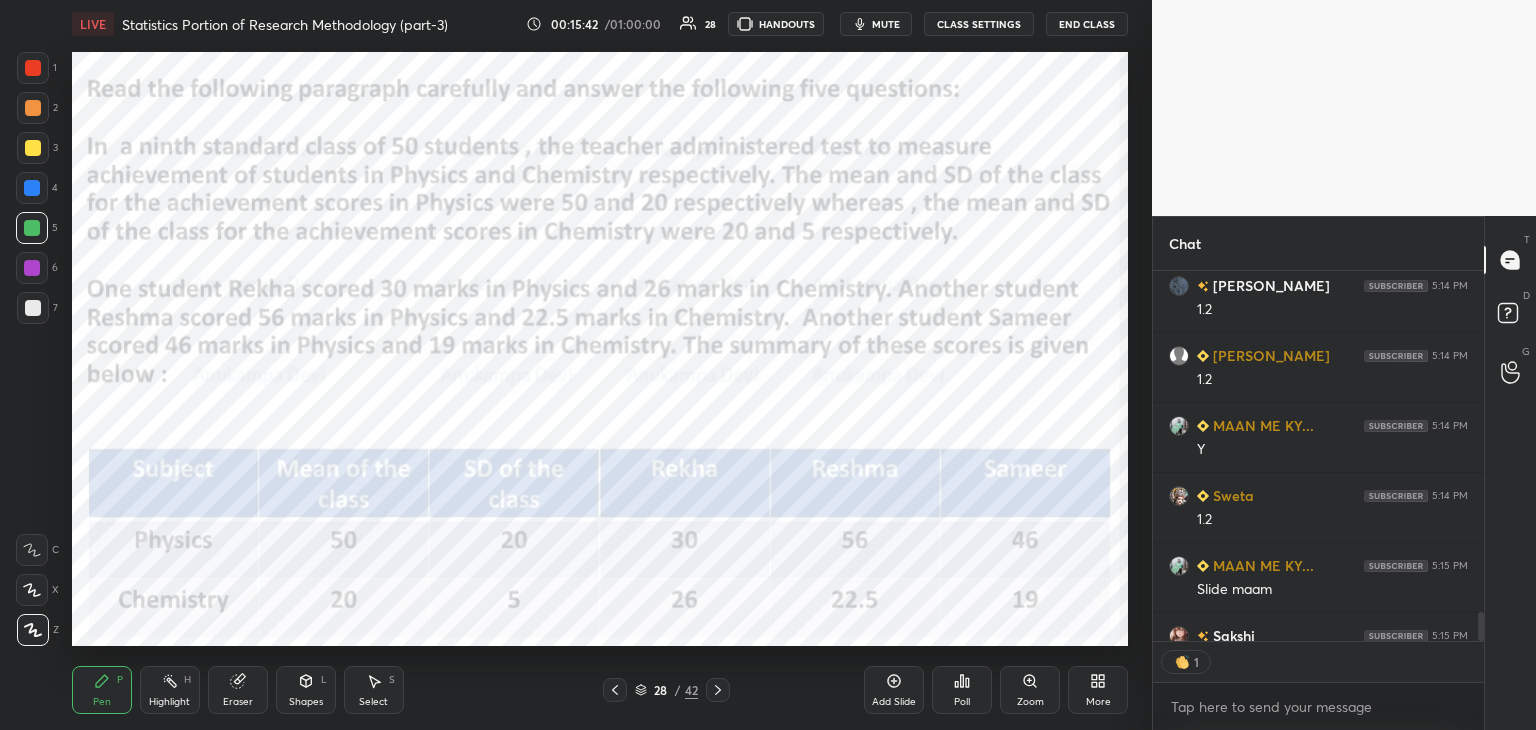 click 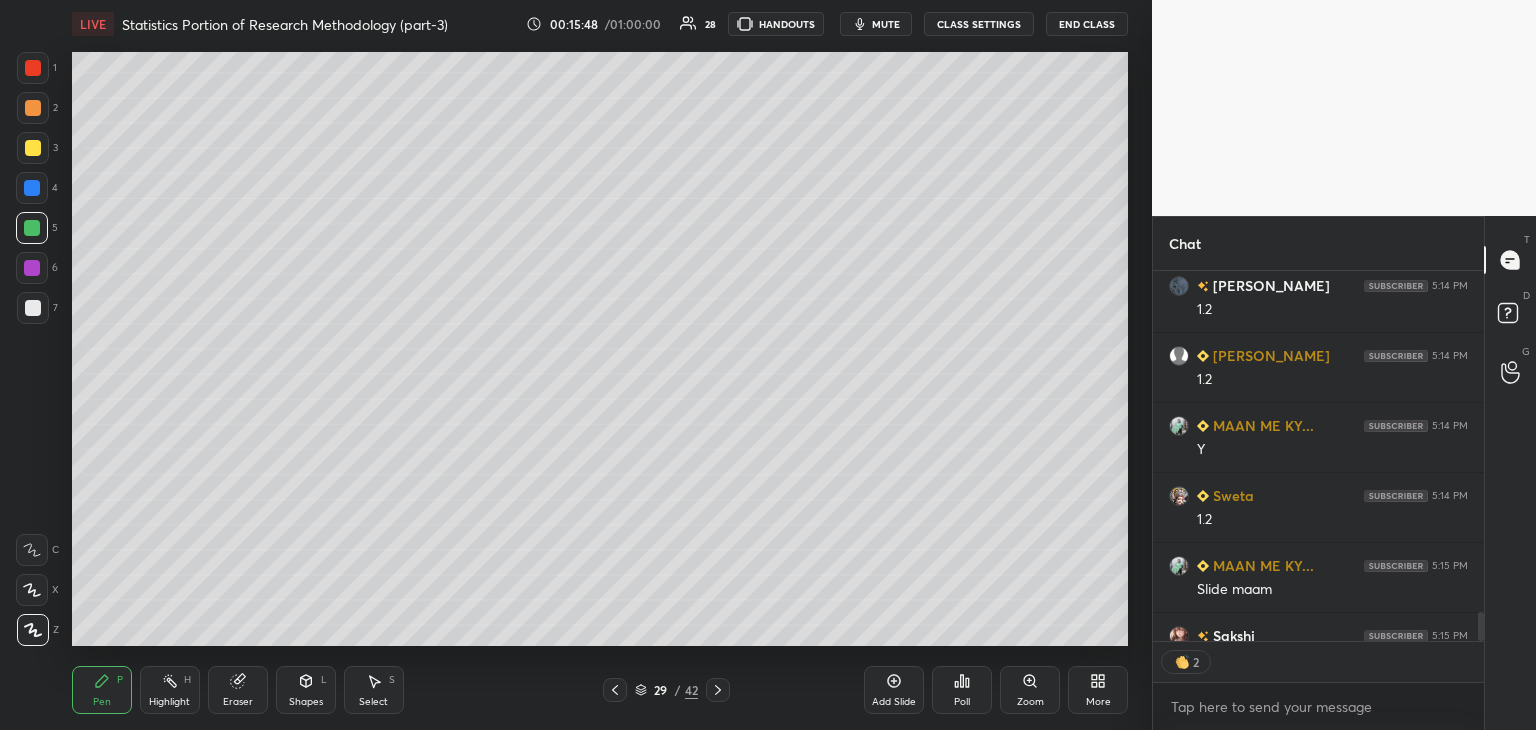 click 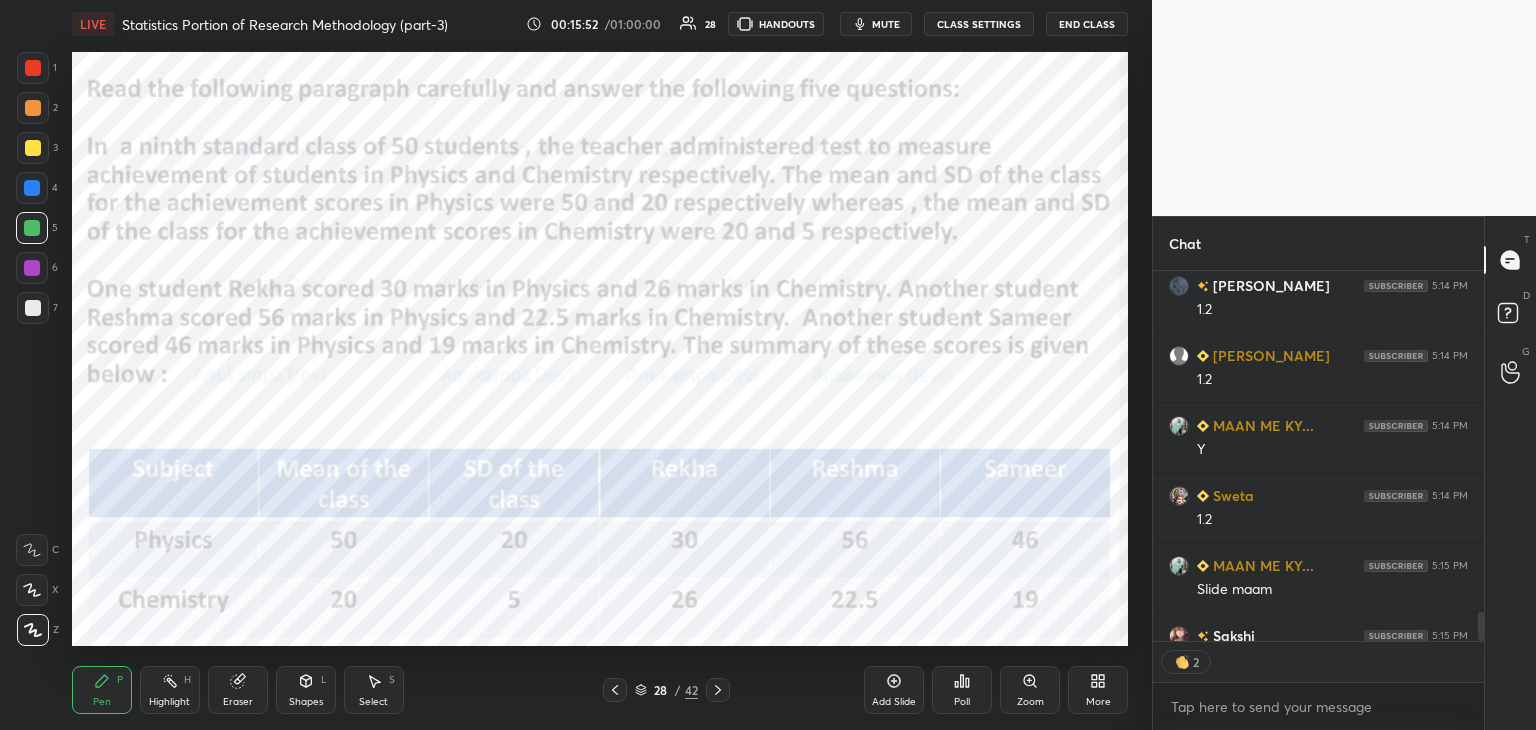 scroll, scrollTop: 4912, scrollLeft: 0, axis: vertical 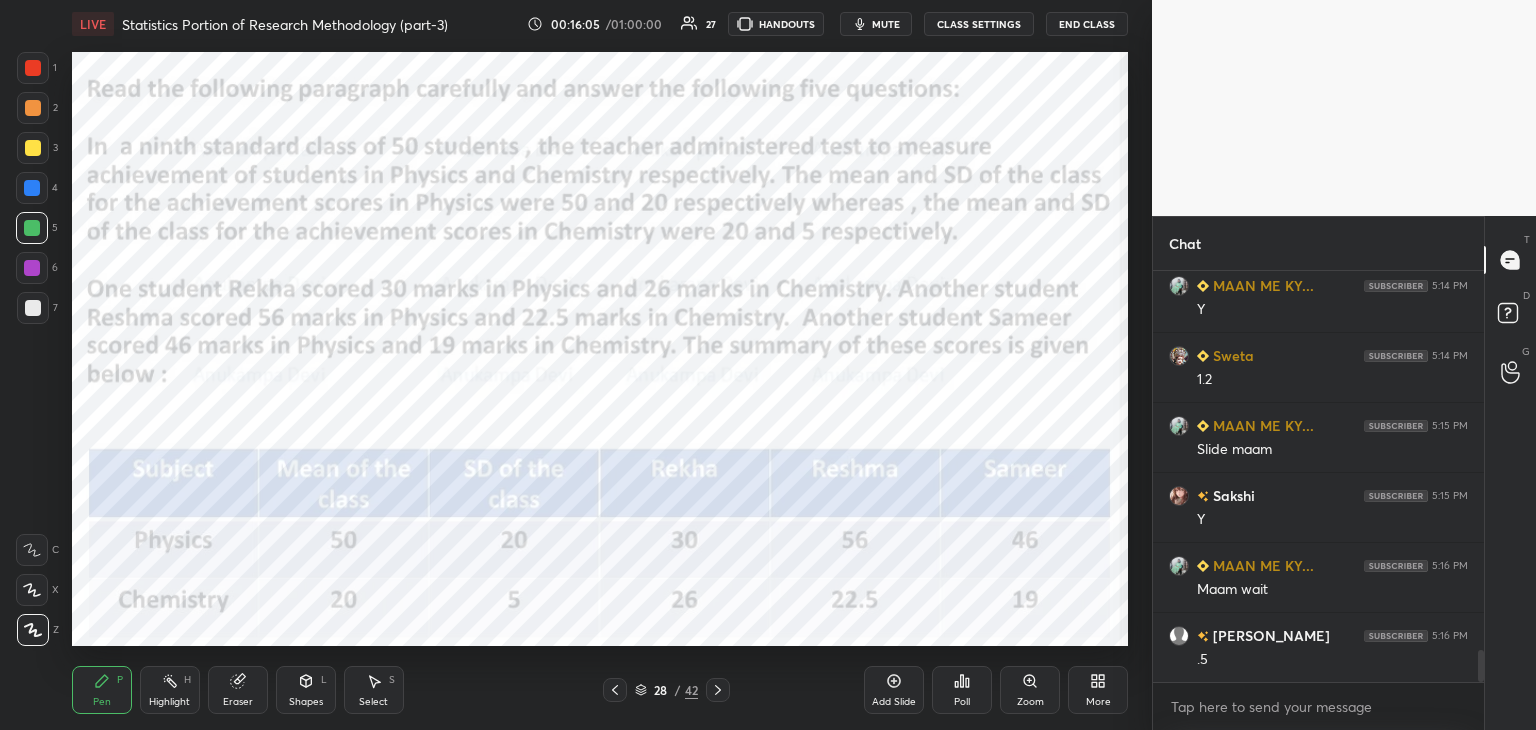click 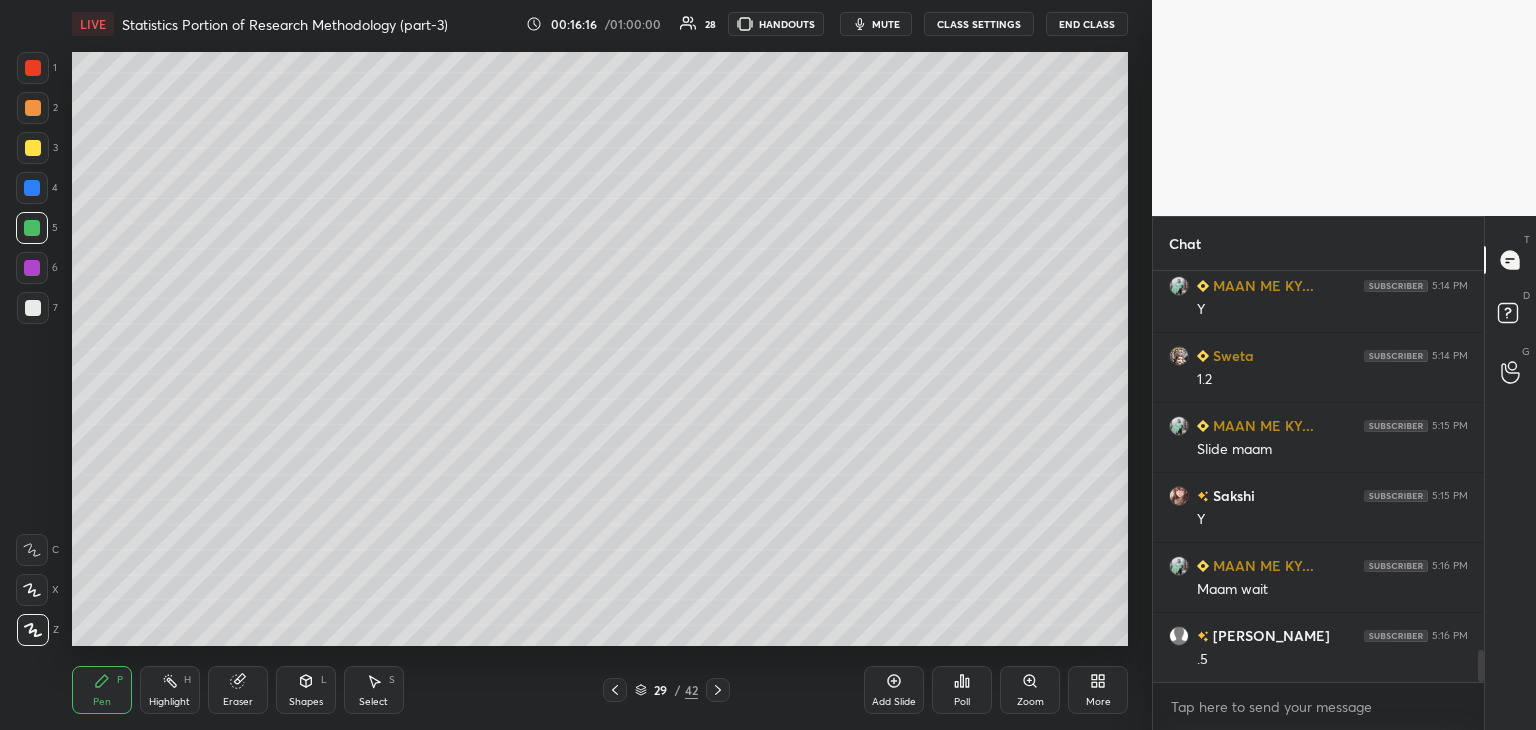 click 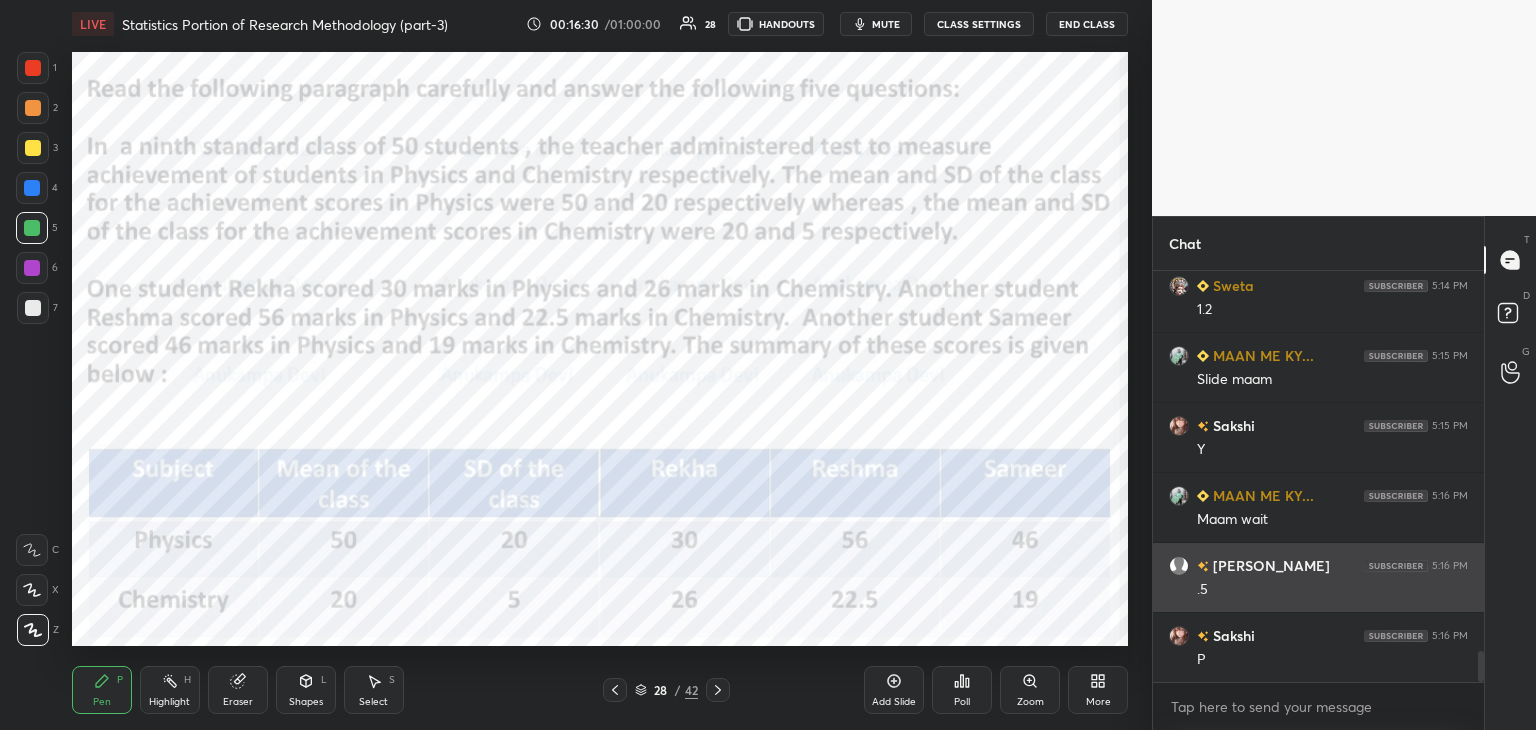 scroll, scrollTop: 5082, scrollLeft: 0, axis: vertical 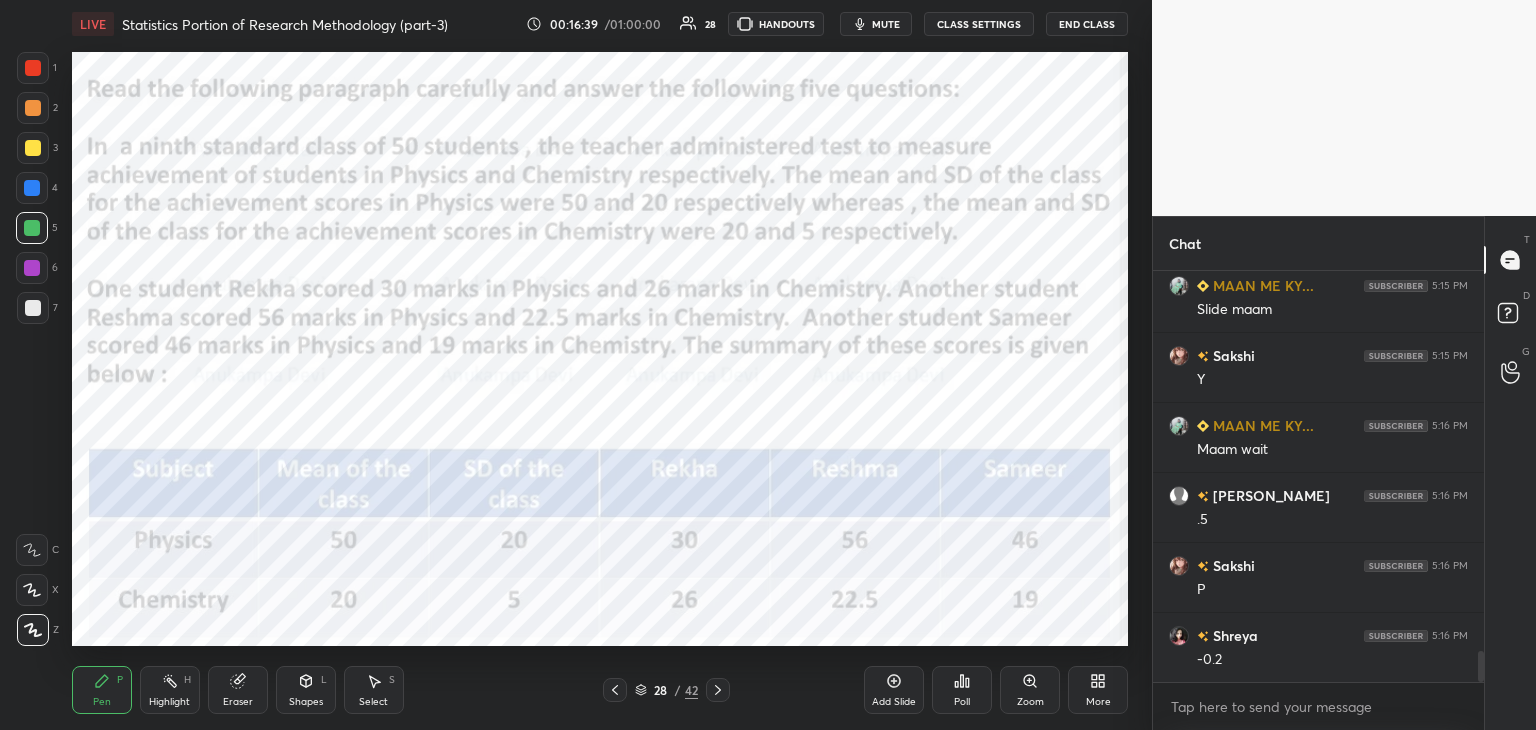 click 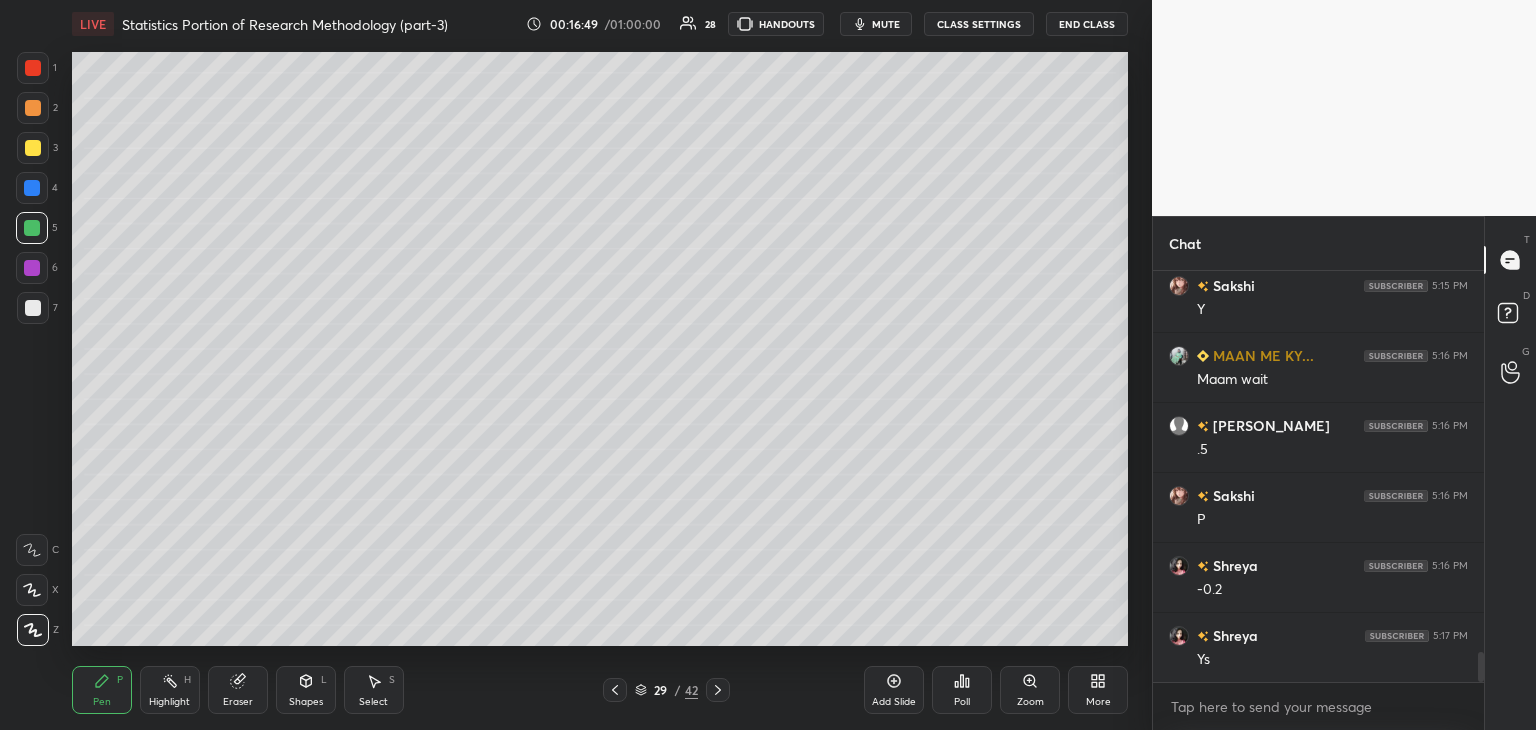 scroll, scrollTop: 5222, scrollLeft: 0, axis: vertical 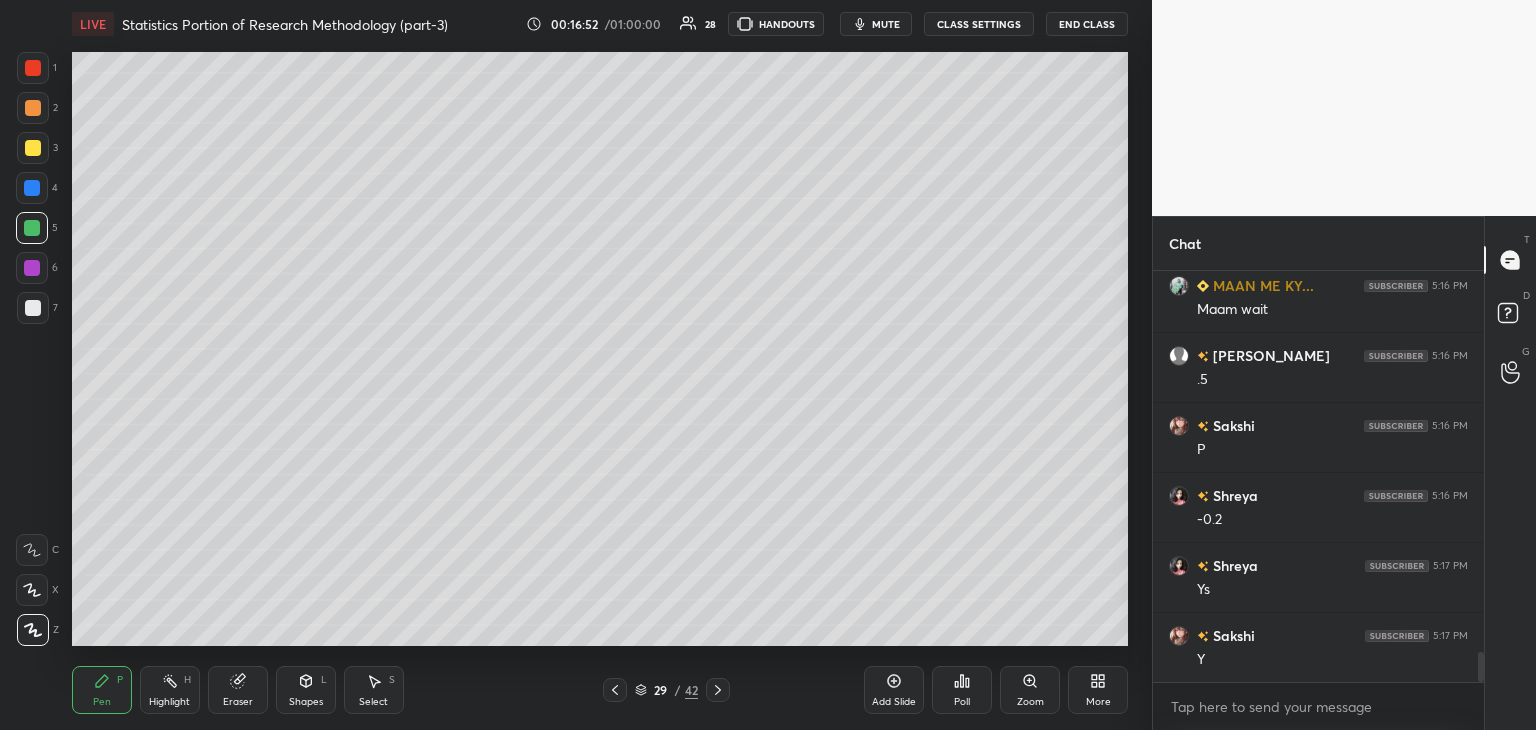click at bounding box center (33, 308) 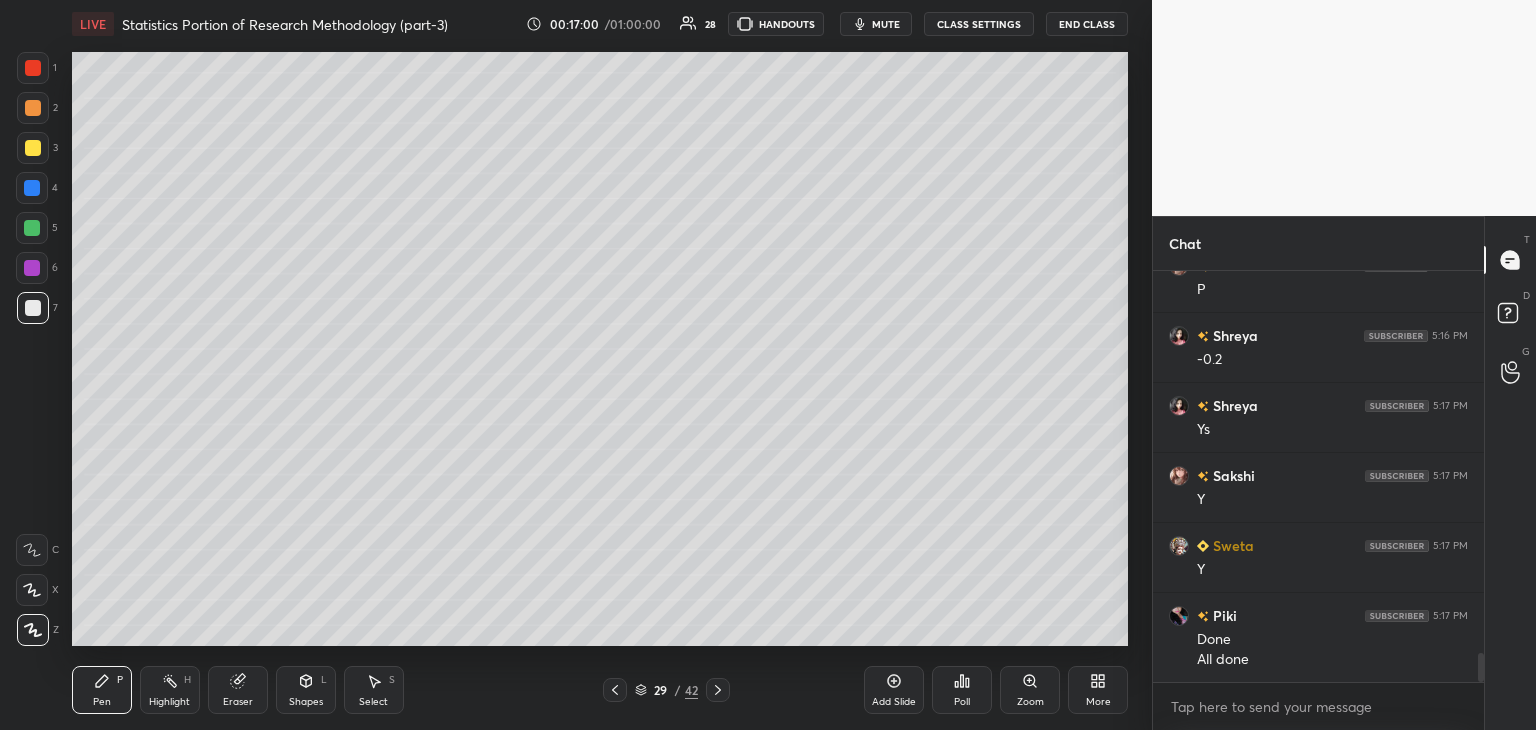 scroll, scrollTop: 5452, scrollLeft: 0, axis: vertical 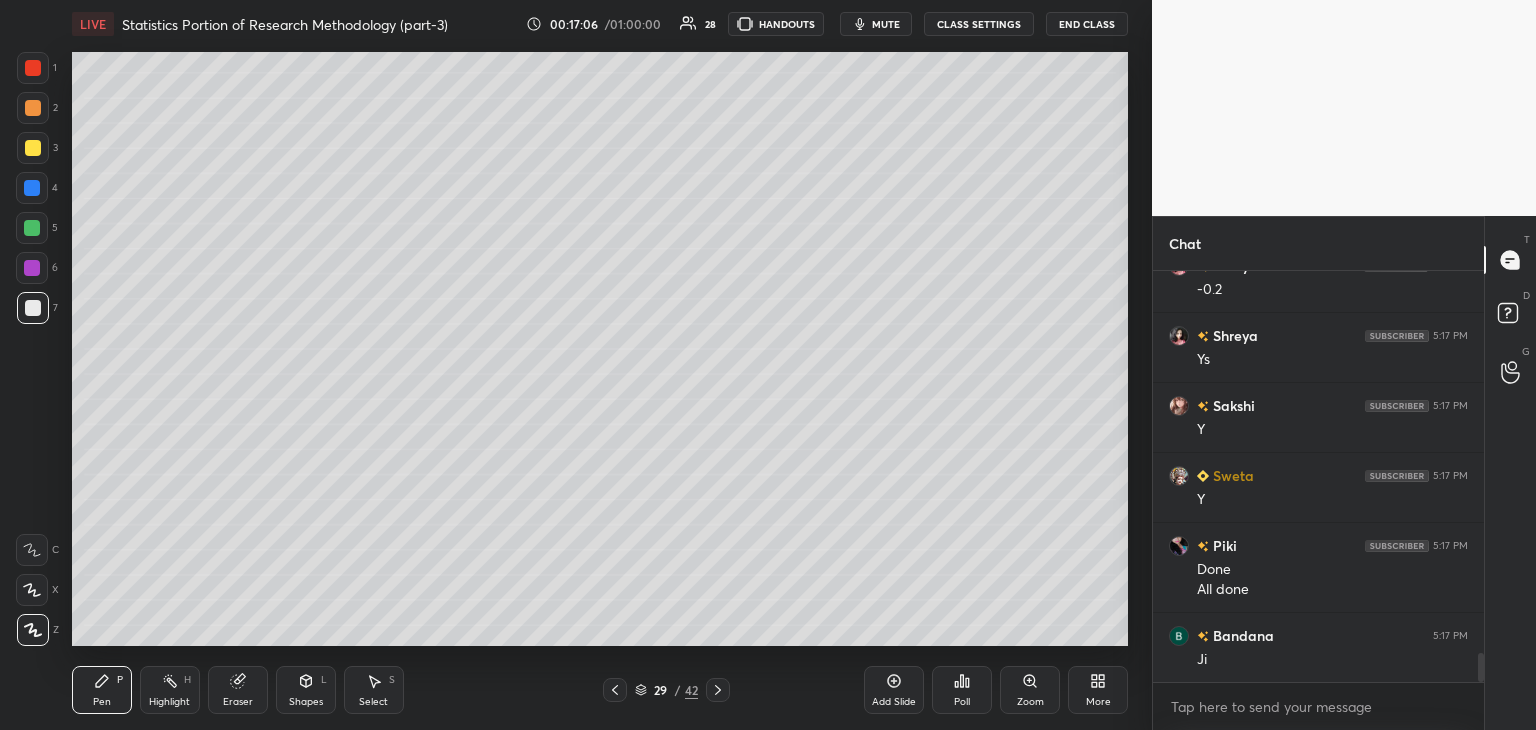 drag, startPoint x: 37, startPoint y: 266, endPoint x: 57, endPoint y: 253, distance: 23.853722 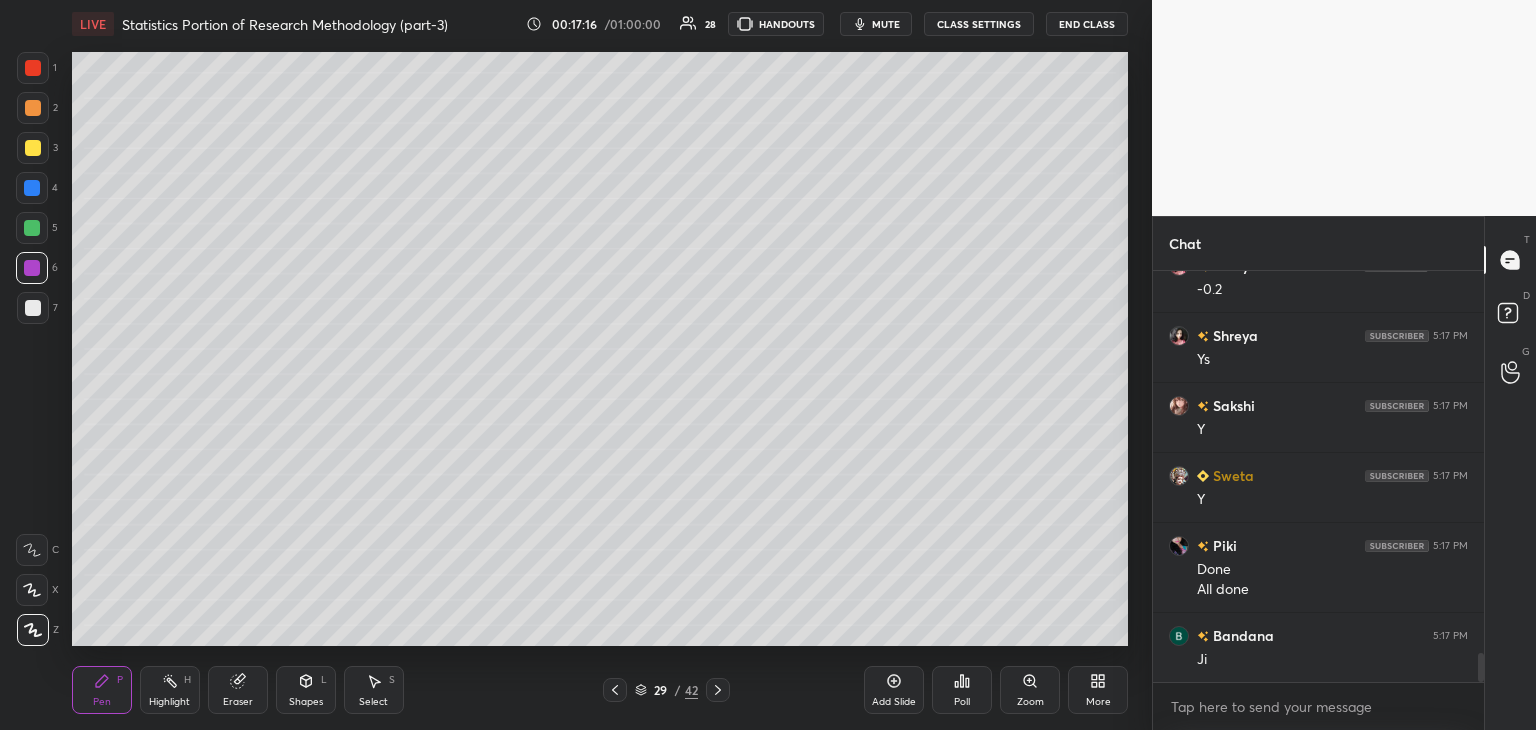 click 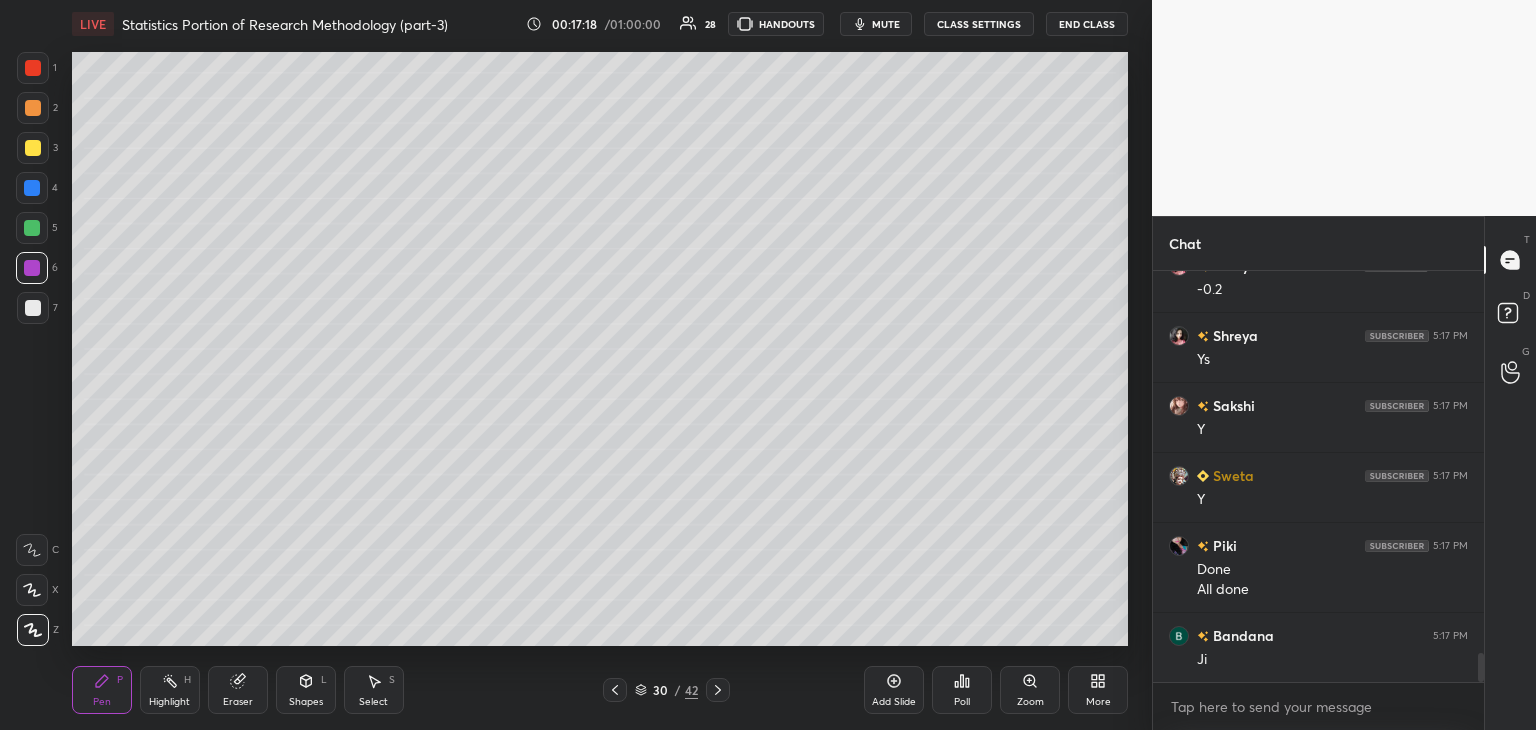 drag, startPoint x: 720, startPoint y: 691, endPoint x: 708, endPoint y: 647, distance: 45.607018 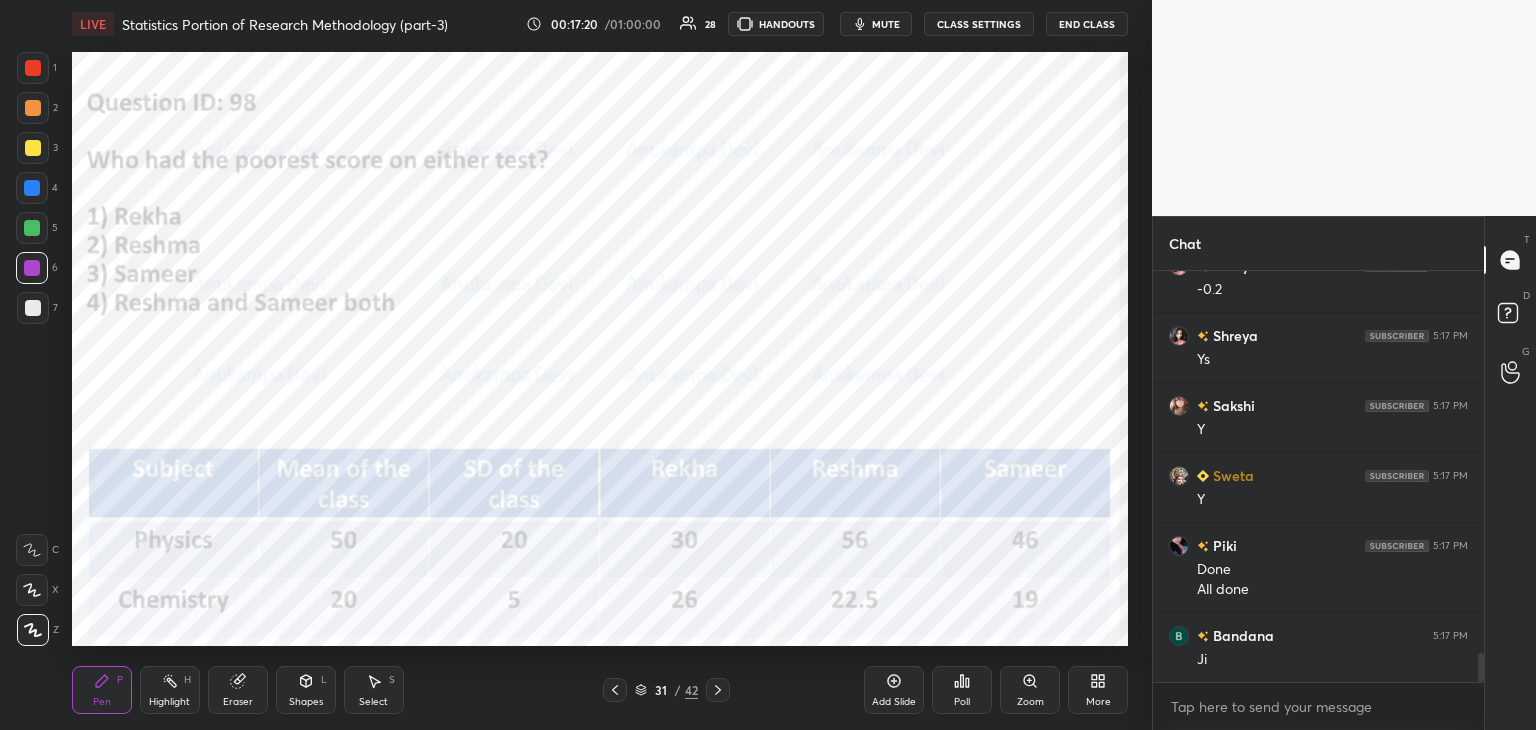 drag, startPoint x: 33, startPoint y: 233, endPoint x: 62, endPoint y: 222, distance: 31.016125 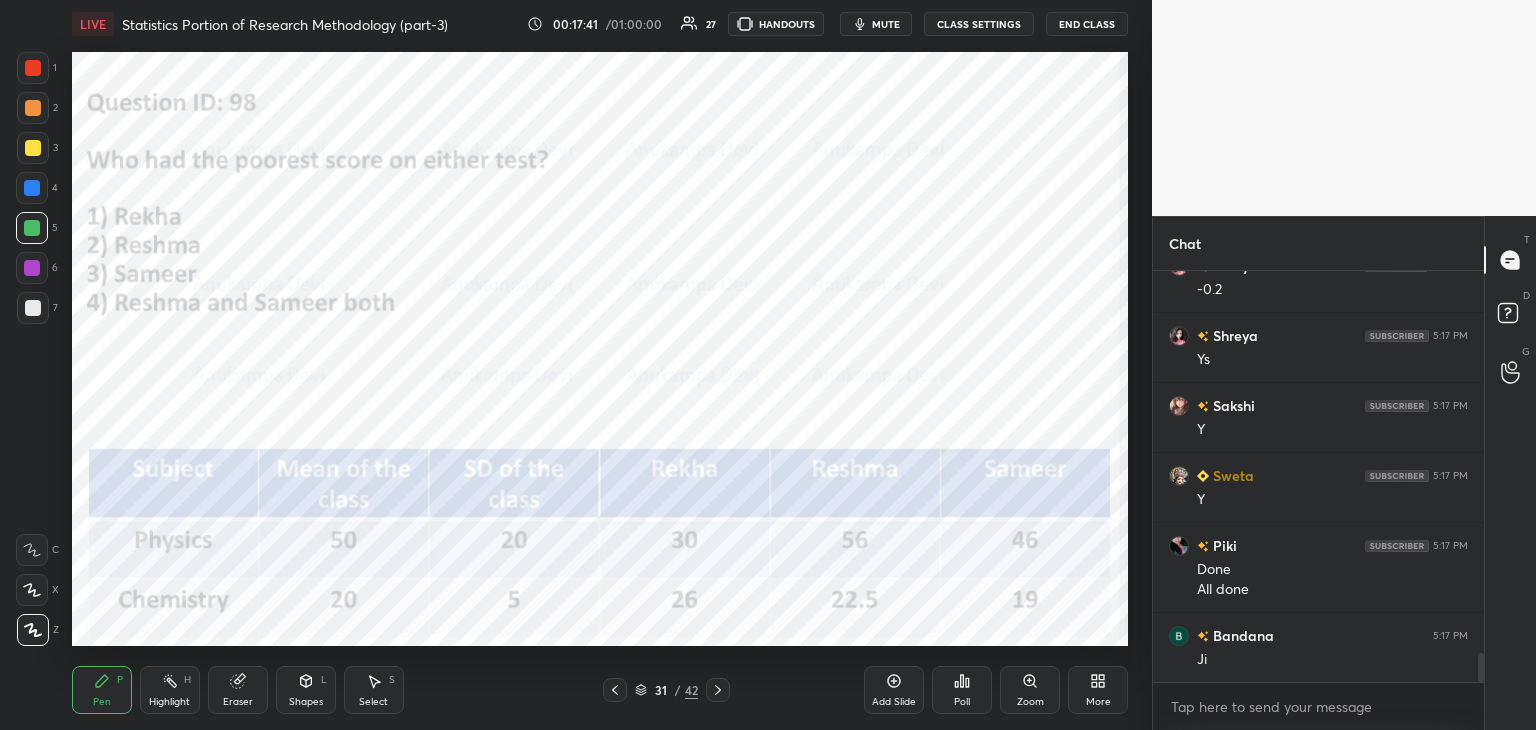 scroll, scrollTop: 5522, scrollLeft: 0, axis: vertical 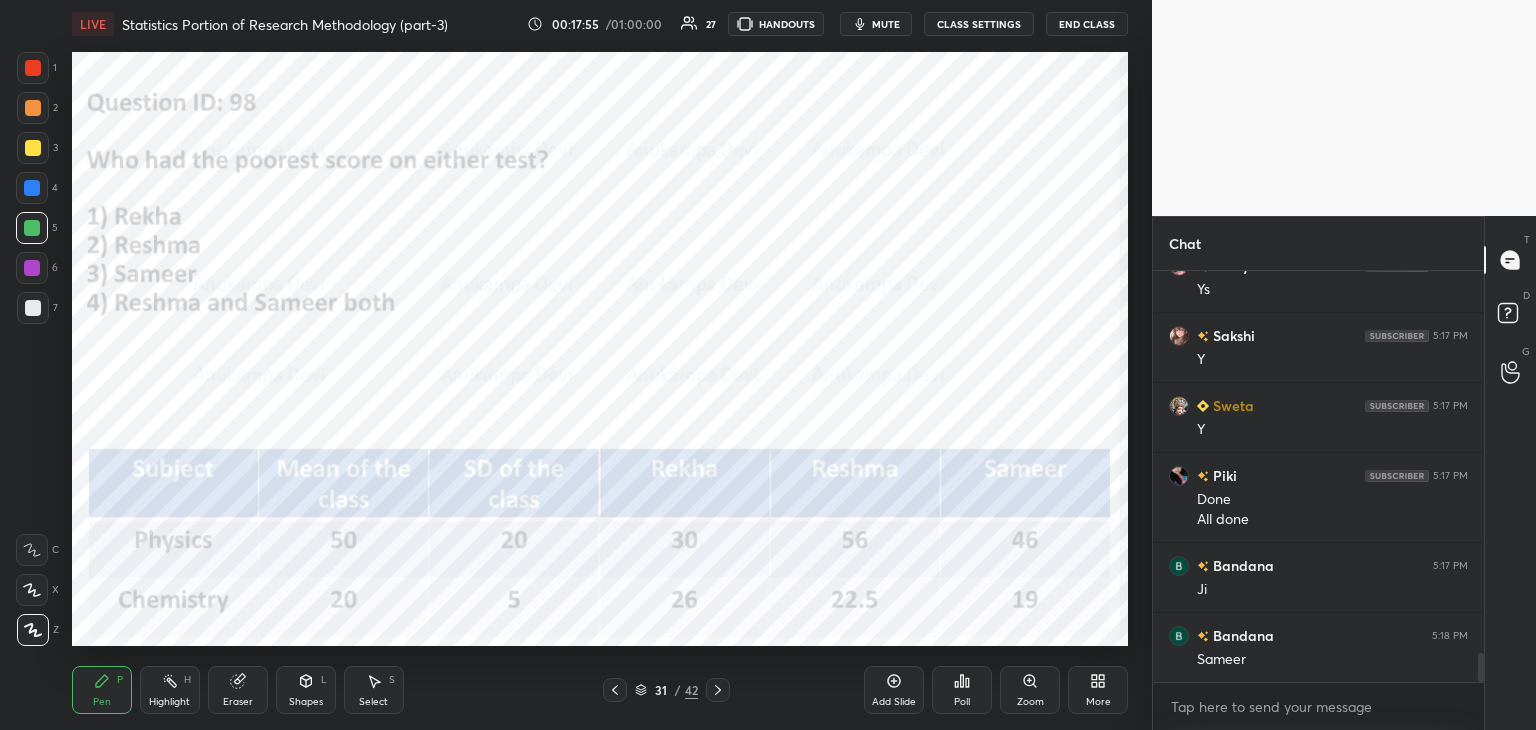 click 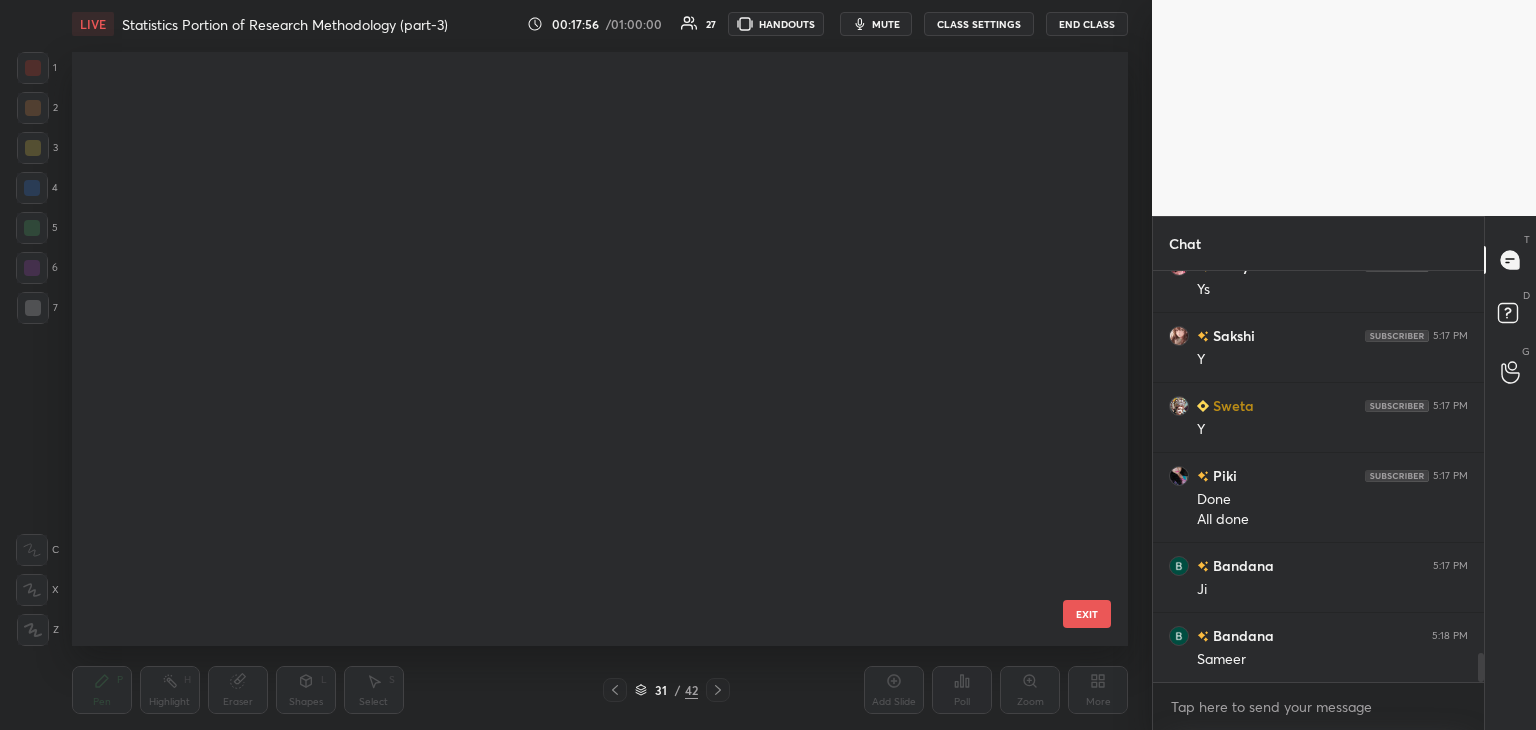 scroll, scrollTop: 1419, scrollLeft: 0, axis: vertical 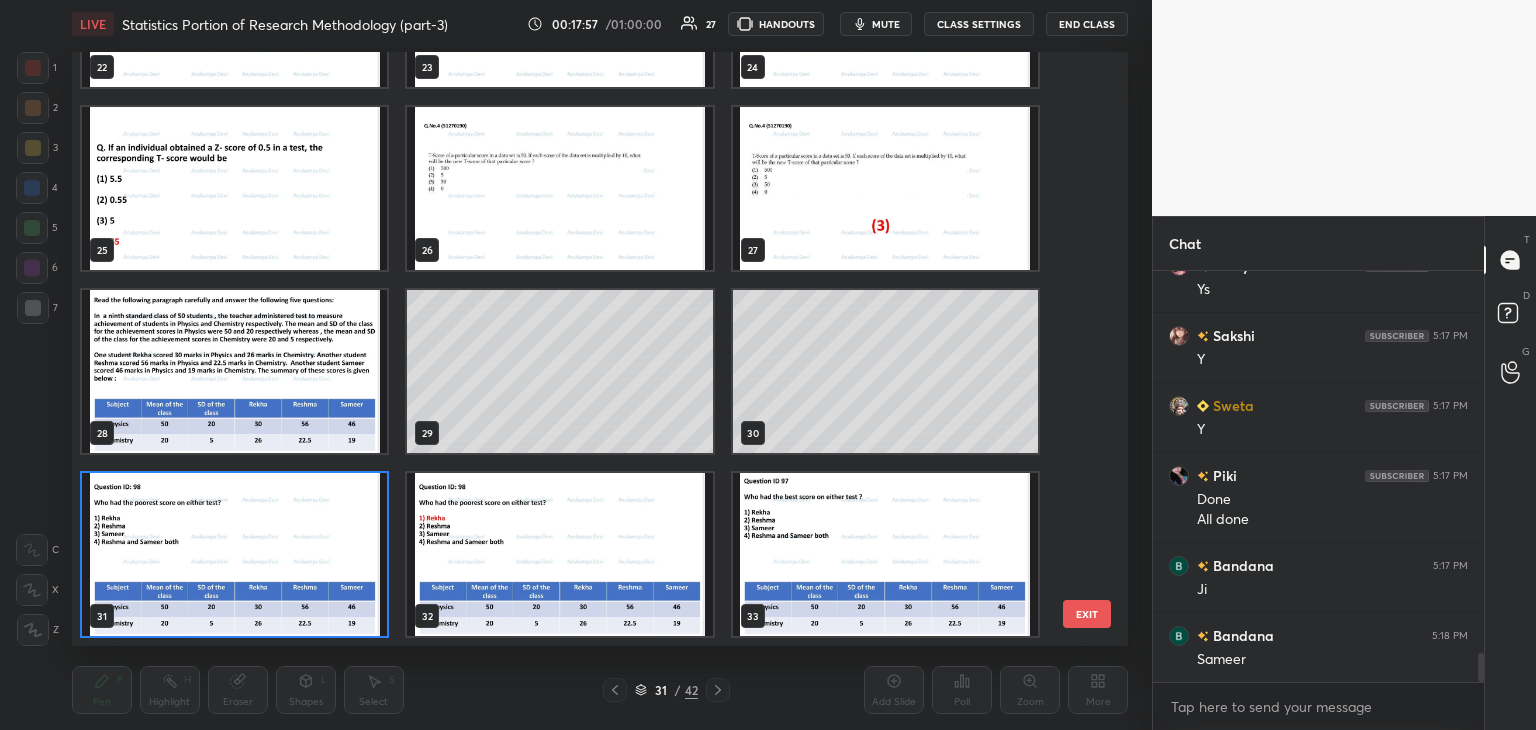 click at bounding box center [234, 554] 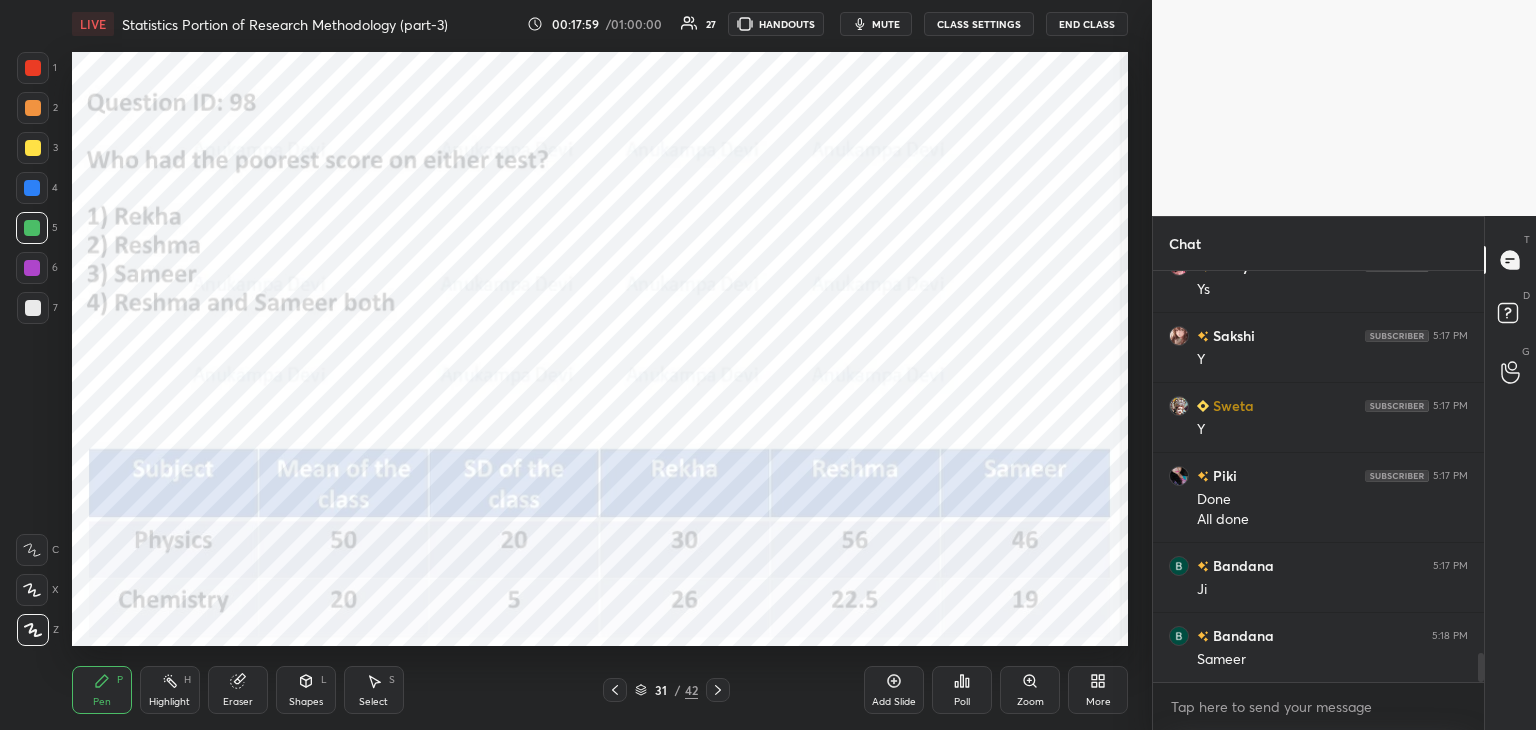 drag, startPoint x: 644, startPoint y: 690, endPoint x: 657, endPoint y: 684, distance: 14.3178215 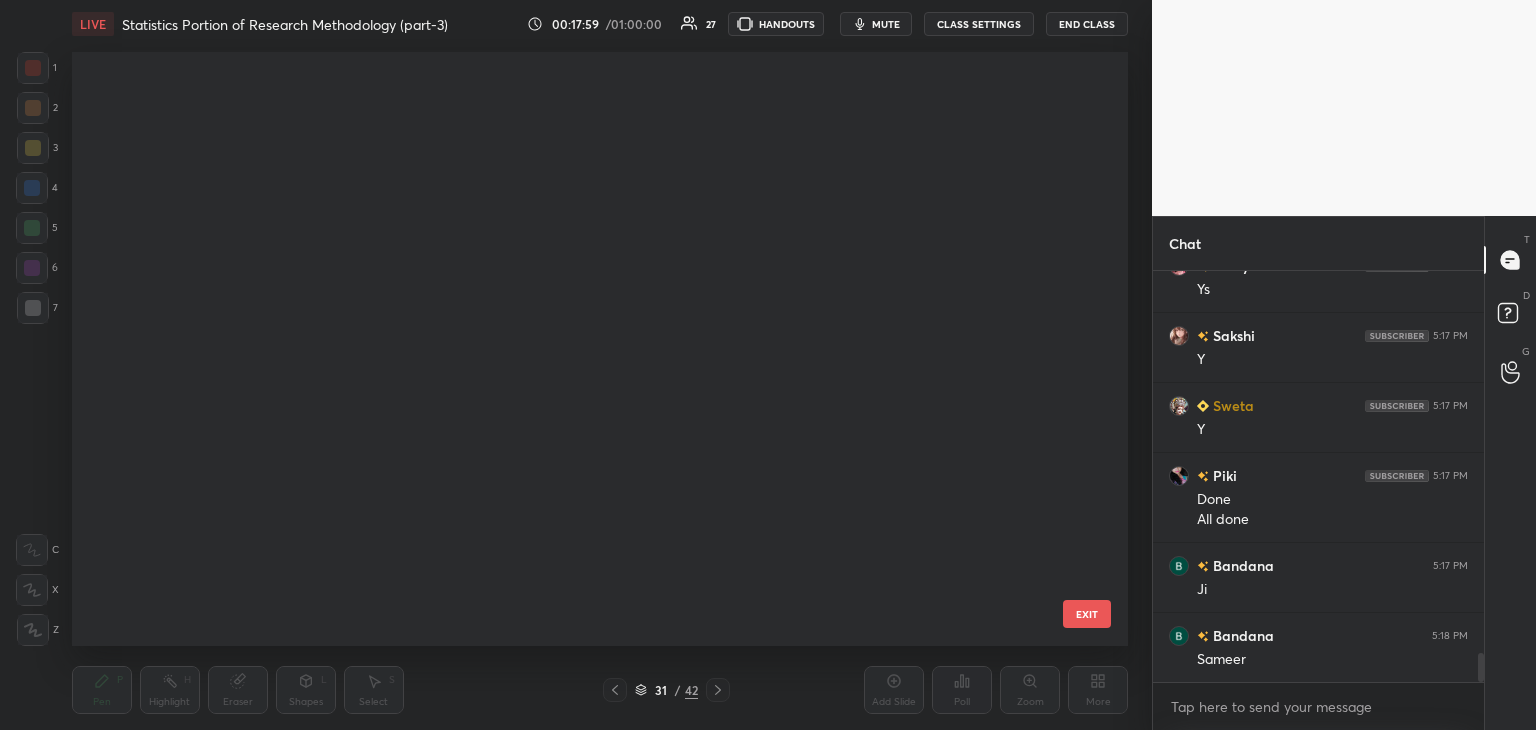 scroll, scrollTop: 1419, scrollLeft: 0, axis: vertical 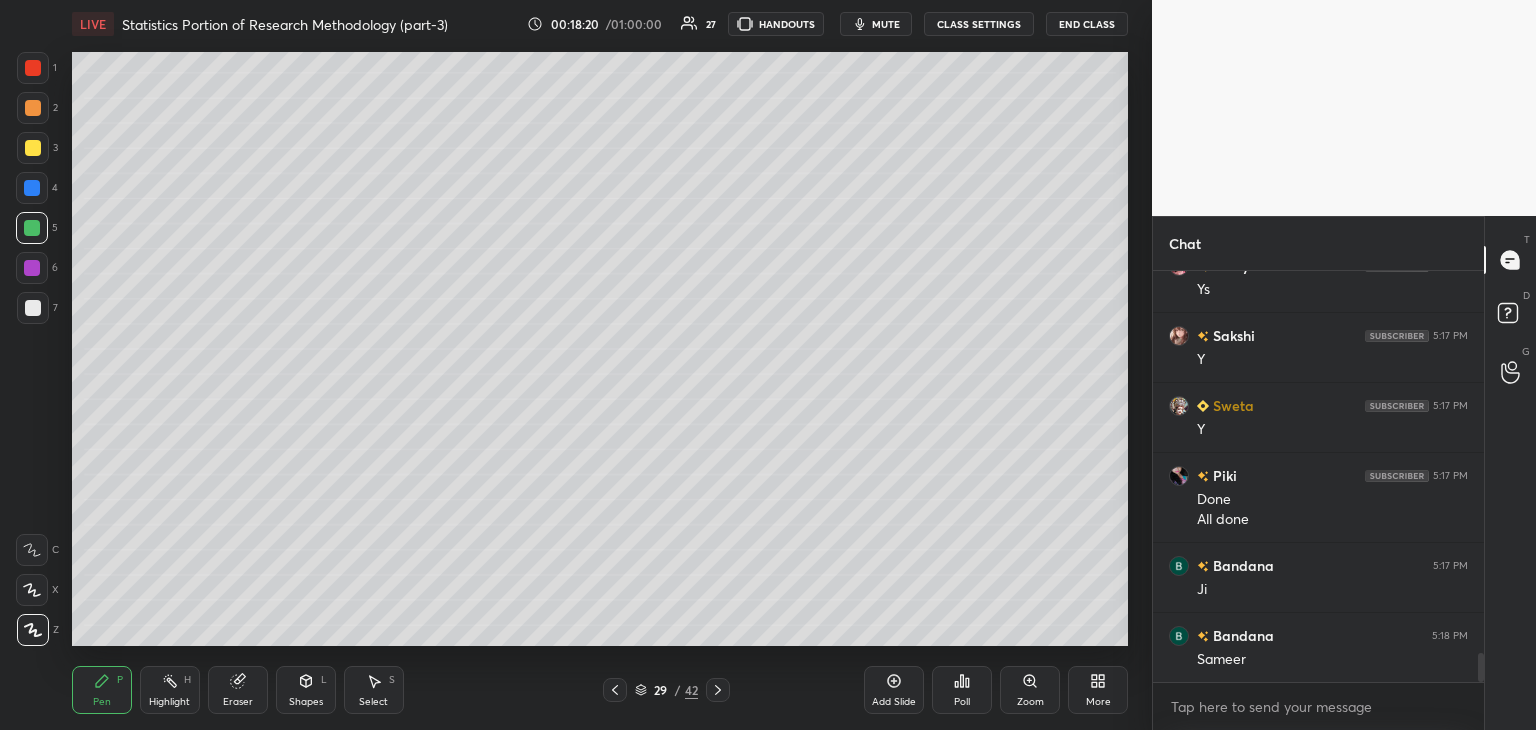 click 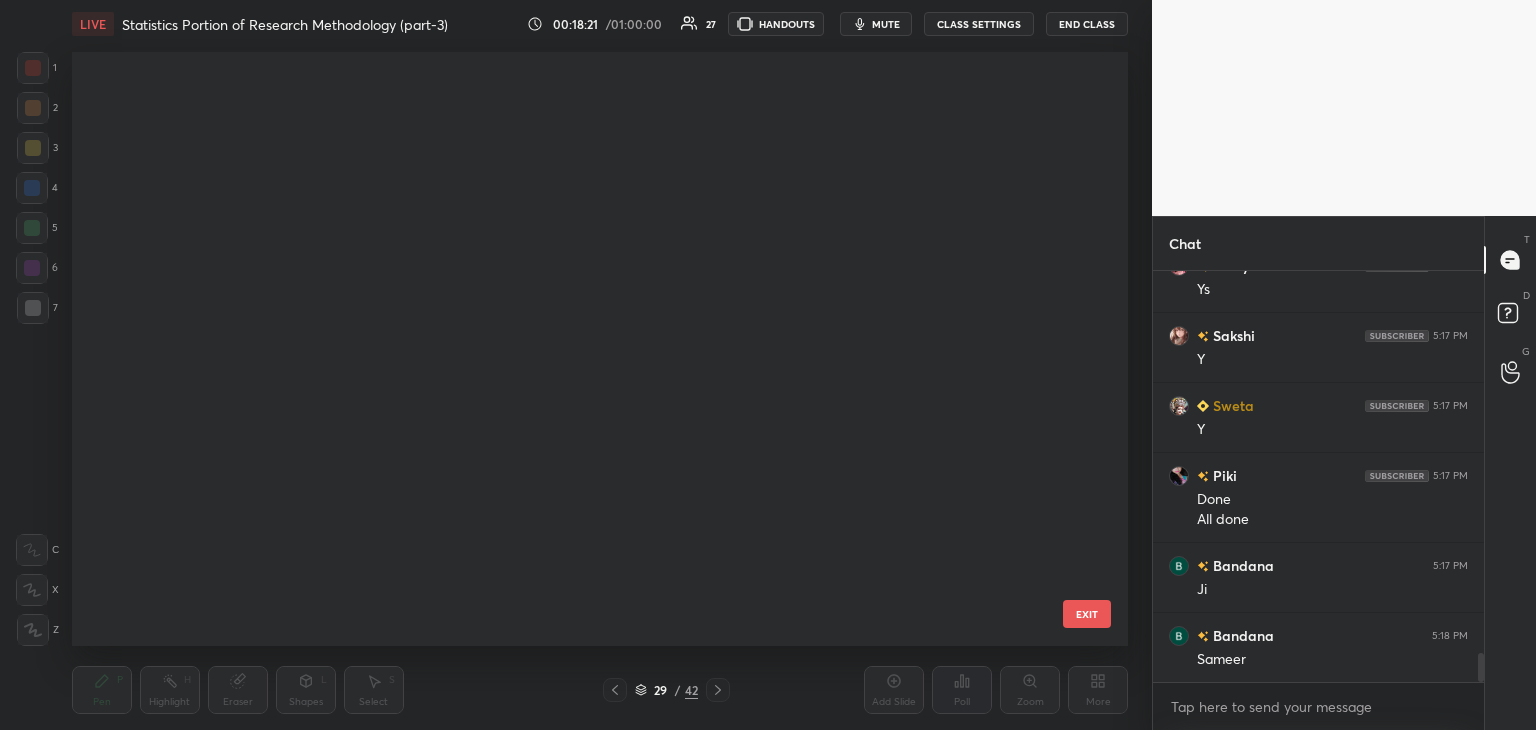 scroll, scrollTop: 1236, scrollLeft: 0, axis: vertical 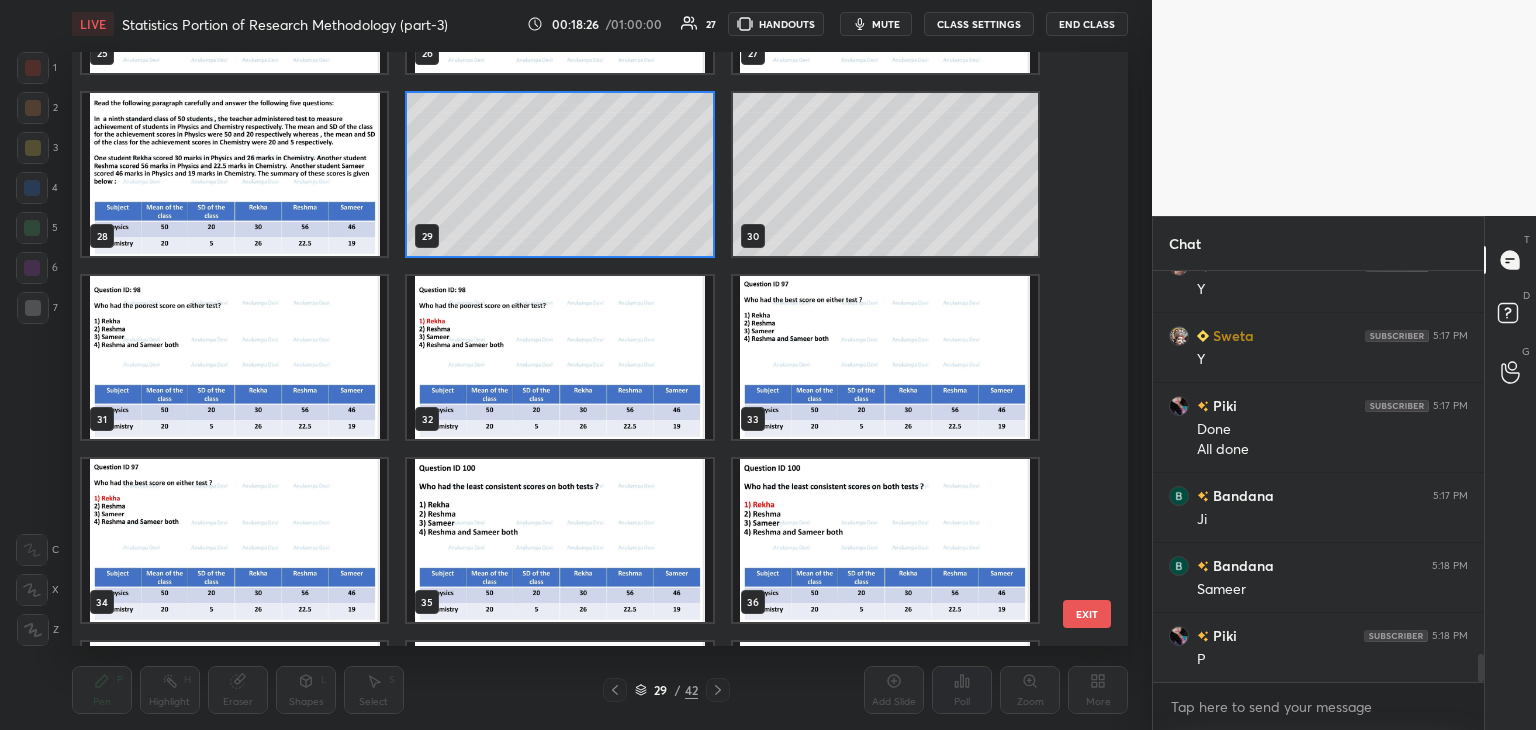 click at bounding box center (234, 357) 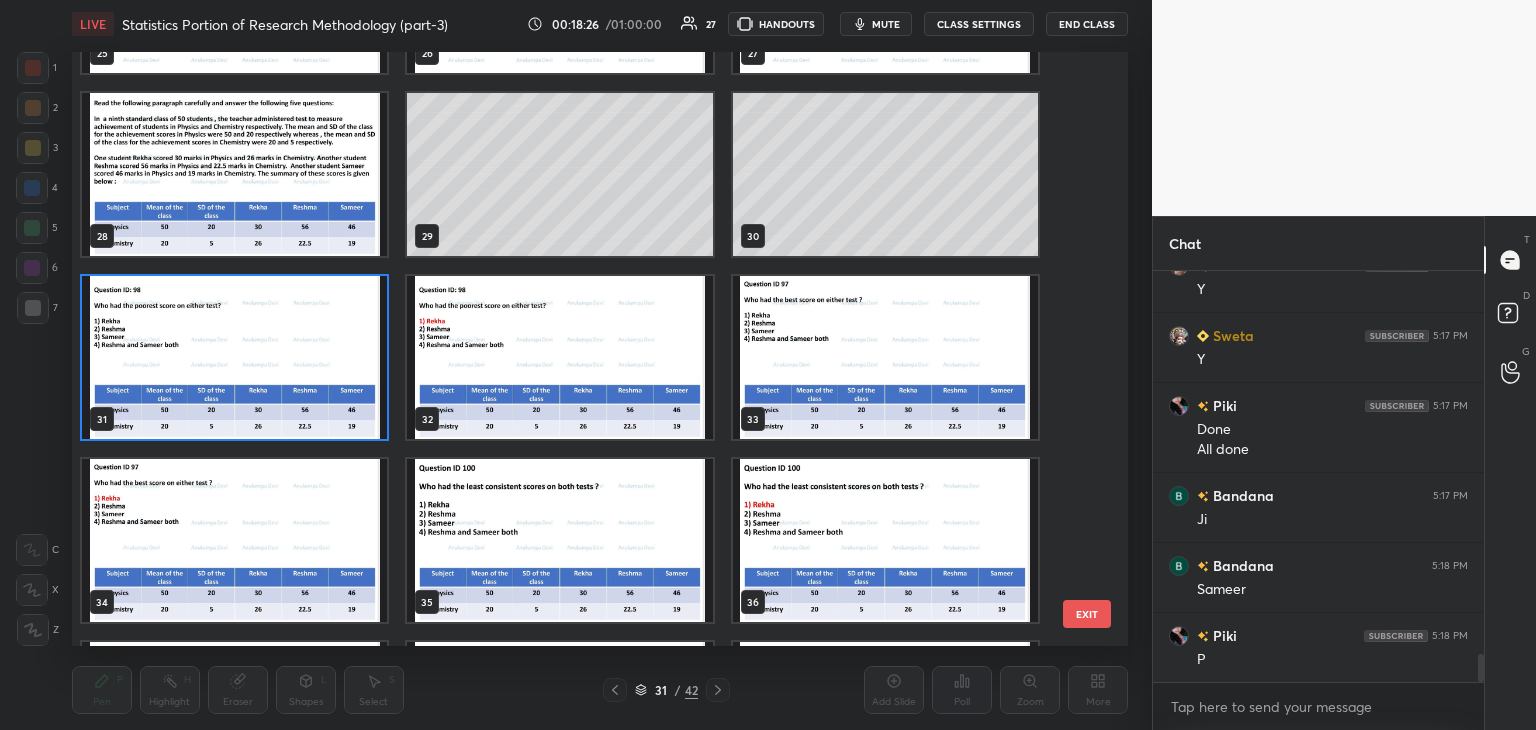 click at bounding box center (234, 357) 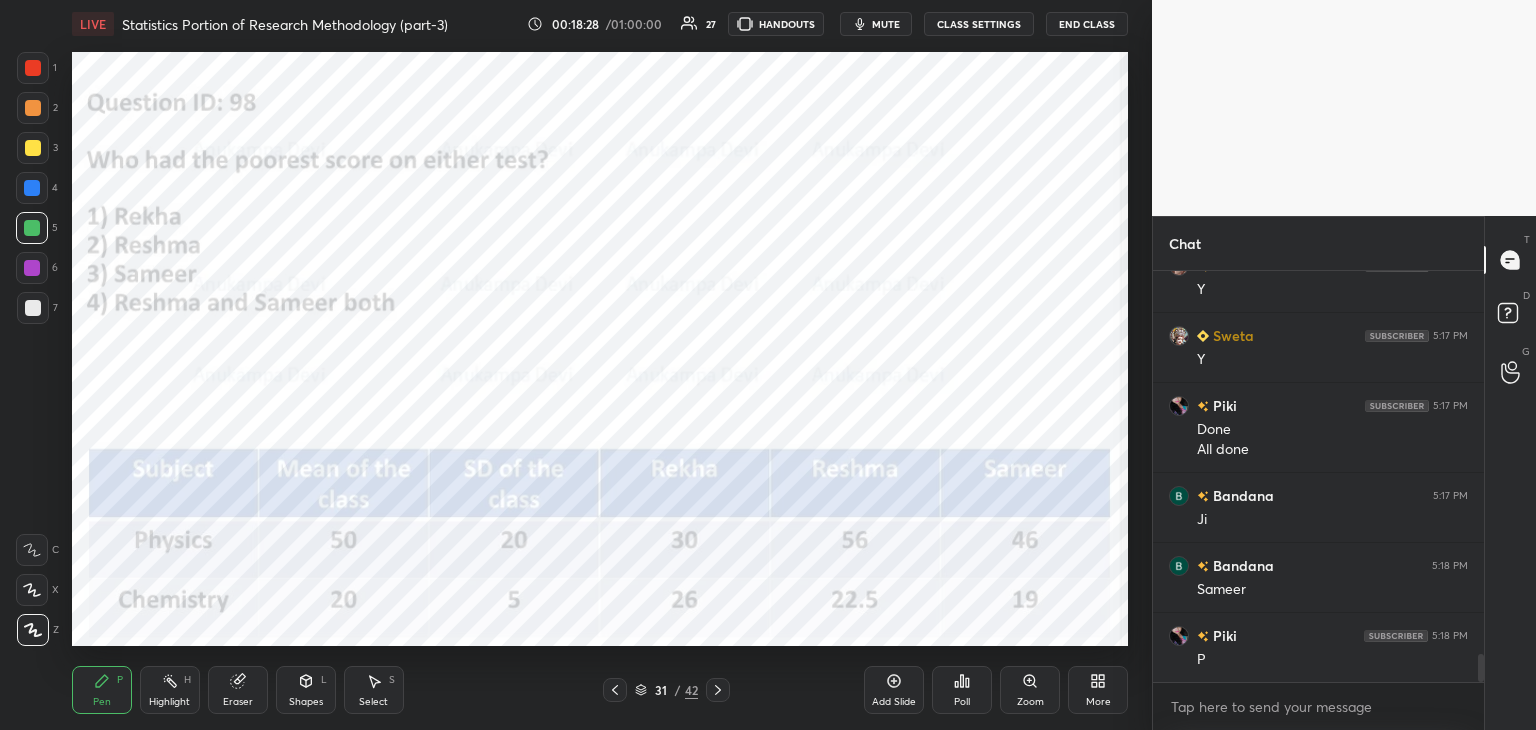 click on "Poll" at bounding box center (962, 690) 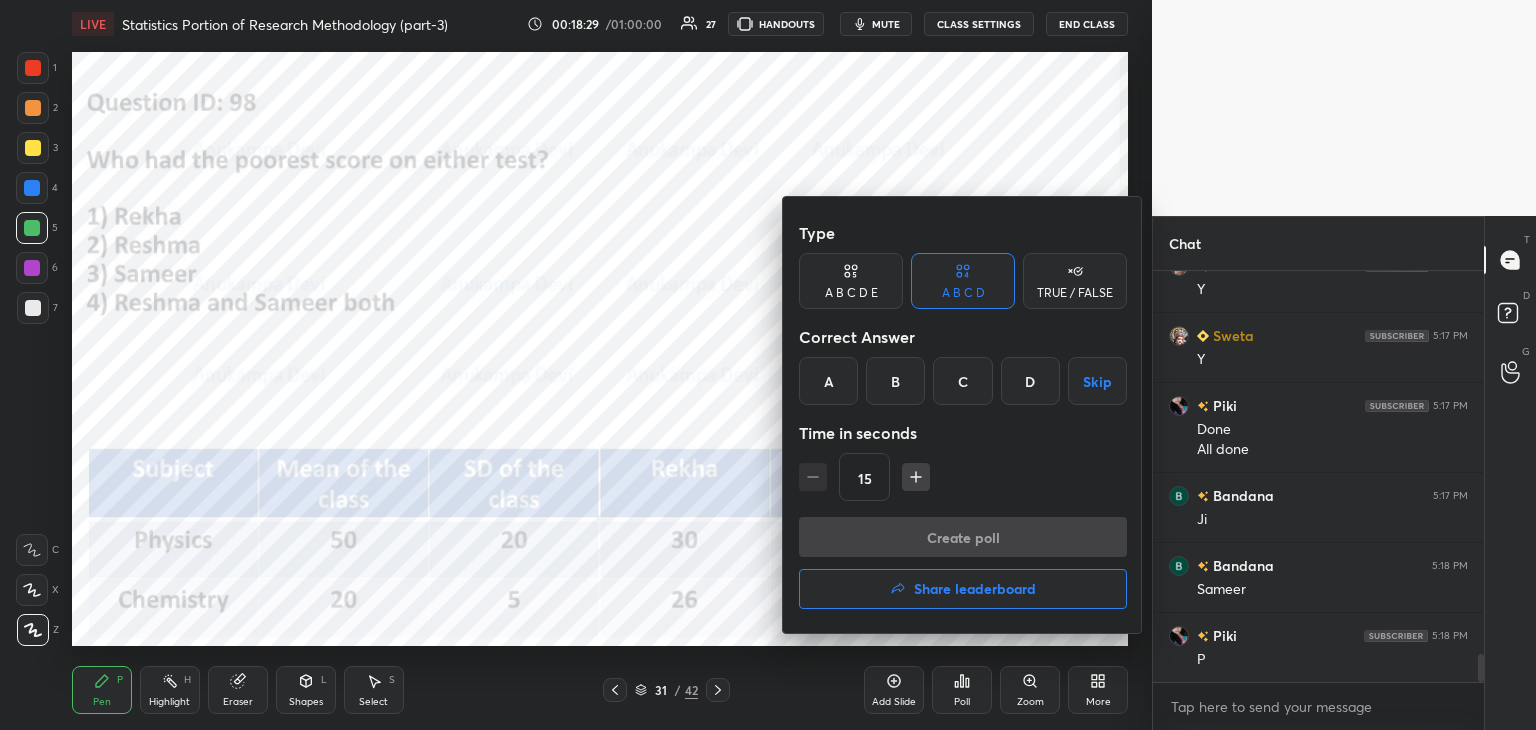 click on "A" at bounding box center (828, 381) 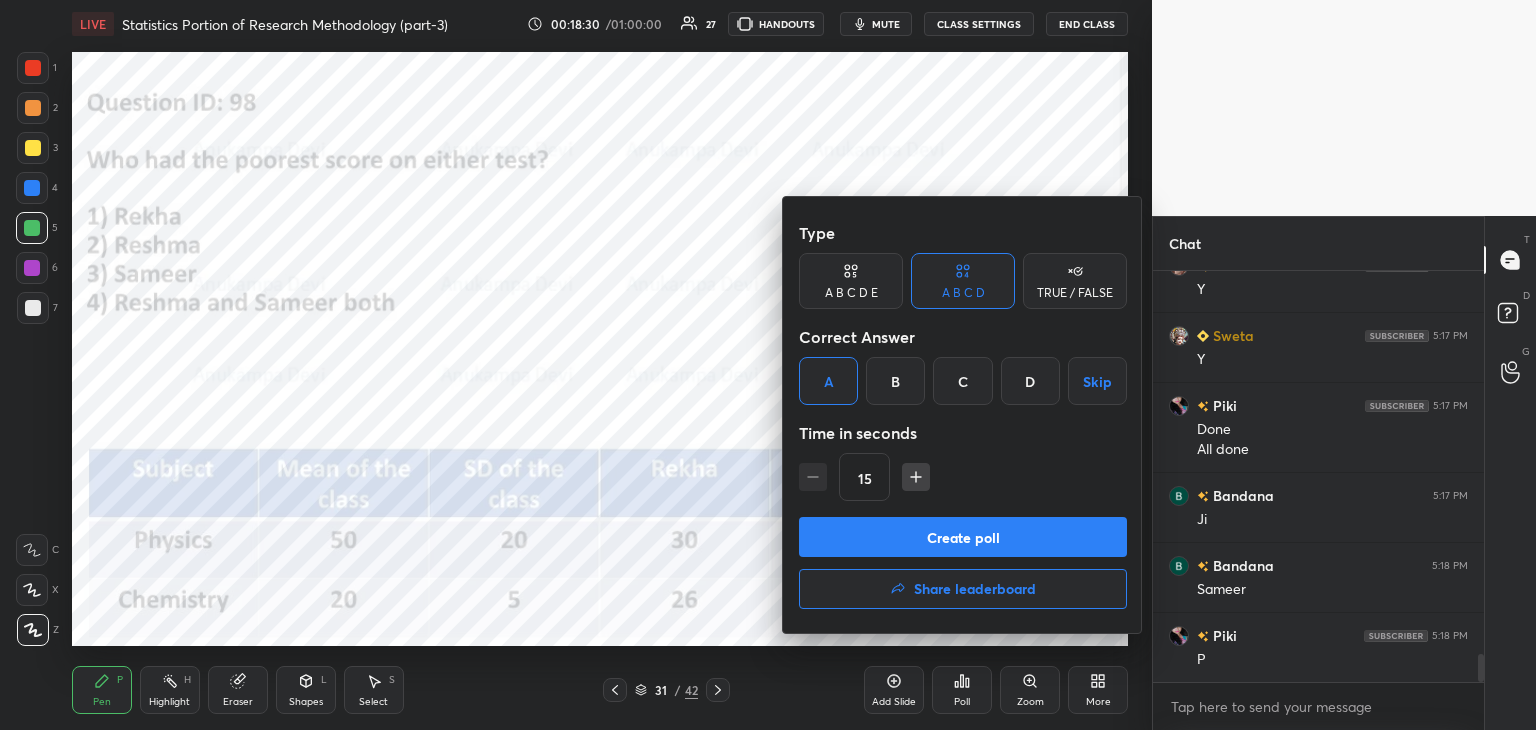 drag, startPoint x: 984, startPoint y: 546, endPoint x: 978, endPoint y: 526, distance: 20.880613 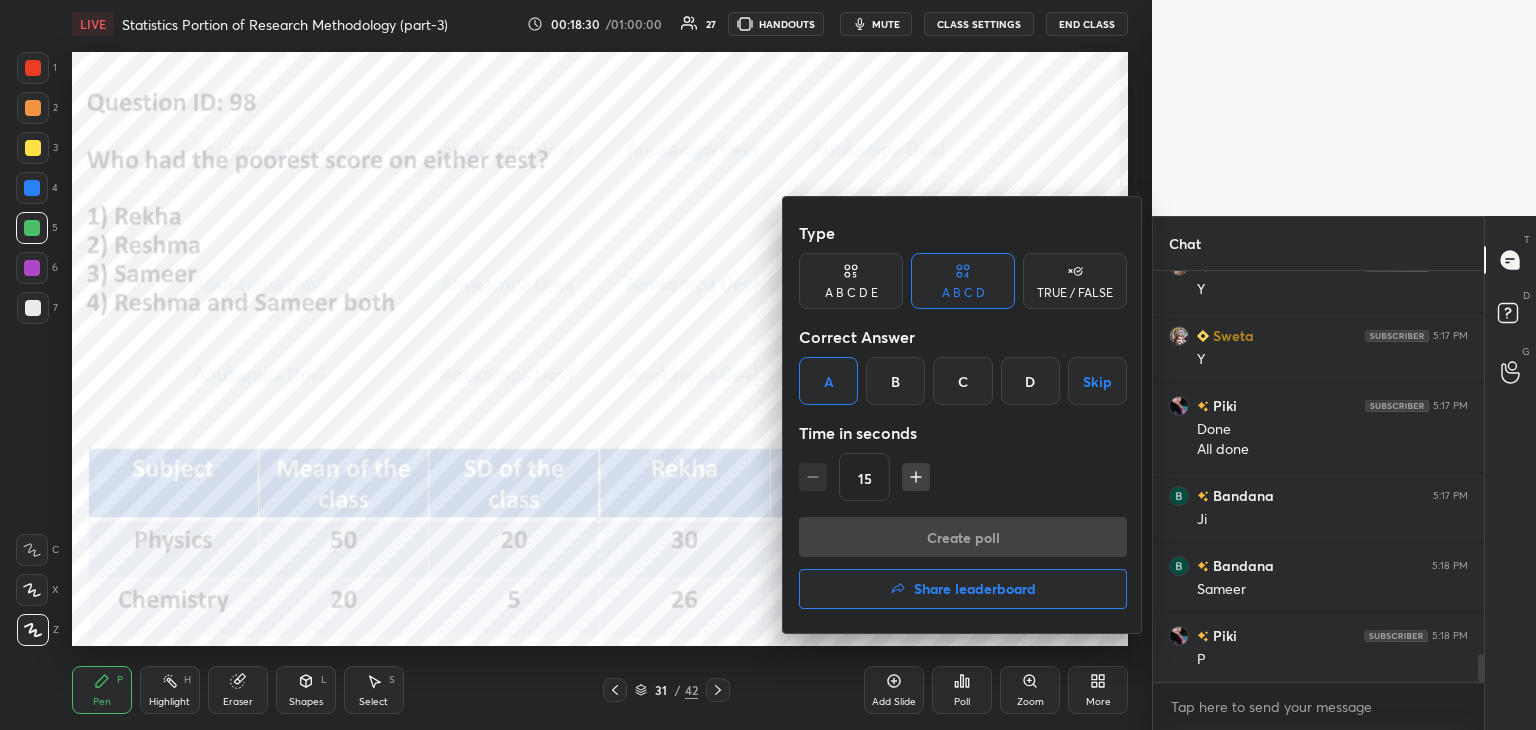 scroll, scrollTop: 6, scrollLeft: 6, axis: both 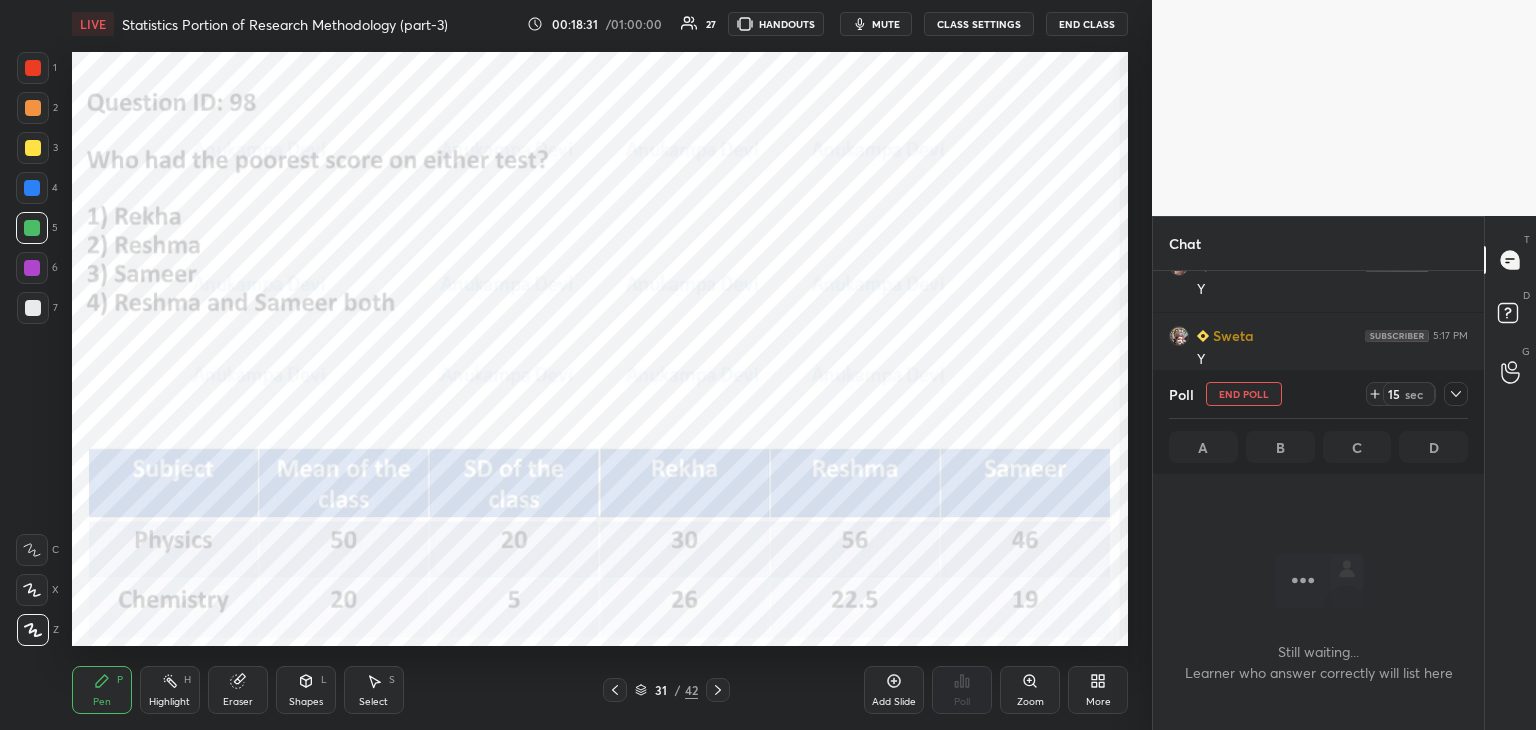 click on "mute" at bounding box center (886, 24) 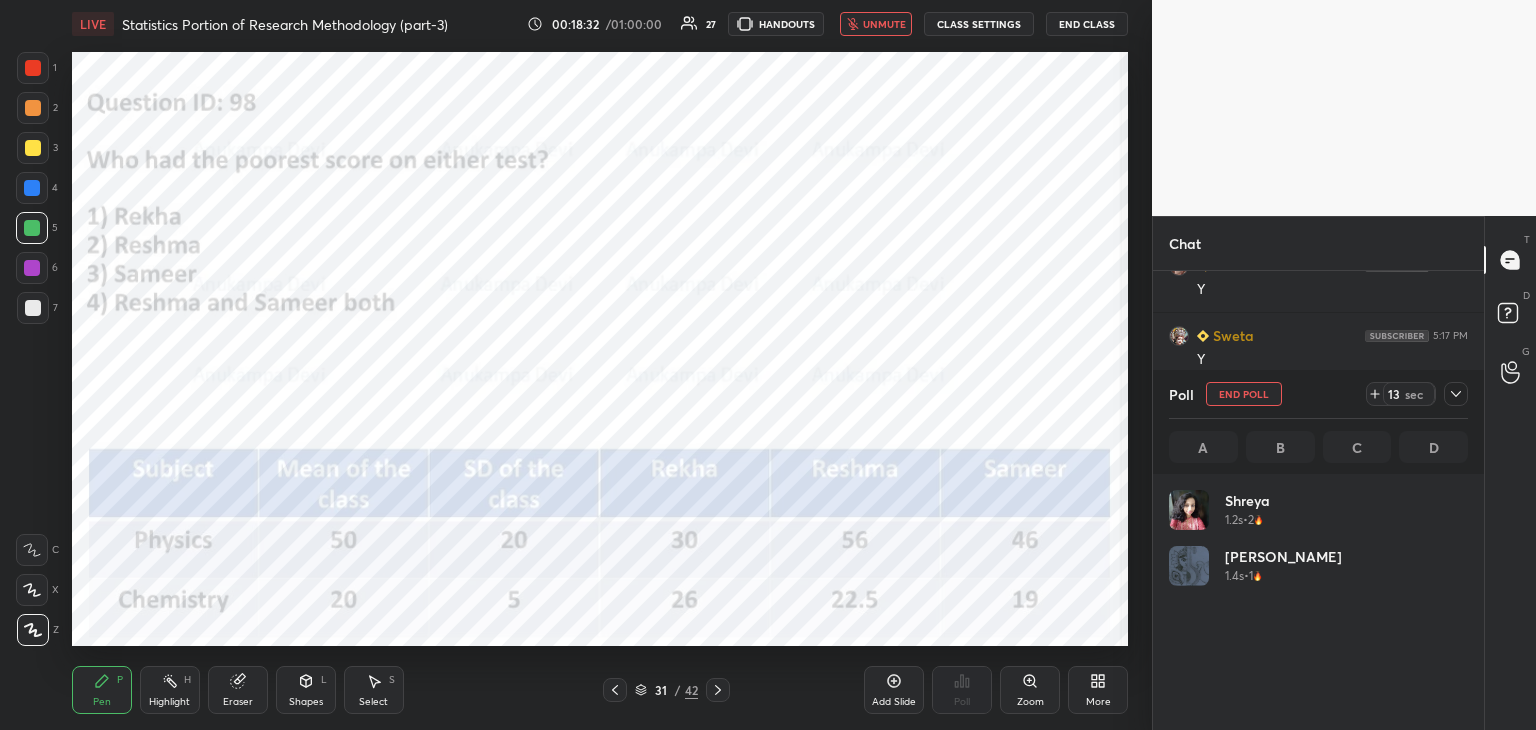 scroll, scrollTop: 6, scrollLeft: 6, axis: both 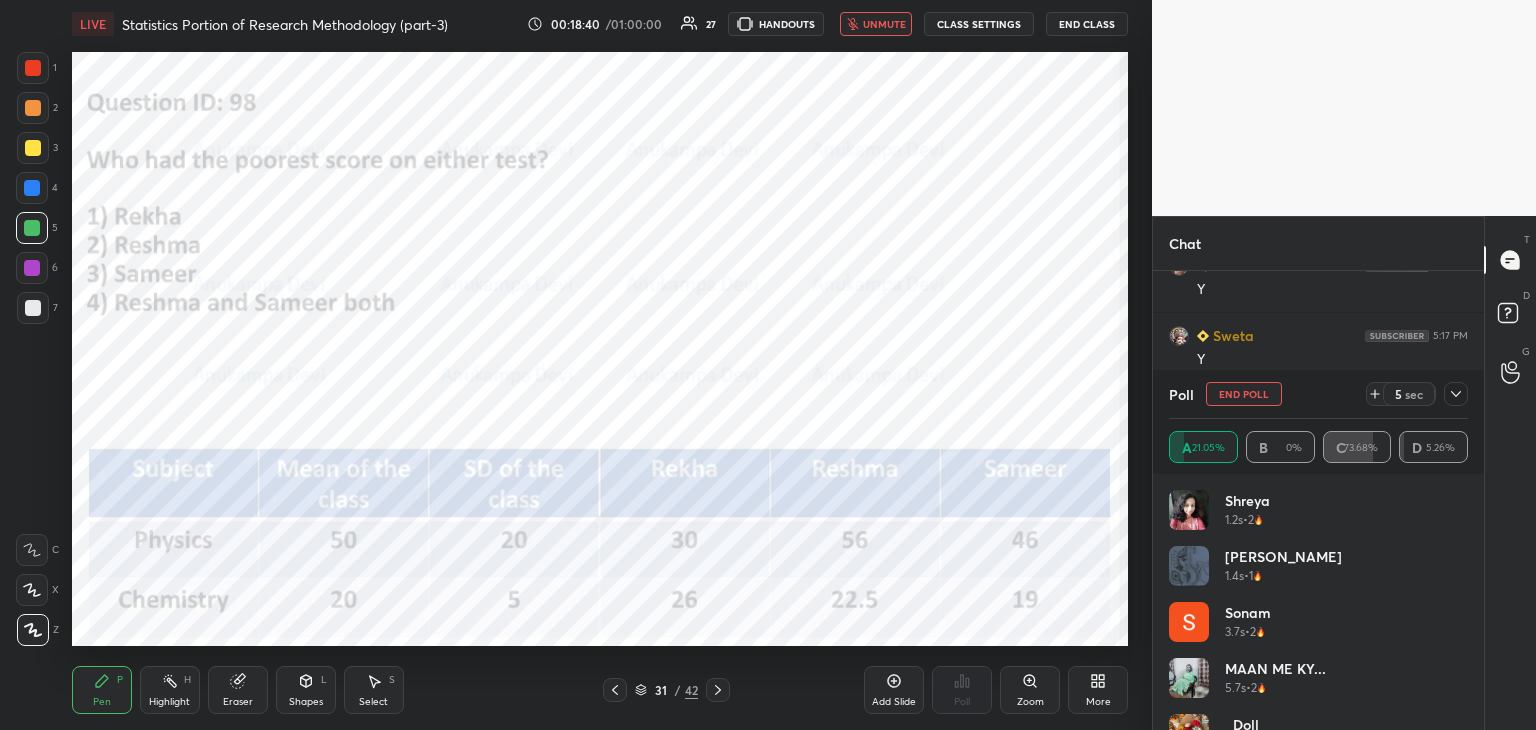click on "unmute" at bounding box center (884, 24) 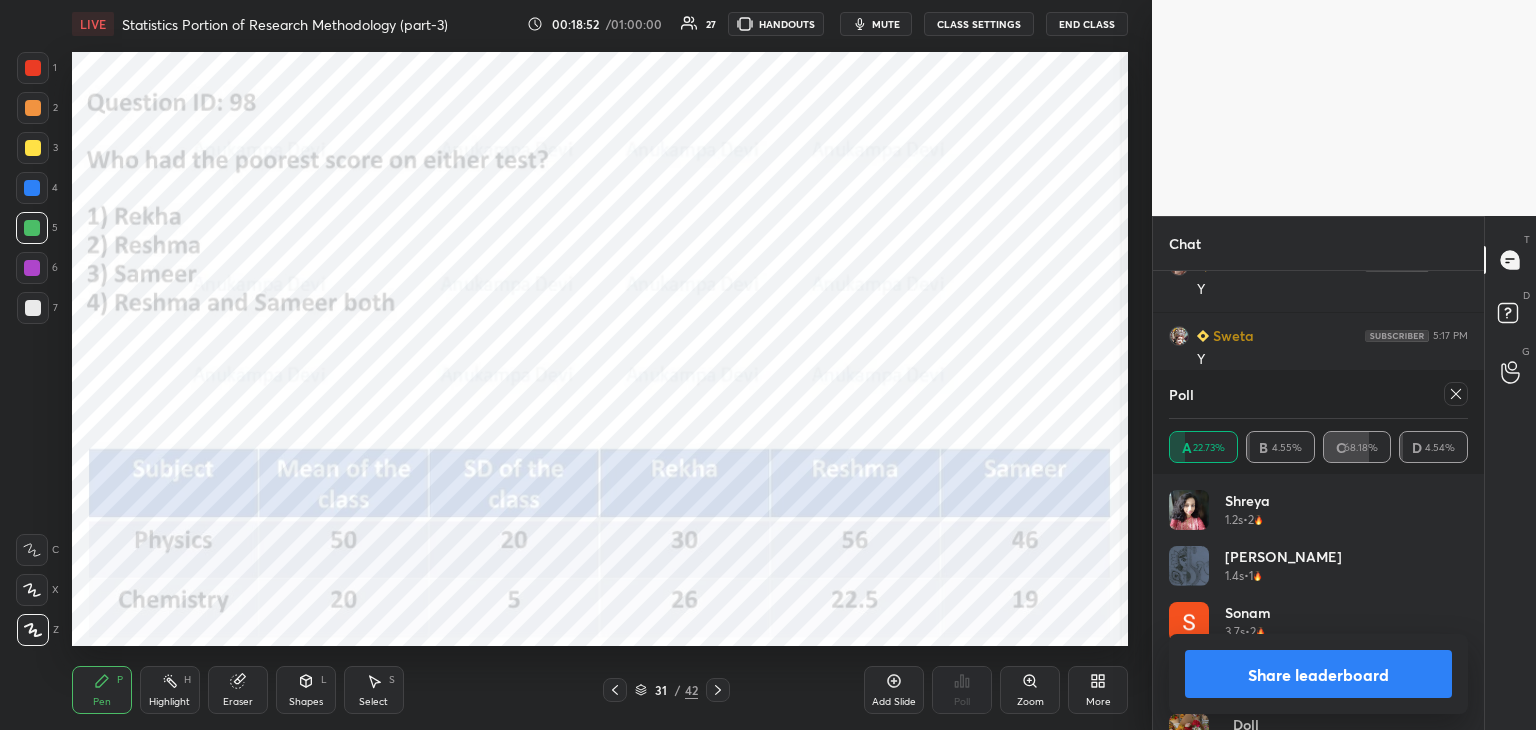 click 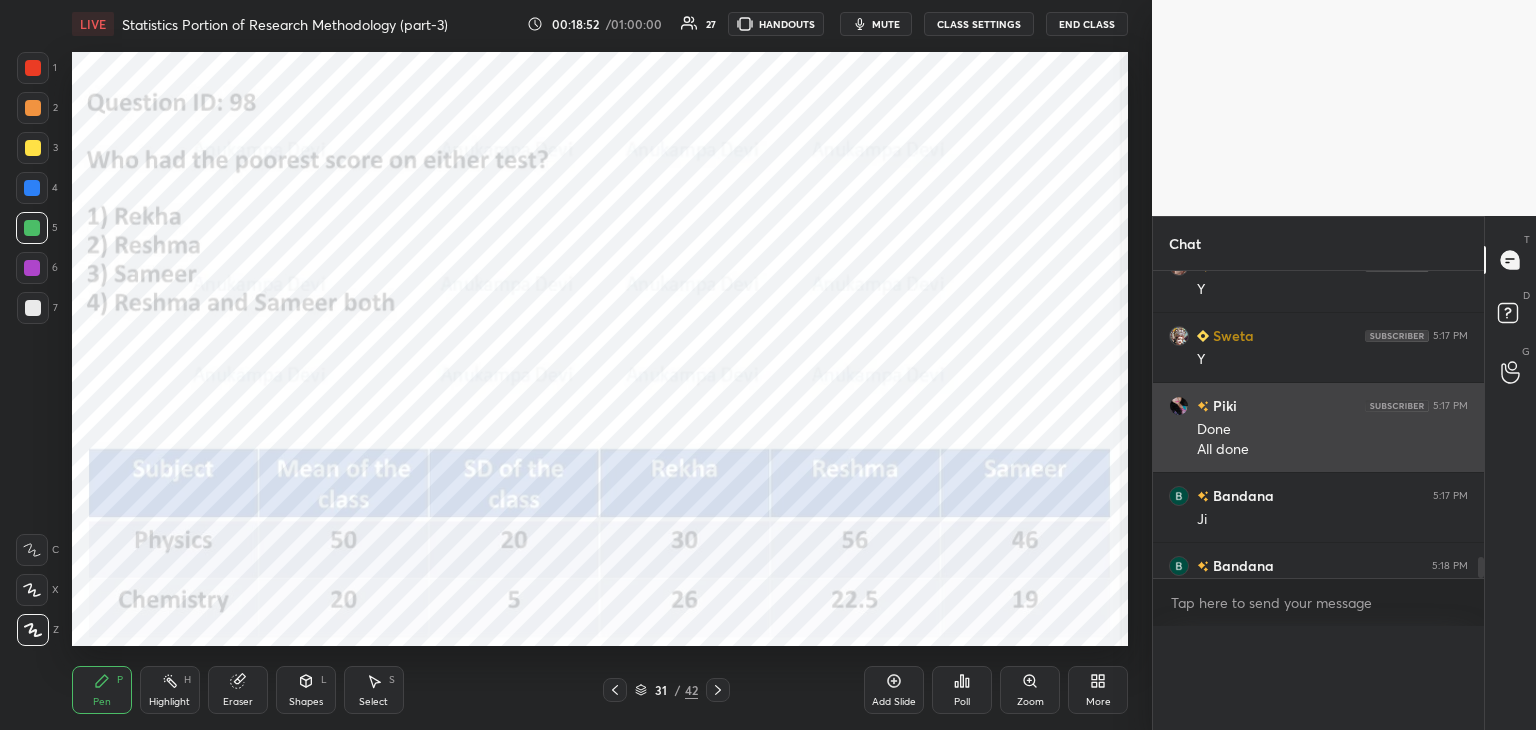 scroll, scrollTop: 0, scrollLeft: 0, axis: both 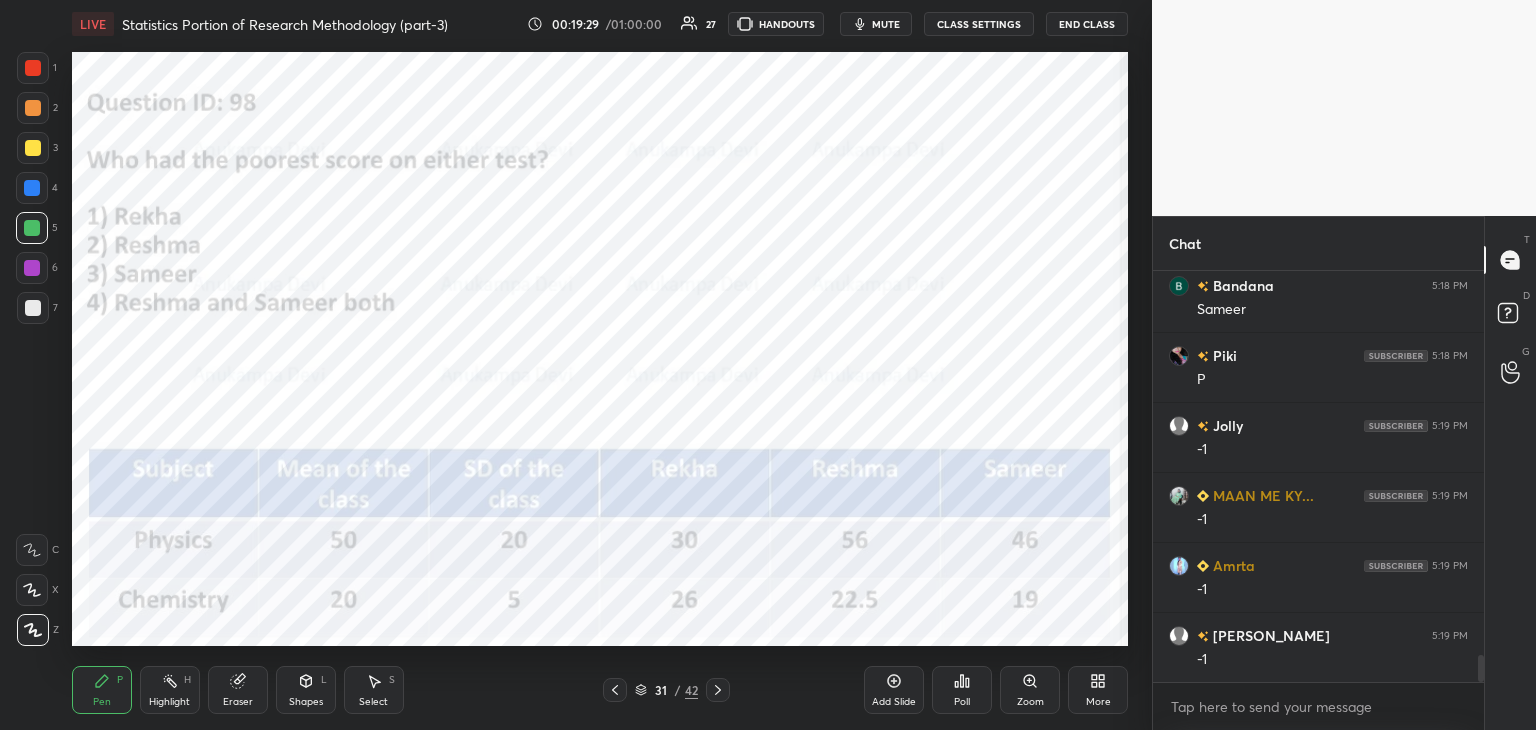 click 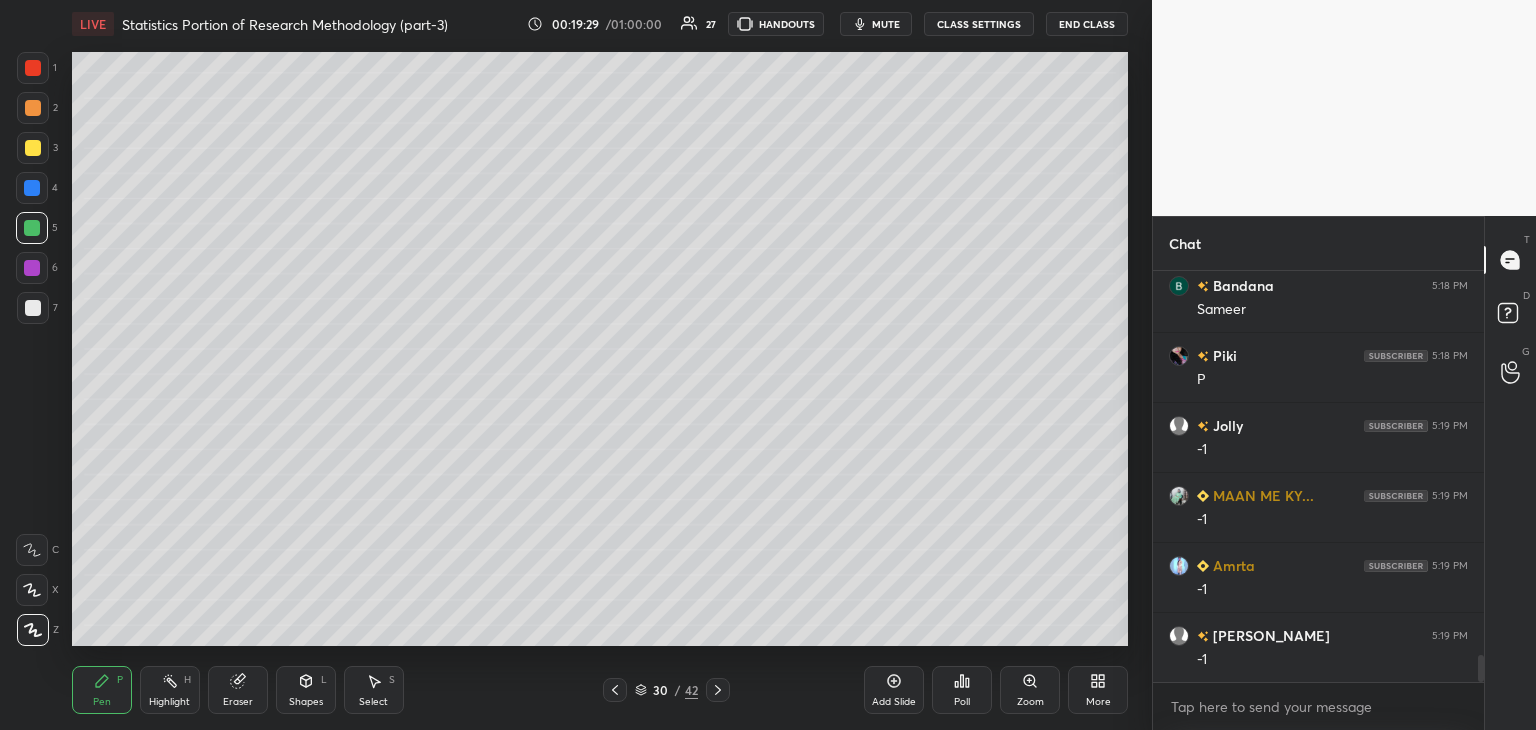 click 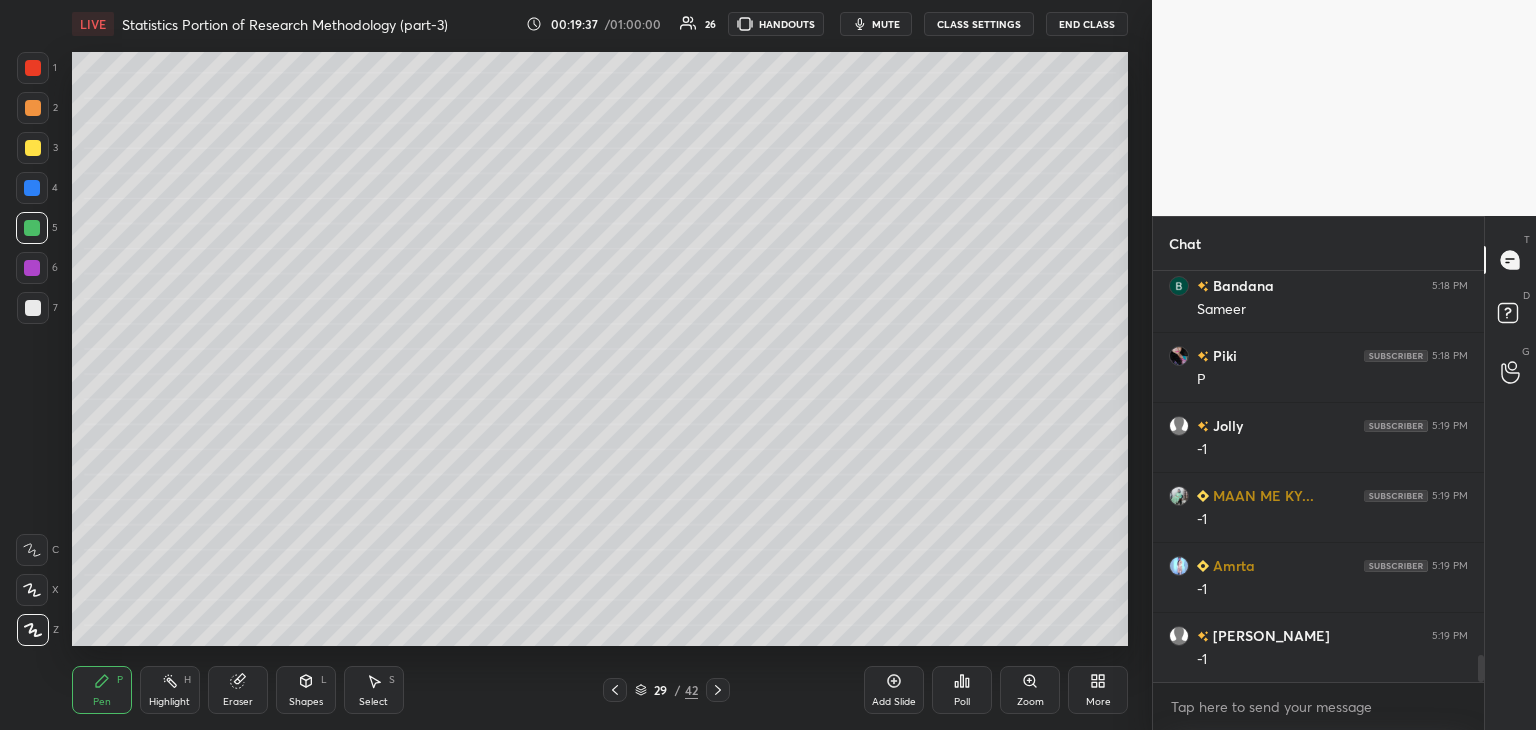 click 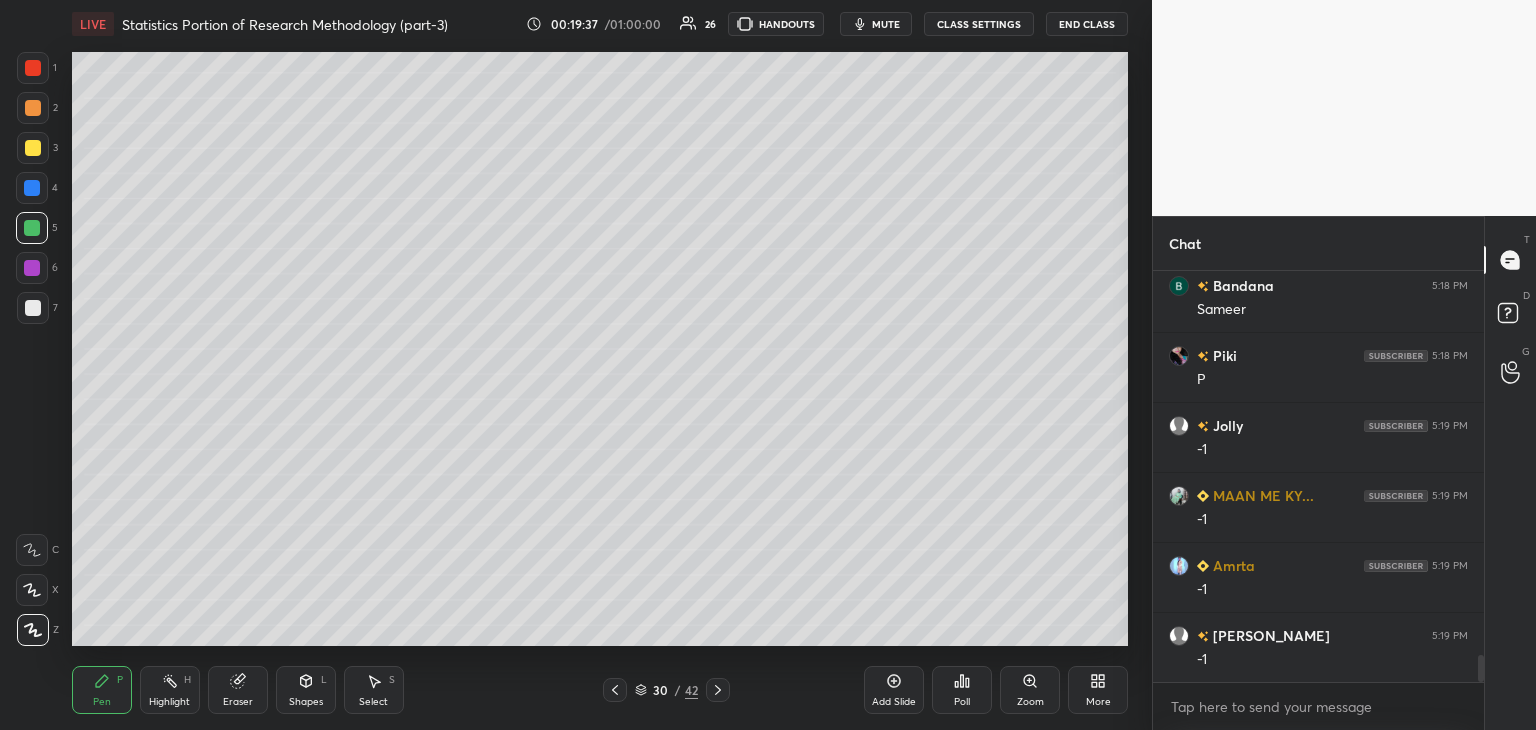 click 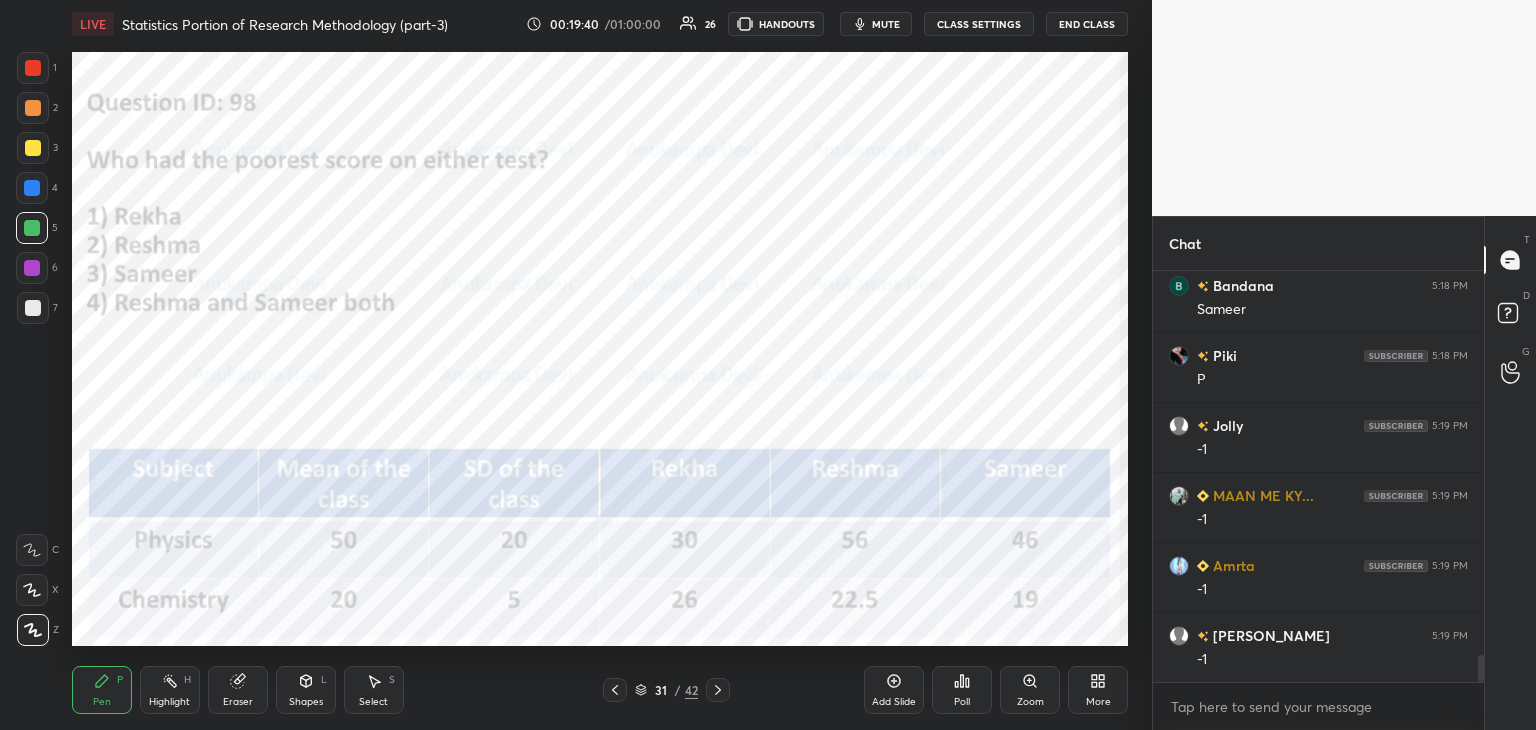 click 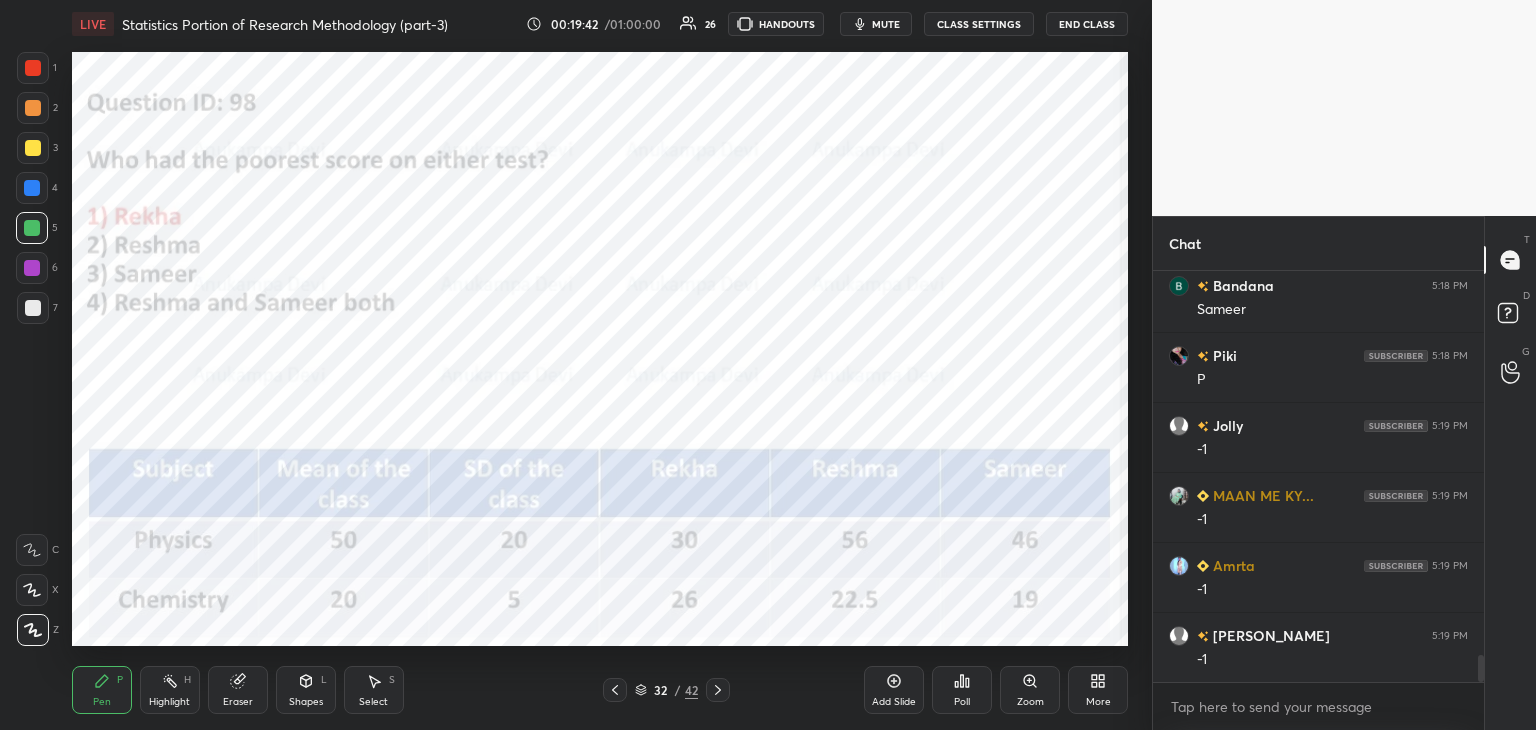 click 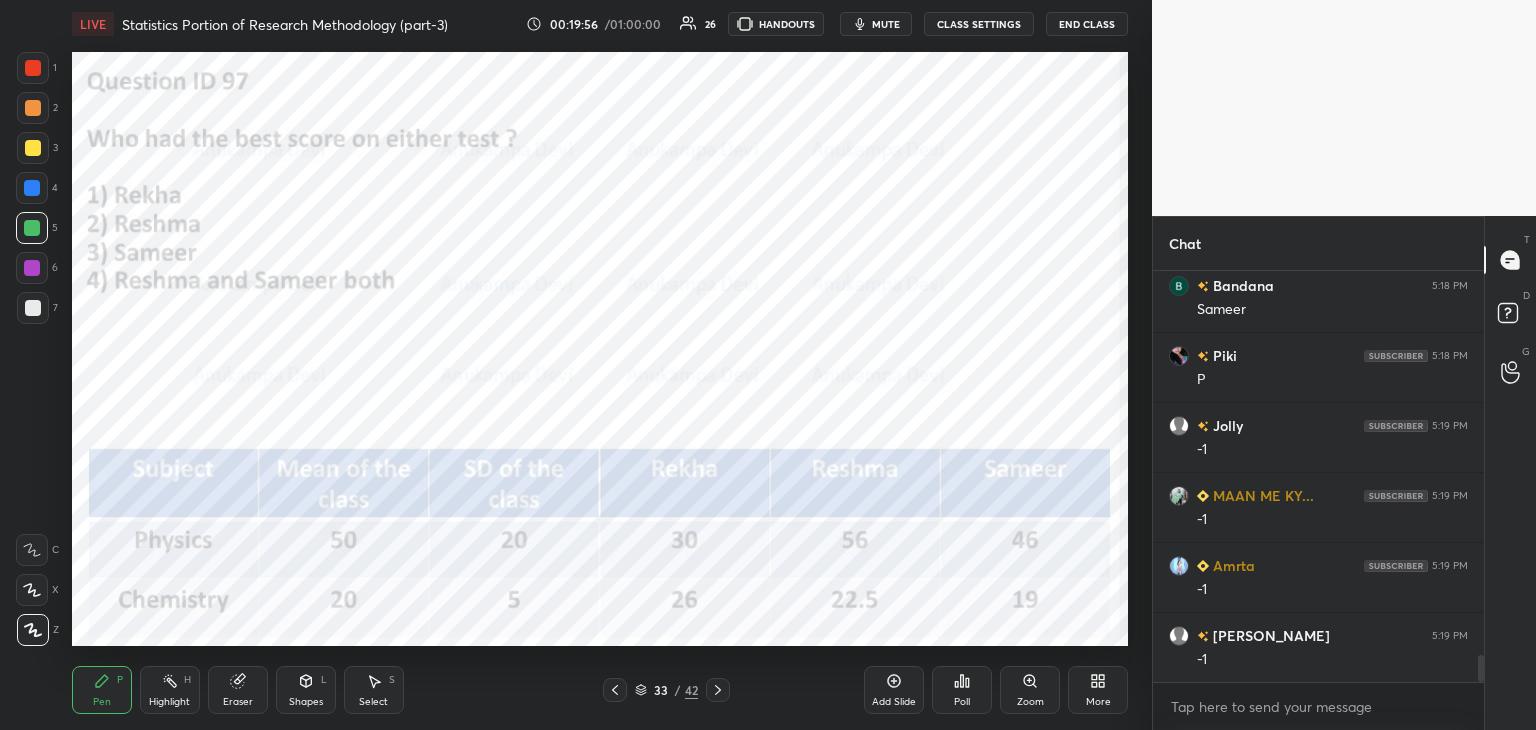 click 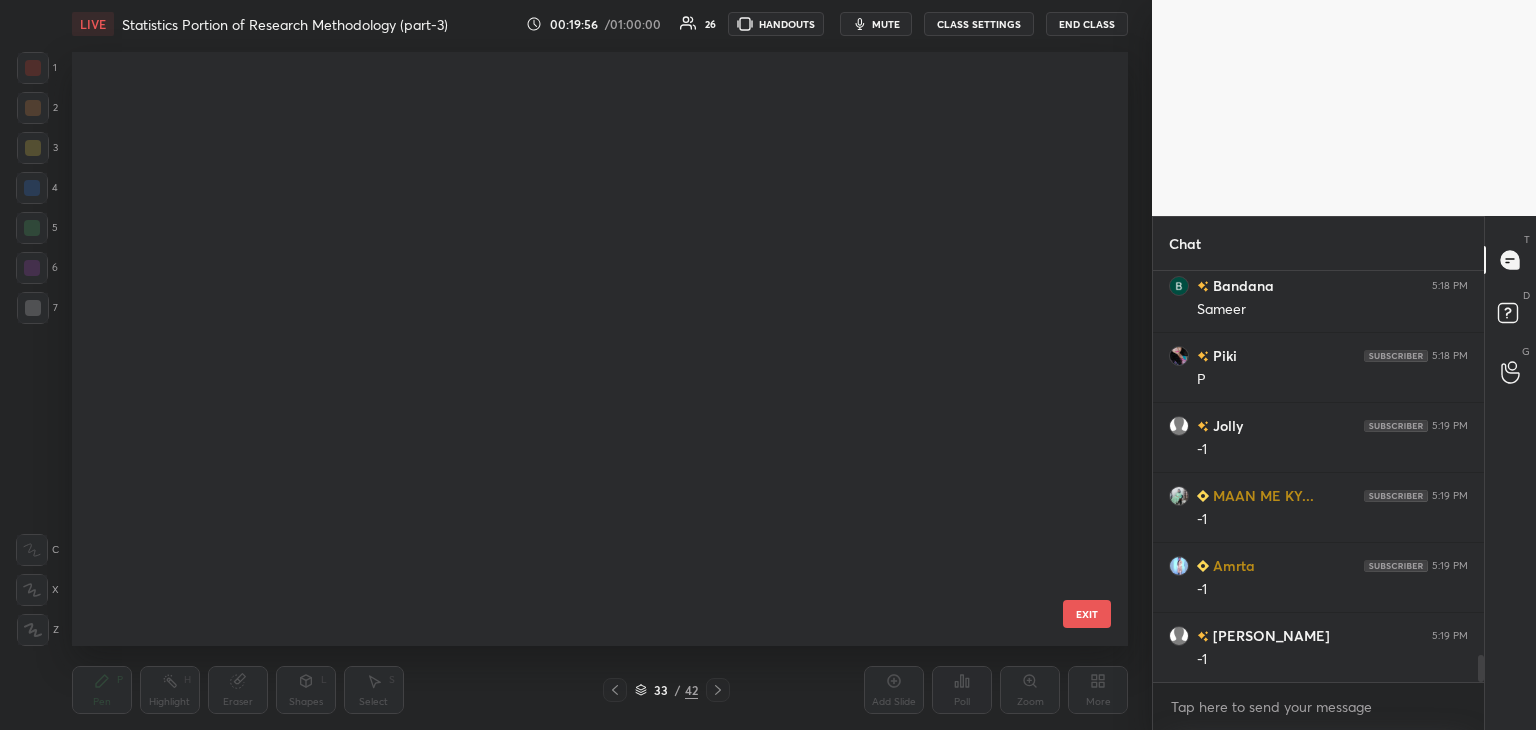 scroll, scrollTop: 1419, scrollLeft: 0, axis: vertical 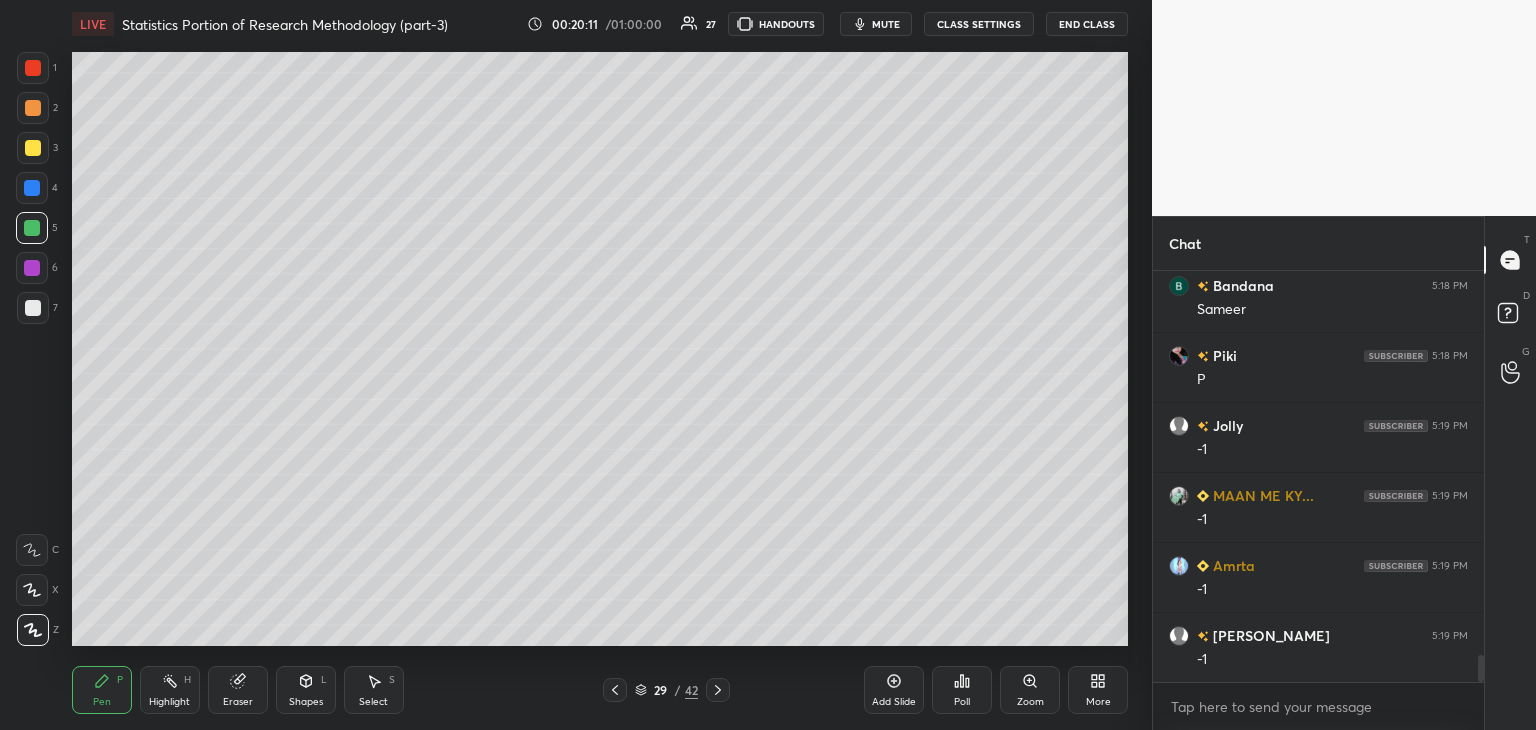 click on "29 / 42" at bounding box center [666, 690] 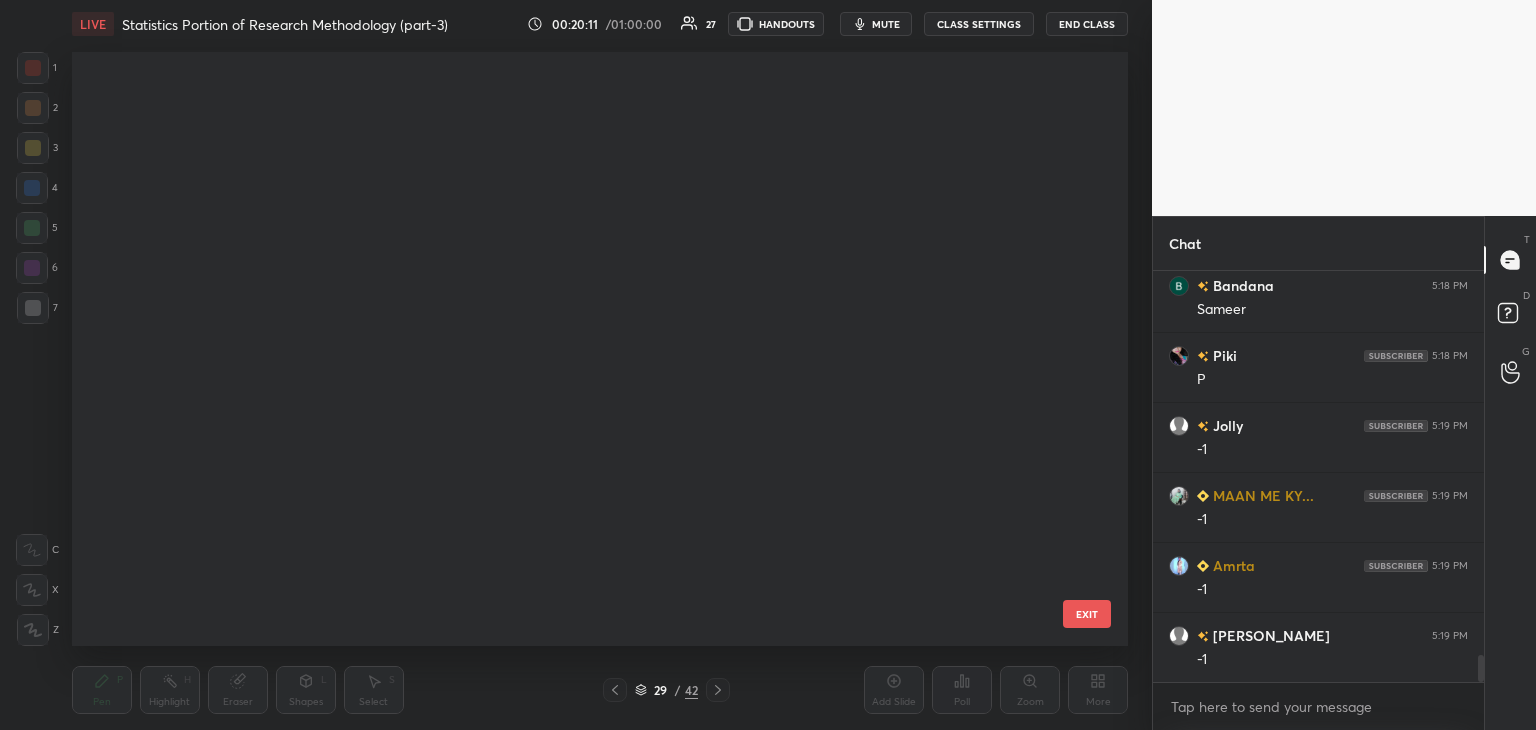 scroll, scrollTop: 1236, scrollLeft: 0, axis: vertical 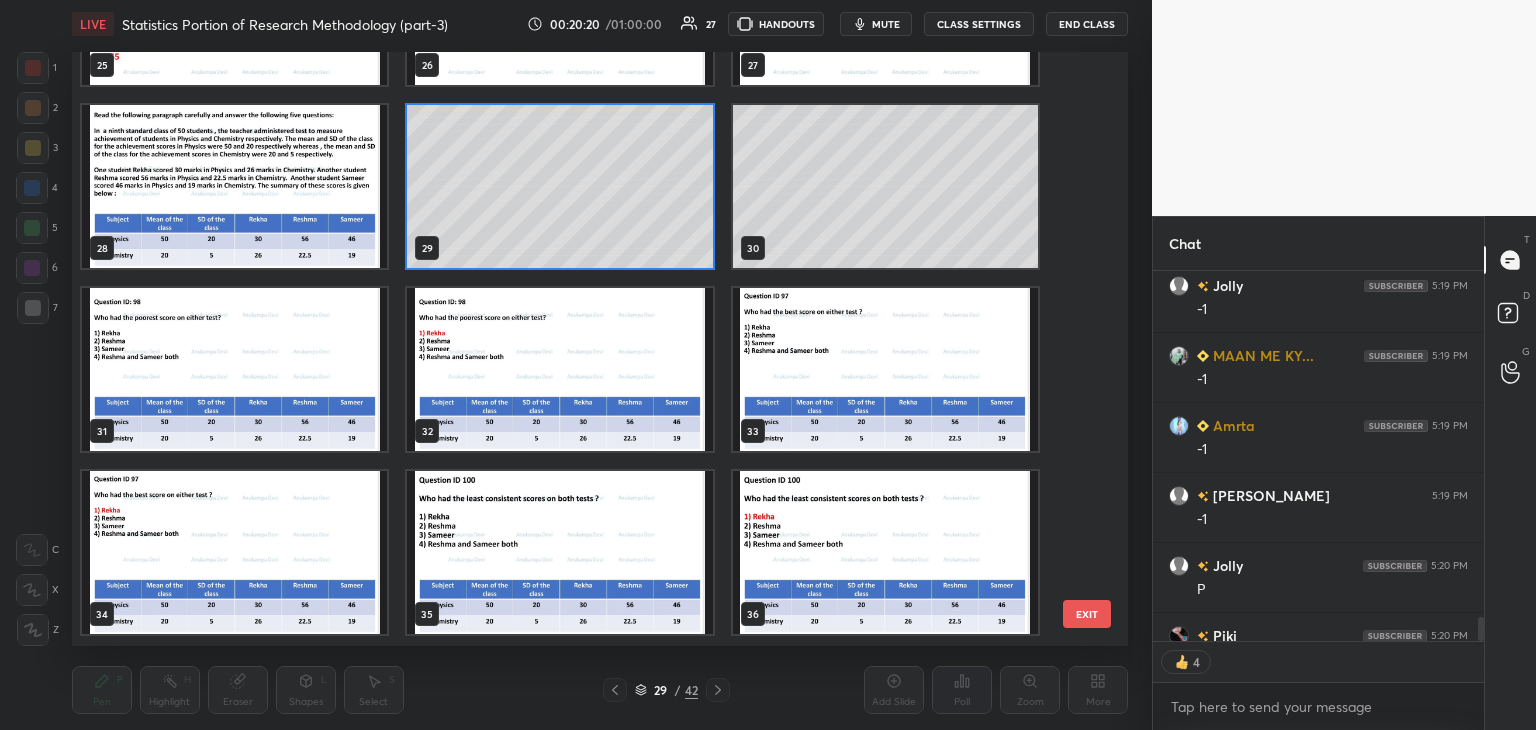 click at bounding box center (885, 369) 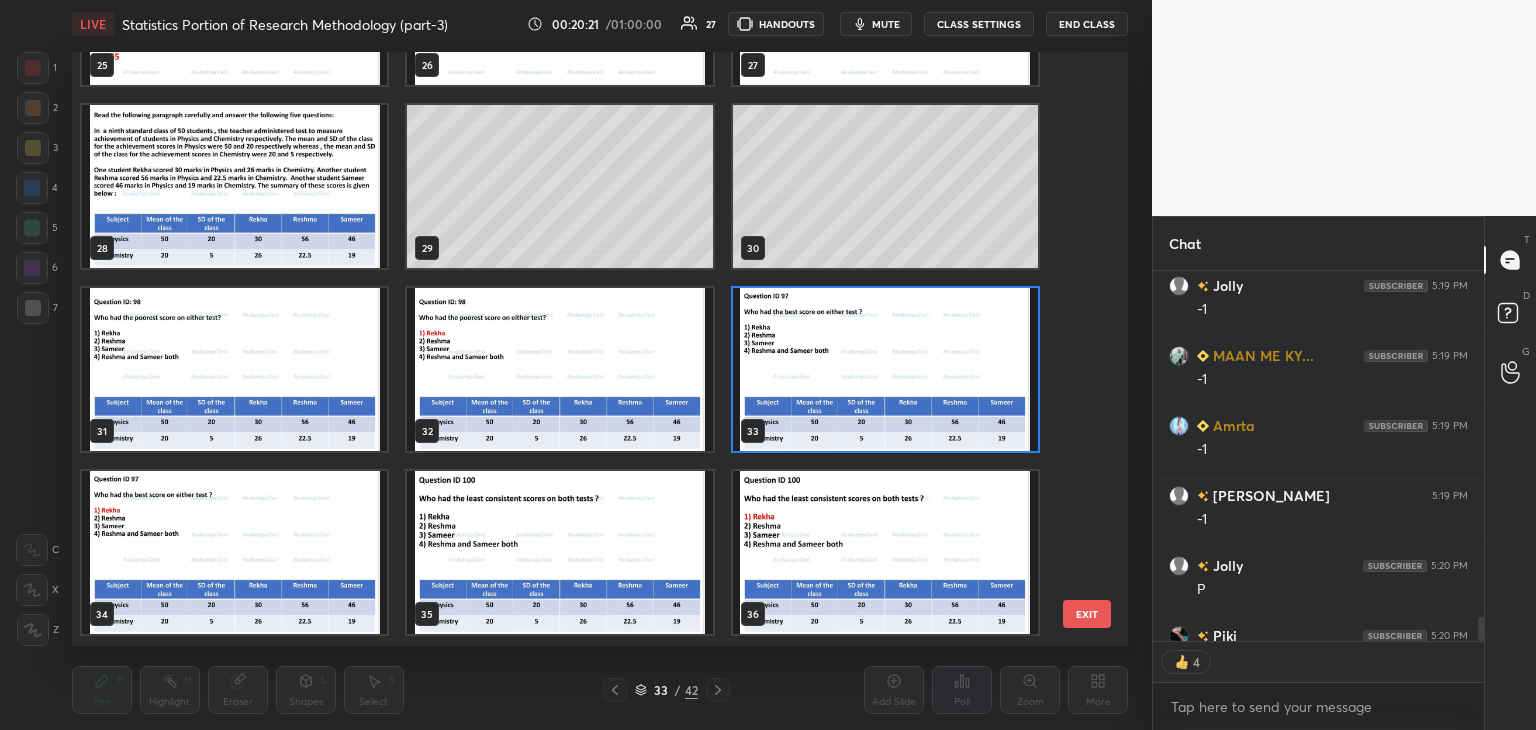 click at bounding box center (885, 369) 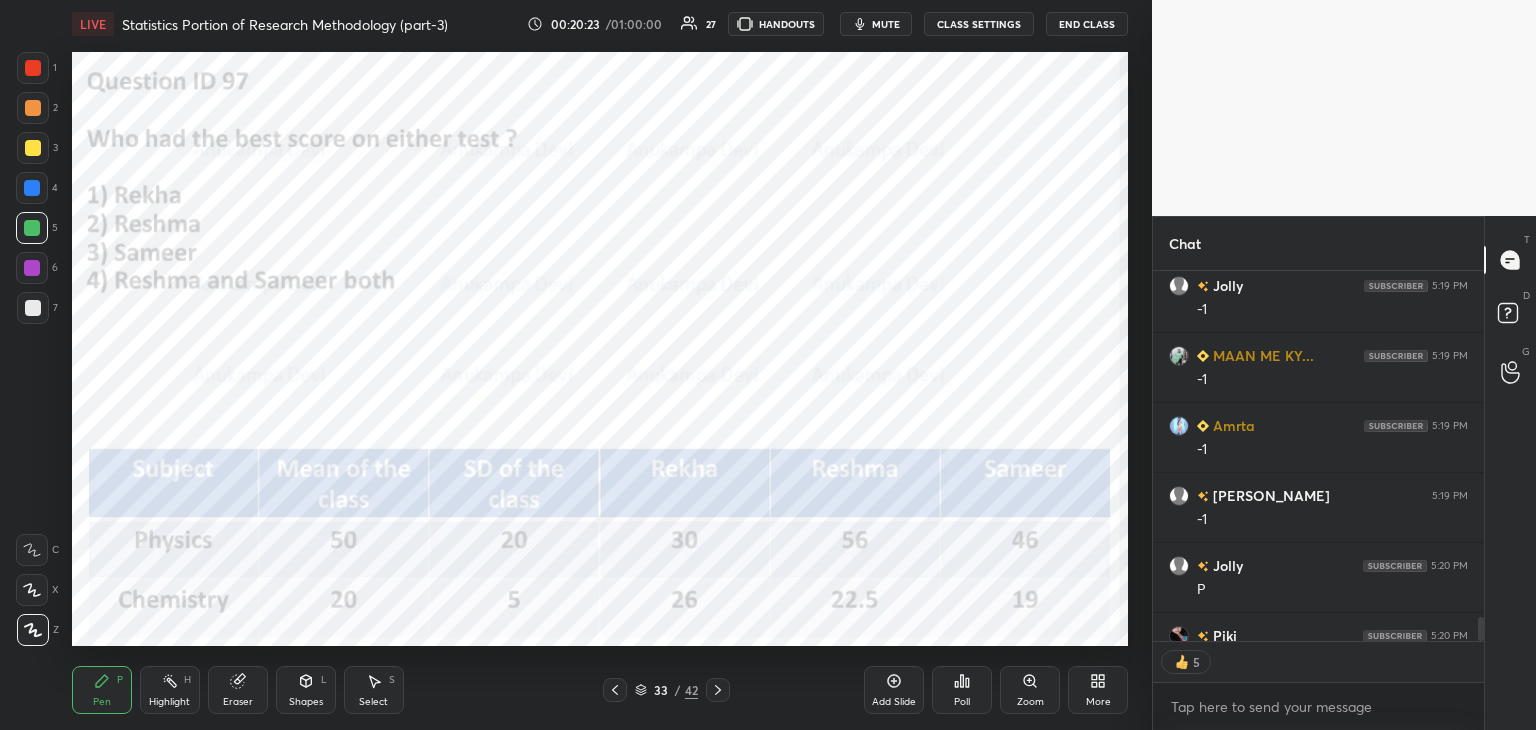 click 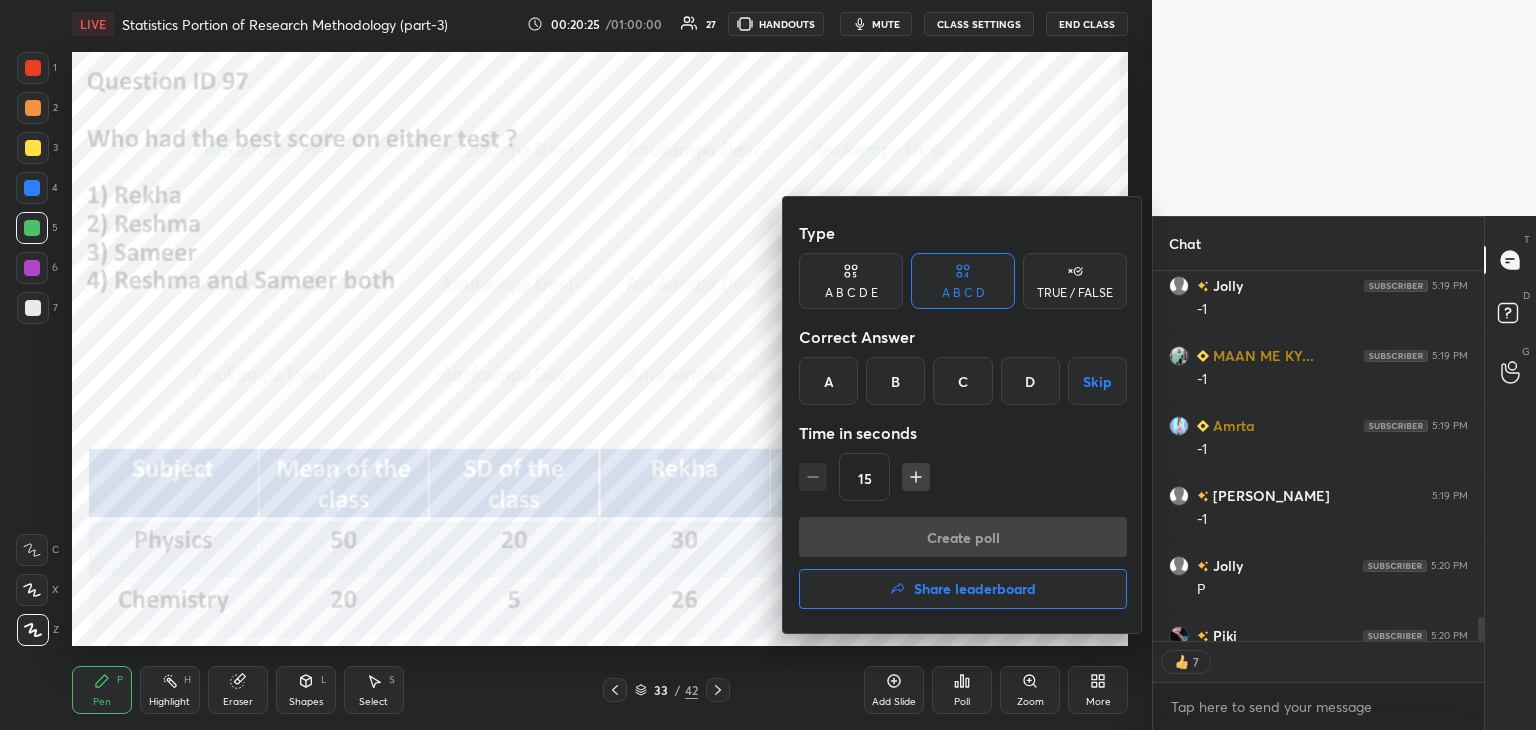 drag, startPoint x: 827, startPoint y: 388, endPoint x: 843, endPoint y: 374, distance: 21.260292 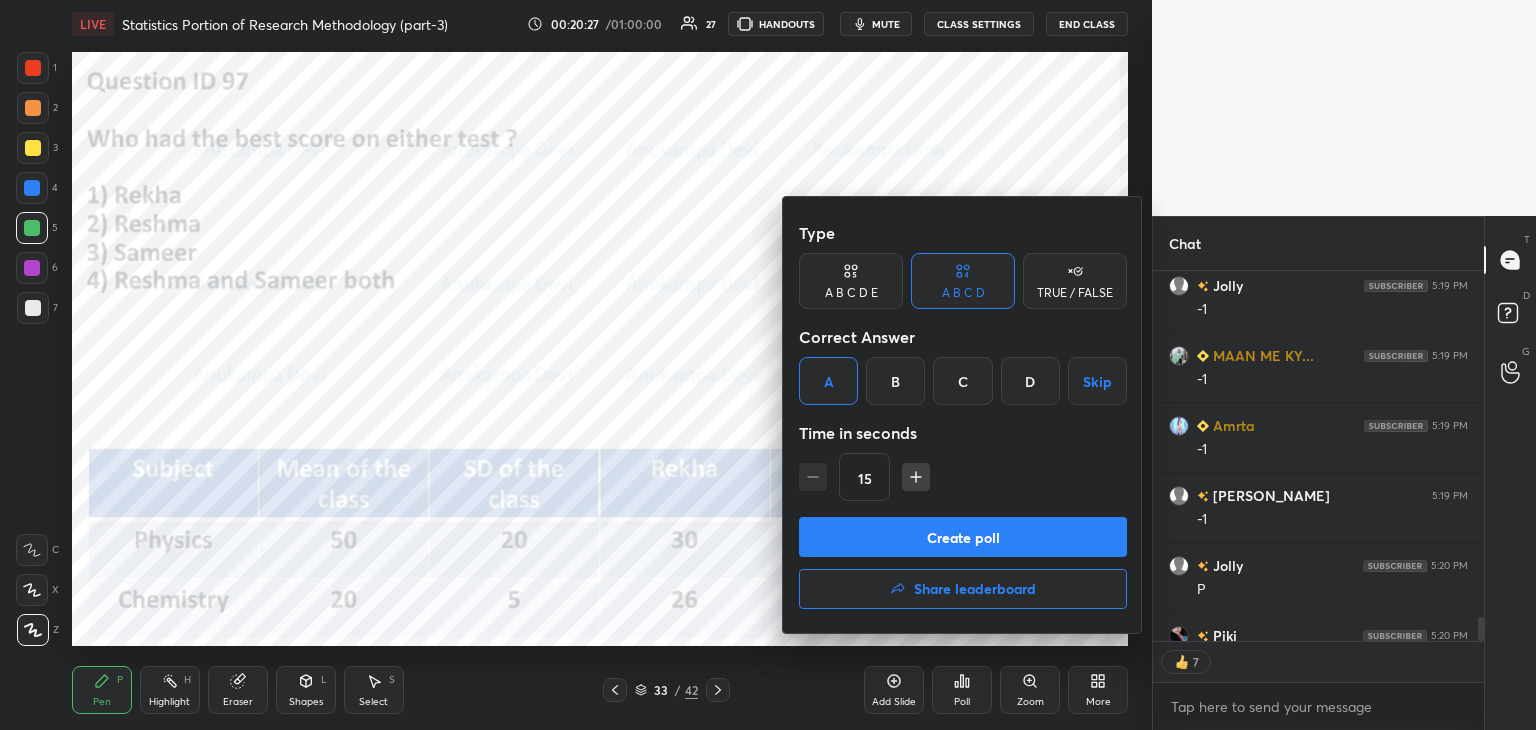 drag, startPoint x: 971, startPoint y: 543, endPoint x: 940, endPoint y: 425, distance: 122.0041 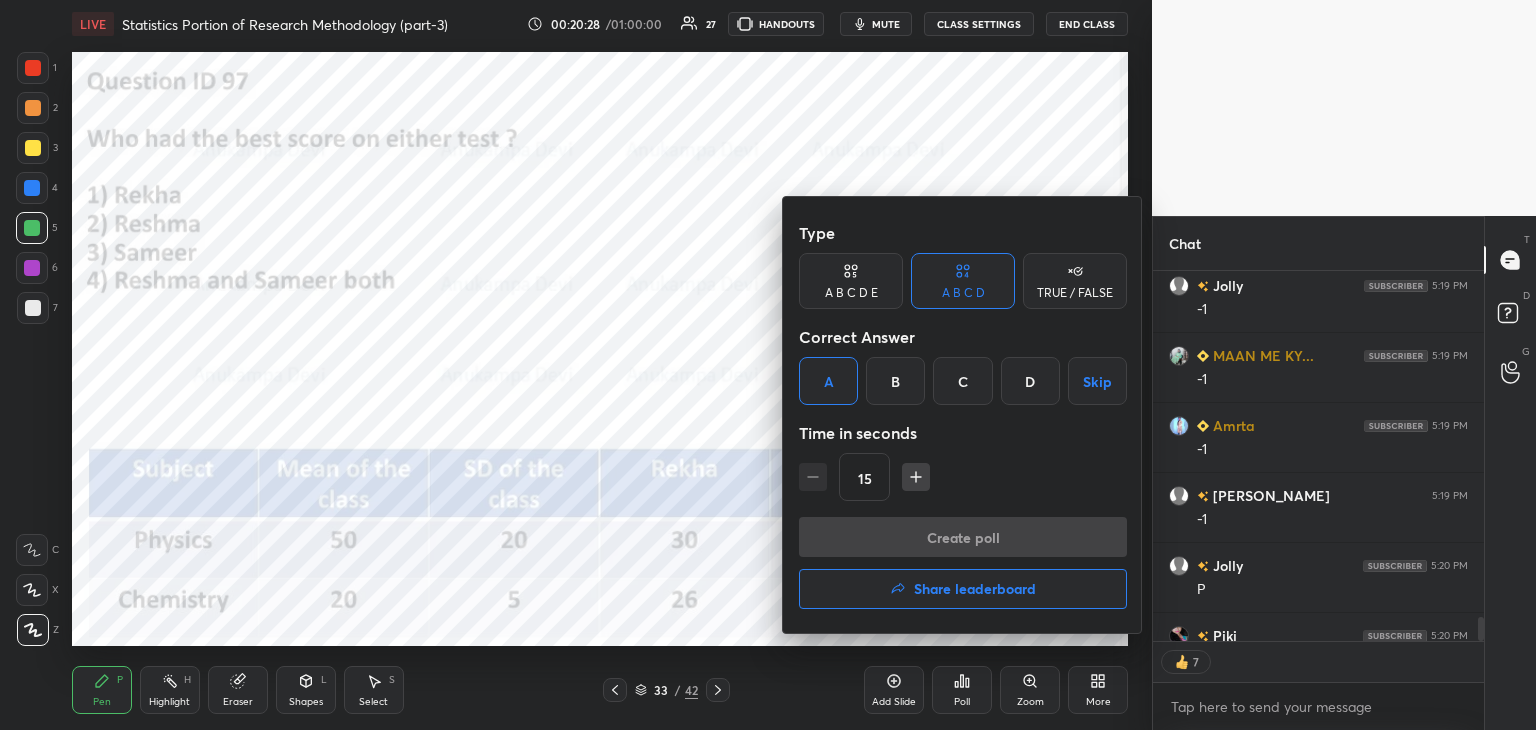 scroll, scrollTop: 336, scrollLeft: 325, axis: both 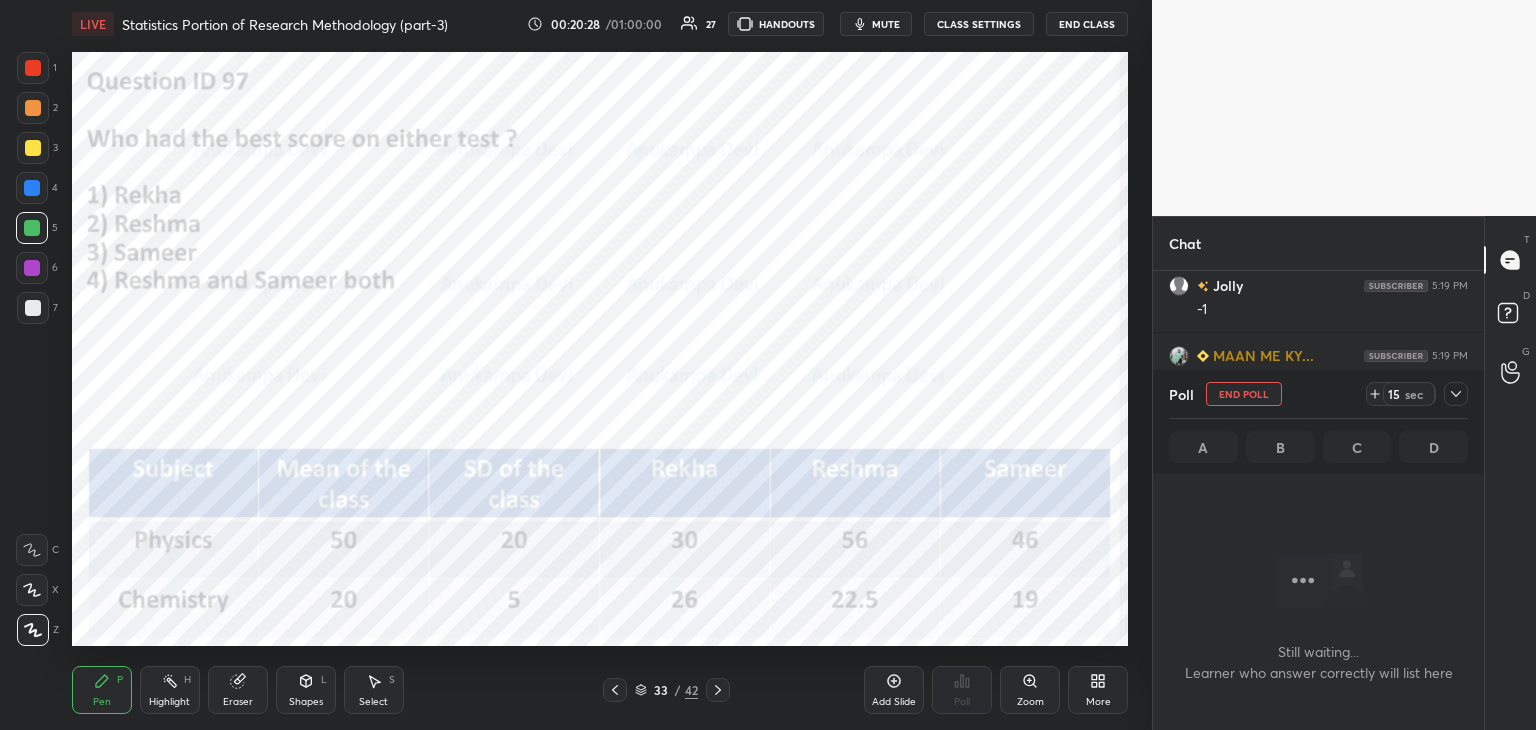 drag, startPoint x: 889, startPoint y: 21, endPoint x: 892, endPoint y: 31, distance: 10.440307 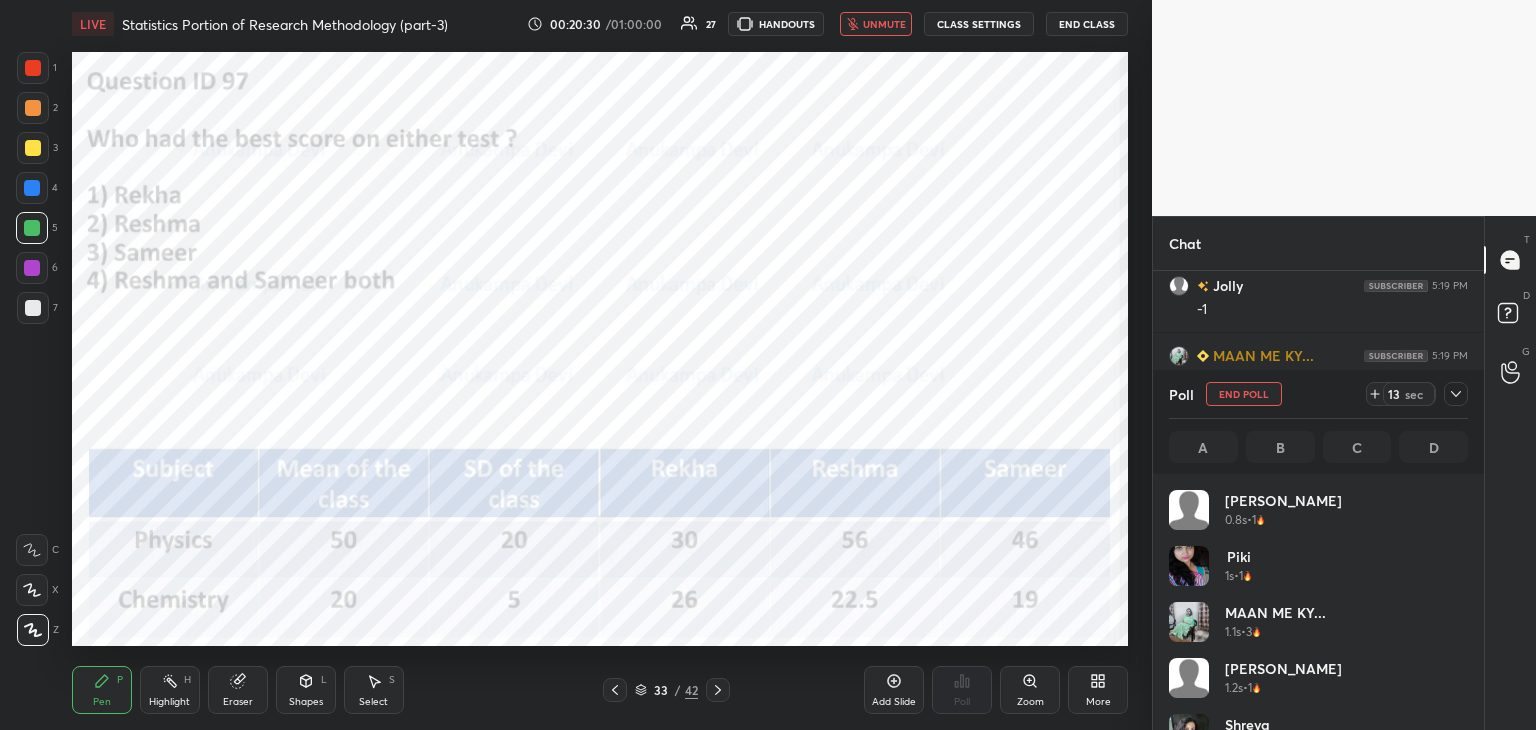 scroll, scrollTop: 6, scrollLeft: 6, axis: both 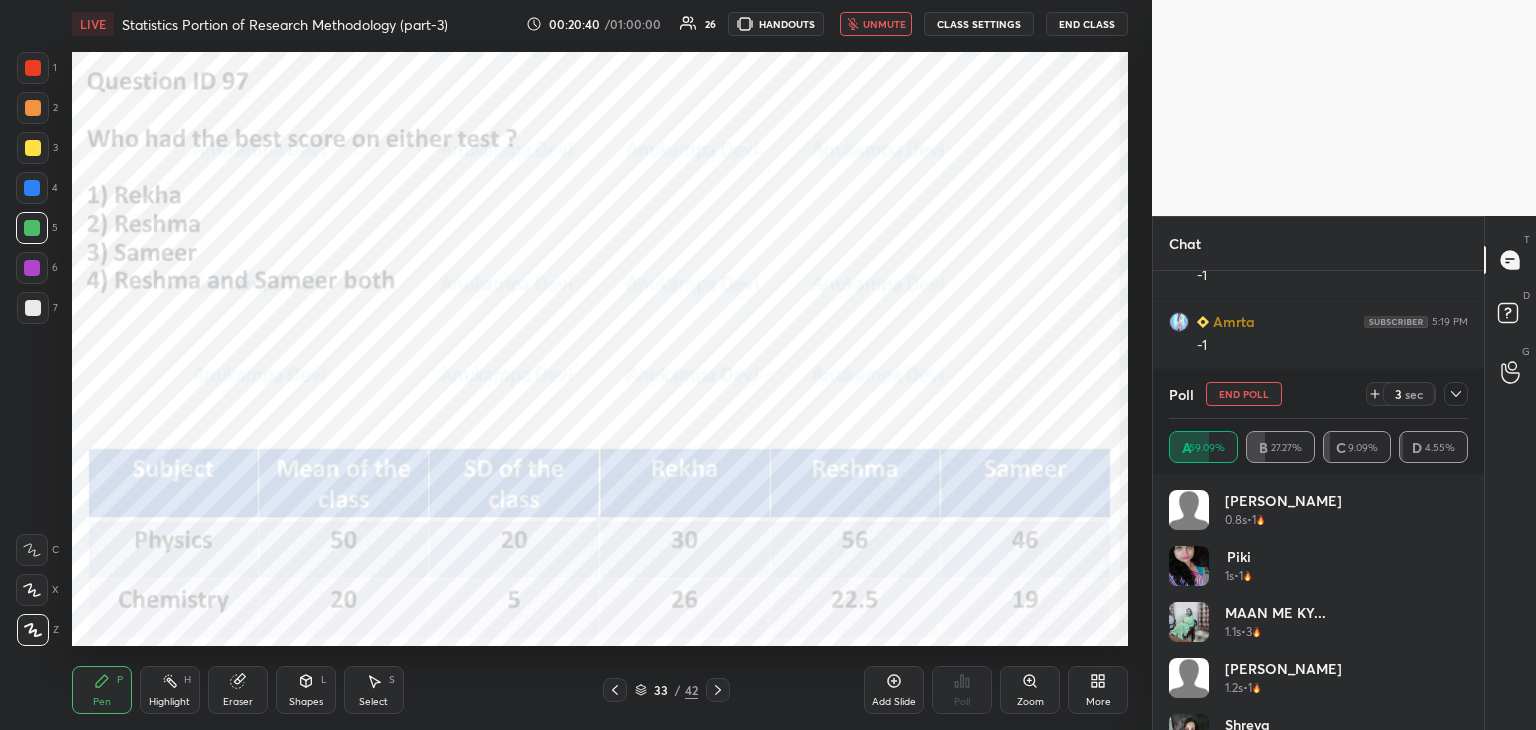 click on "unmute" at bounding box center (884, 24) 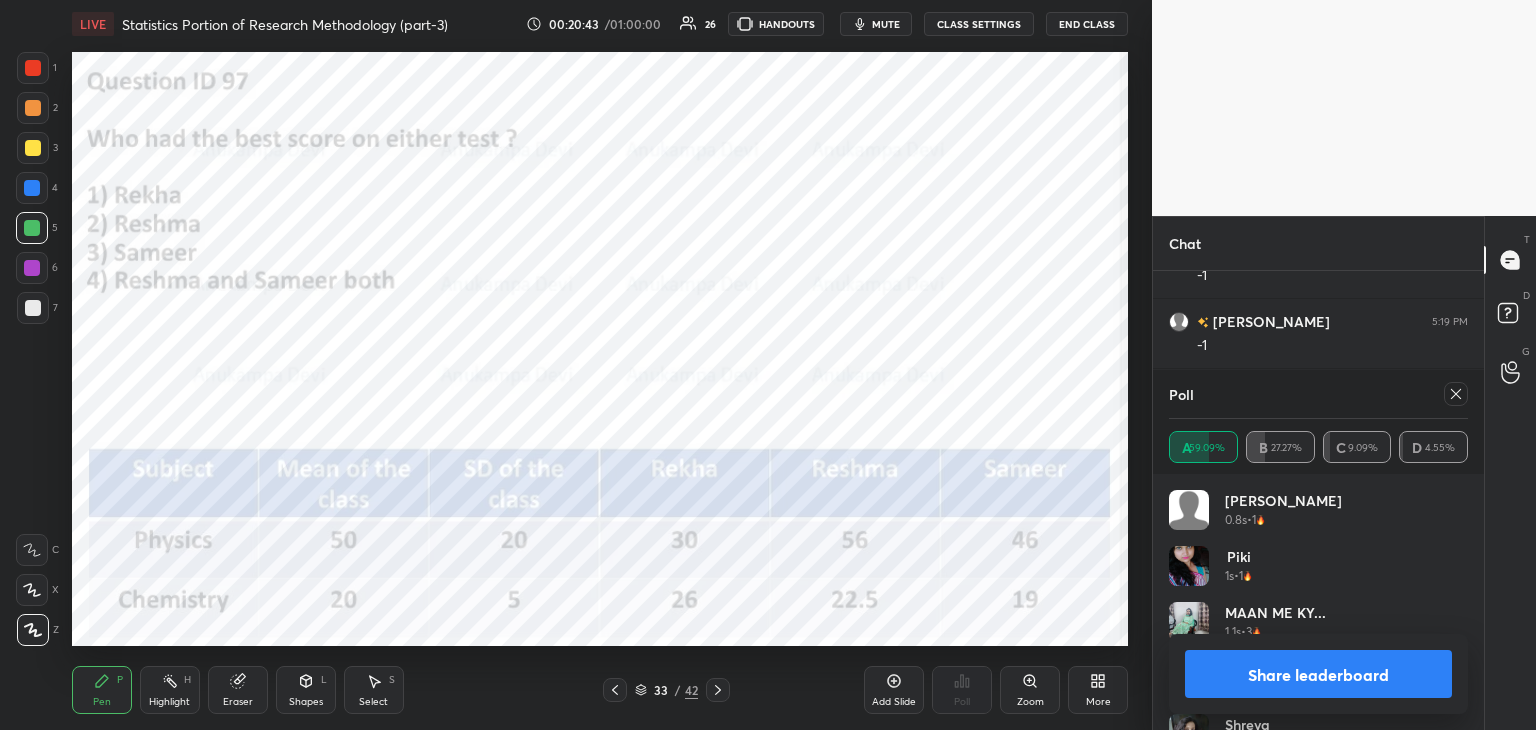 click on "33 / 42" at bounding box center (666, 690) 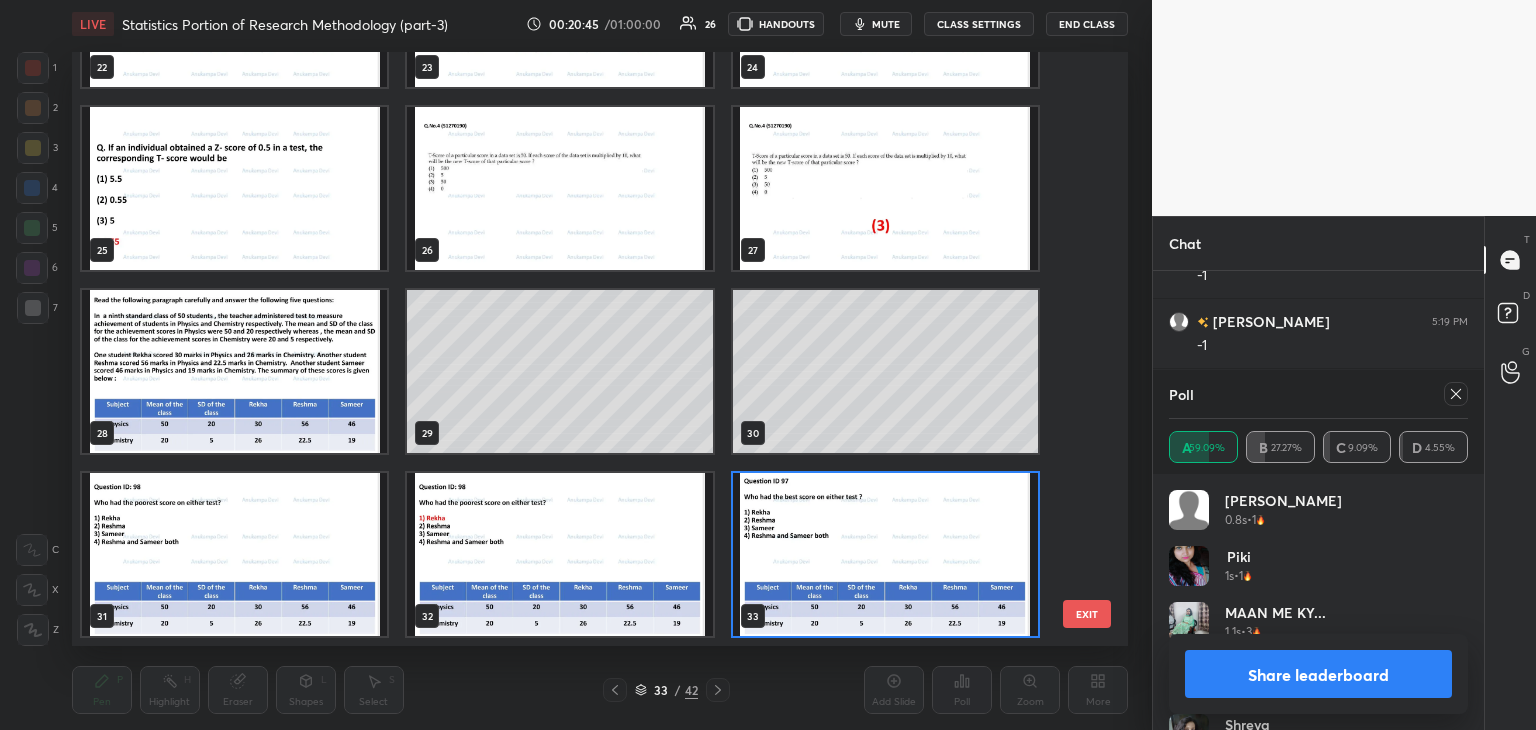 drag, startPoint x: 1464, startPoint y: 396, endPoint x: 1065, endPoint y: 406, distance: 399.1253 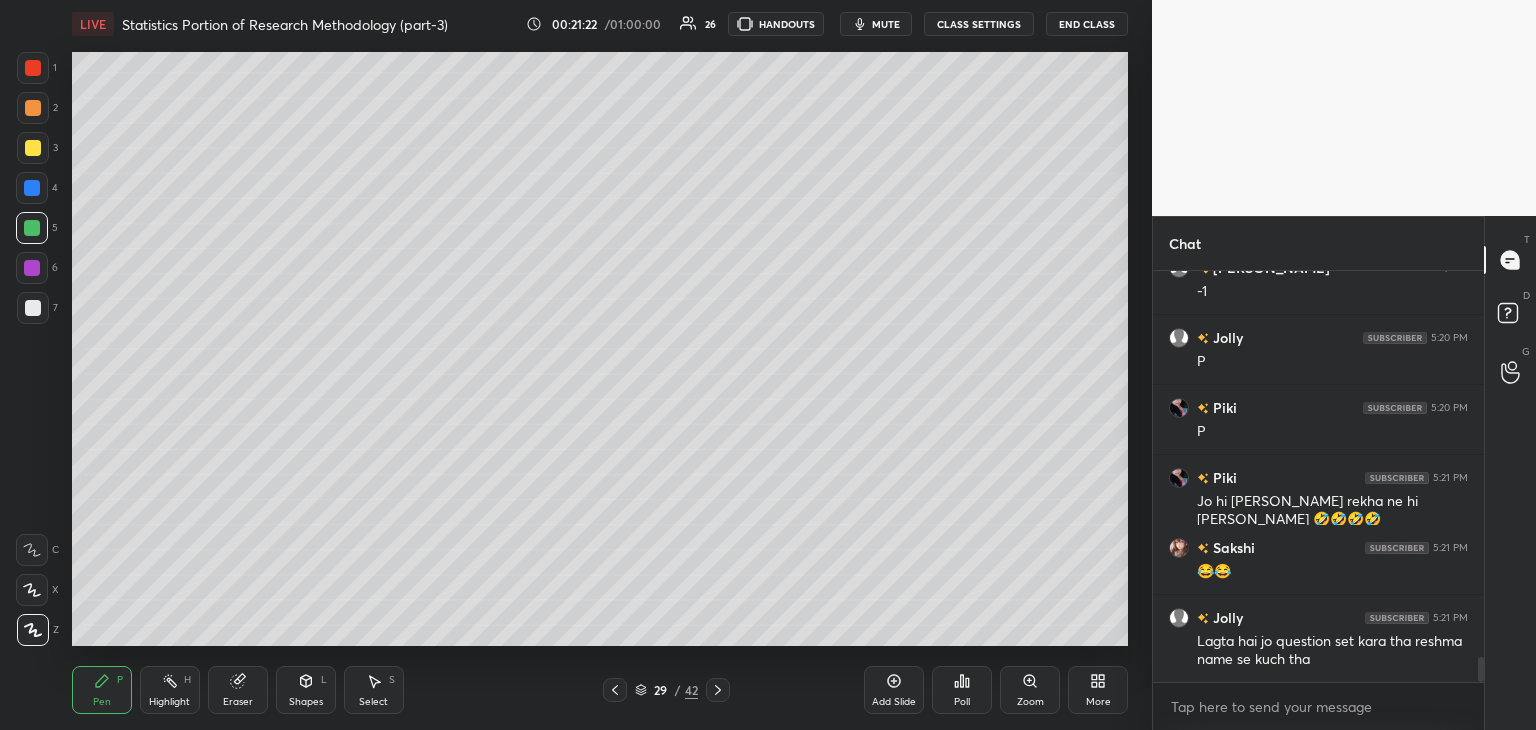 click 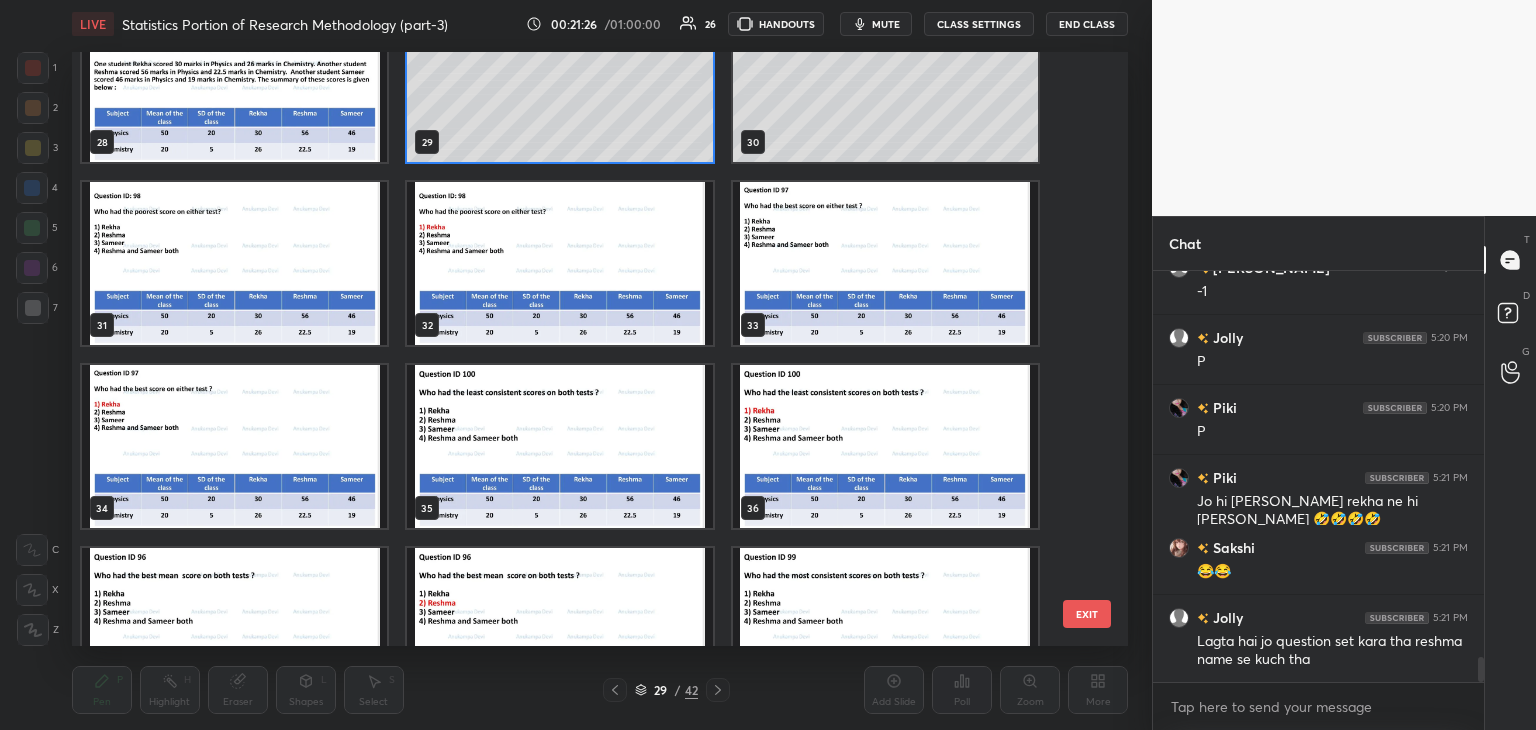 click at bounding box center [559, 446] 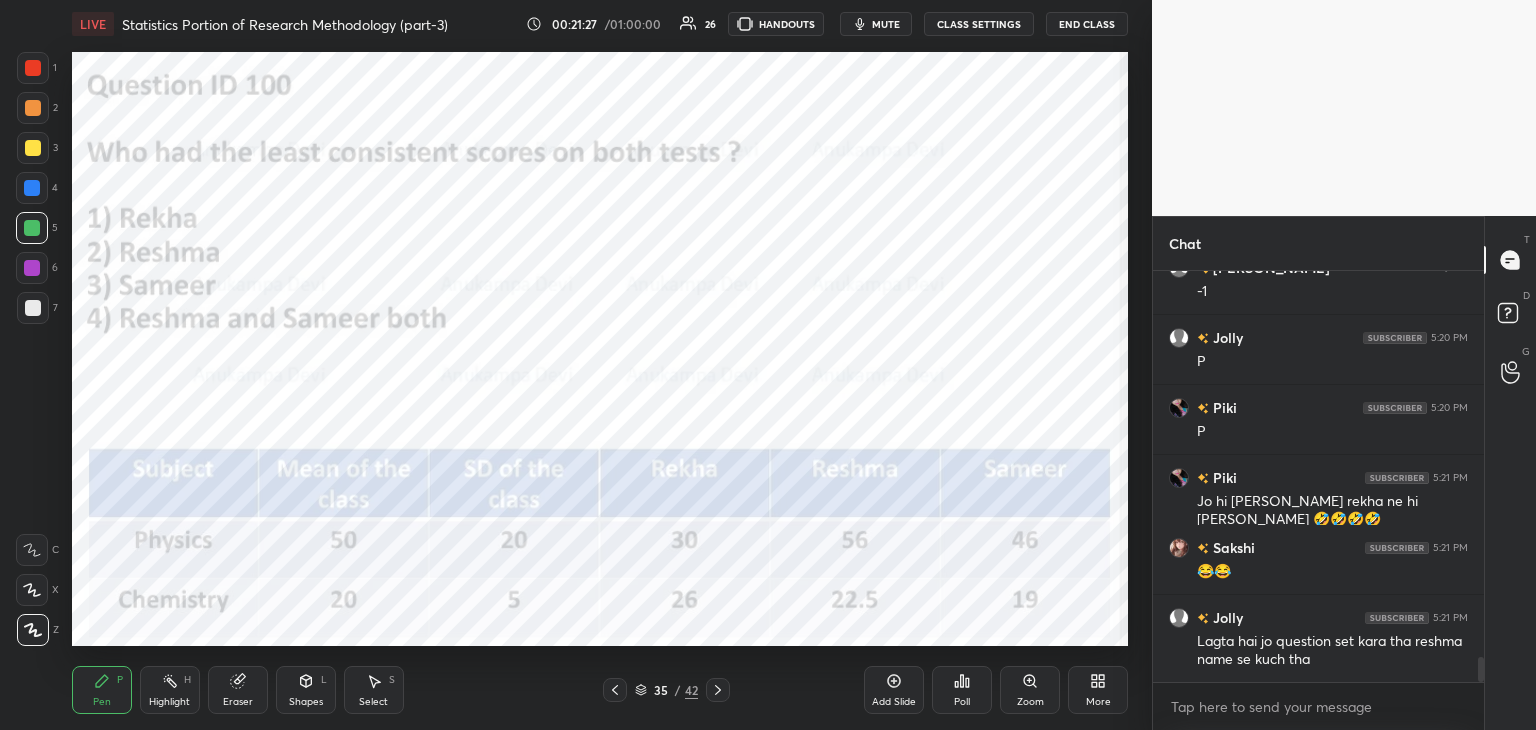 click at bounding box center [559, 446] 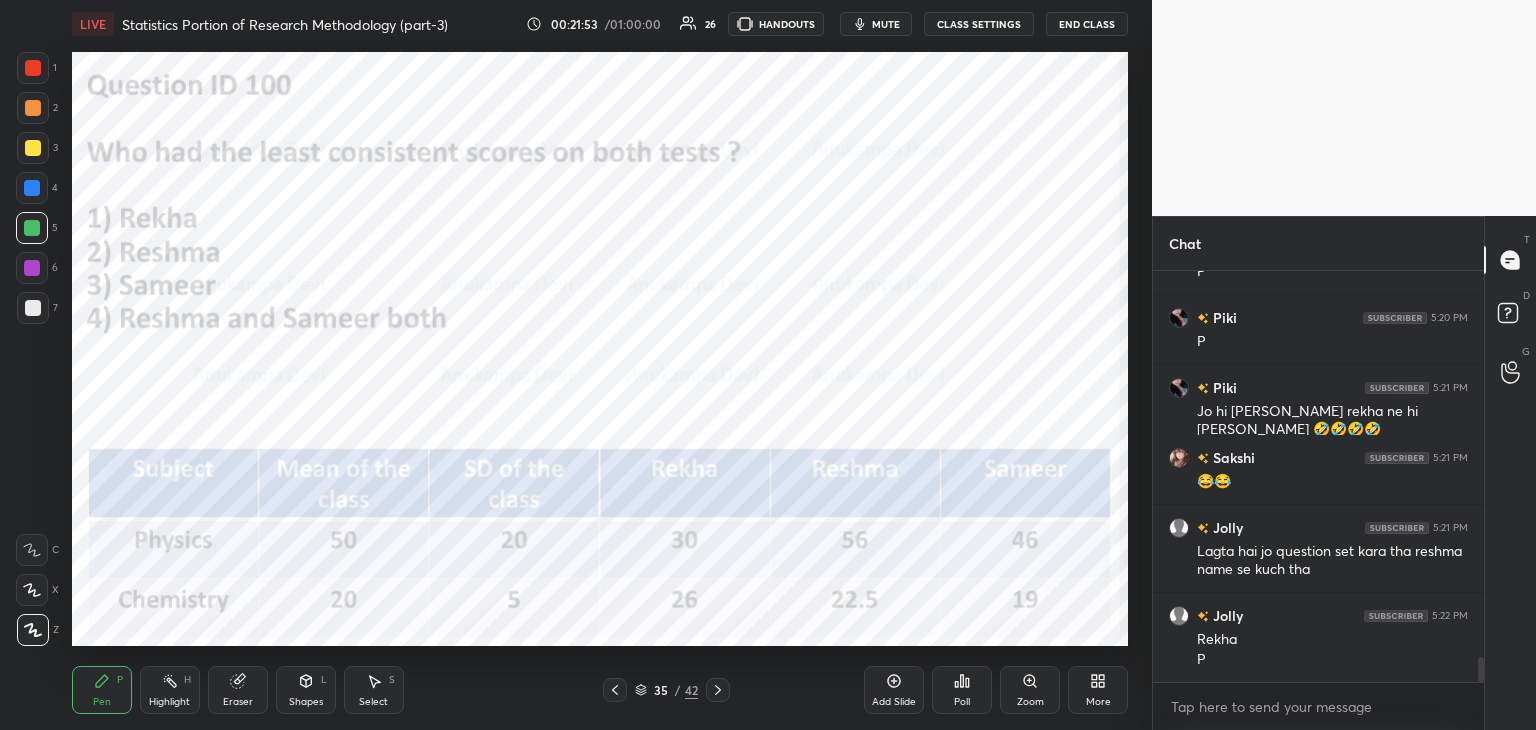 scroll, scrollTop: 6400, scrollLeft: 0, axis: vertical 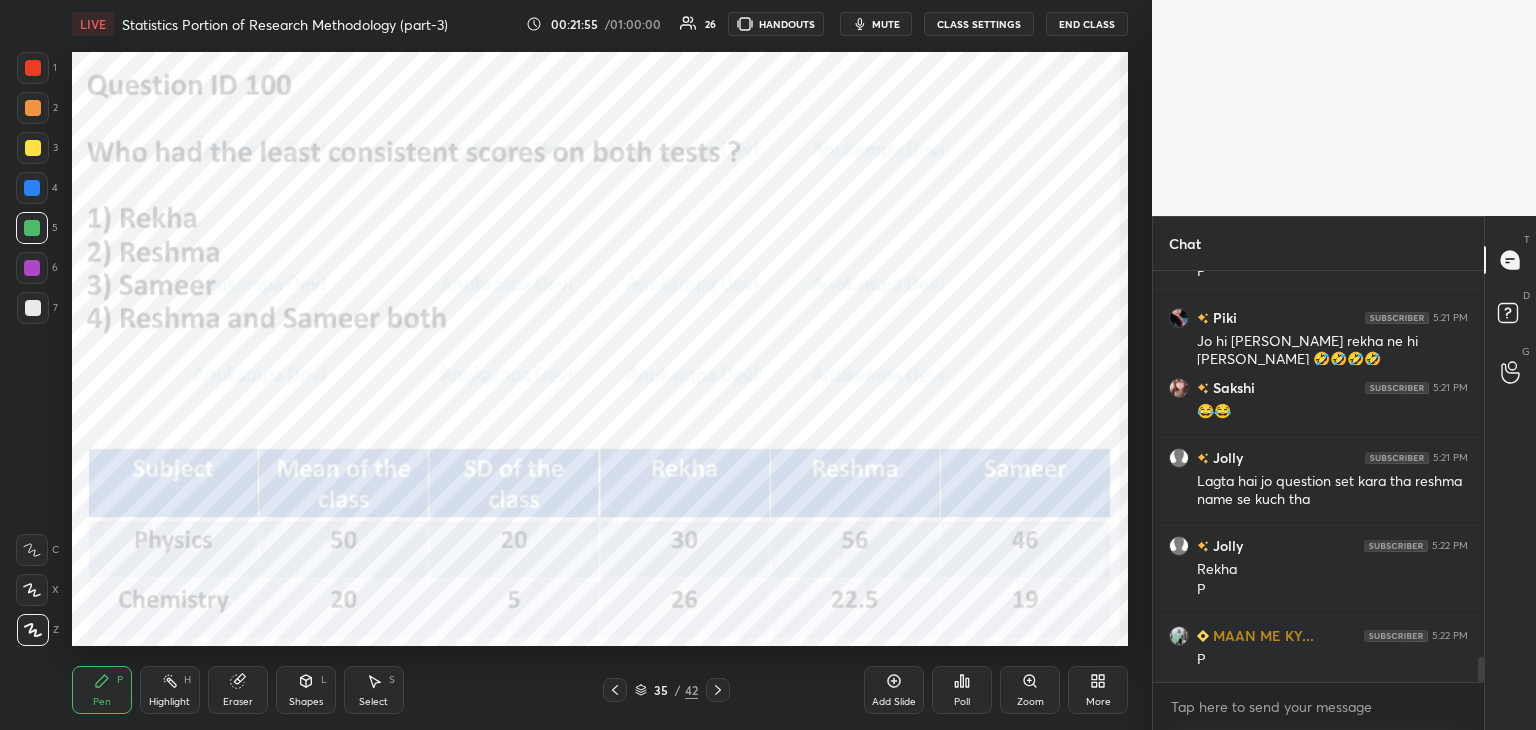 click on "mute" at bounding box center (886, 24) 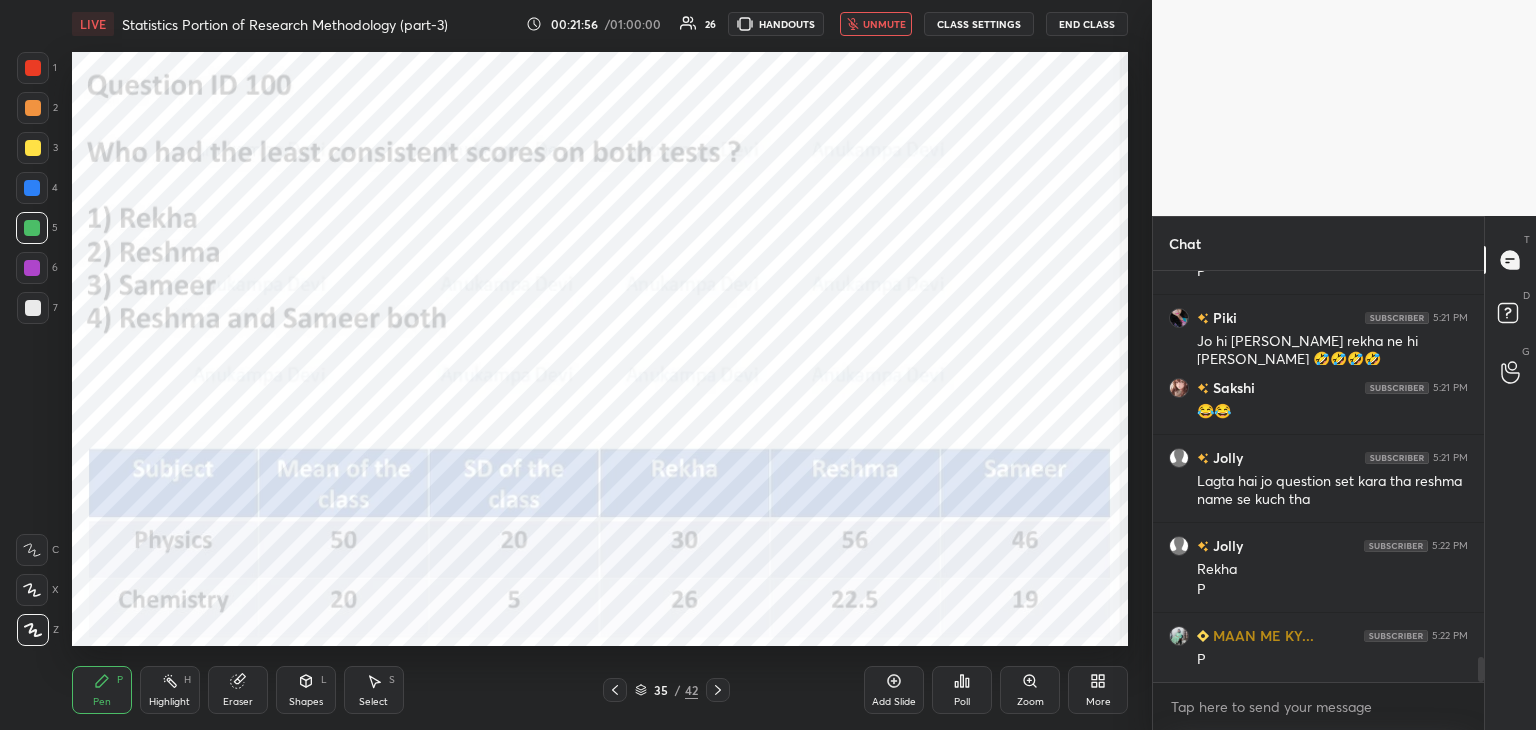 click on "unmute" at bounding box center (884, 24) 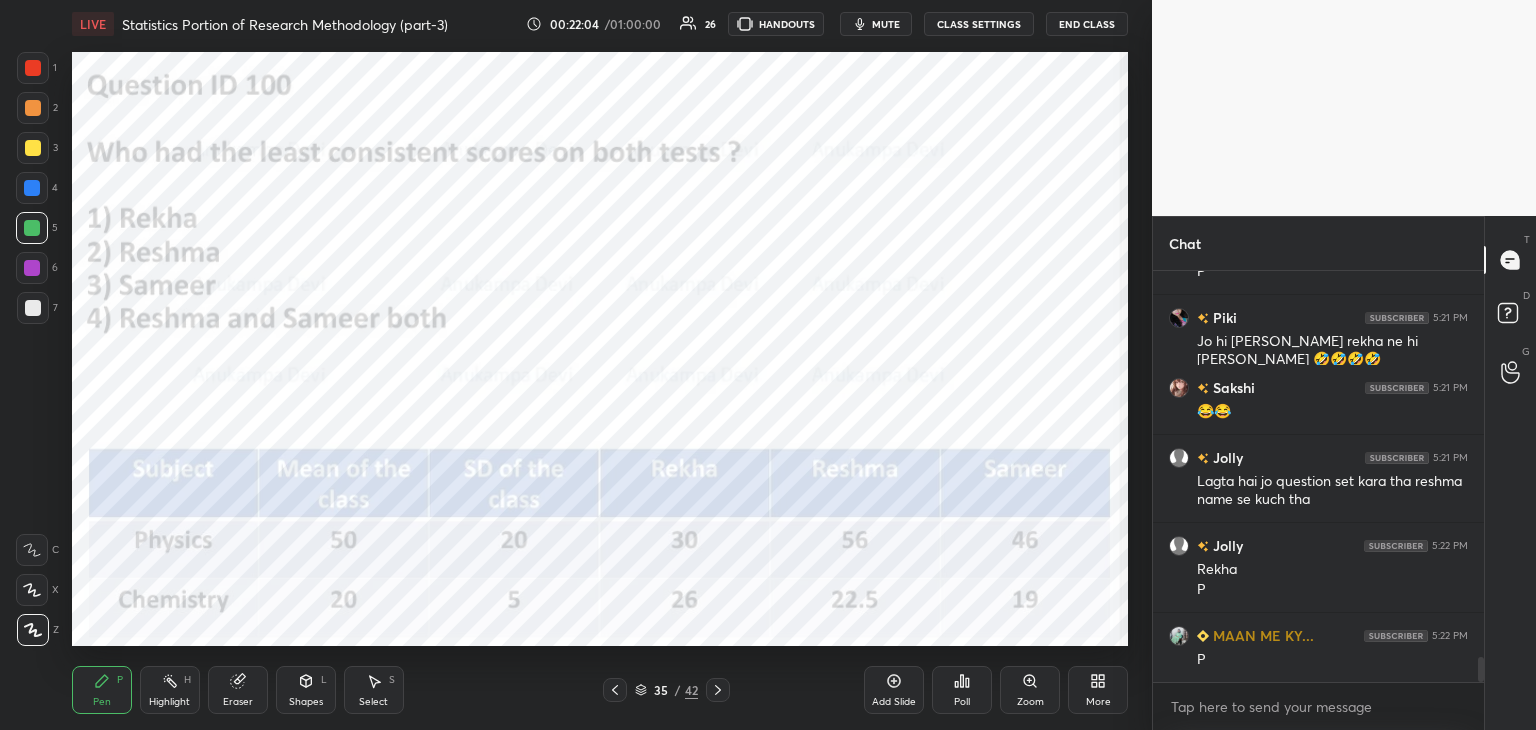 scroll, scrollTop: 6488, scrollLeft: 0, axis: vertical 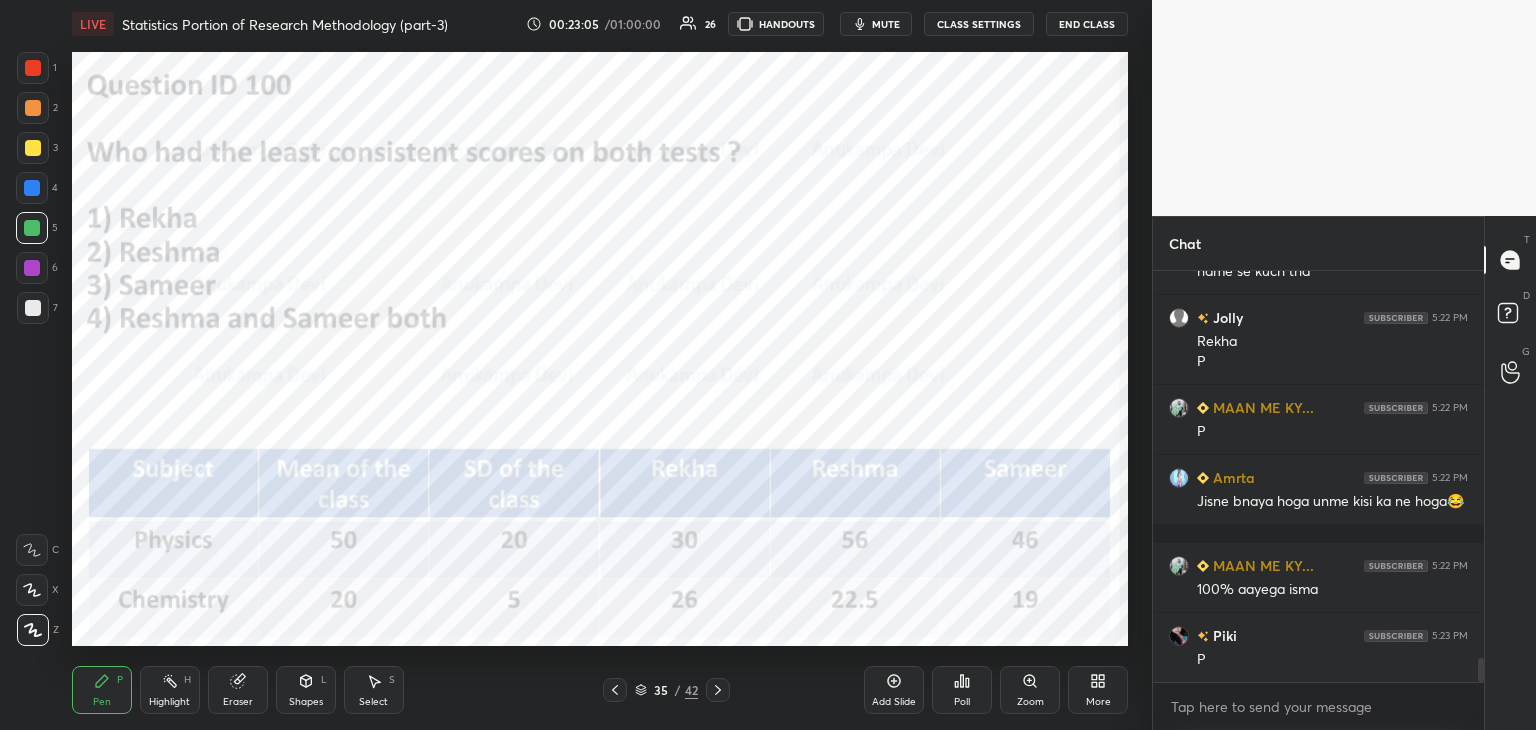 click 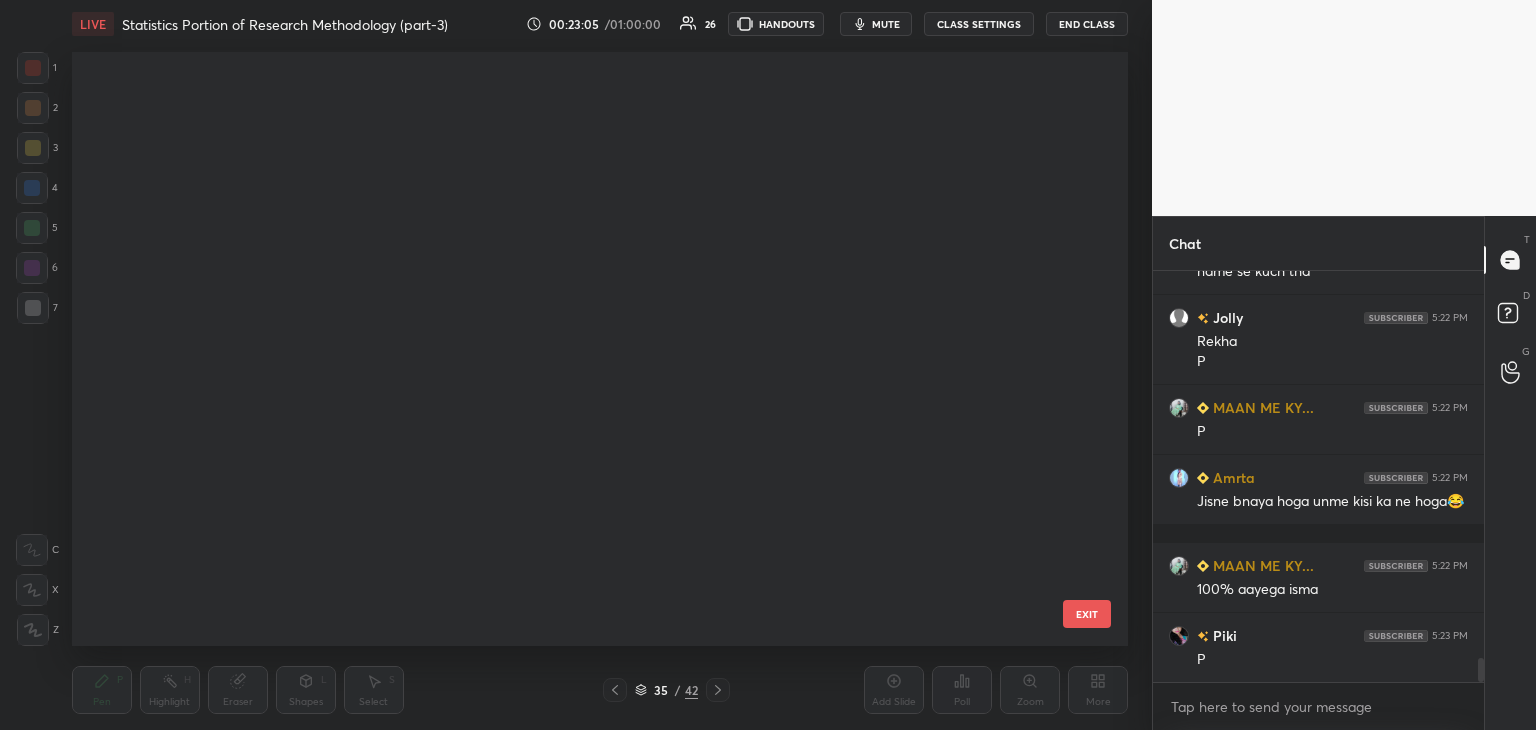 scroll, scrollTop: 1602, scrollLeft: 0, axis: vertical 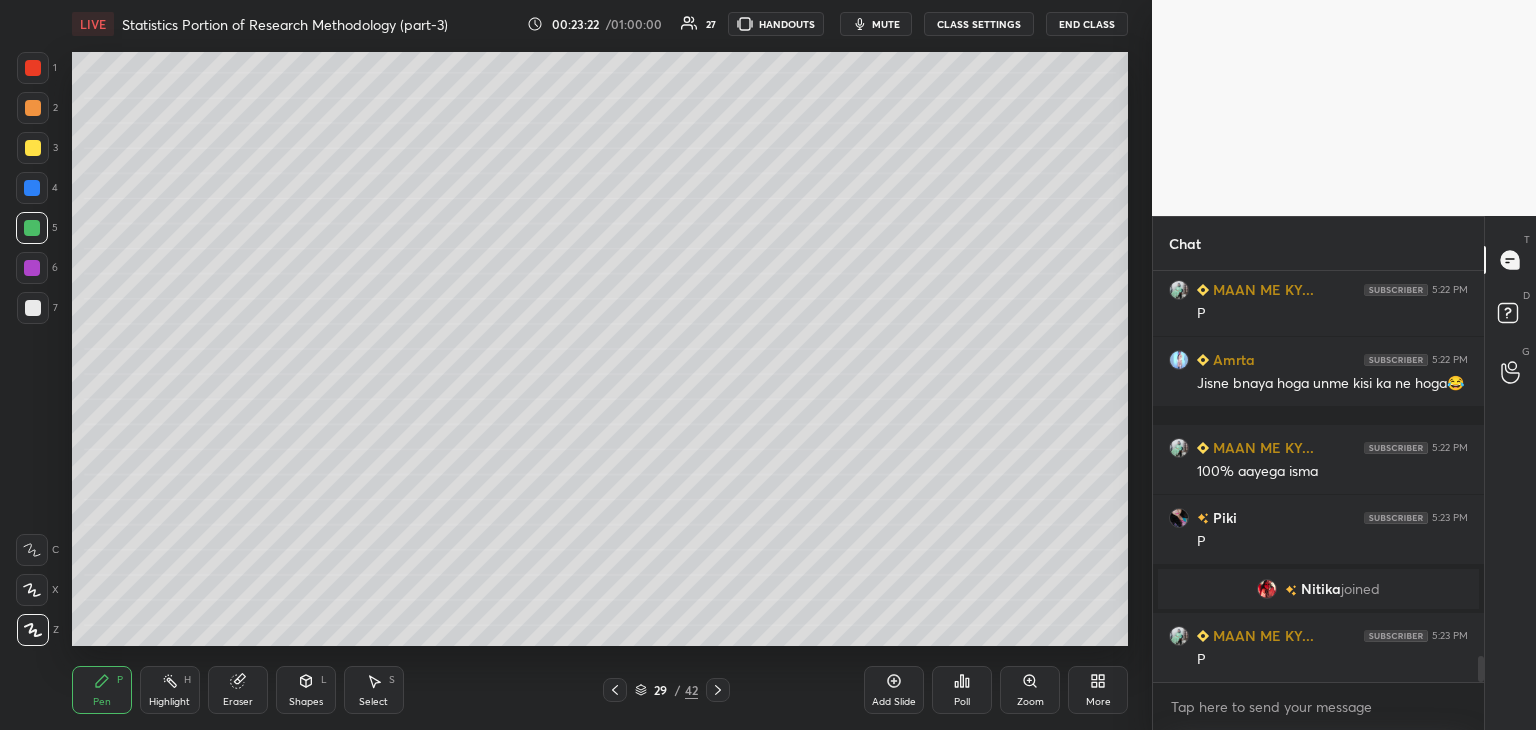 click 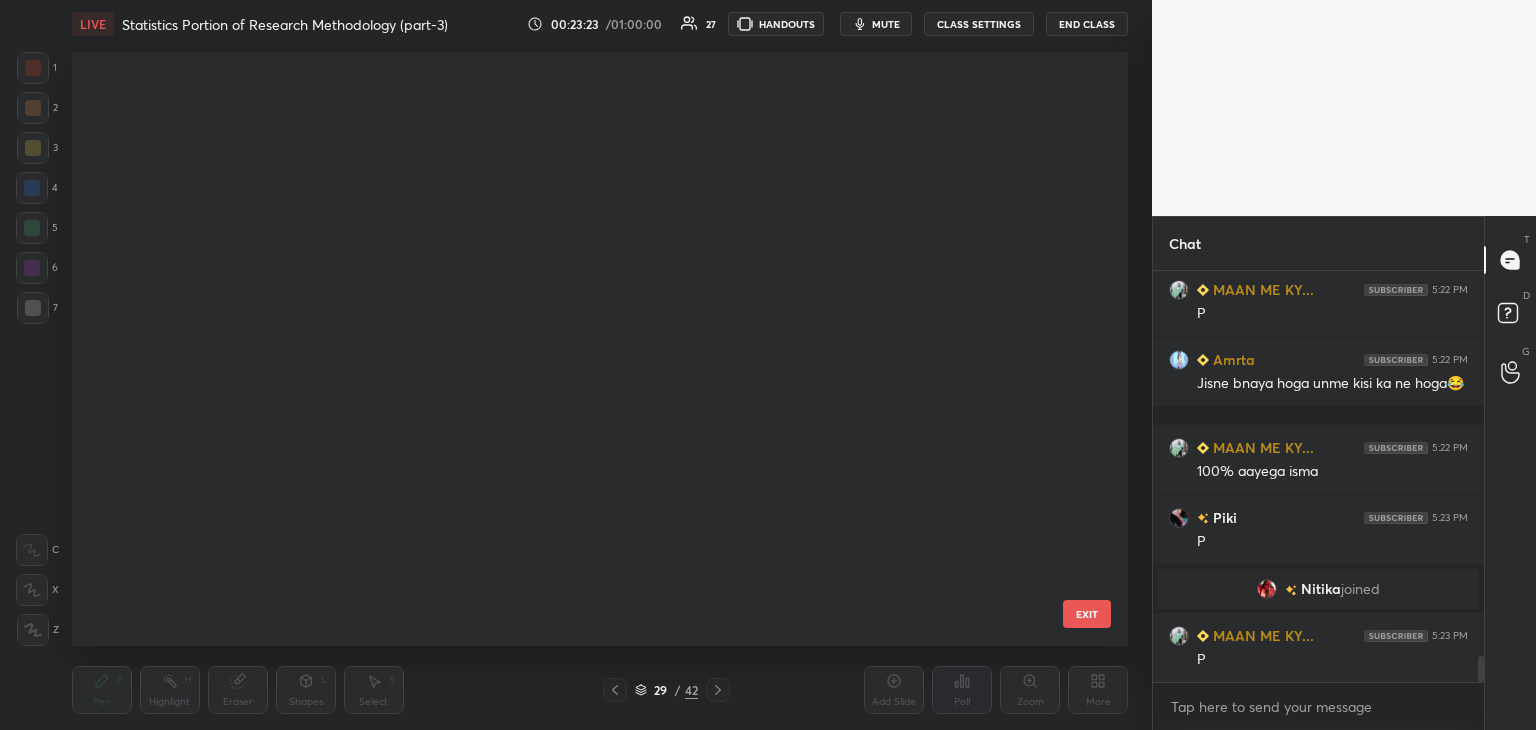 scroll, scrollTop: 1236, scrollLeft: 0, axis: vertical 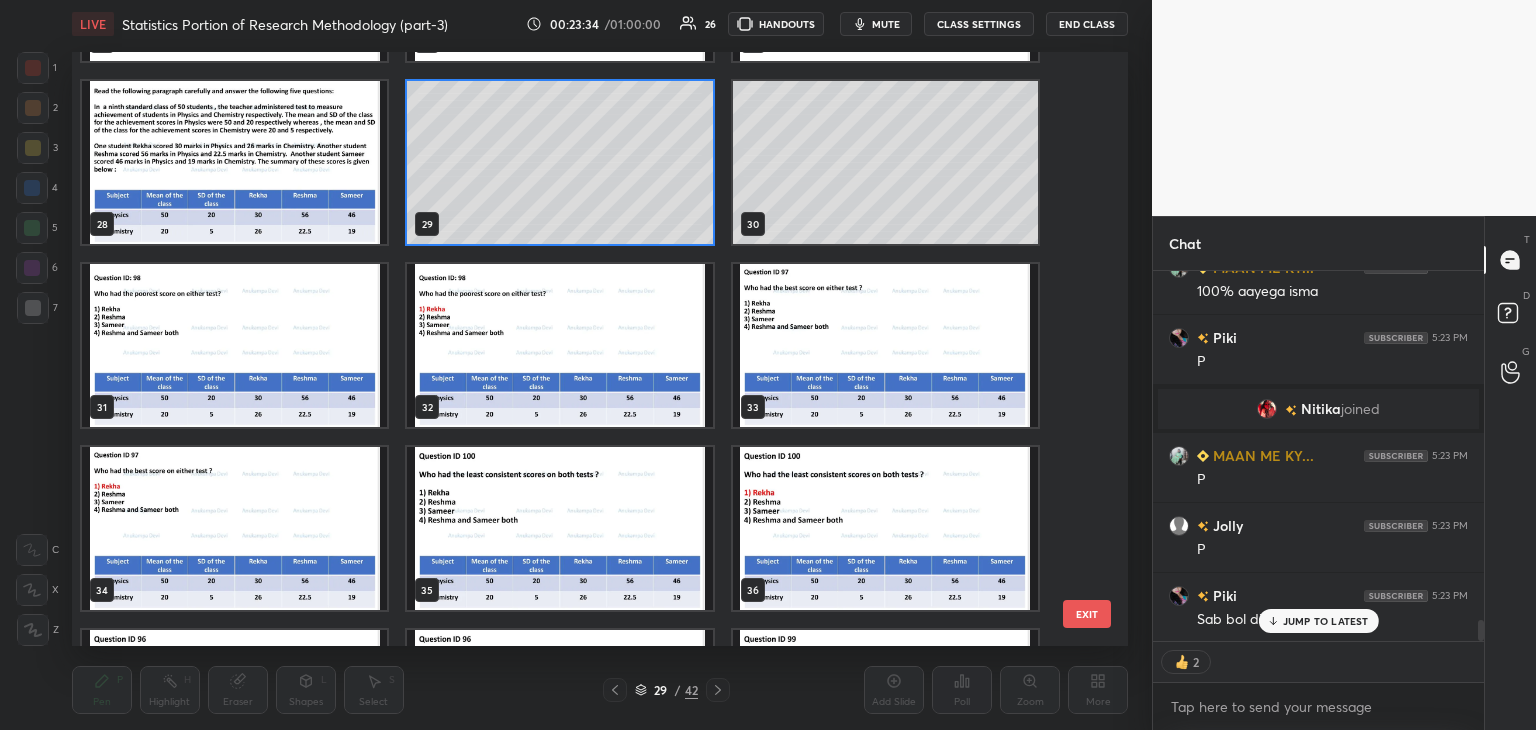 click at bounding box center (559, 528) 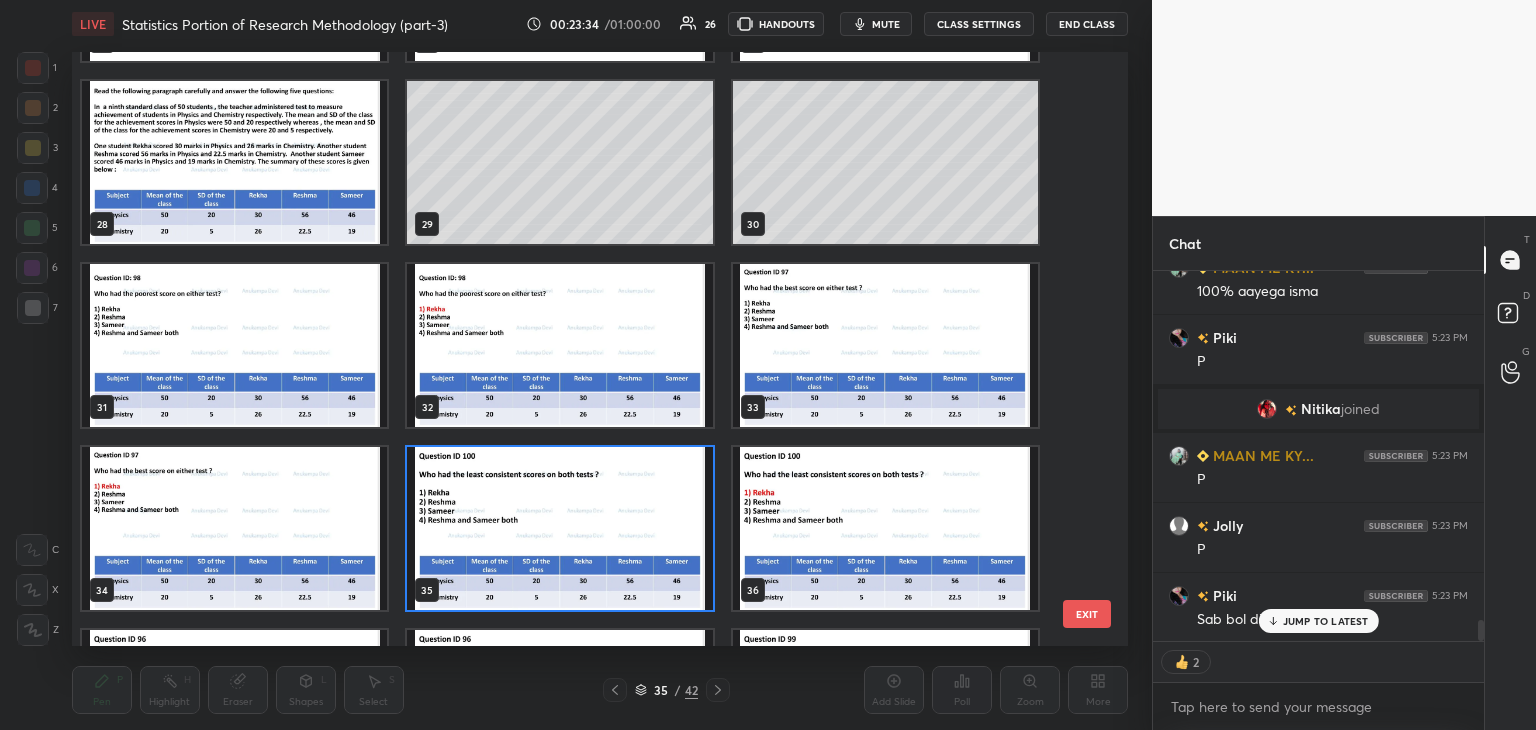 click at bounding box center [559, 528] 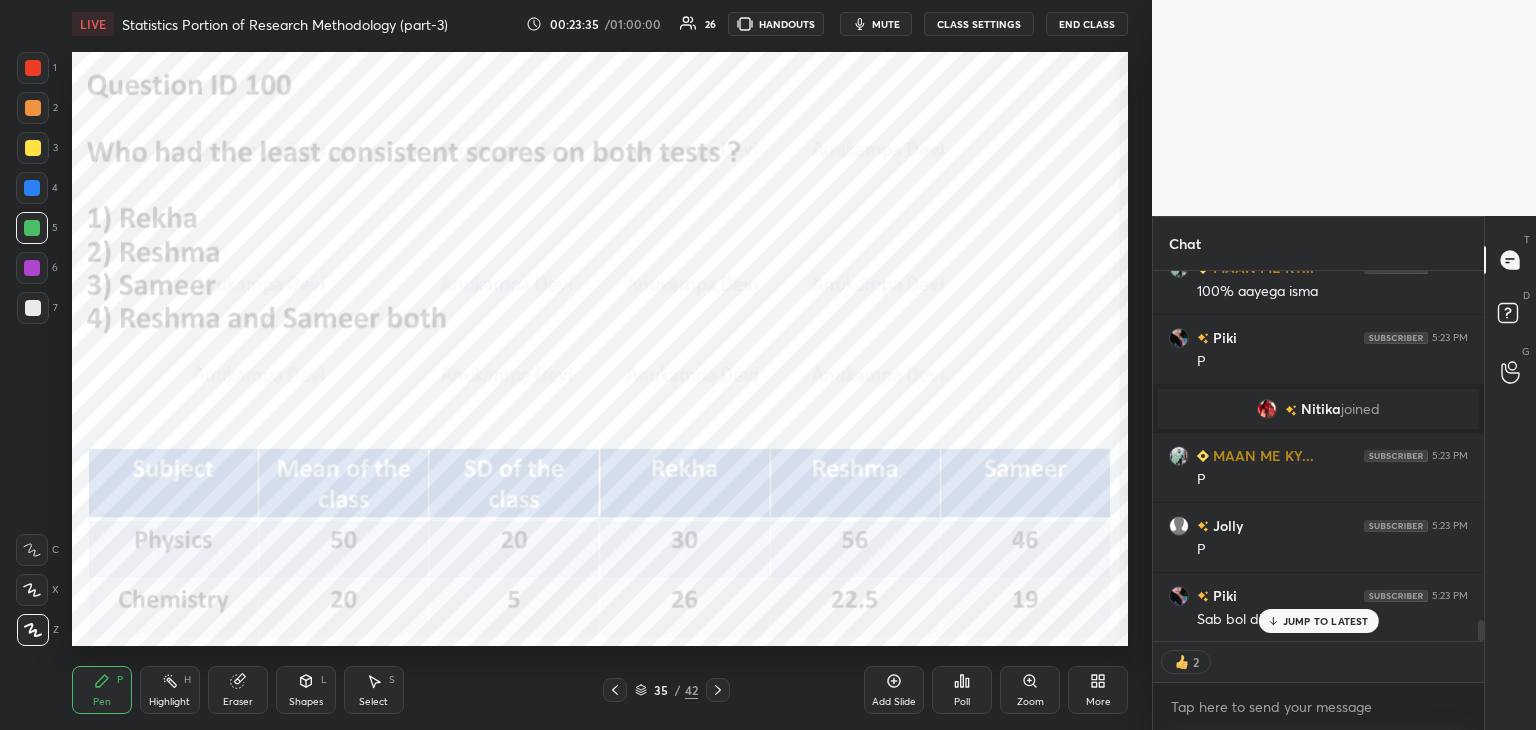 click 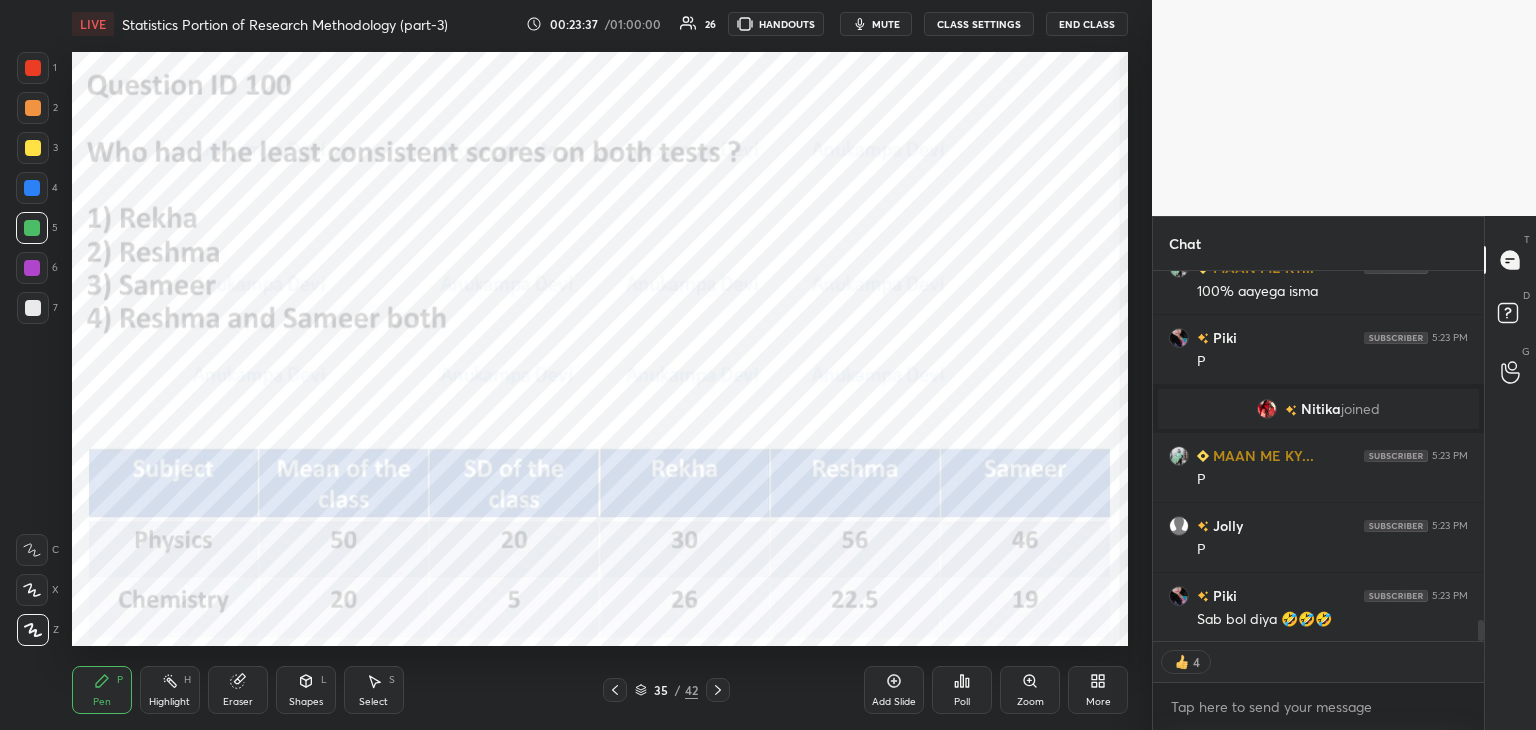 click on "Poll" at bounding box center [962, 690] 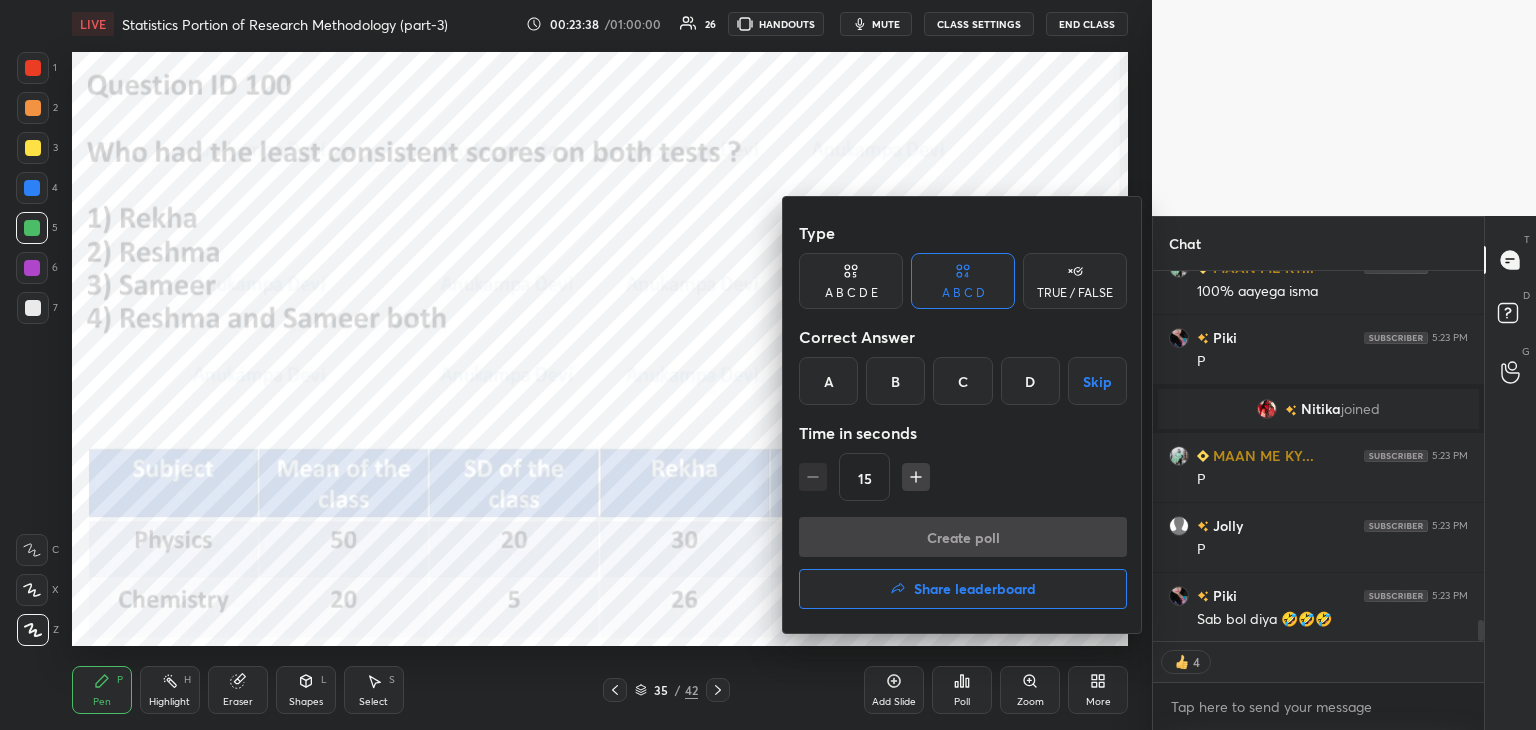 click on "A" at bounding box center [828, 381] 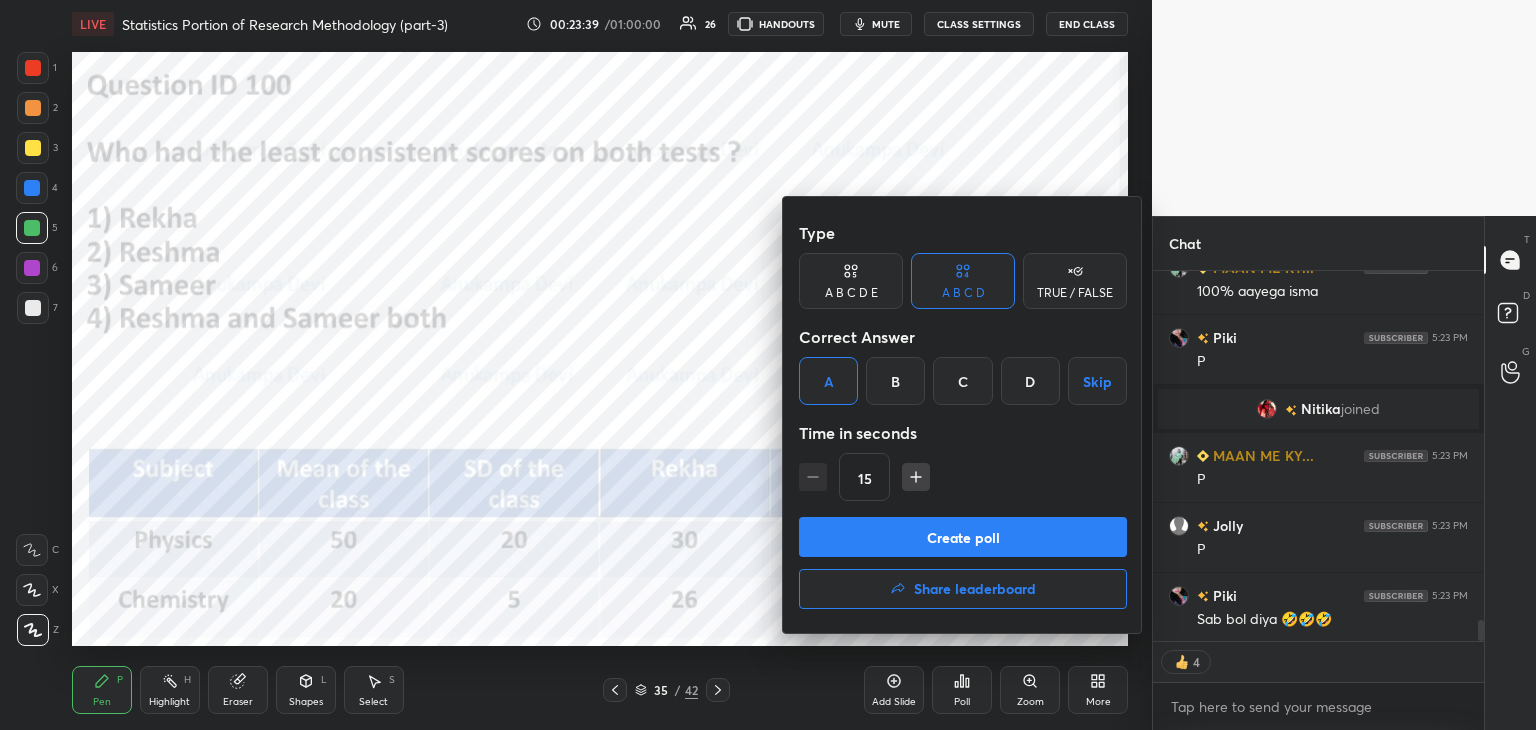 click on "Create poll" at bounding box center (963, 537) 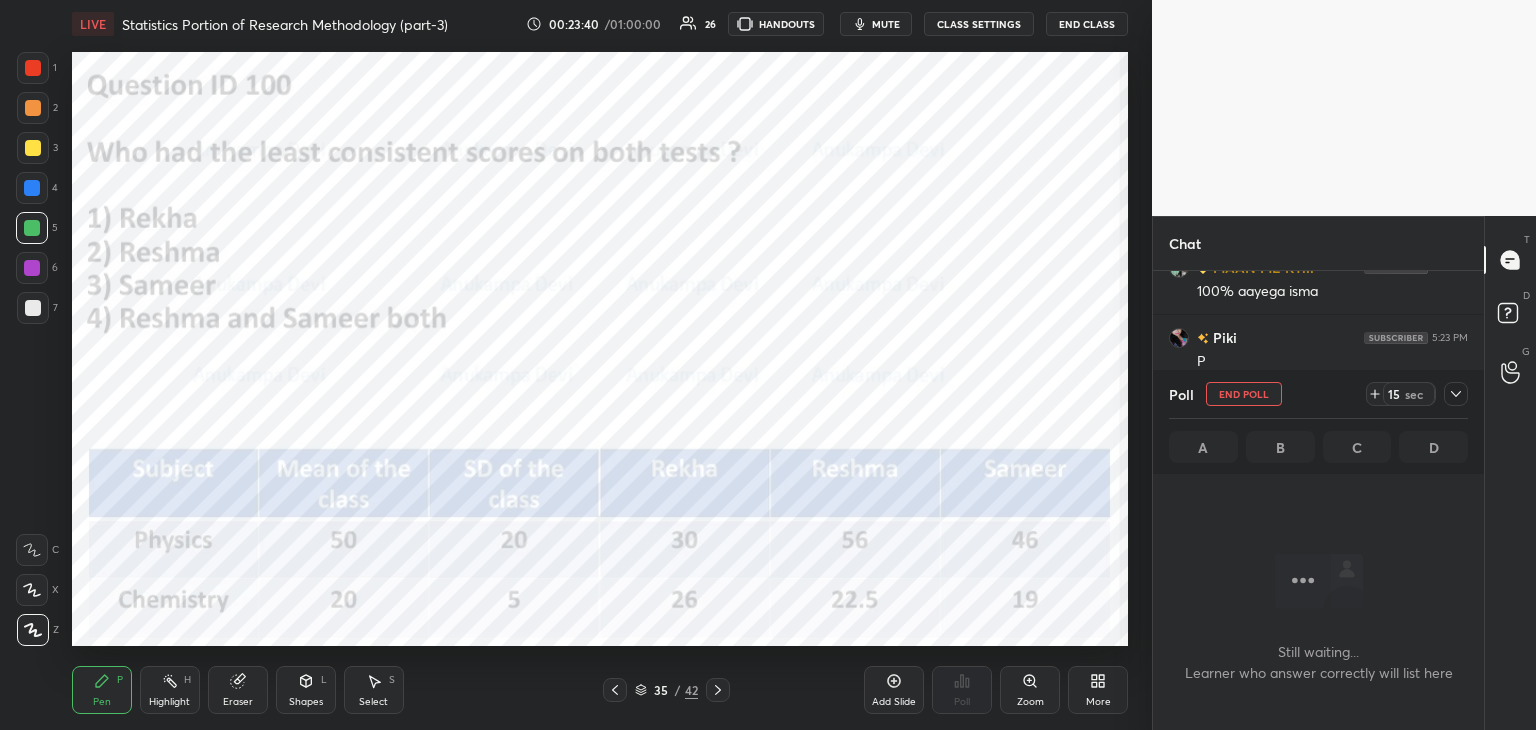 scroll, scrollTop: 277, scrollLeft: 325, axis: both 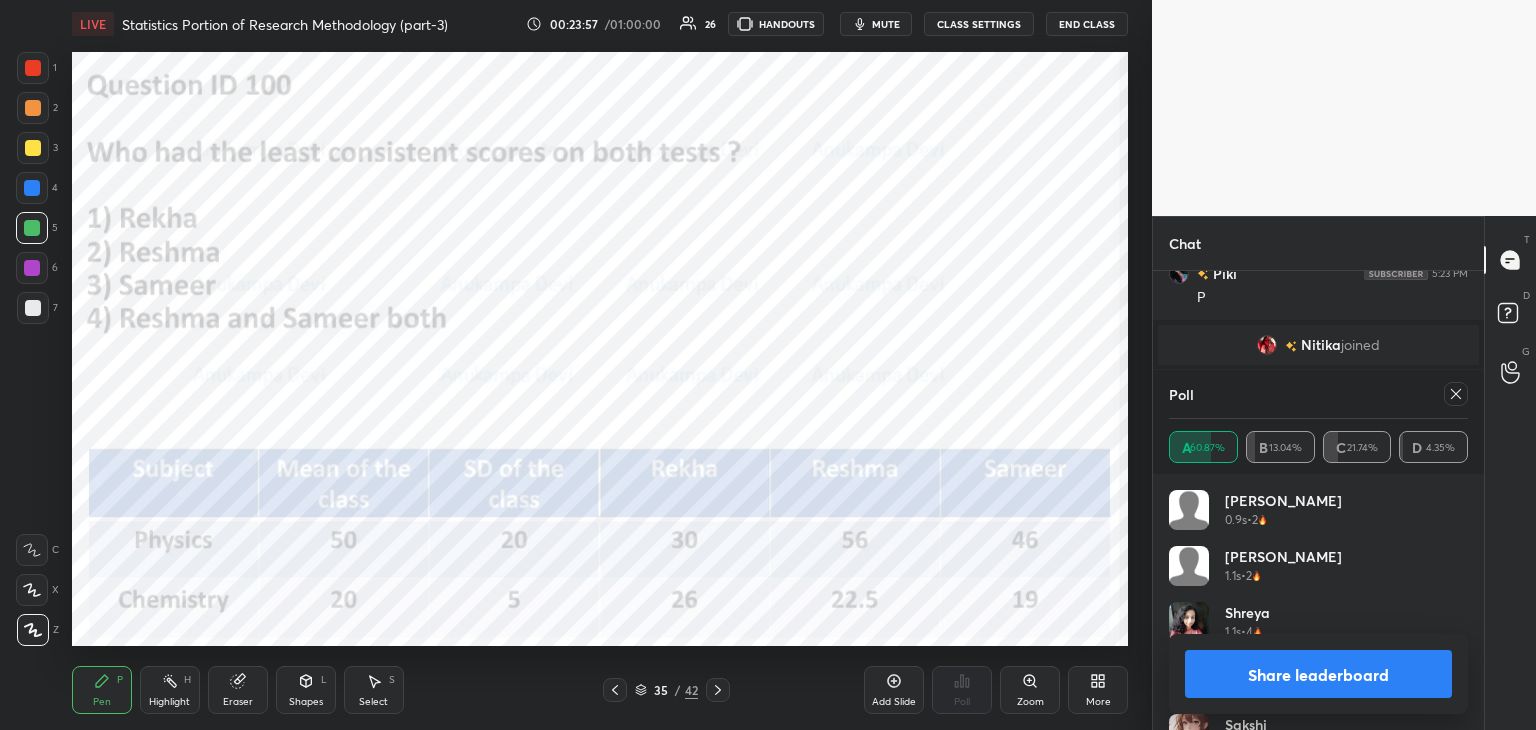 click 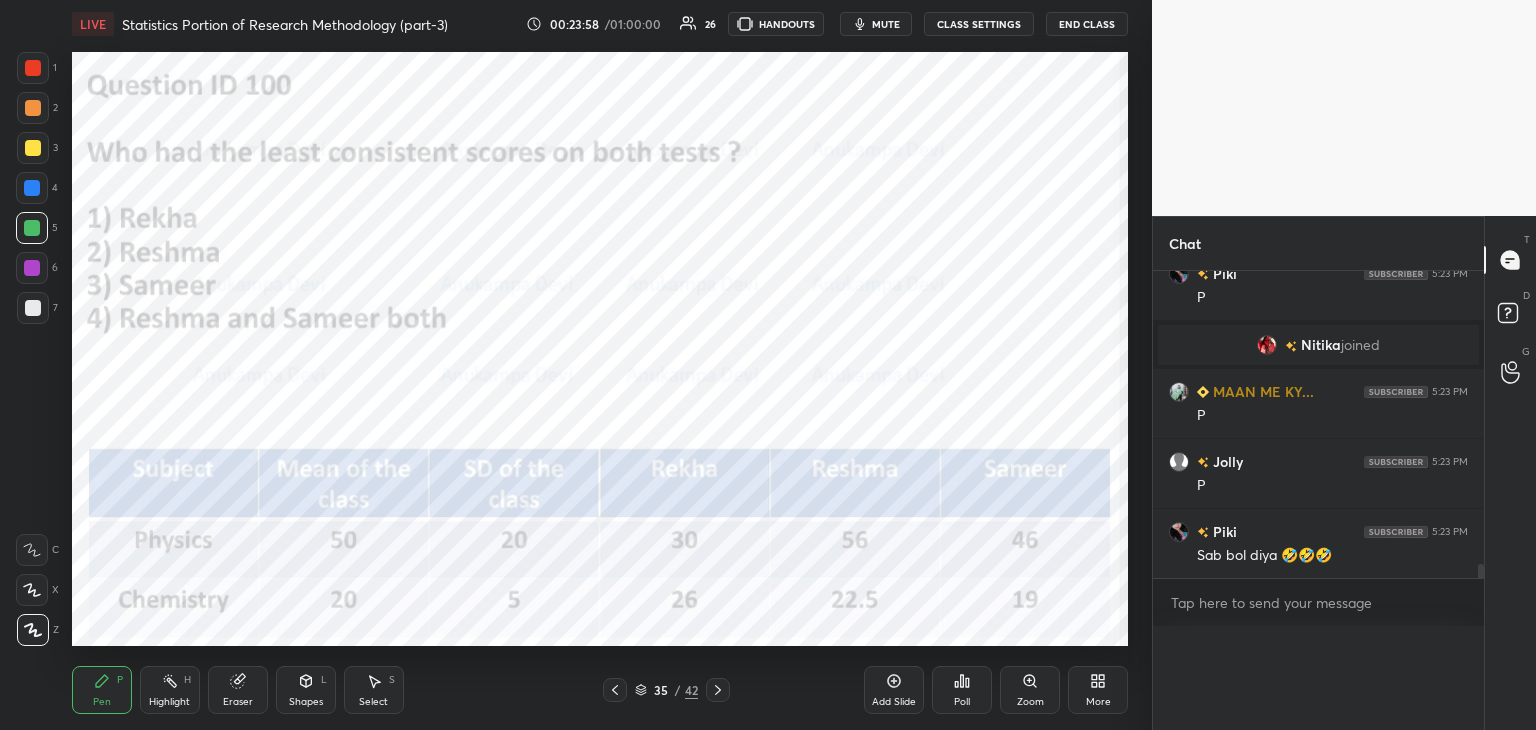 scroll, scrollTop: 4, scrollLeft: 293, axis: both 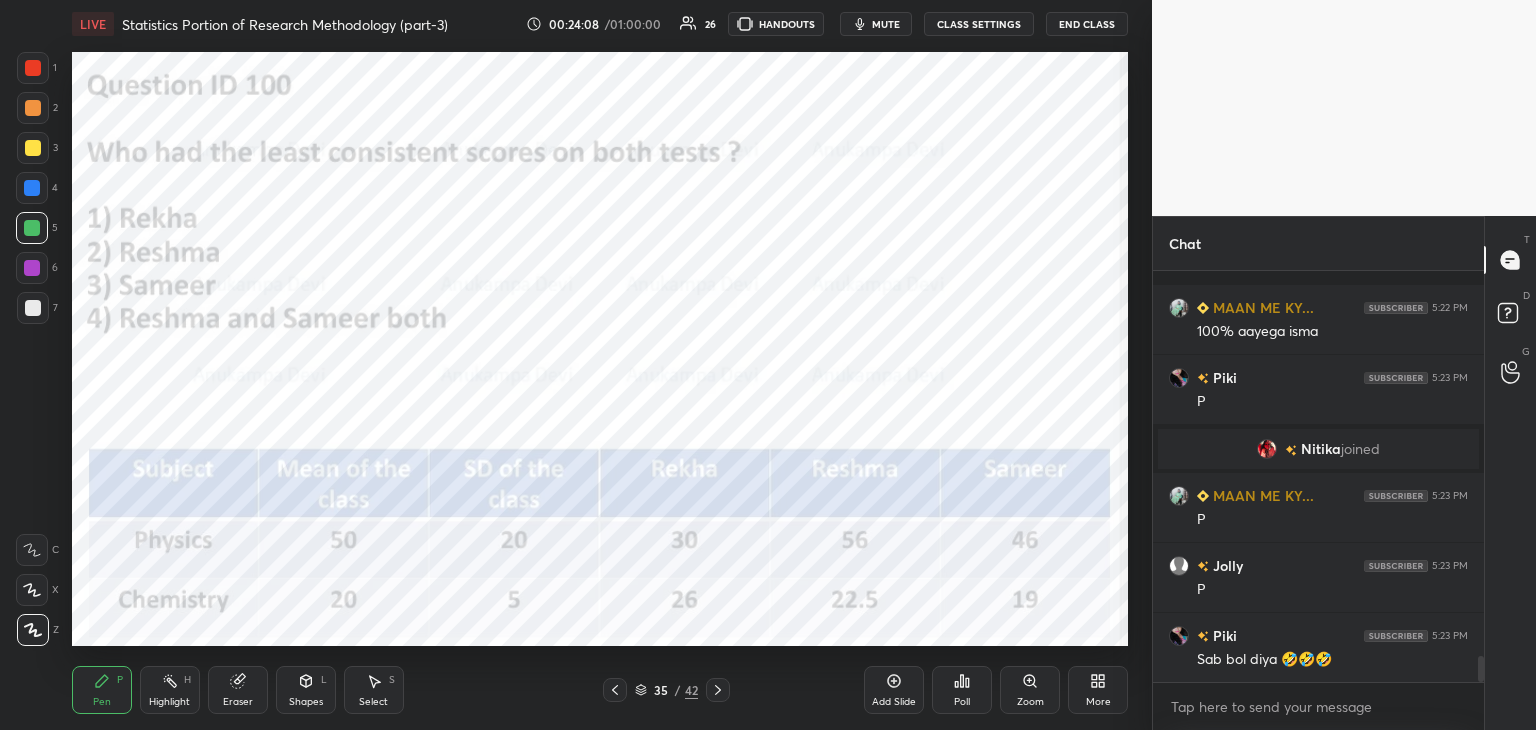 drag, startPoint x: 637, startPoint y: 694, endPoint x: 638, endPoint y: 677, distance: 17.029387 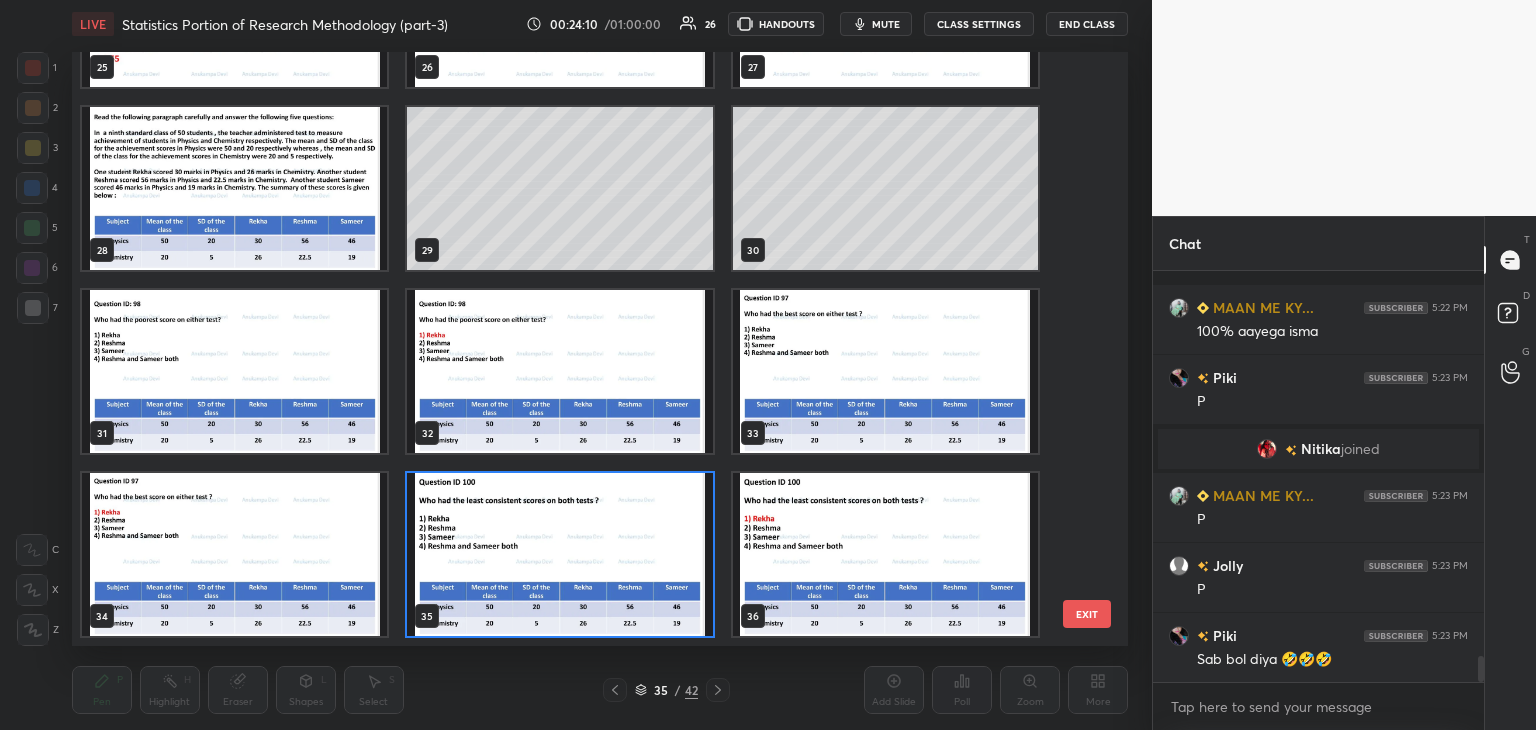 click at bounding box center (885, 554) 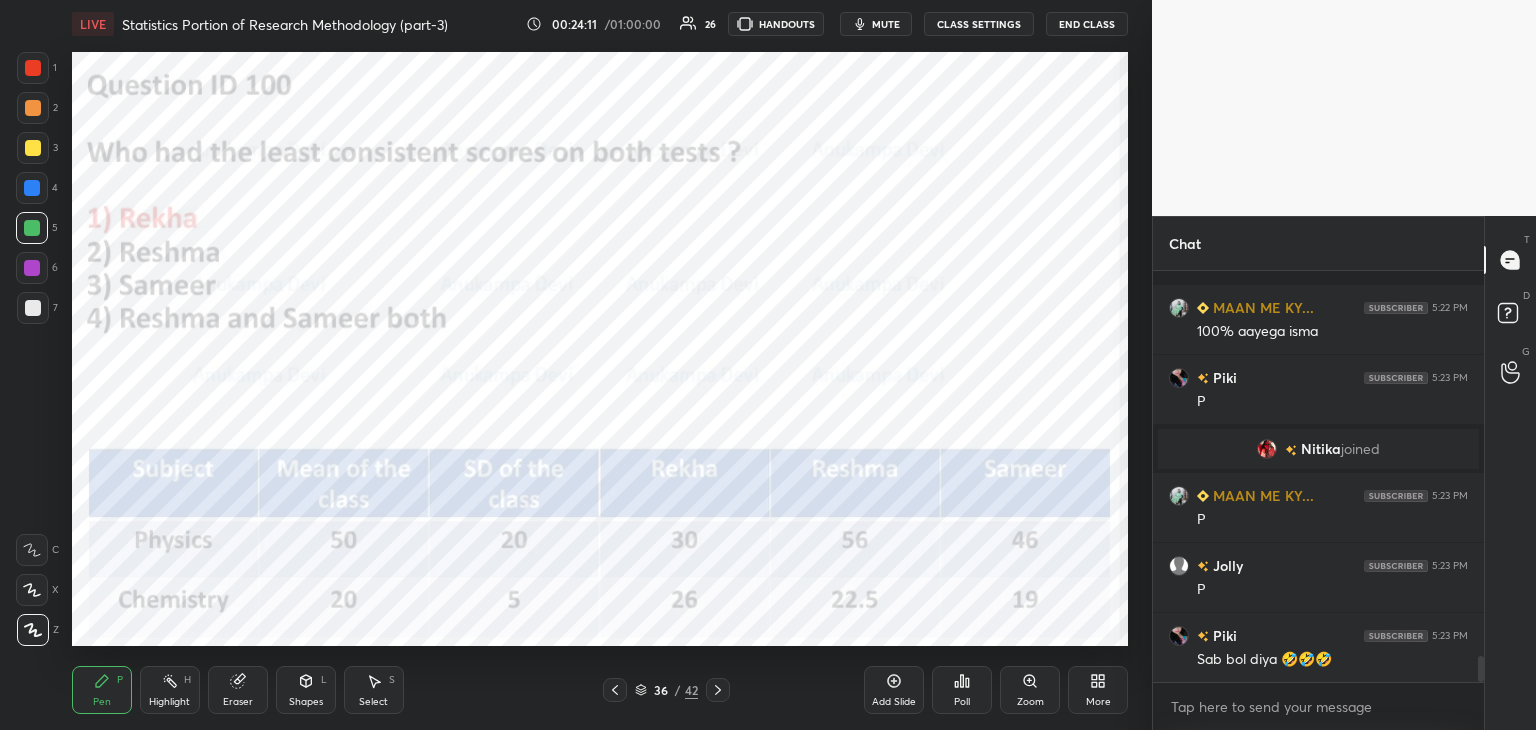 click at bounding box center [885, 554] 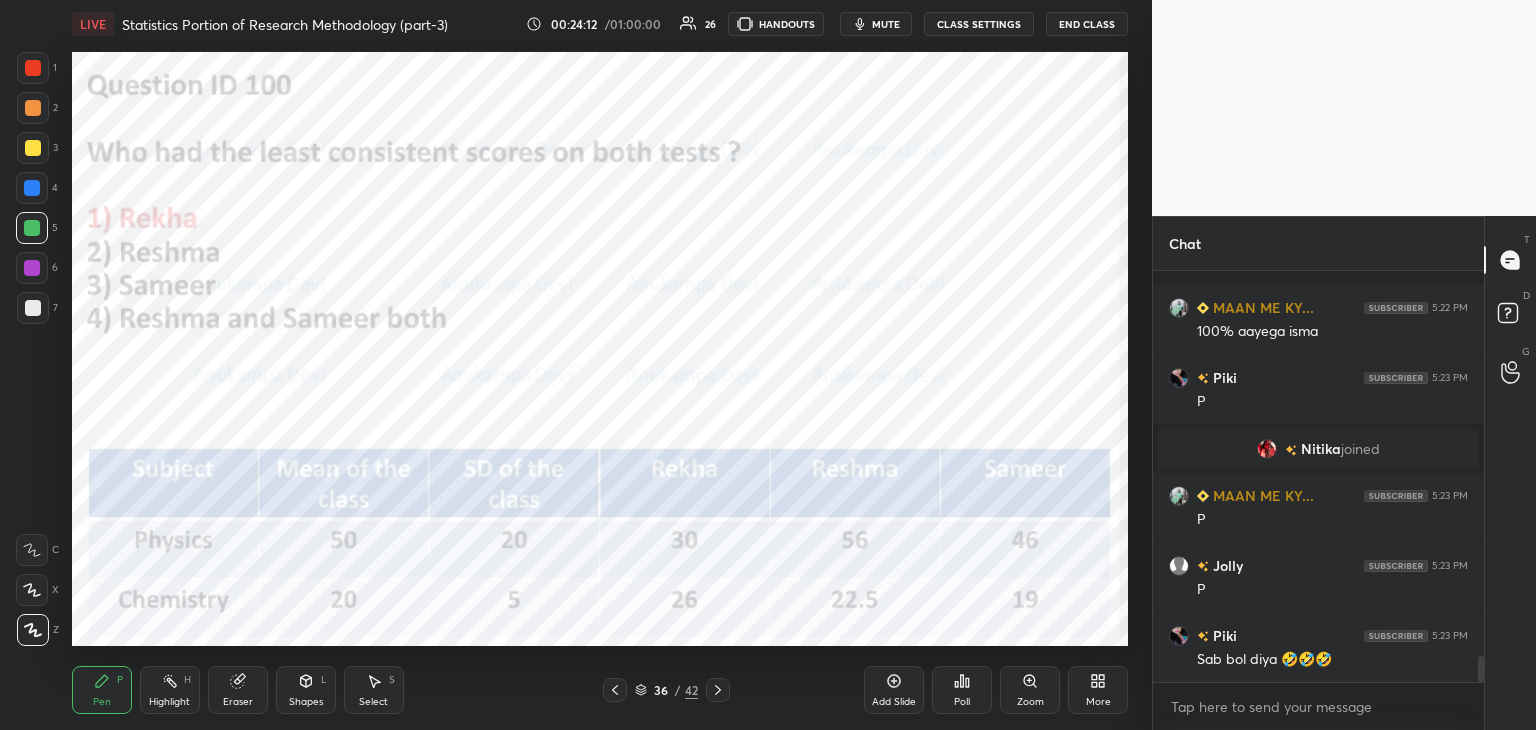 click 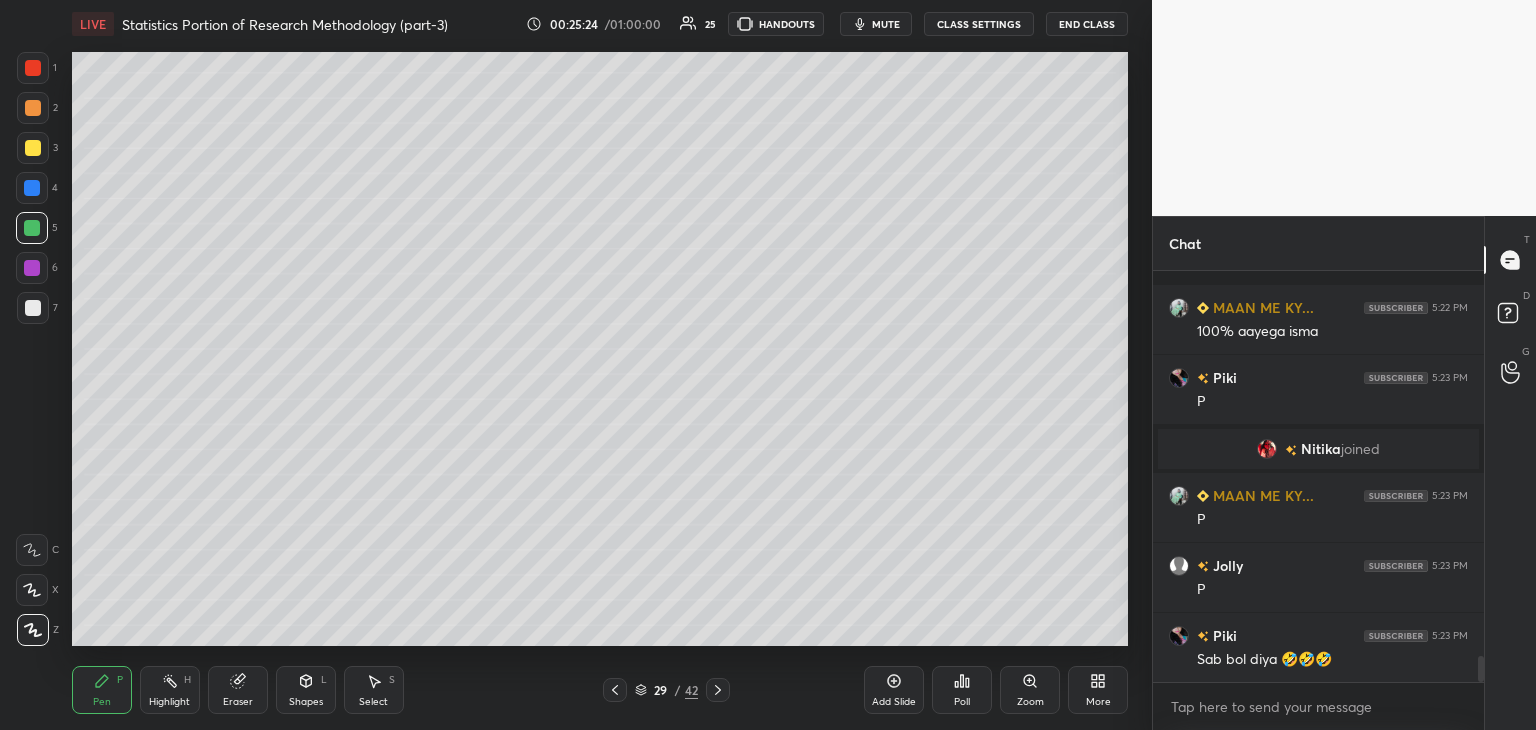 click 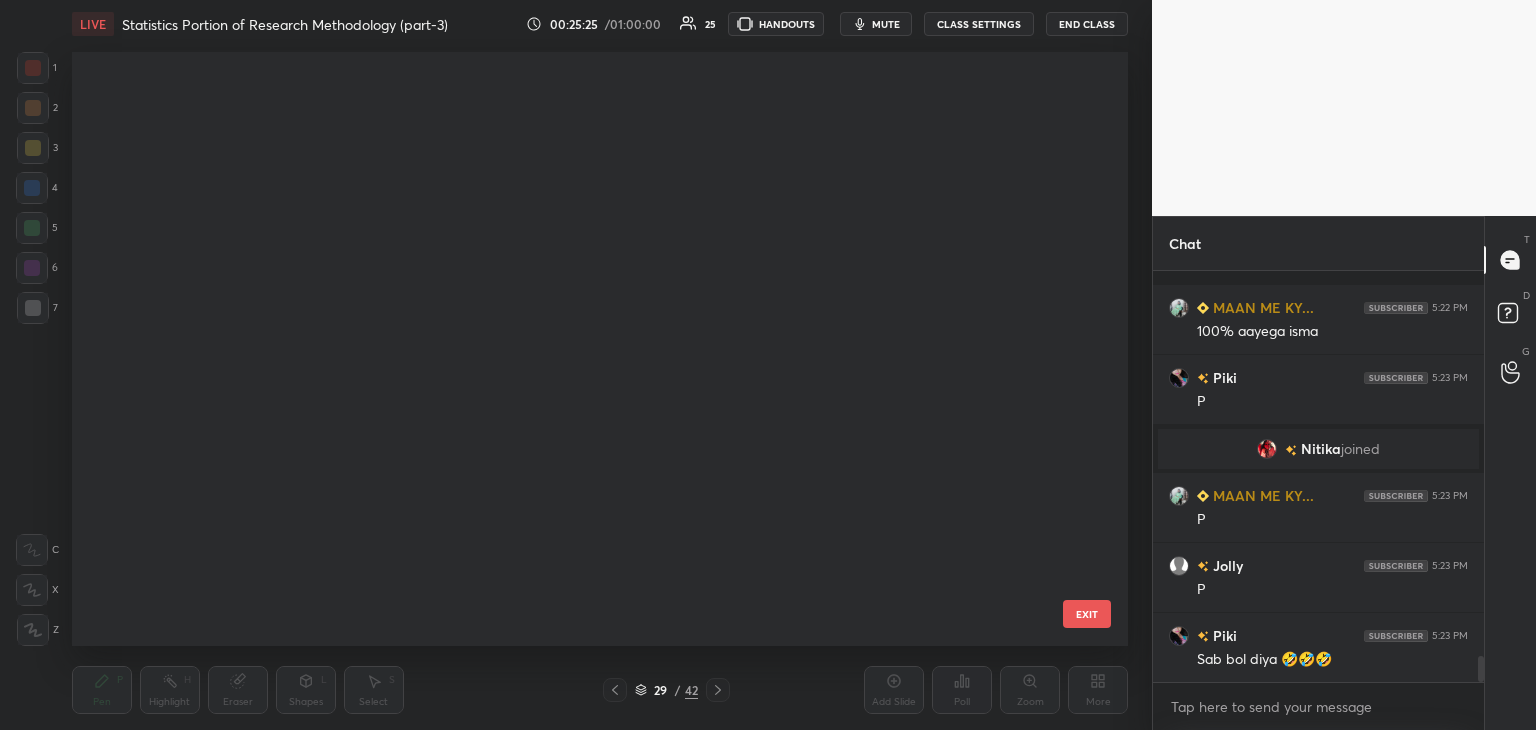 scroll, scrollTop: 1236, scrollLeft: 0, axis: vertical 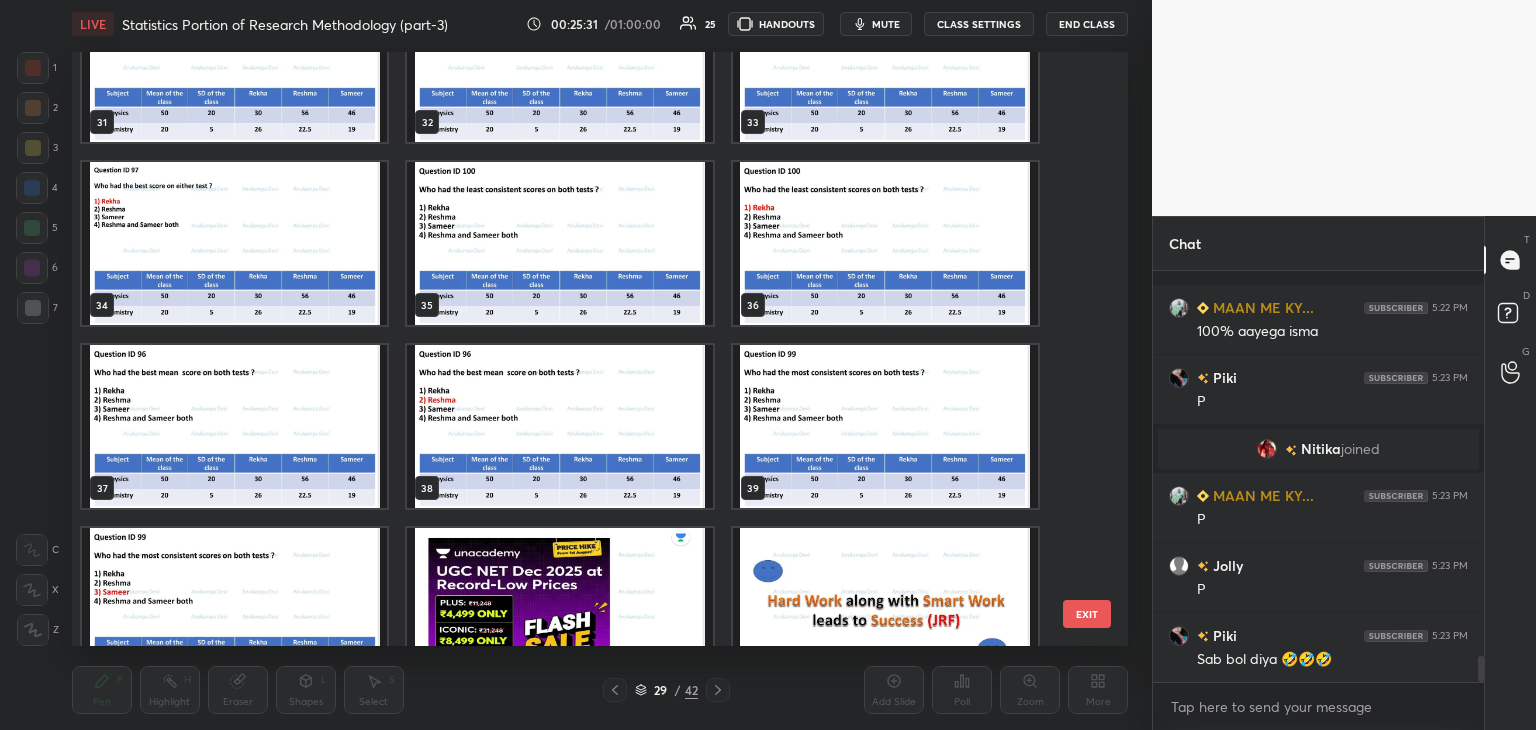 click at bounding box center (234, 426) 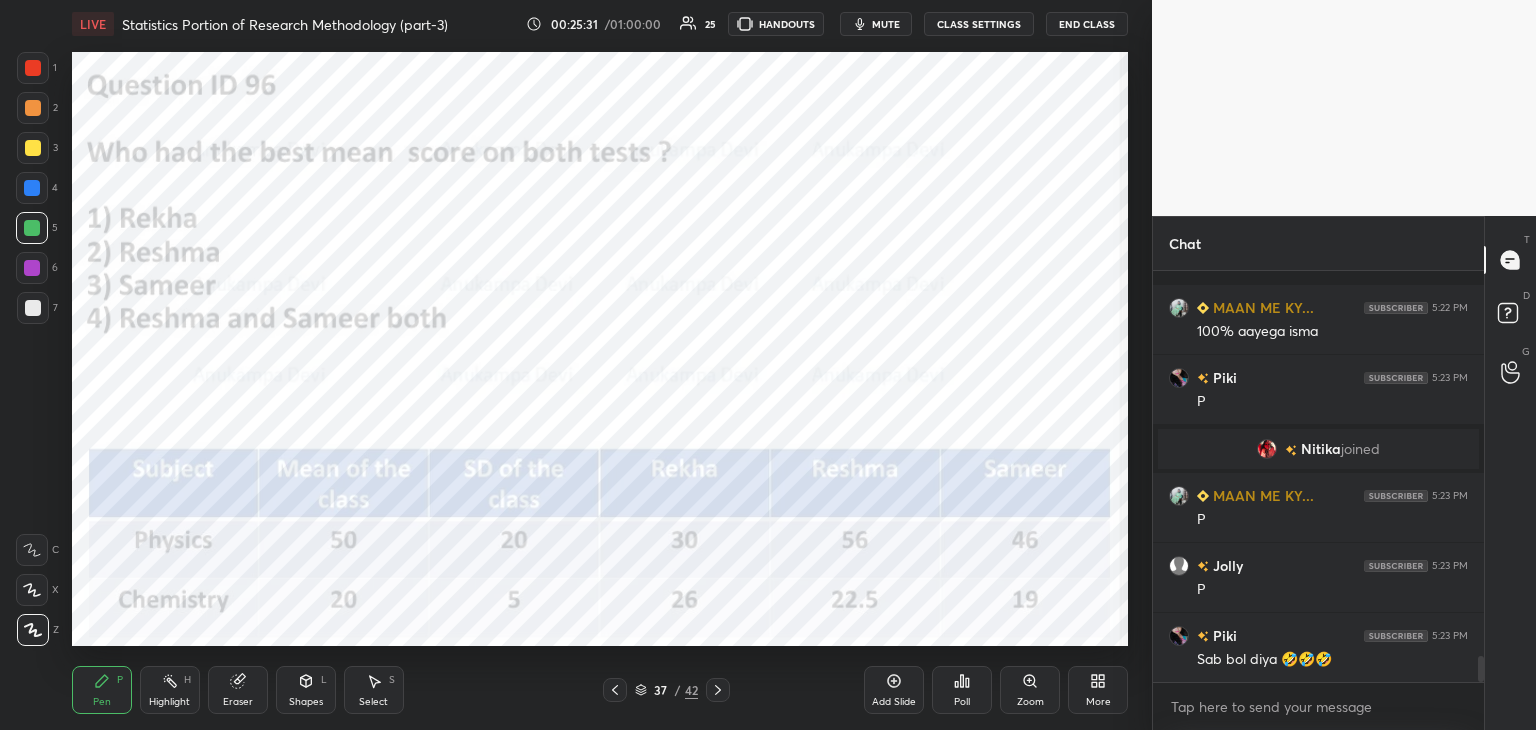 click at bounding box center [234, 426] 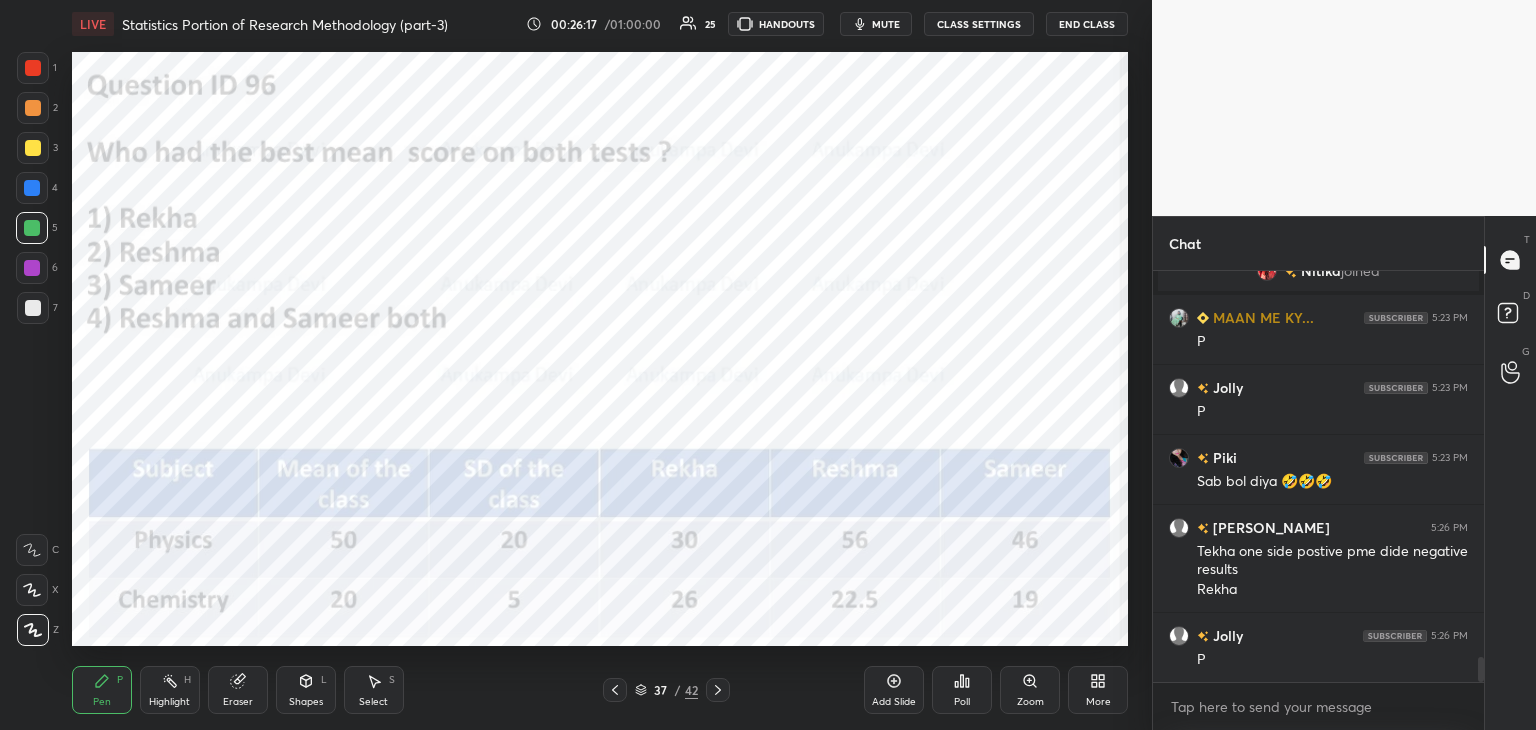scroll, scrollTop: 6420, scrollLeft: 0, axis: vertical 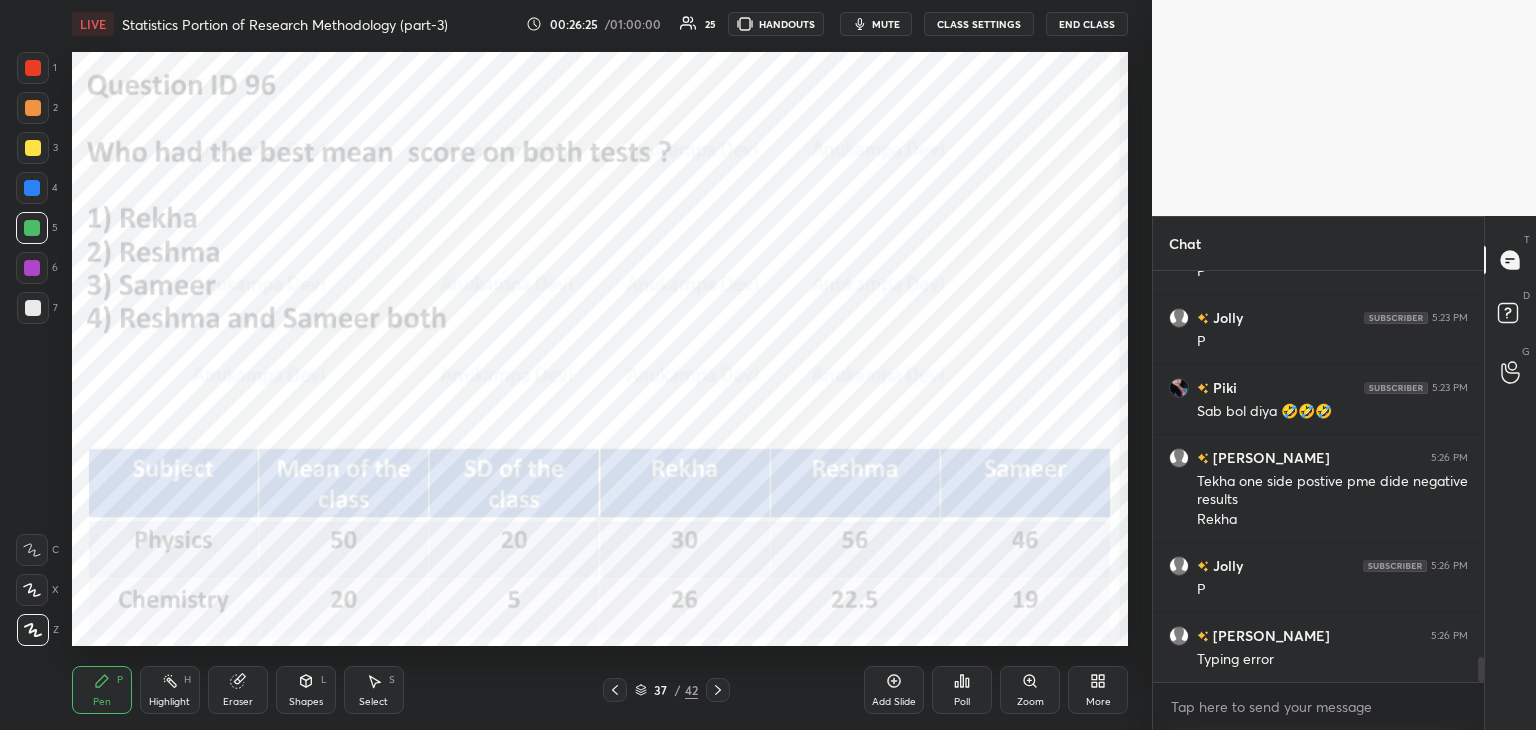 click 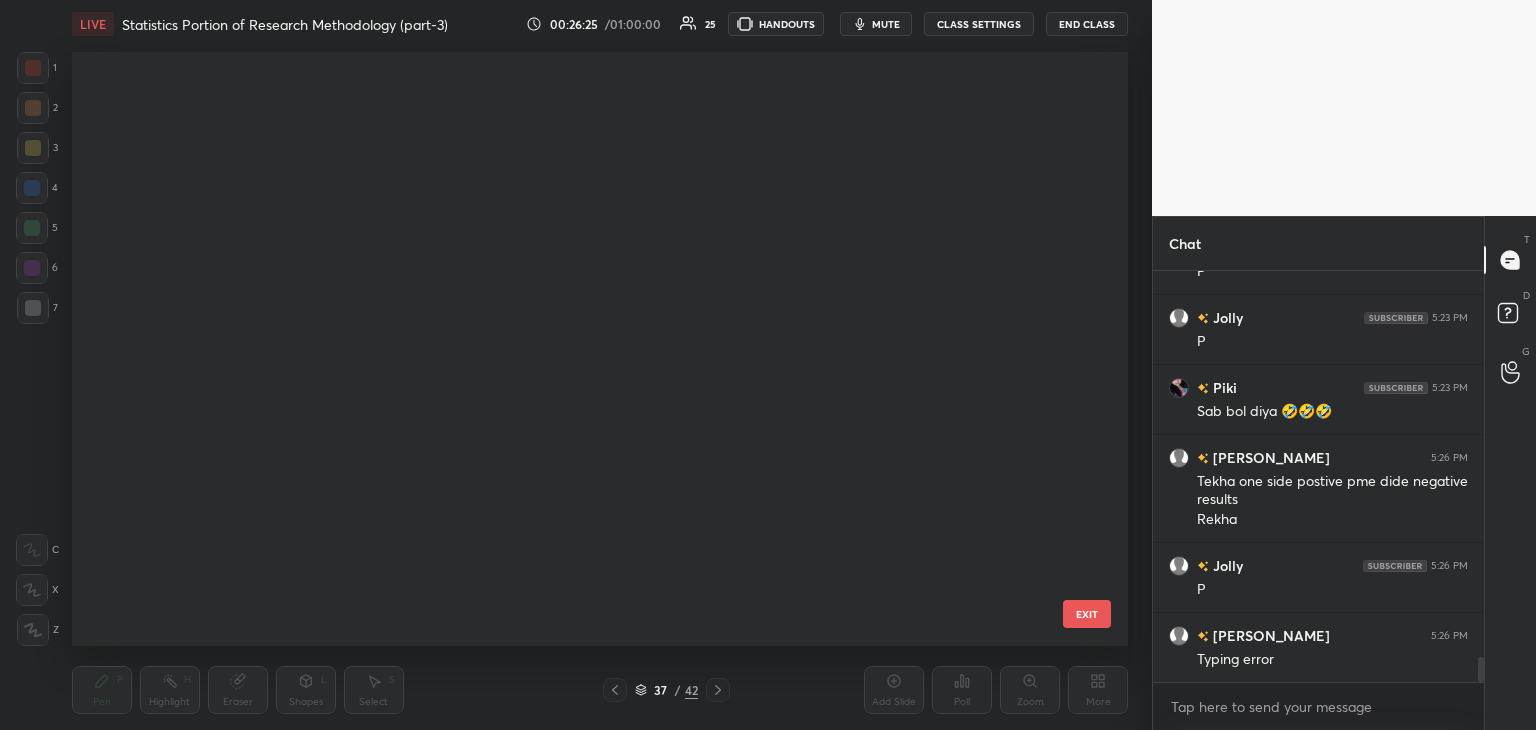 scroll, scrollTop: 1784, scrollLeft: 0, axis: vertical 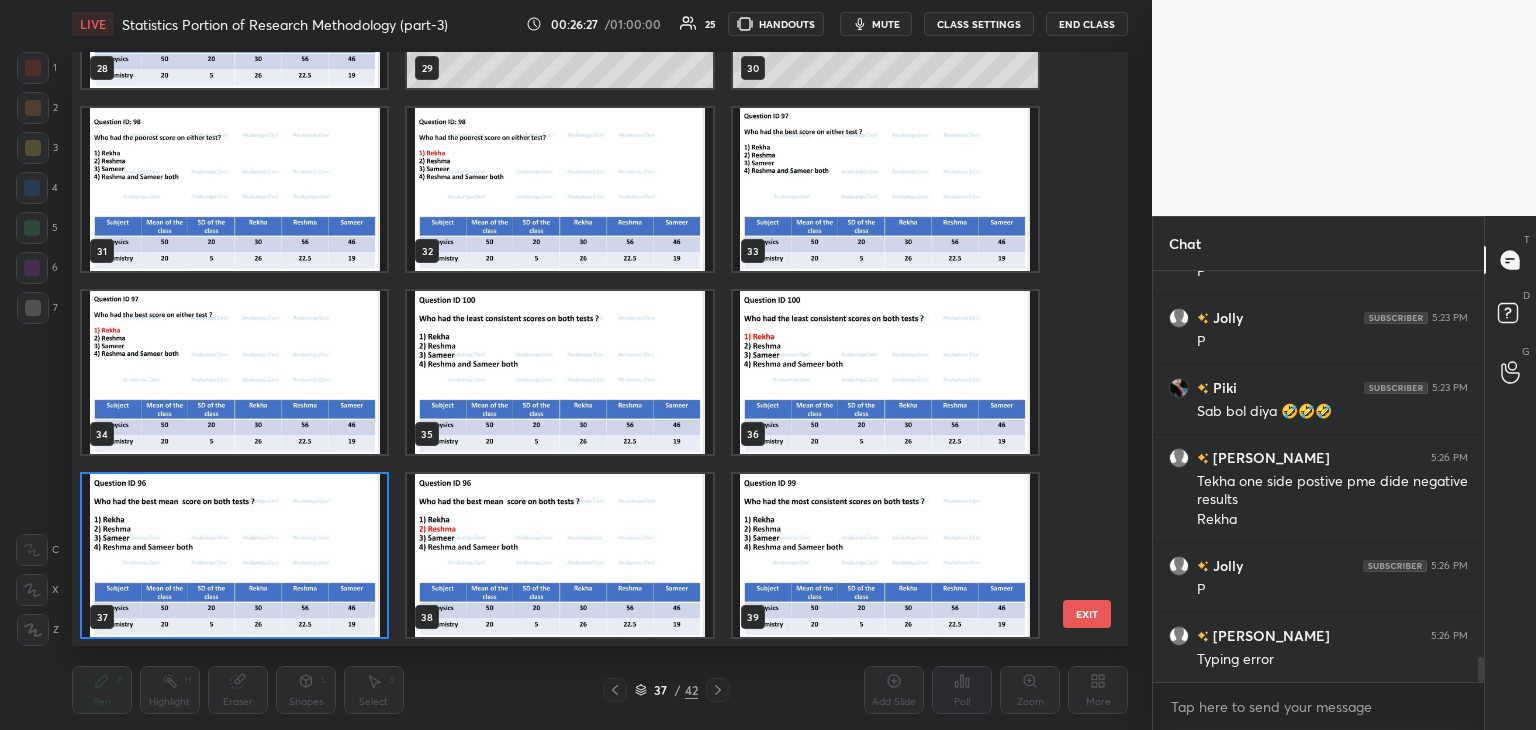 drag, startPoint x: 325, startPoint y: 549, endPoint x: 426, endPoint y: 529, distance: 102.96116 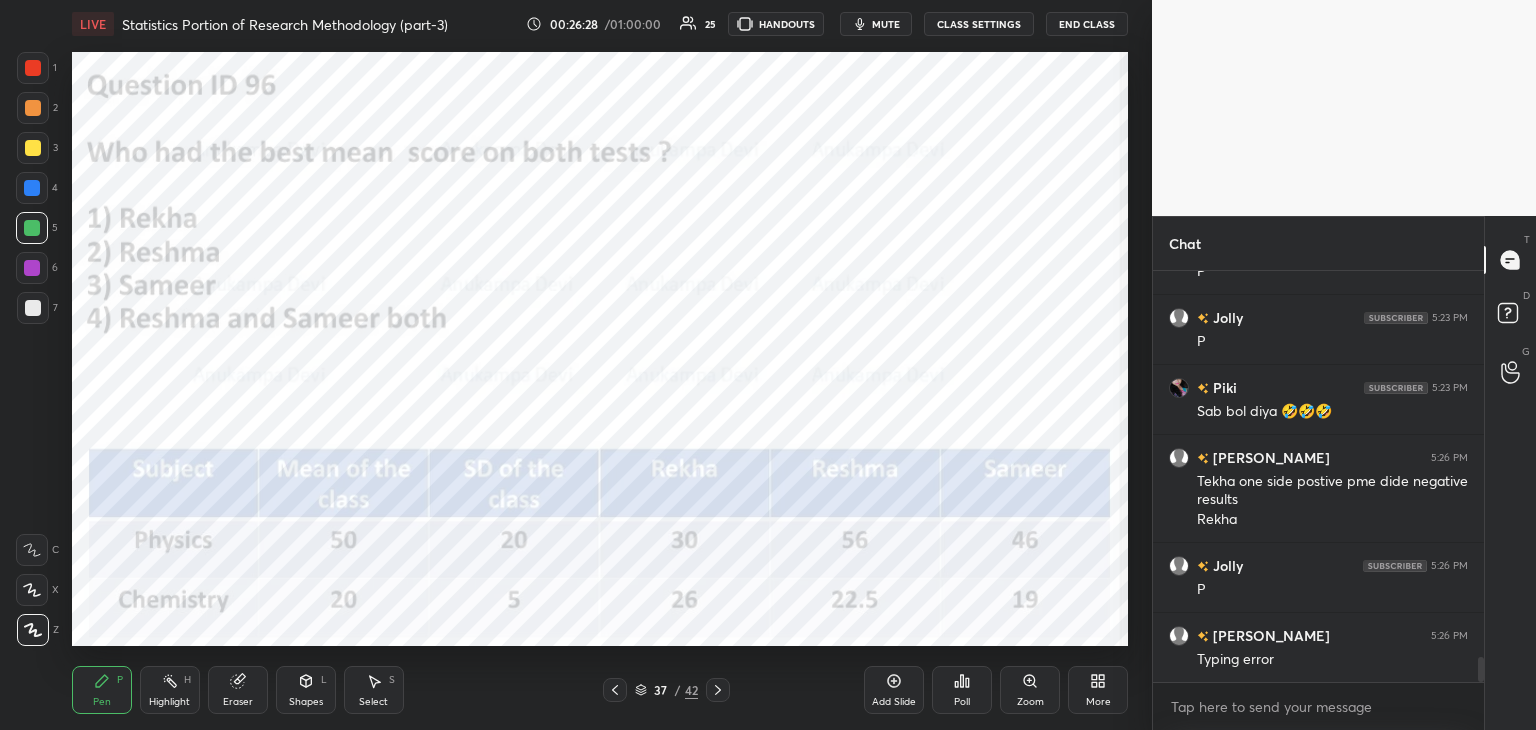 click on "Poll" at bounding box center (962, 690) 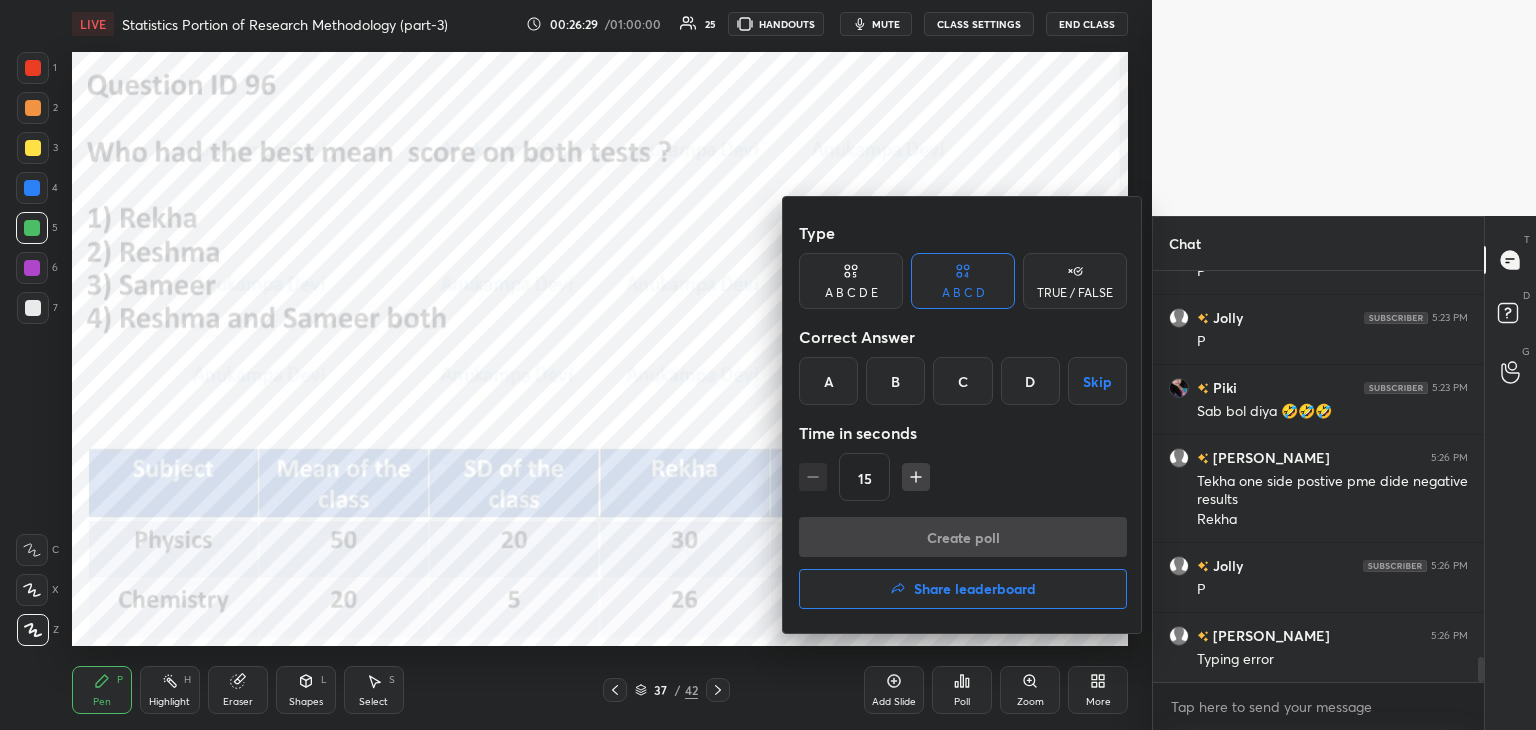 click on "B" at bounding box center (895, 381) 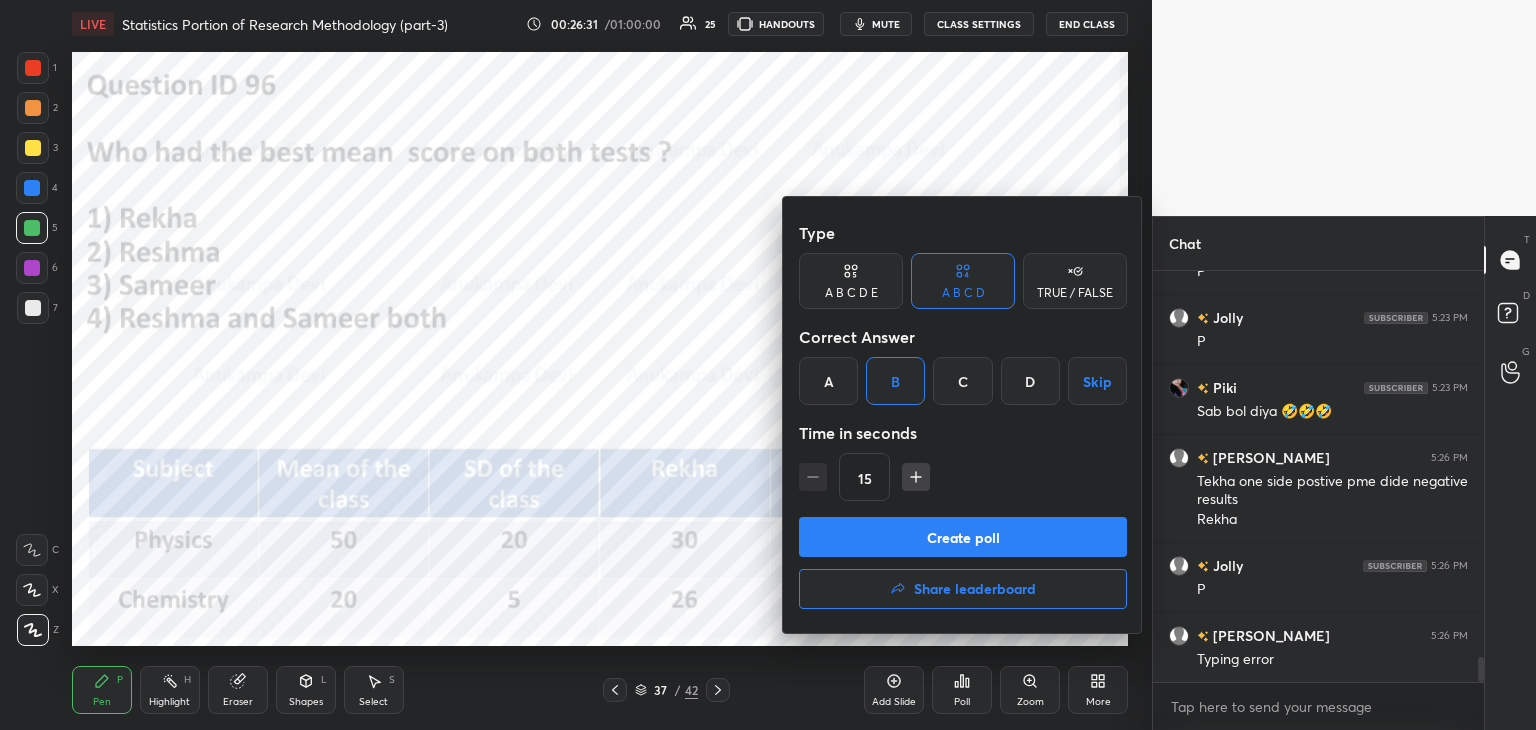 click on "Create poll" at bounding box center (963, 537) 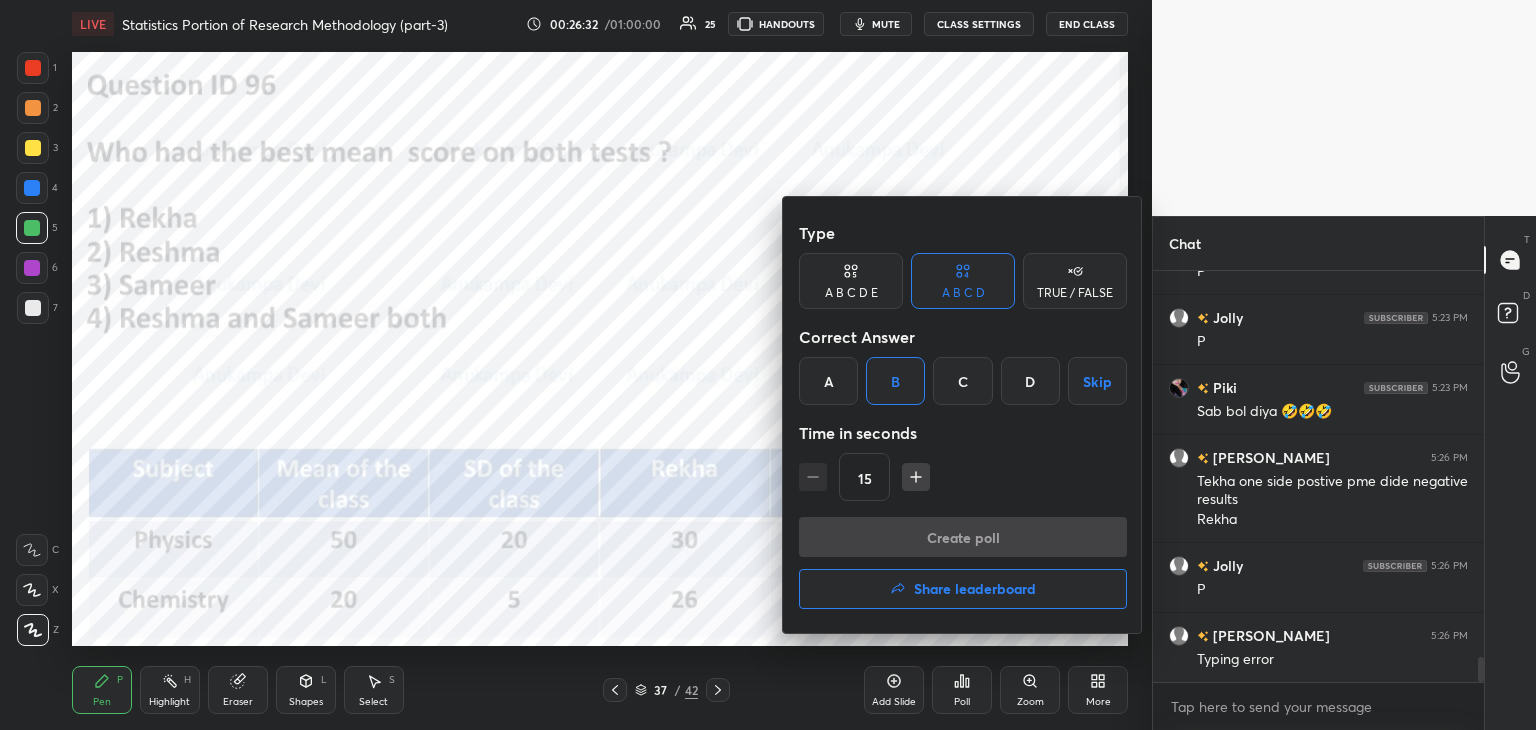 scroll, scrollTop: 372, scrollLeft: 325, axis: both 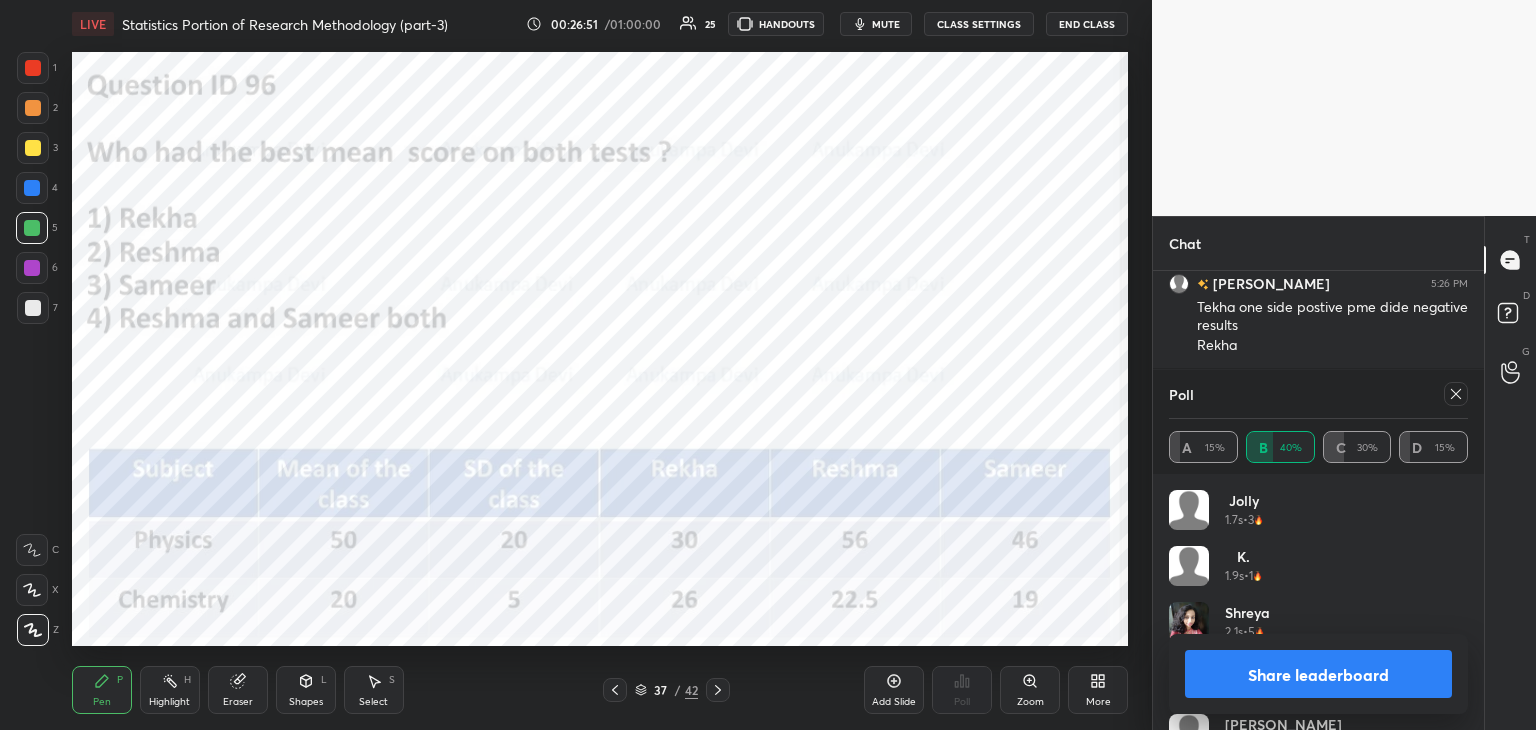 click 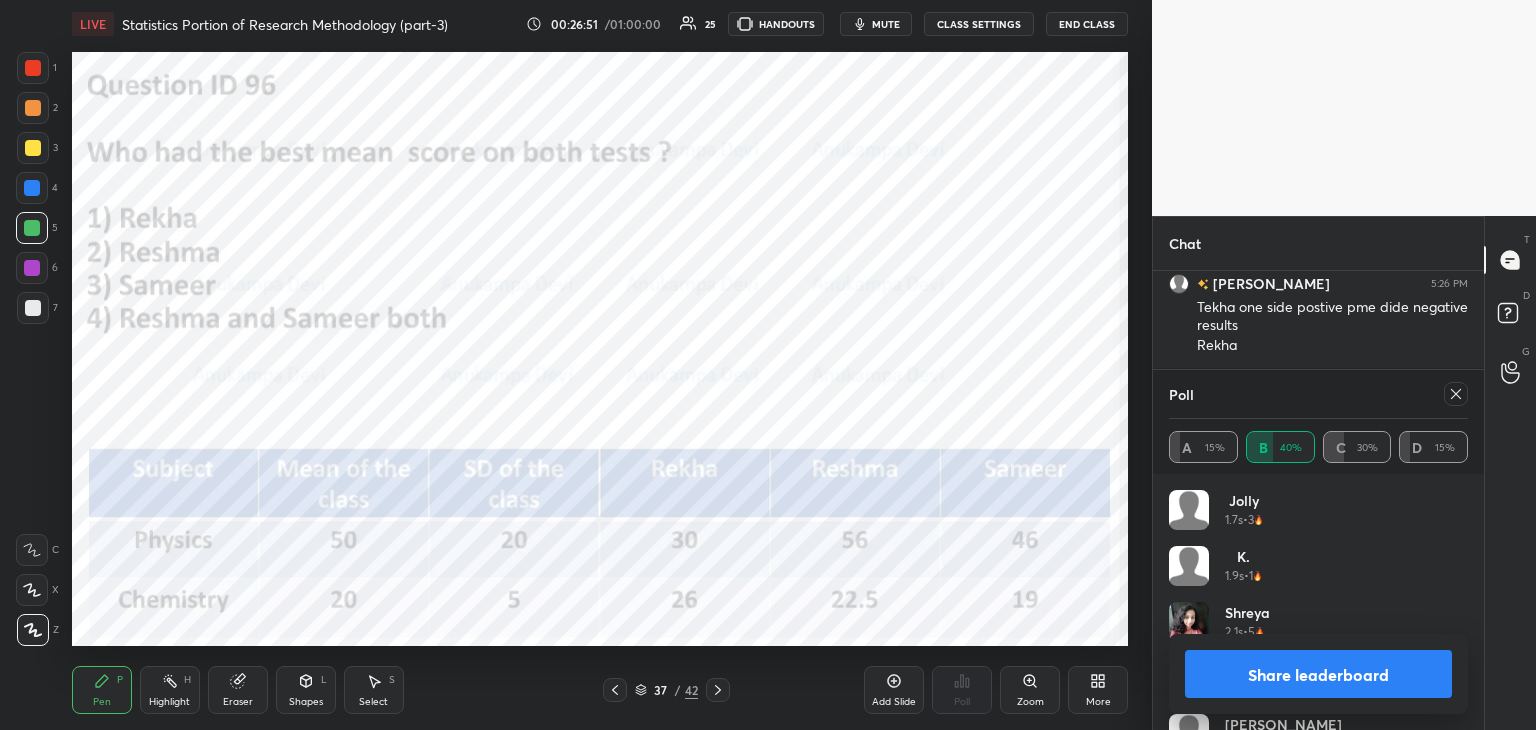 scroll, scrollTop: 164, scrollLeft: 293, axis: both 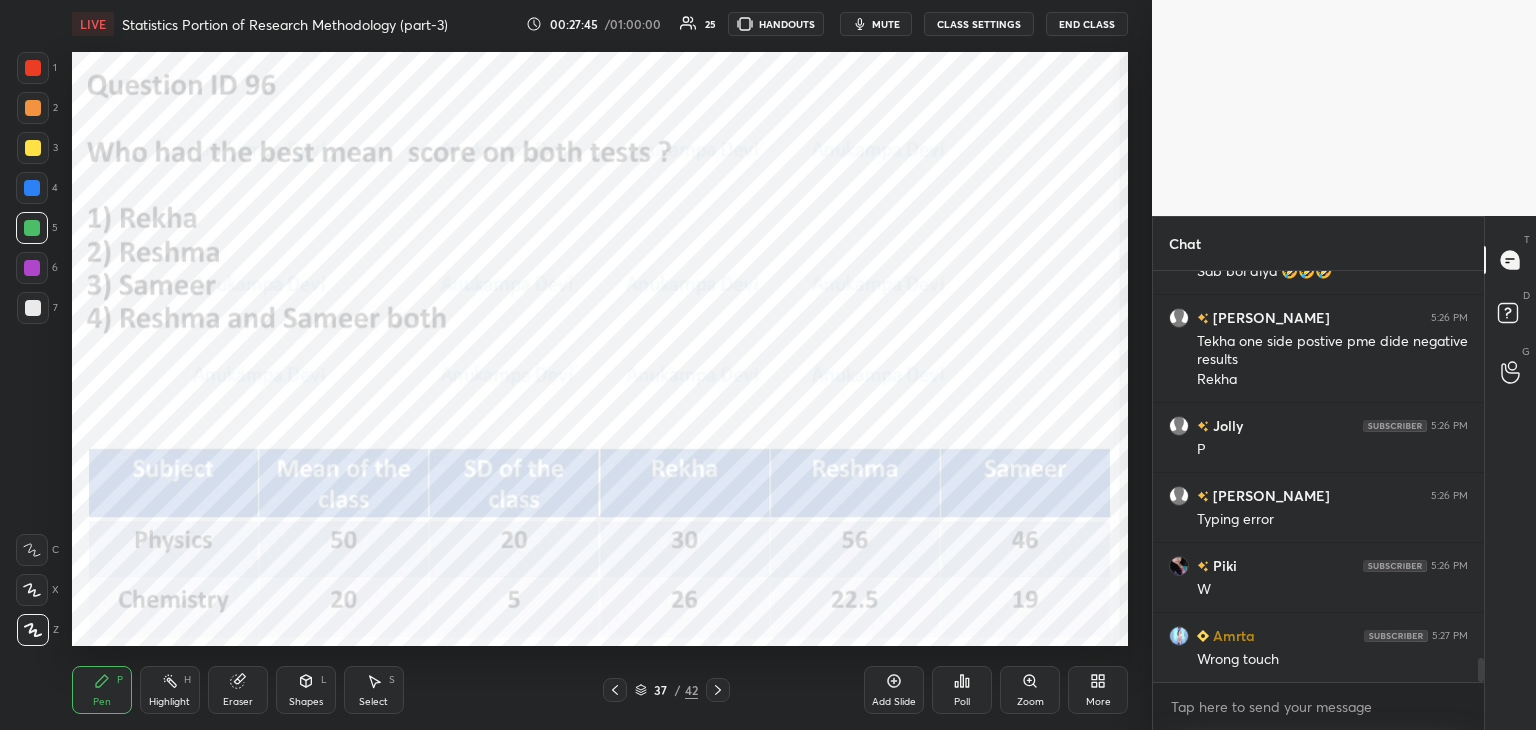 click 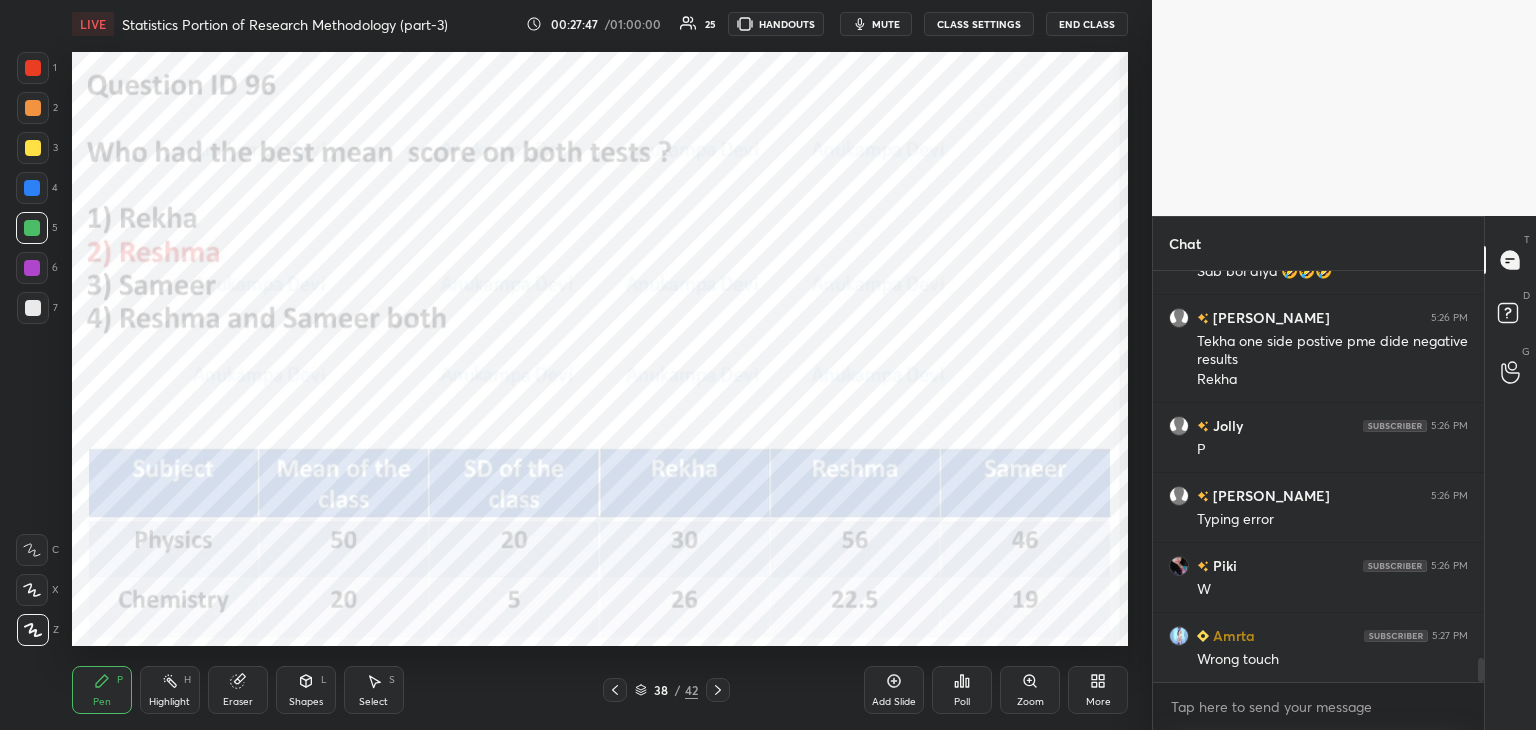 click 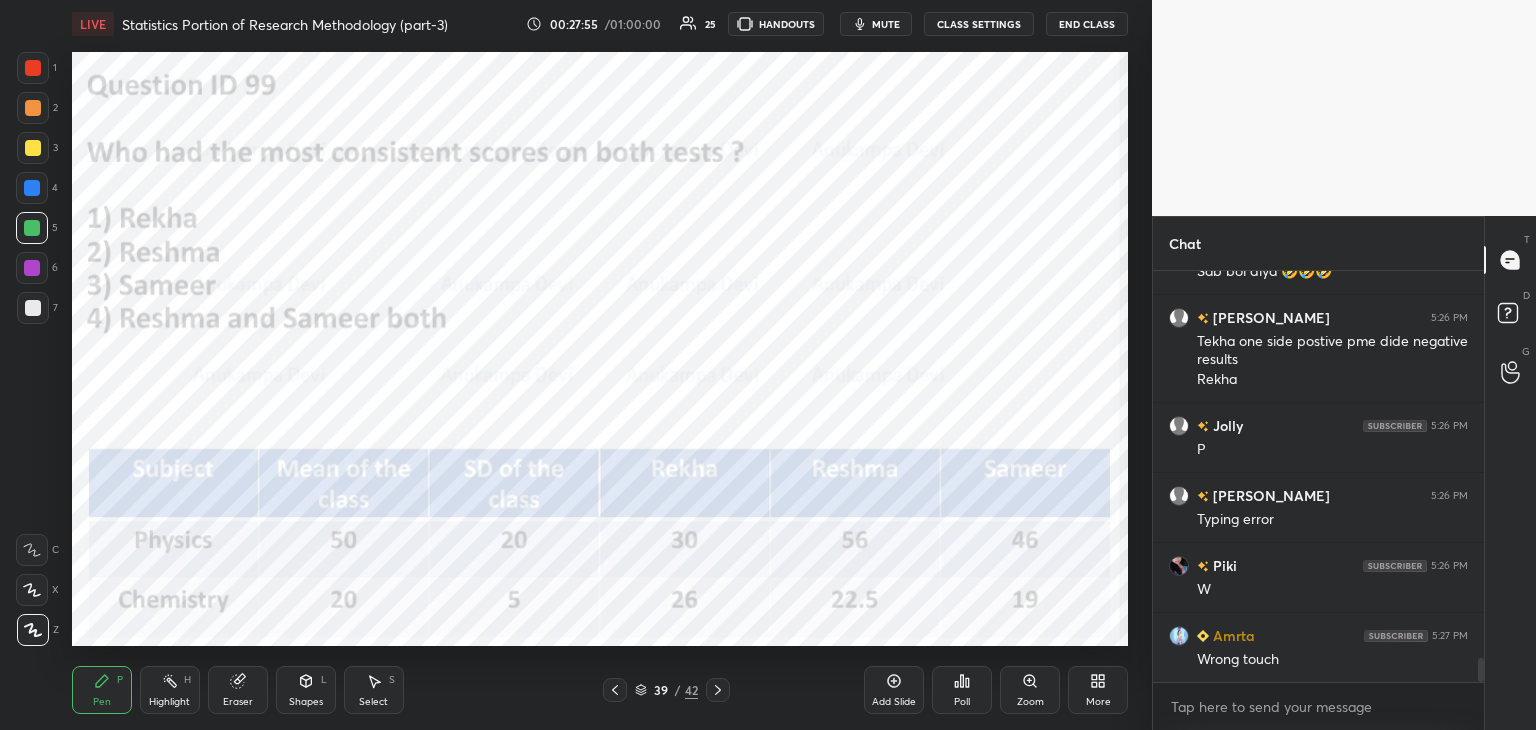 drag, startPoint x: 640, startPoint y: 694, endPoint x: 639, endPoint y: 683, distance: 11.045361 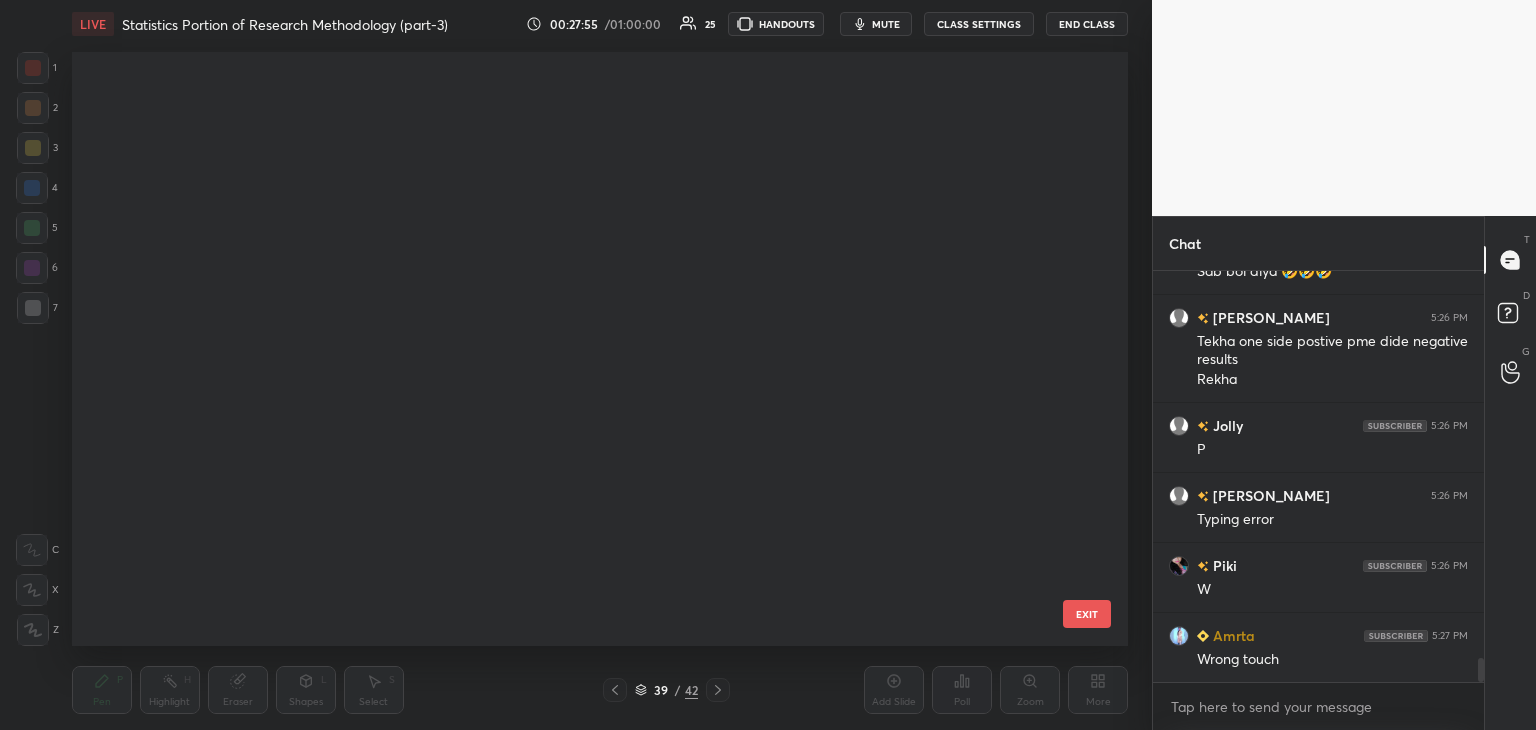scroll, scrollTop: 1784, scrollLeft: 0, axis: vertical 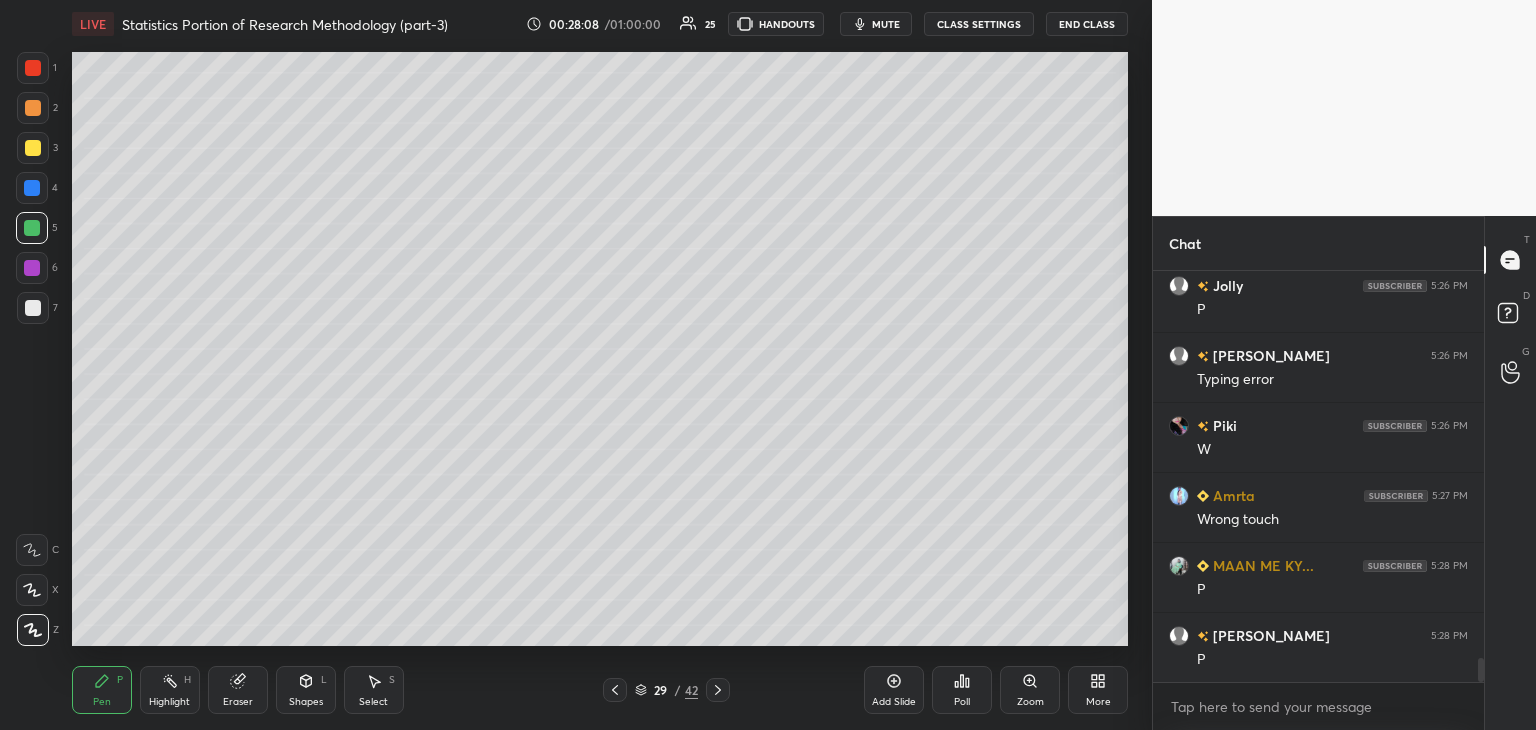 drag, startPoint x: 642, startPoint y: 697, endPoint x: 667, endPoint y: 661, distance: 43.829212 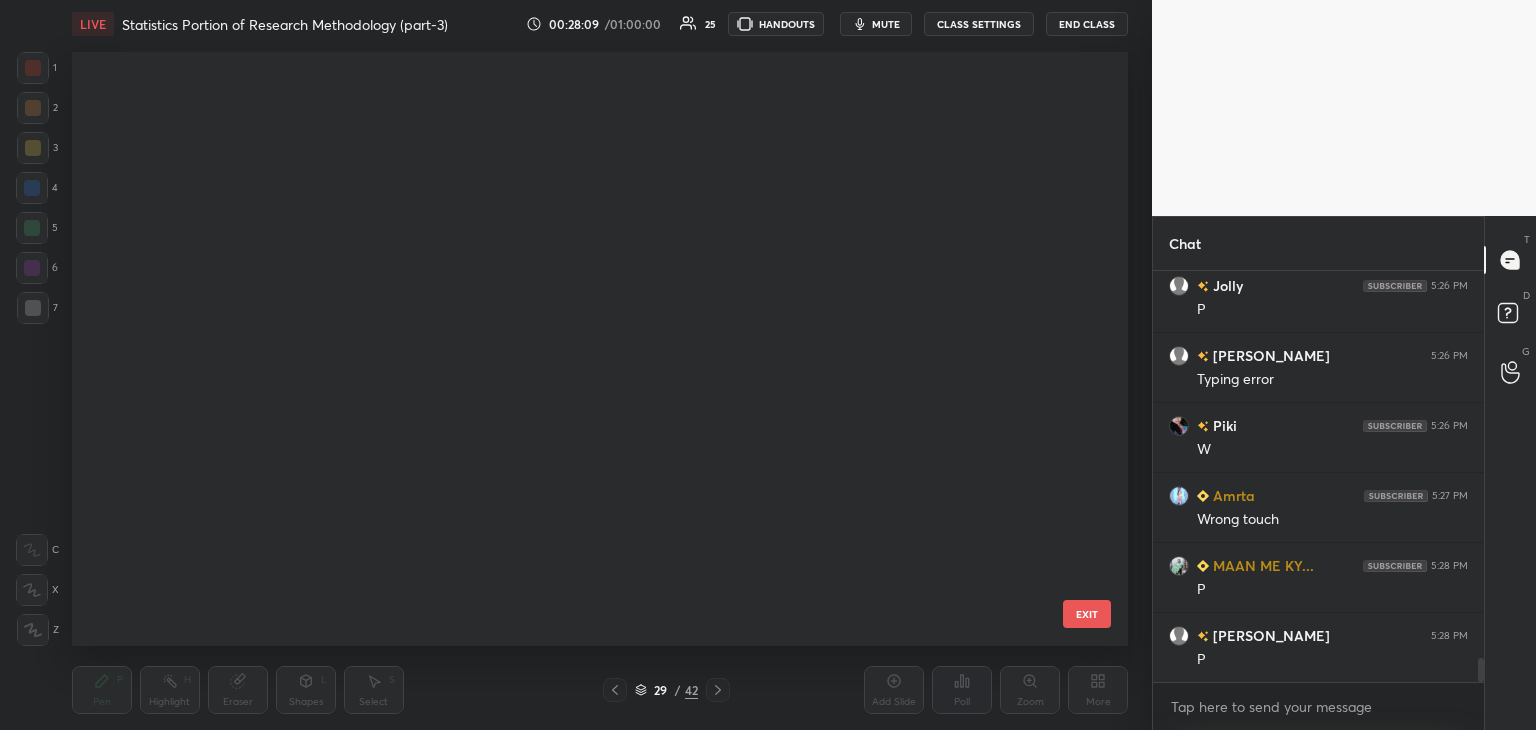 scroll, scrollTop: 1236, scrollLeft: 0, axis: vertical 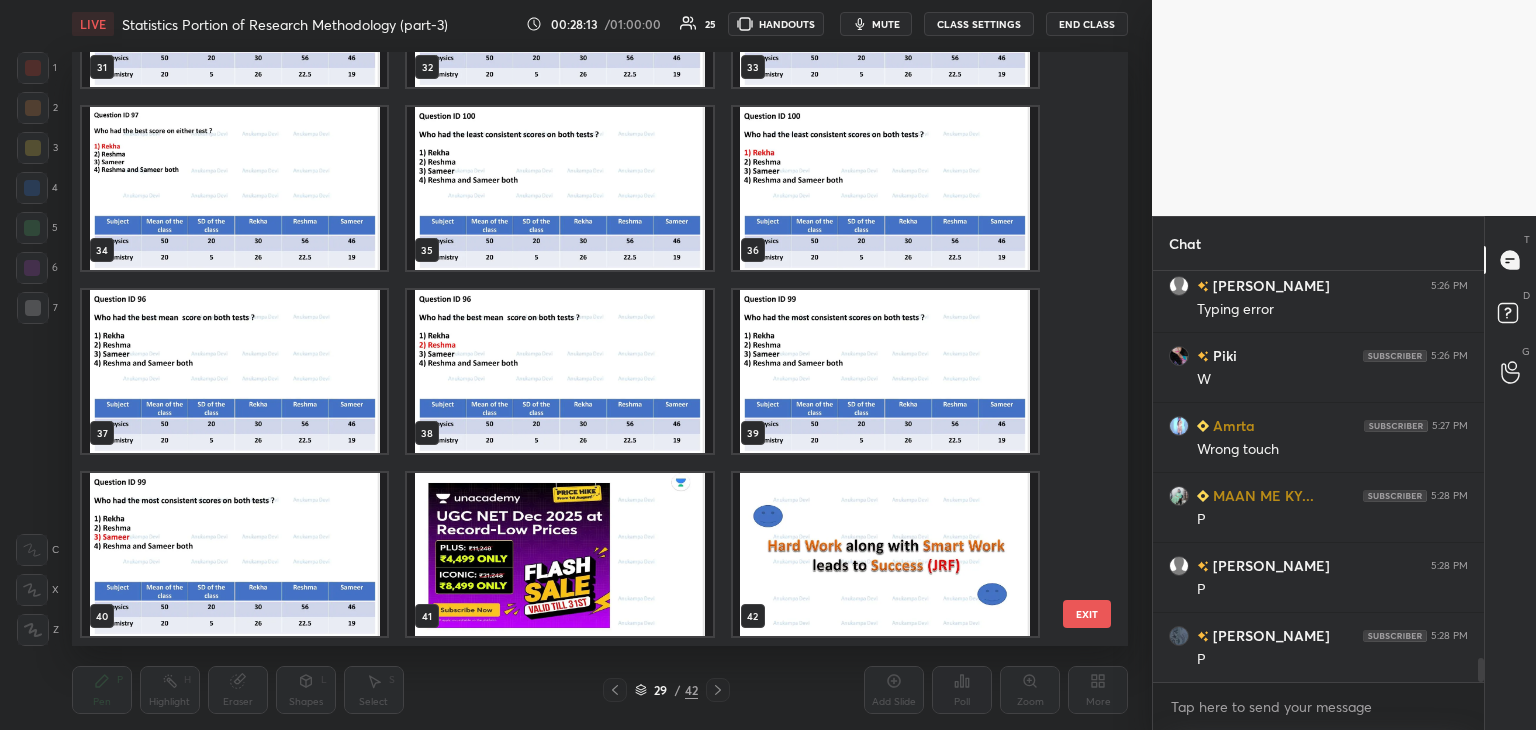 click at bounding box center [885, 371] 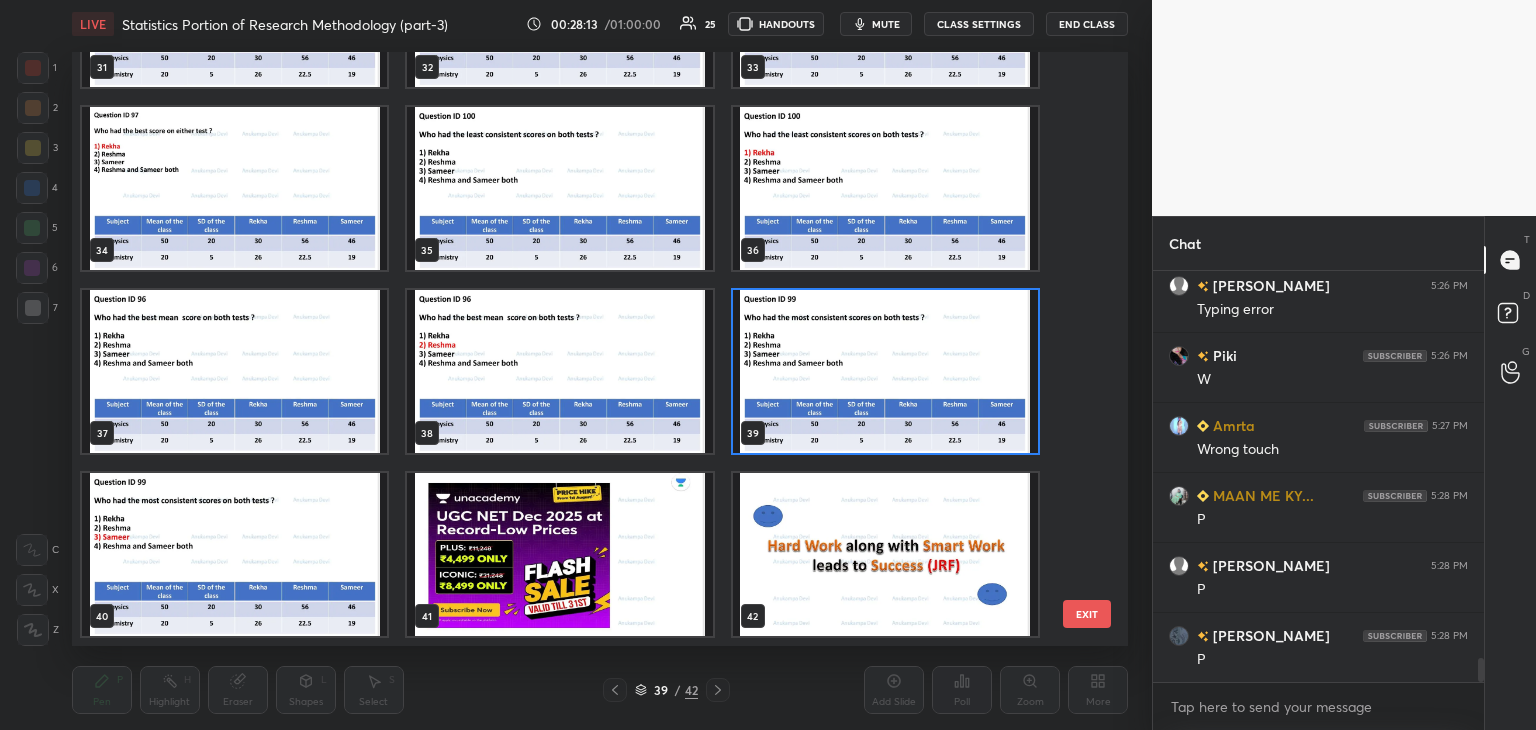 click at bounding box center [885, 371] 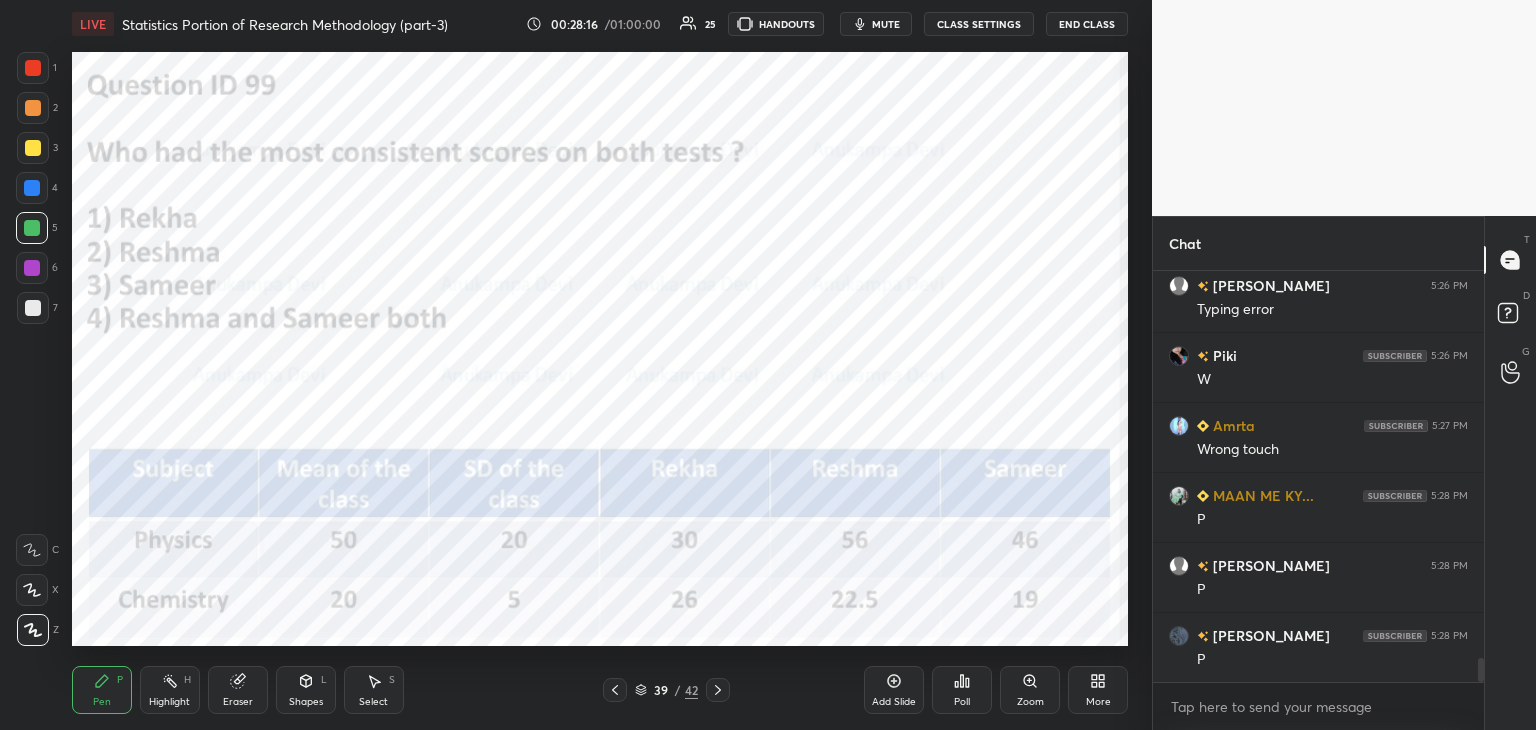 click on "Poll" at bounding box center (962, 702) 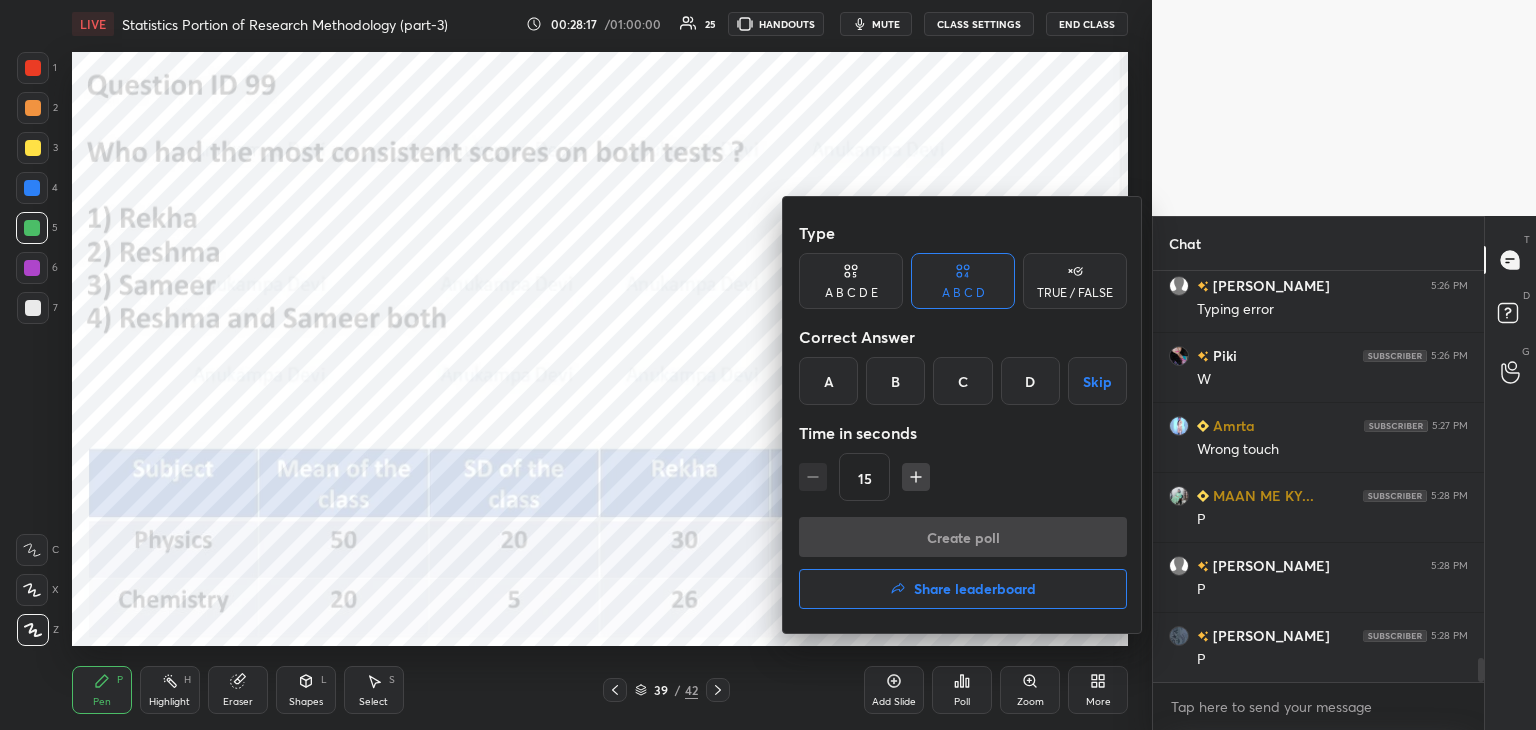 click on "C" at bounding box center [962, 381] 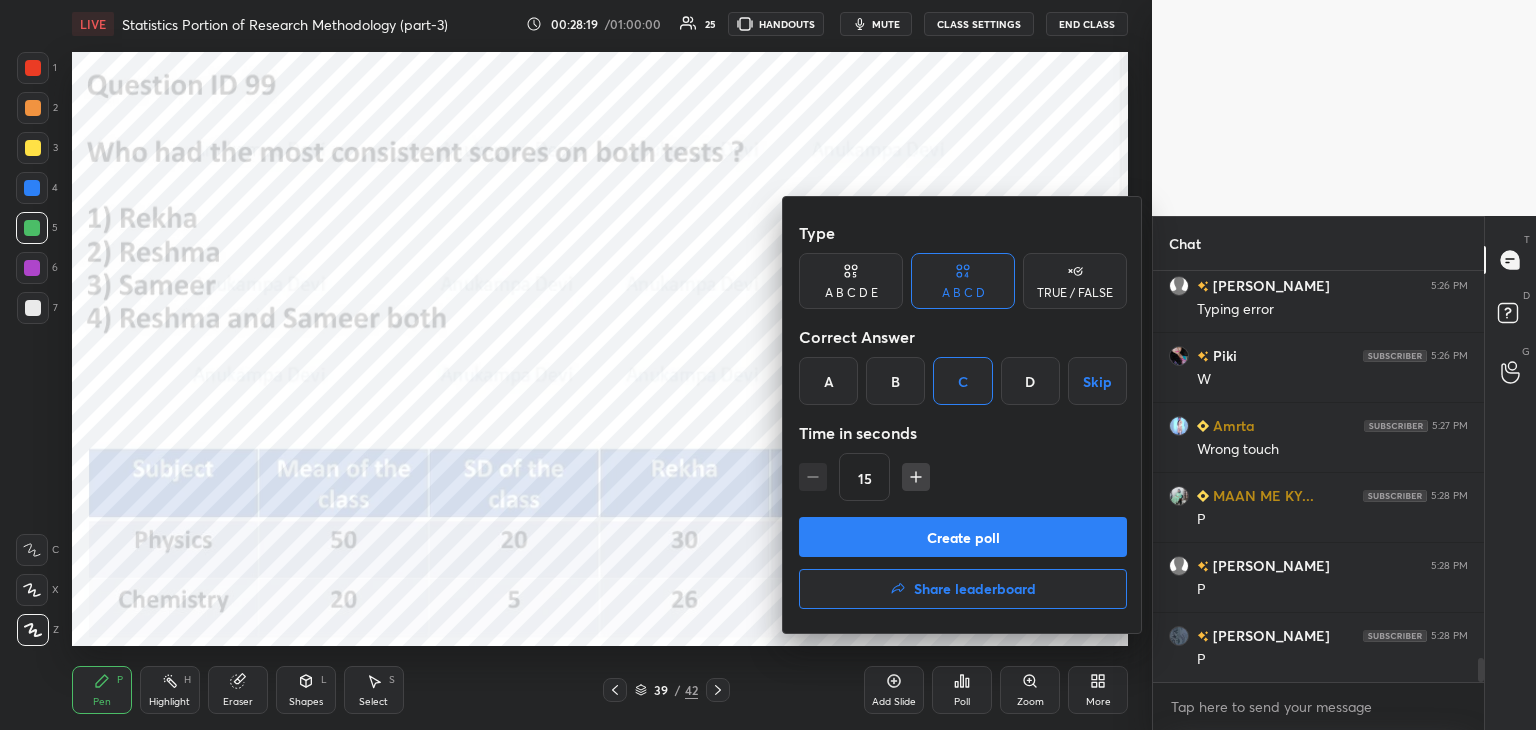 scroll, scrollTop: 365, scrollLeft: 325, axis: both 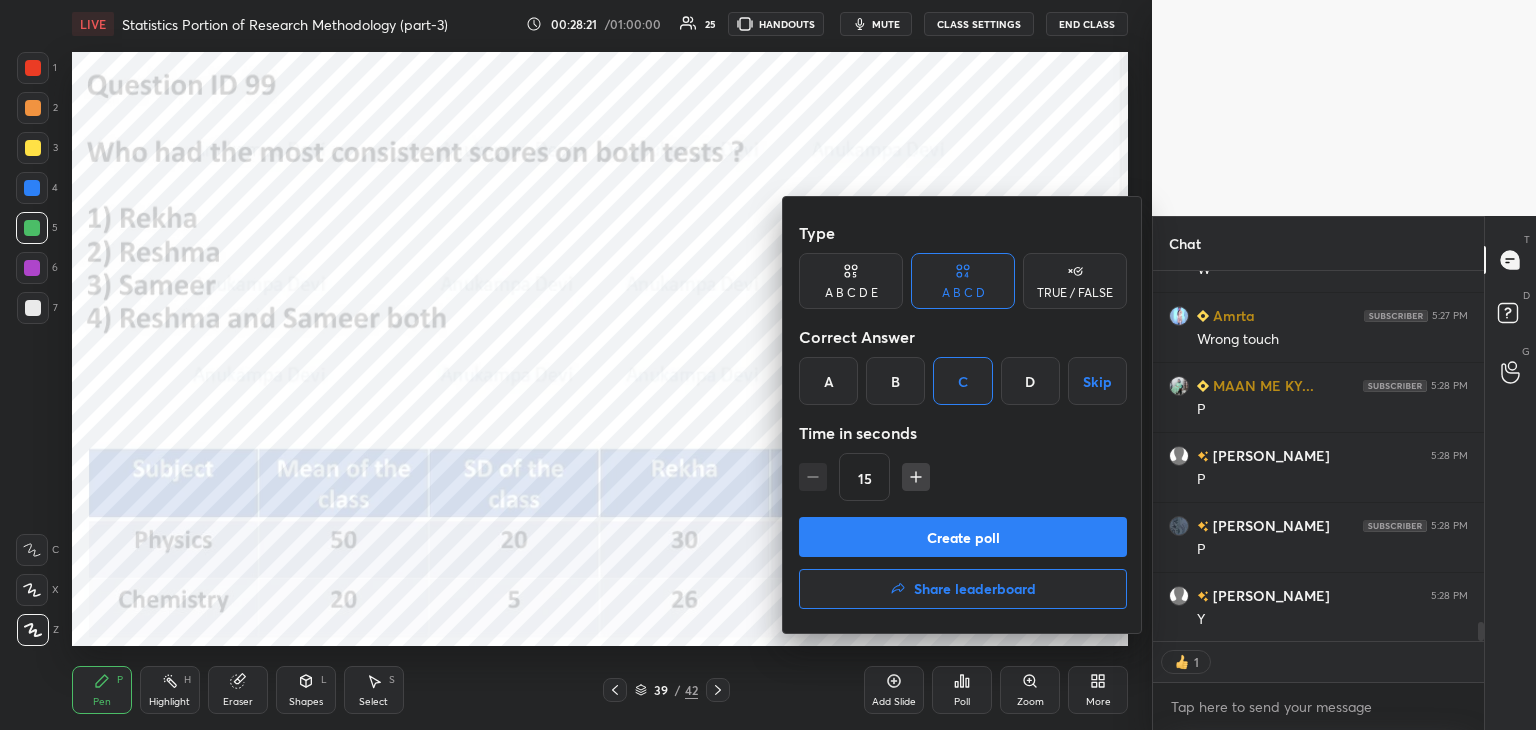 click on "Create poll" at bounding box center (963, 537) 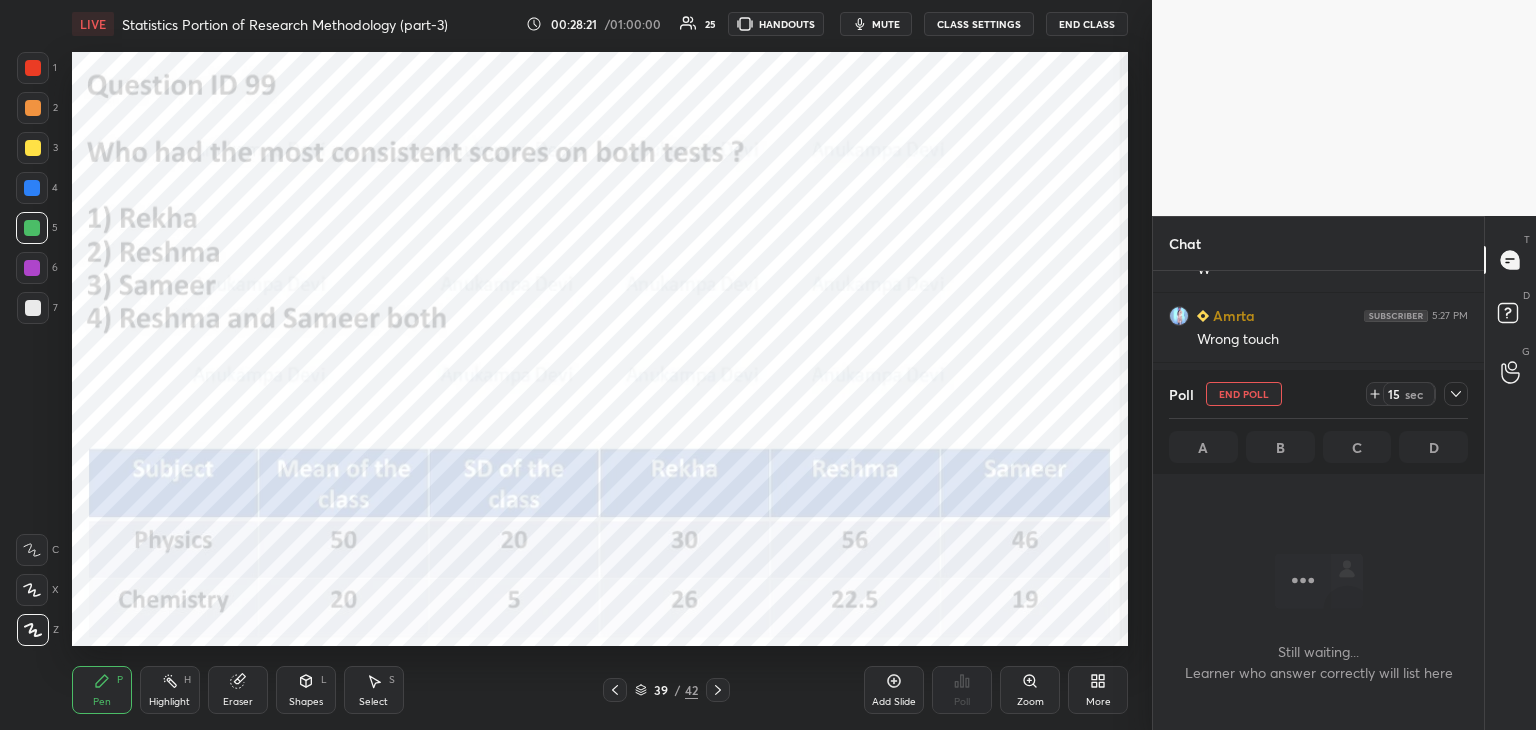 scroll, scrollTop: 317, scrollLeft: 325, axis: both 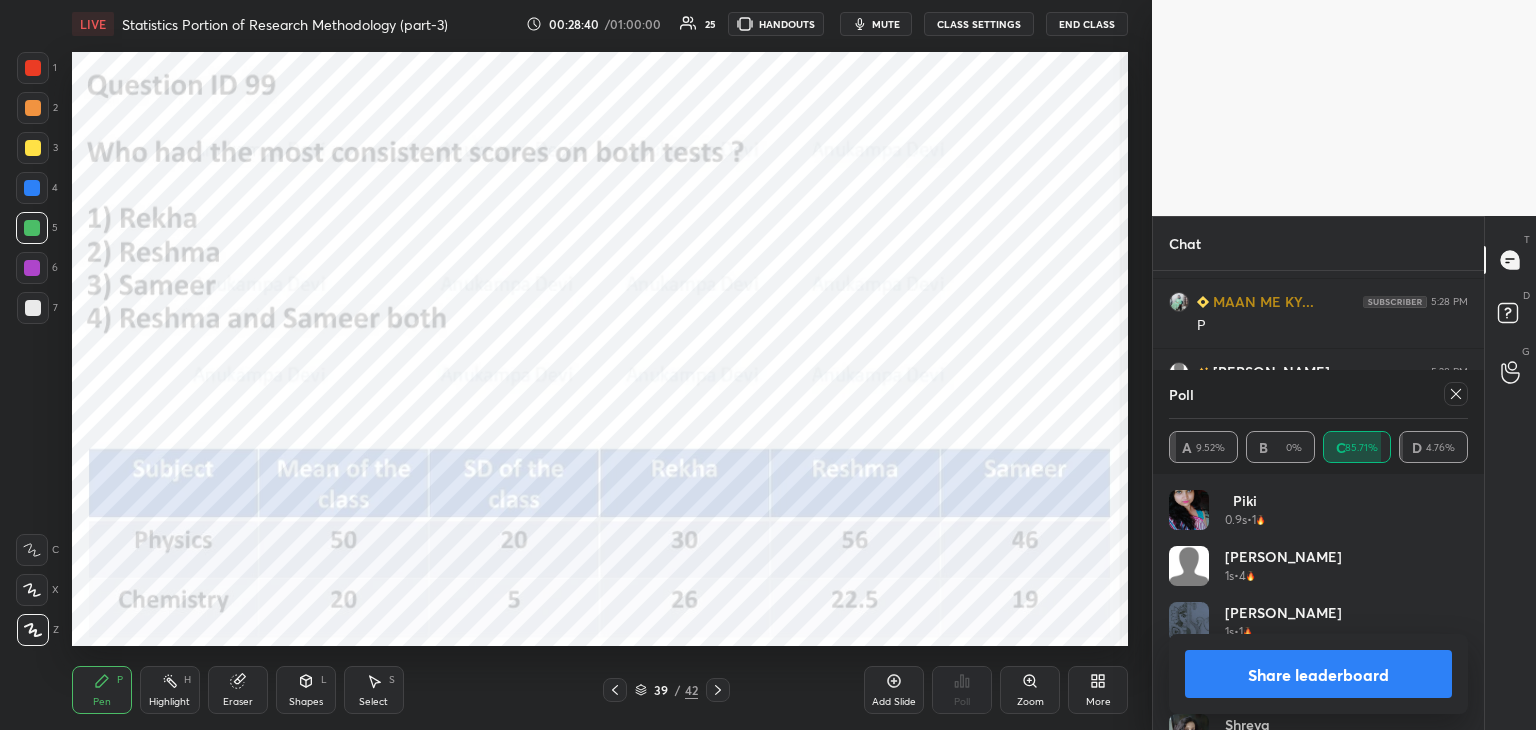 click 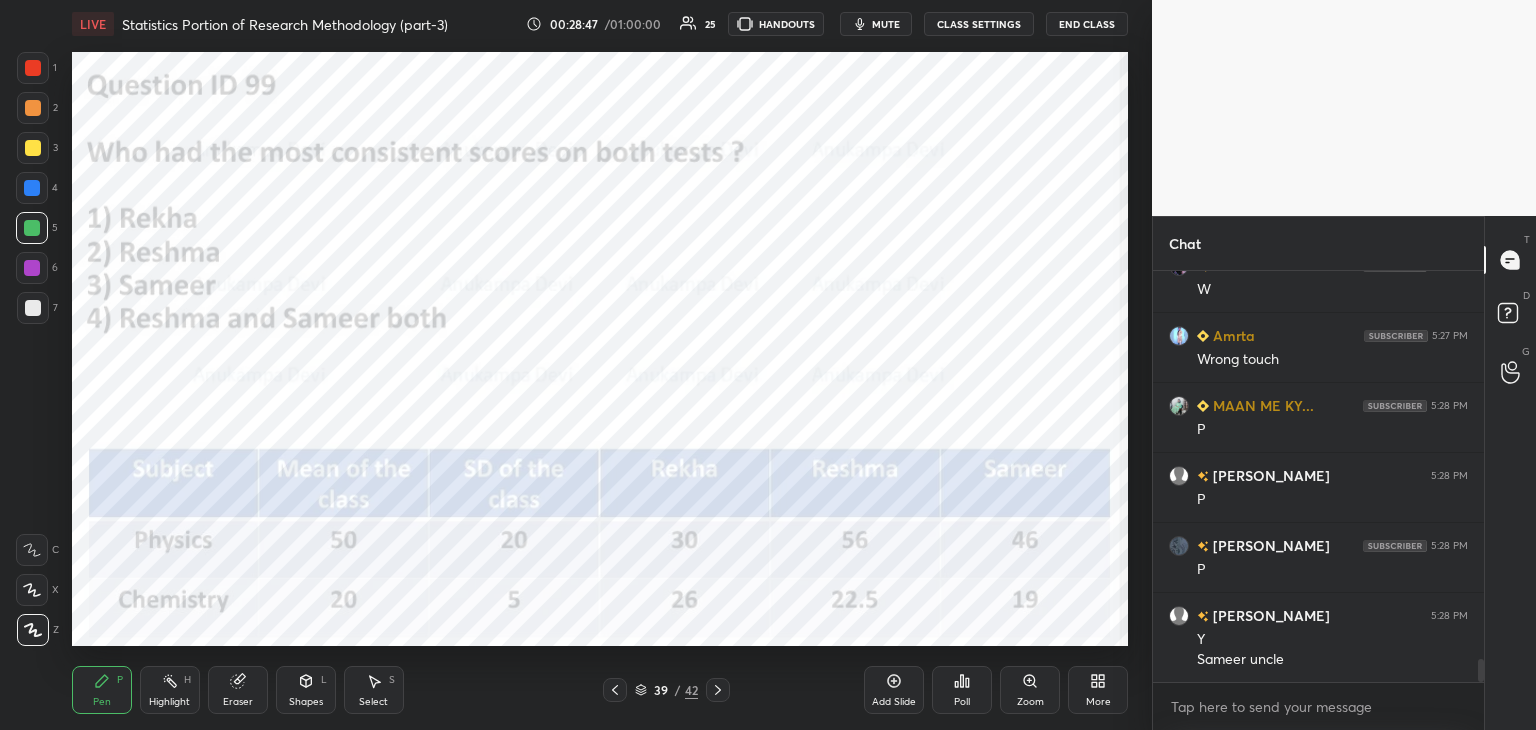drag, startPoint x: 722, startPoint y: 691, endPoint x: 690, endPoint y: 696, distance: 32.38827 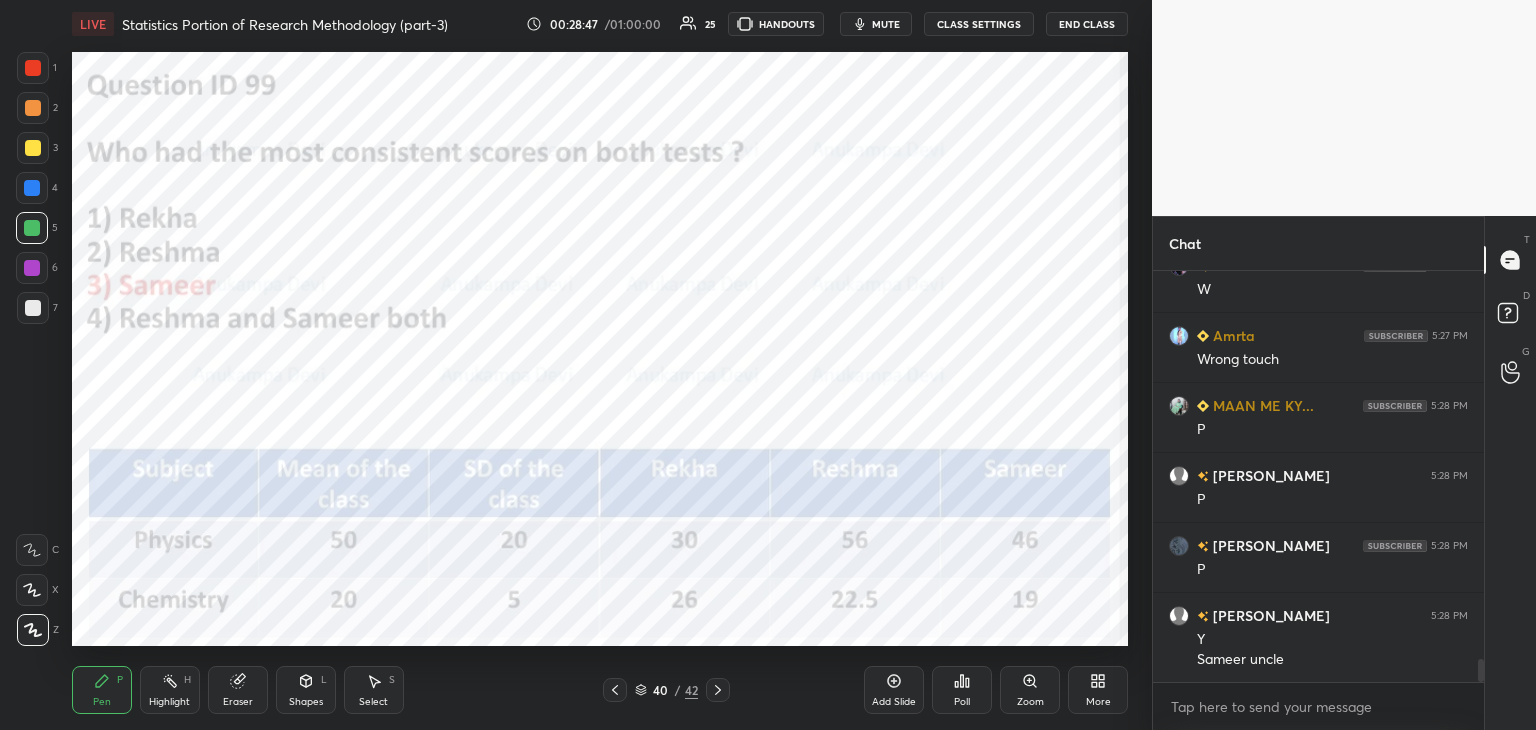 click 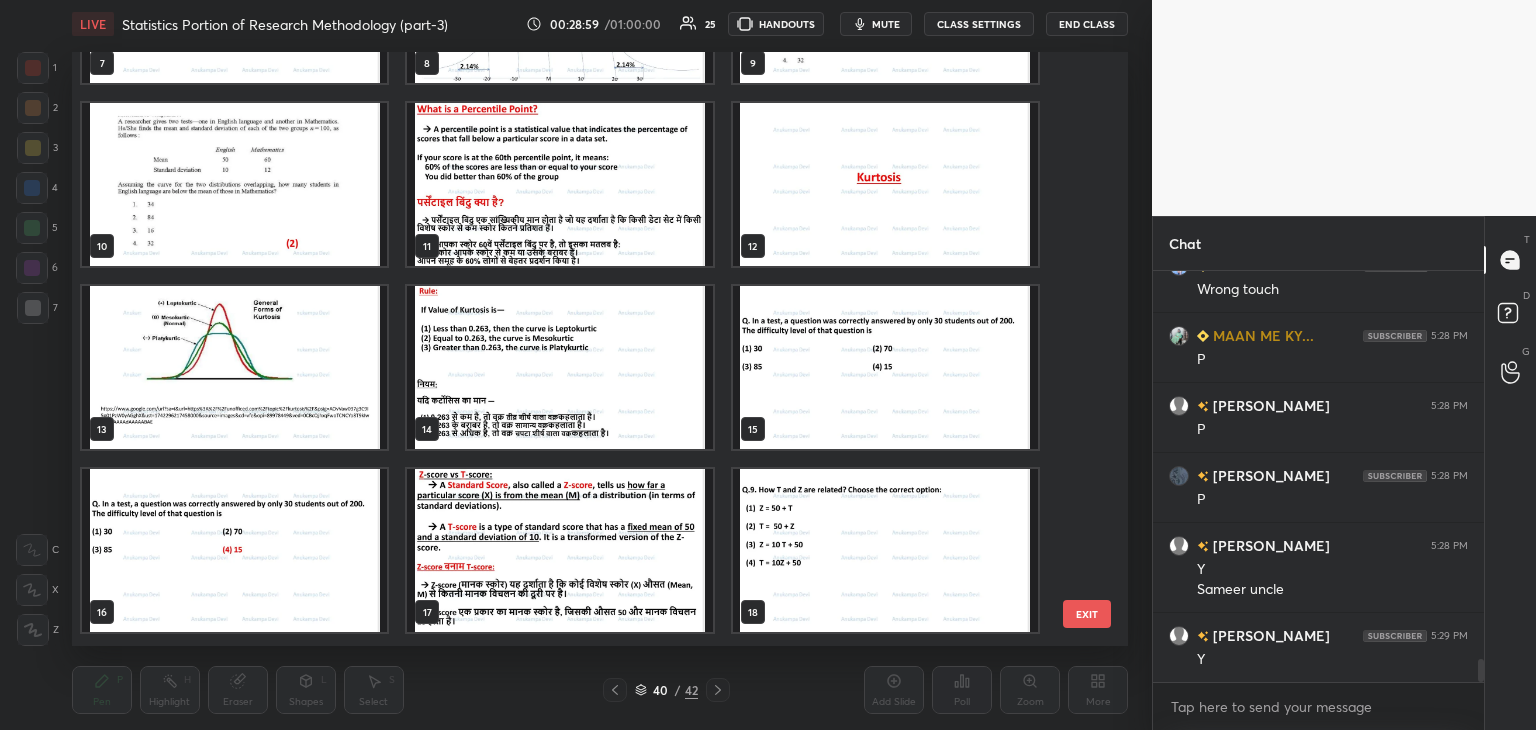 click at bounding box center [559, 184] 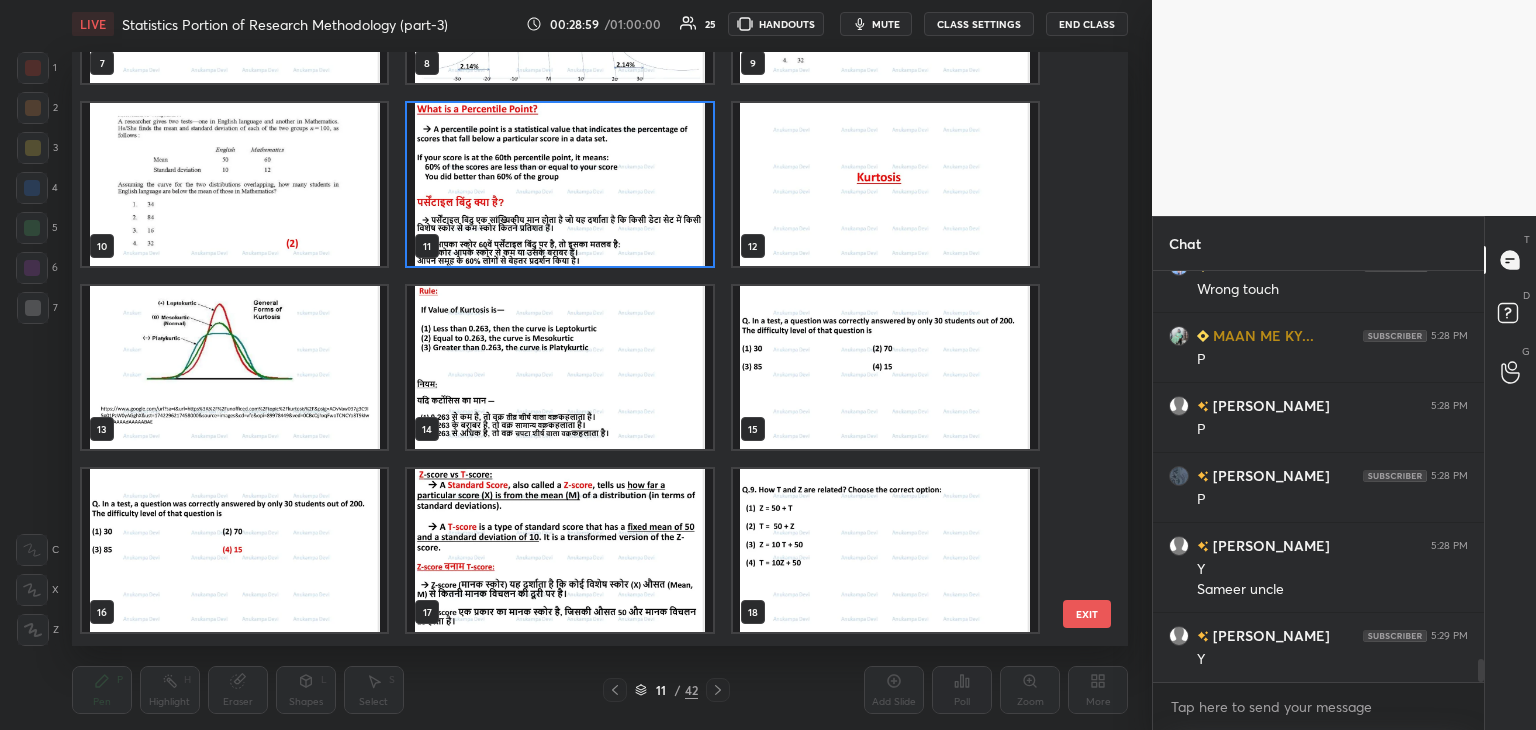 click at bounding box center [559, 184] 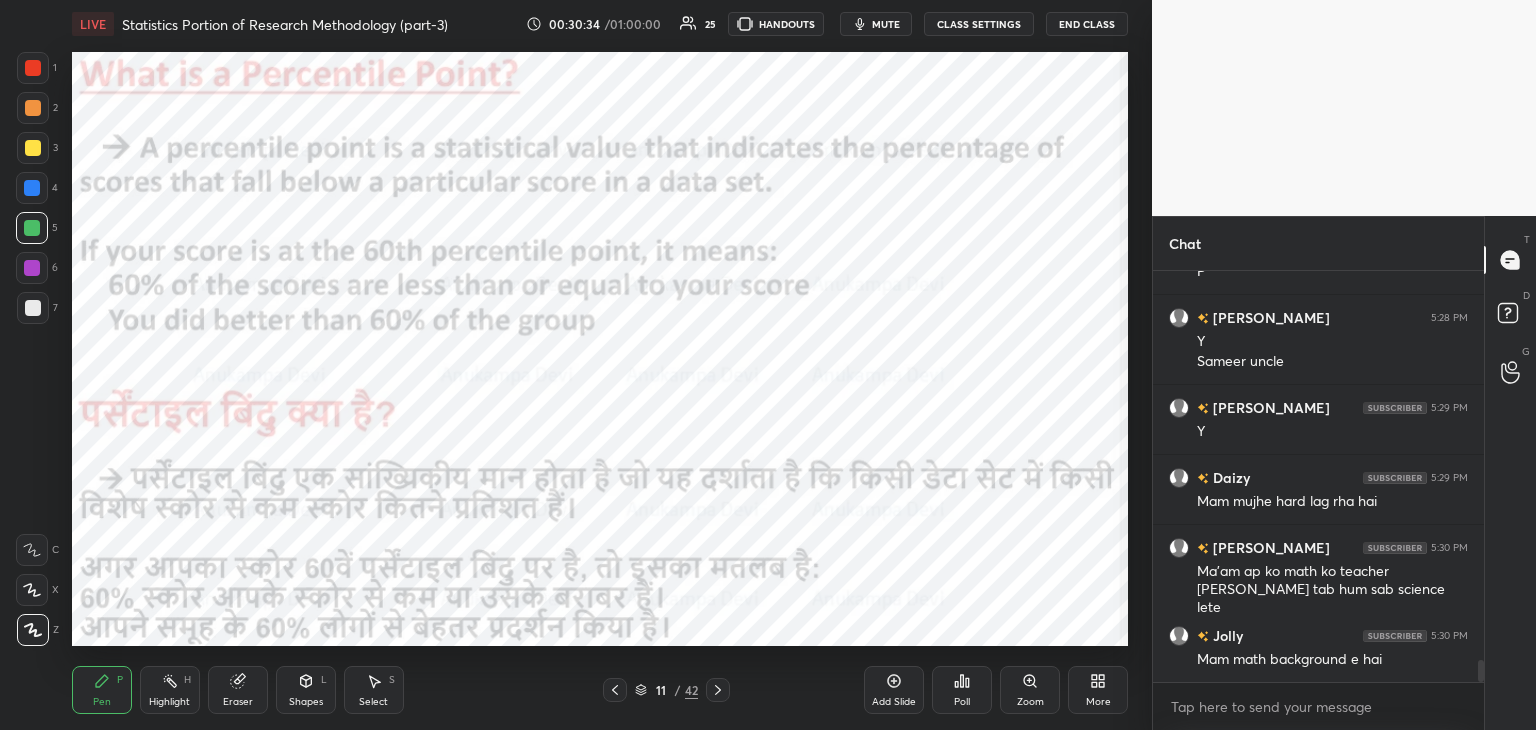 scroll, scrollTop: 7228, scrollLeft: 0, axis: vertical 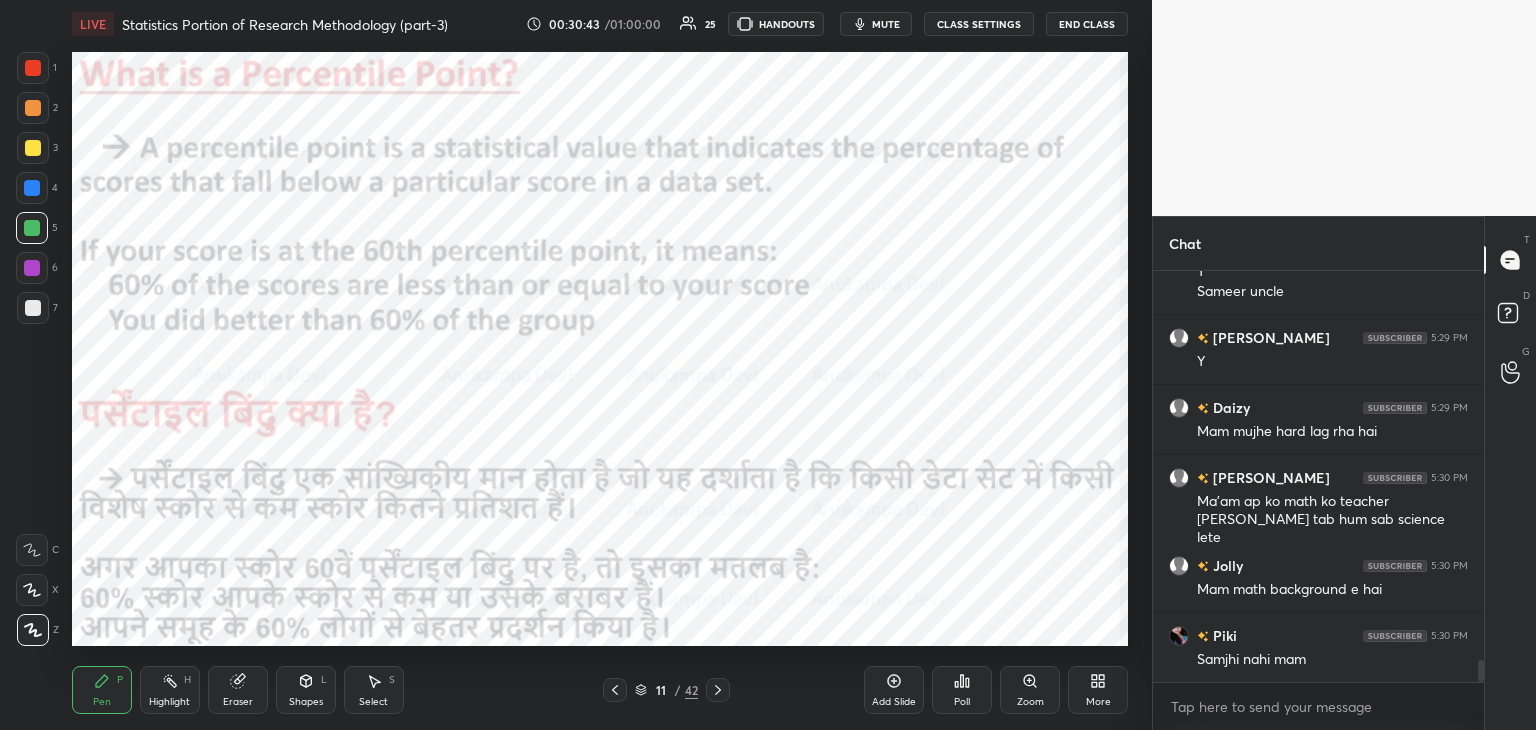 click 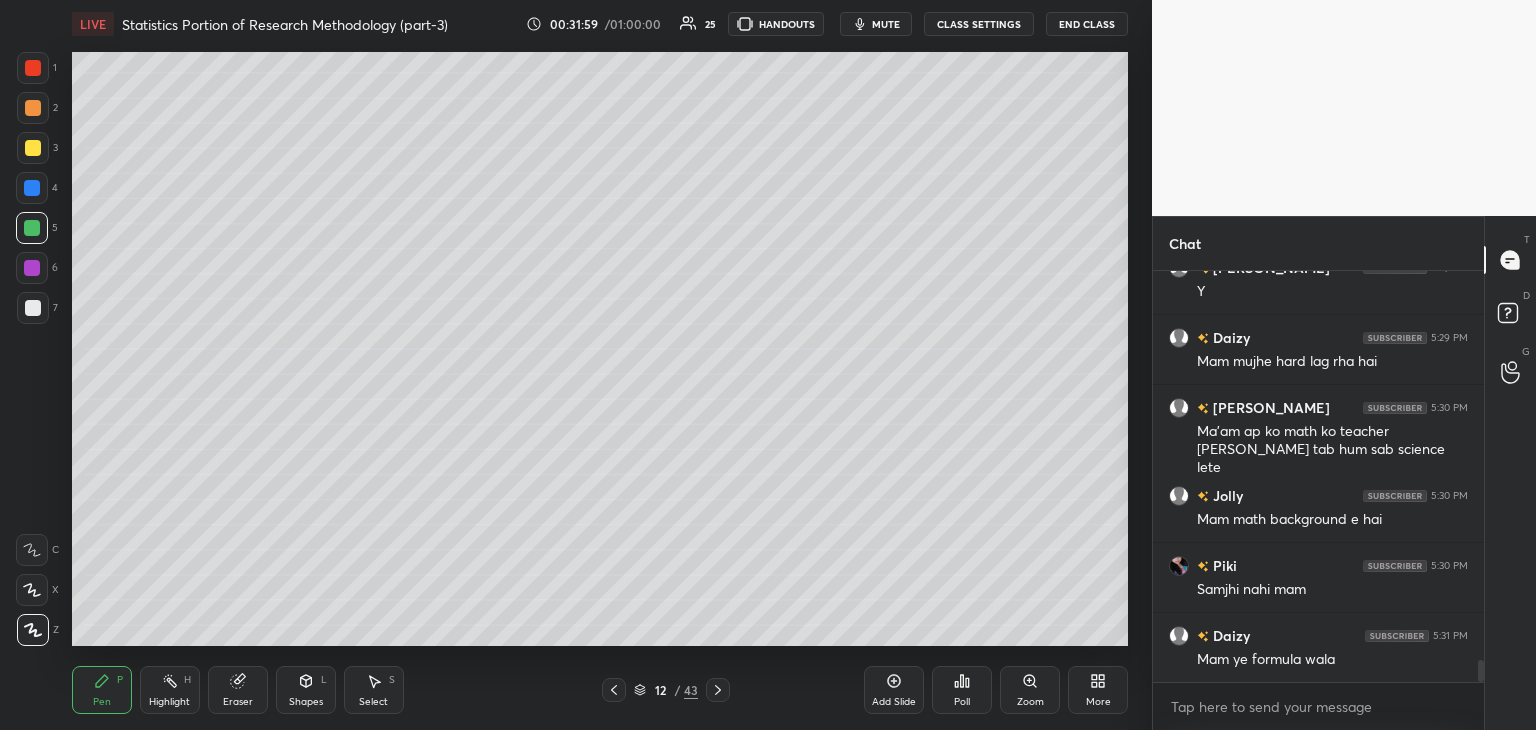 scroll, scrollTop: 7368, scrollLeft: 0, axis: vertical 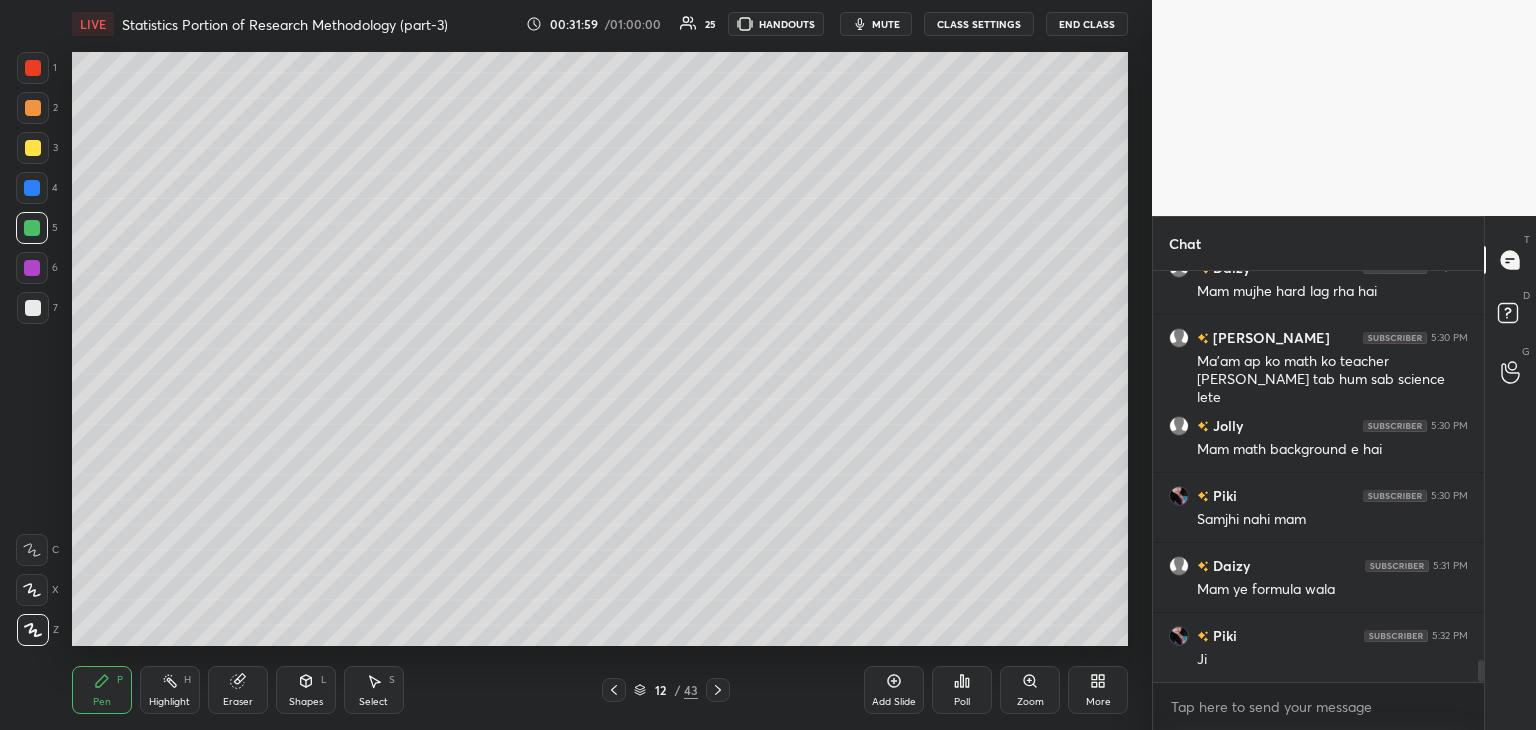 drag, startPoint x: 611, startPoint y: 691, endPoint x: 636, endPoint y: 689, distance: 25.079872 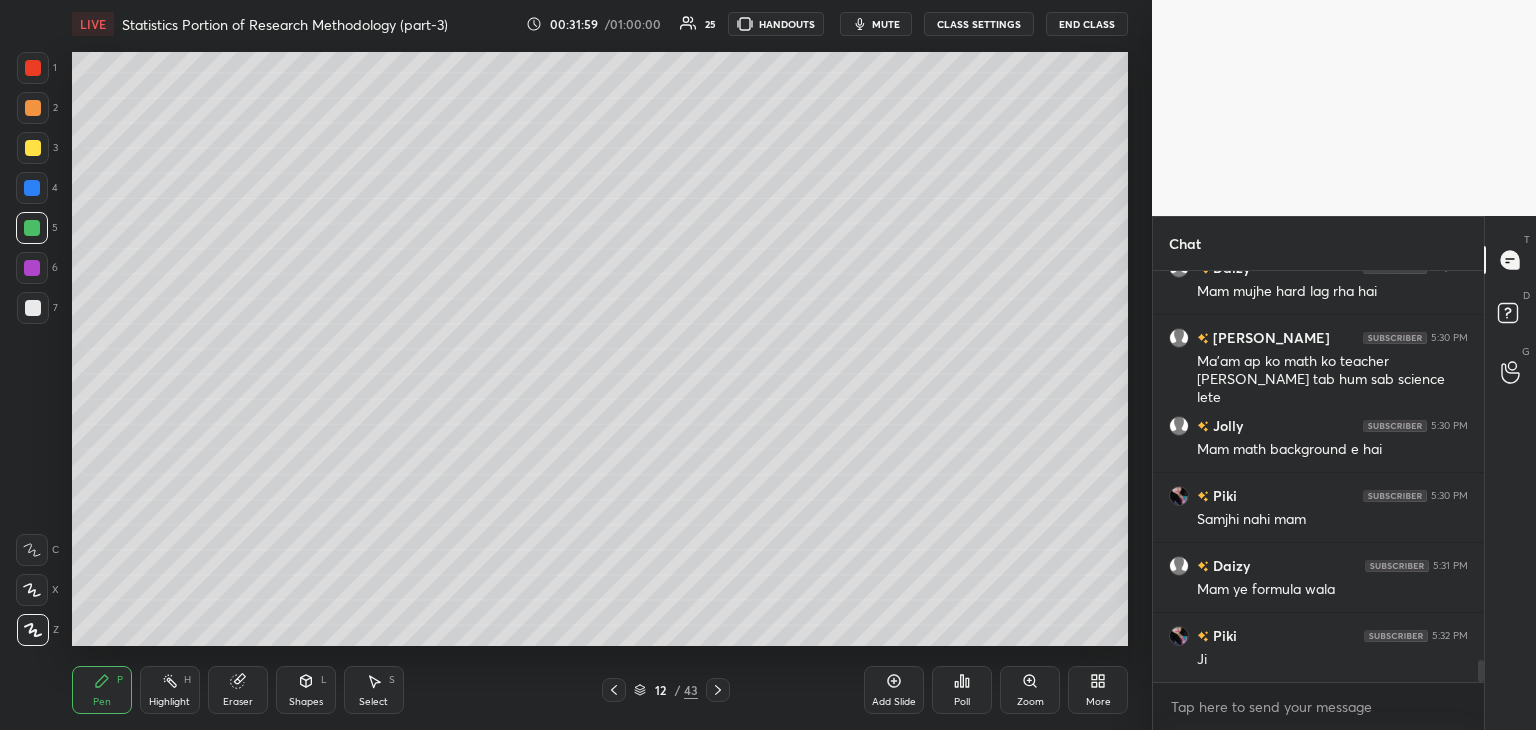 click 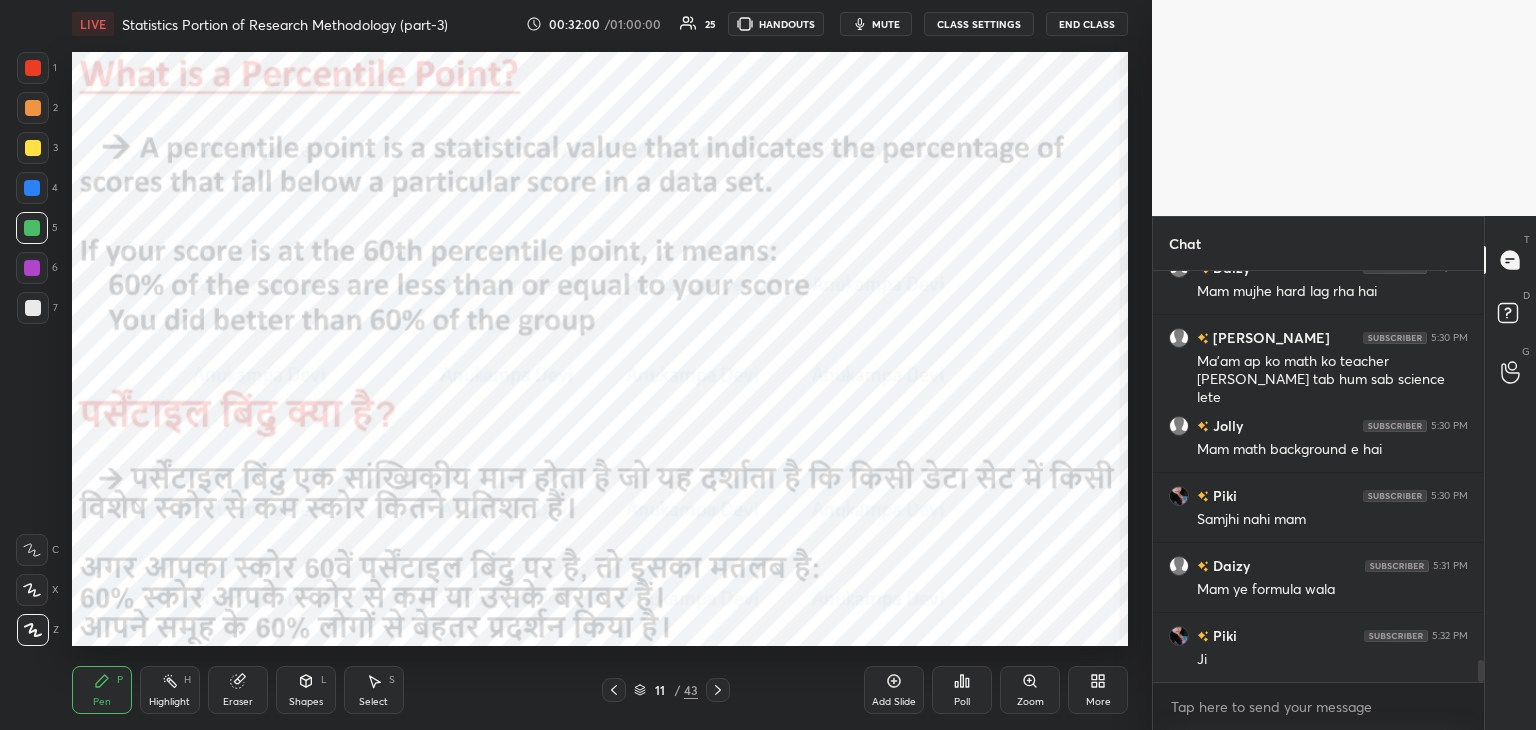 click 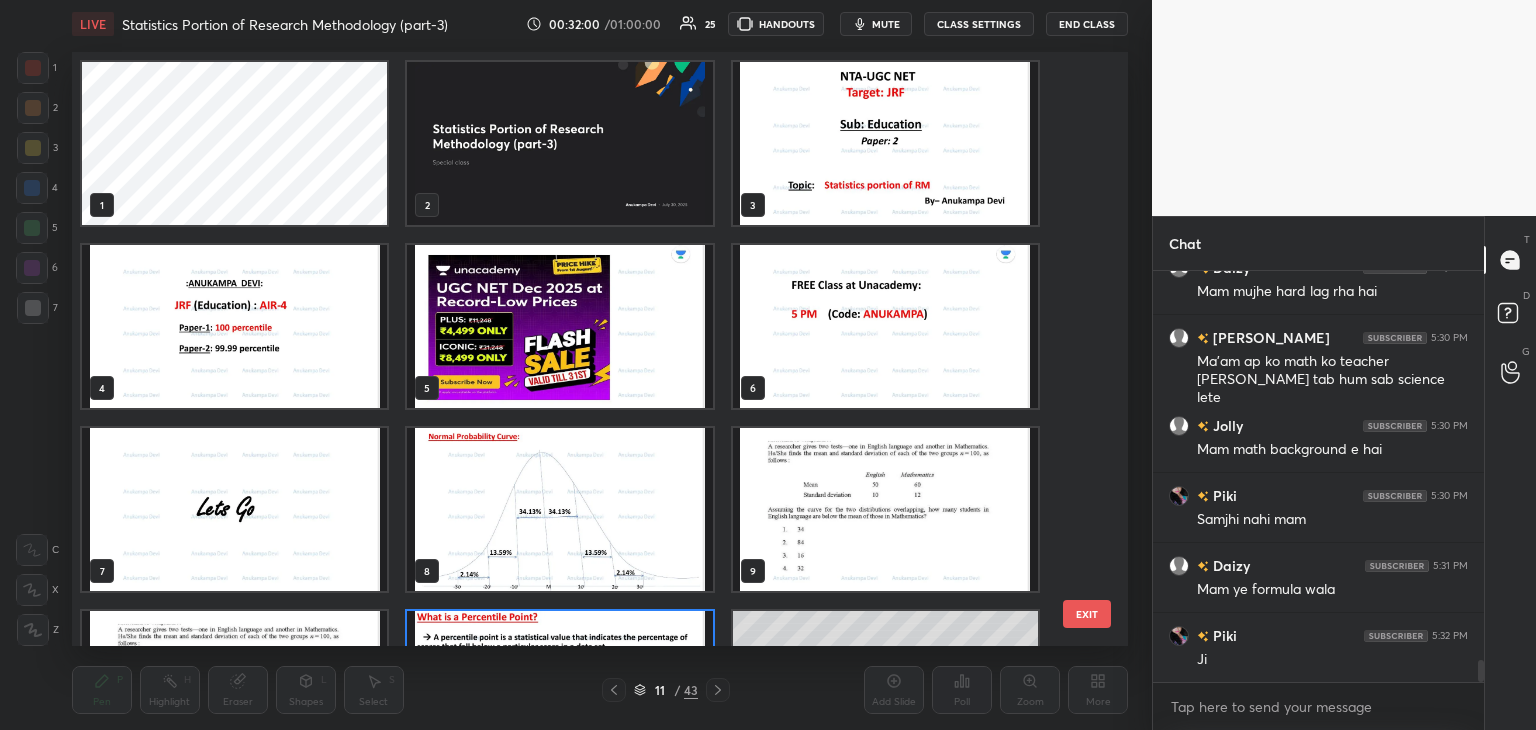 scroll, scrollTop: 138, scrollLeft: 0, axis: vertical 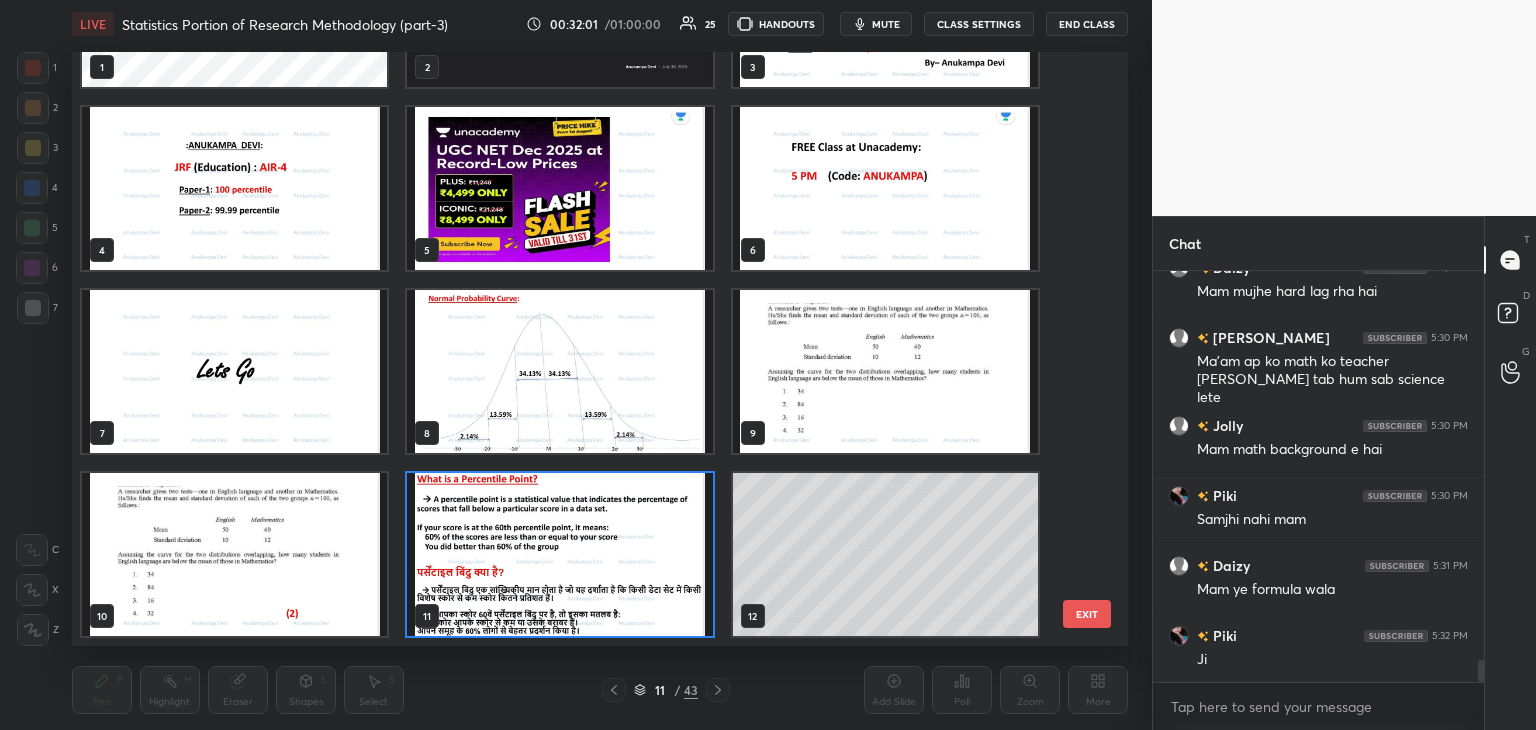 click on "mute" at bounding box center (886, 24) 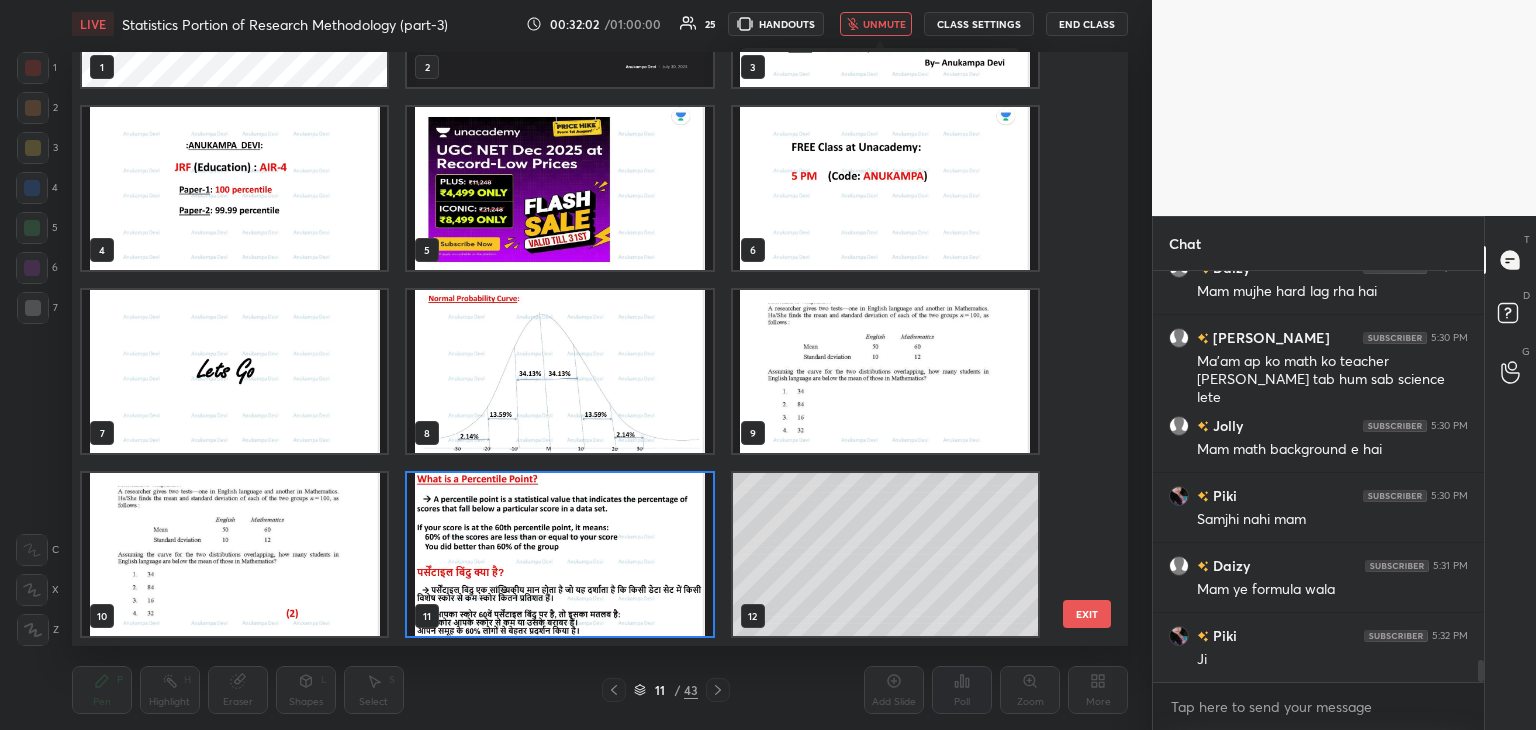 click on "unmute" at bounding box center [884, 24] 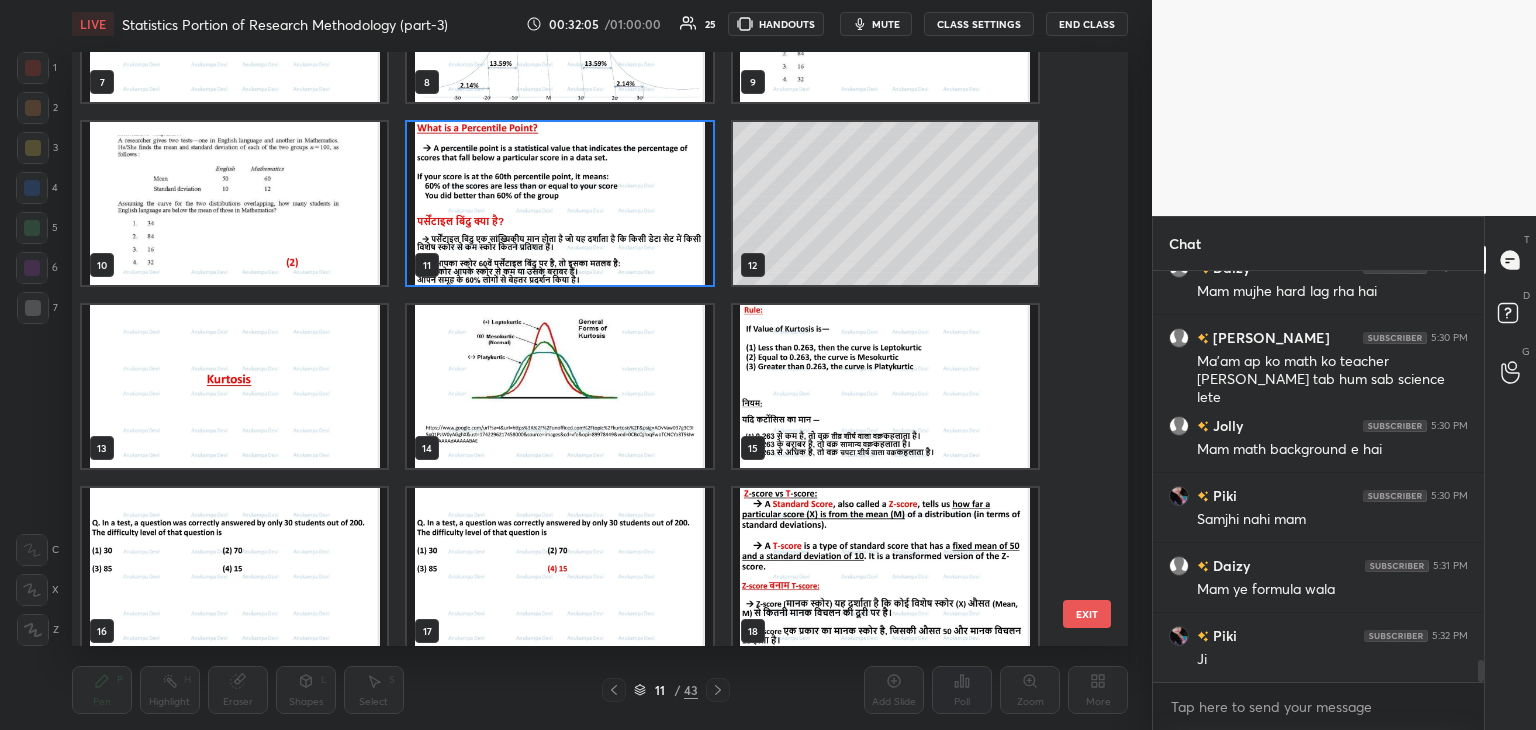 scroll, scrollTop: 497, scrollLeft: 0, axis: vertical 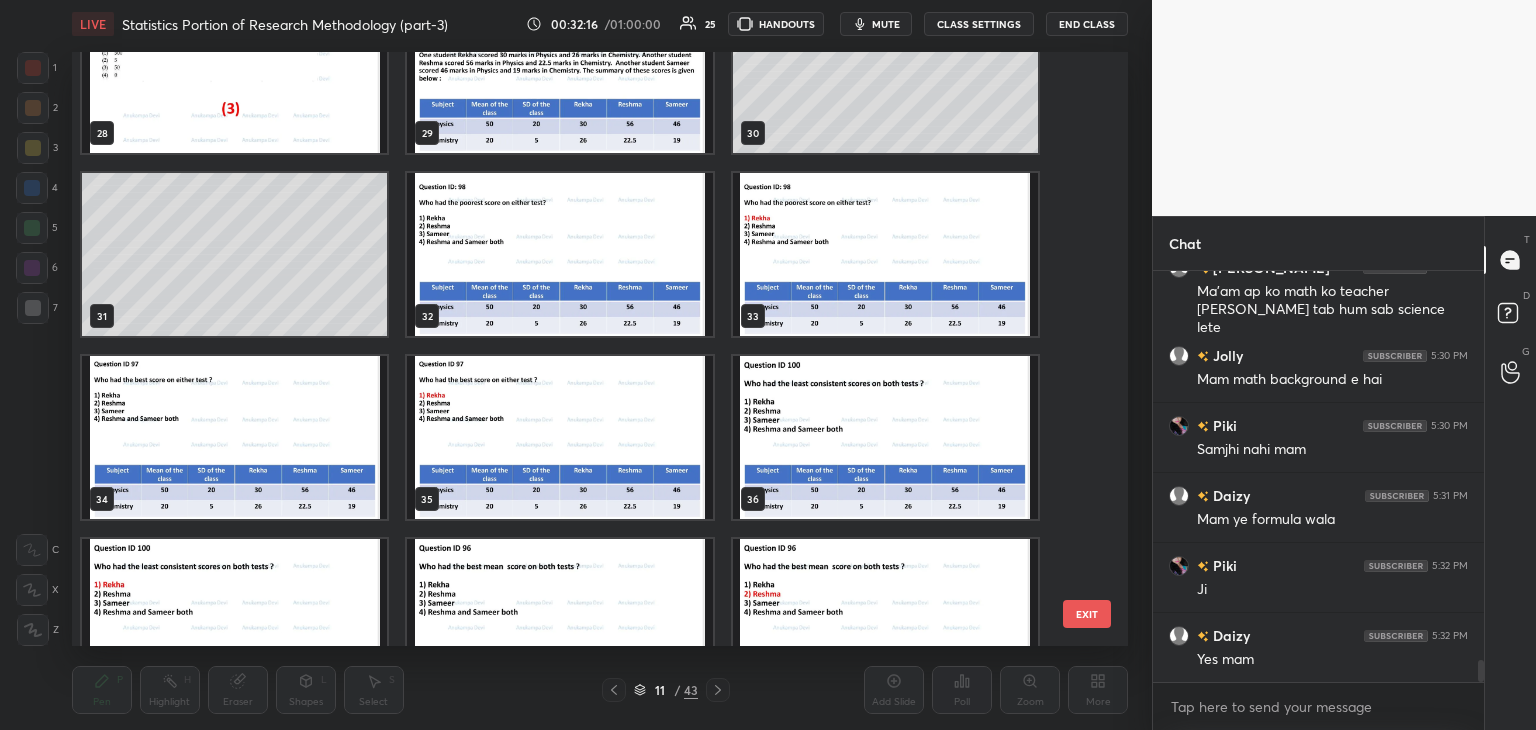 click at bounding box center (559, 71) 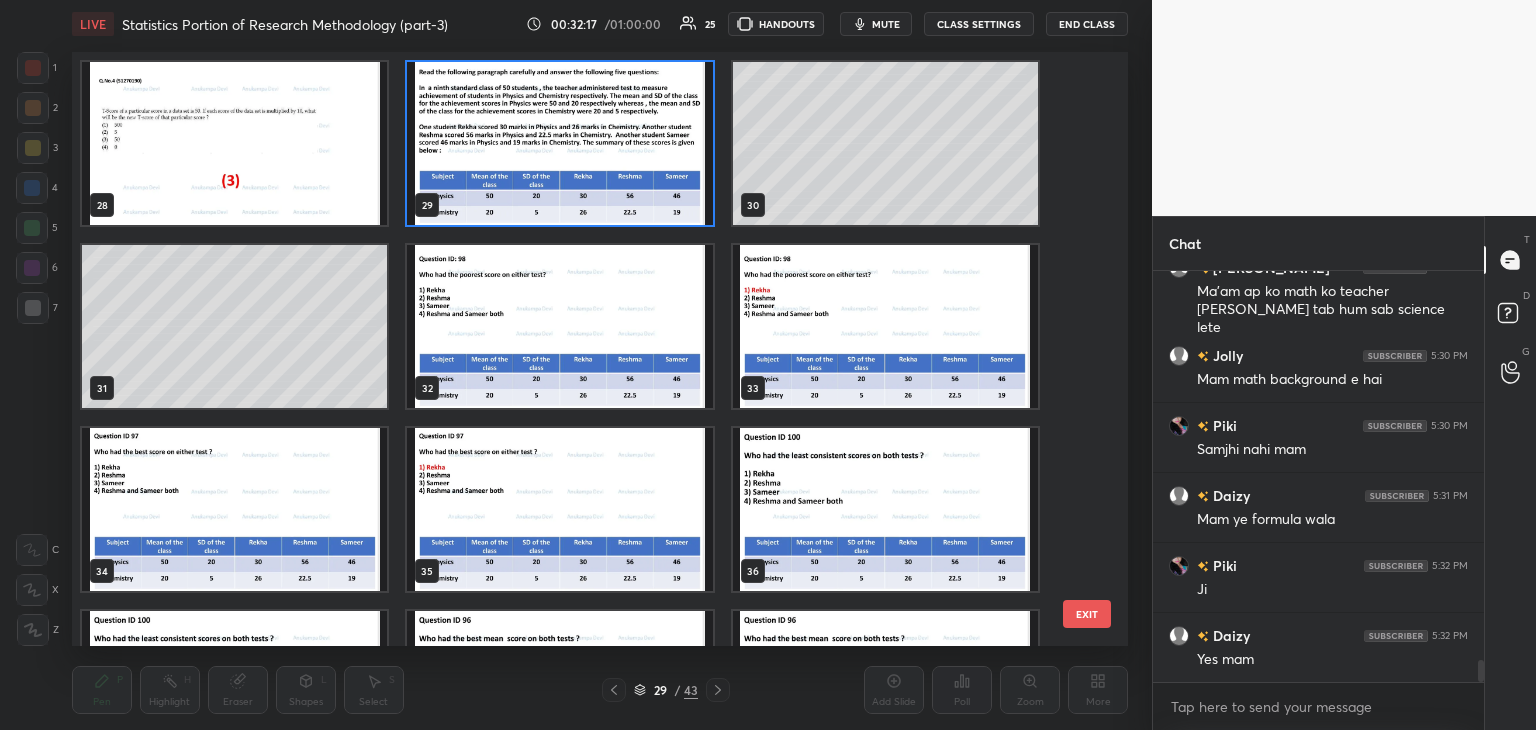 click on "28 29 30 31 32 33 34 35 36 37 38 39 40 41 42" at bounding box center [582, 349] 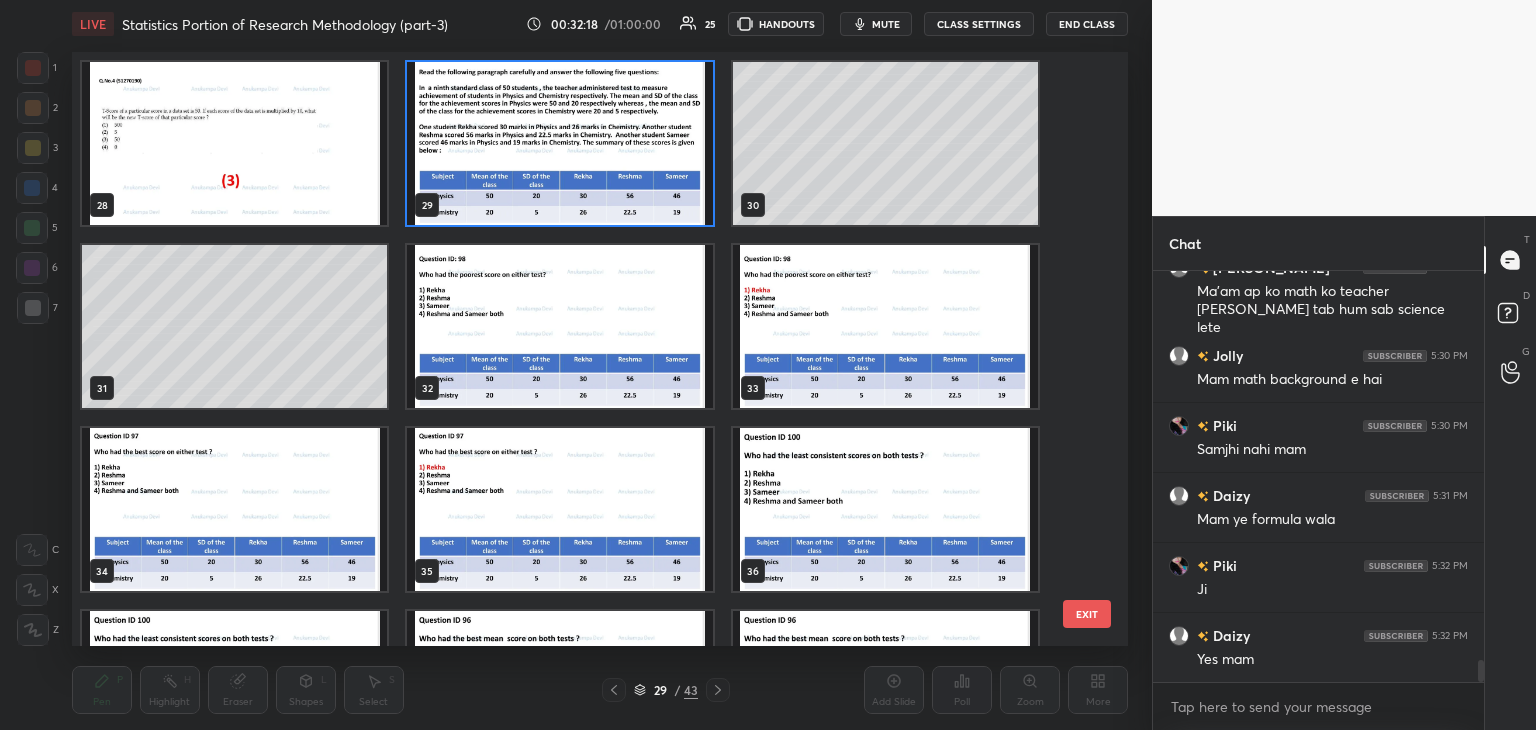 click at bounding box center (559, 143) 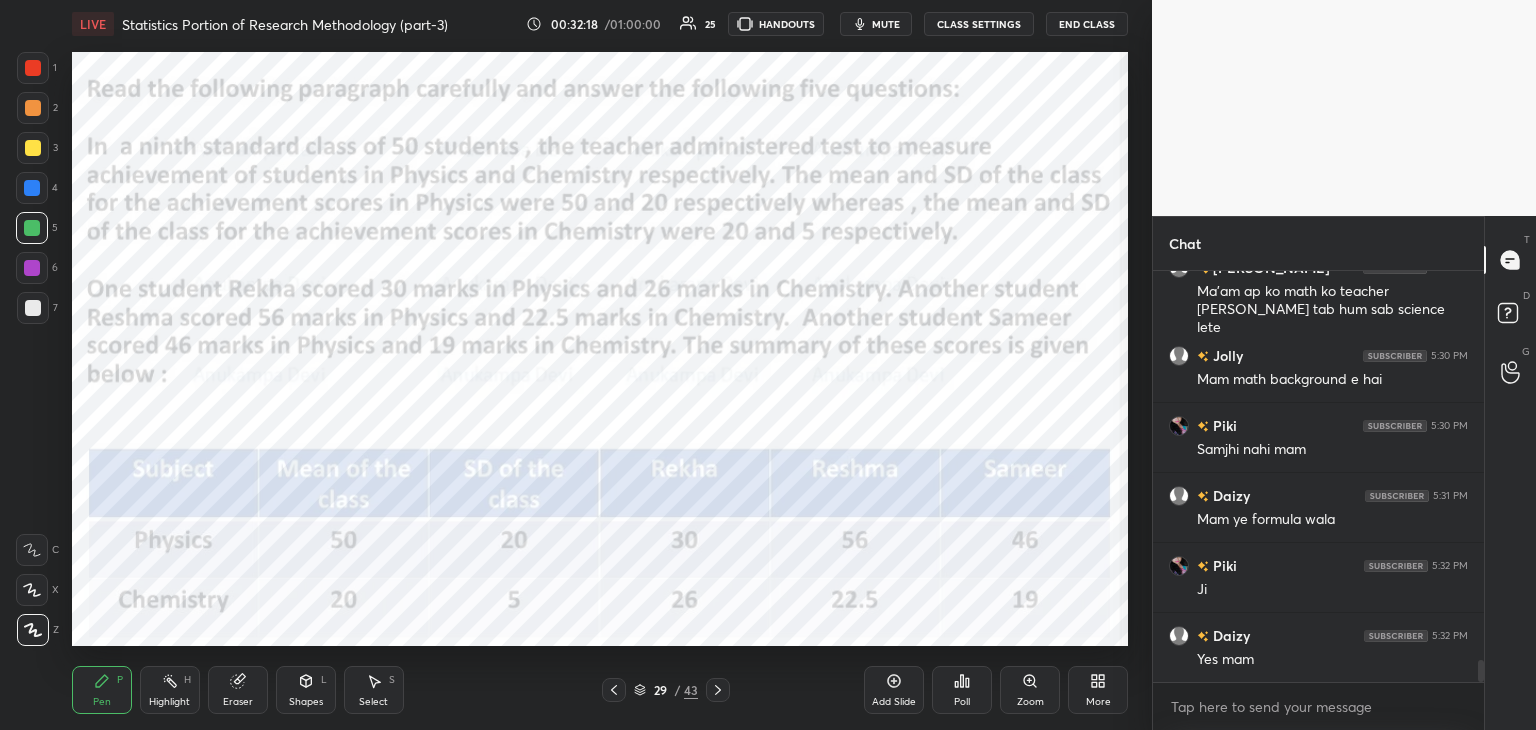 click at bounding box center [559, 143] 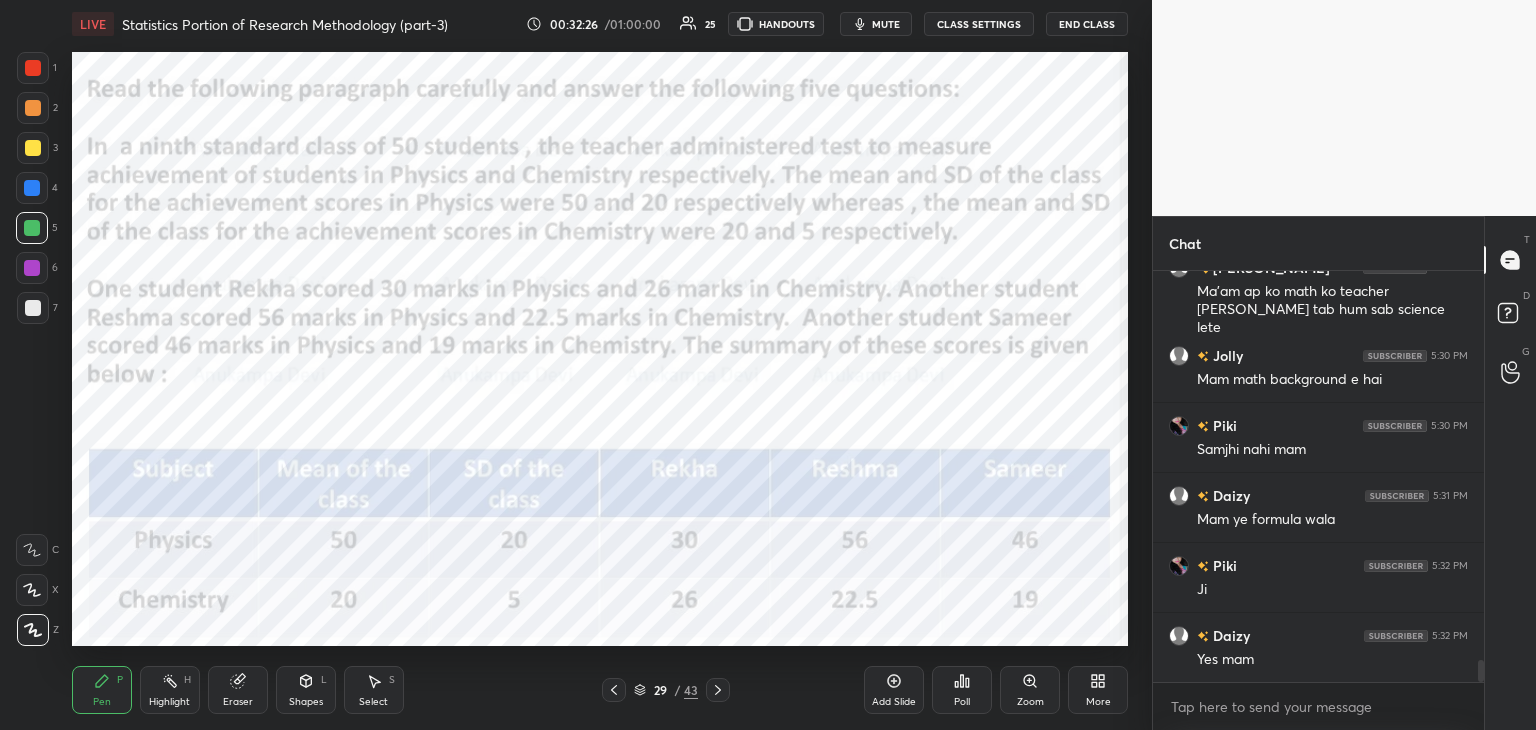 click 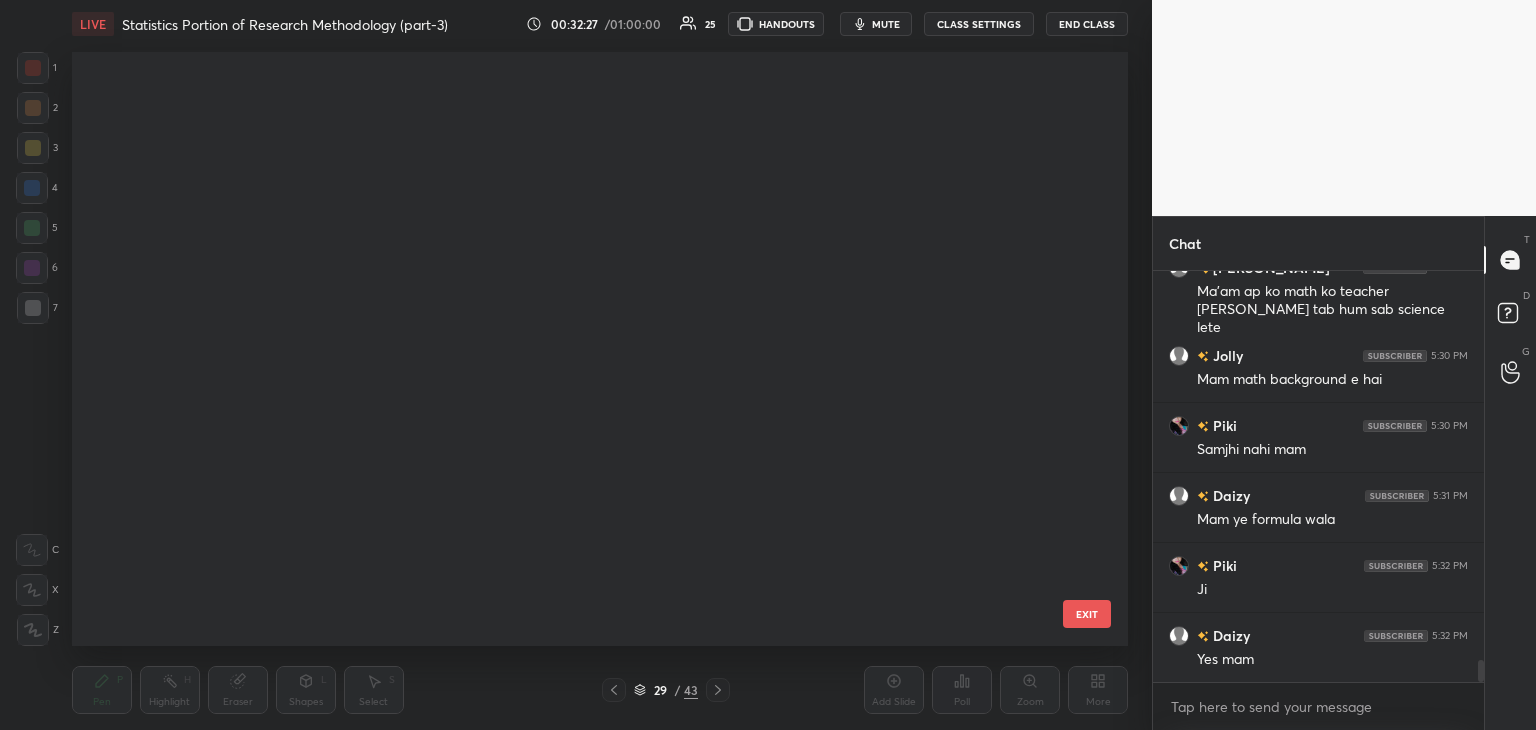 scroll, scrollTop: 1236, scrollLeft: 0, axis: vertical 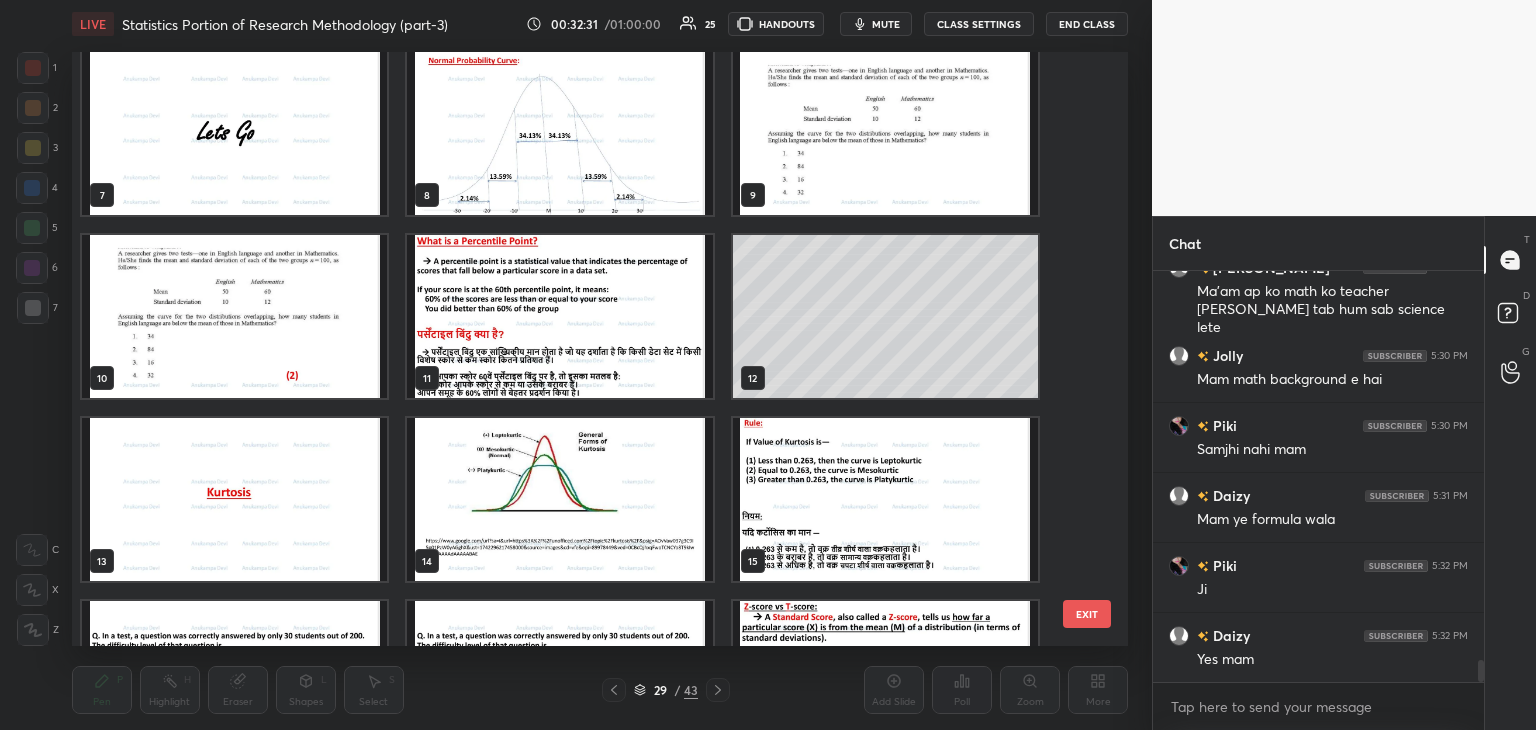 click at bounding box center (885, 133) 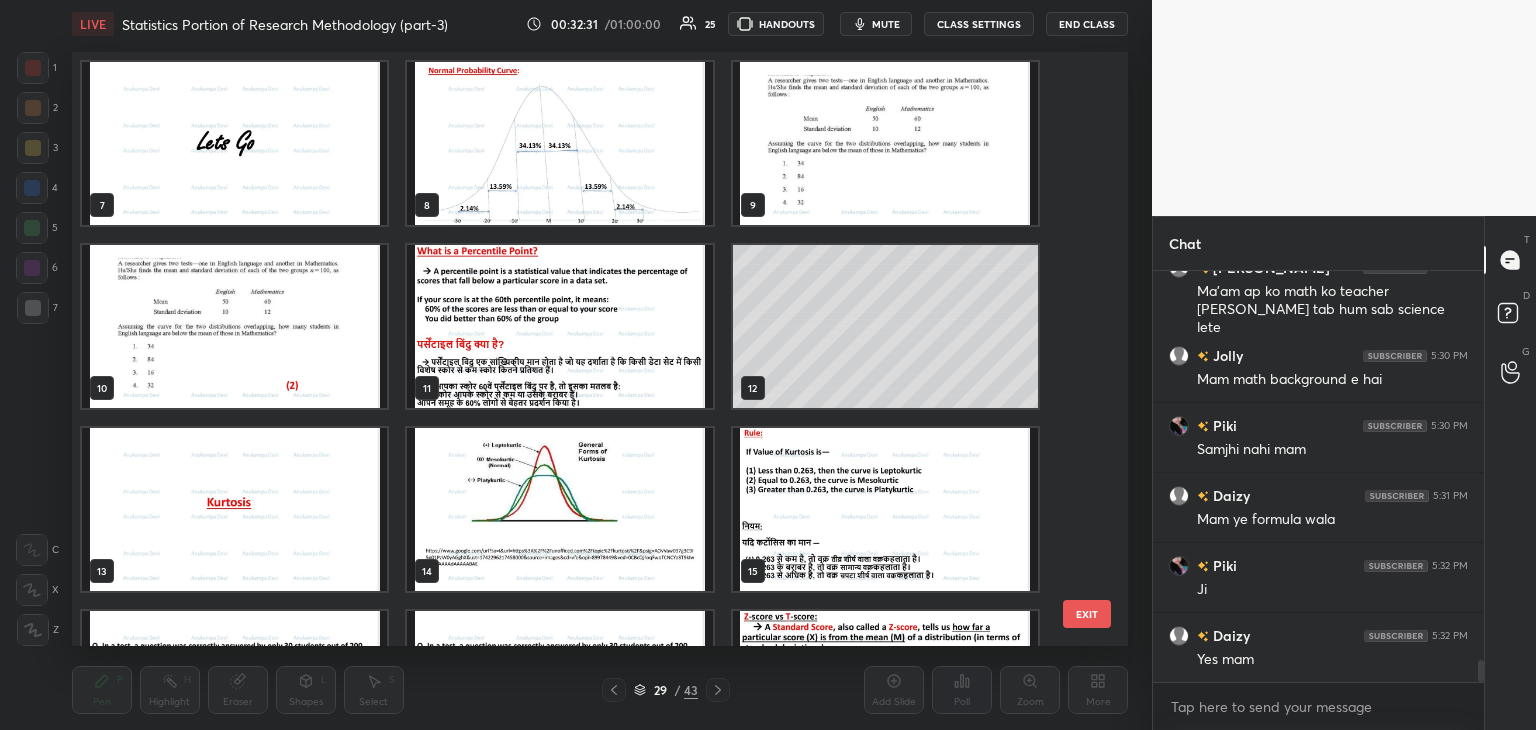 click on "7 8 9 10 11 12 13 14 15 16 17 18 19 20 21" at bounding box center [582, 349] 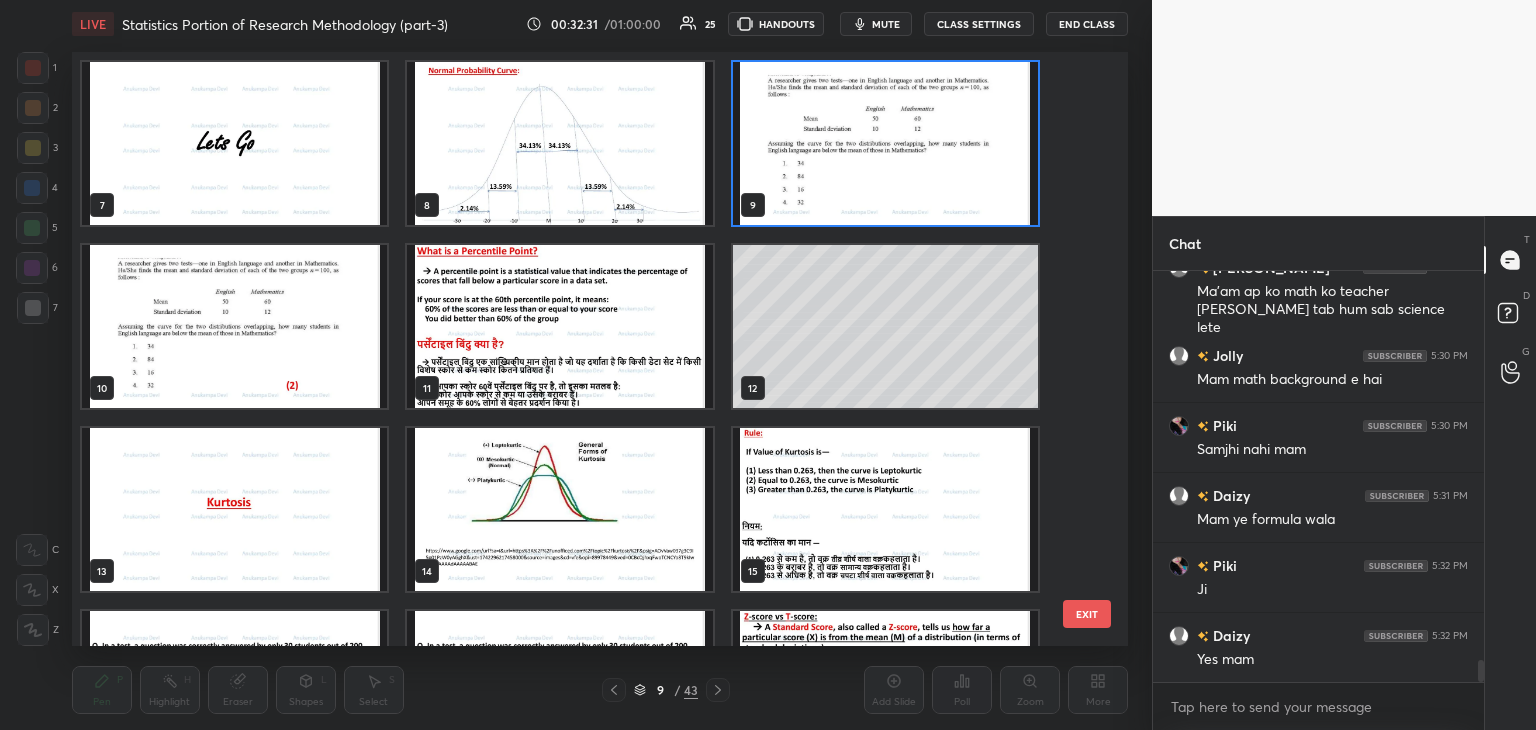 click at bounding box center [885, 143] 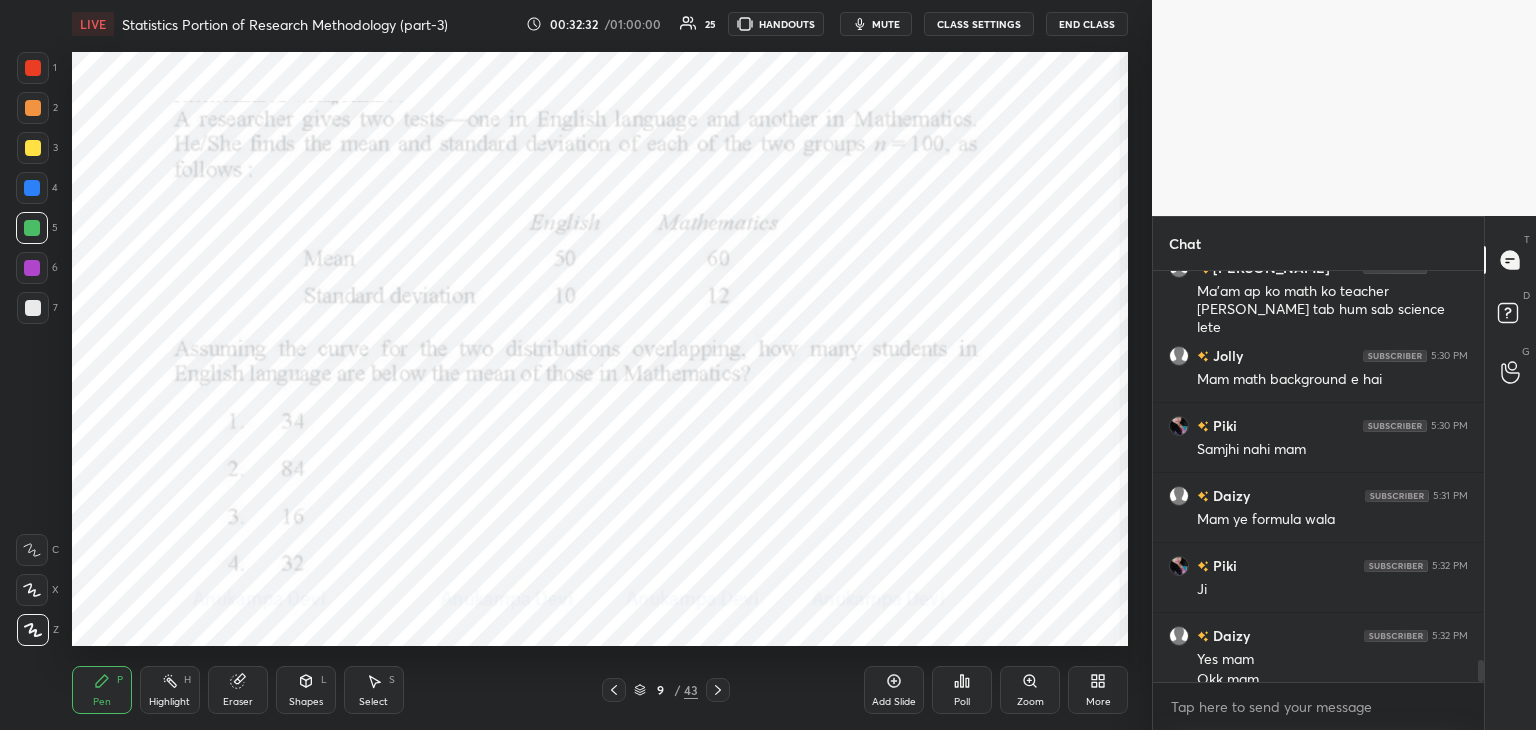 scroll, scrollTop: 7458, scrollLeft: 0, axis: vertical 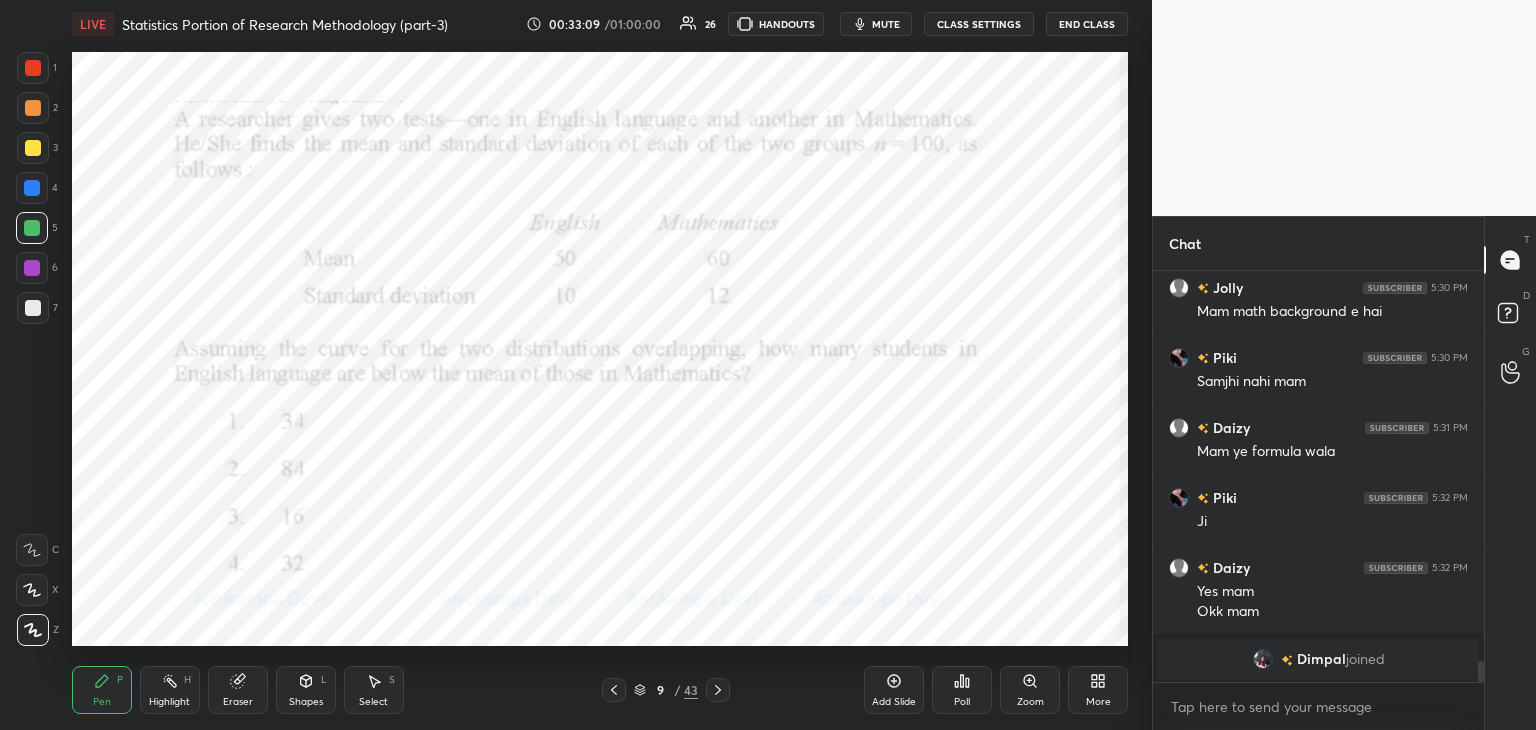 click 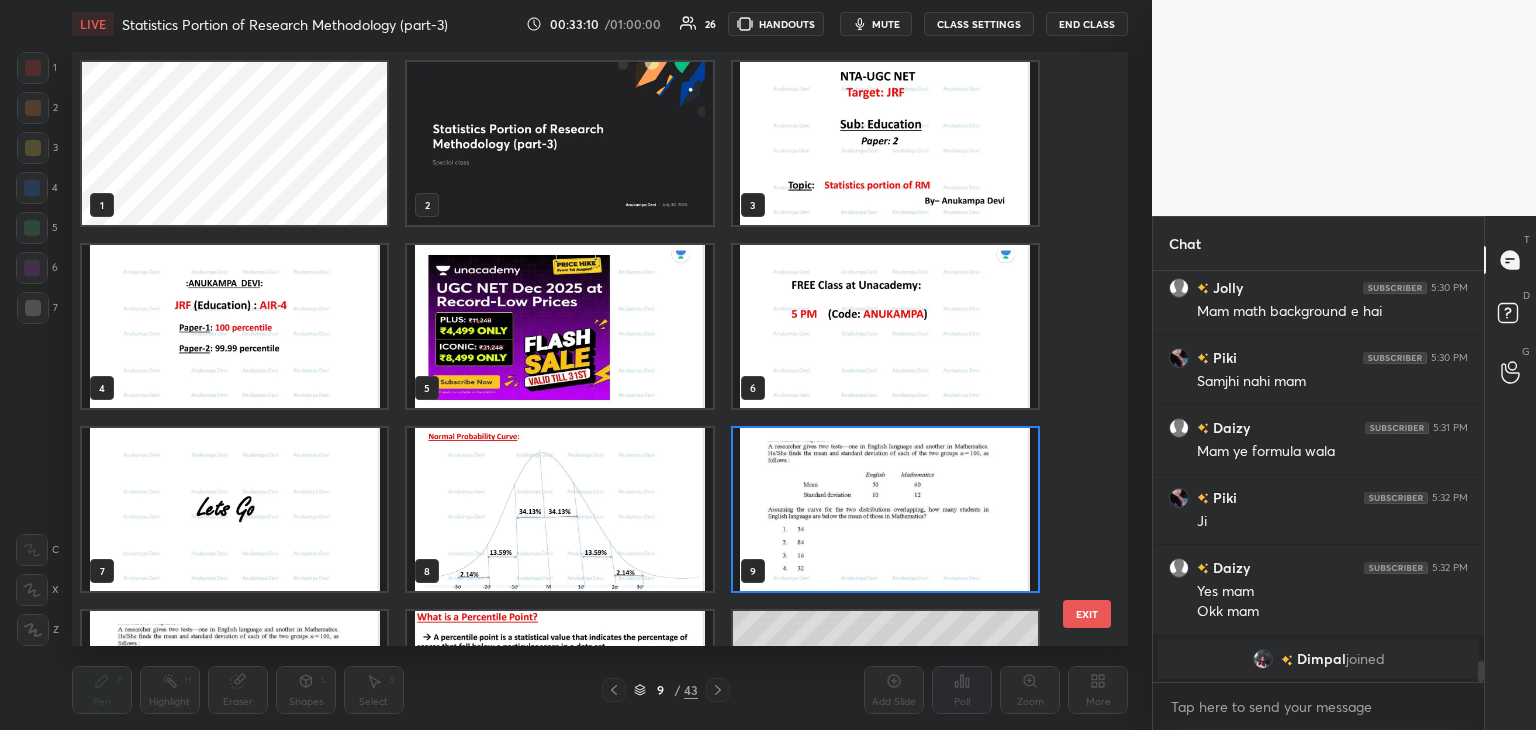 scroll, scrollTop: 6, scrollLeft: 10, axis: both 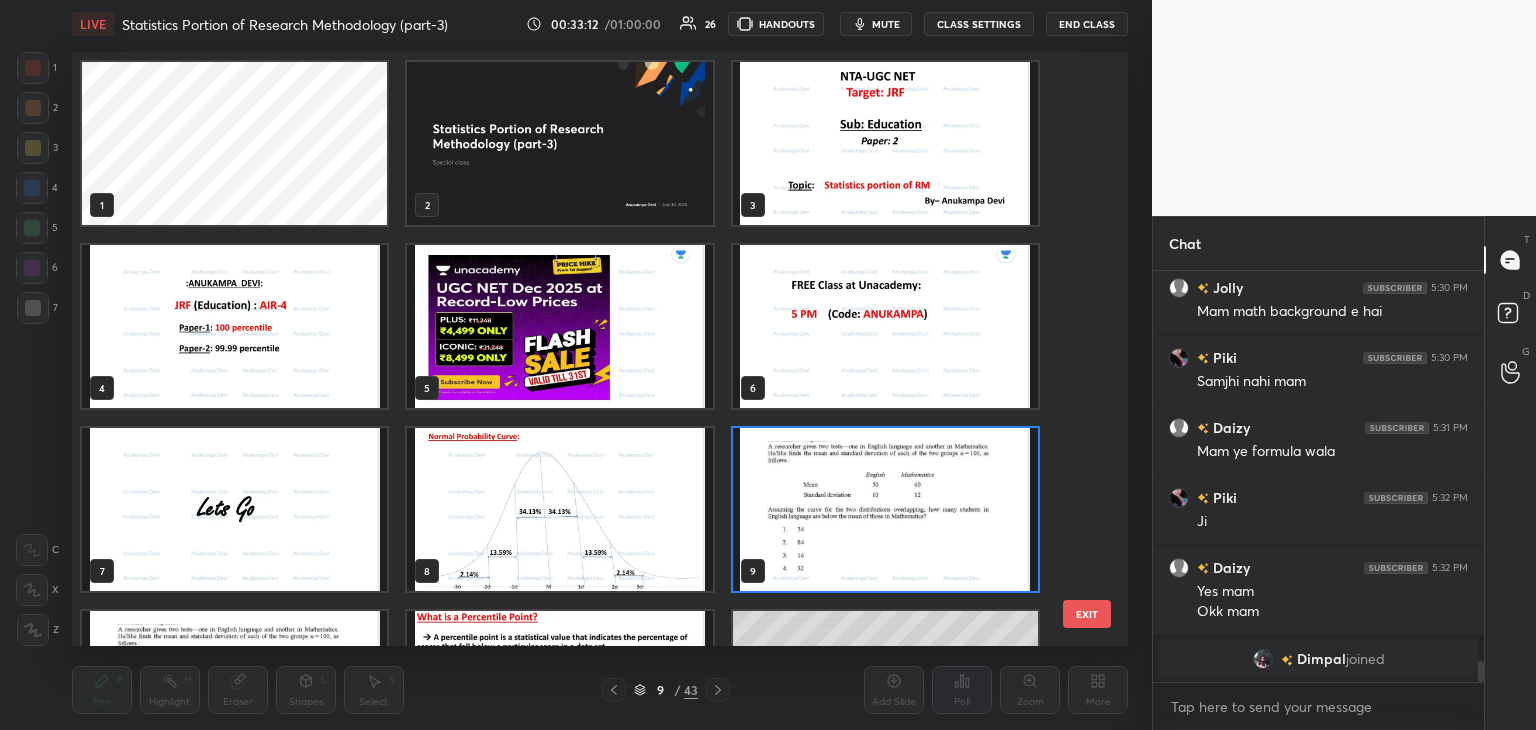 click at bounding box center (885, 509) 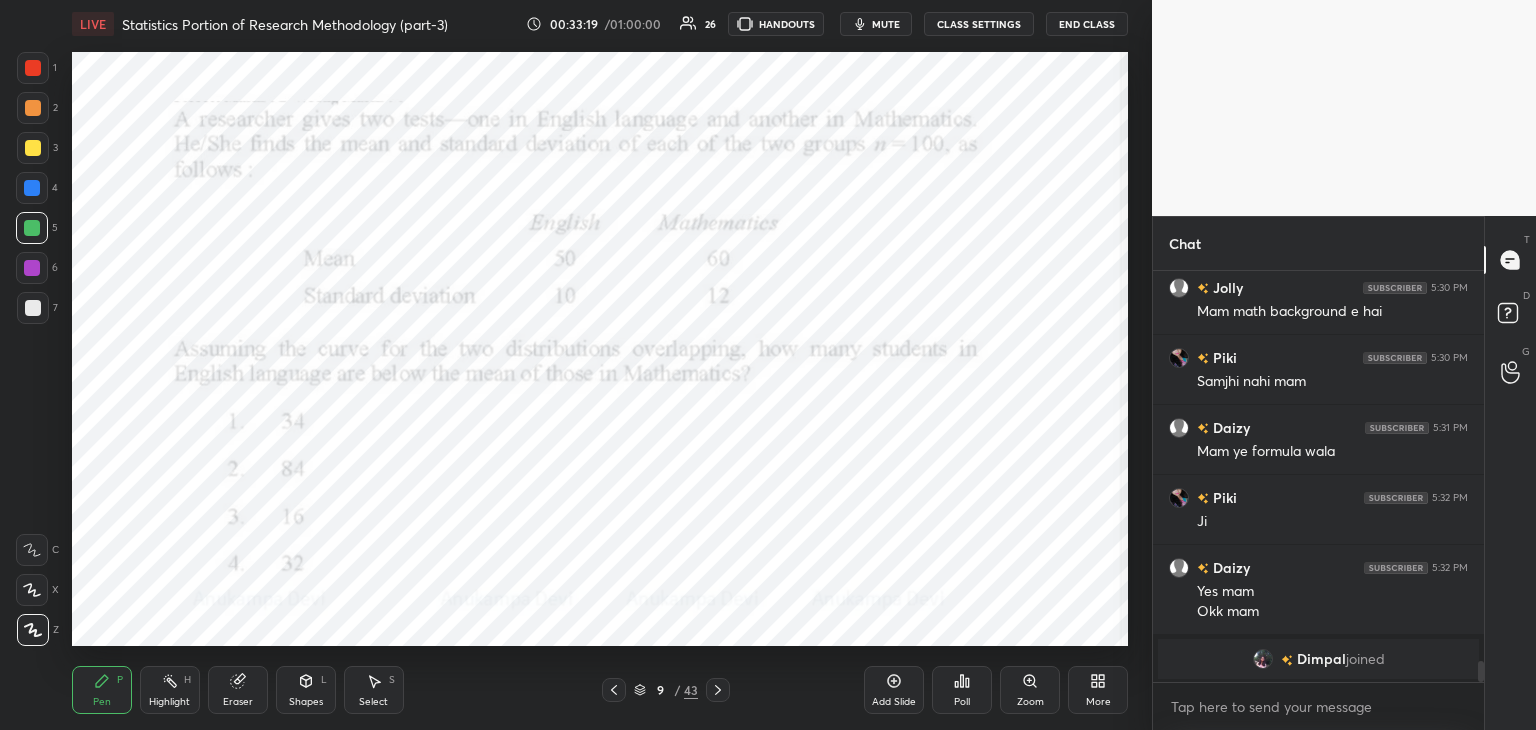 click on "9 / 43" at bounding box center (666, 690) 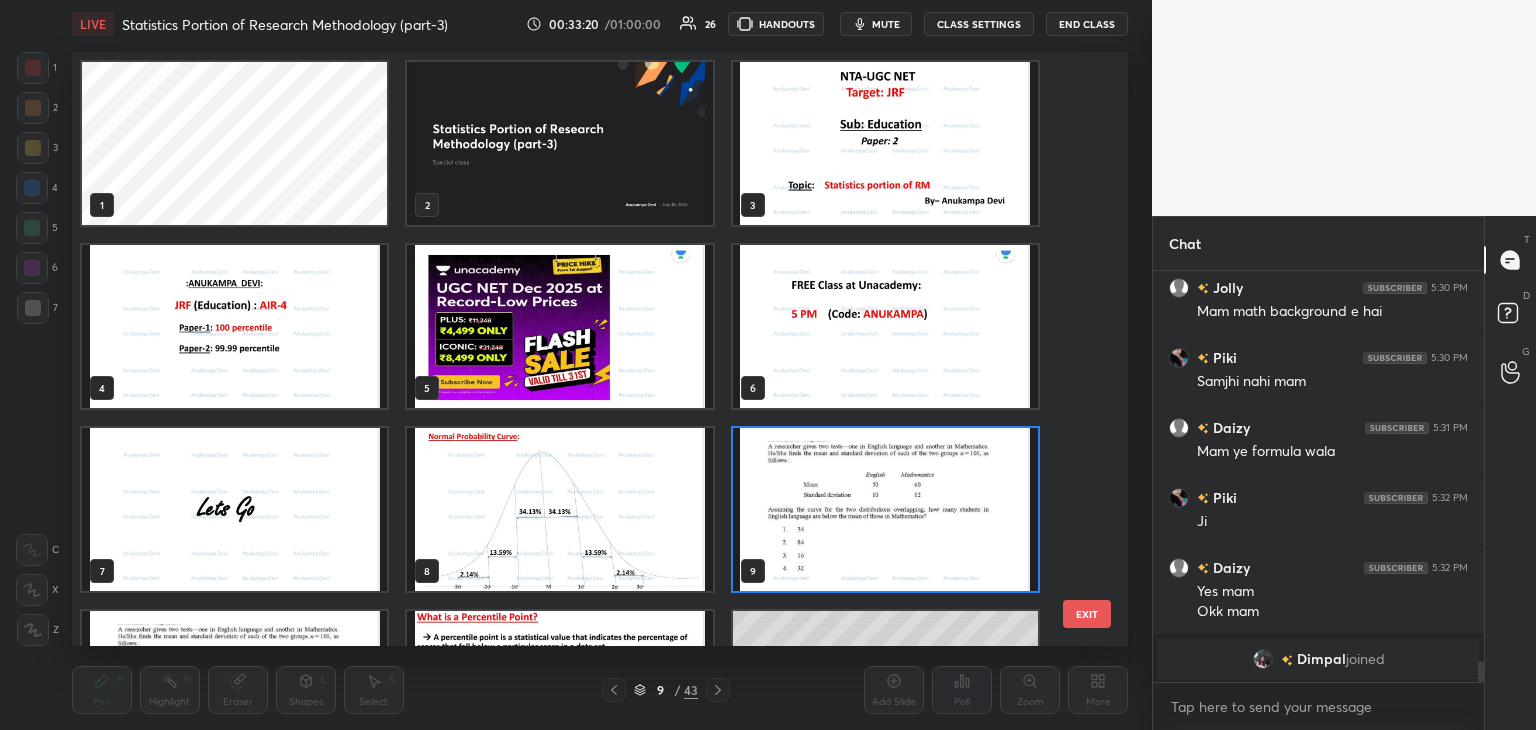 scroll, scrollTop: 6, scrollLeft: 10, axis: both 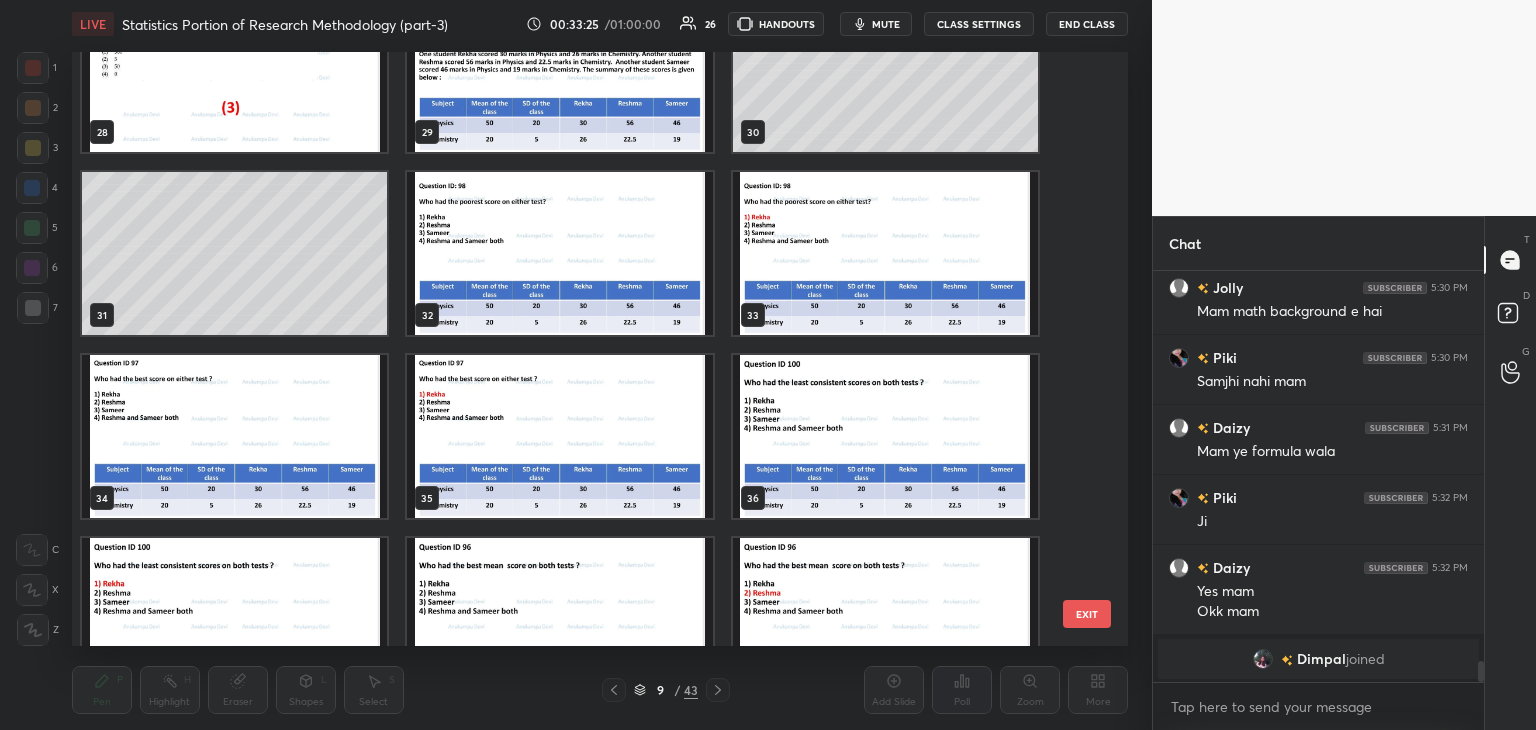 click at bounding box center [559, 70] 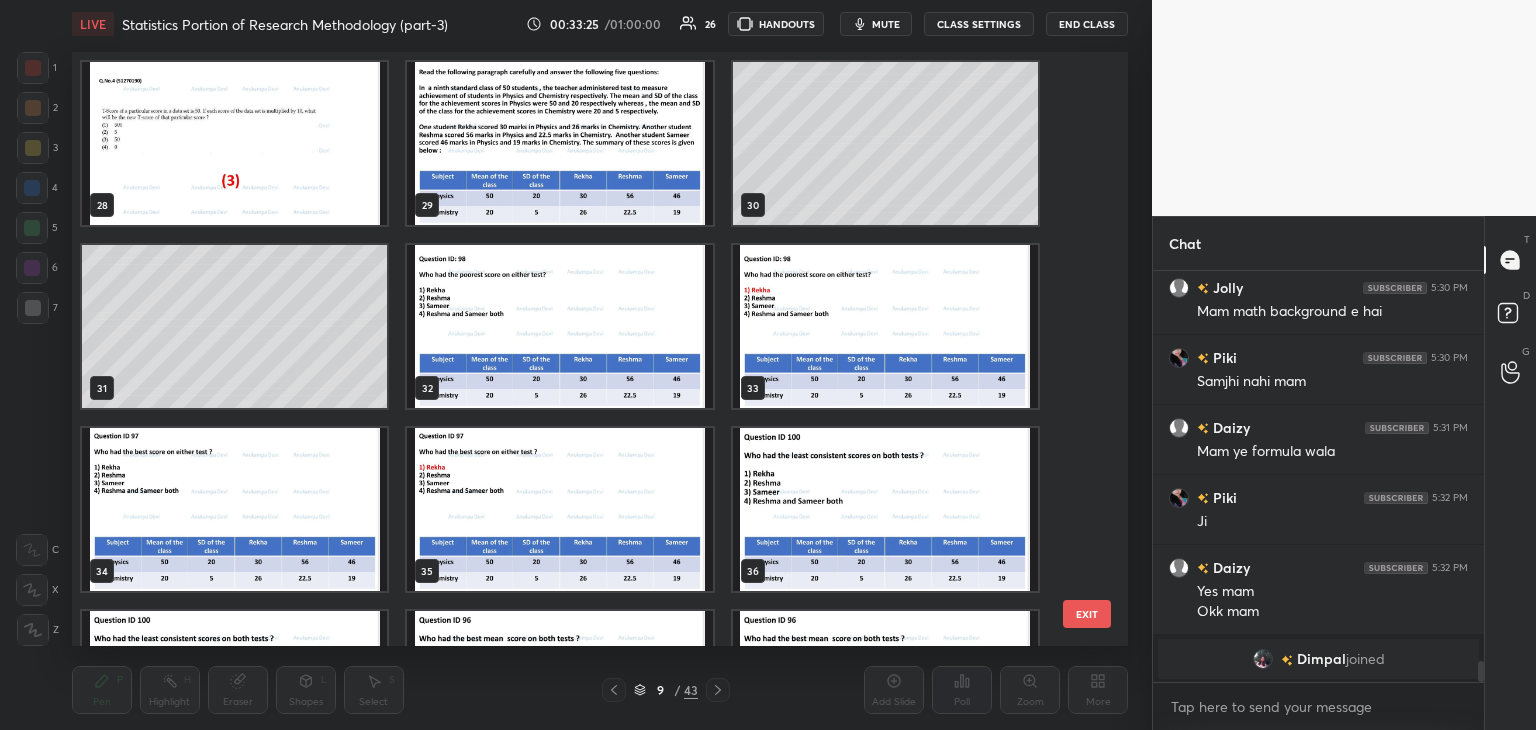 click on "28 29 30 31 32 33 34 35 36 37 38 39 40 41 42" at bounding box center (582, 349) 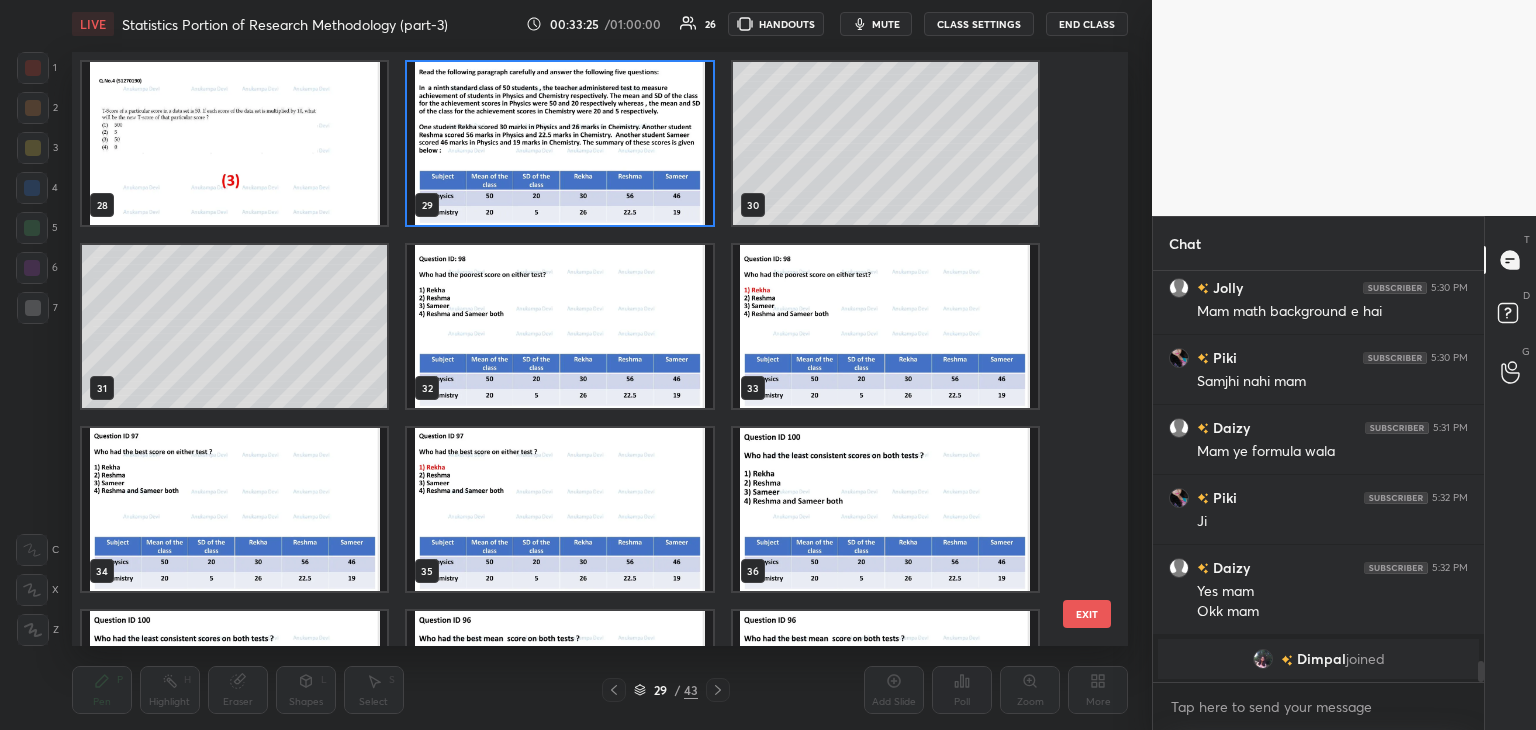 click at bounding box center [559, 143] 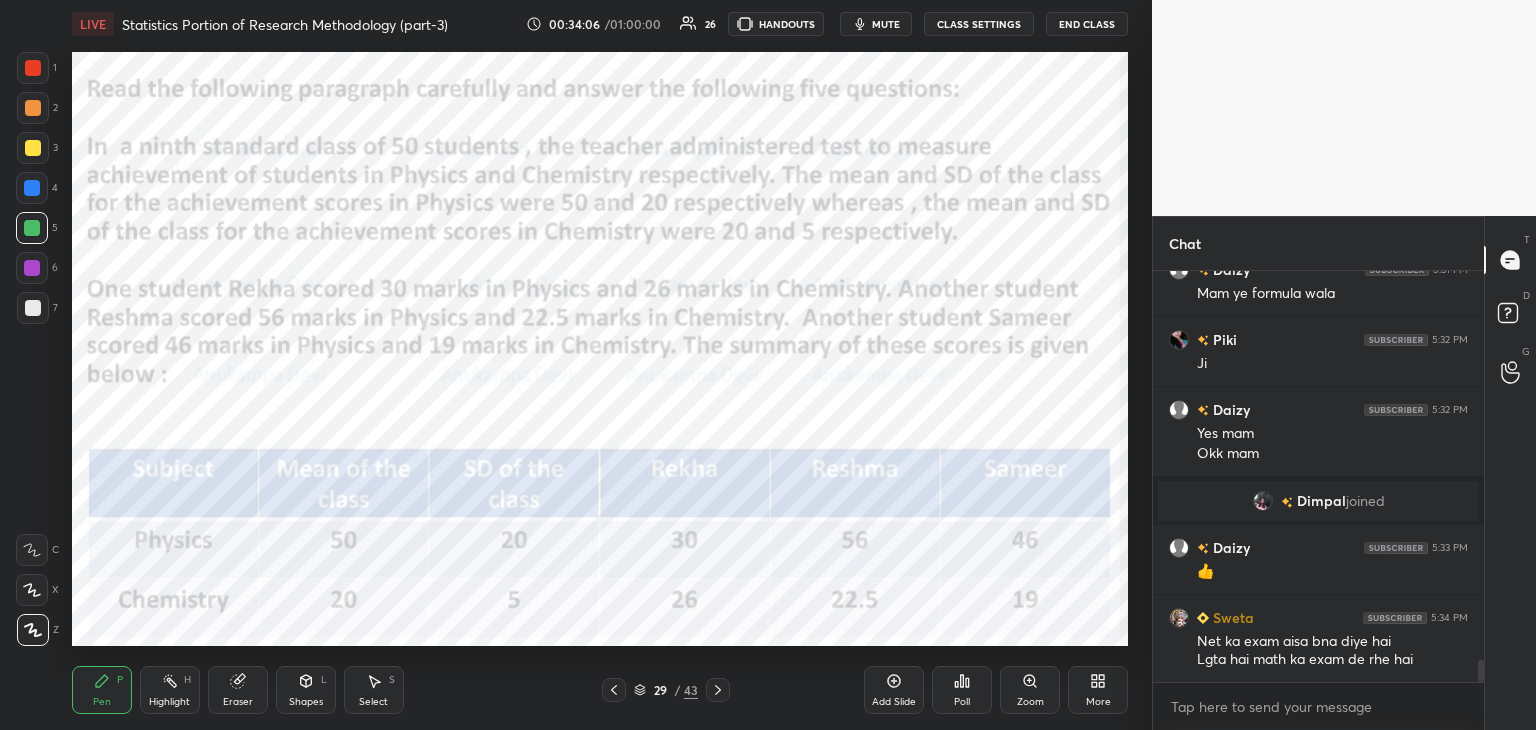 scroll, scrollTop: 7320, scrollLeft: 0, axis: vertical 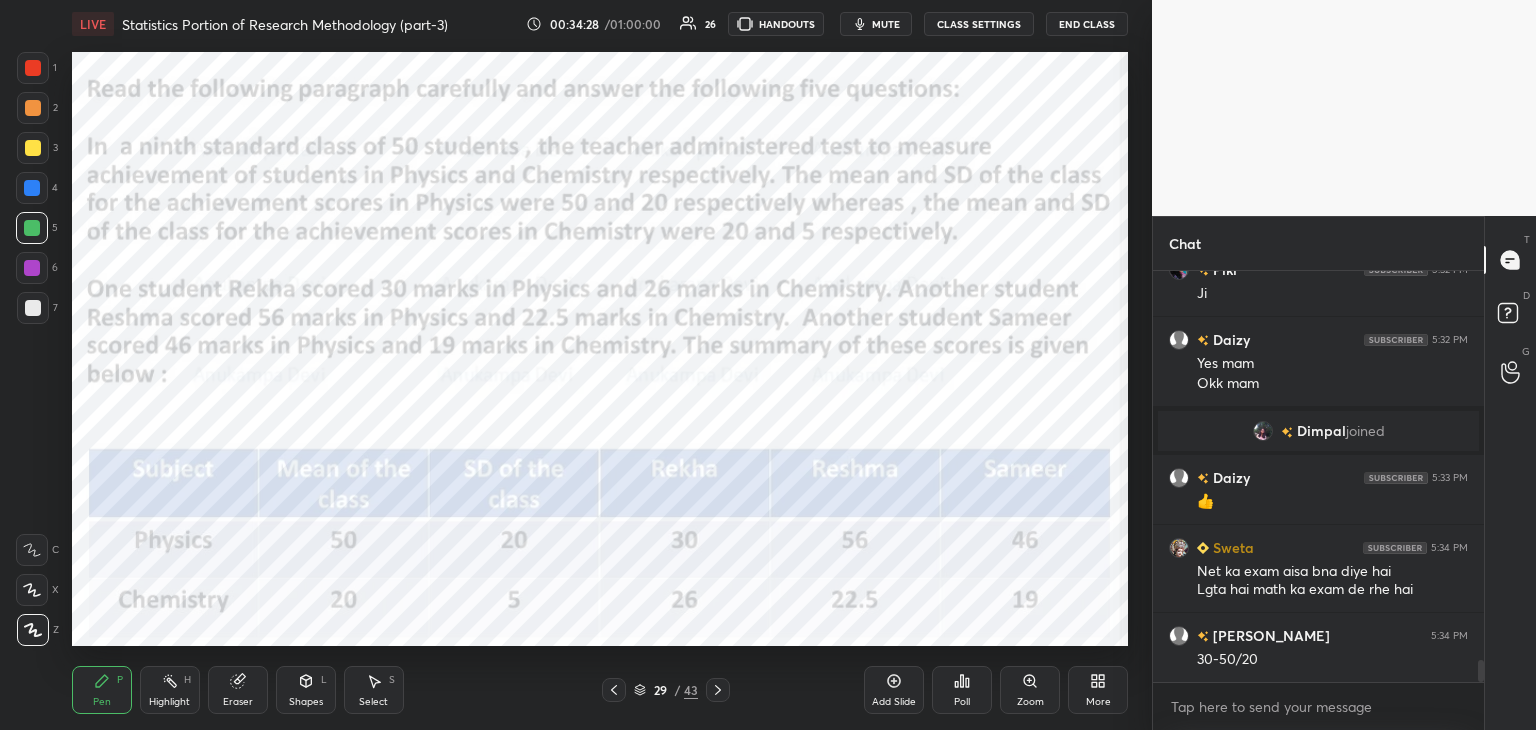 click 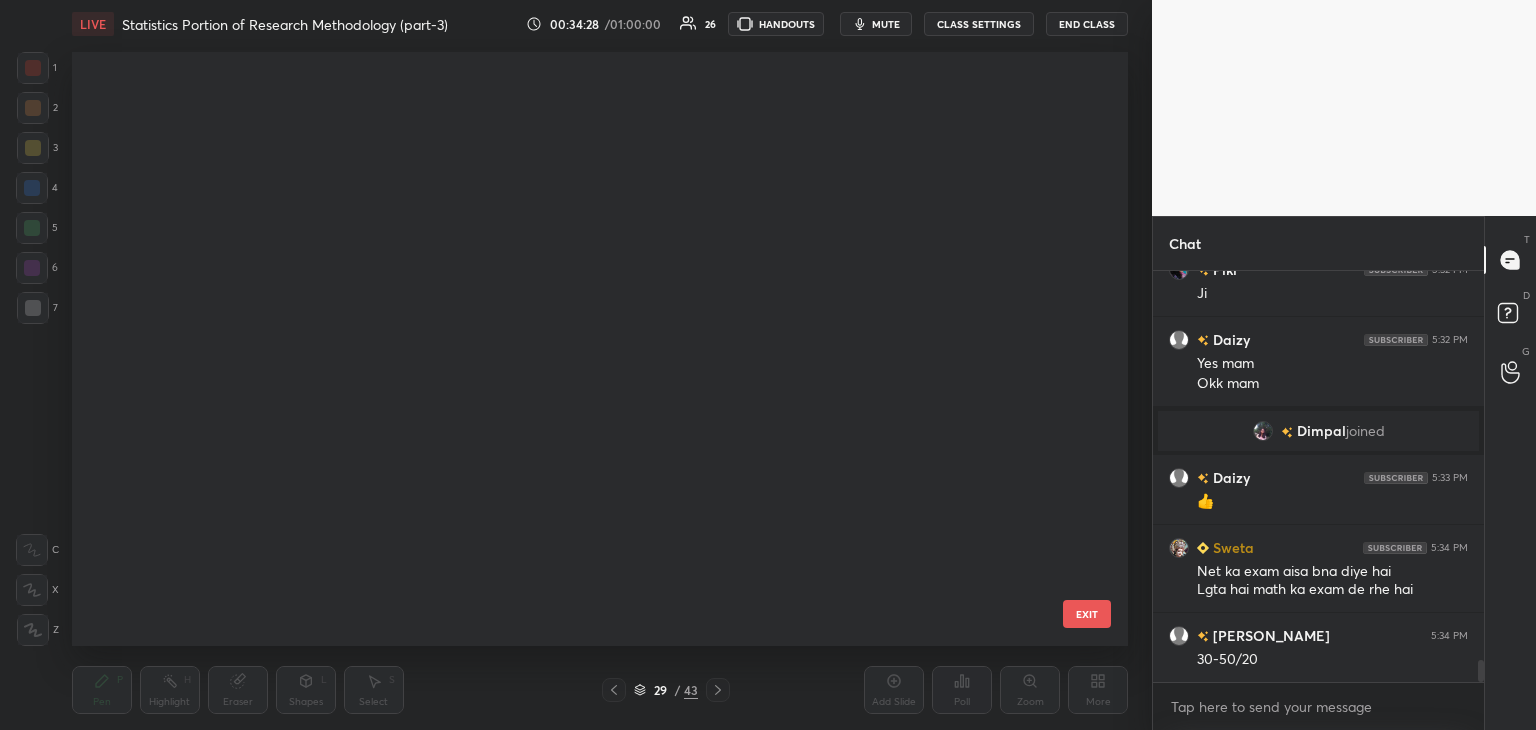 scroll, scrollTop: 1236, scrollLeft: 0, axis: vertical 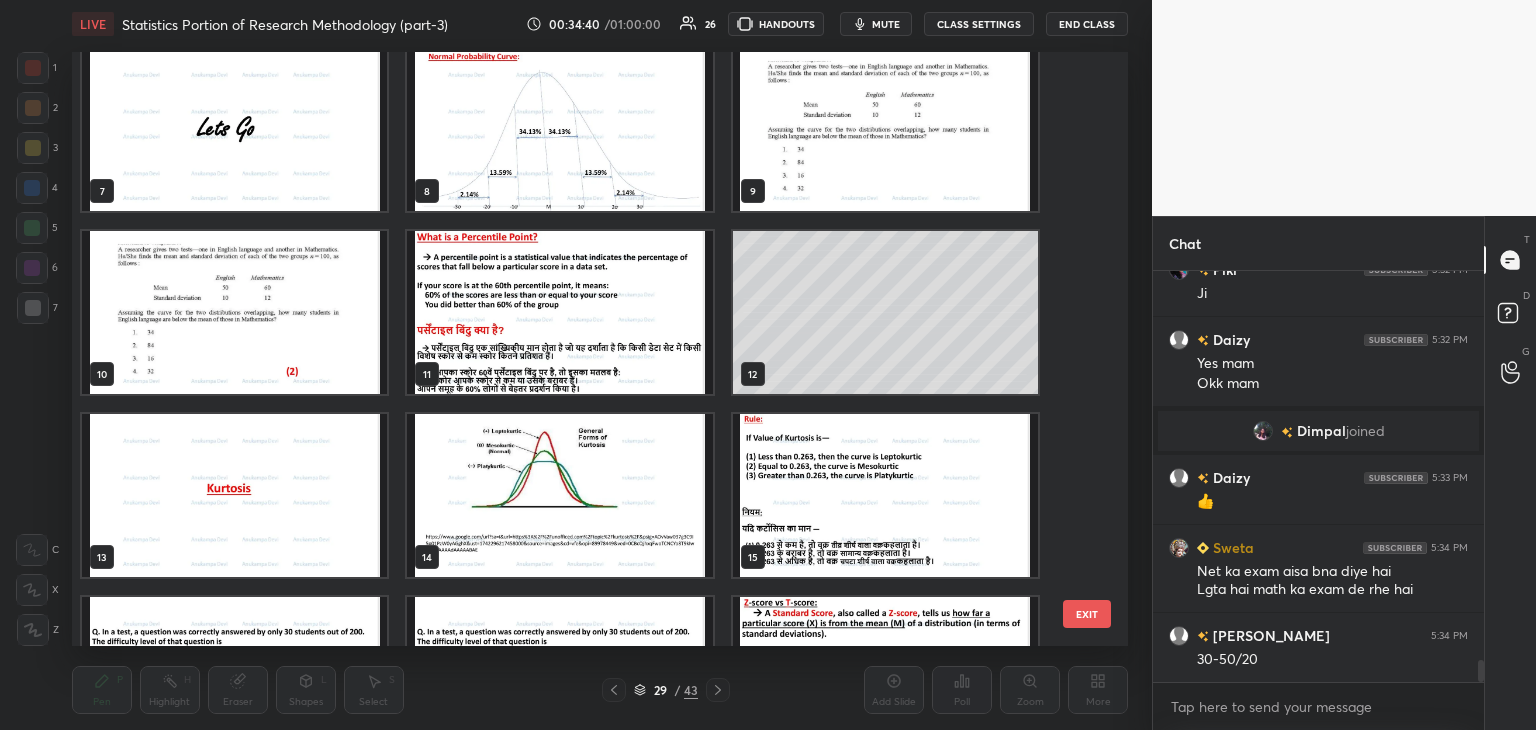 click at bounding box center (234, 495) 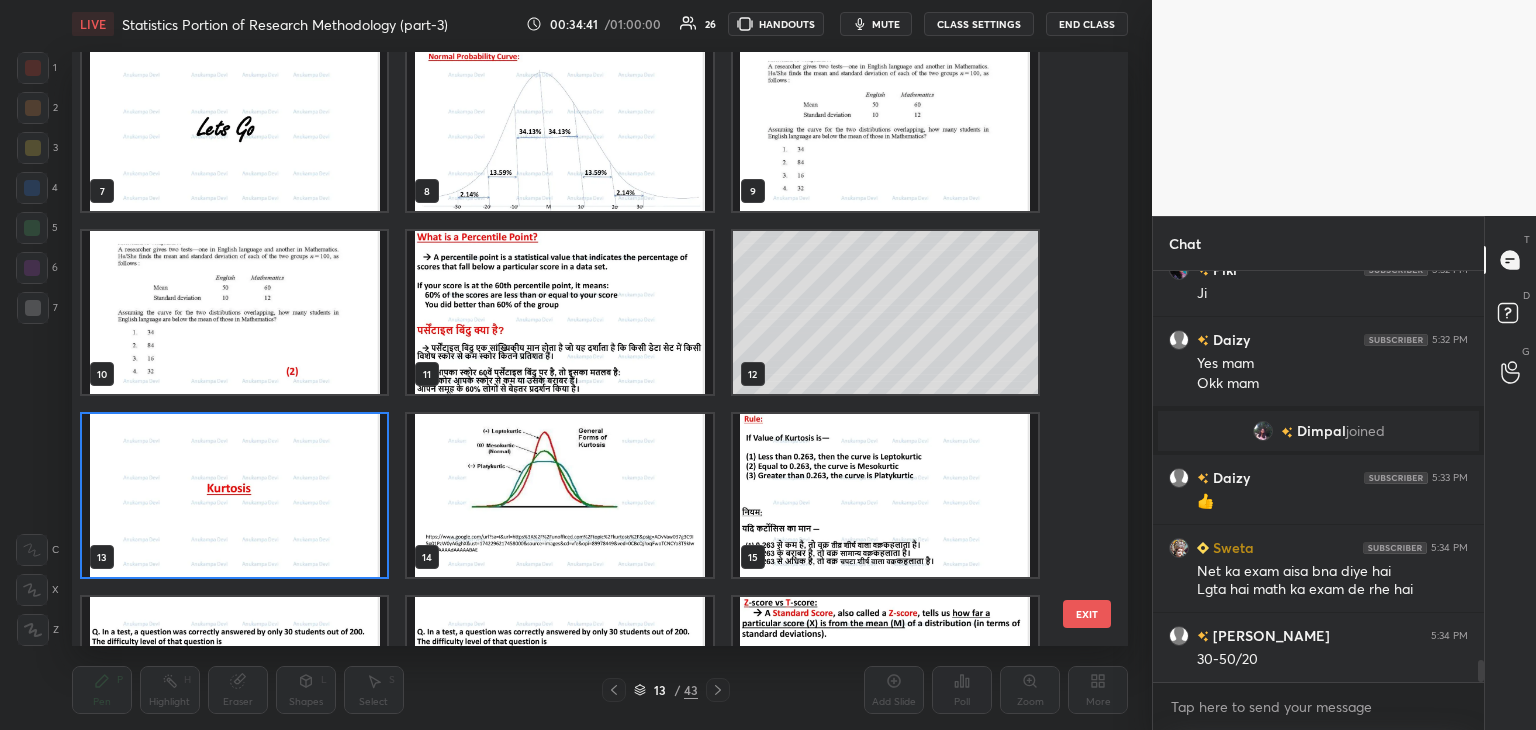 click at bounding box center (234, 495) 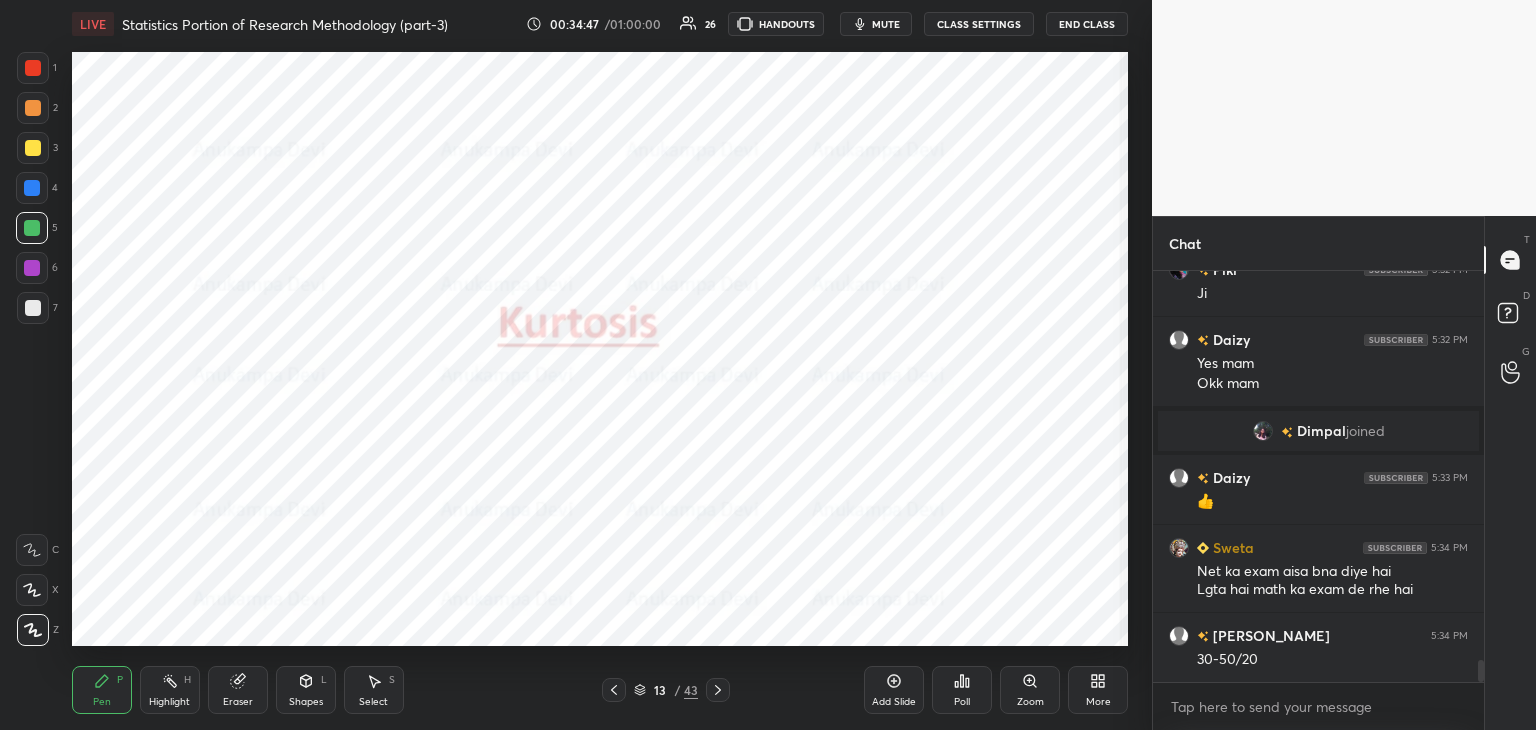 click at bounding box center [32, 188] 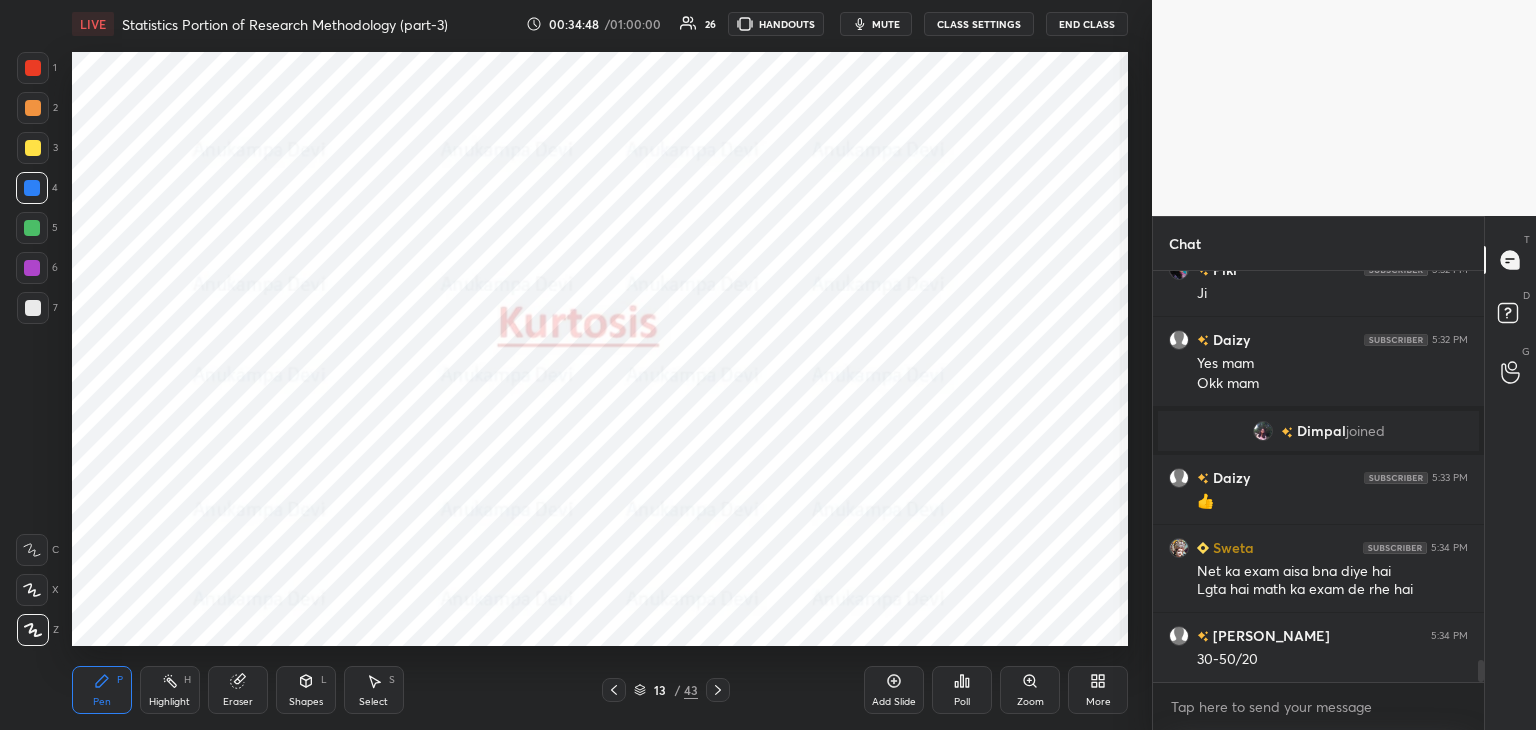 scroll, scrollTop: 7390, scrollLeft: 0, axis: vertical 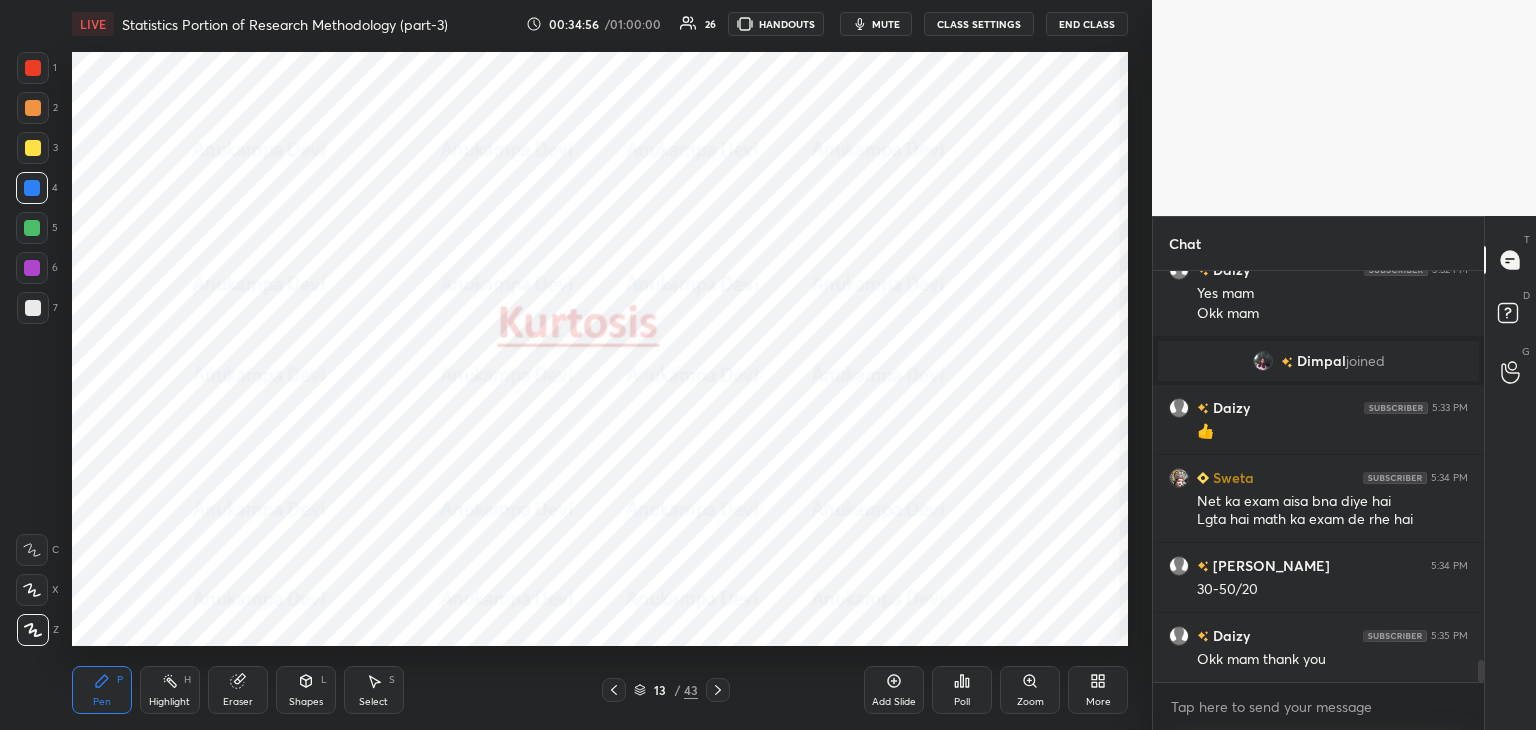 click at bounding box center (32, 268) 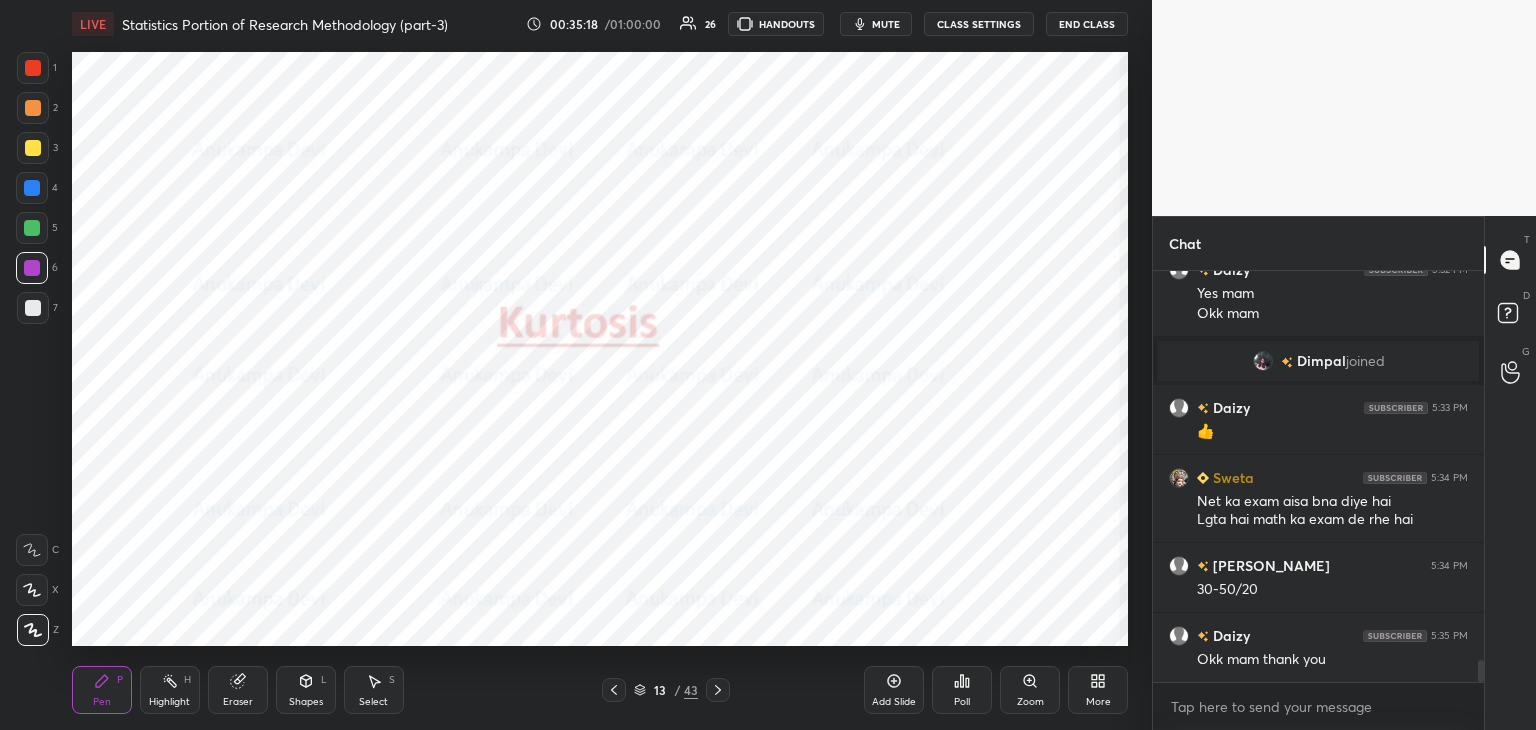 click 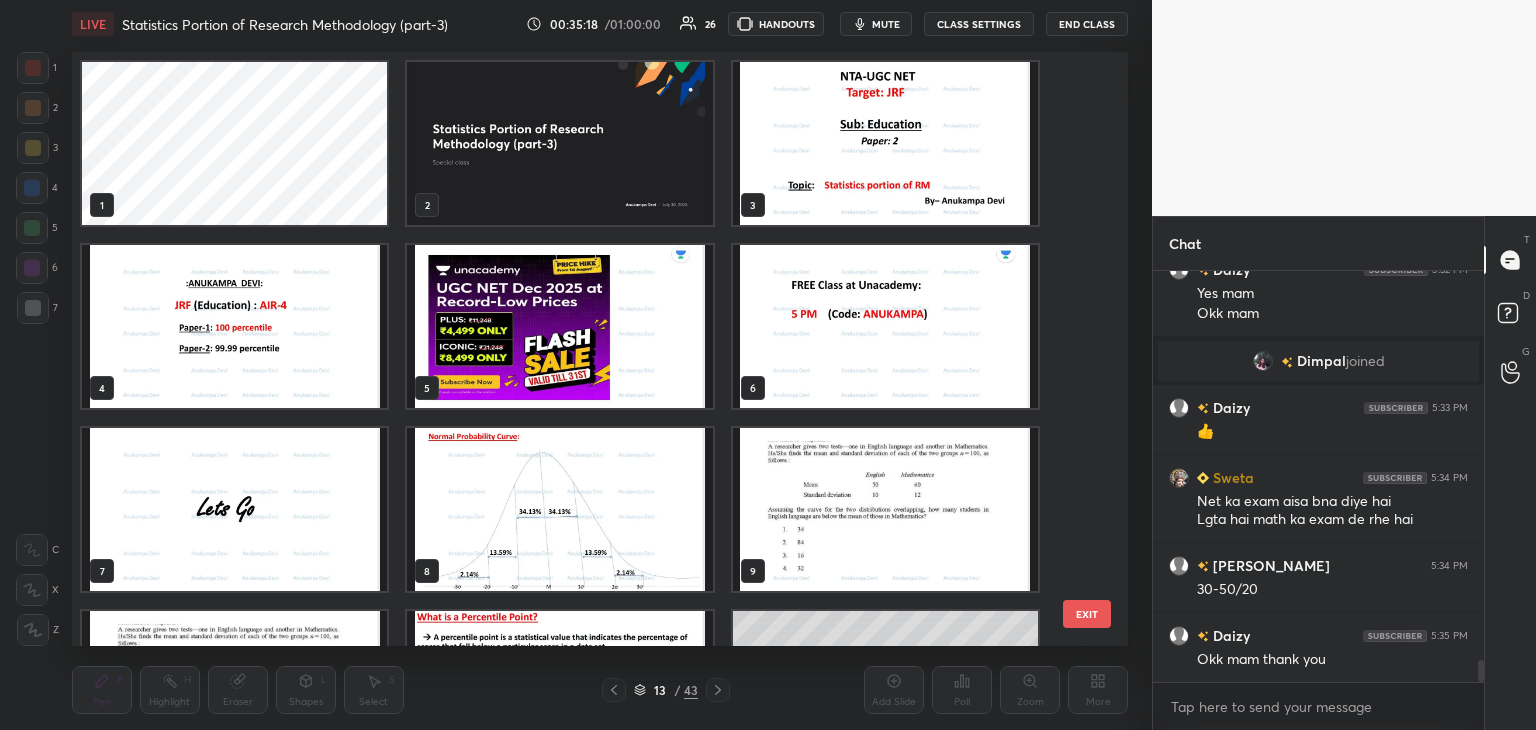scroll, scrollTop: 320, scrollLeft: 0, axis: vertical 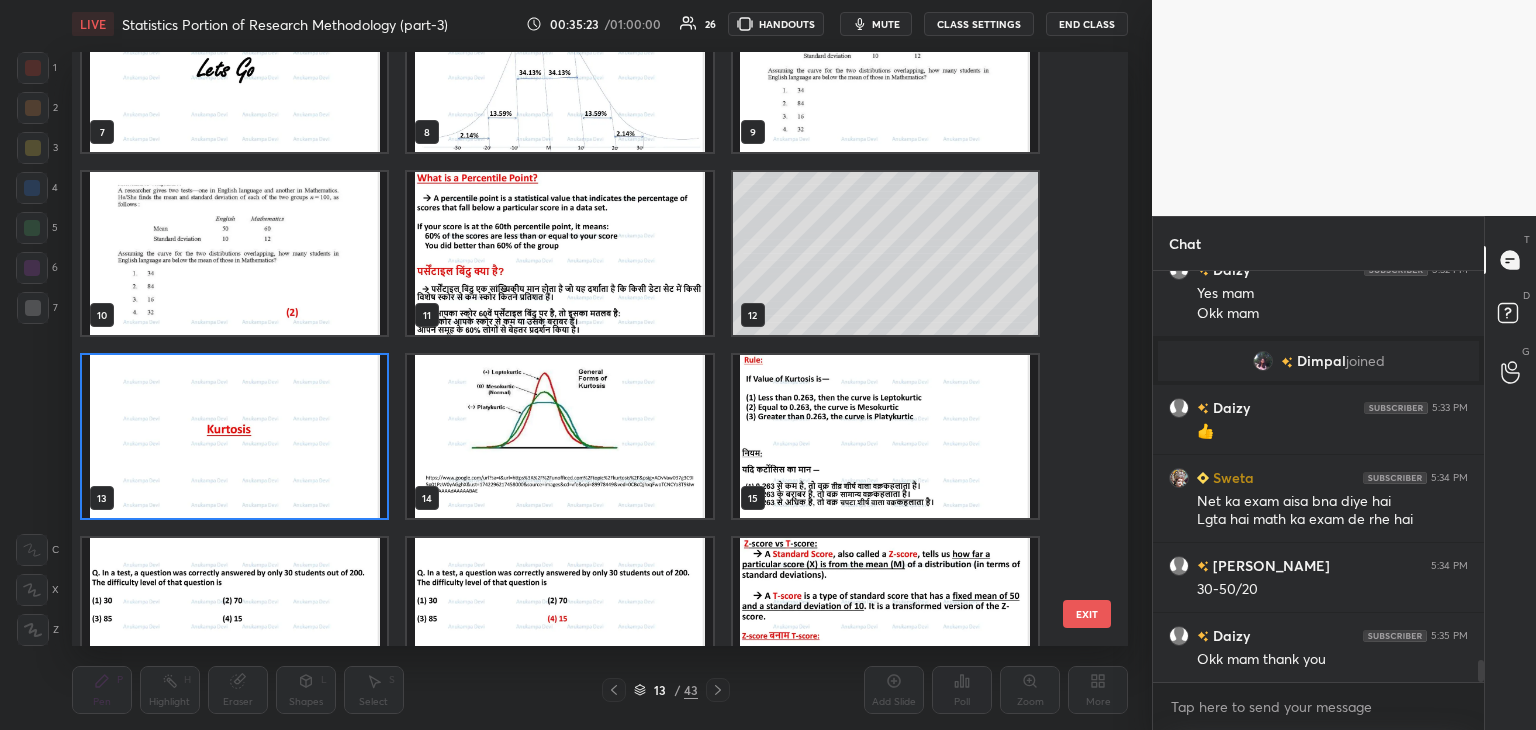 click at bounding box center [234, 436] 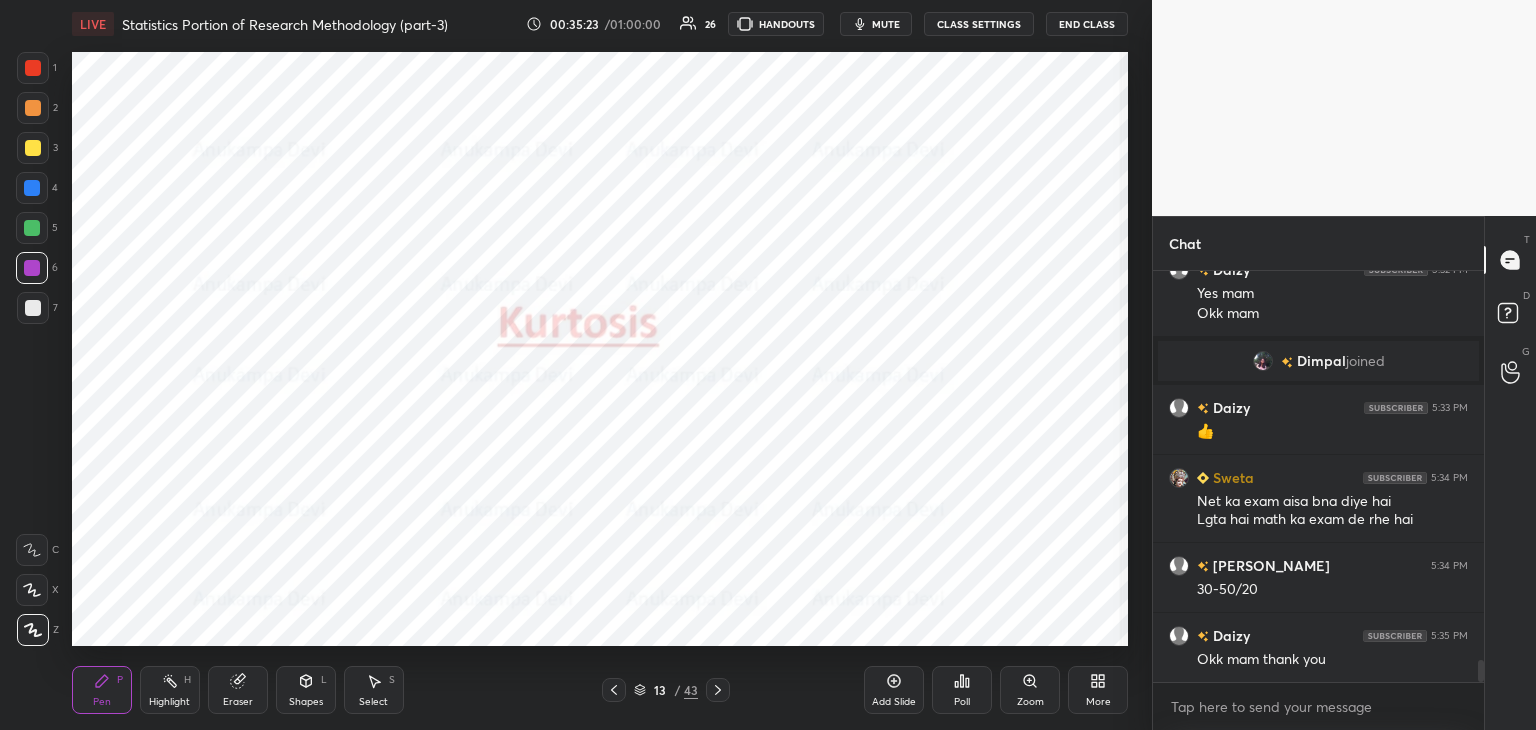 click at bounding box center [234, 436] 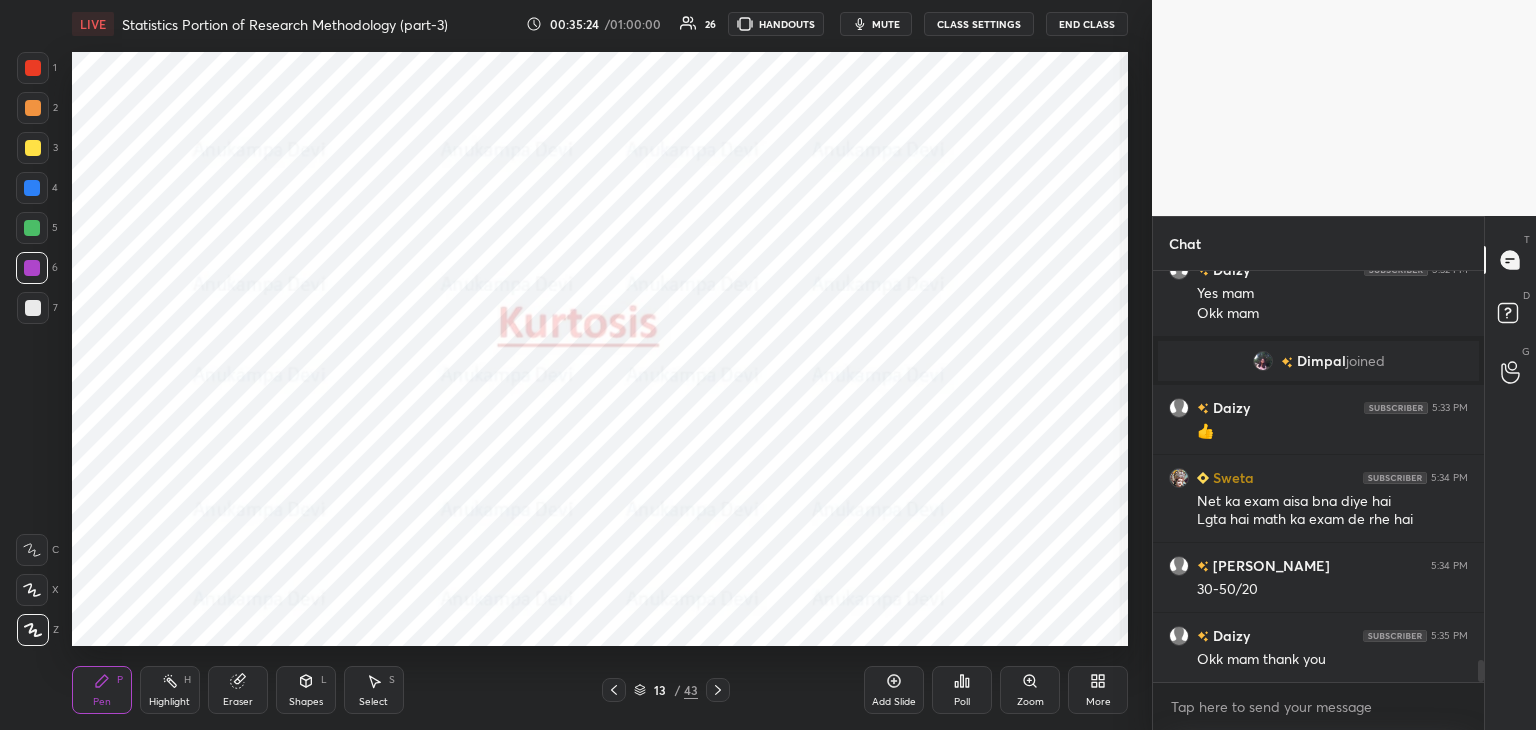 click 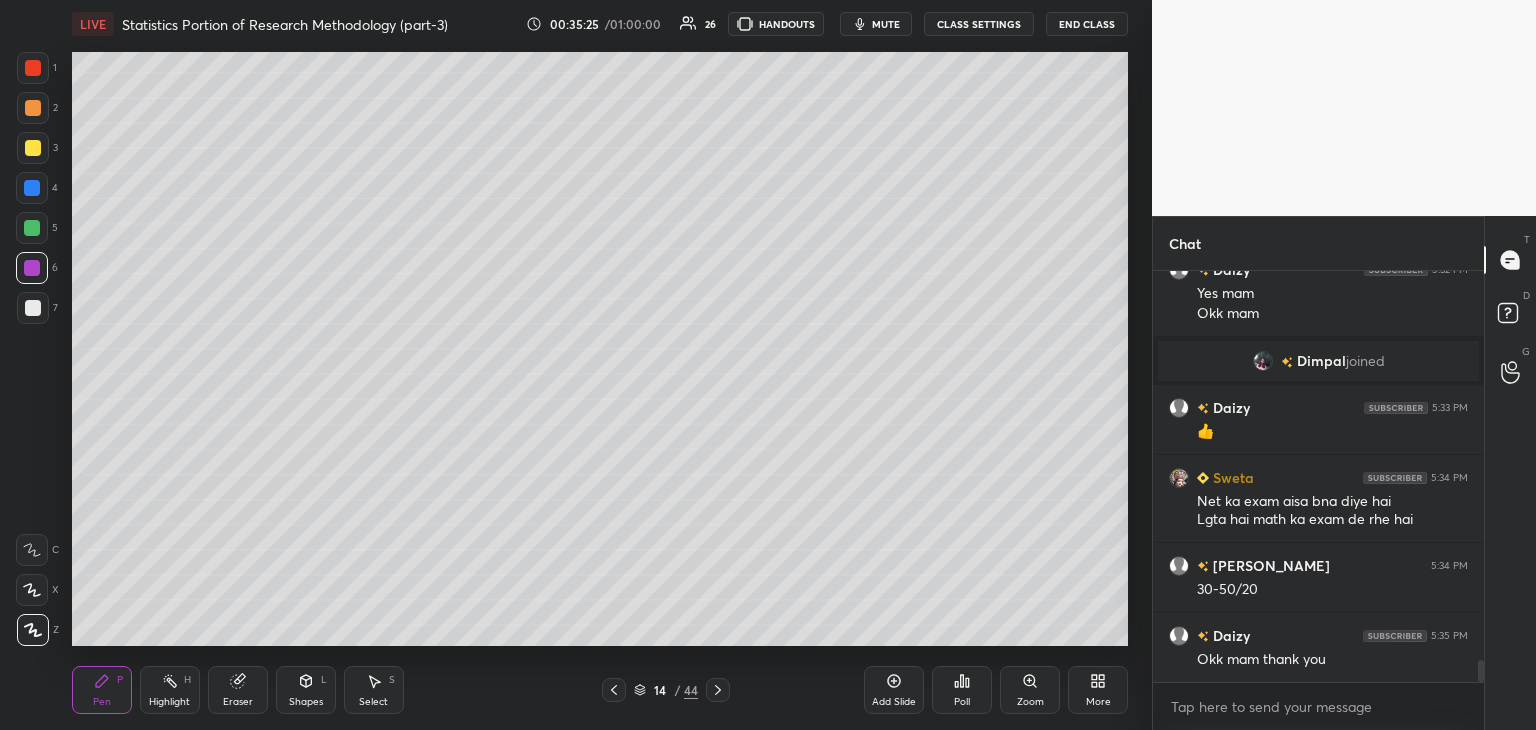click at bounding box center (33, 308) 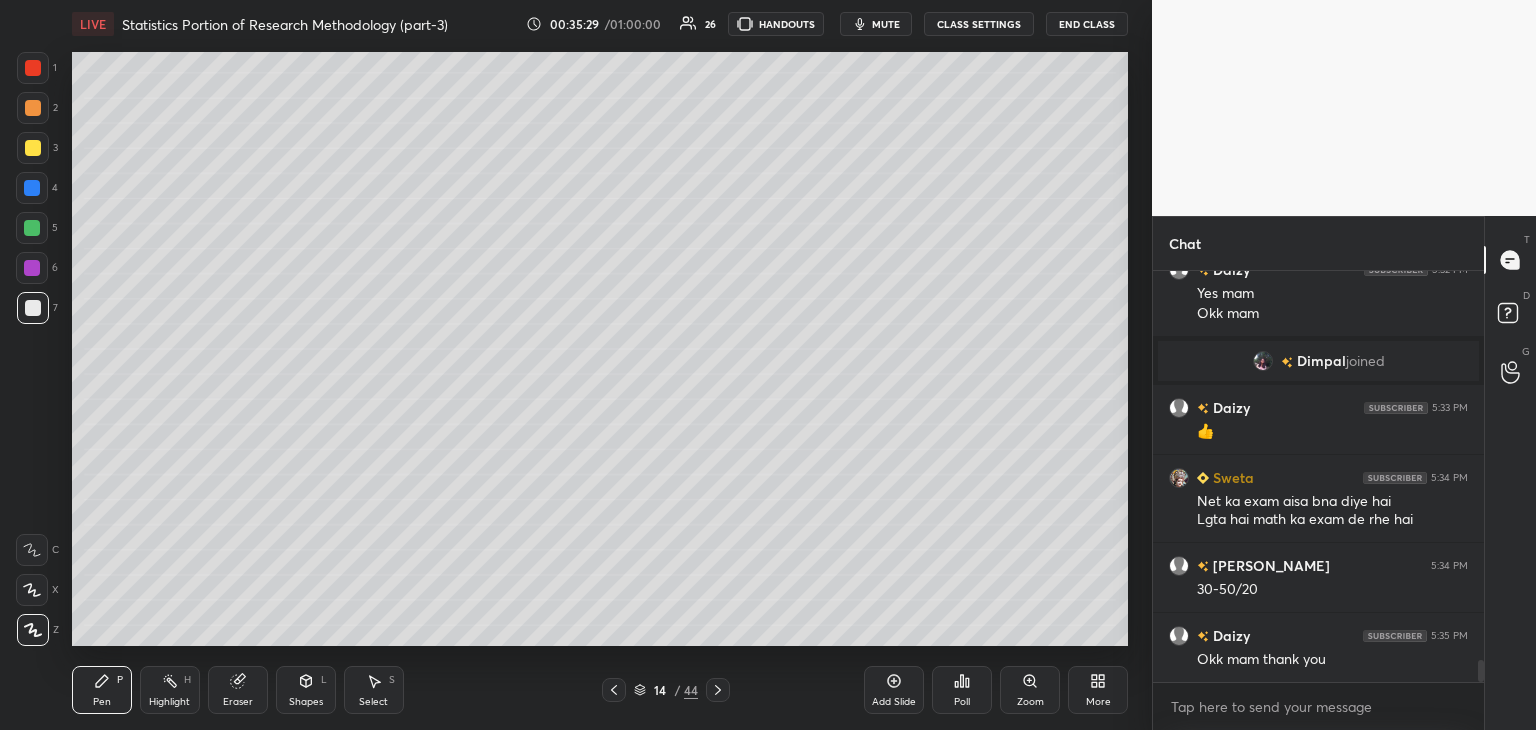 scroll, scrollTop: 7478, scrollLeft: 0, axis: vertical 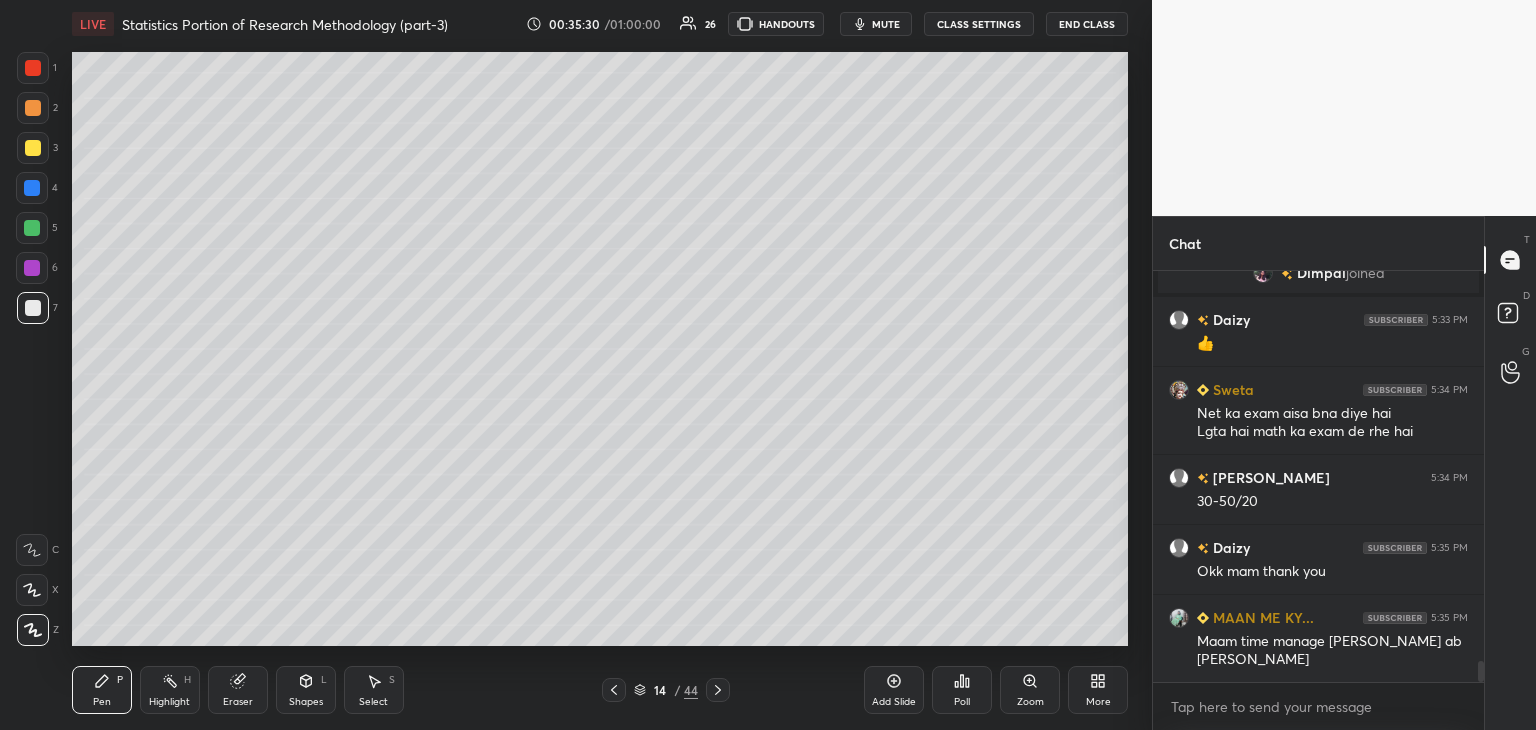 click 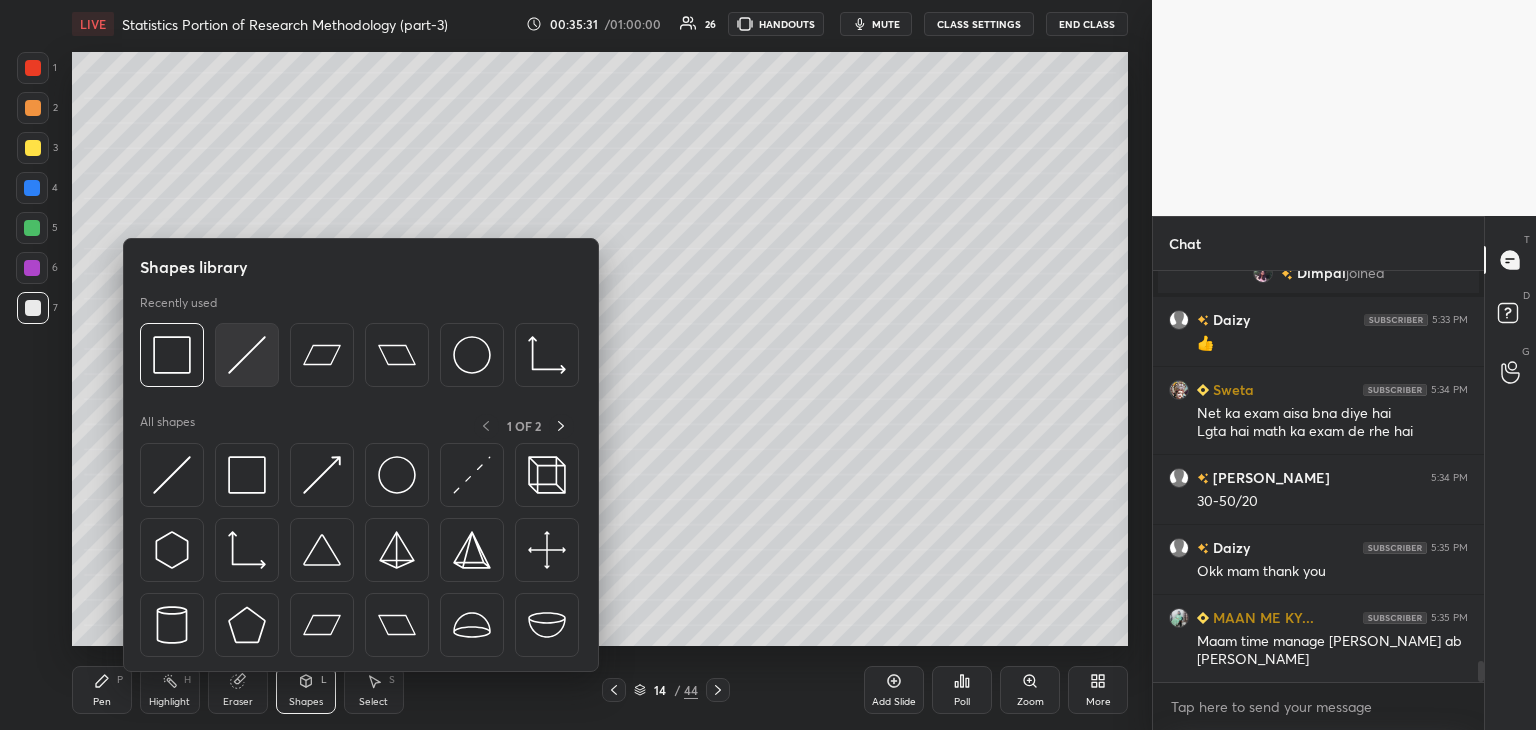 click at bounding box center [247, 355] 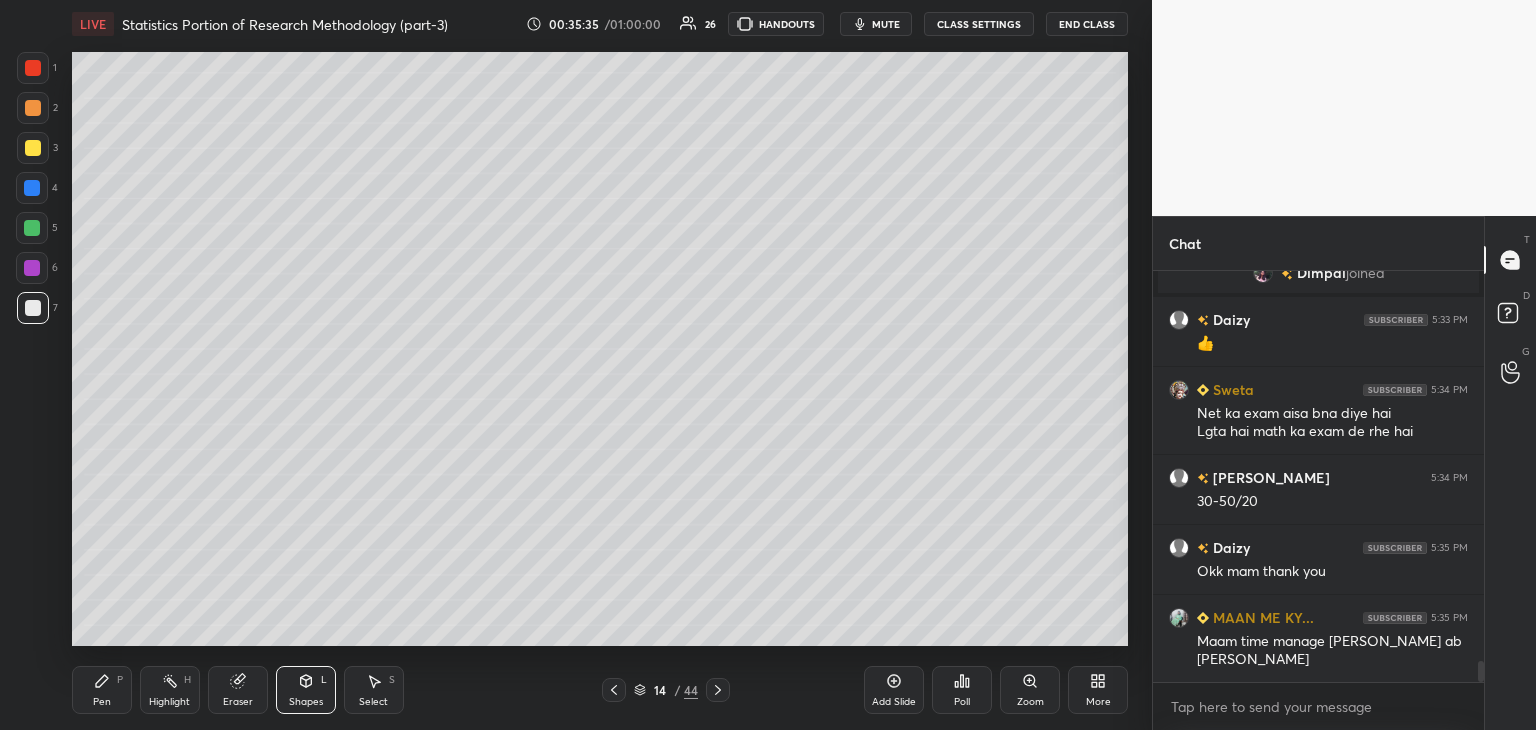 click on "Pen" at bounding box center [102, 702] 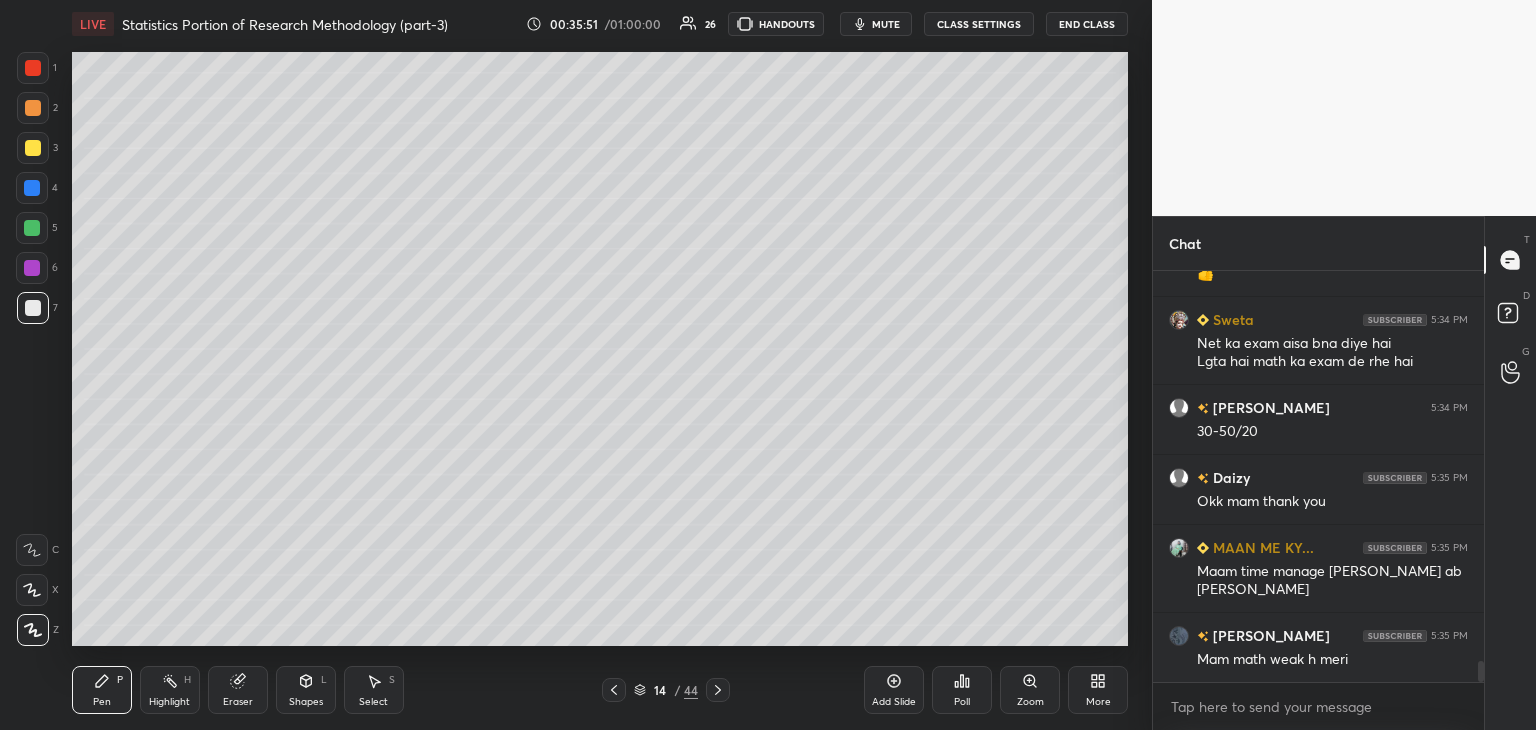 scroll, scrollTop: 7618, scrollLeft: 0, axis: vertical 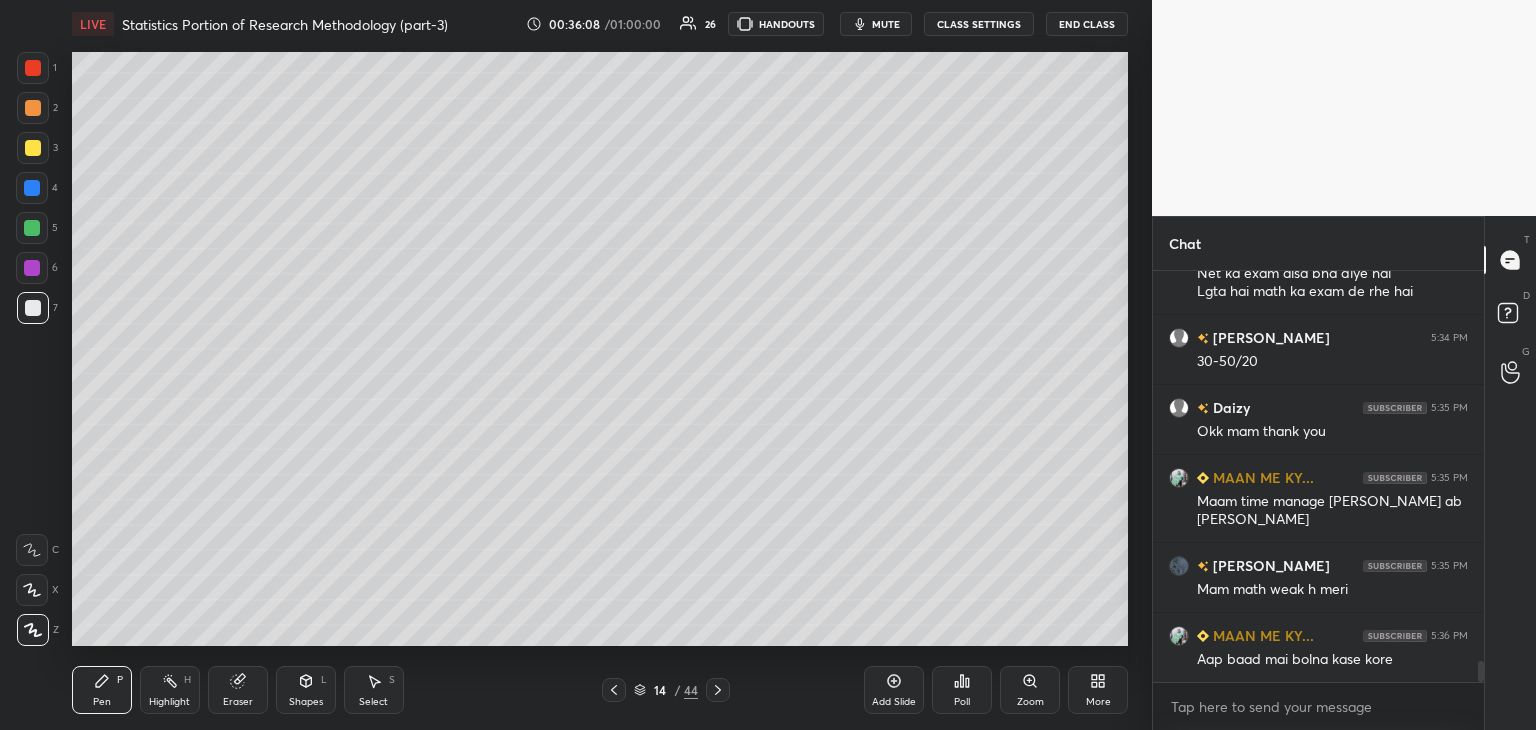 click at bounding box center [33, 148] 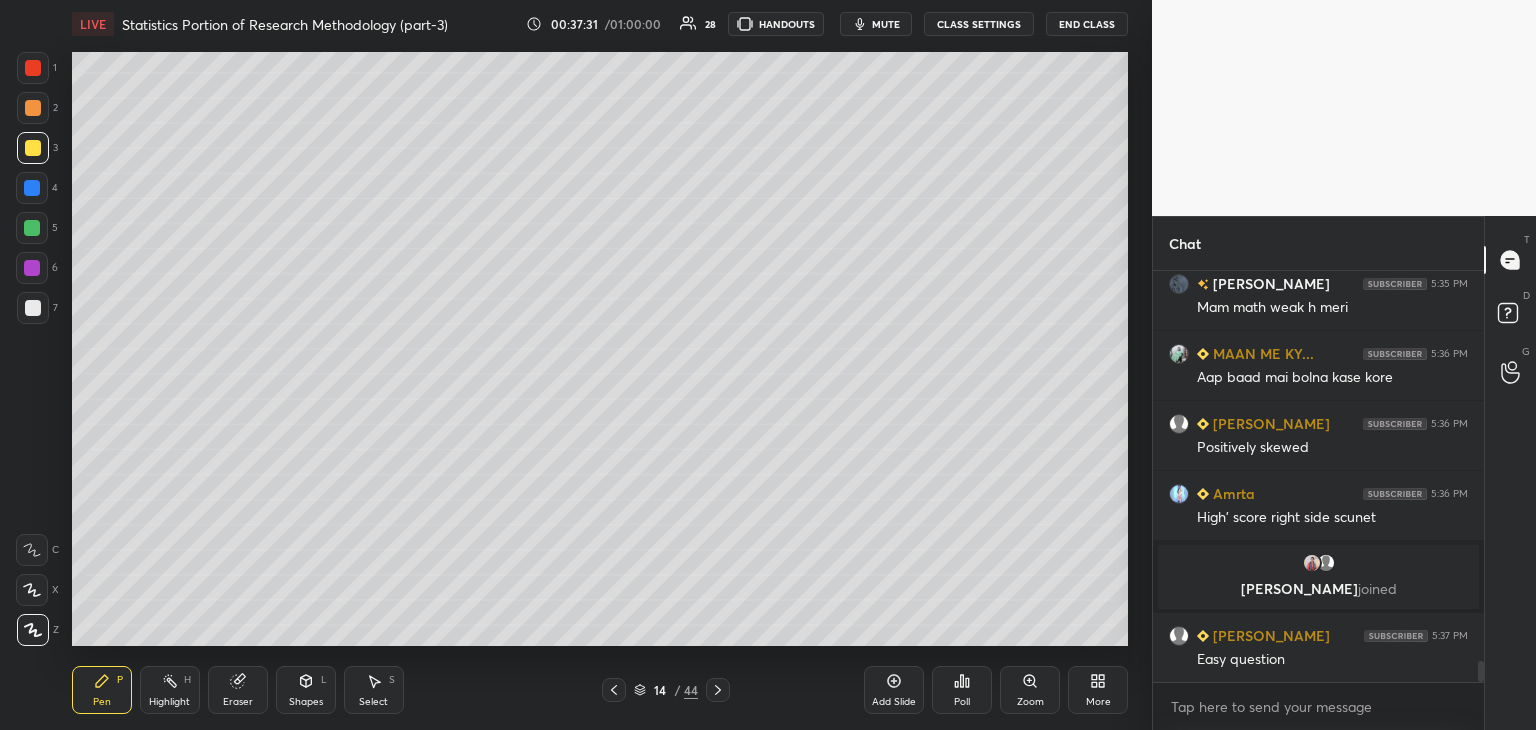 scroll, scrollTop: 7564, scrollLeft: 0, axis: vertical 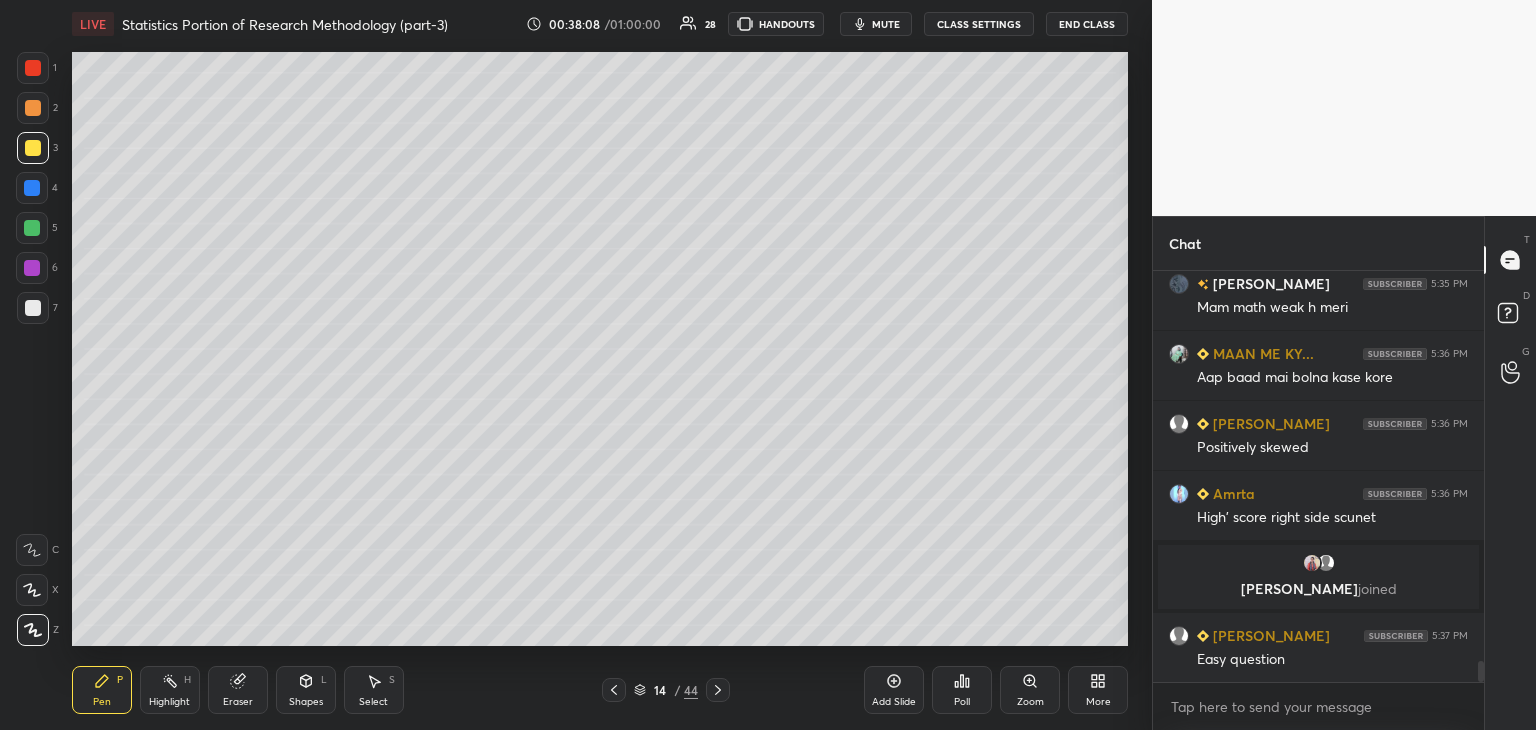 click 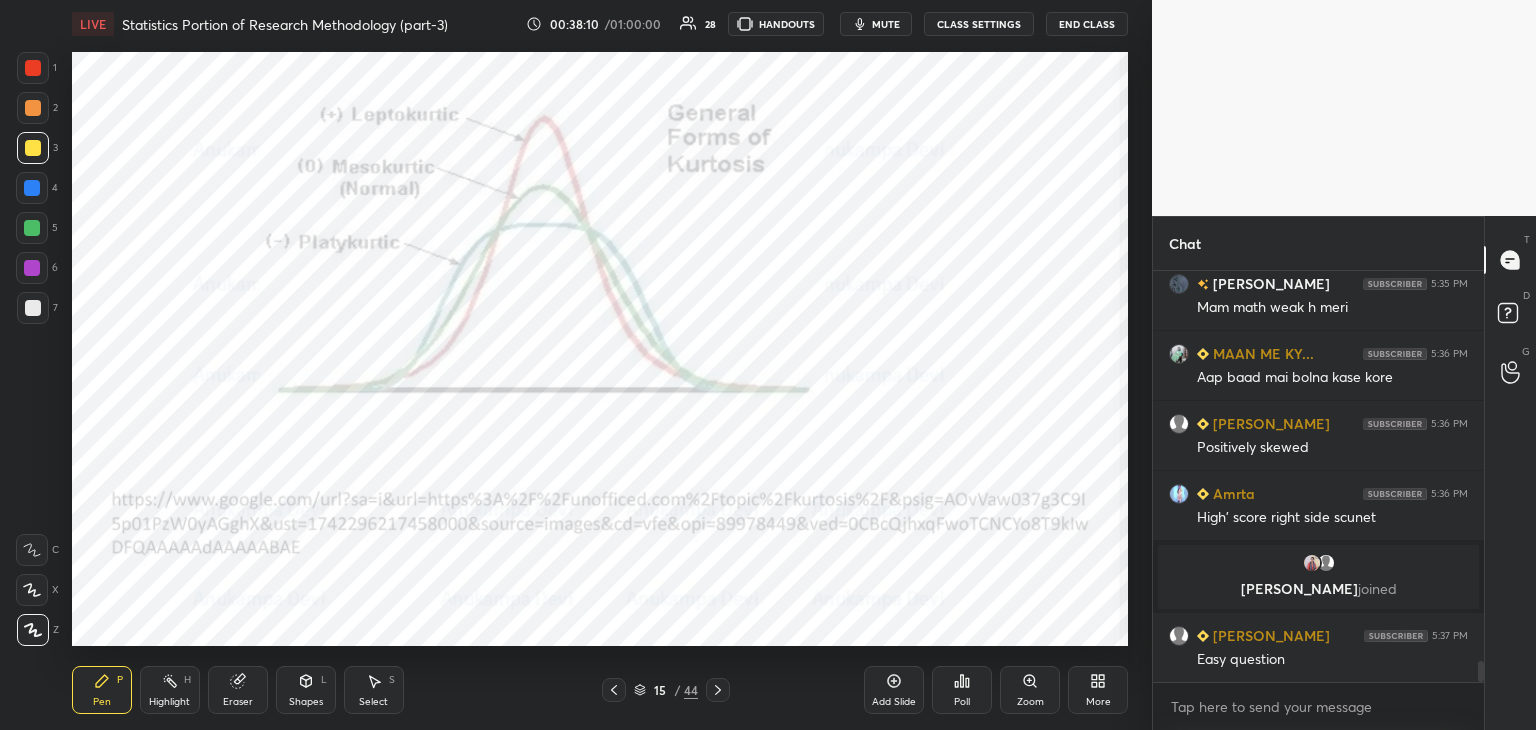 drag, startPoint x: 615, startPoint y: 693, endPoint x: 637, endPoint y: 671, distance: 31.112698 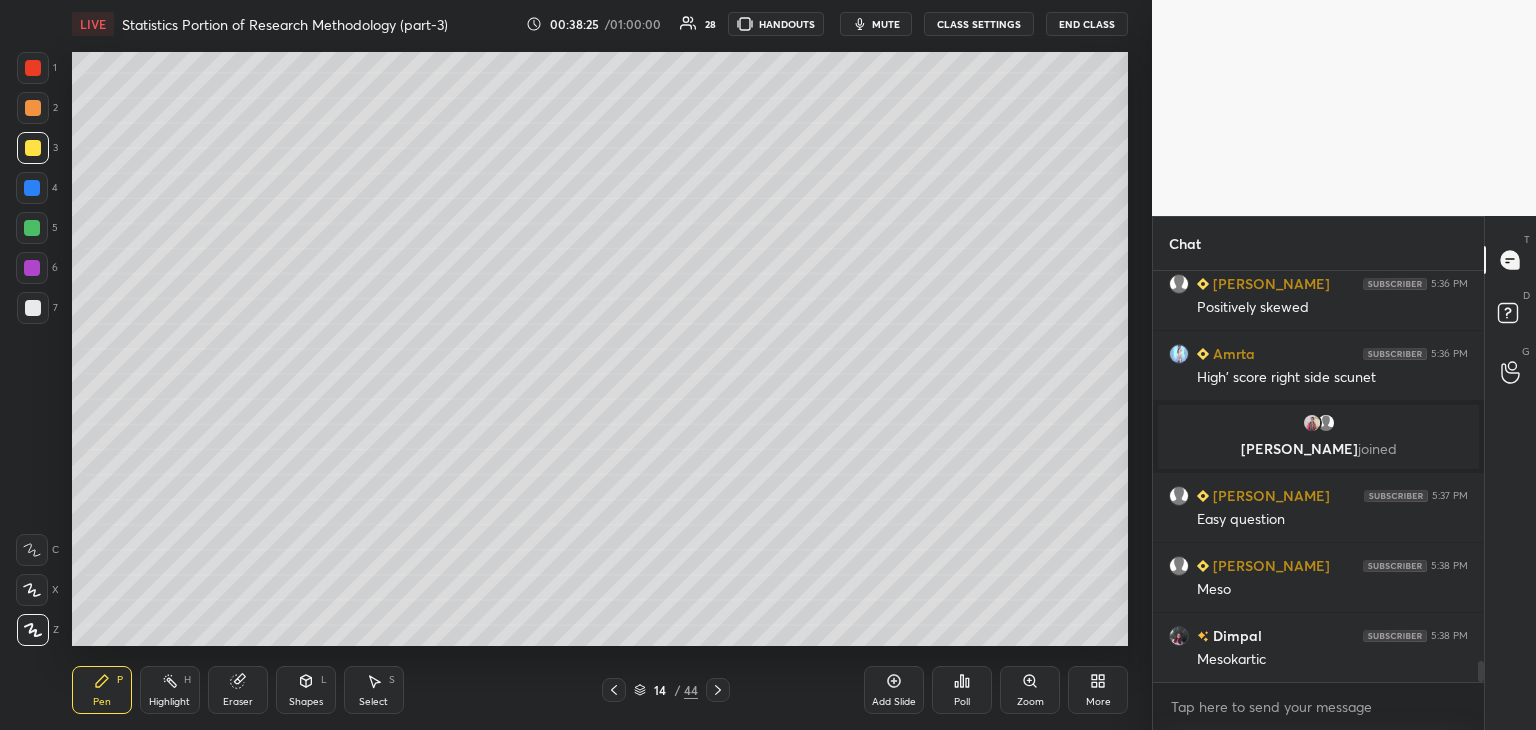 scroll, scrollTop: 7774, scrollLeft: 0, axis: vertical 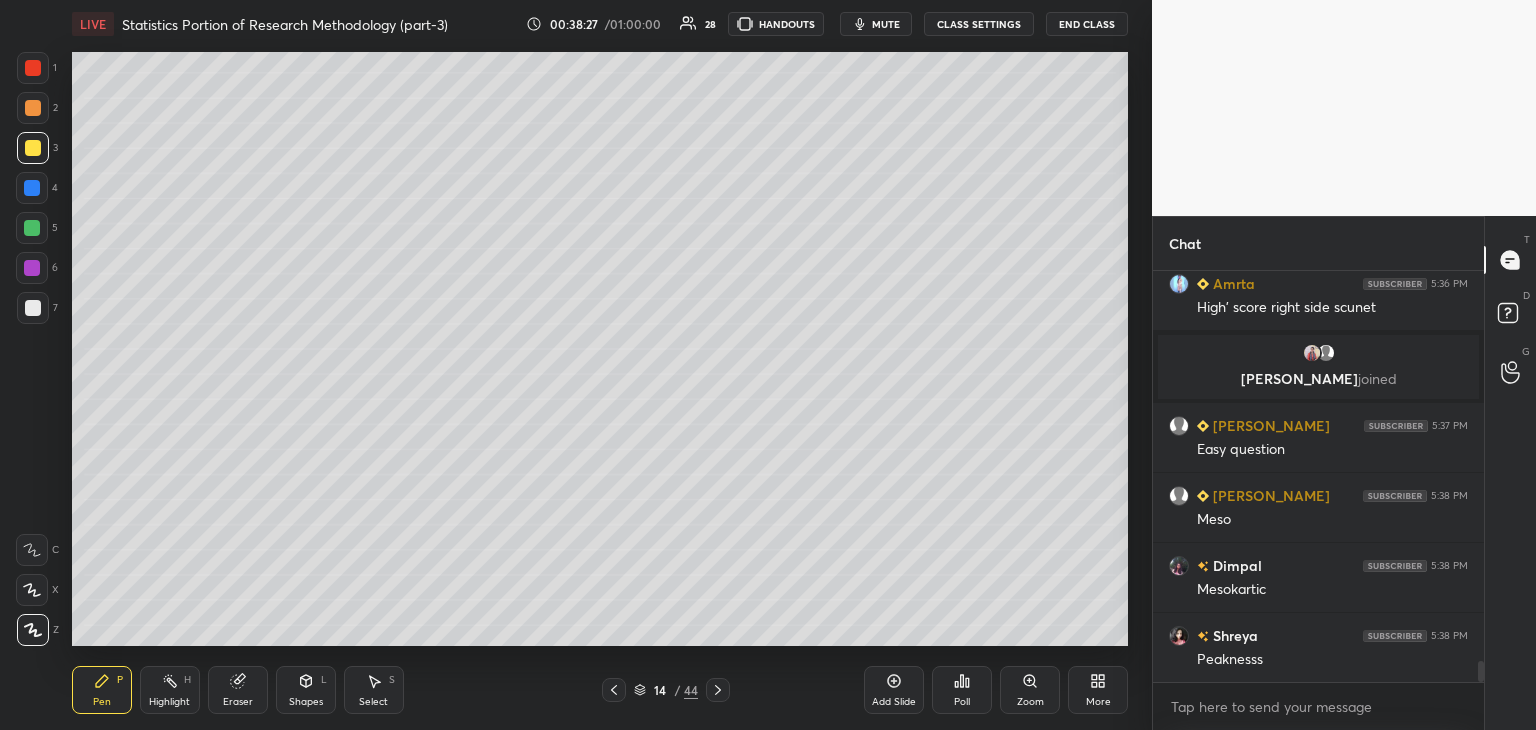 click 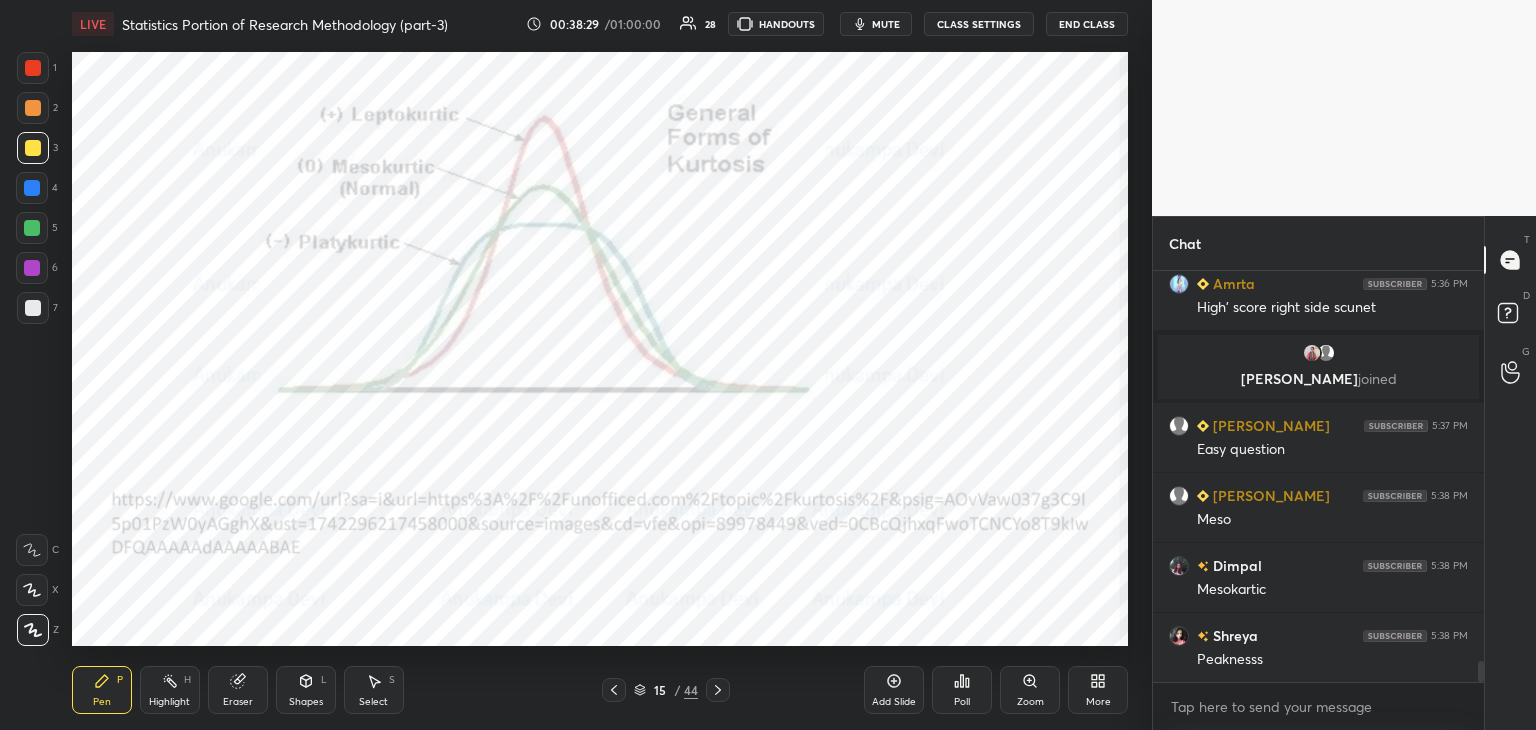 drag, startPoint x: 30, startPoint y: 261, endPoint x: 47, endPoint y: 247, distance: 22.022715 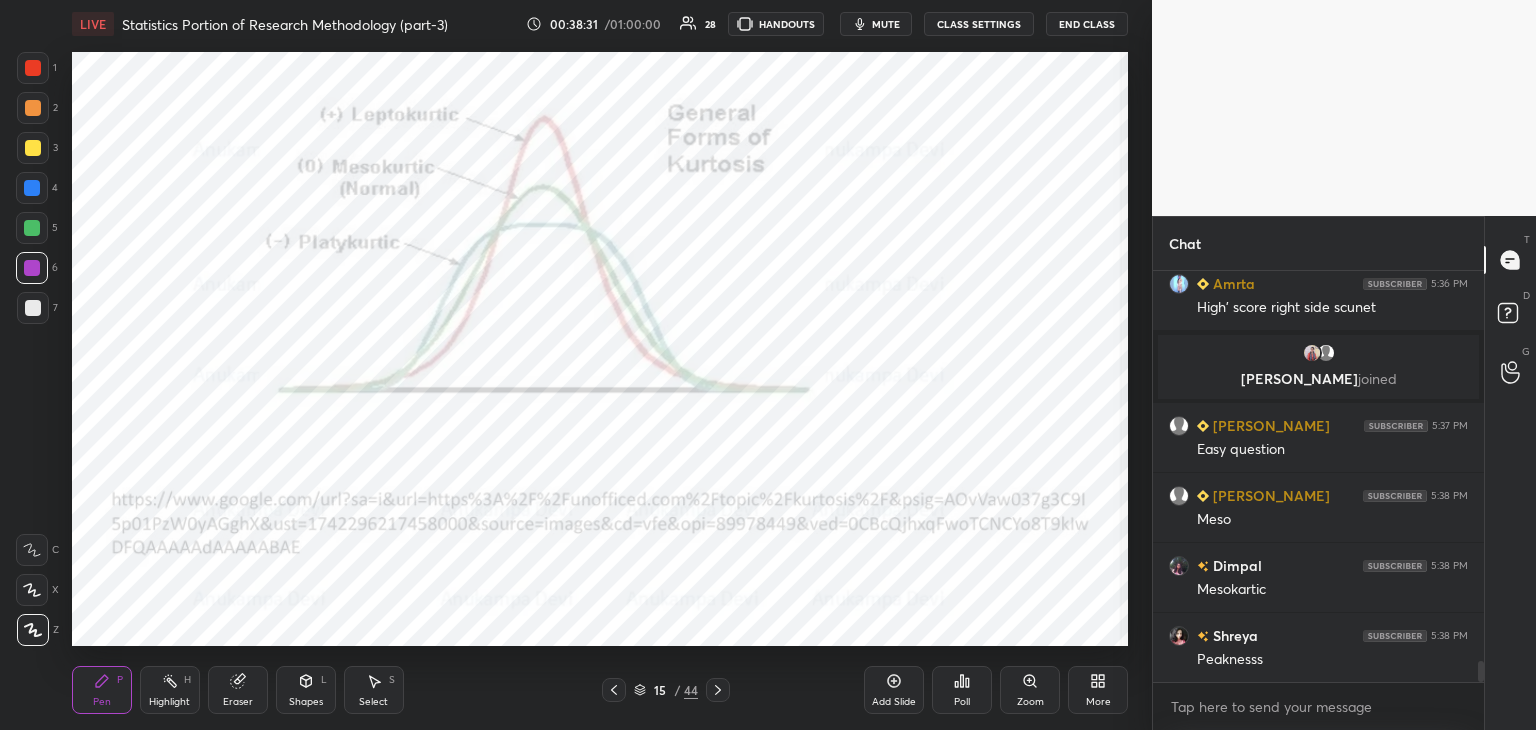 click 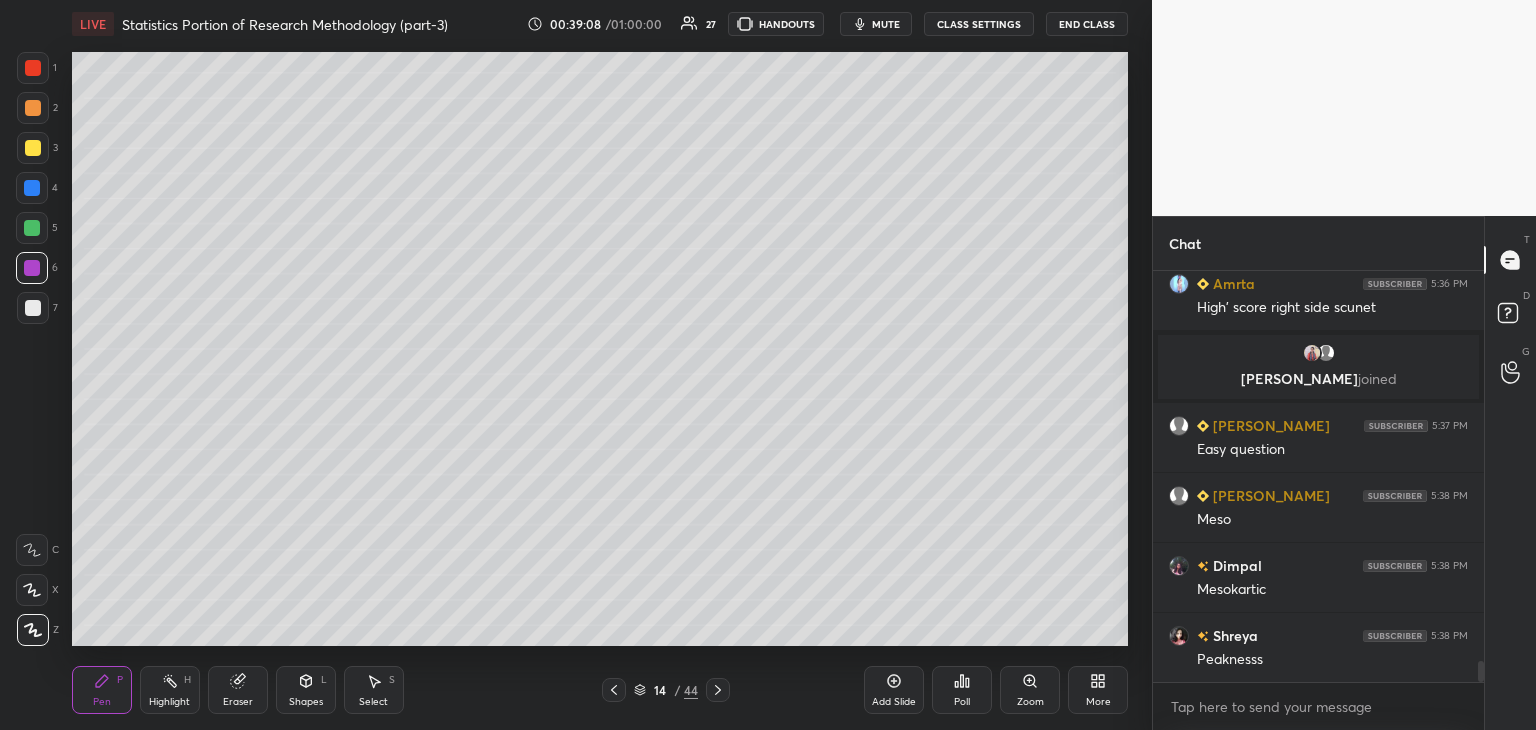 scroll, scrollTop: 7844, scrollLeft: 0, axis: vertical 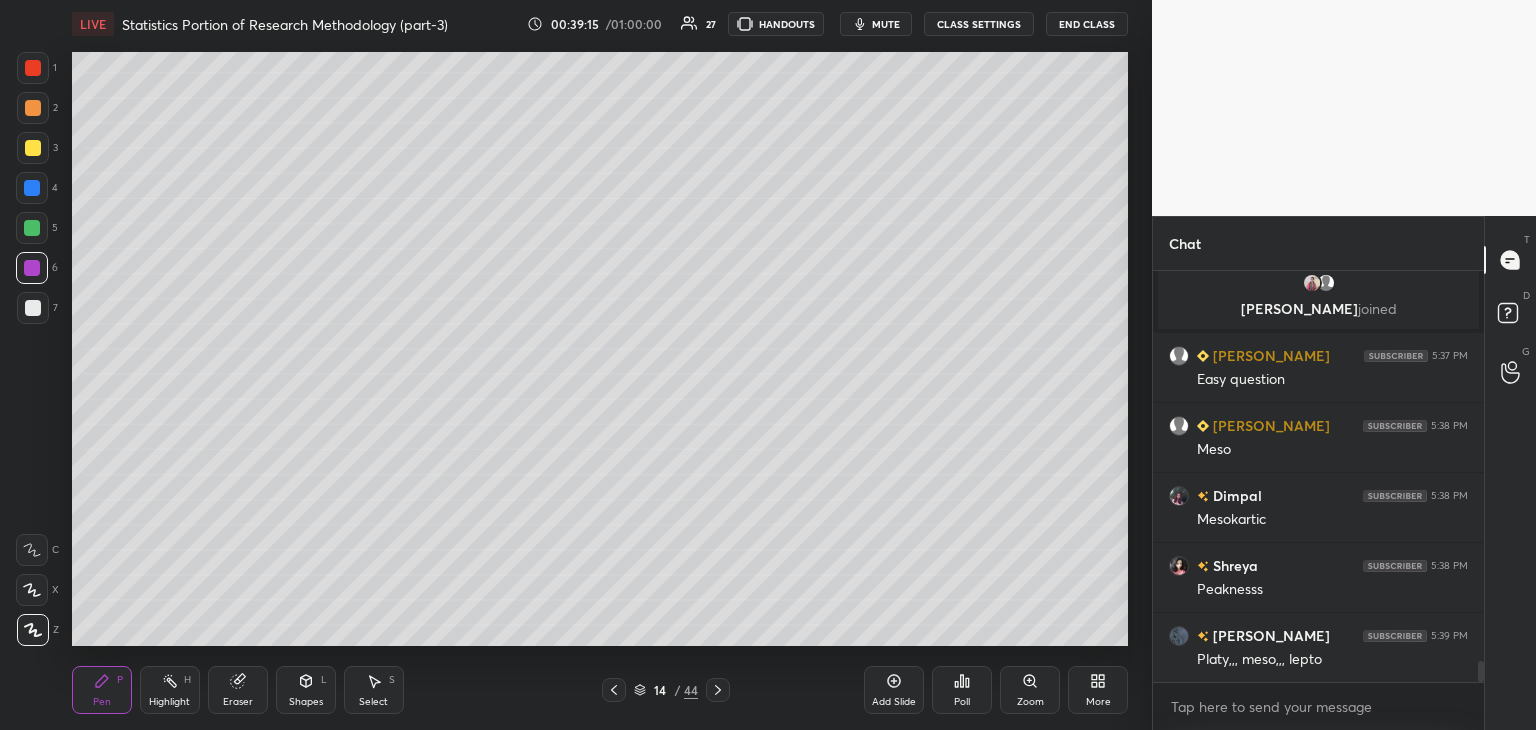 click 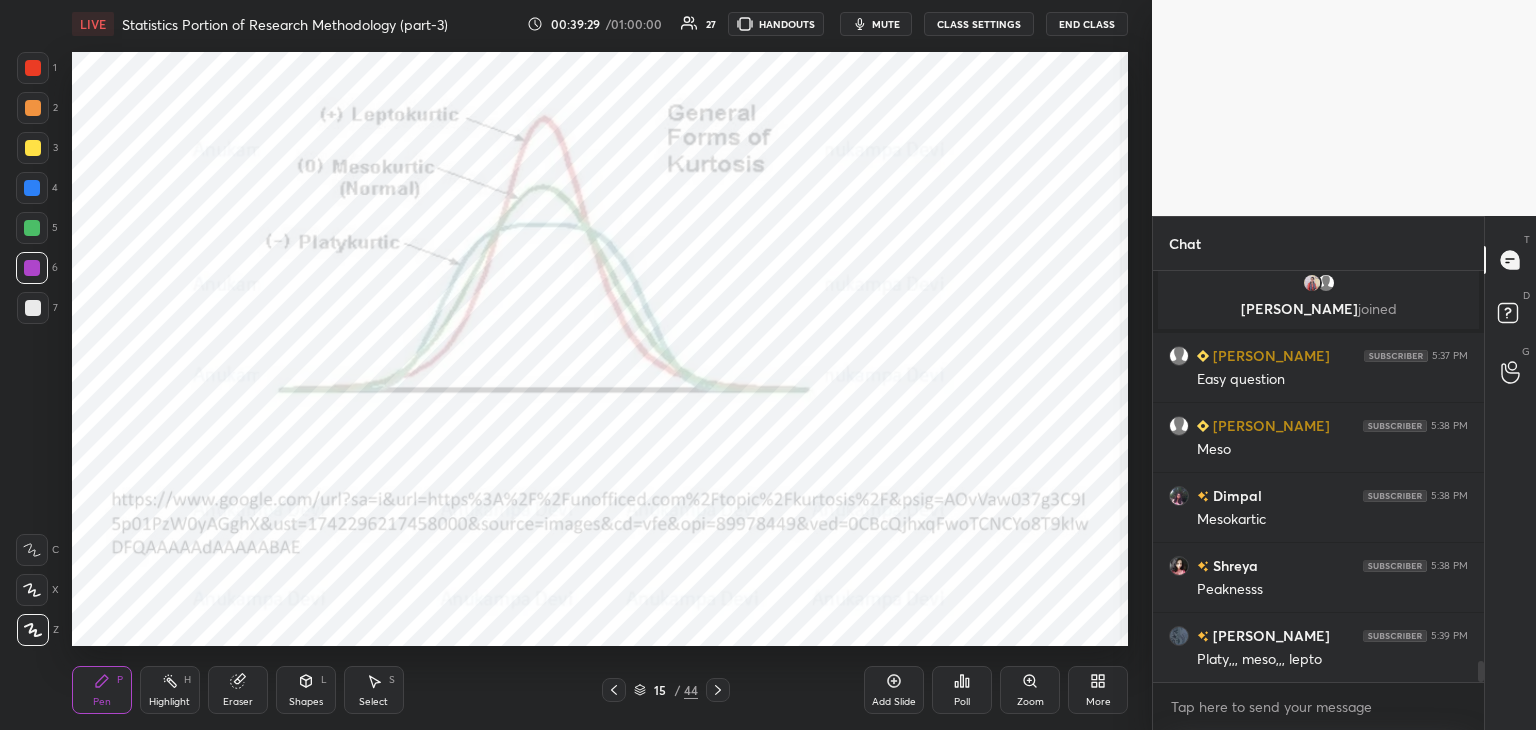 click at bounding box center (614, 690) 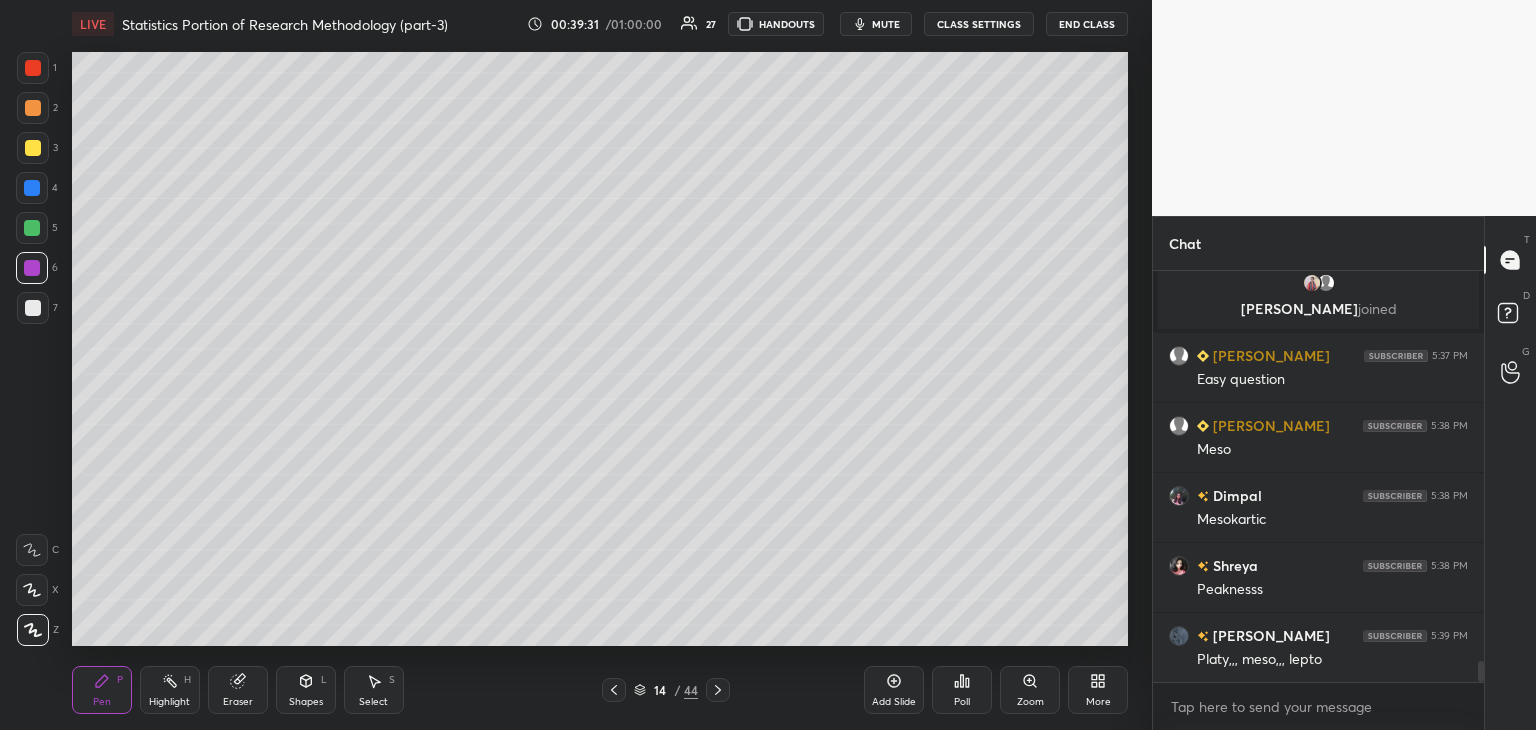 click 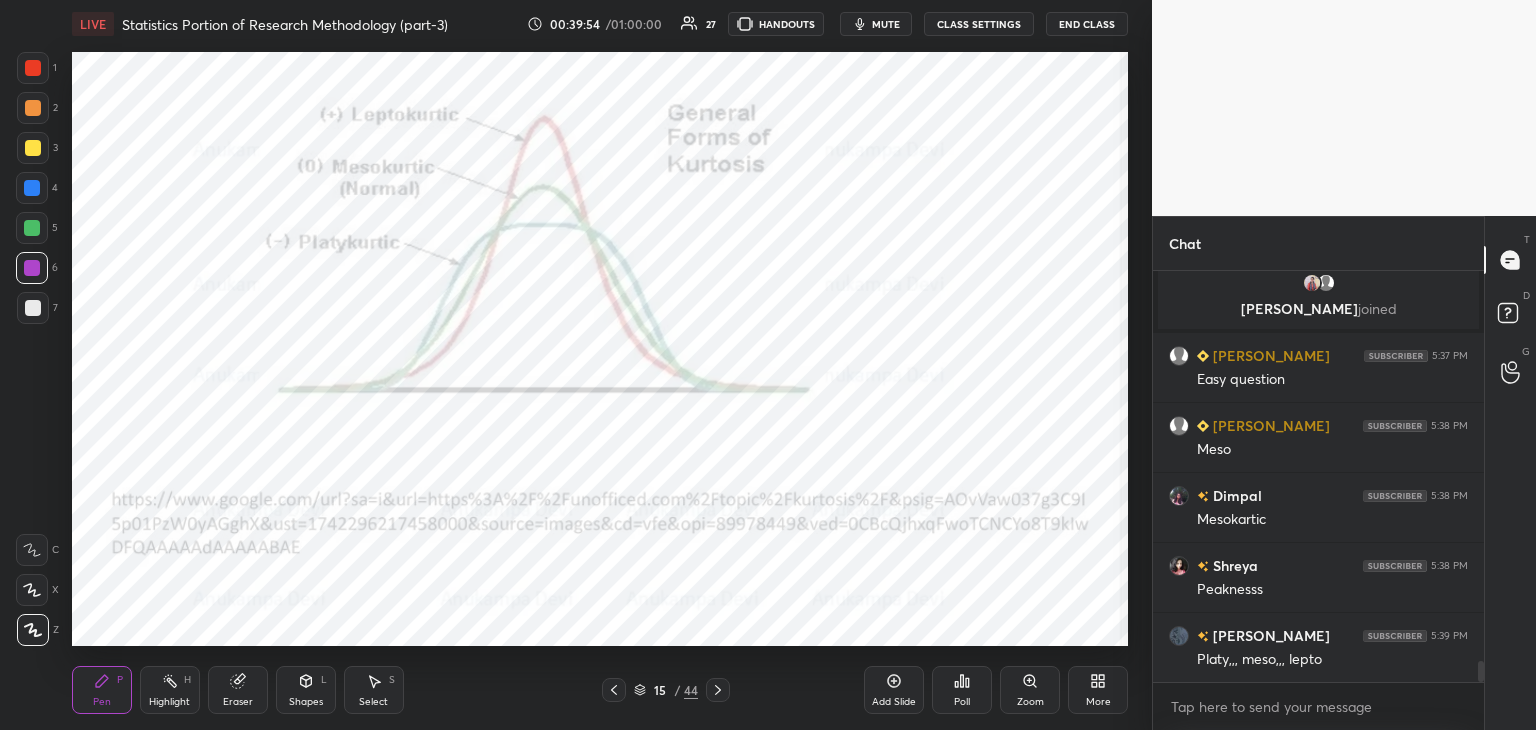 drag, startPoint x: 614, startPoint y: 691, endPoint x: 606, endPoint y: 649, distance: 42.755116 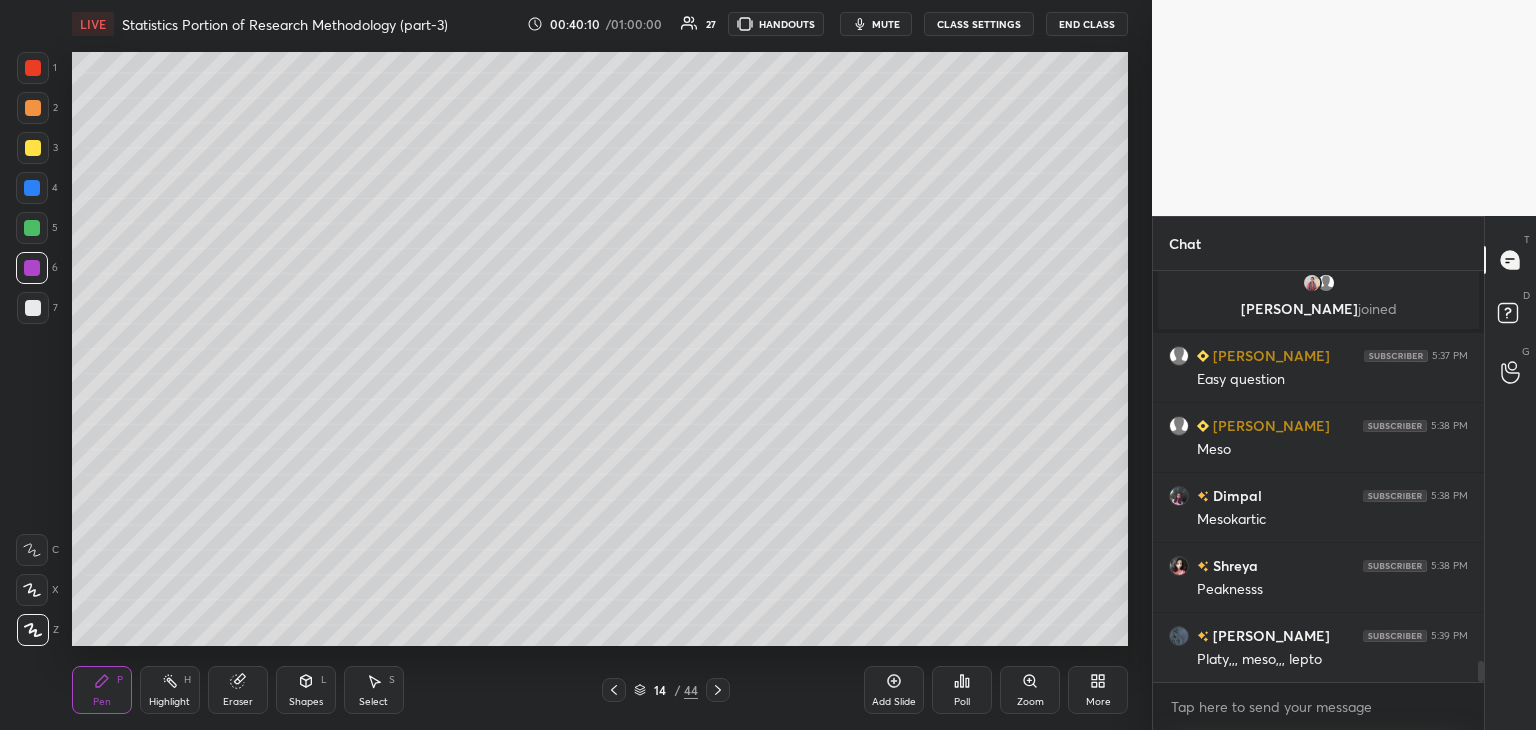 drag, startPoint x: 720, startPoint y: 694, endPoint x: 701, endPoint y: 657, distance: 41.59327 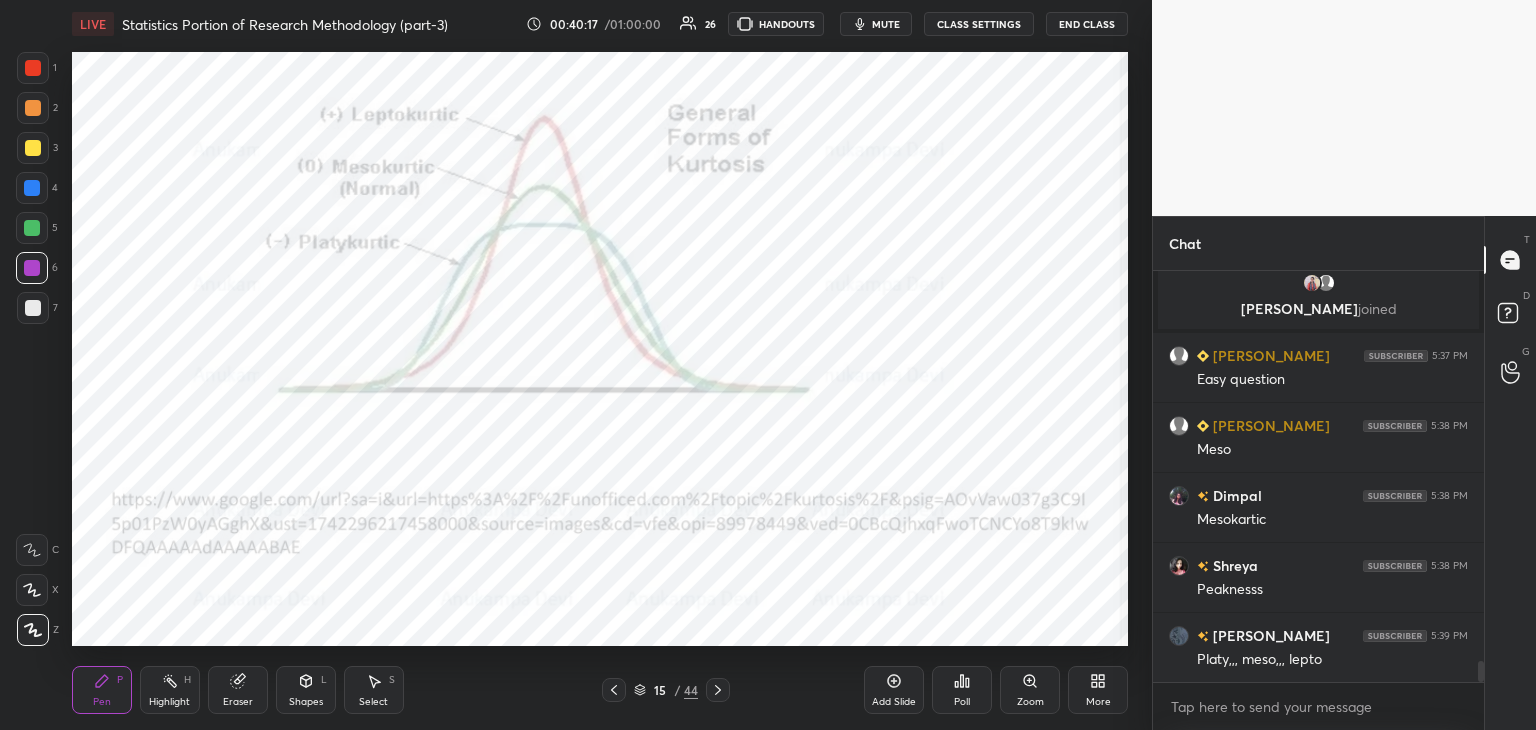 scroll, scrollTop: 7914, scrollLeft: 0, axis: vertical 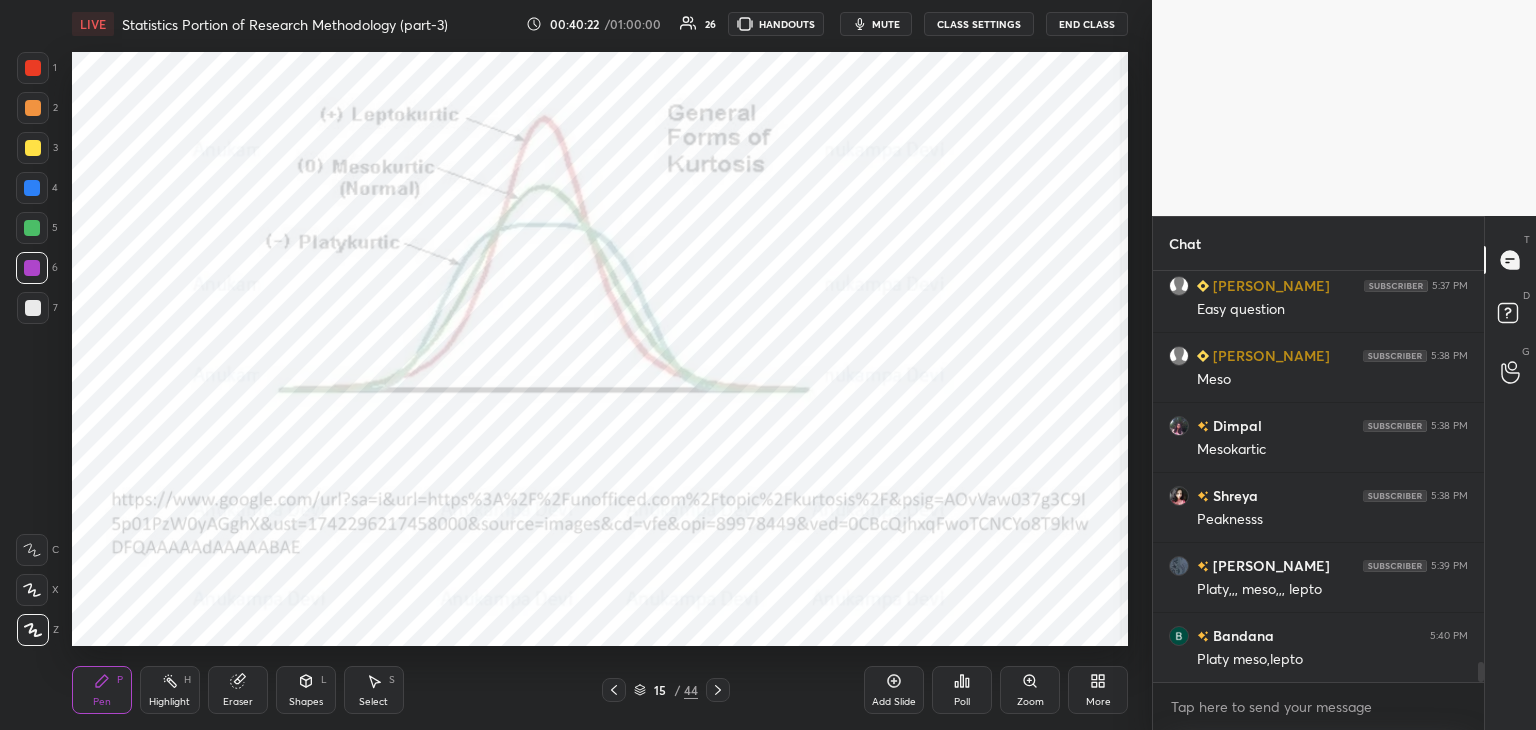 click 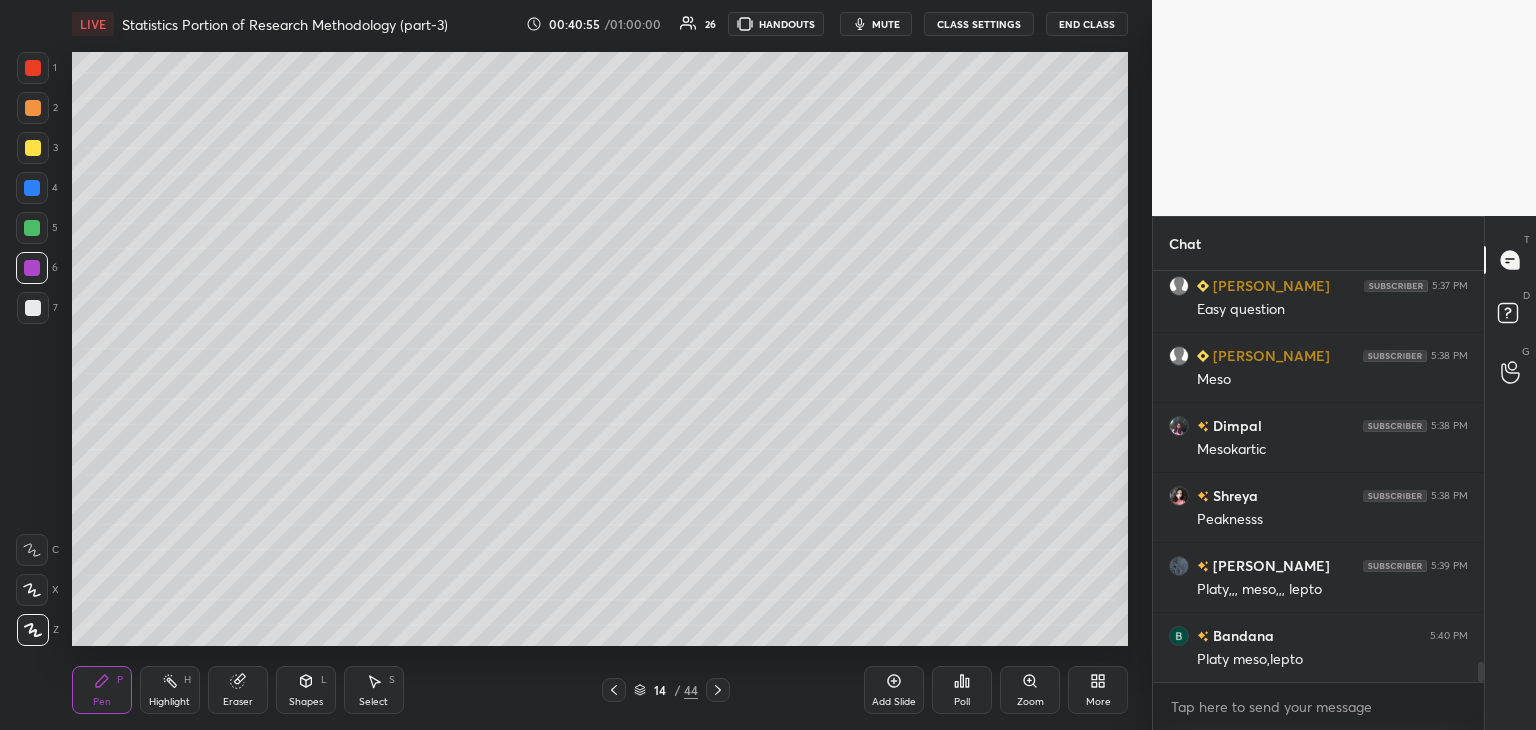 drag, startPoint x: 718, startPoint y: 687, endPoint x: 712, endPoint y: 658, distance: 29.614185 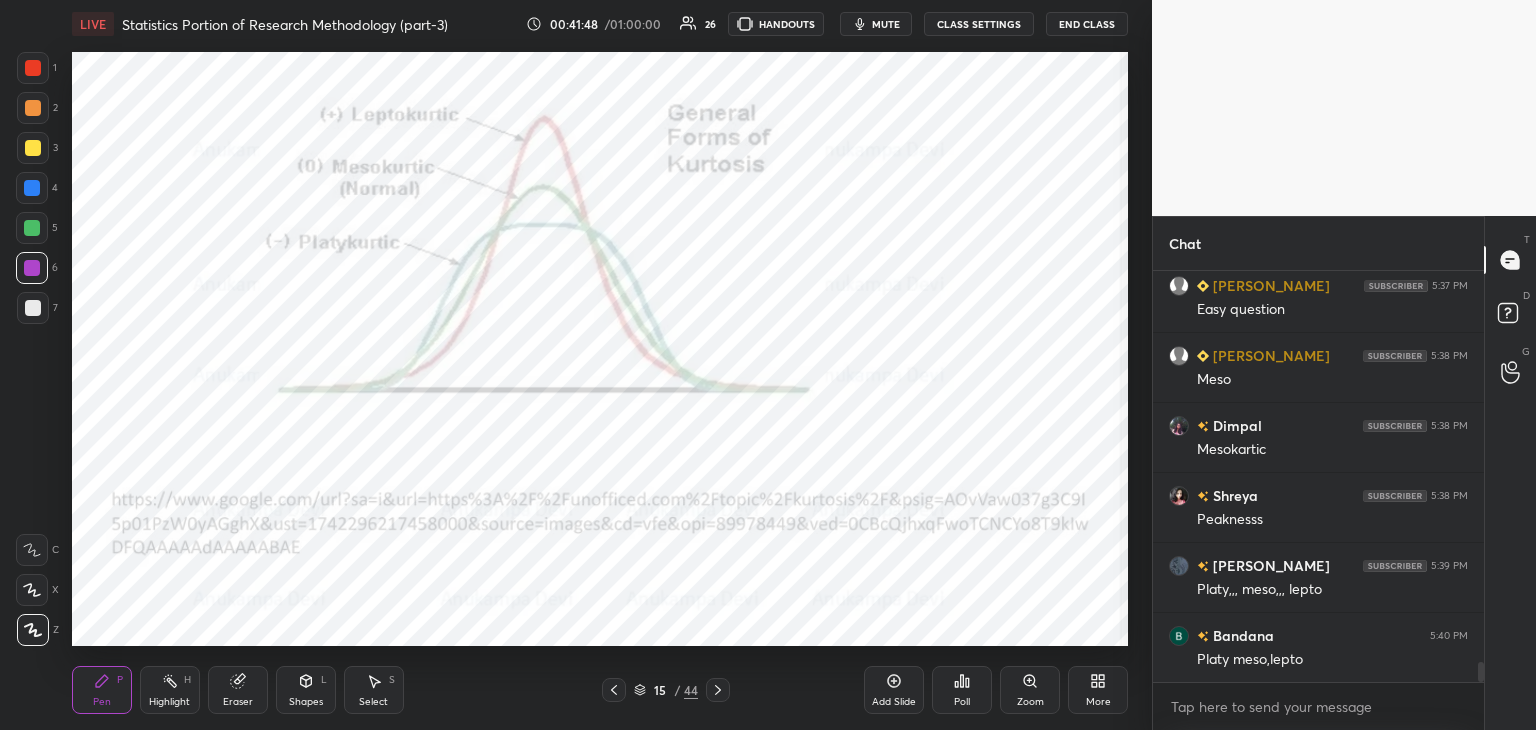 click 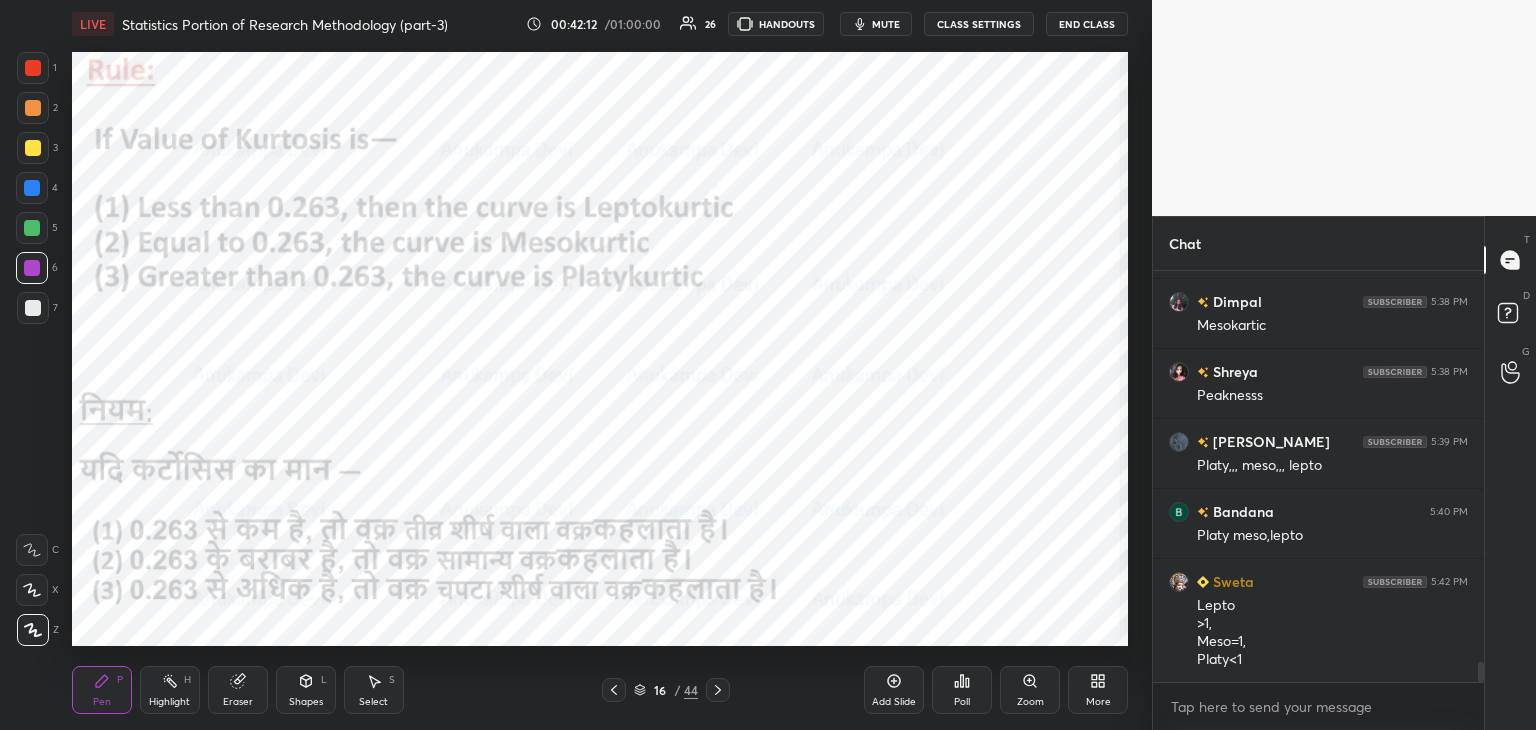 scroll, scrollTop: 8108, scrollLeft: 0, axis: vertical 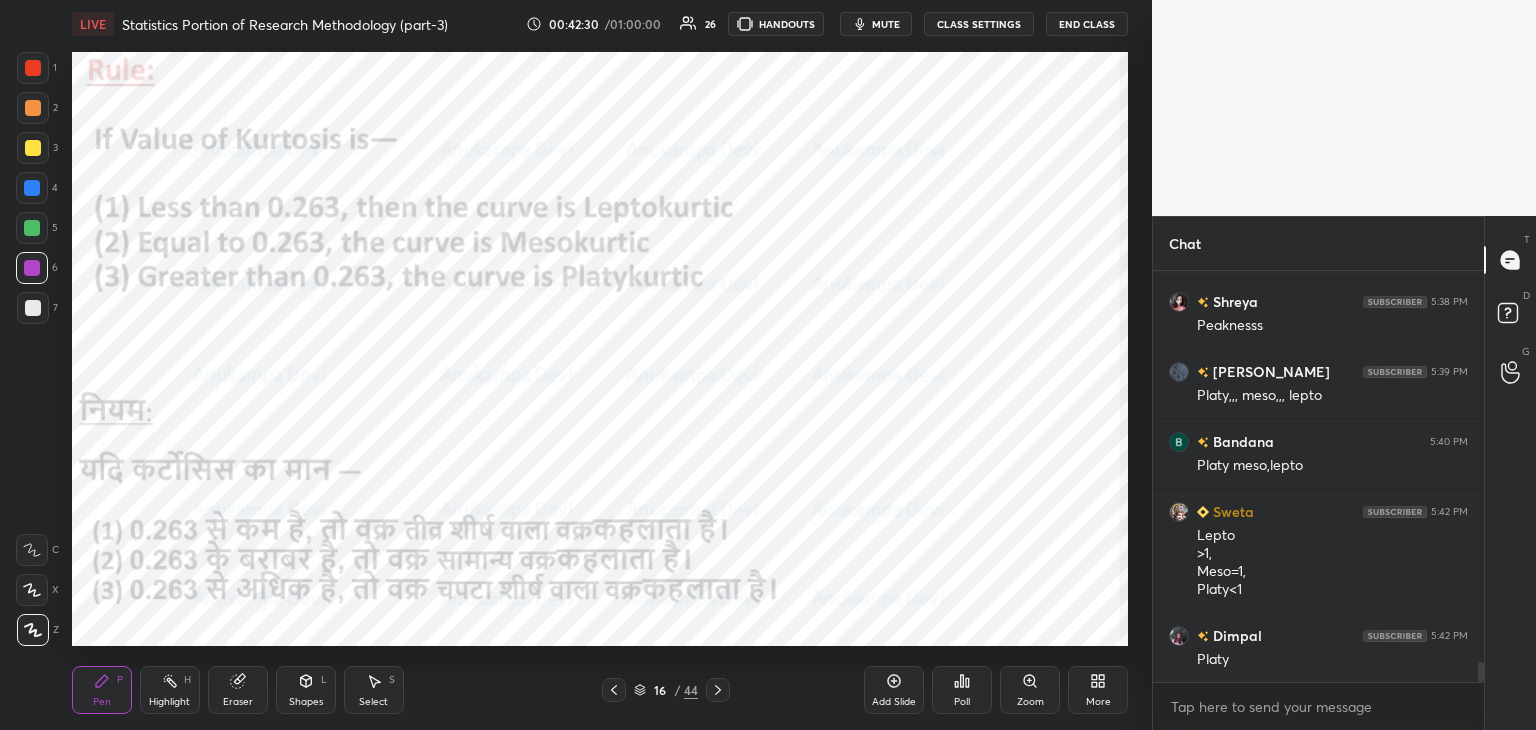 click 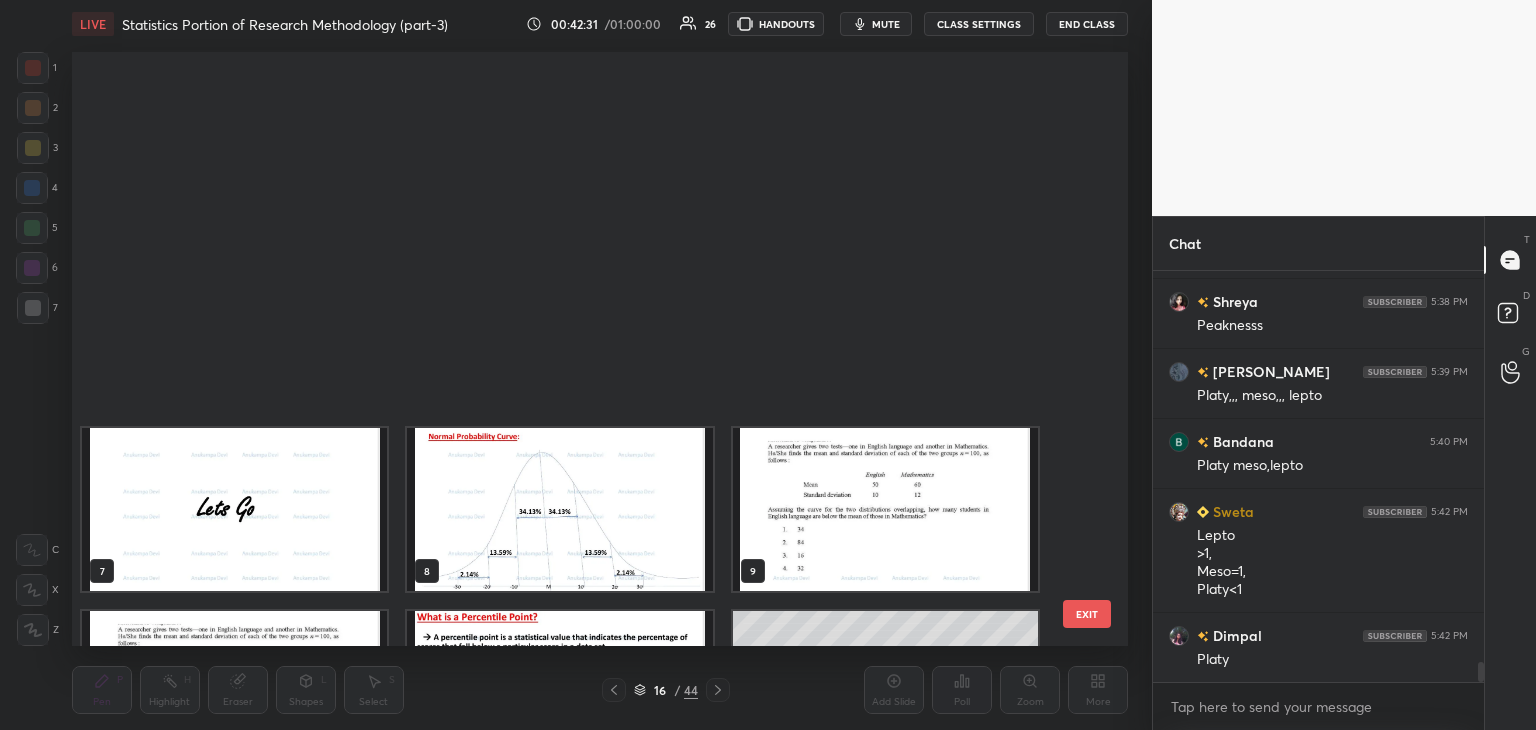 scroll, scrollTop: 504, scrollLeft: 0, axis: vertical 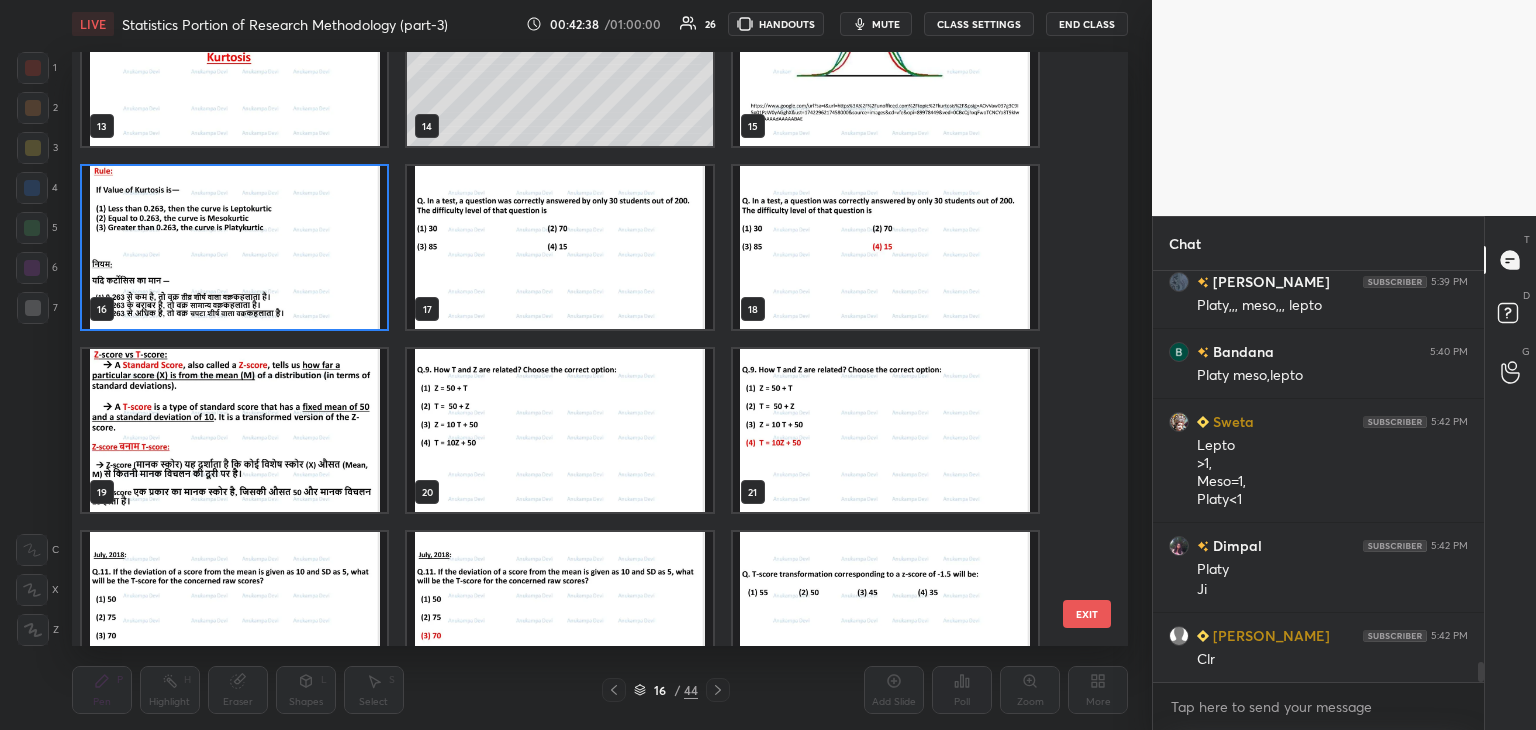 click at bounding box center (559, 247) 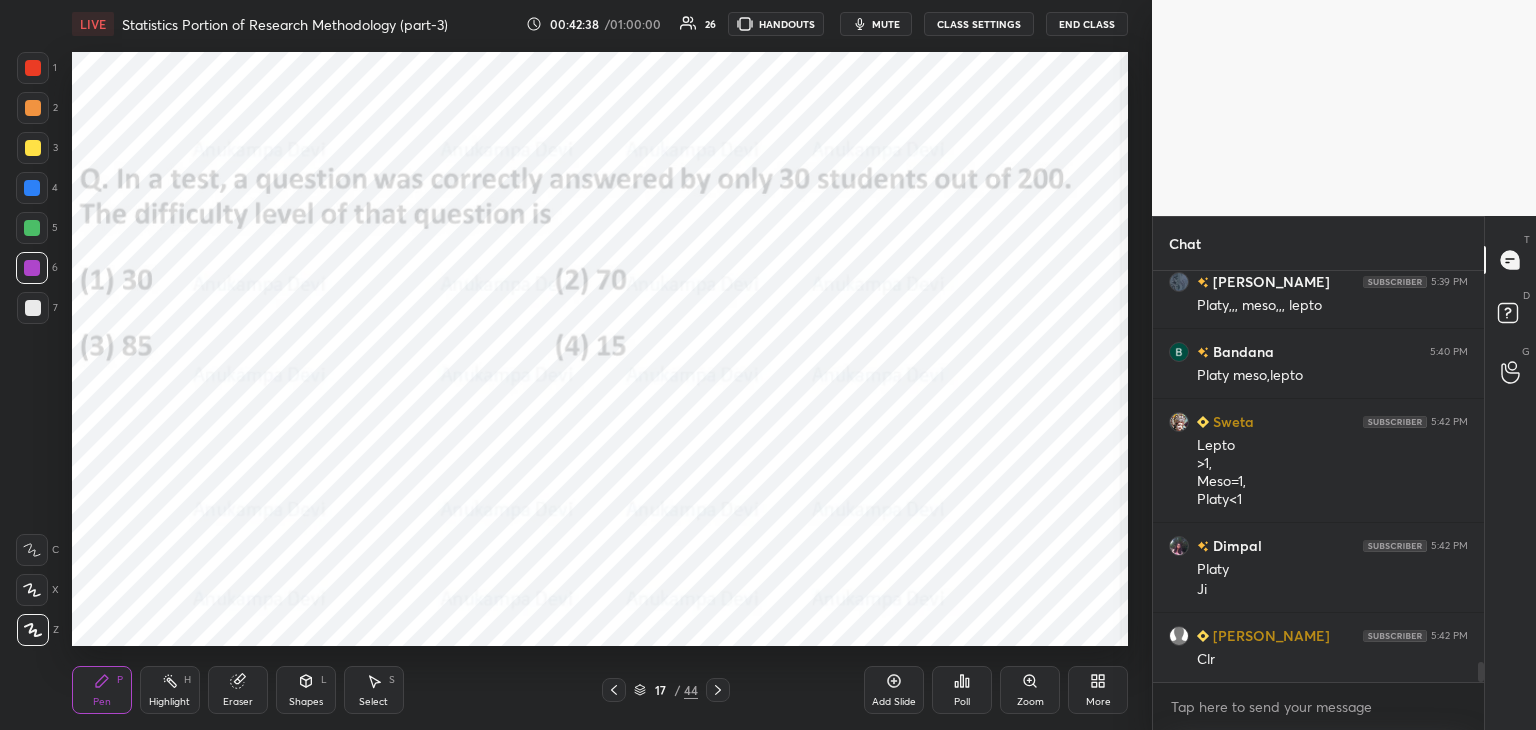 click at bounding box center (559, 247) 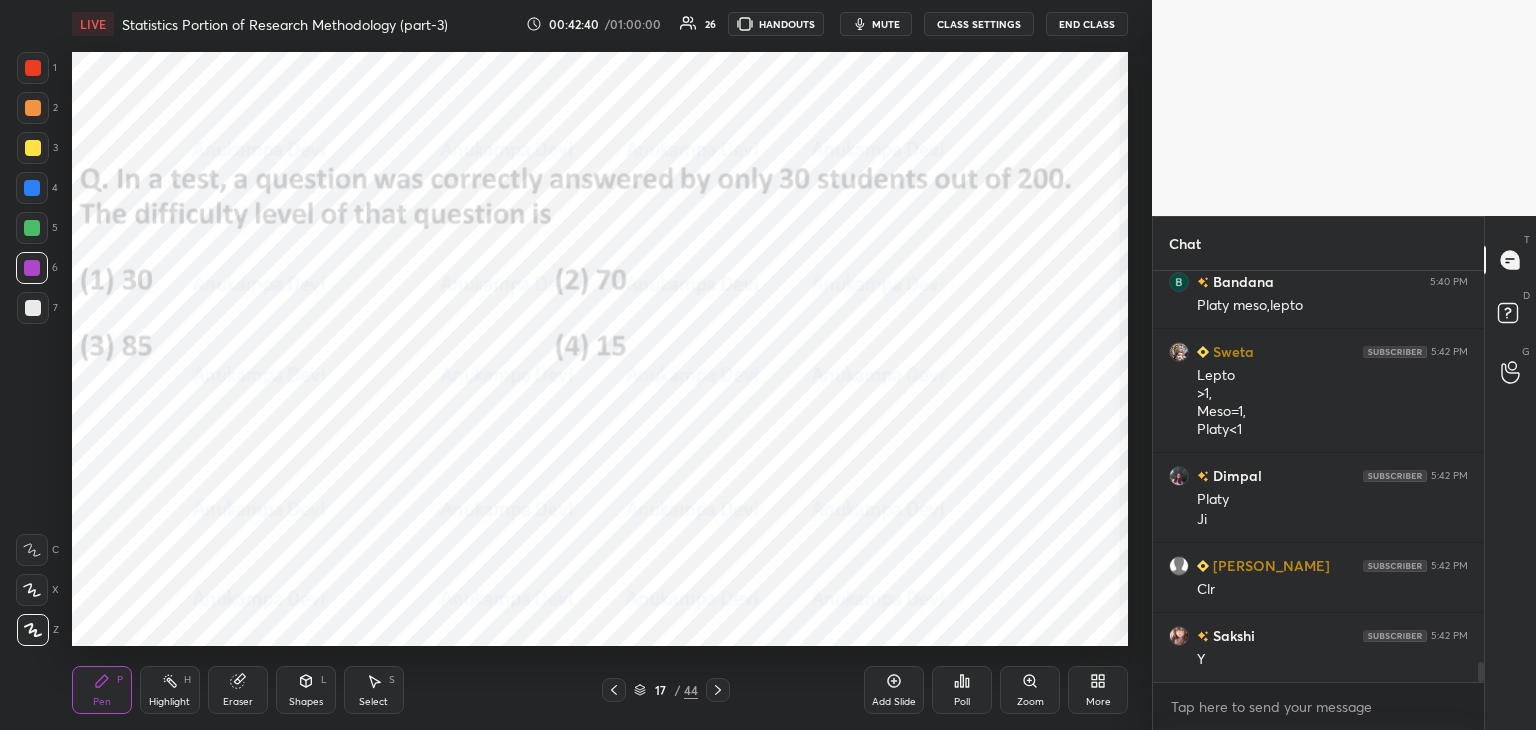 scroll, scrollTop: 8338, scrollLeft: 0, axis: vertical 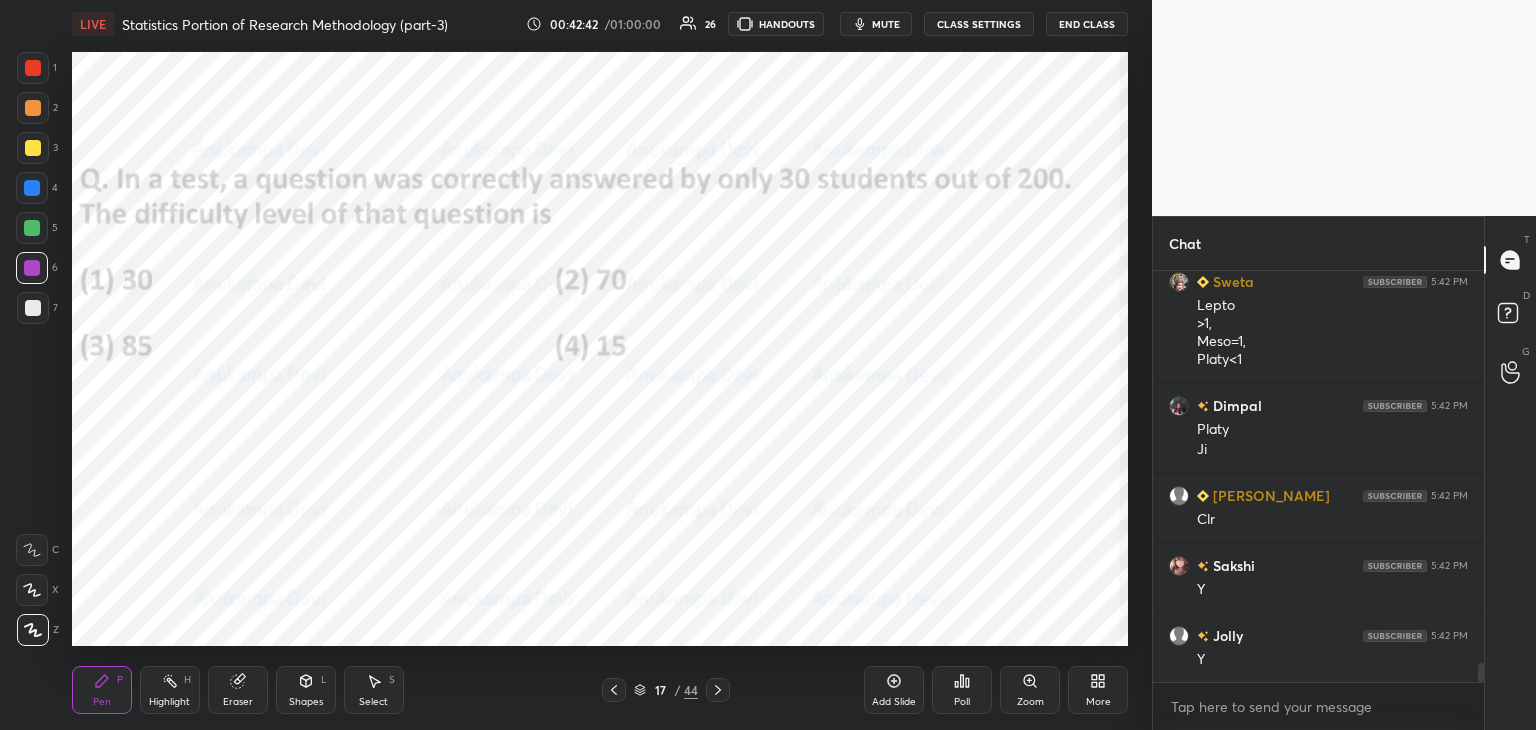 click on "mute" at bounding box center (886, 24) 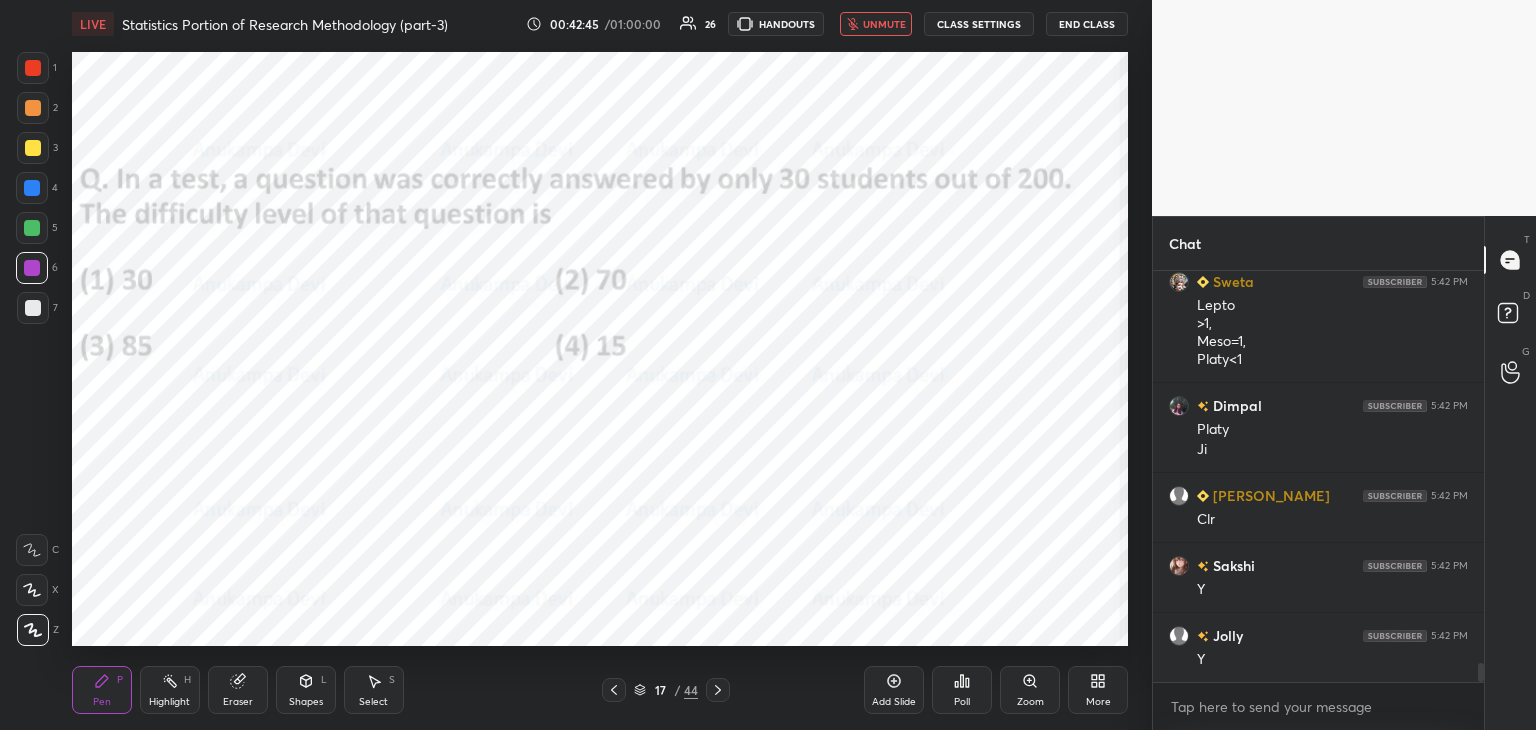 click on "unmute" at bounding box center [884, 24] 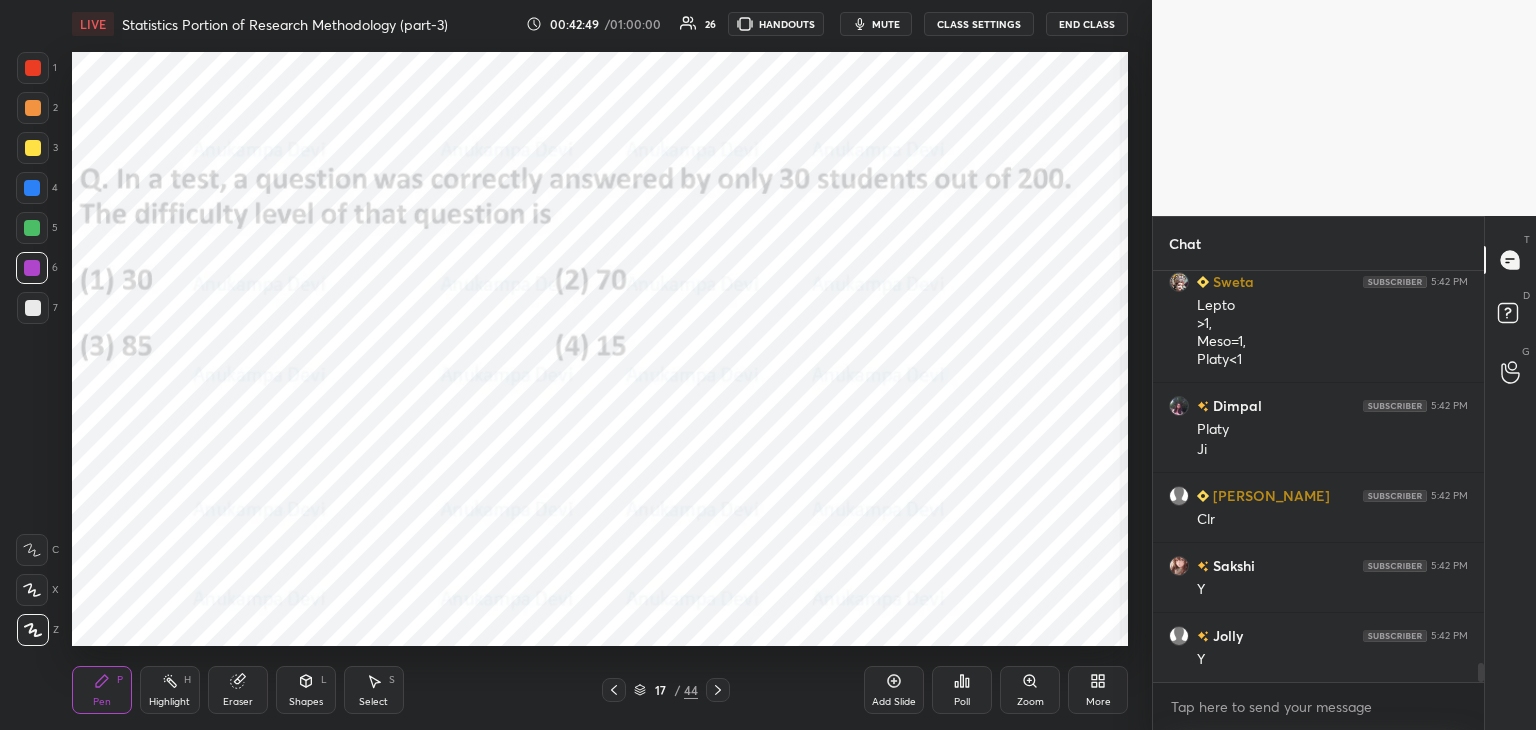 scroll, scrollTop: 8408, scrollLeft: 0, axis: vertical 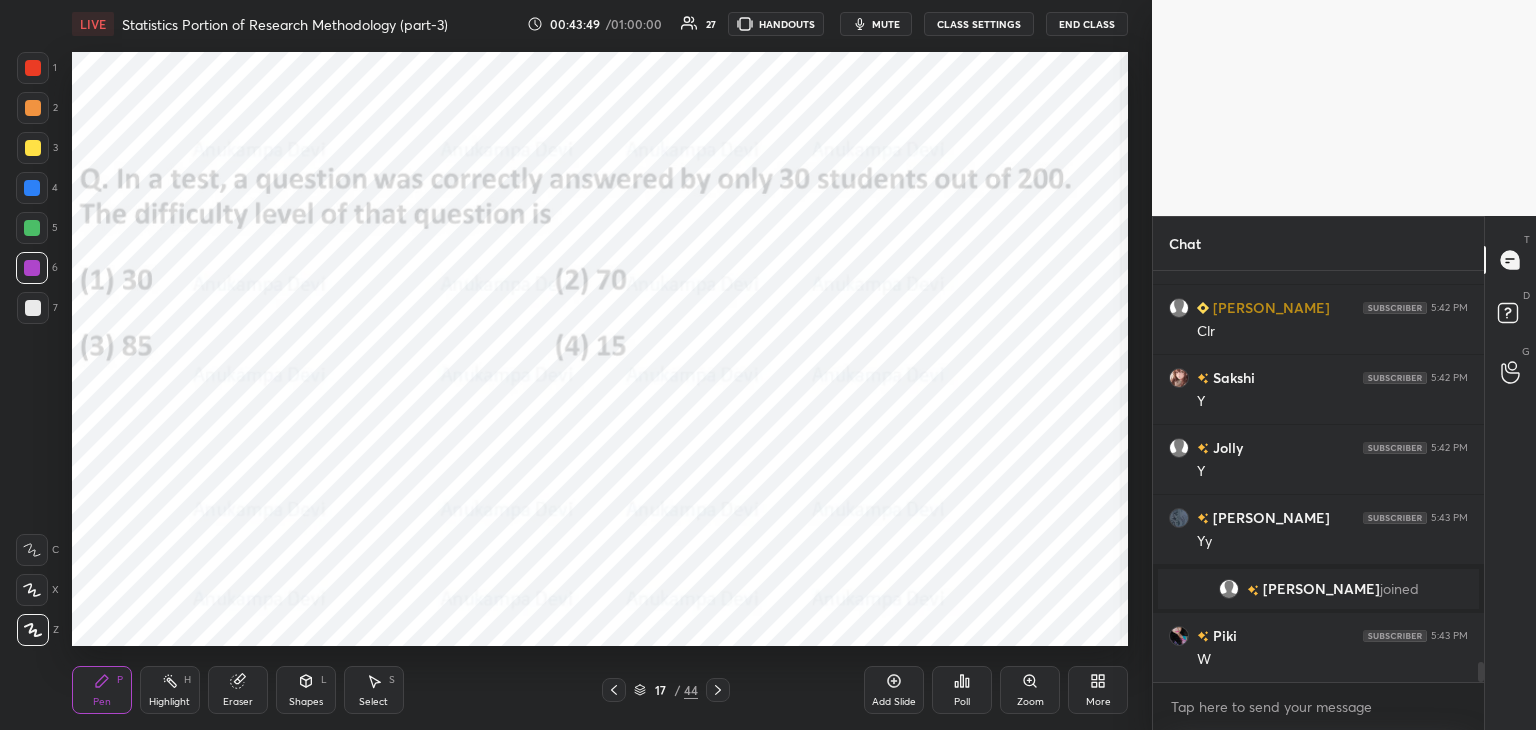 click on "Poll" at bounding box center (962, 690) 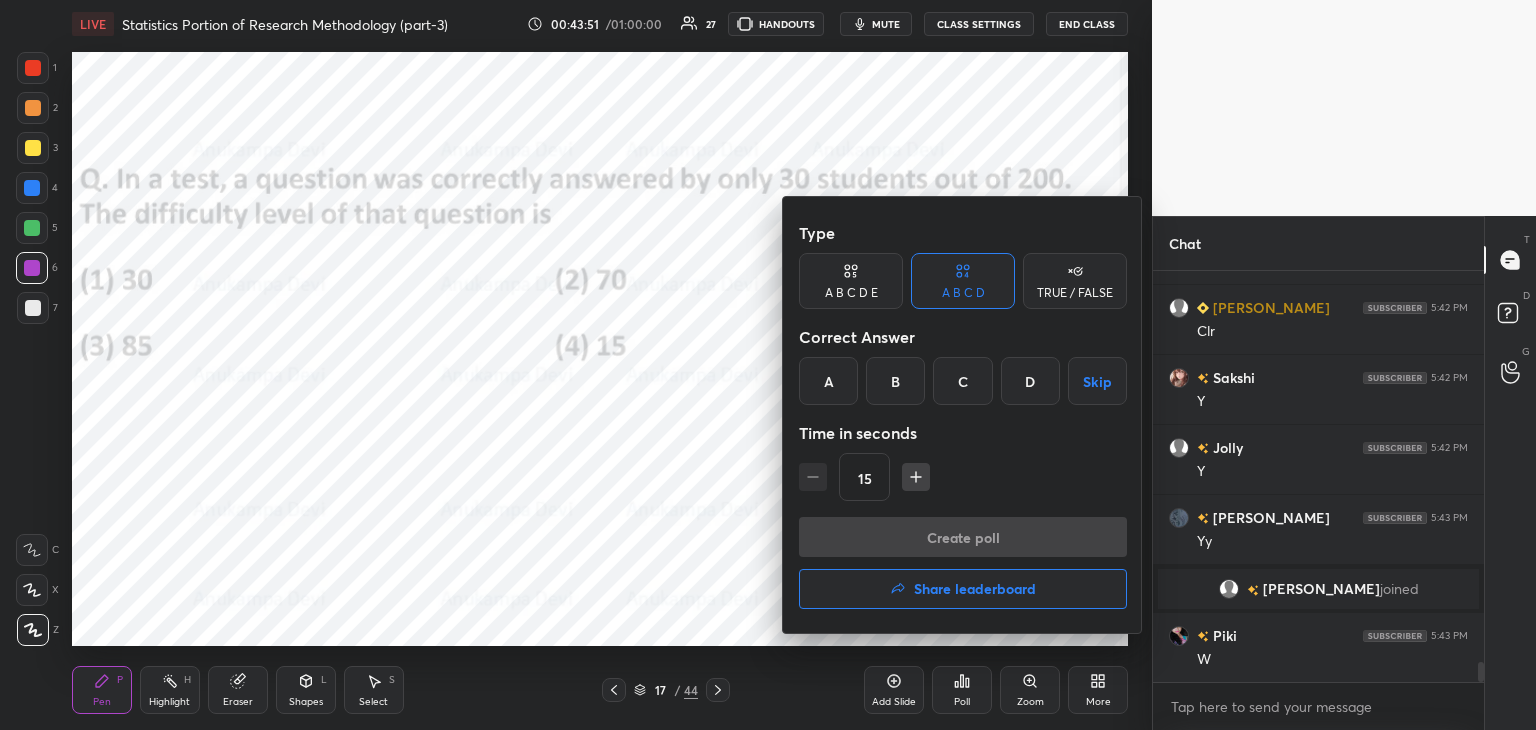 click on "D" at bounding box center (1030, 381) 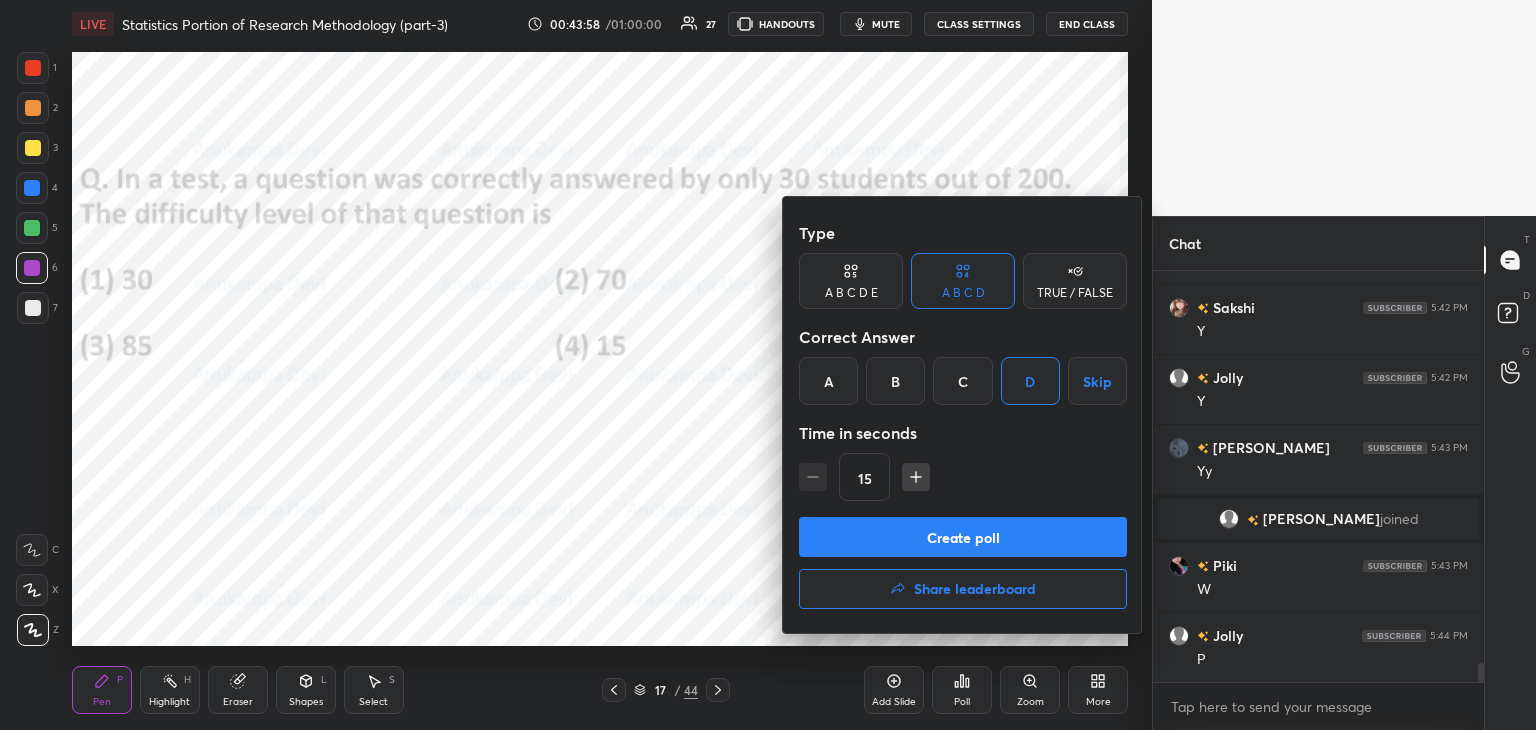 scroll, scrollTop: 8392, scrollLeft: 0, axis: vertical 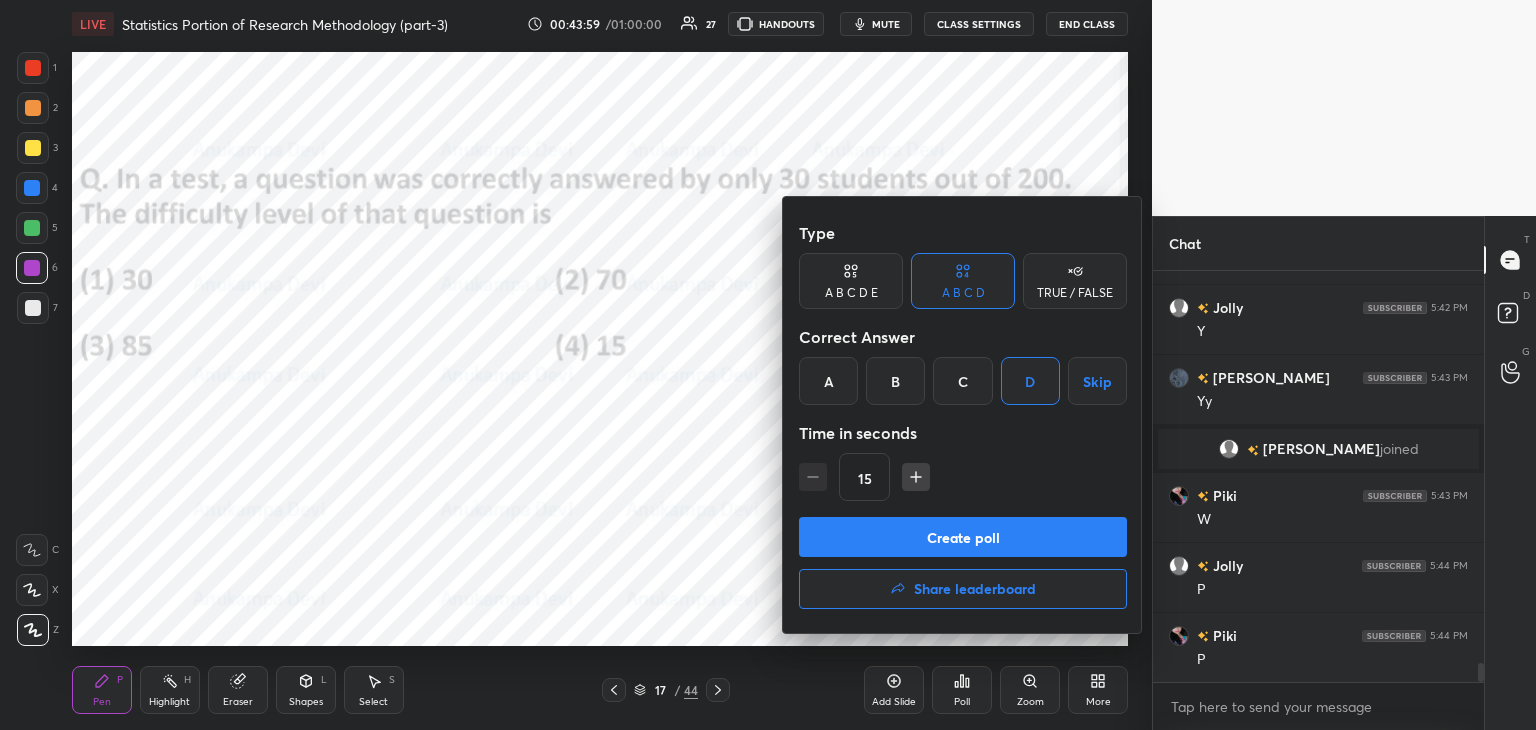 click on "Create poll" at bounding box center (963, 537) 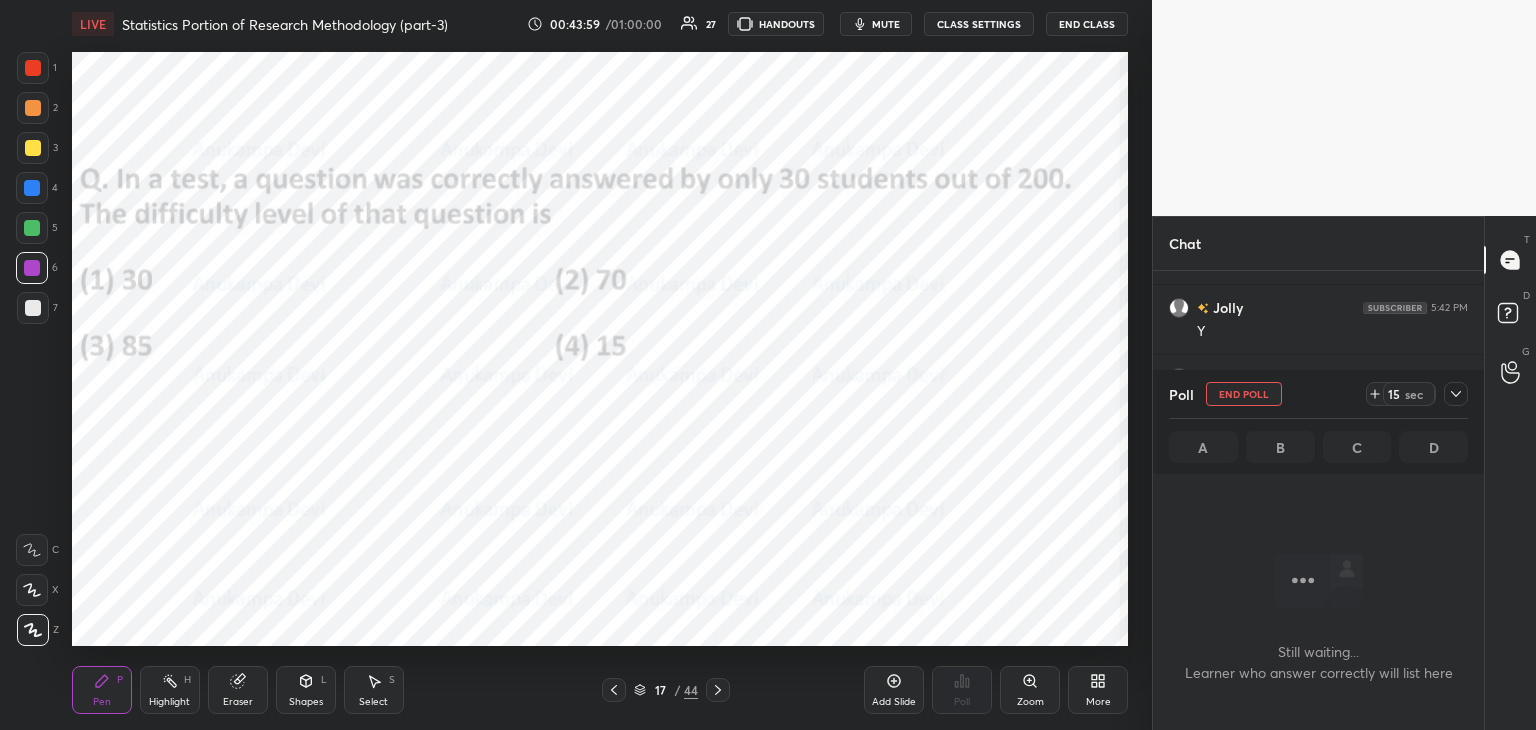 scroll, scrollTop: 364, scrollLeft: 325, axis: both 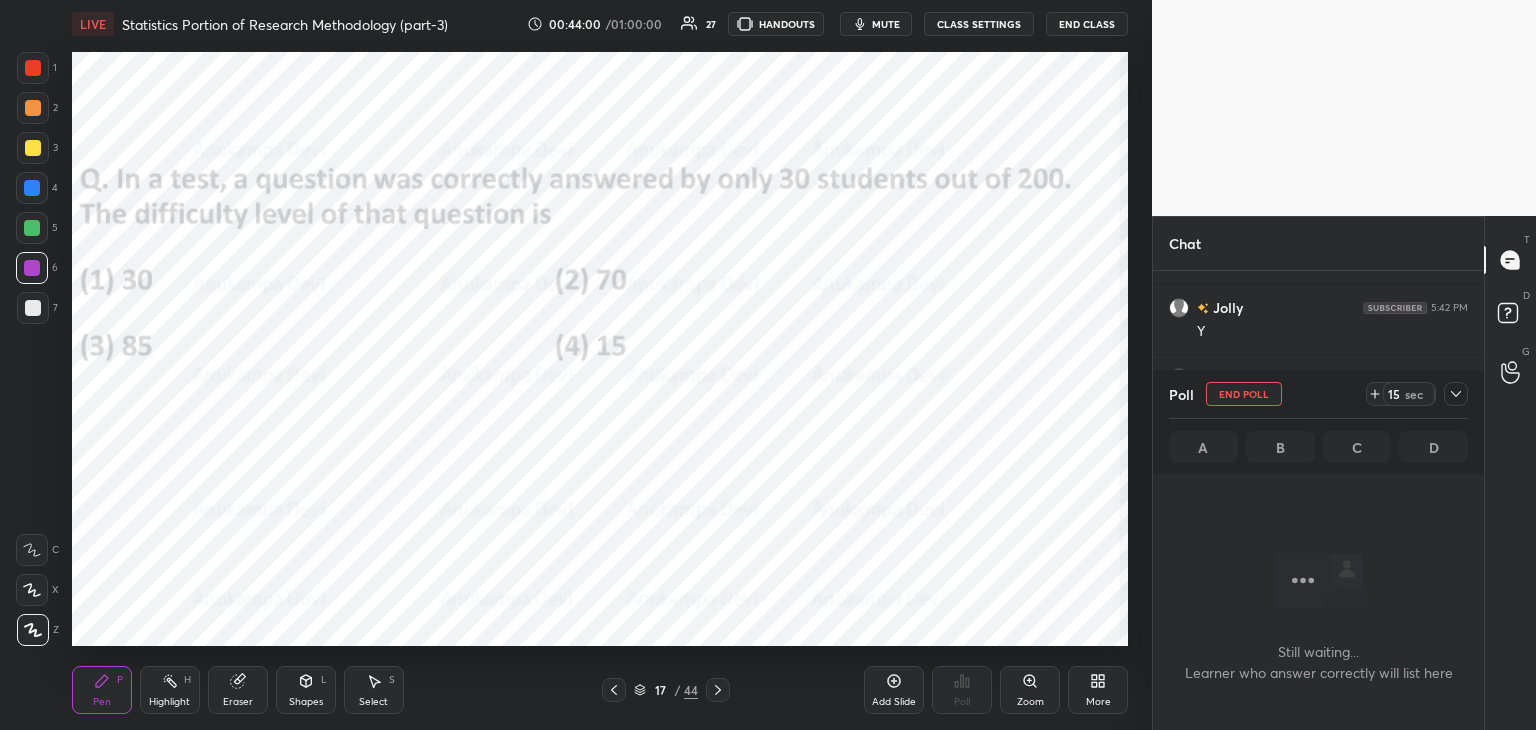 click on "mute" at bounding box center [886, 24] 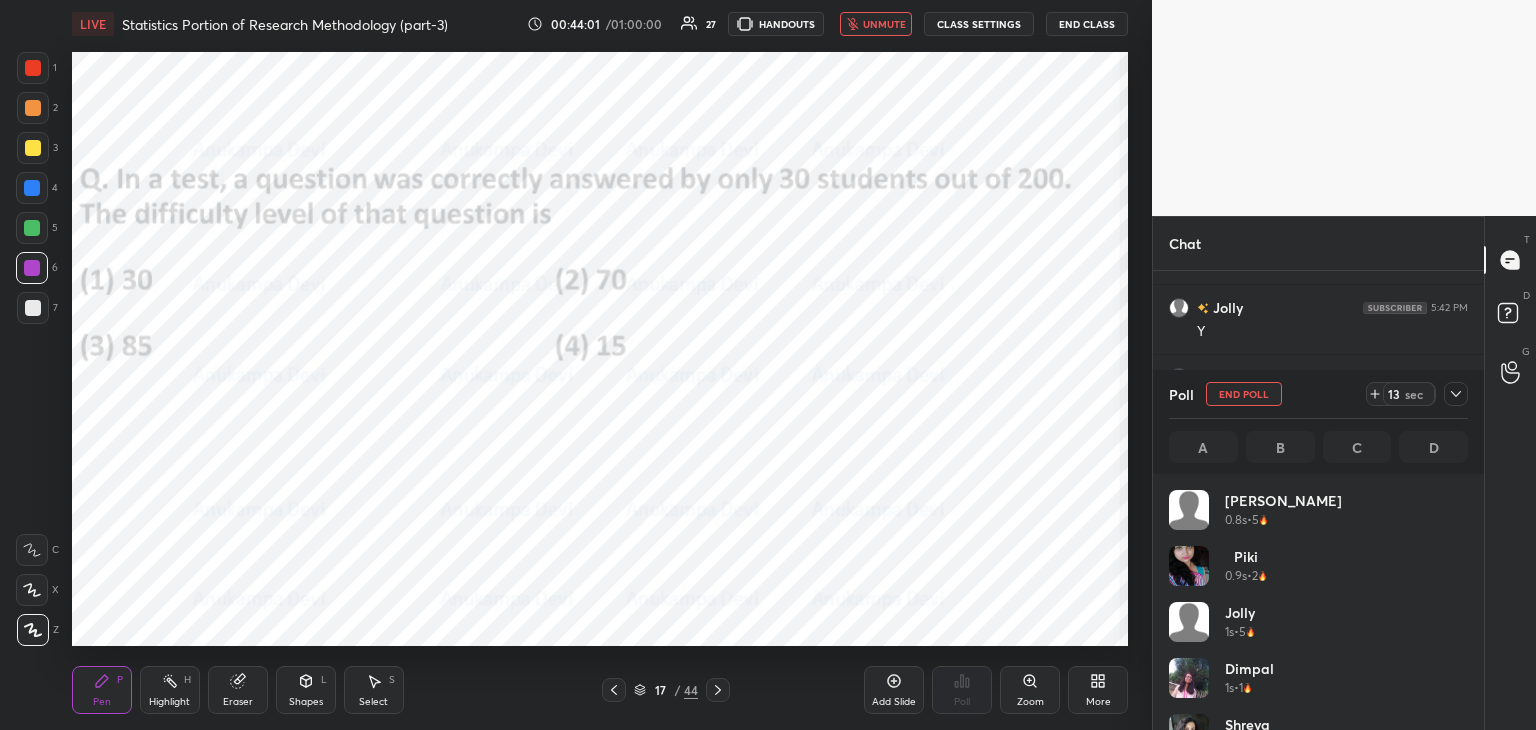 scroll, scrollTop: 6, scrollLeft: 6, axis: both 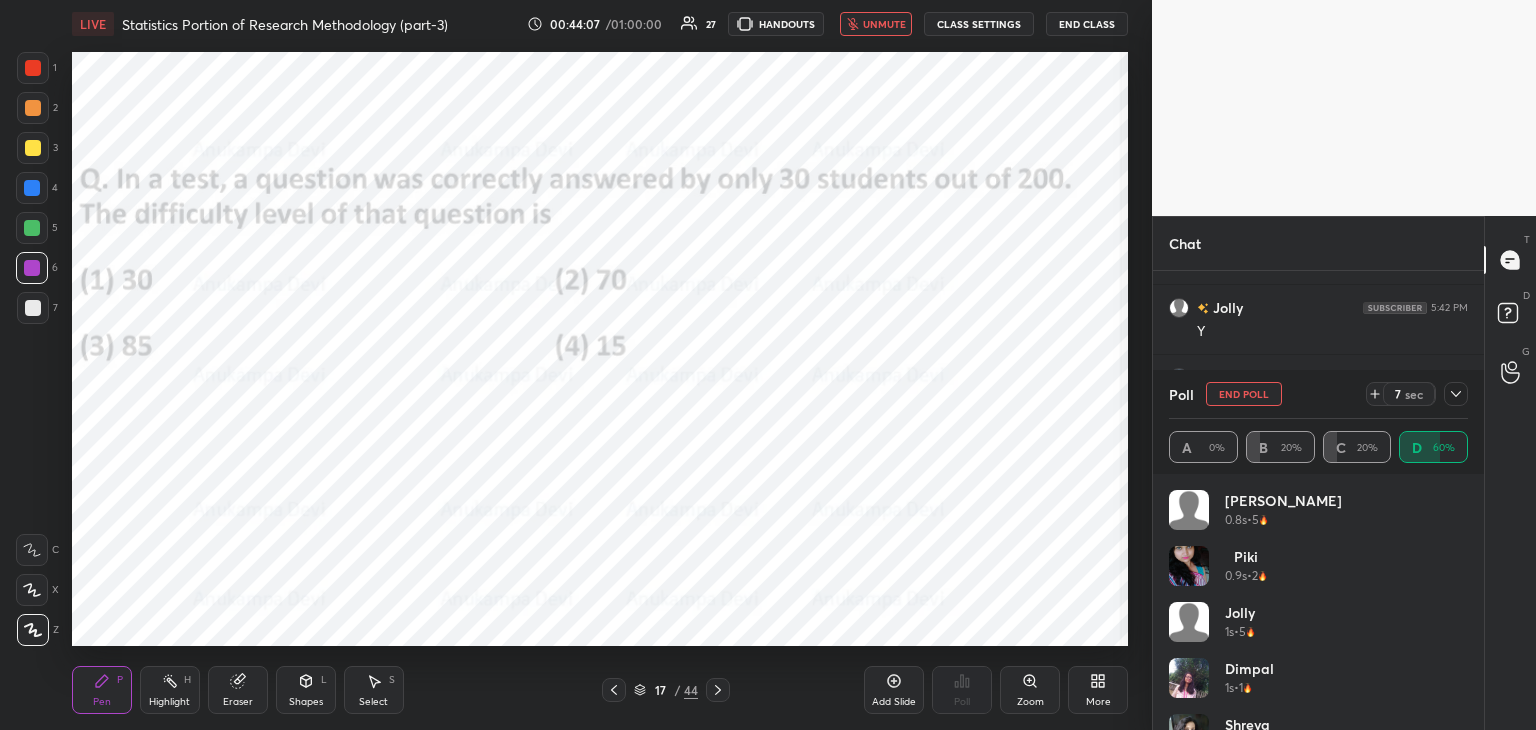 click on "unmute" at bounding box center (884, 24) 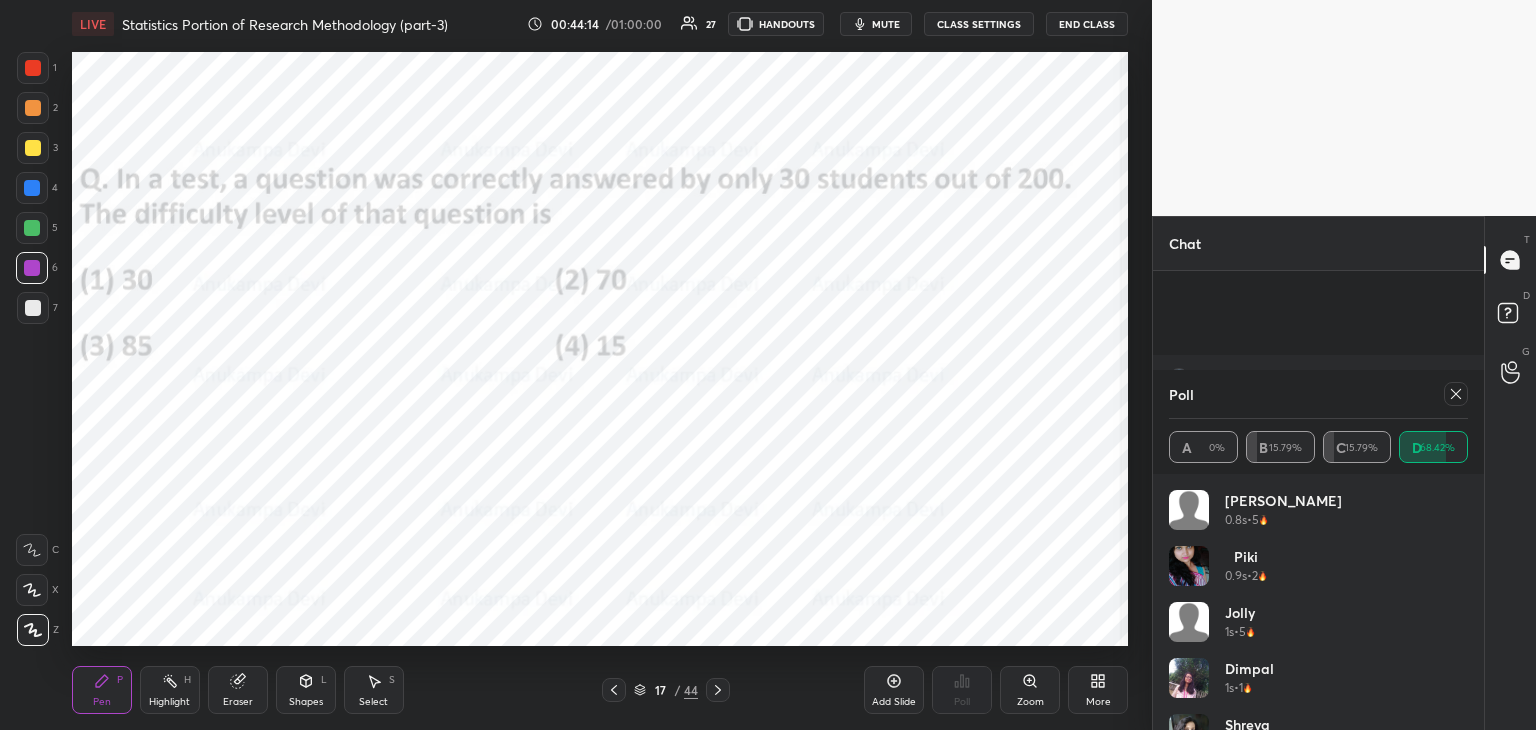 scroll, scrollTop: 8566, scrollLeft: 0, axis: vertical 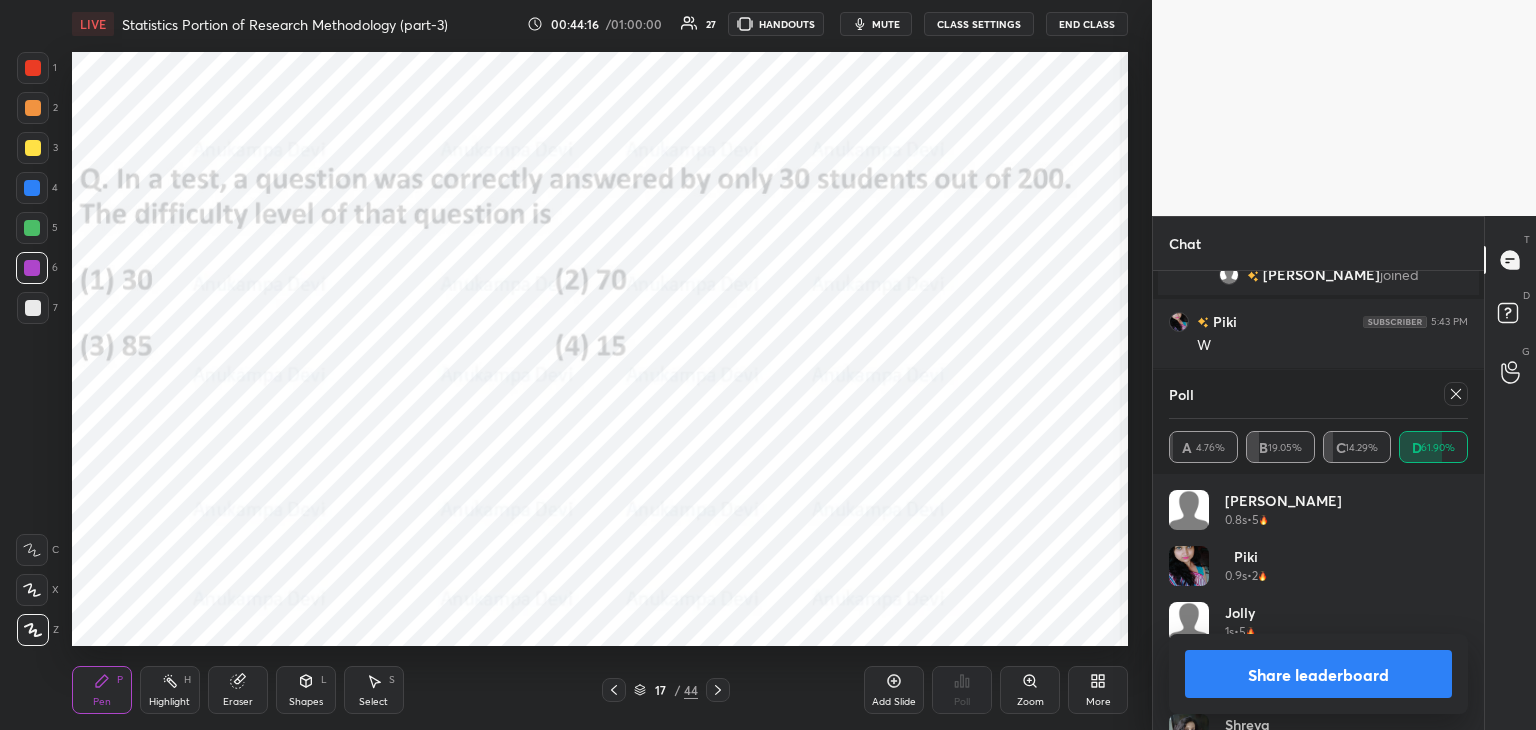 drag, startPoint x: 1464, startPoint y: 400, endPoint x: 1439, endPoint y: 394, distance: 25.70992 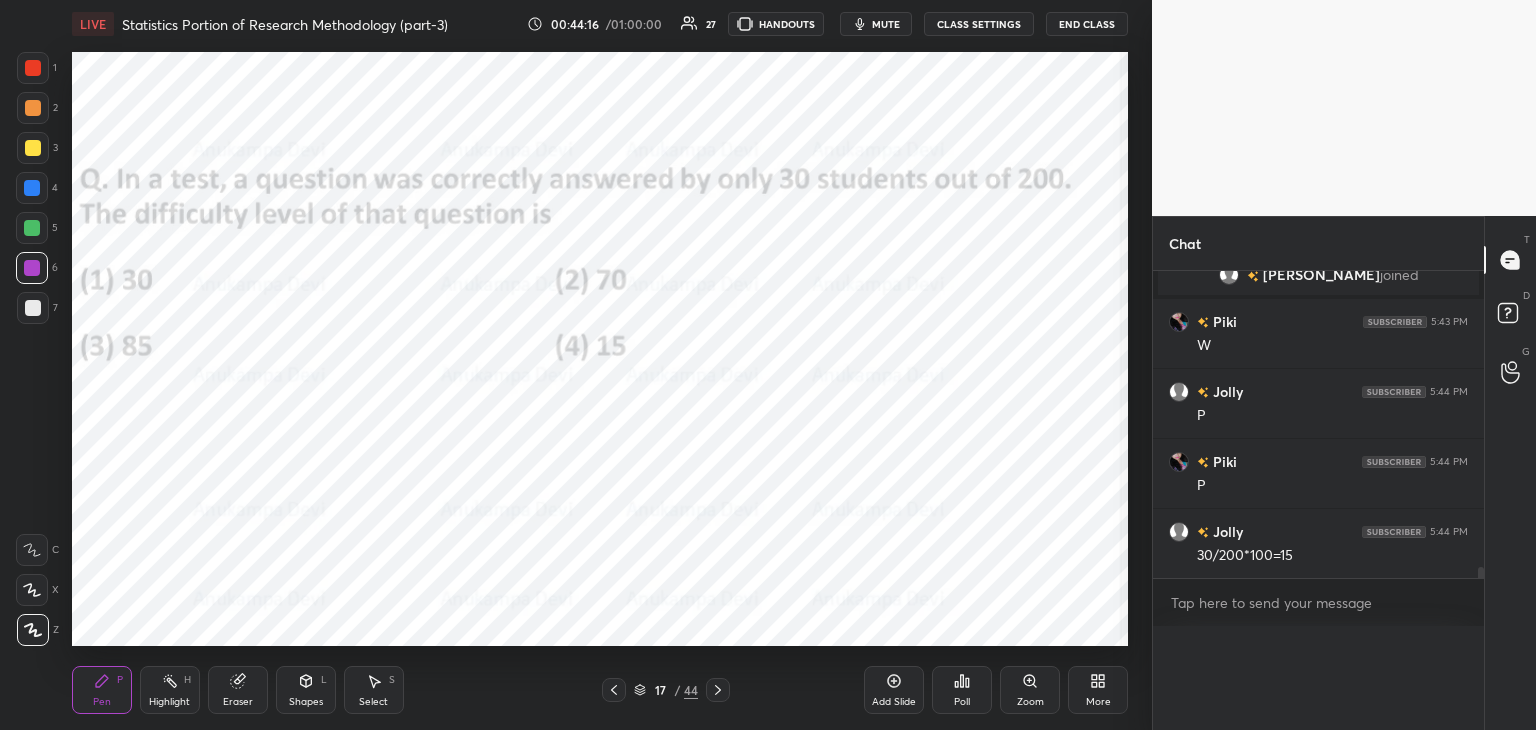 scroll, scrollTop: 152, scrollLeft: 293, axis: both 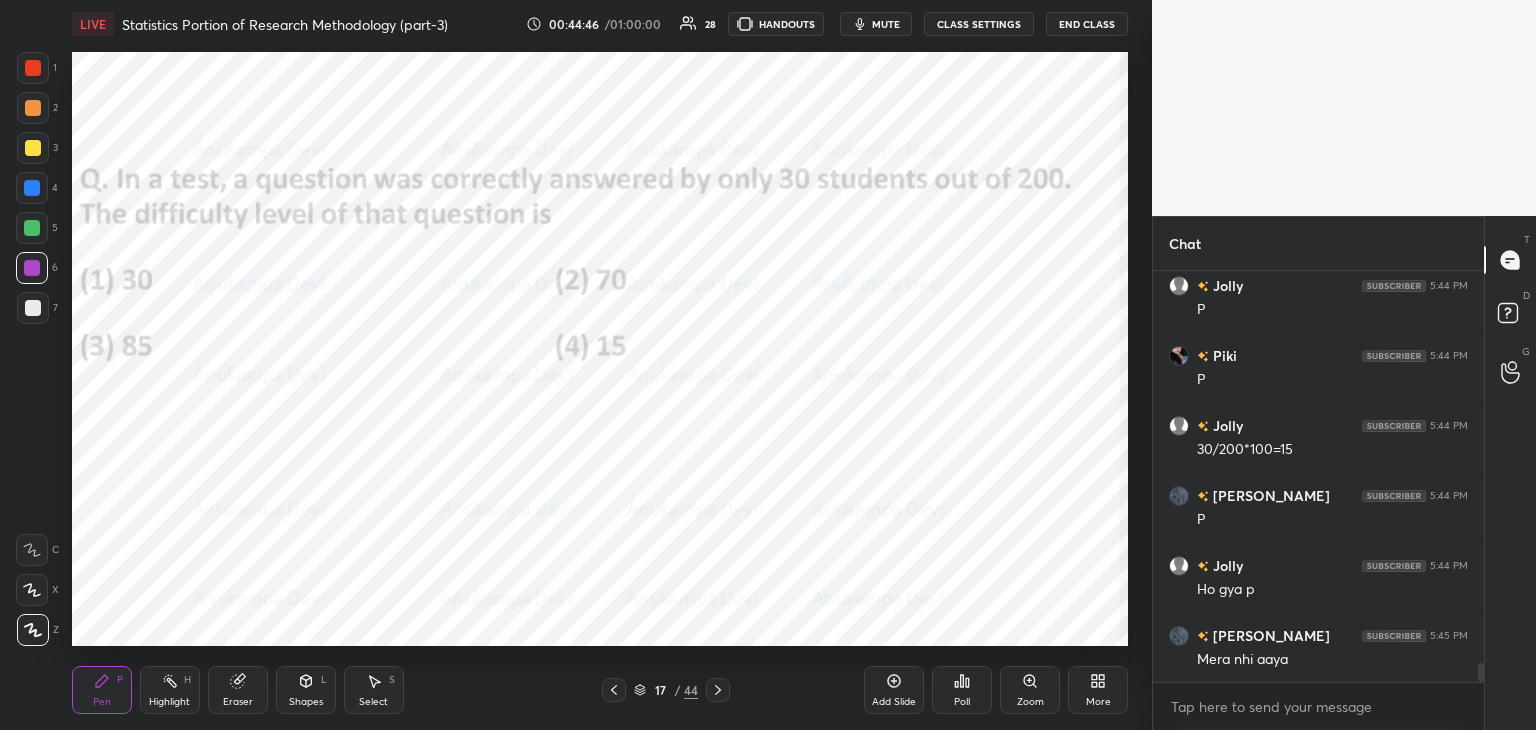 drag, startPoint x: 894, startPoint y: 683, endPoint x: 854, endPoint y: 649, distance: 52.49762 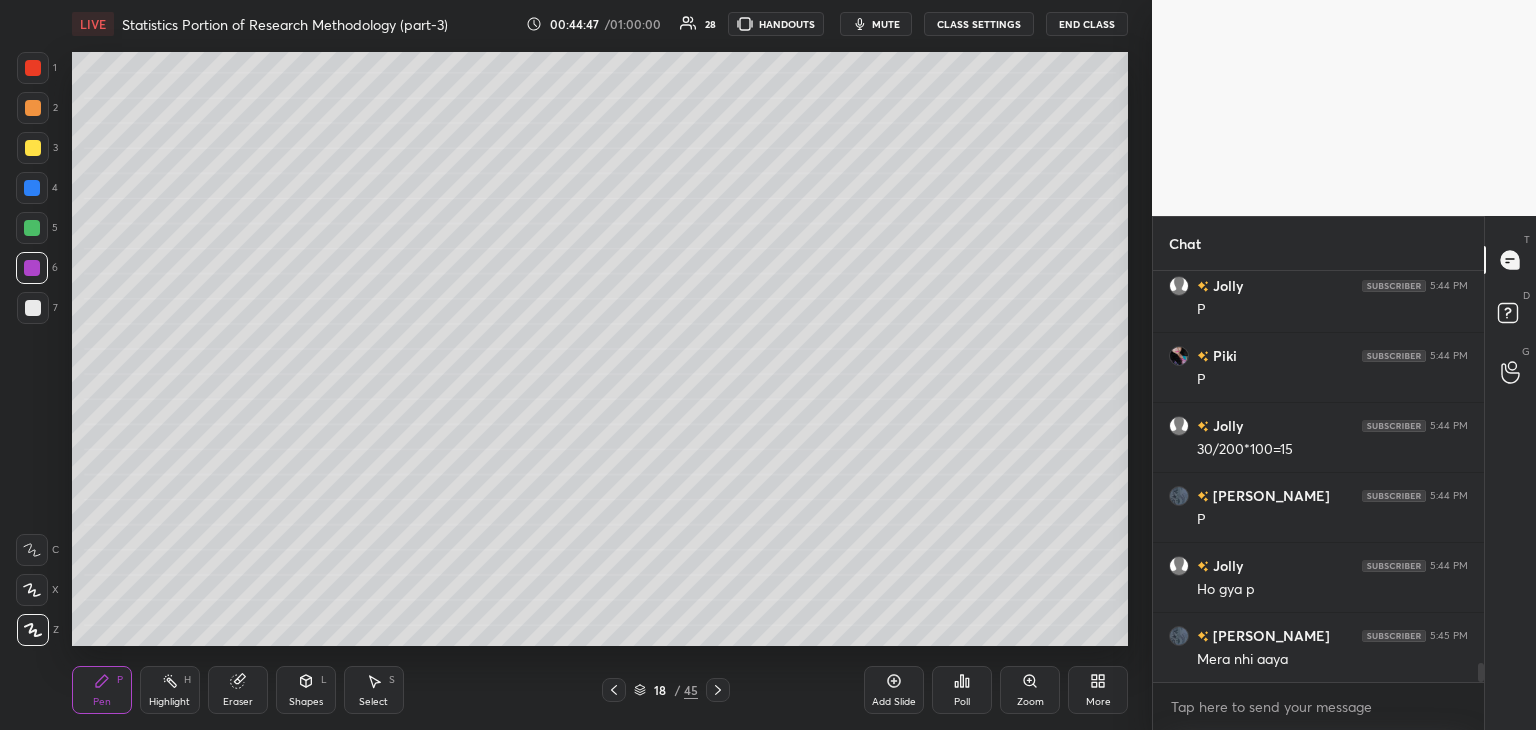 click at bounding box center (33, 148) 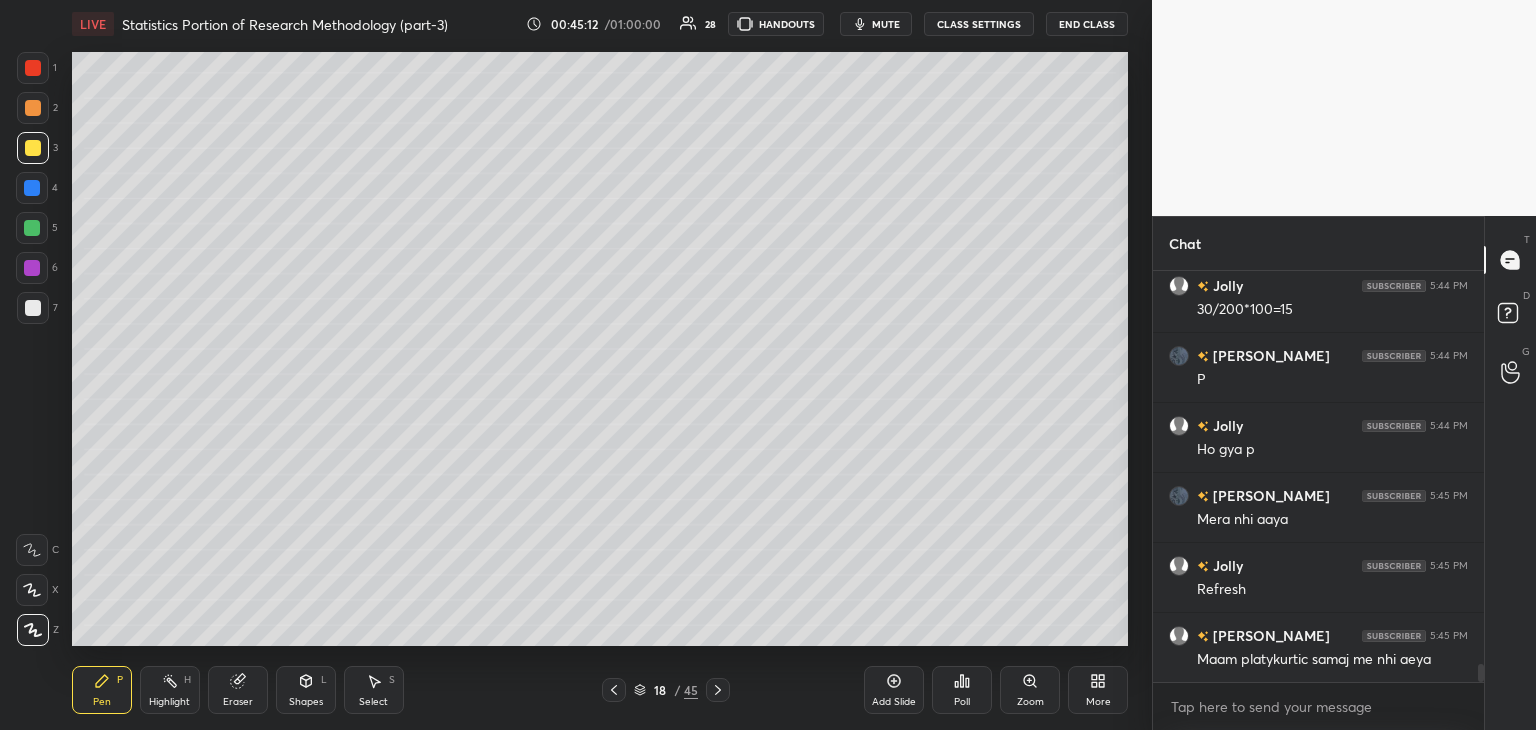 scroll, scrollTop: 8900, scrollLeft: 0, axis: vertical 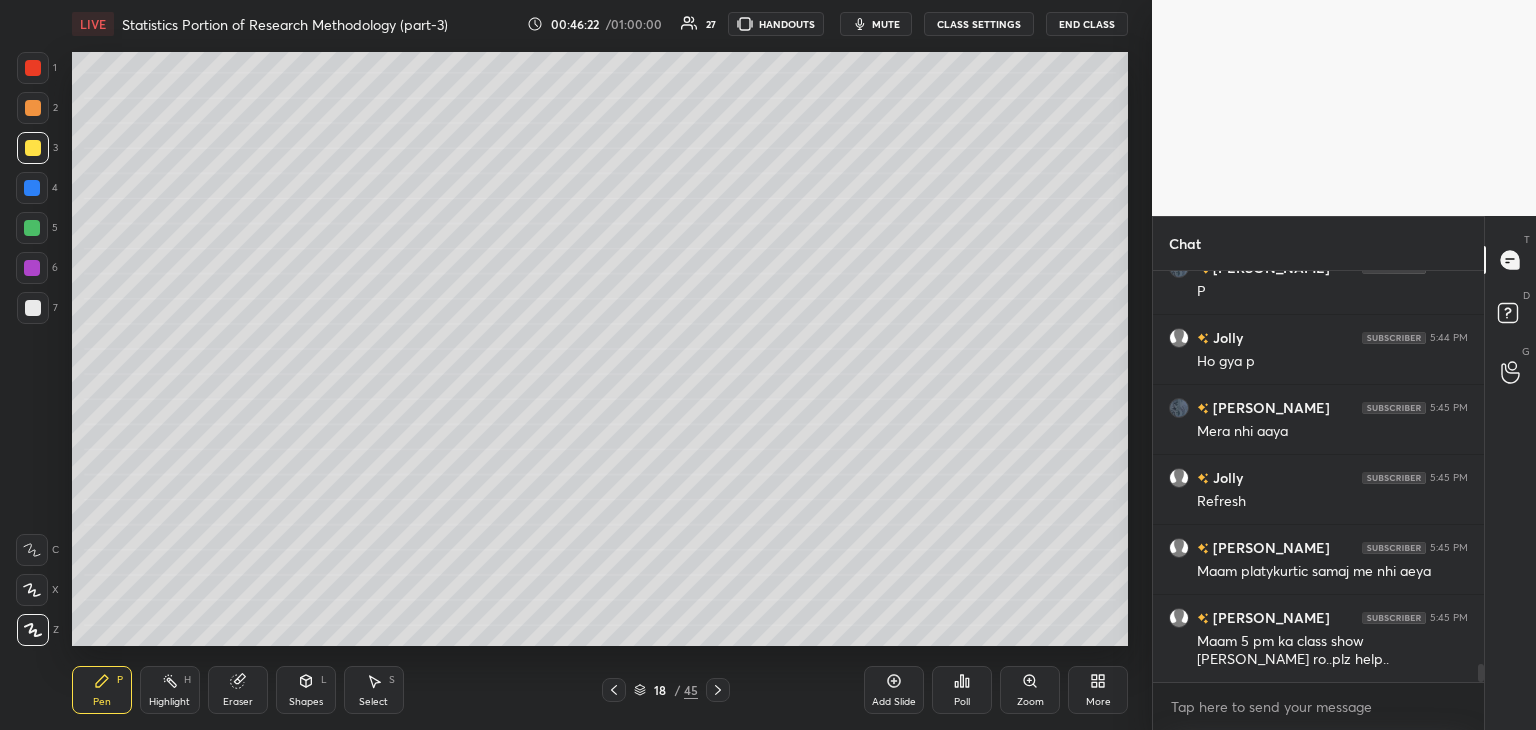 click on "mute" at bounding box center [886, 24] 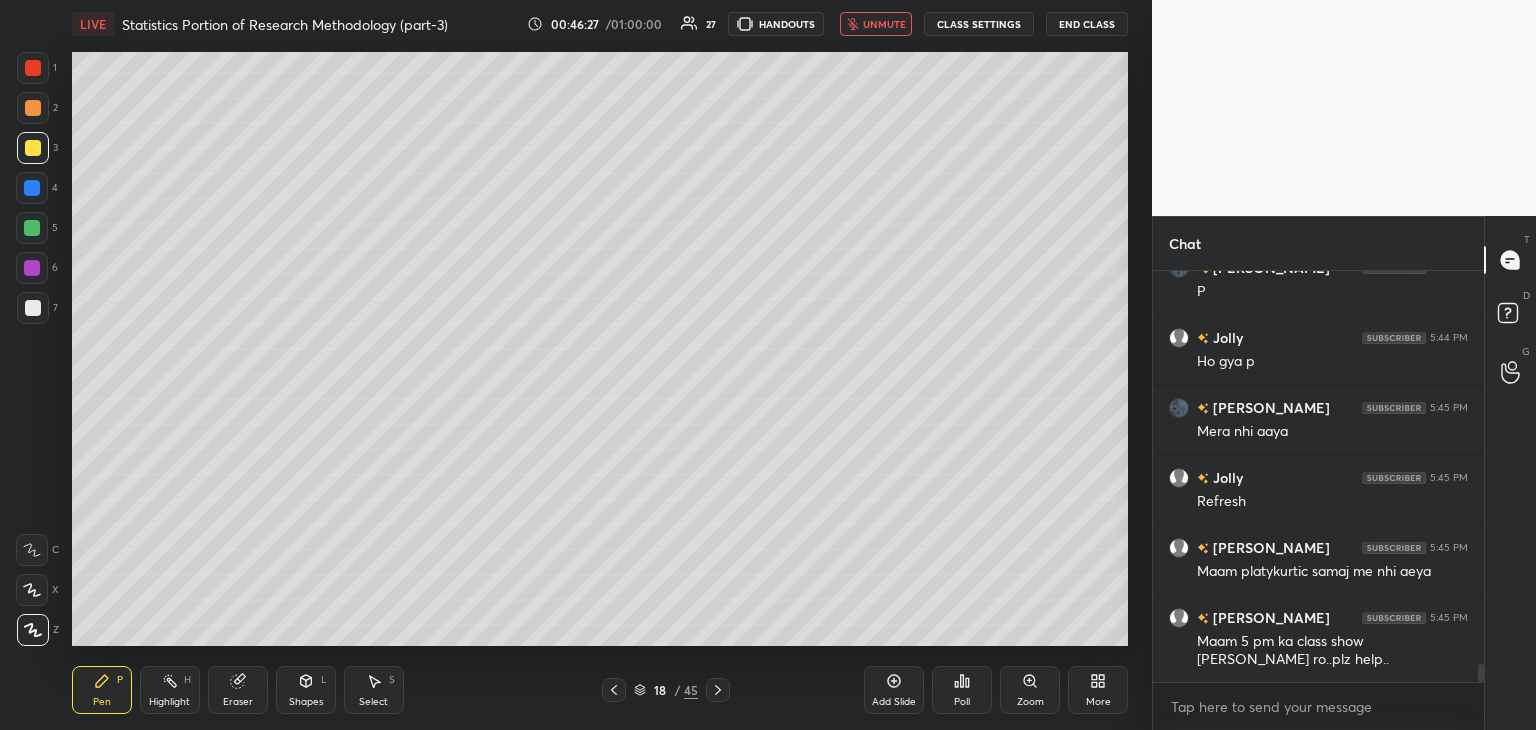 click on "unmute" at bounding box center [884, 24] 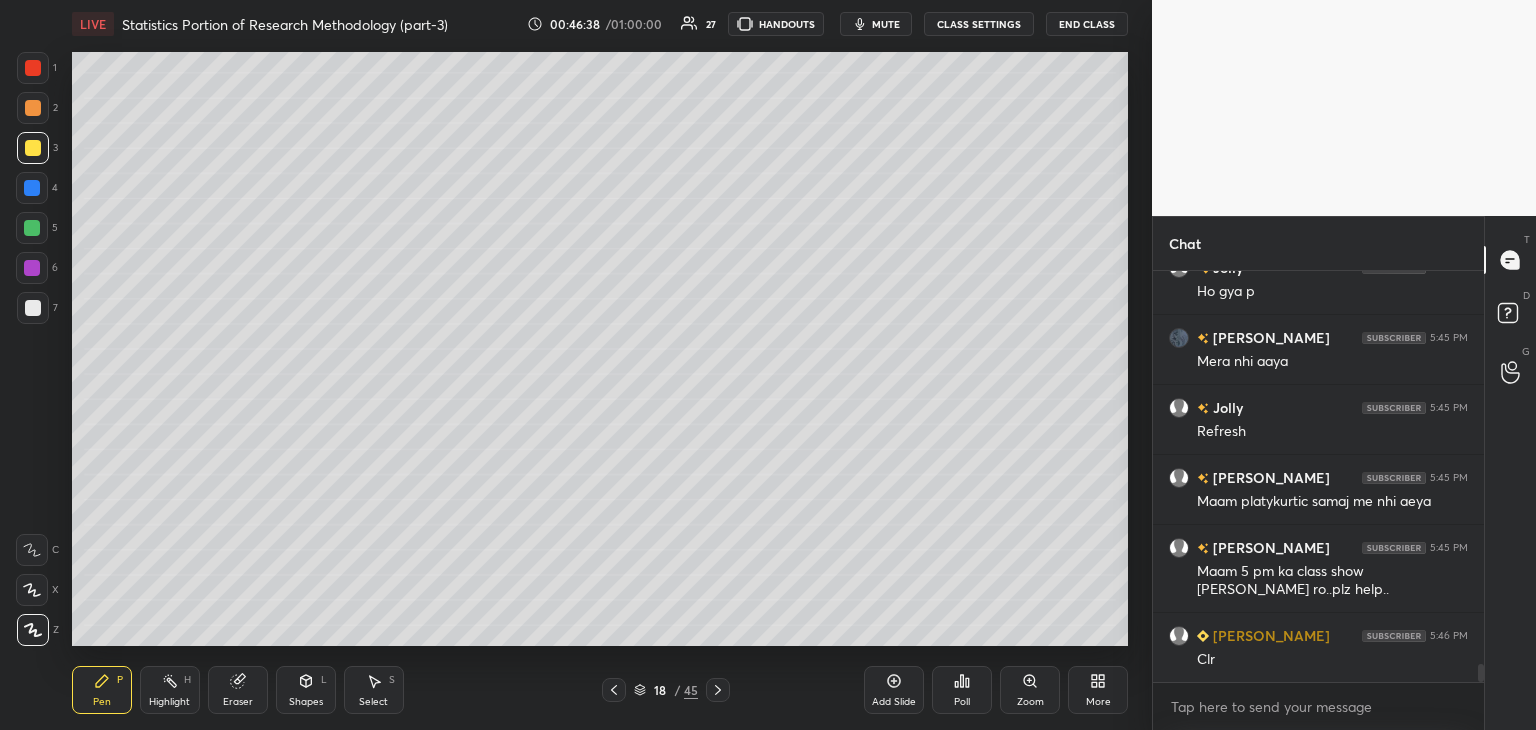 scroll, scrollTop: 9040, scrollLeft: 0, axis: vertical 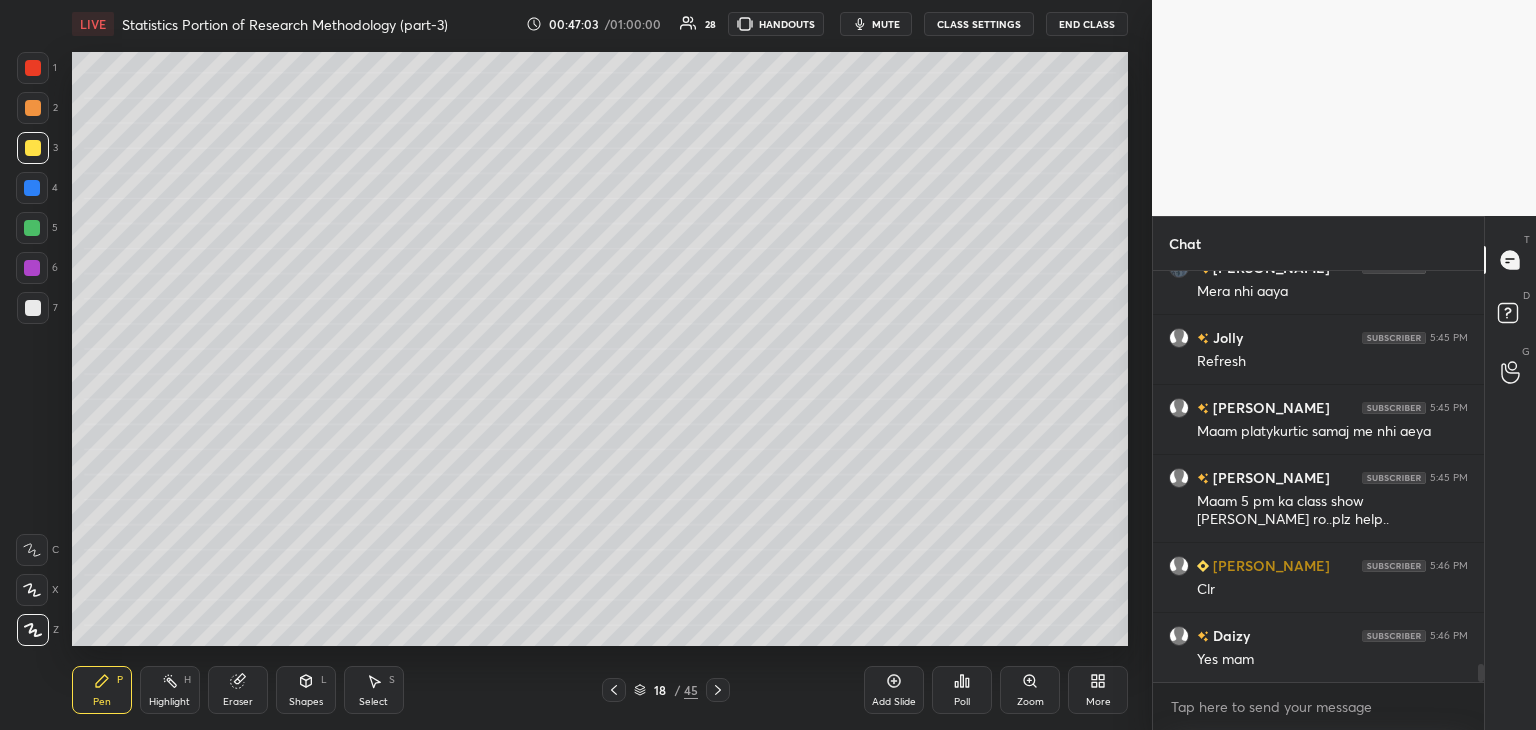 click at bounding box center (1481, 673) 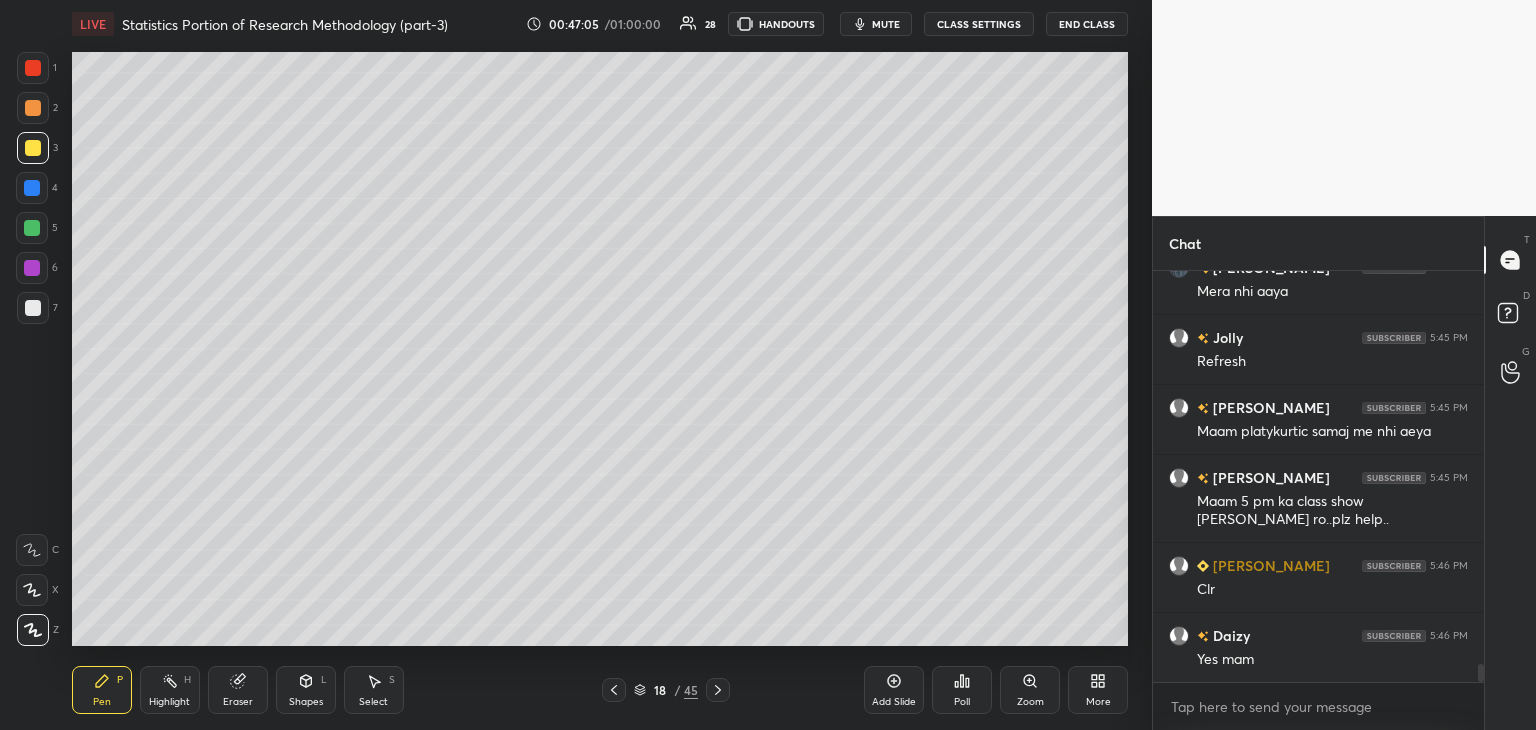 click at bounding box center (614, 690) 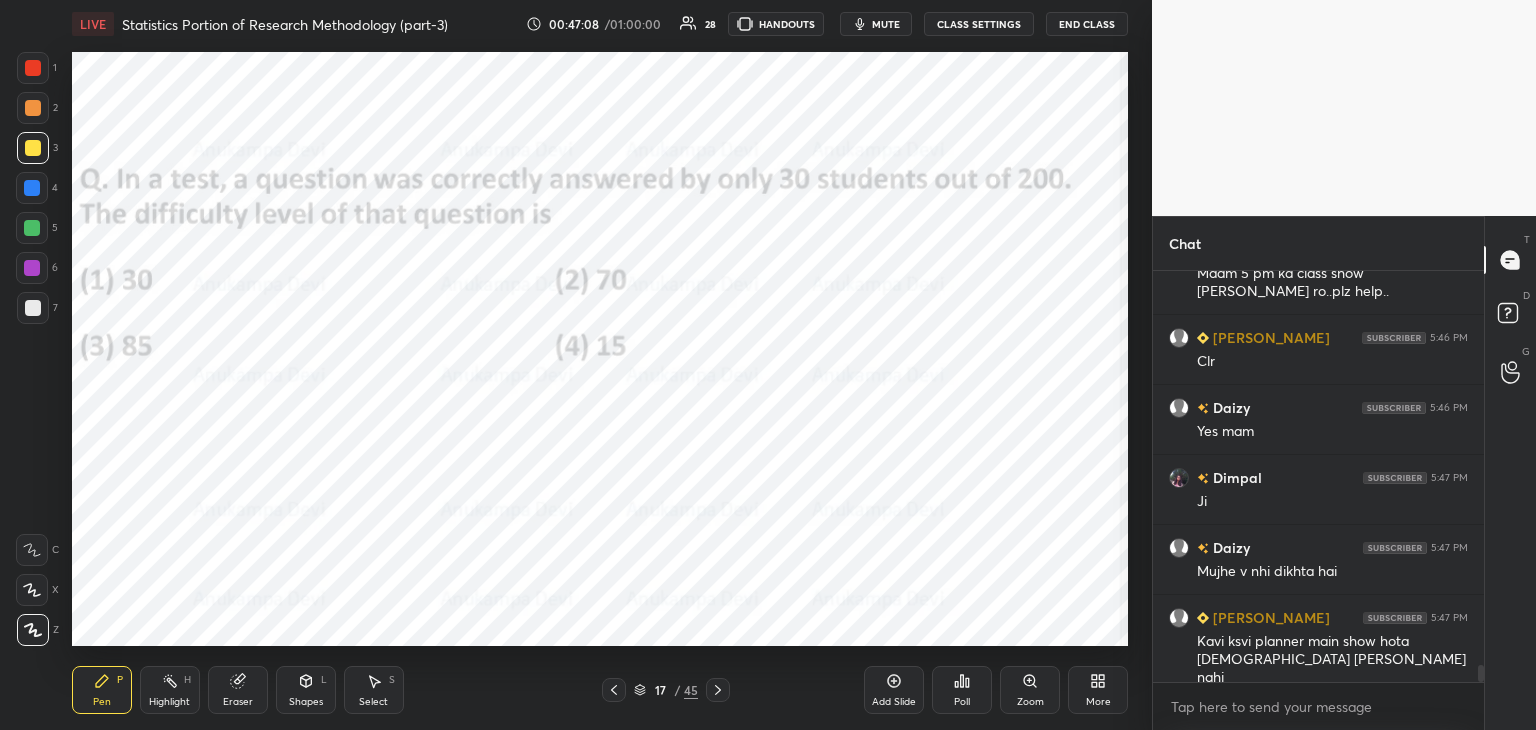 scroll, scrollTop: 9338, scrollLeft: 0, axis: vertical 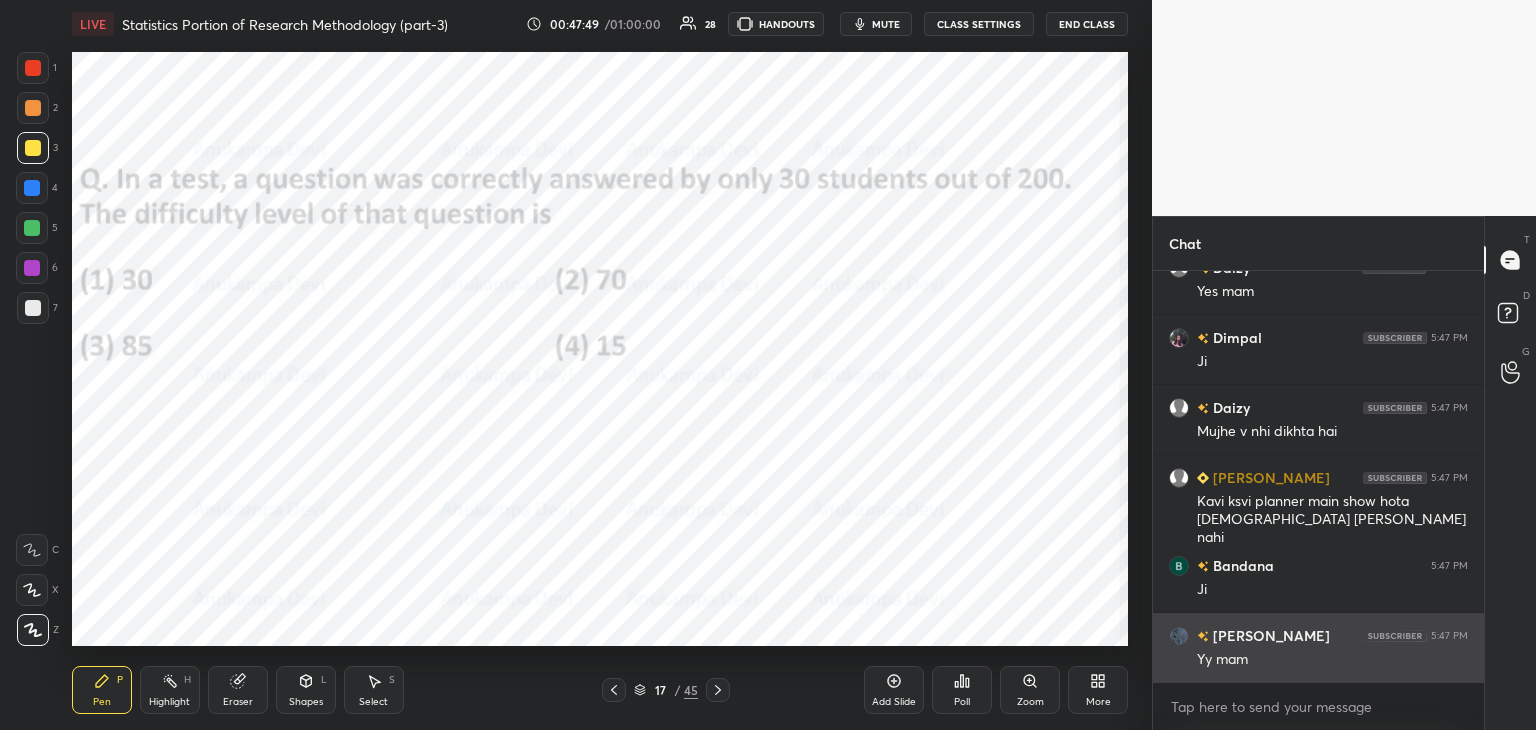 drag, startPoint x: 1480, startPoint y: 673, endPoint x: 1381, endPoint y: 638, distance: 105.00476 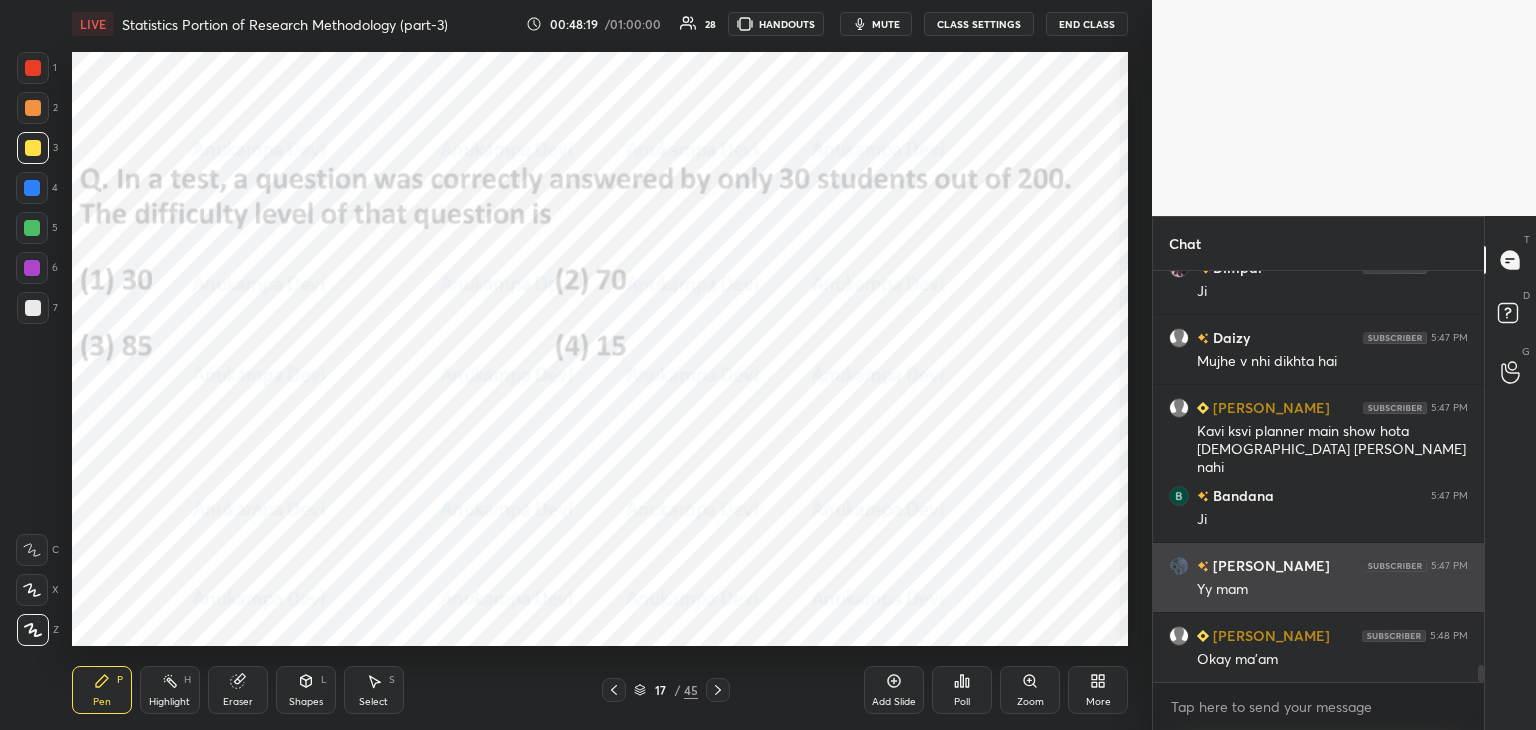 scroll, scrollTop: 9548, scrollLeft: 0, axis: vertical 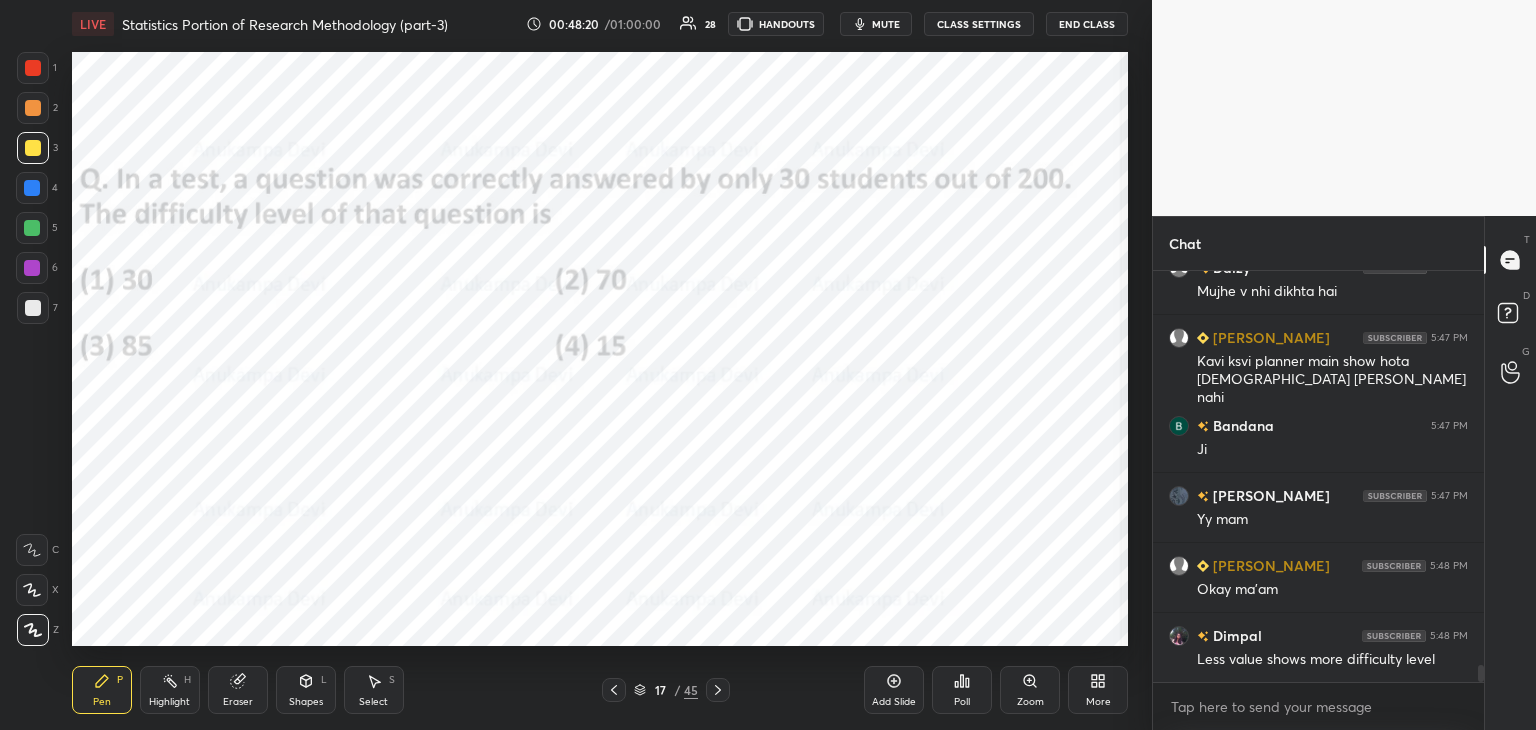 click 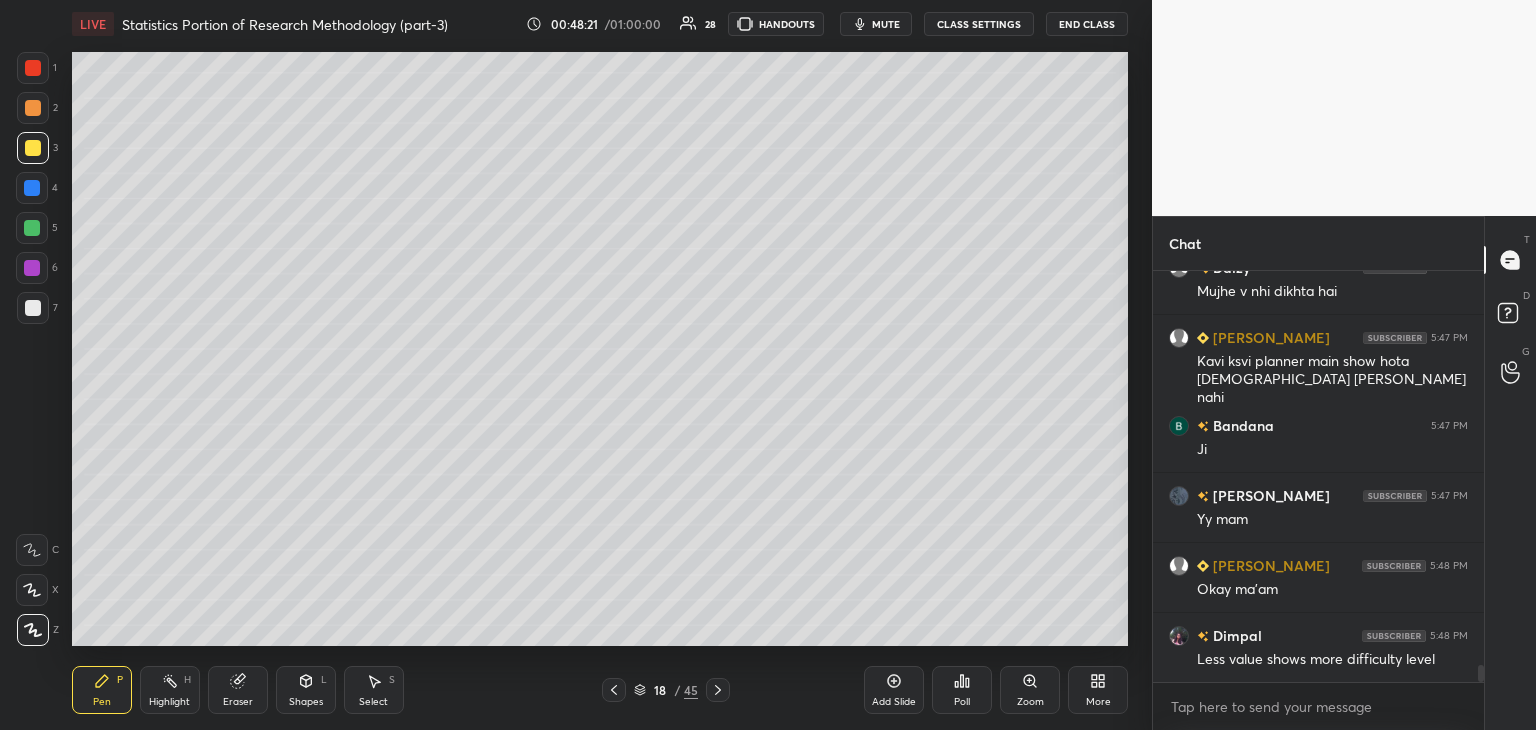scroll, scrollTop: 9618, scrollLeft: 0, axis: vertical 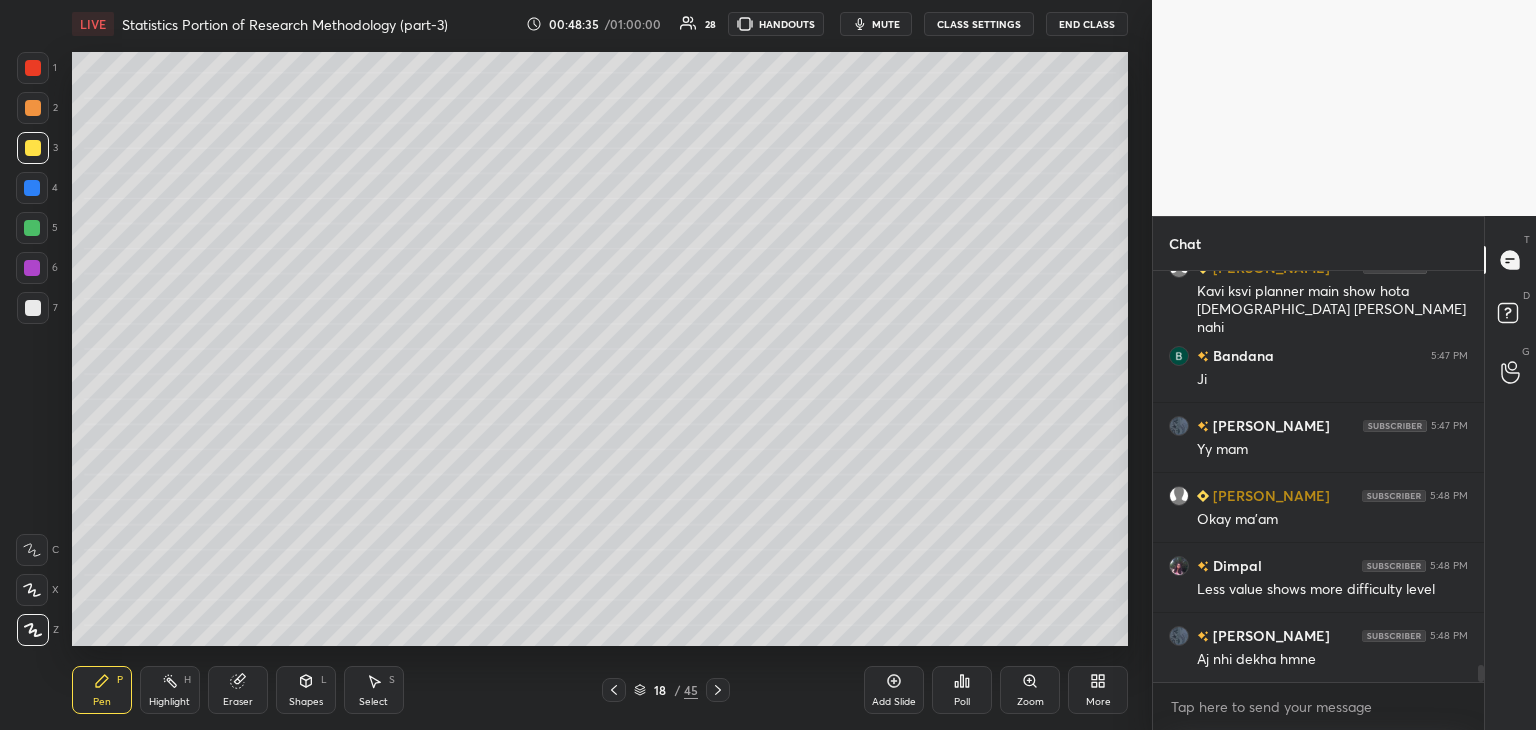 click 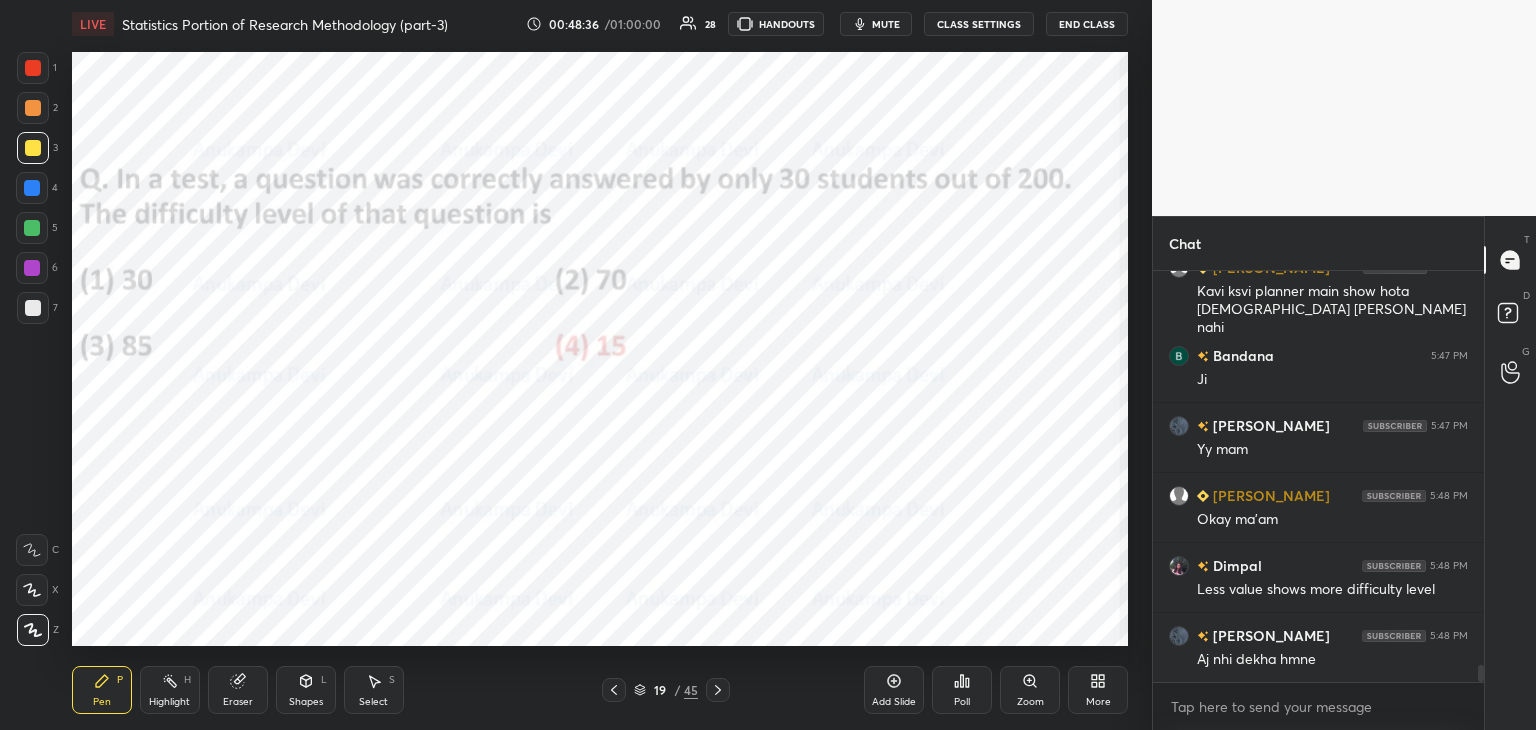 scroll, scrollTop: 9688, scrollLeft: 0, axis: vertical 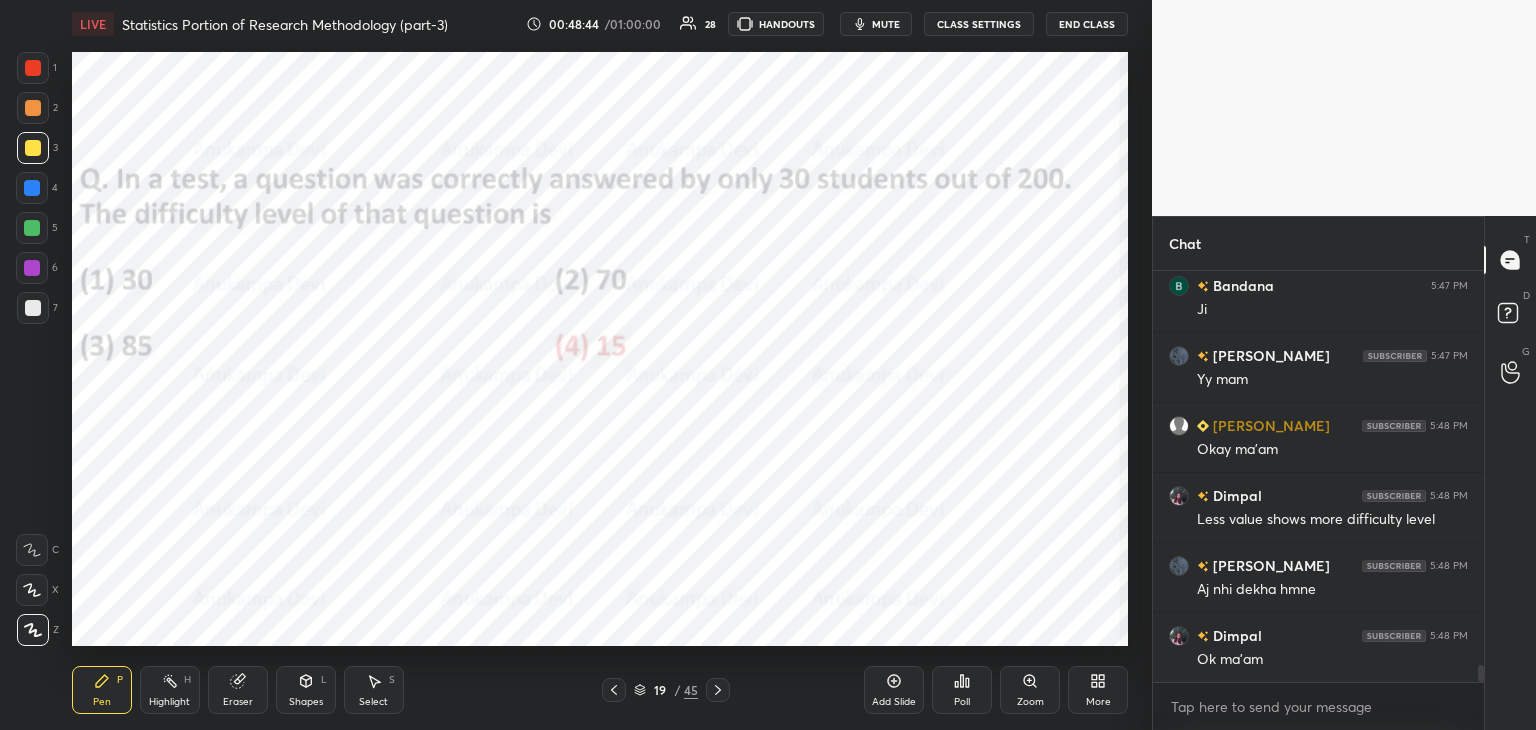 click at bounding box center (32, 268) 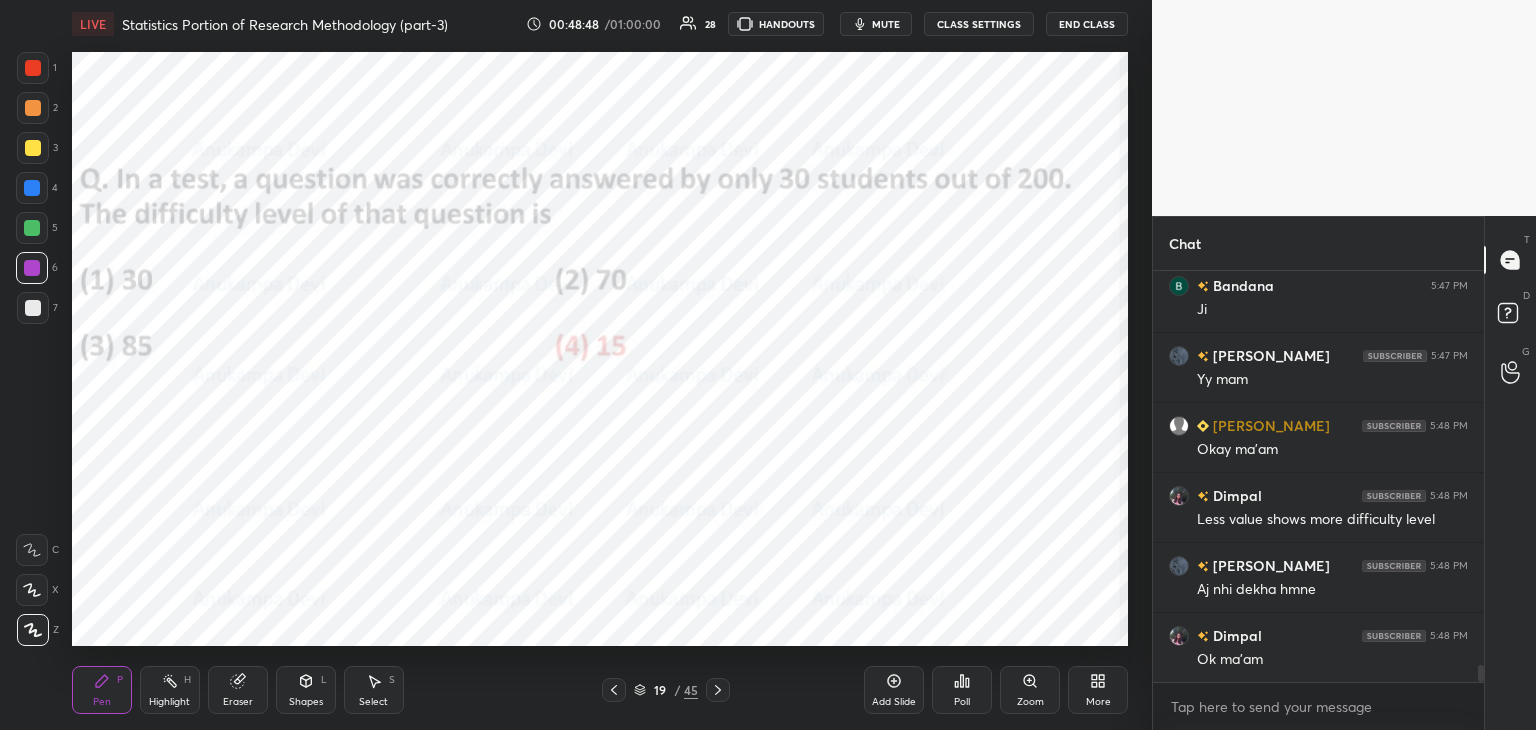 click 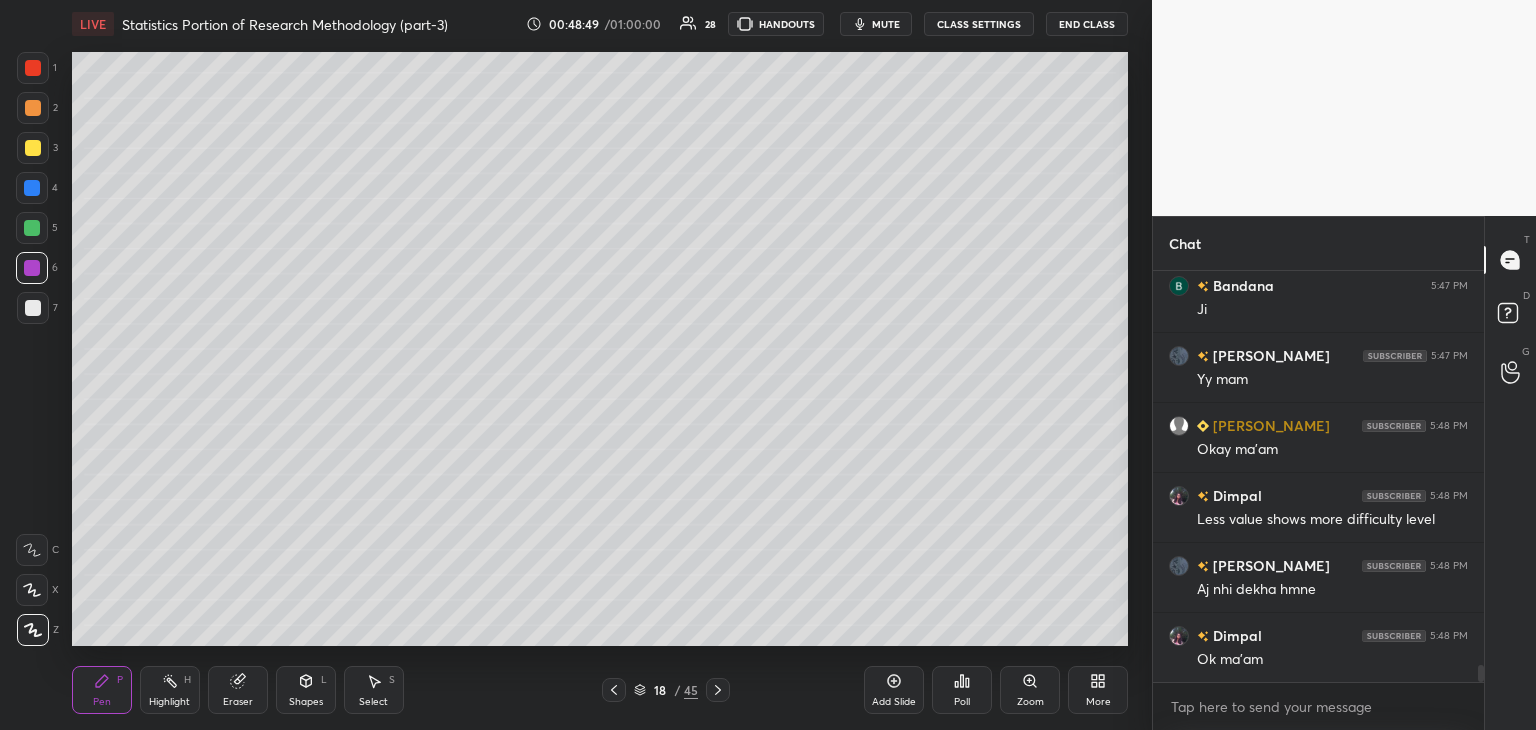 click 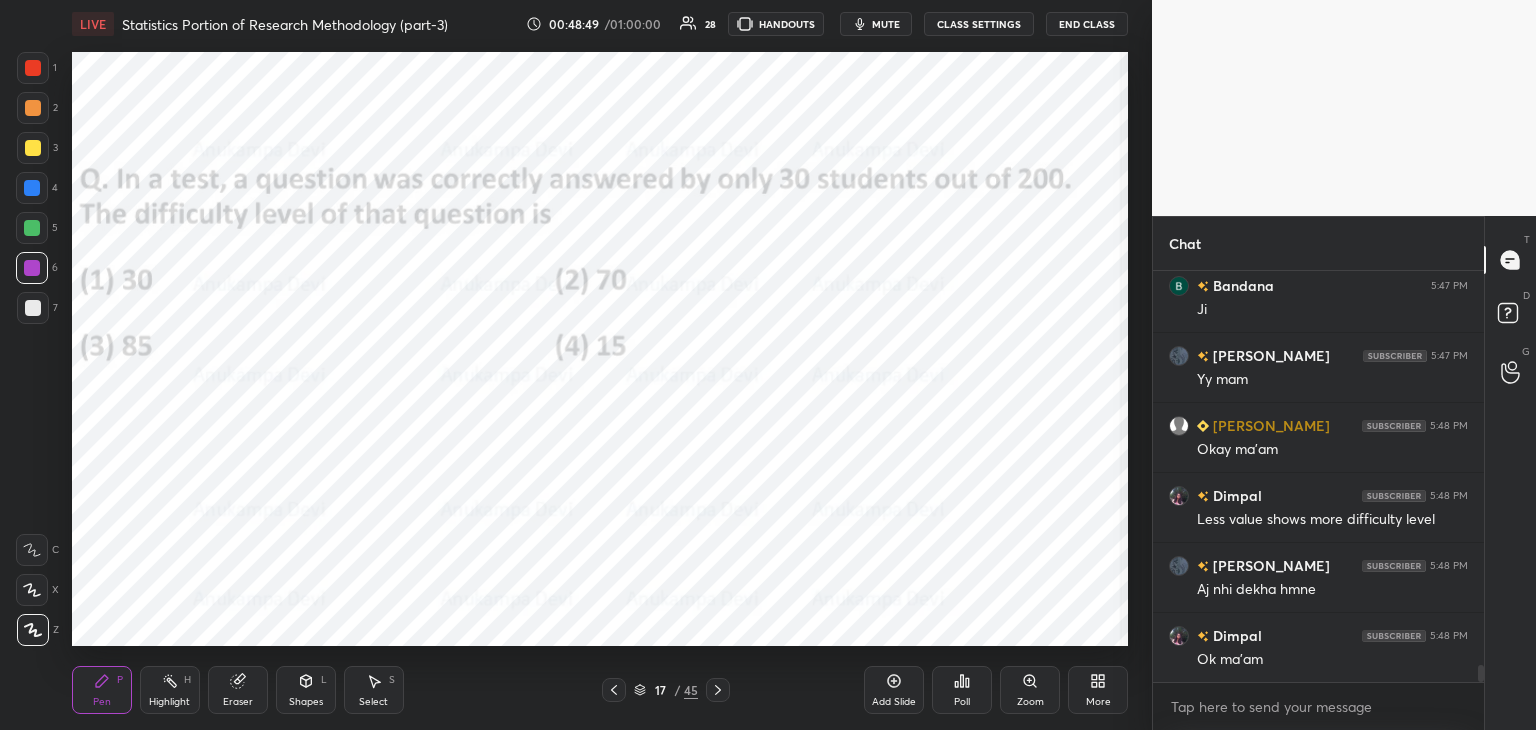 click 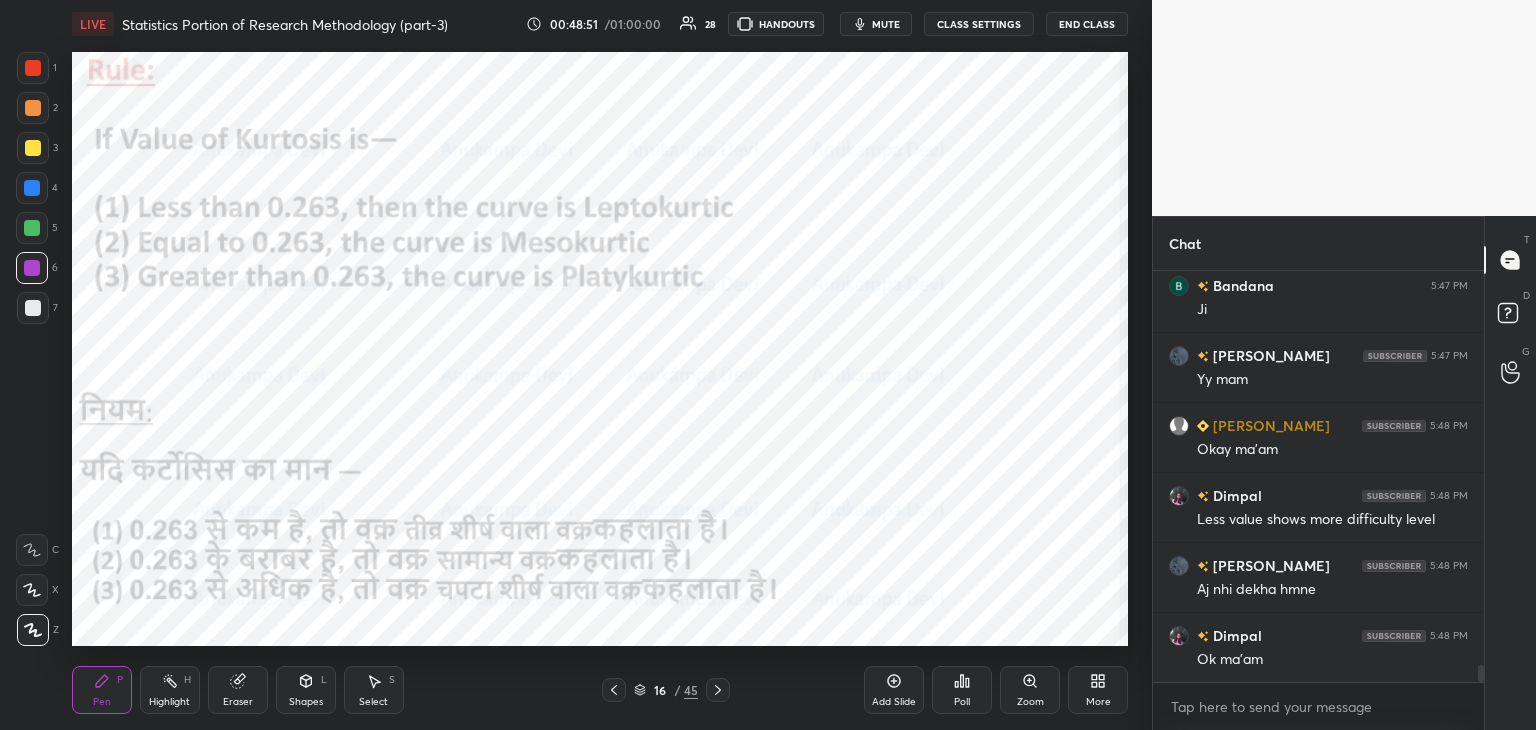 click 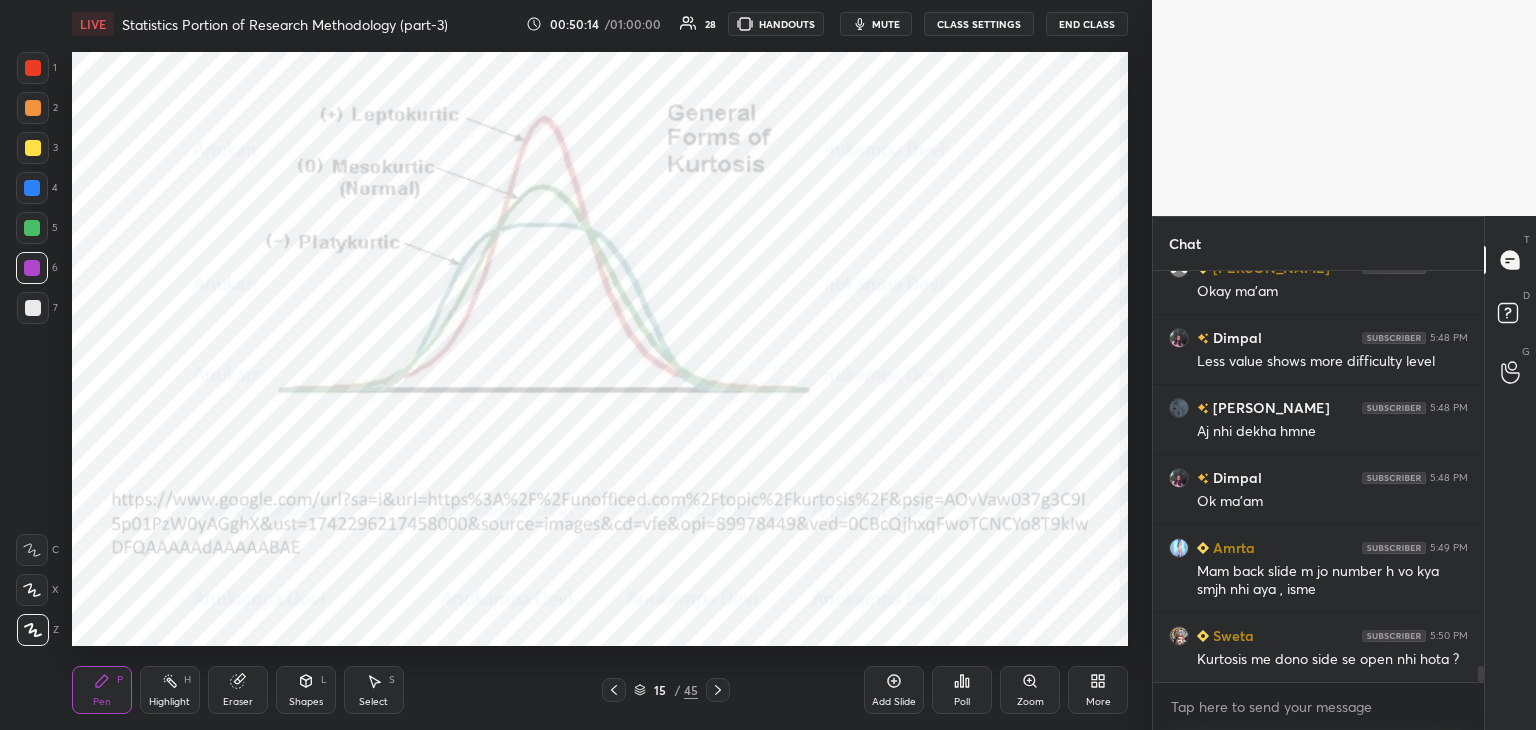 scroll, scrollTop: 9916, scrollLeft: 0, axis: vertical 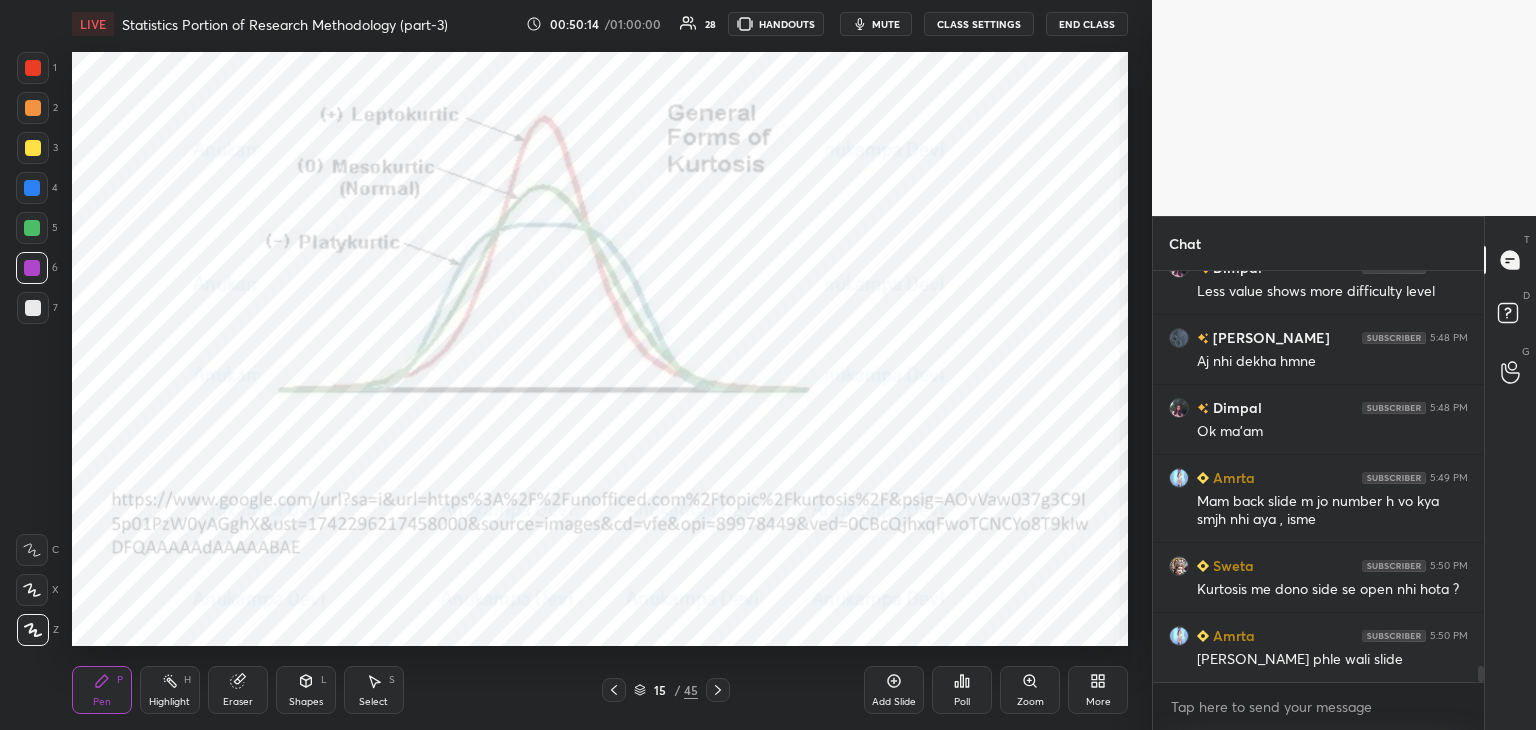click 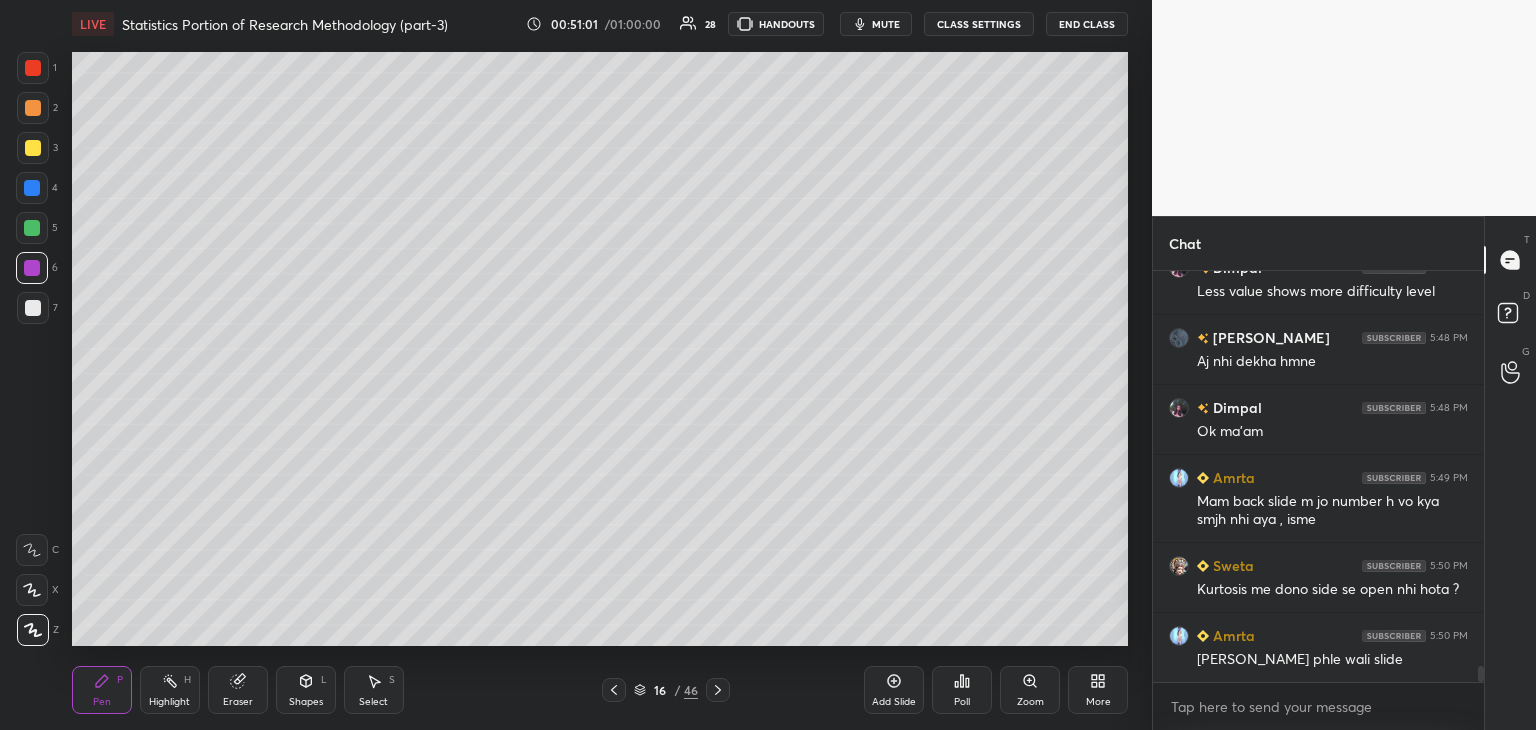 click 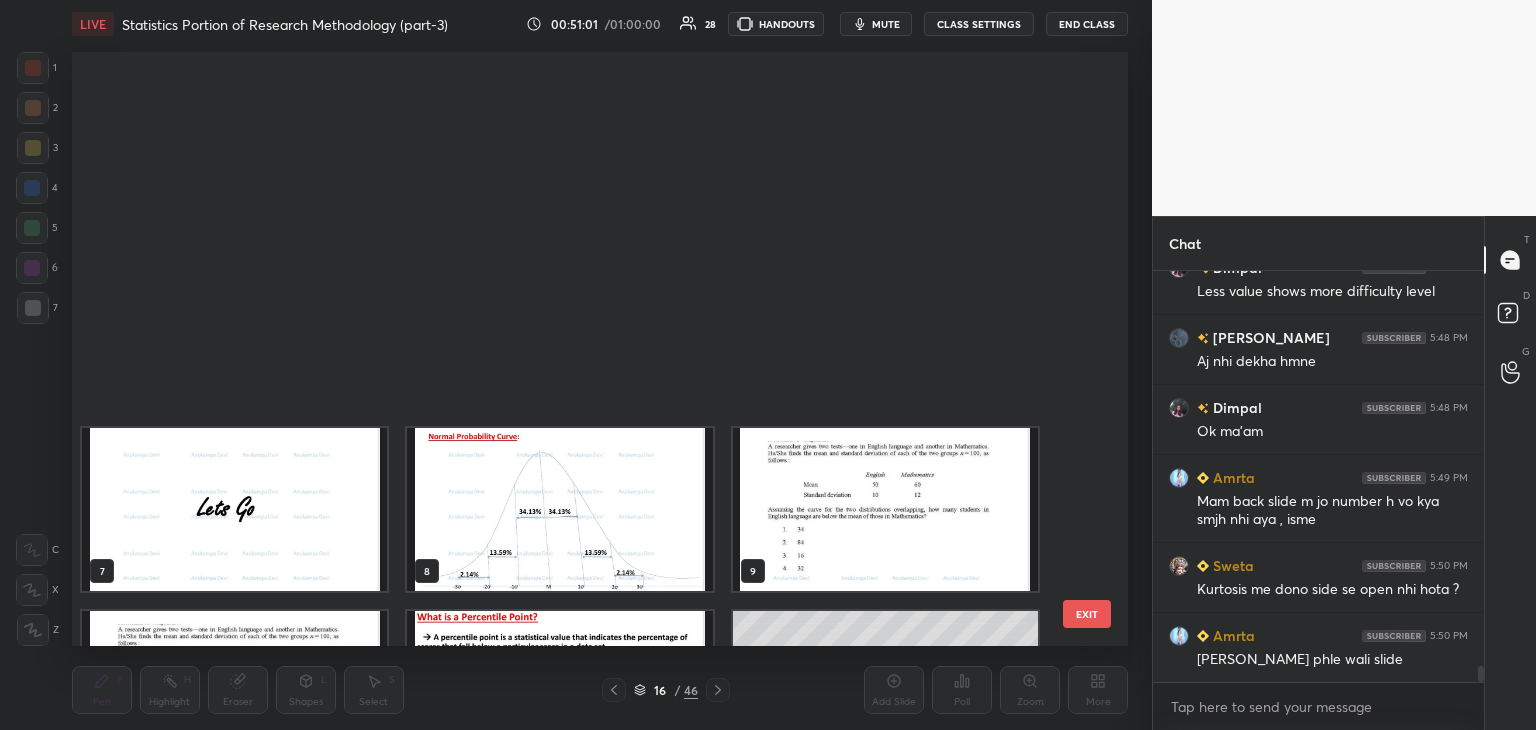 scroll, scrollTop: 504, scrollLeft: 0, axis: vertical 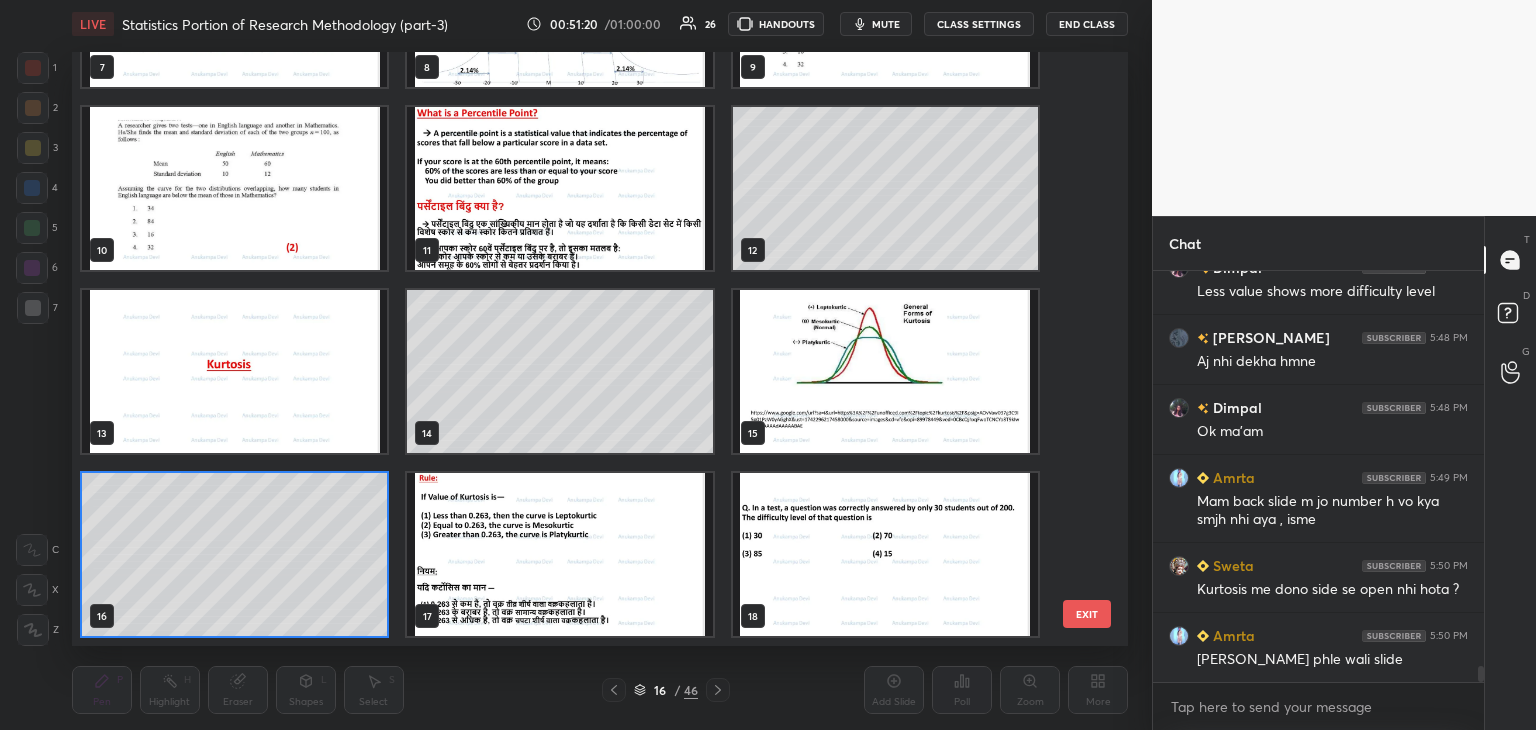 drag, startPoint x: 644, startPoint y: 691, endPoint x: 744, endPoint y: 595, distance: 138.62178 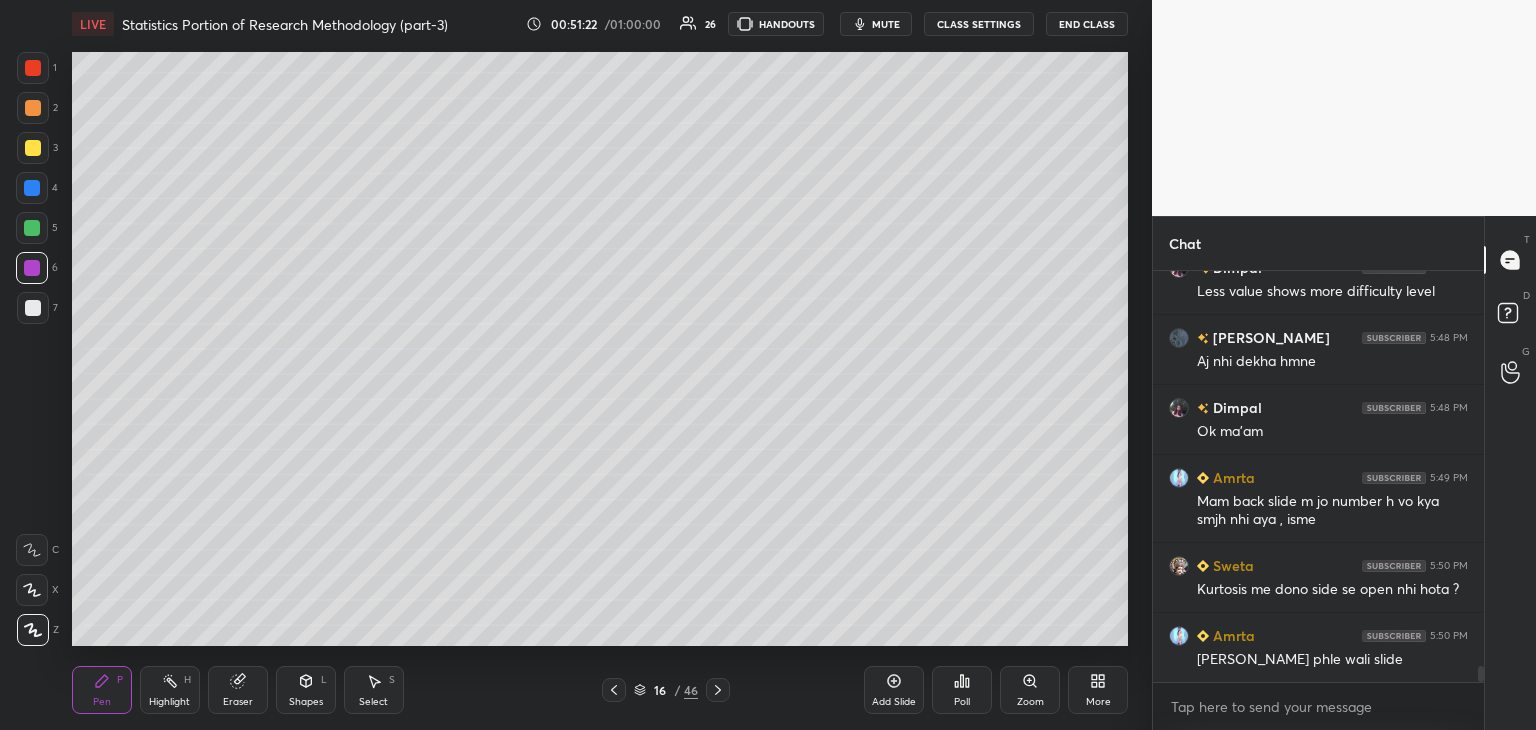 click 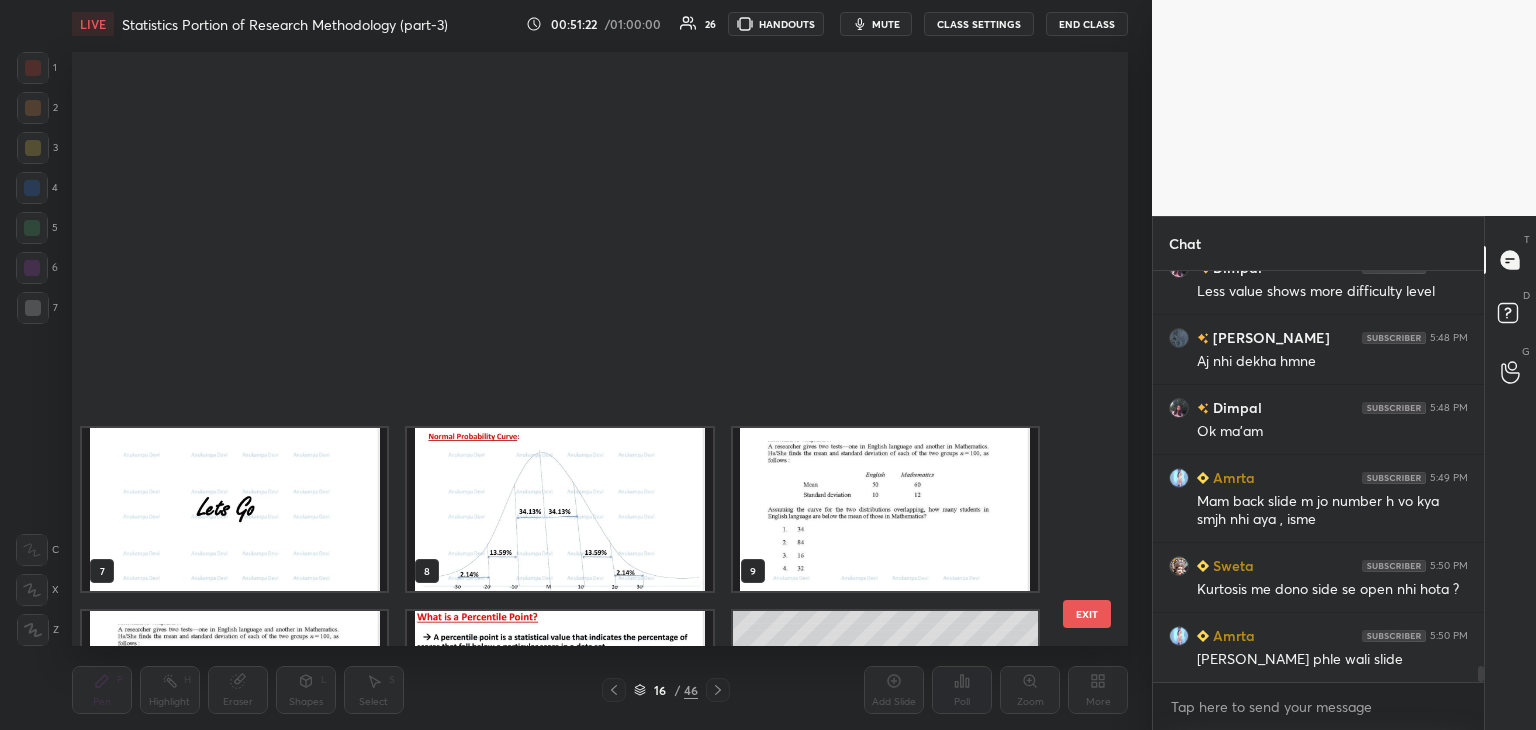 scroll, scrollTop: 504, scrollLeft: 0, axis: vertical 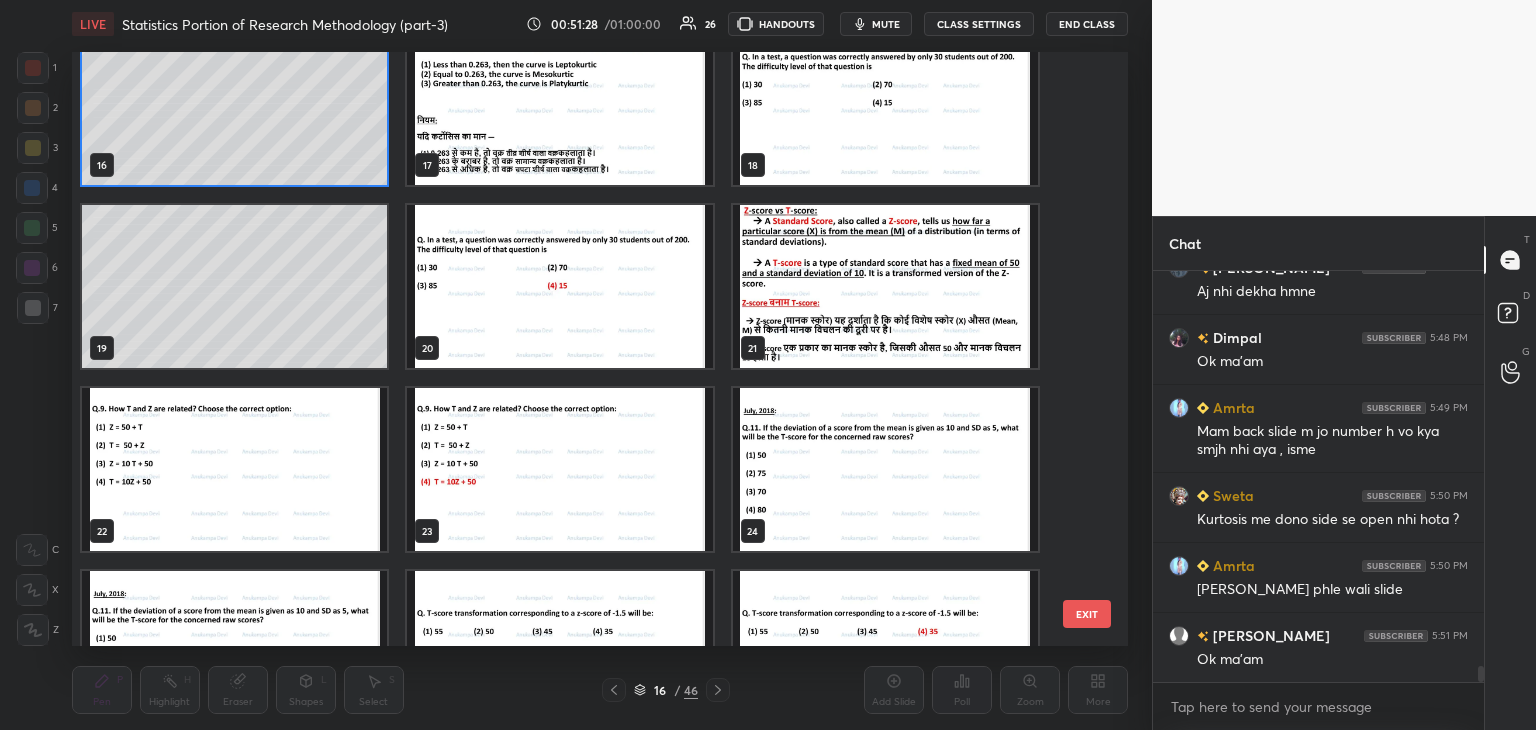 click at bounding box center [559, 286] 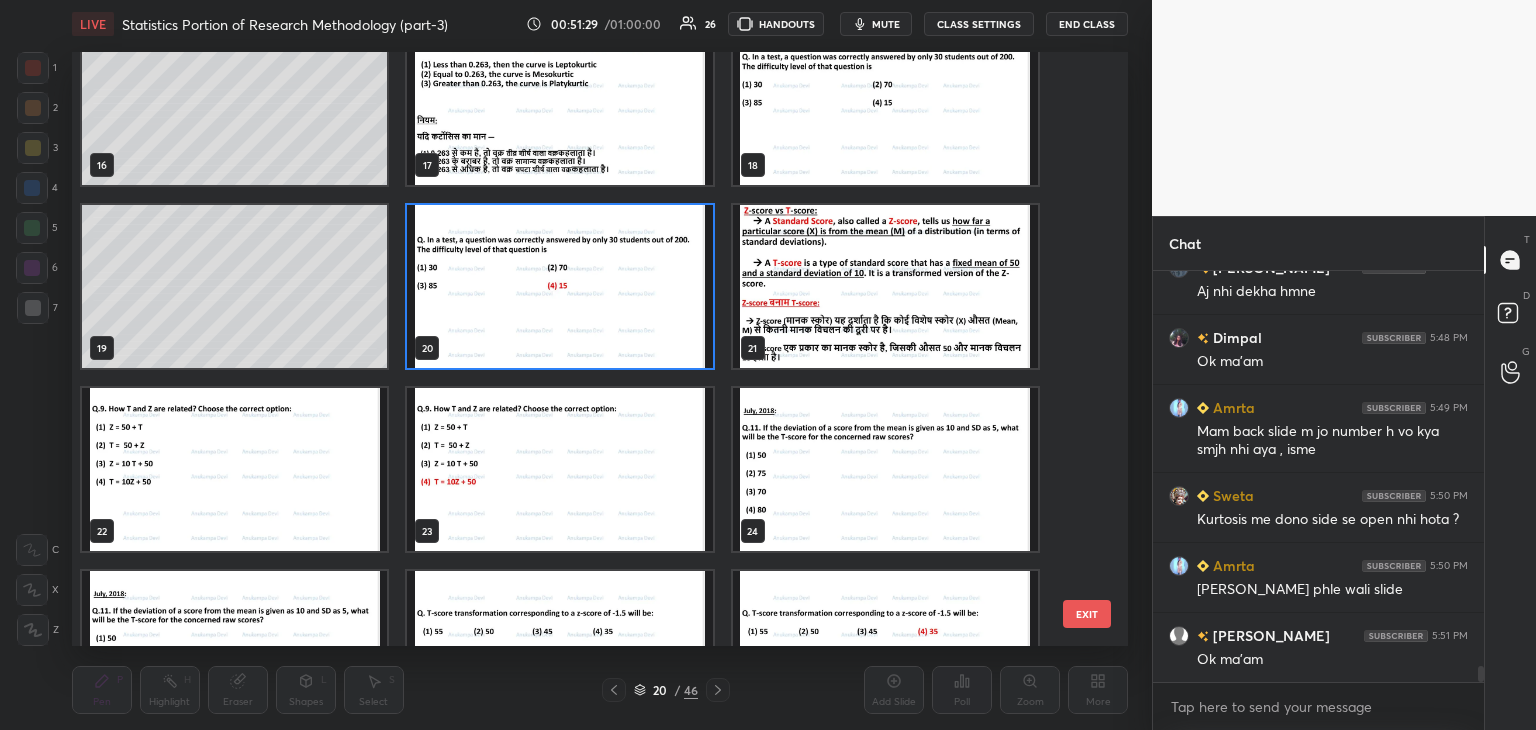 click at bounding box center (559, 286) 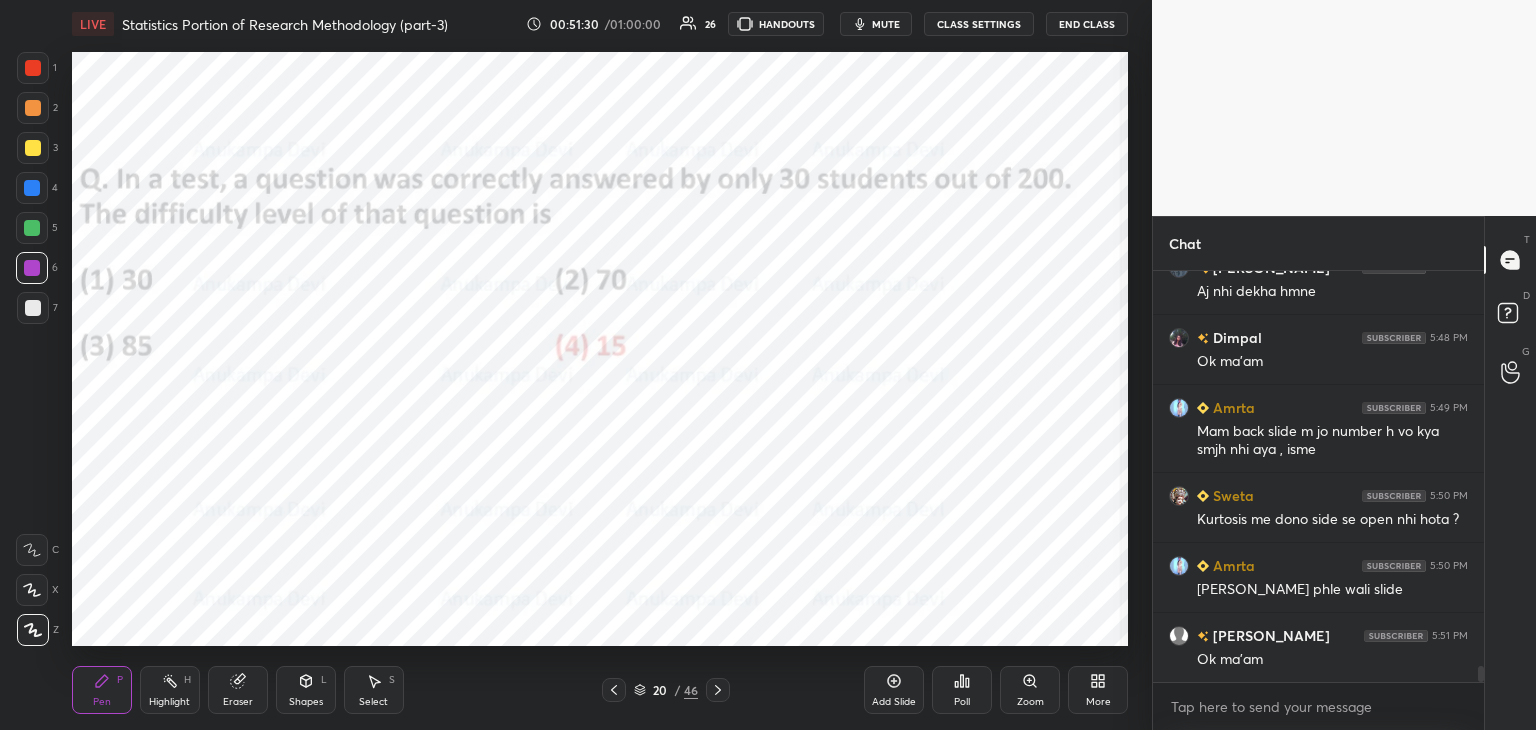 click 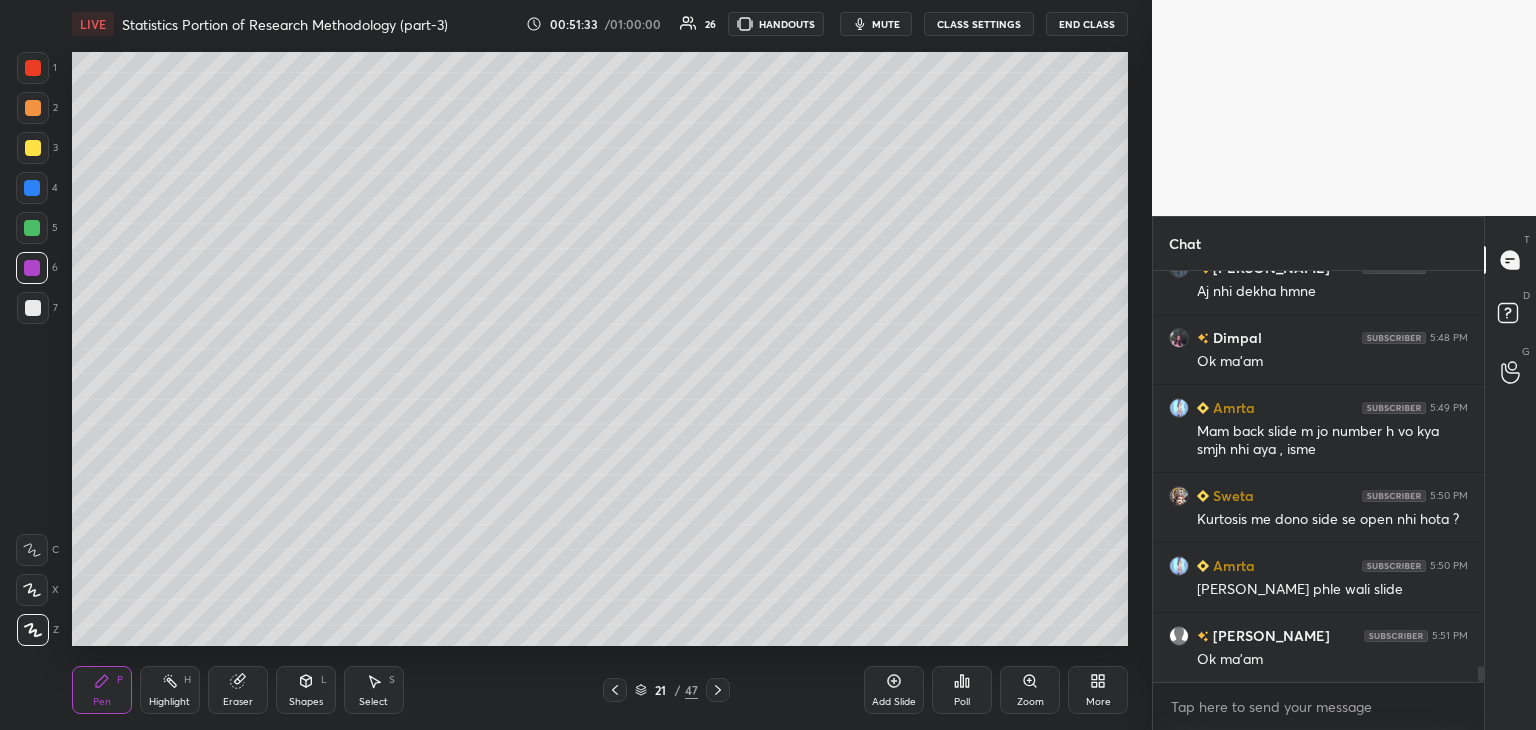drag, startPoint x: 27, startPoint y: 156, endPoint x: 53, endPoint y: 157, distance: 26.019224 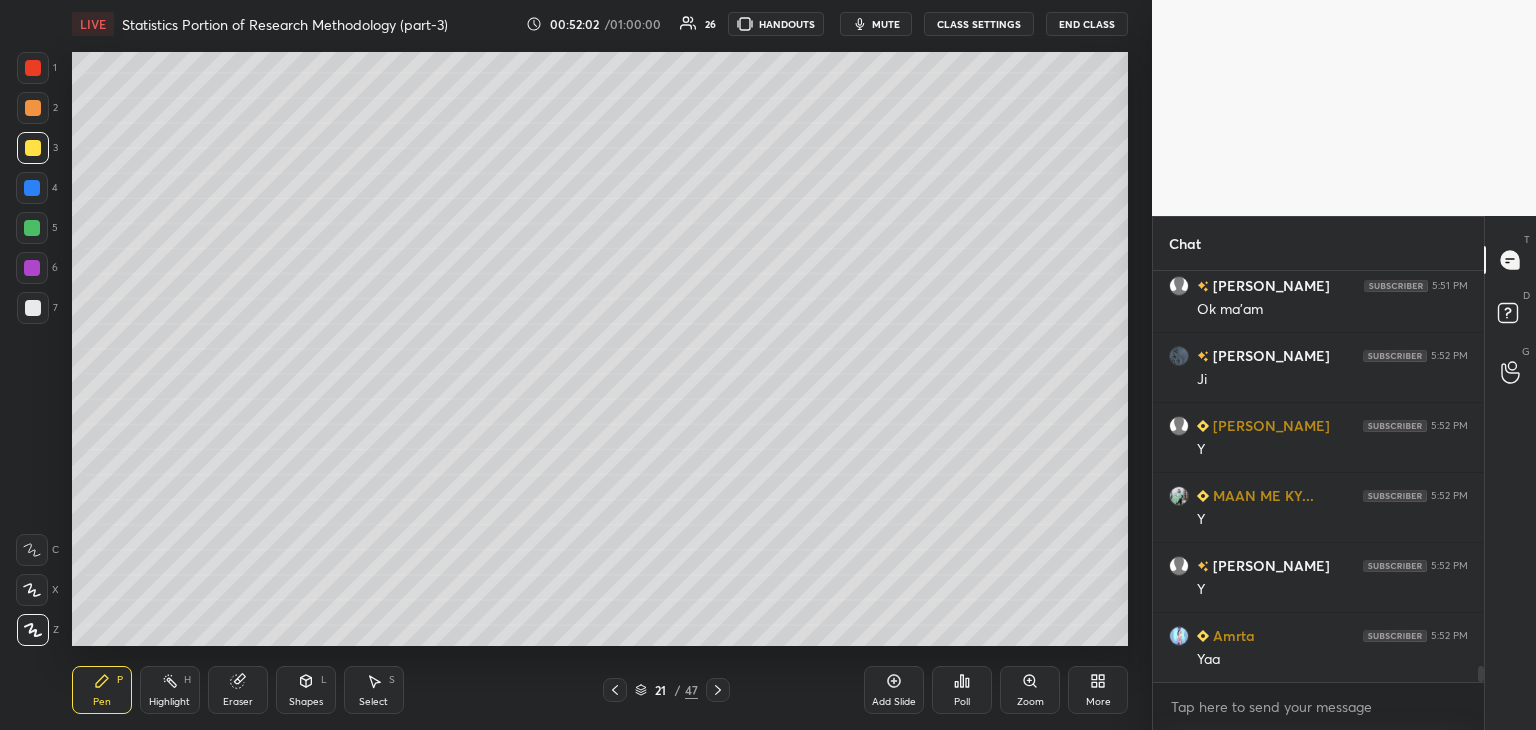 scroll, scrollTop: 10406, scrollLeft: 0, axis: vertical 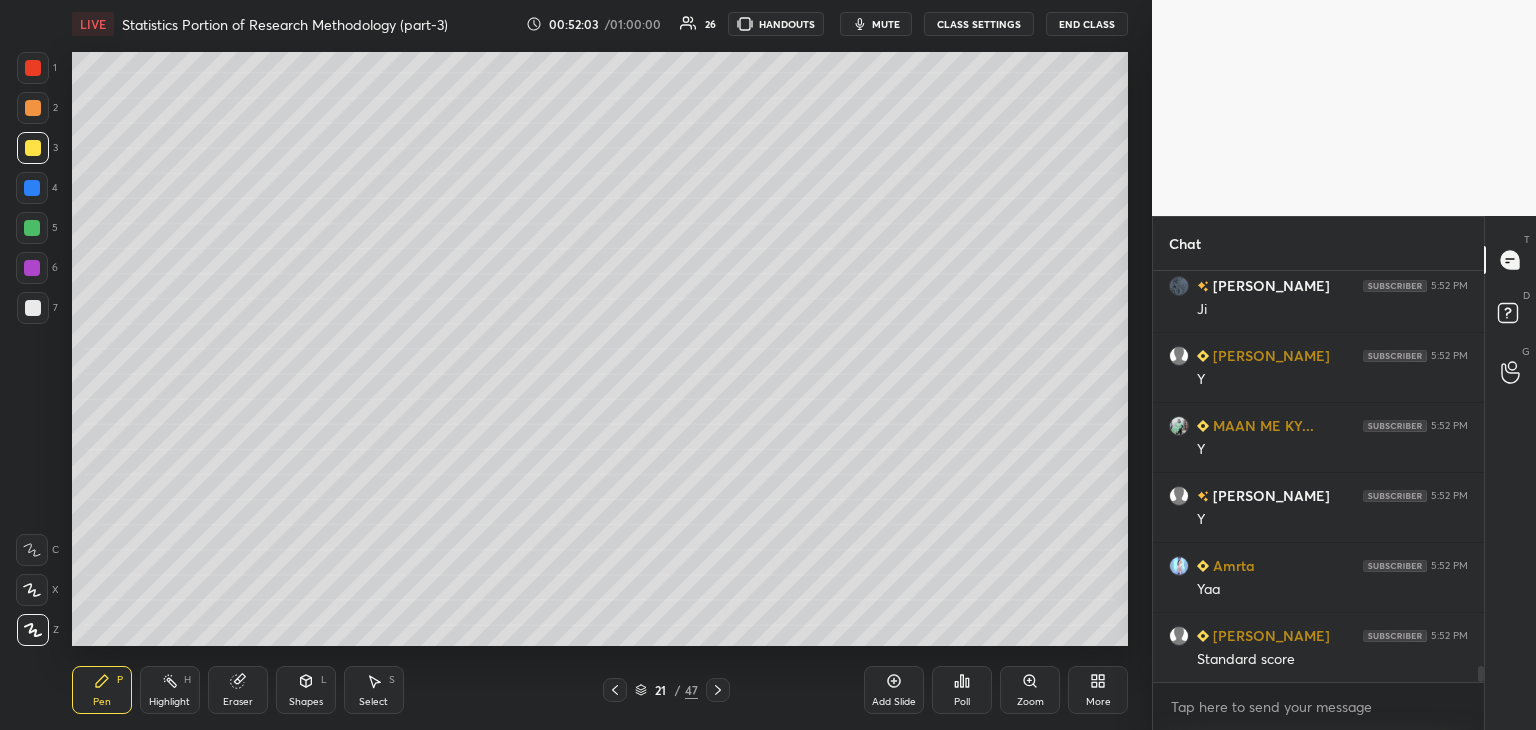 click on "mute" at bounding box center [886, 24] 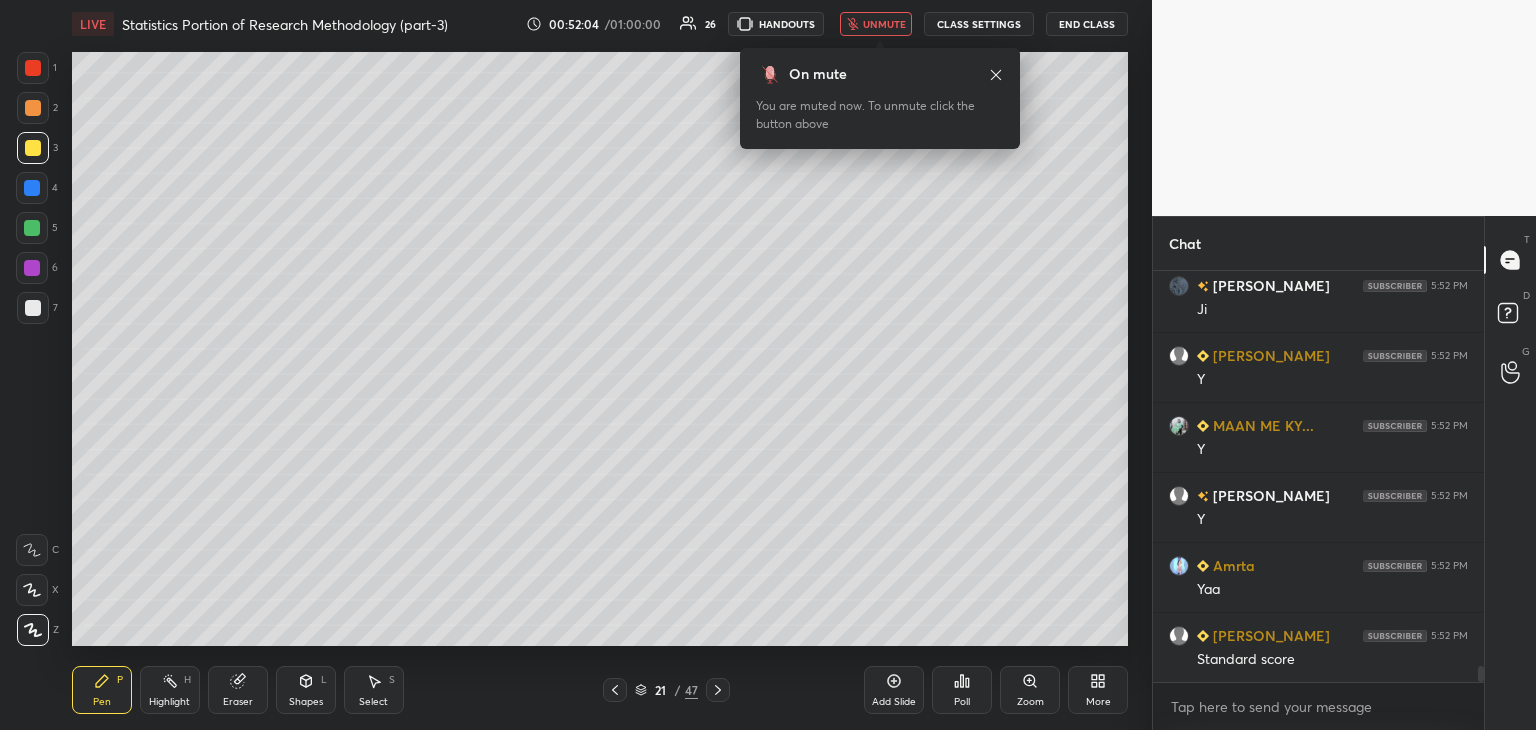 drag, startPoint x: 897, startPoint y: 20, endPoint x: 892, endPoint y: 45, distance: 25.495098 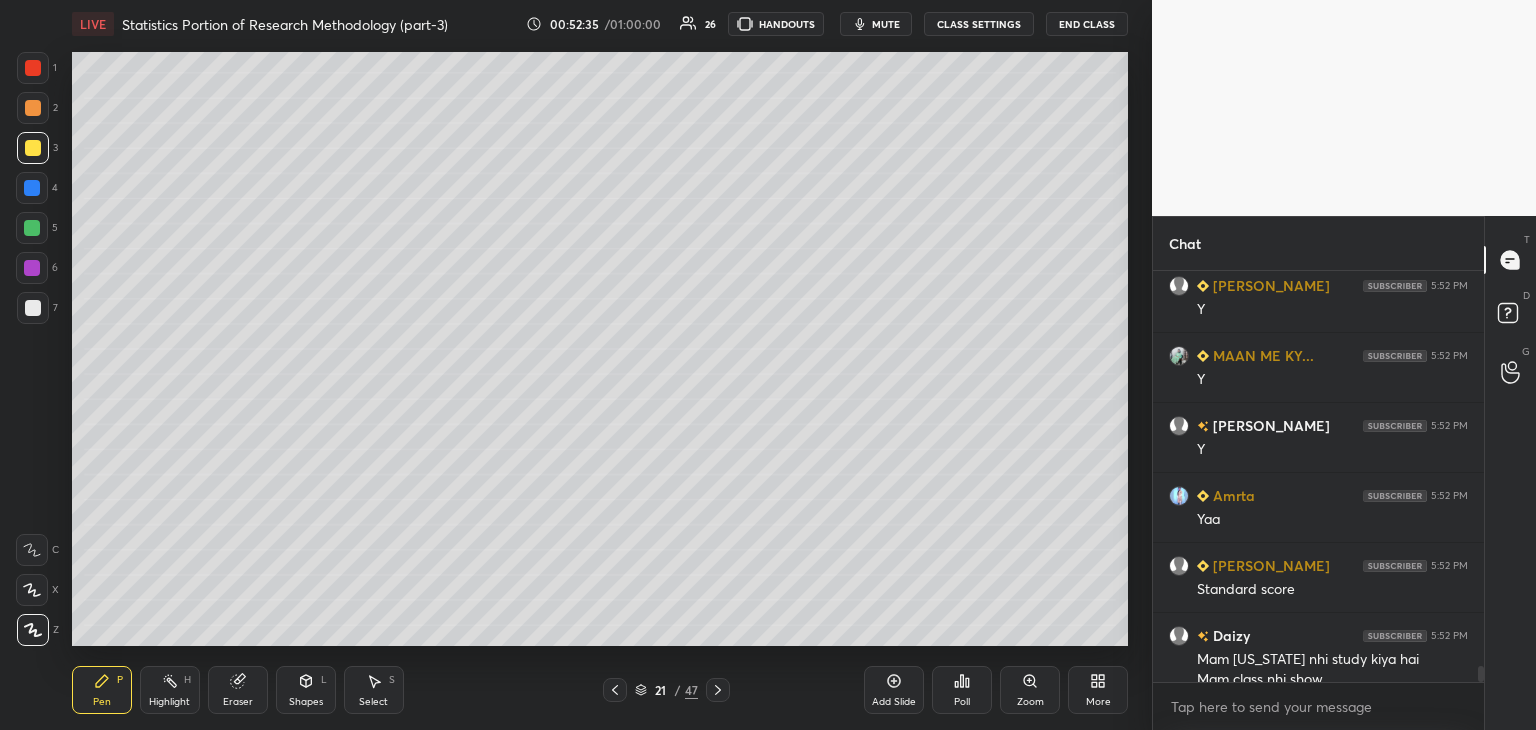 scroll, scrollTop: 10496, scrollLeft: 0, axis: vertical 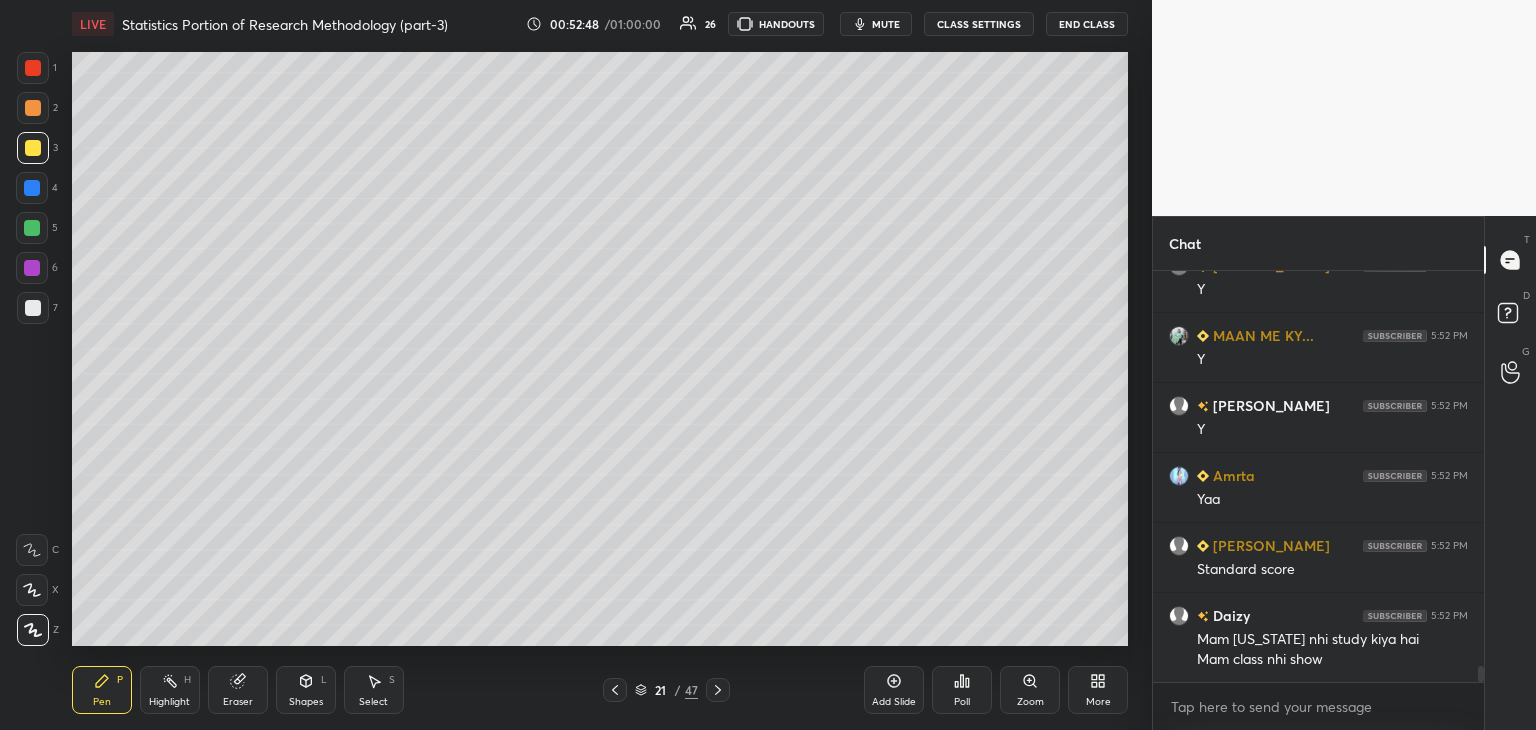 click 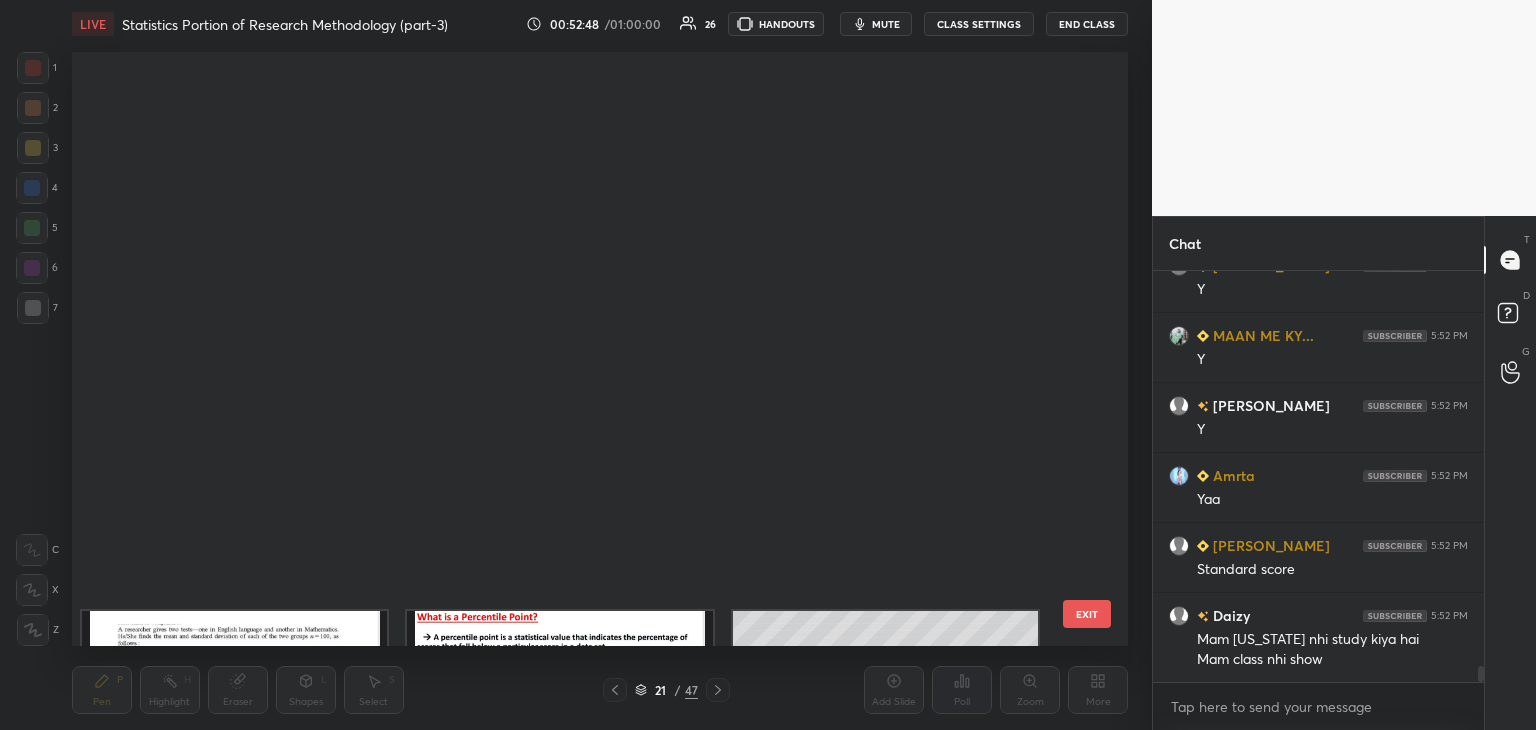 scroll, scrollTop: 687, scrollLeft: 0, axis: vertical 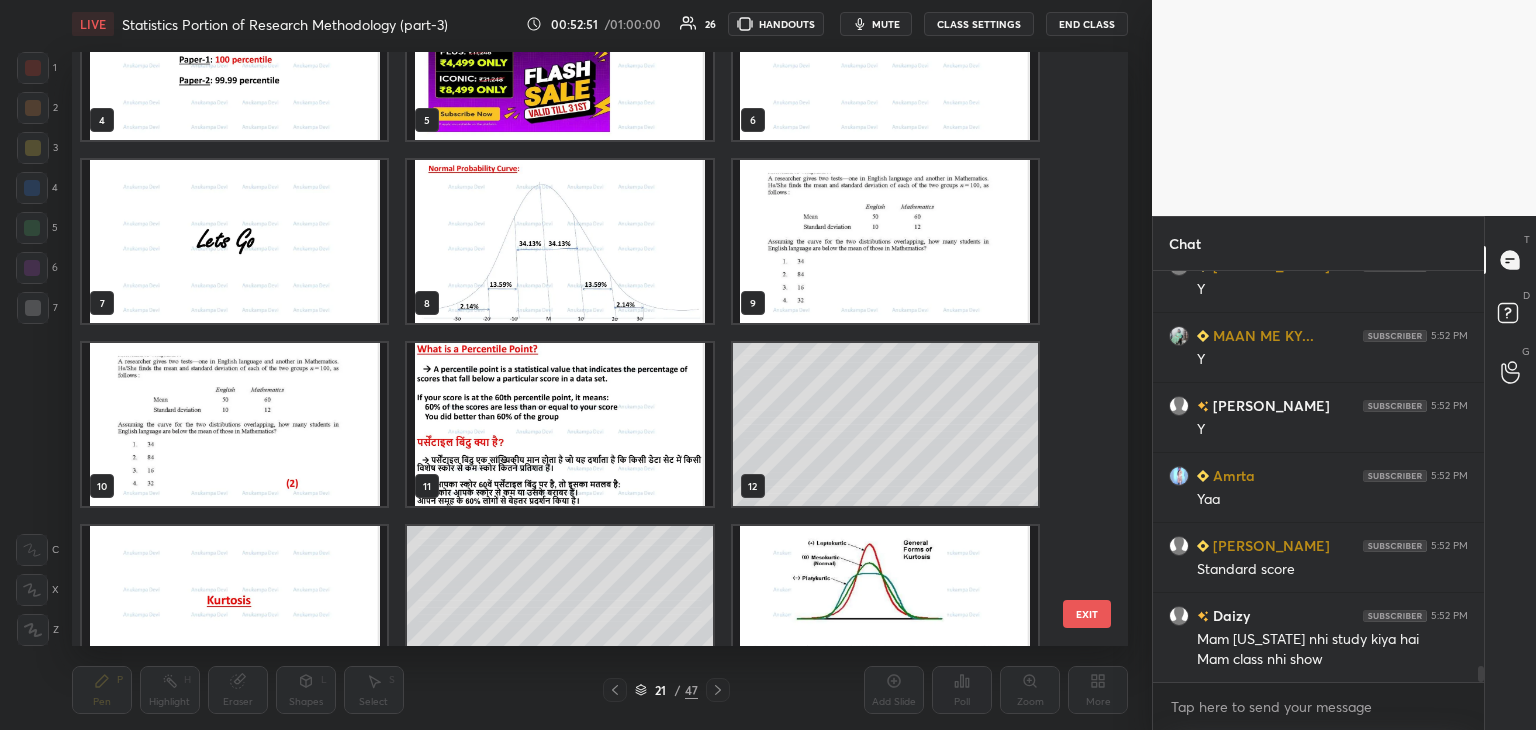 click at bounding box center [559, 241] 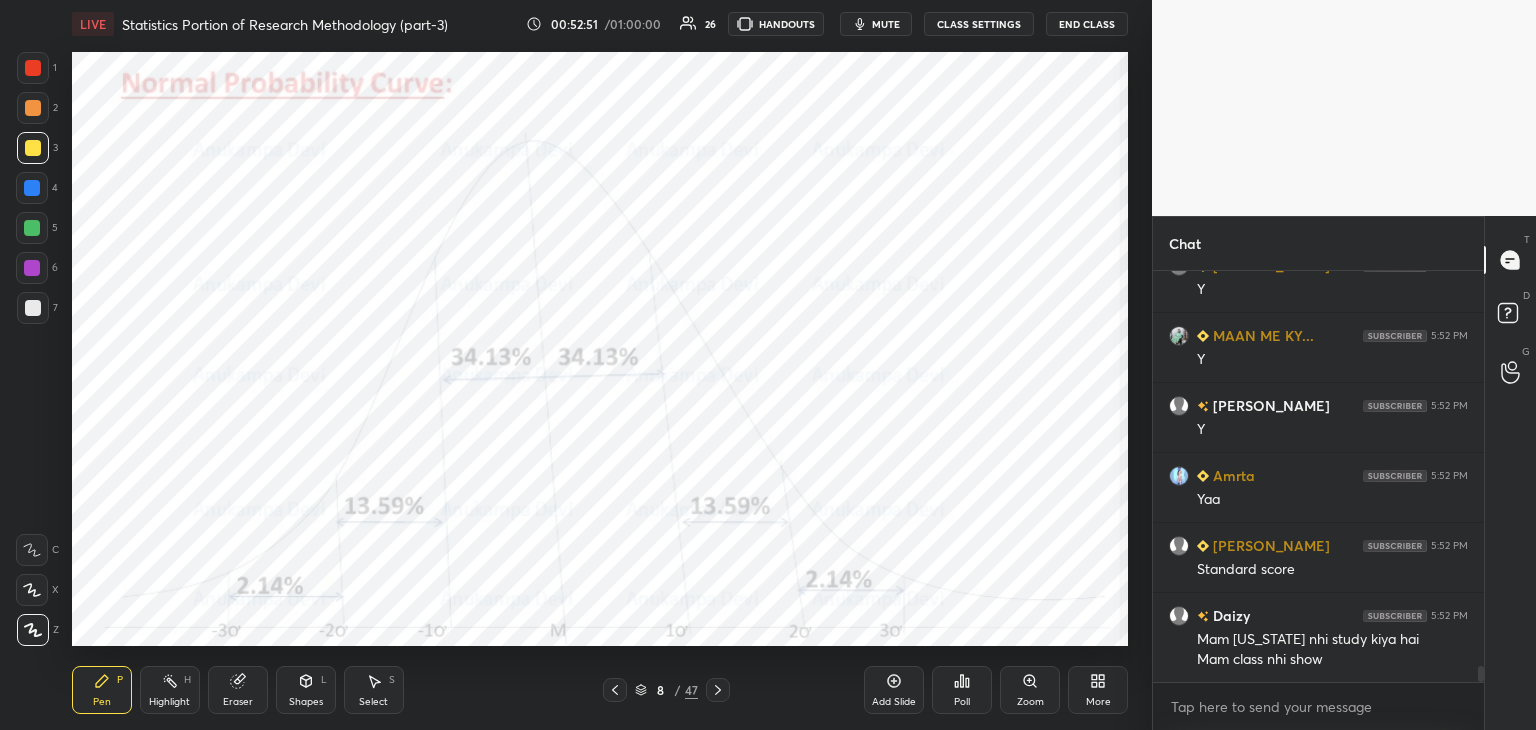 click at bounding box center [559, 241] 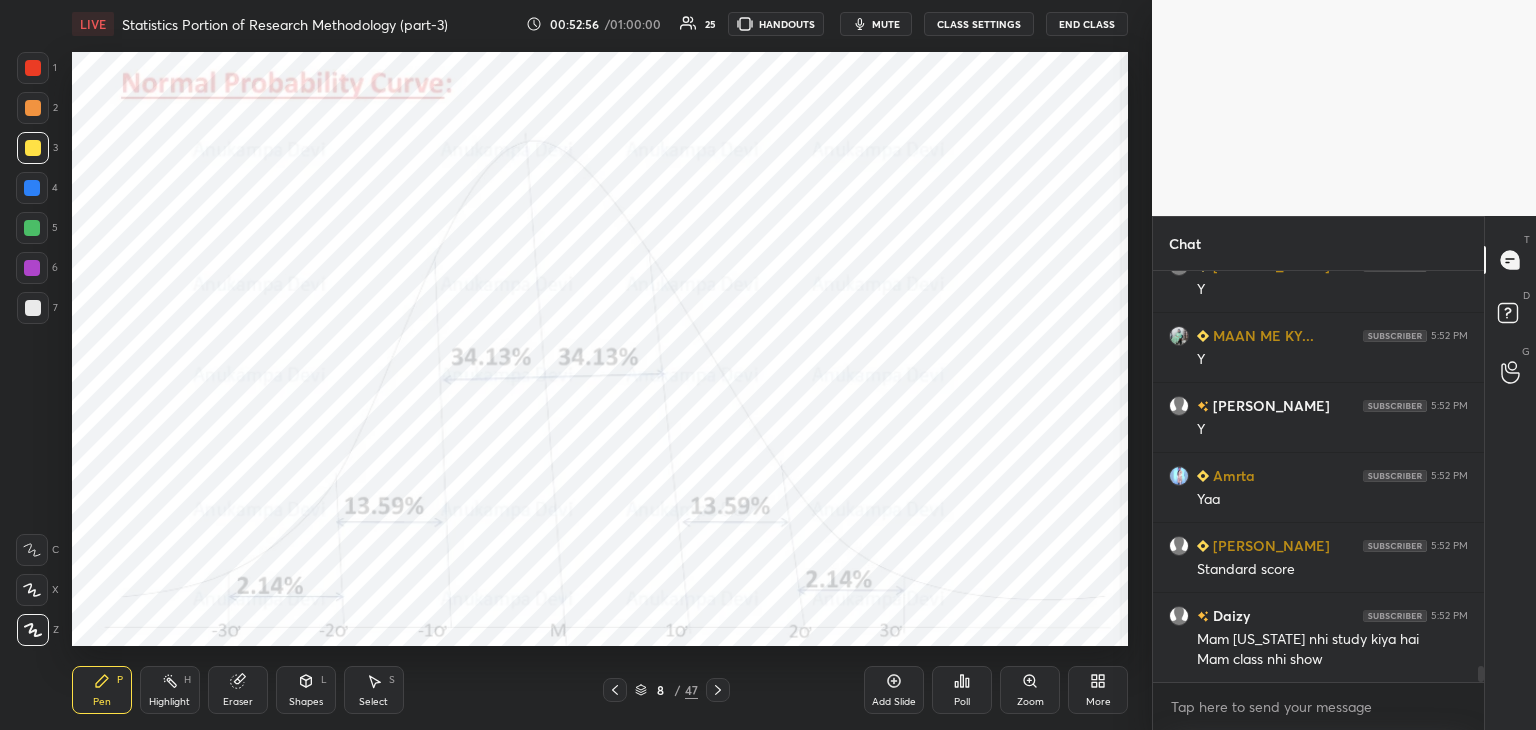 click at bounding box center (32, 268) 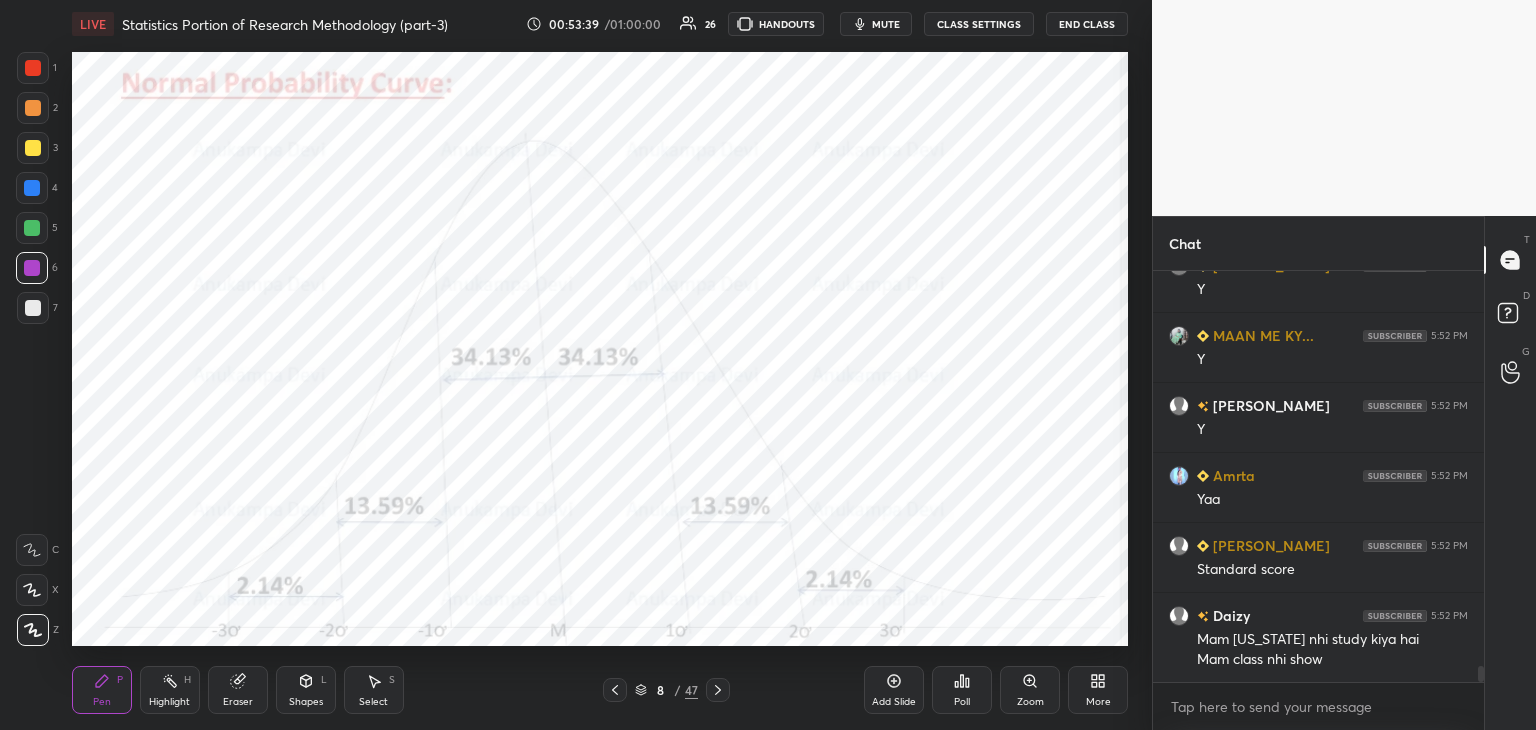 scroll, scrollTop: 10582, scrollLeft: 0, axis: vertical 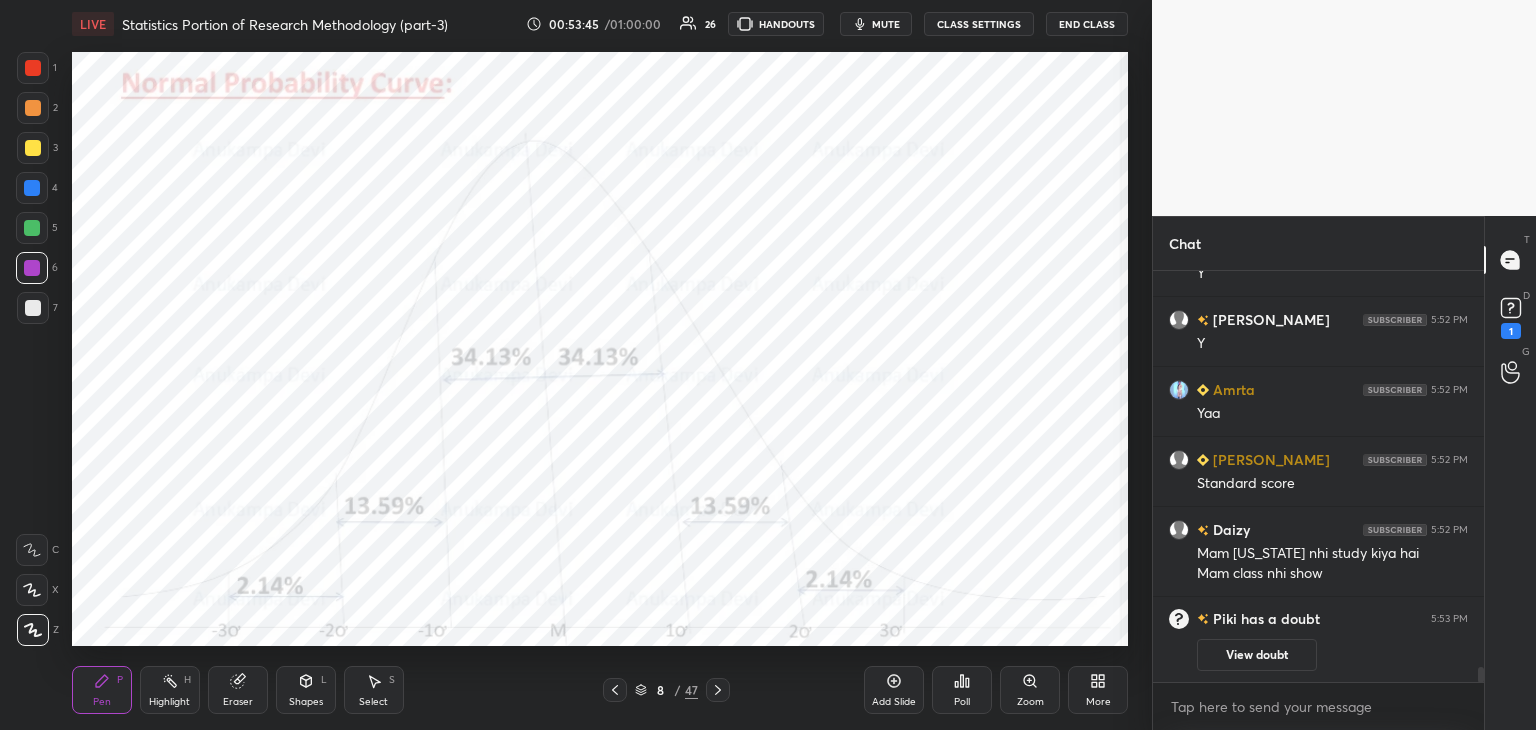 drag, startPoint x: 640, startPoint y: 691, endPoint x: 642, endPoint y: 665, distance: 26.076809 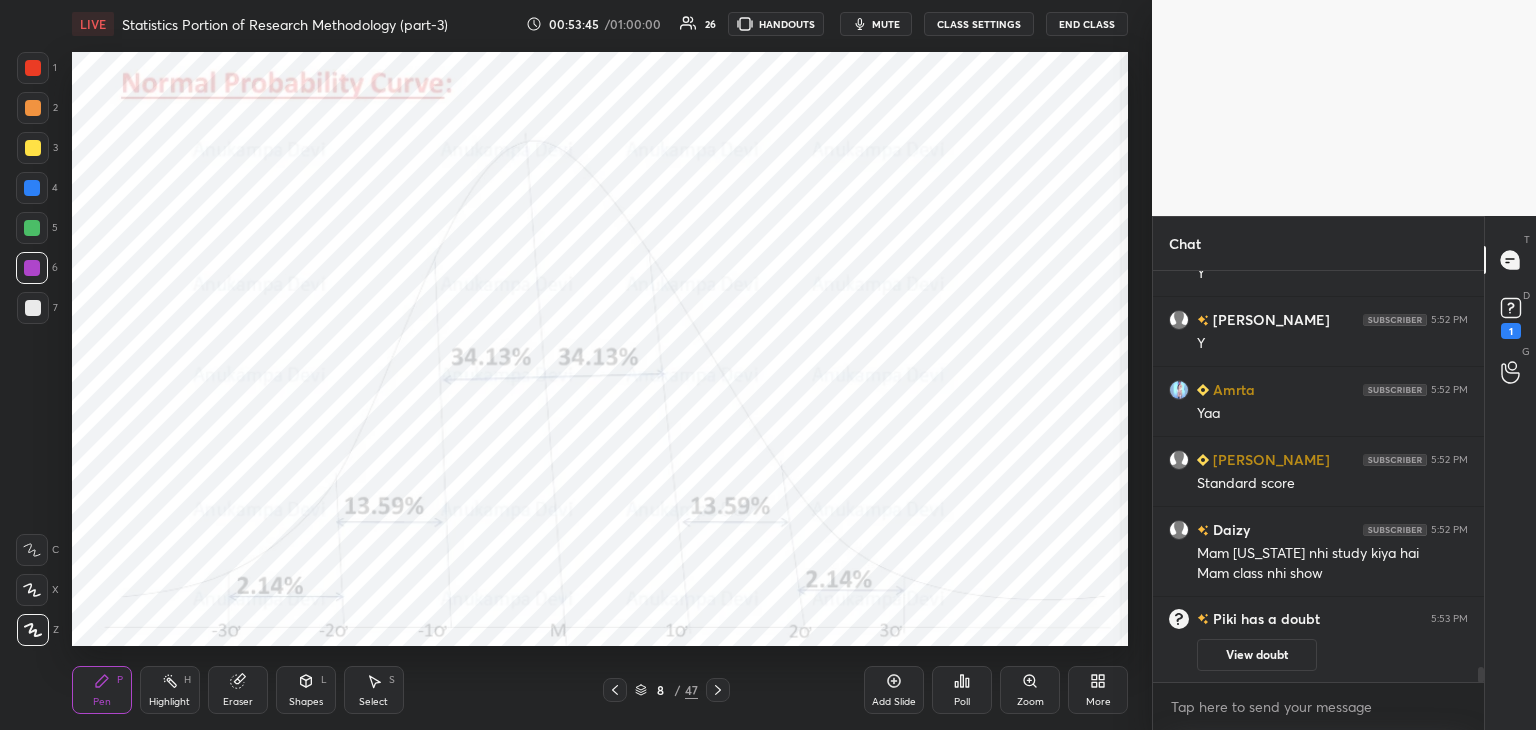click 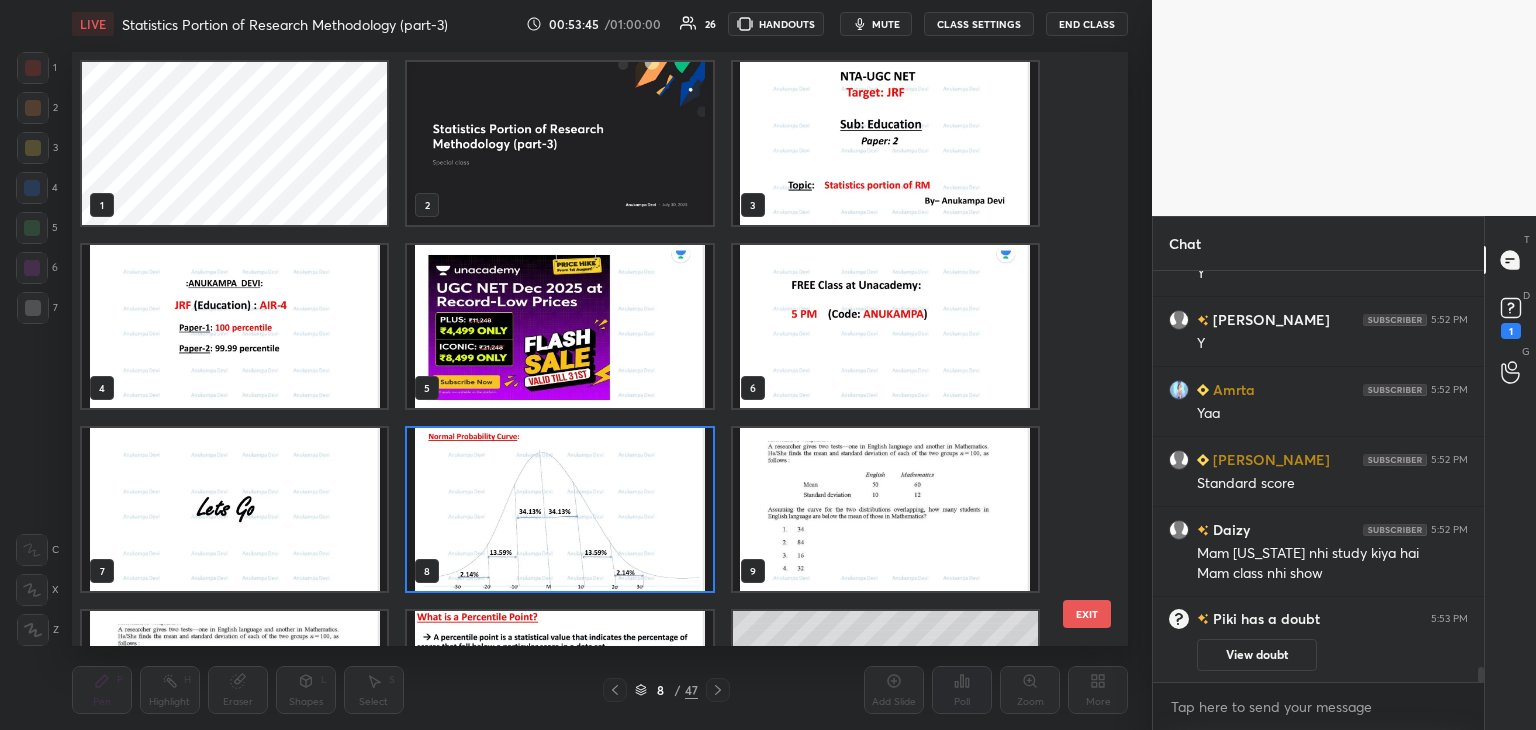 scroll, scrollTop: 6, scrollLeft: 10, axis: both 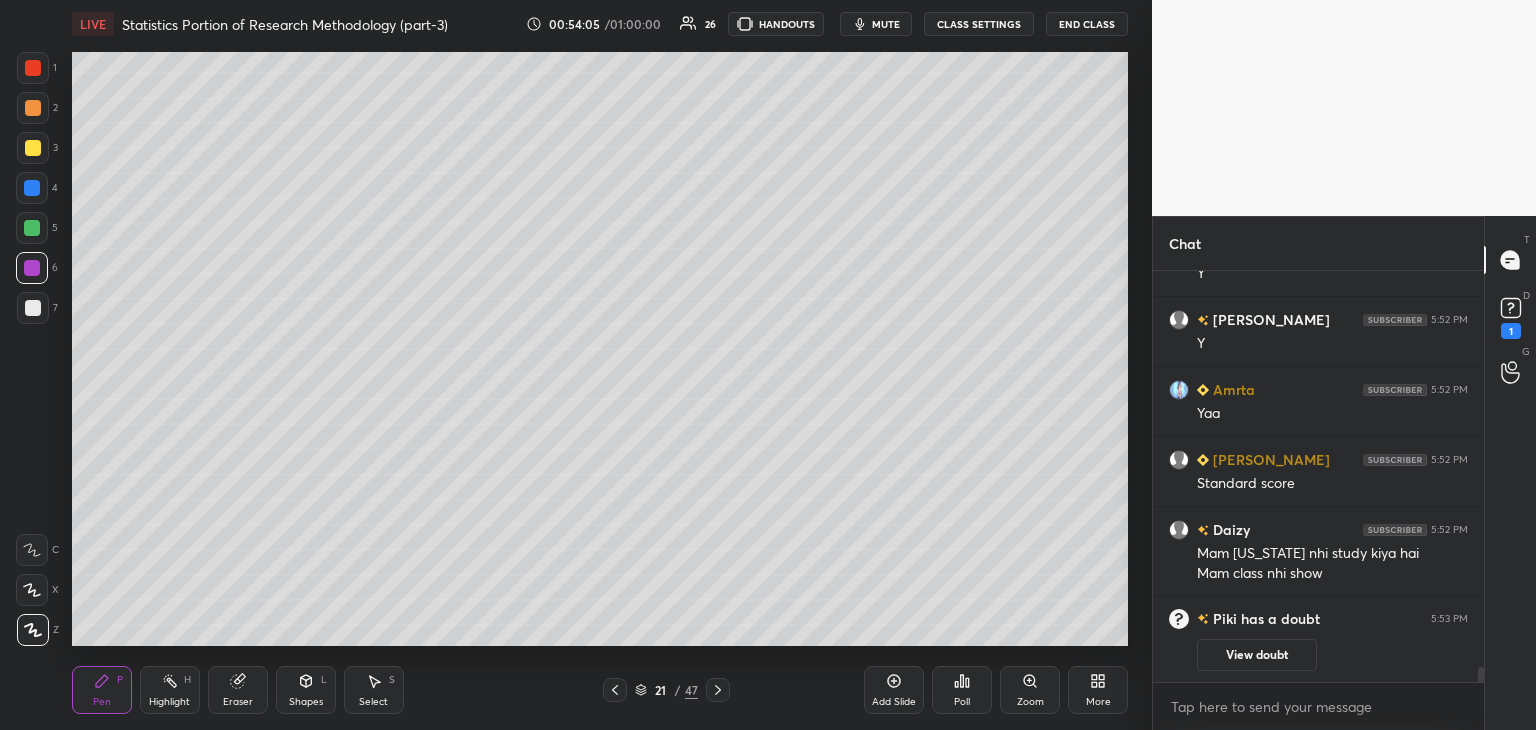 click at bounding box center (33, 148) 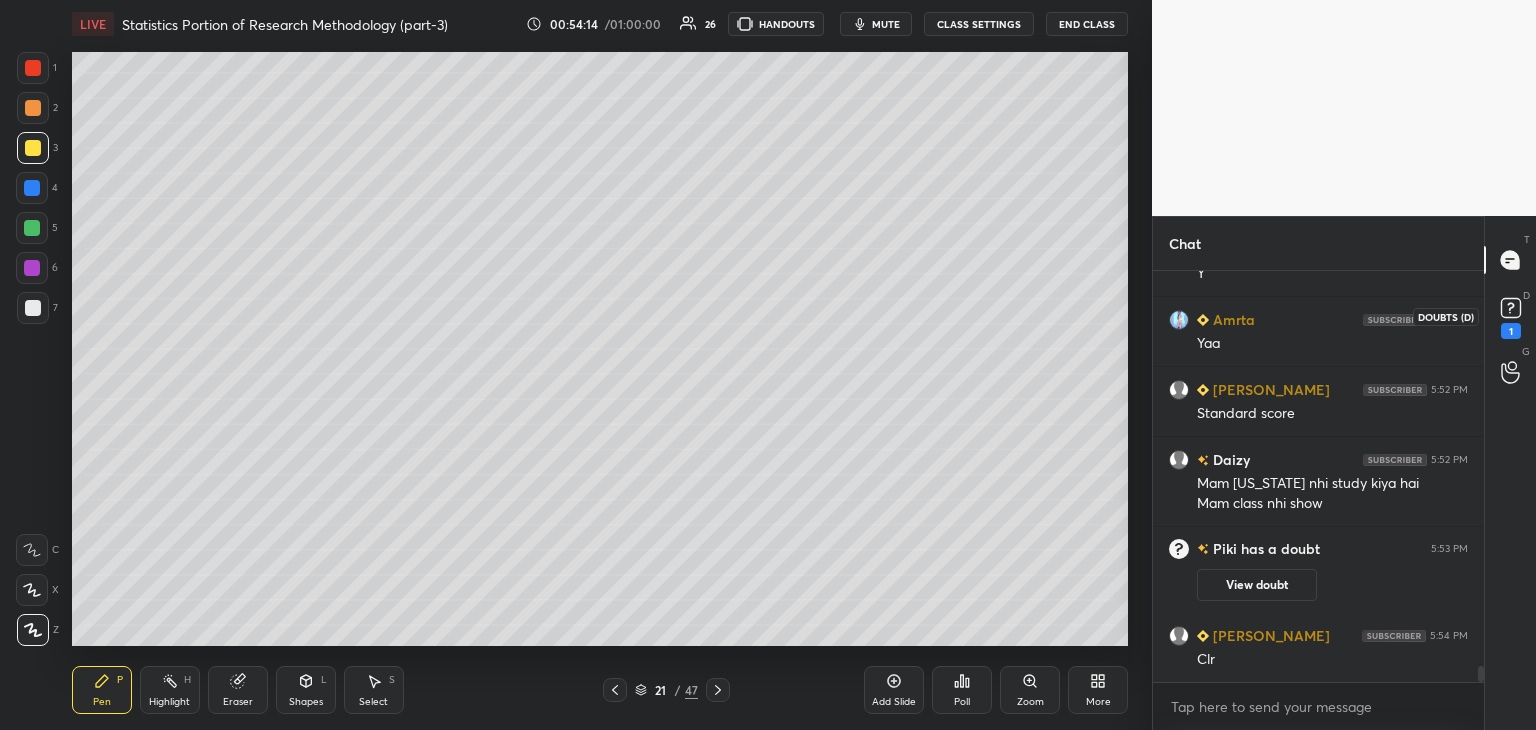 scroll, scrollTop: 9922, scrollLeft: 0, axis: vertical 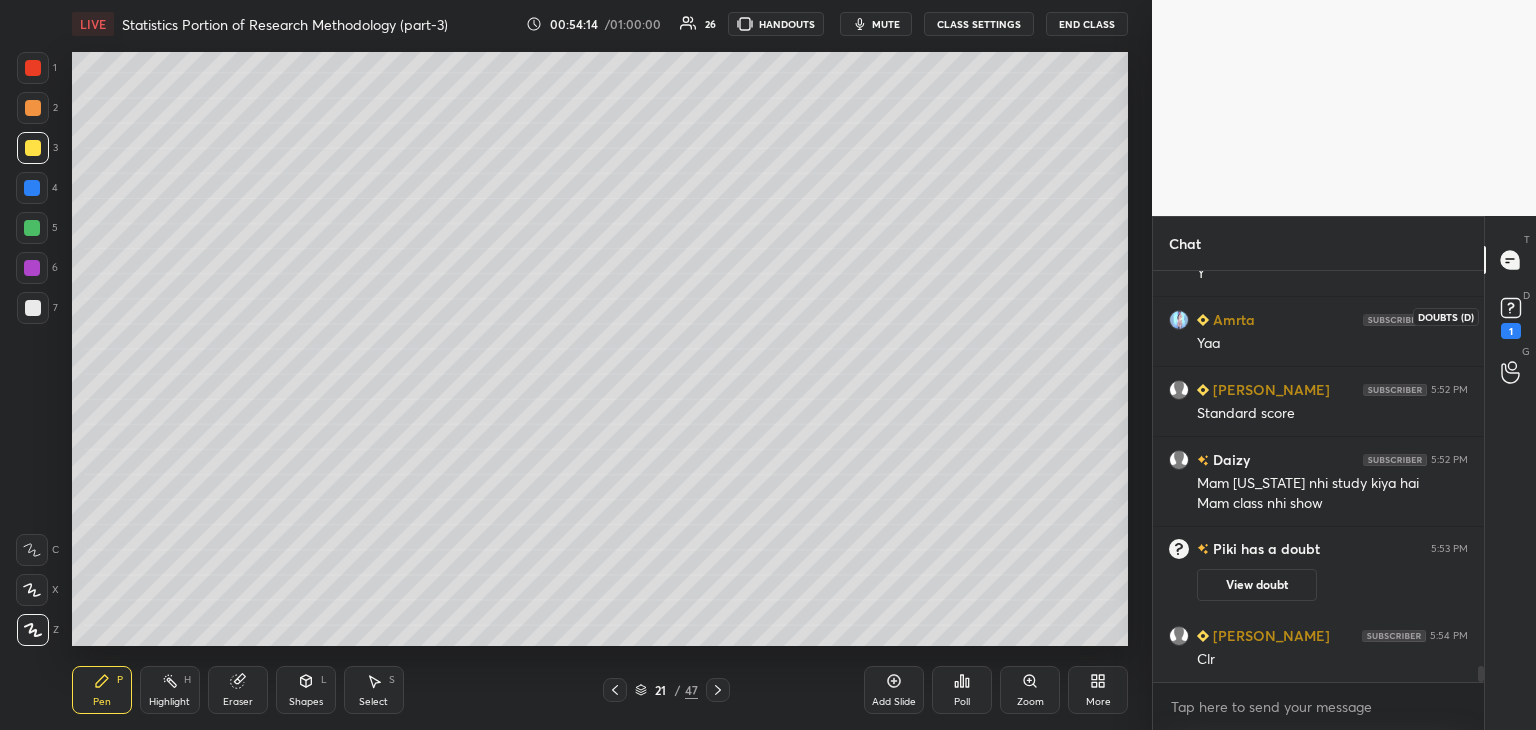 click 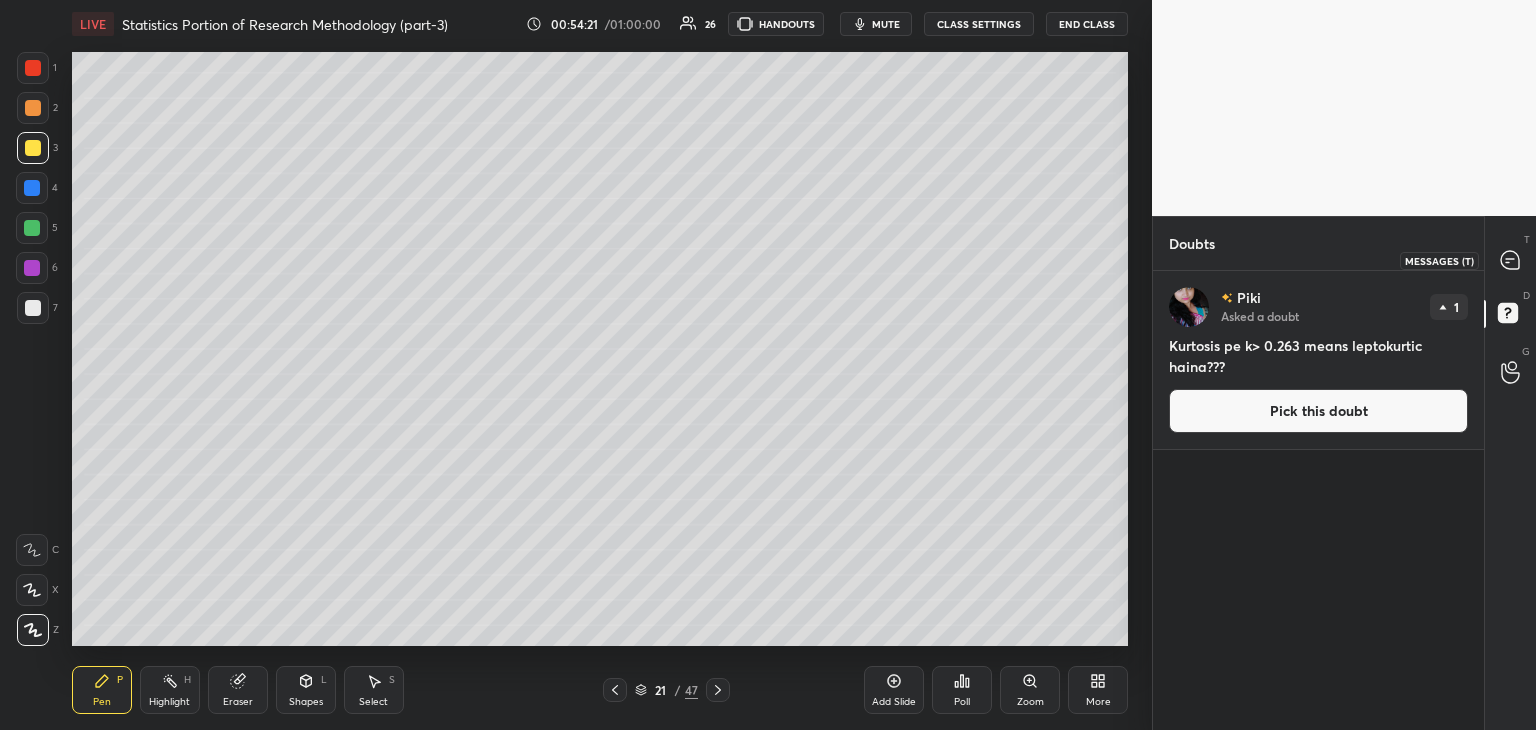 drag, startPoint x: 1511, startPoint y: 257, endPoint x: 1485, endPoint y: 257, distance: 26 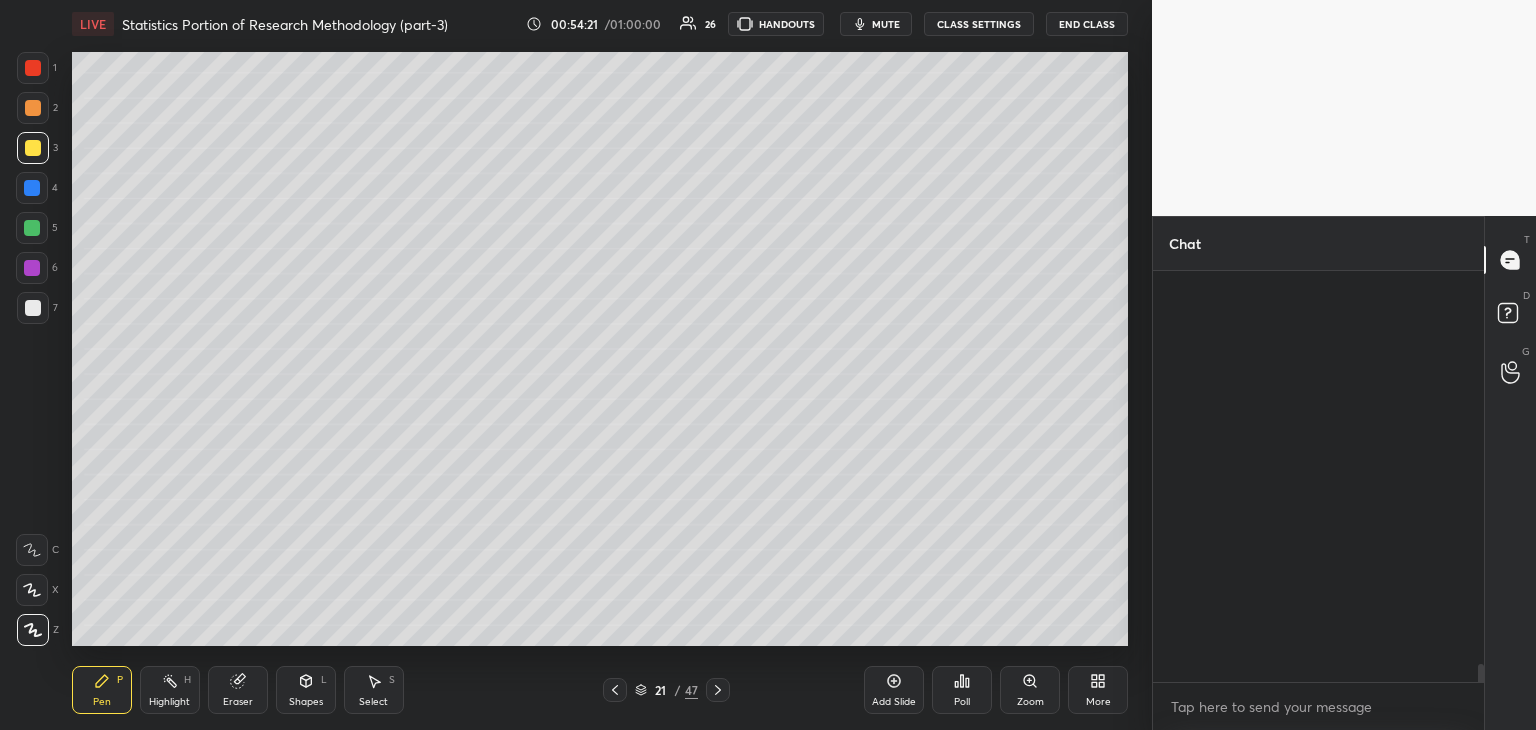 scroll, scrollTop: 10408, scrollLeft: 0, axis: vertical 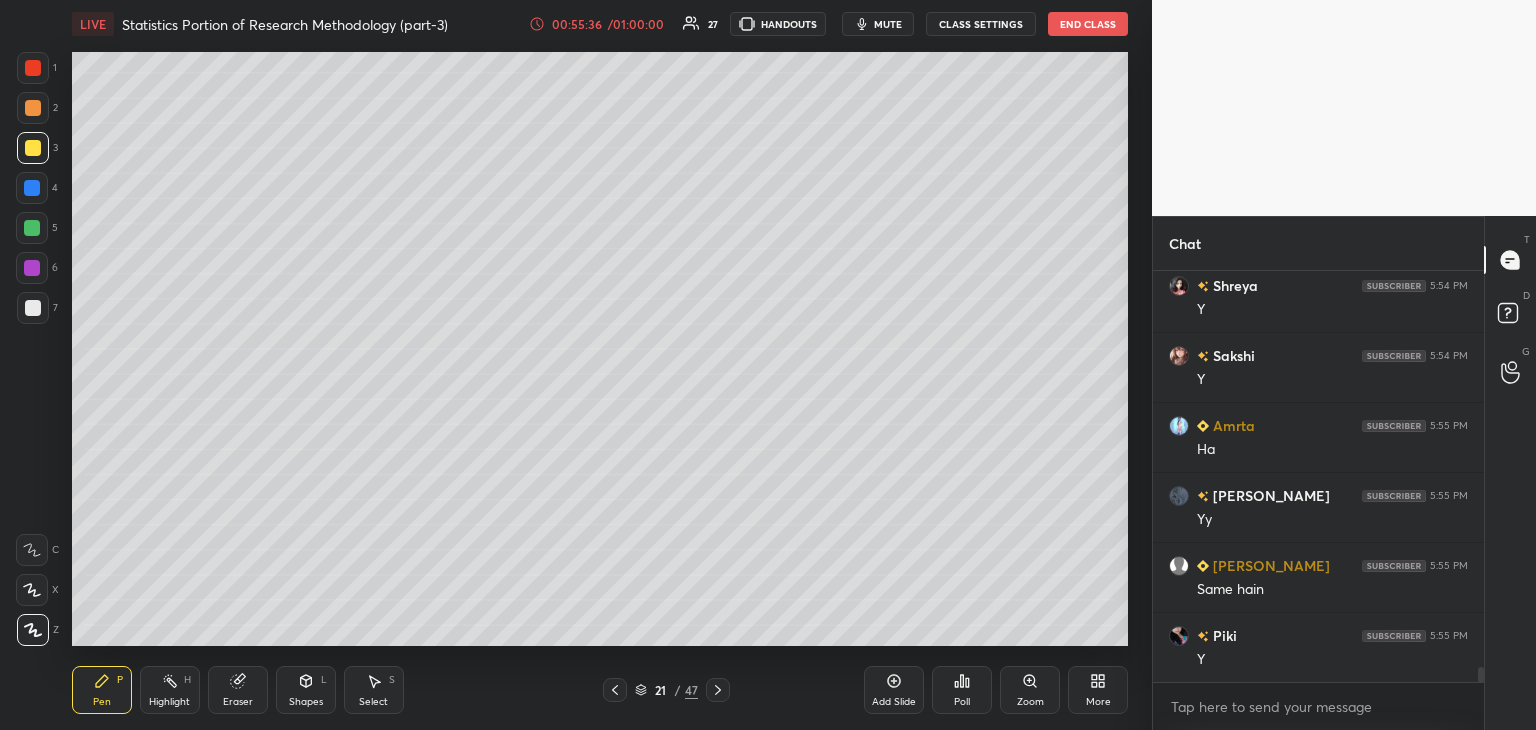 drag, startPoint x: 234, startPoint y: 701, endPoint x: 206, endPoint y: 651, distance: 57.306194 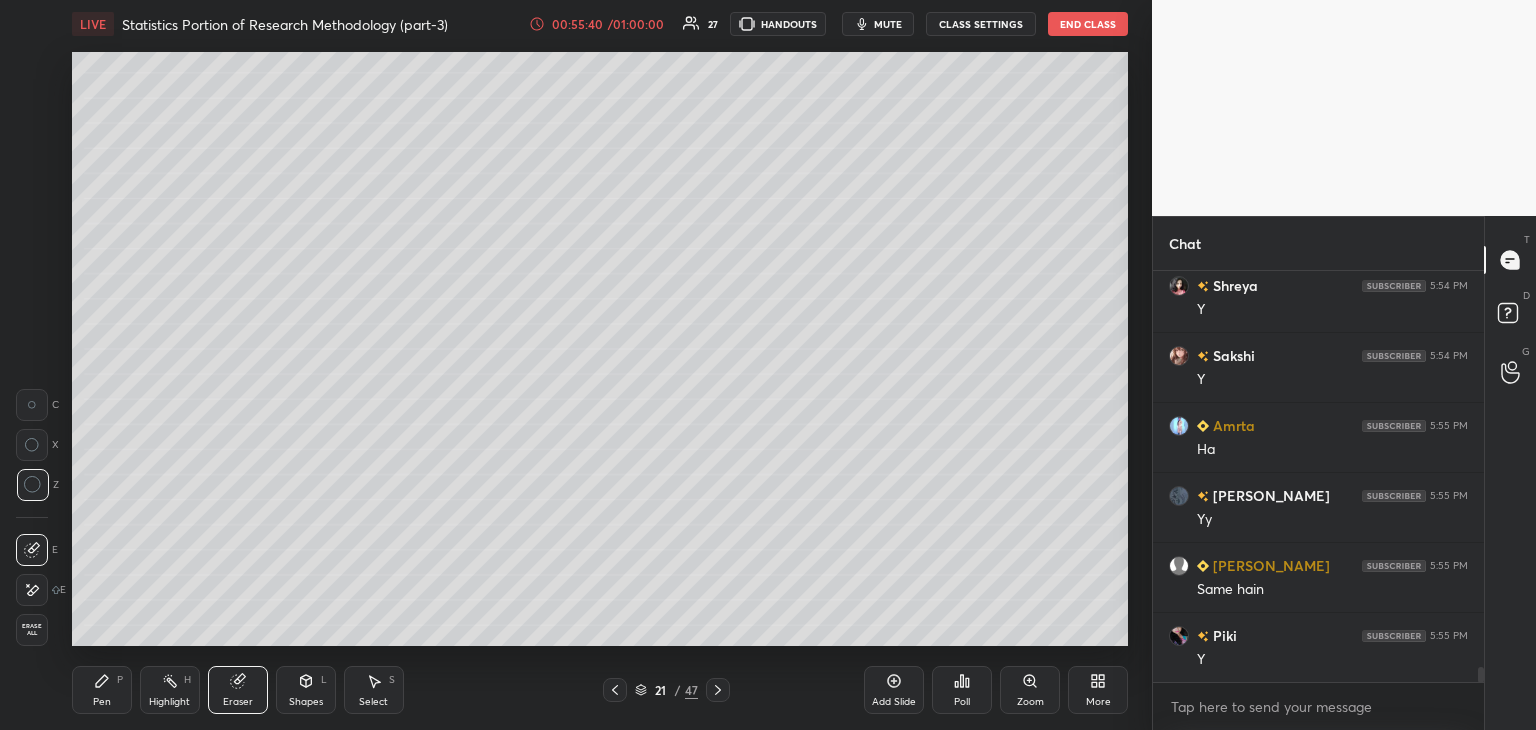 click on "Pen" at bounding box center [102, 702] 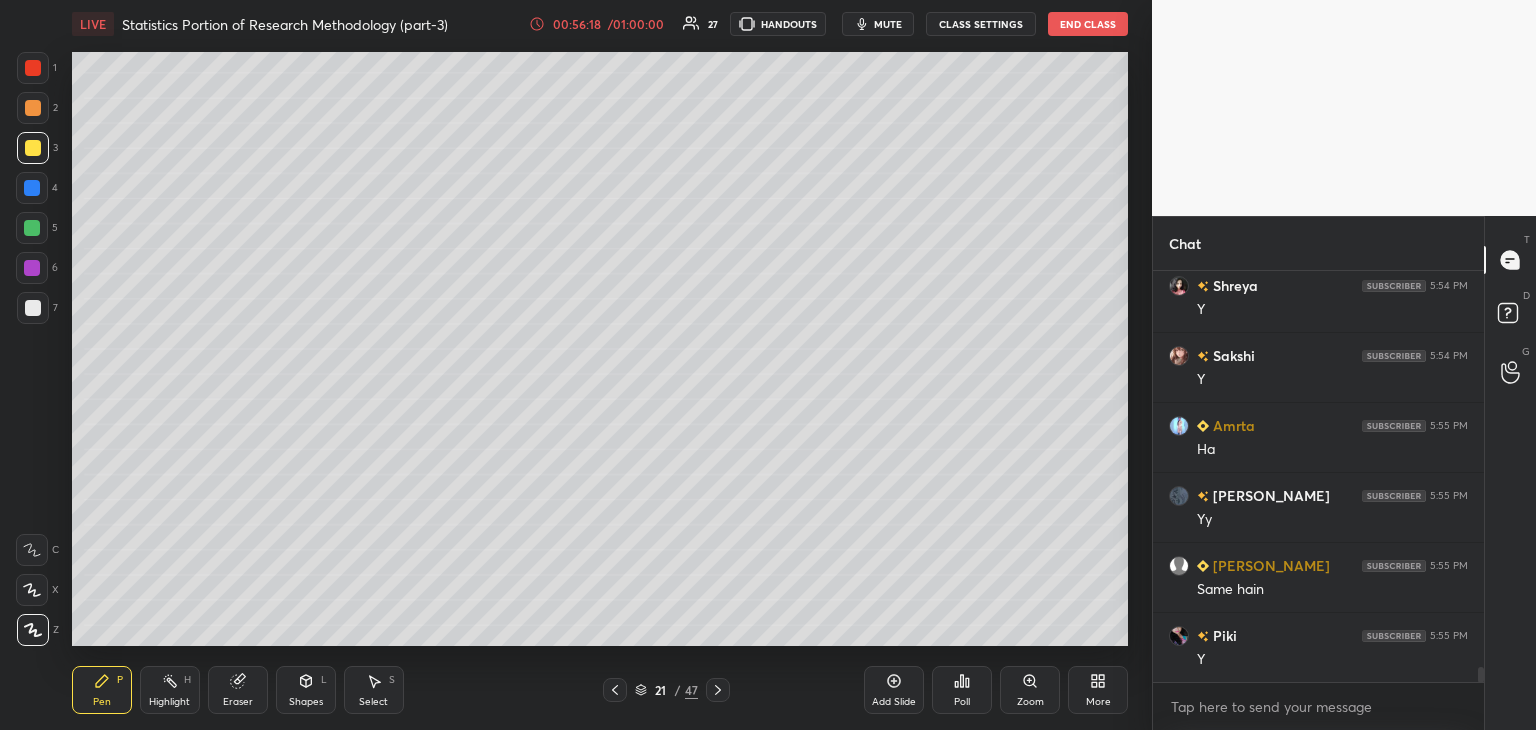 drag, startPoint x: 24, startPoint y: 315, endPoint x: 62, endPoint y: 300, distance: 40.853397 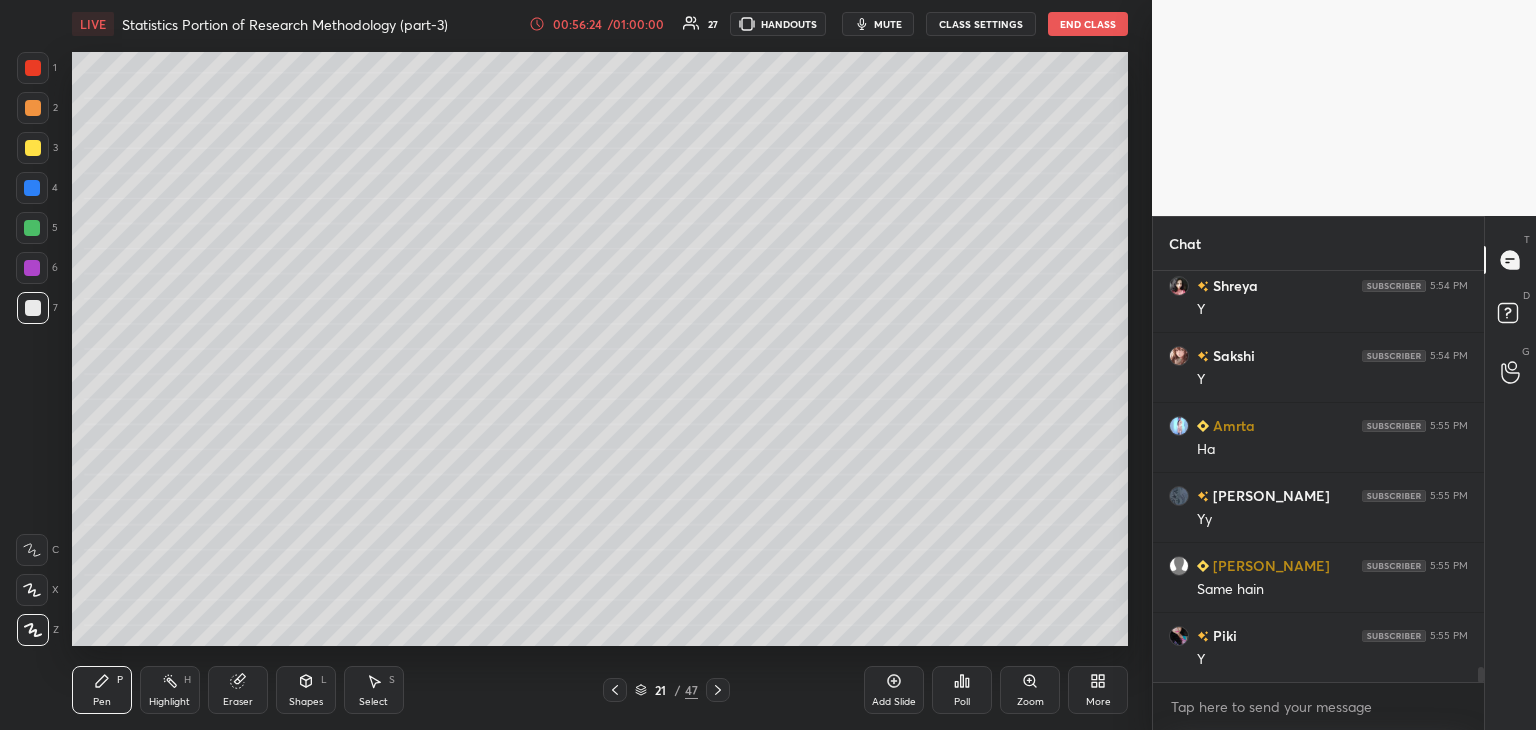 scroll, scrollTop: 10888, scrollLeft: 0, axis: vertical 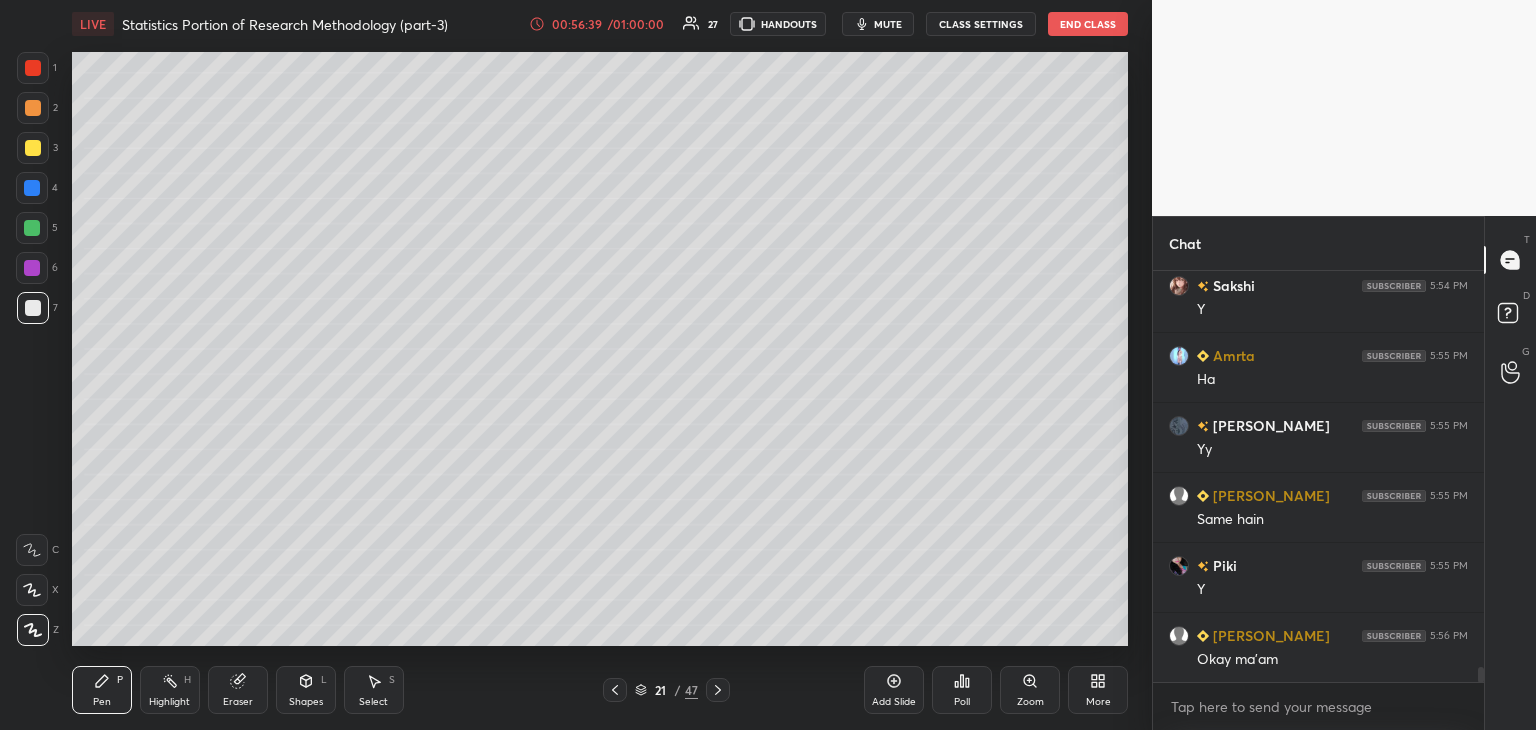 click 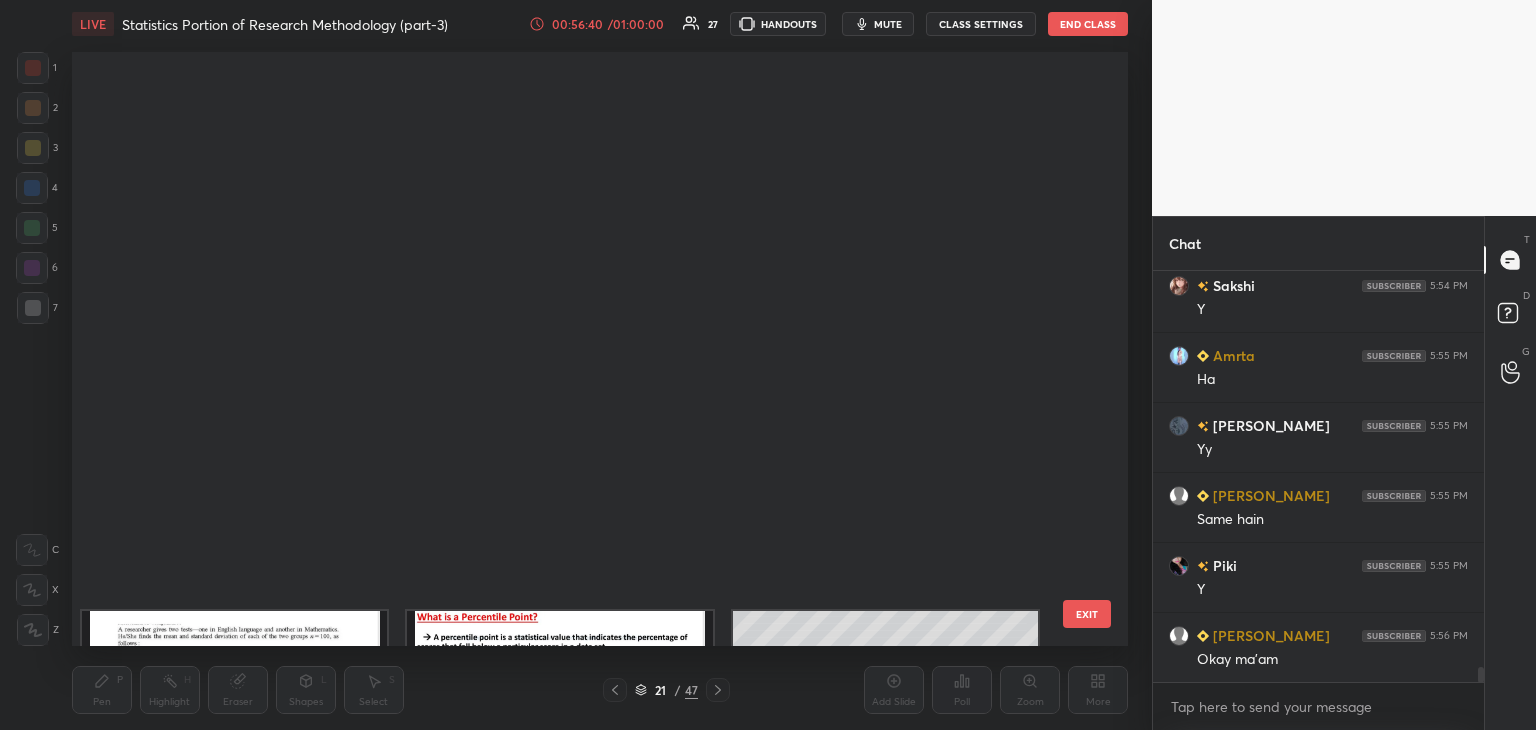 scroll, scrollTop: 687, scrollLeft: 0, axis: vertical 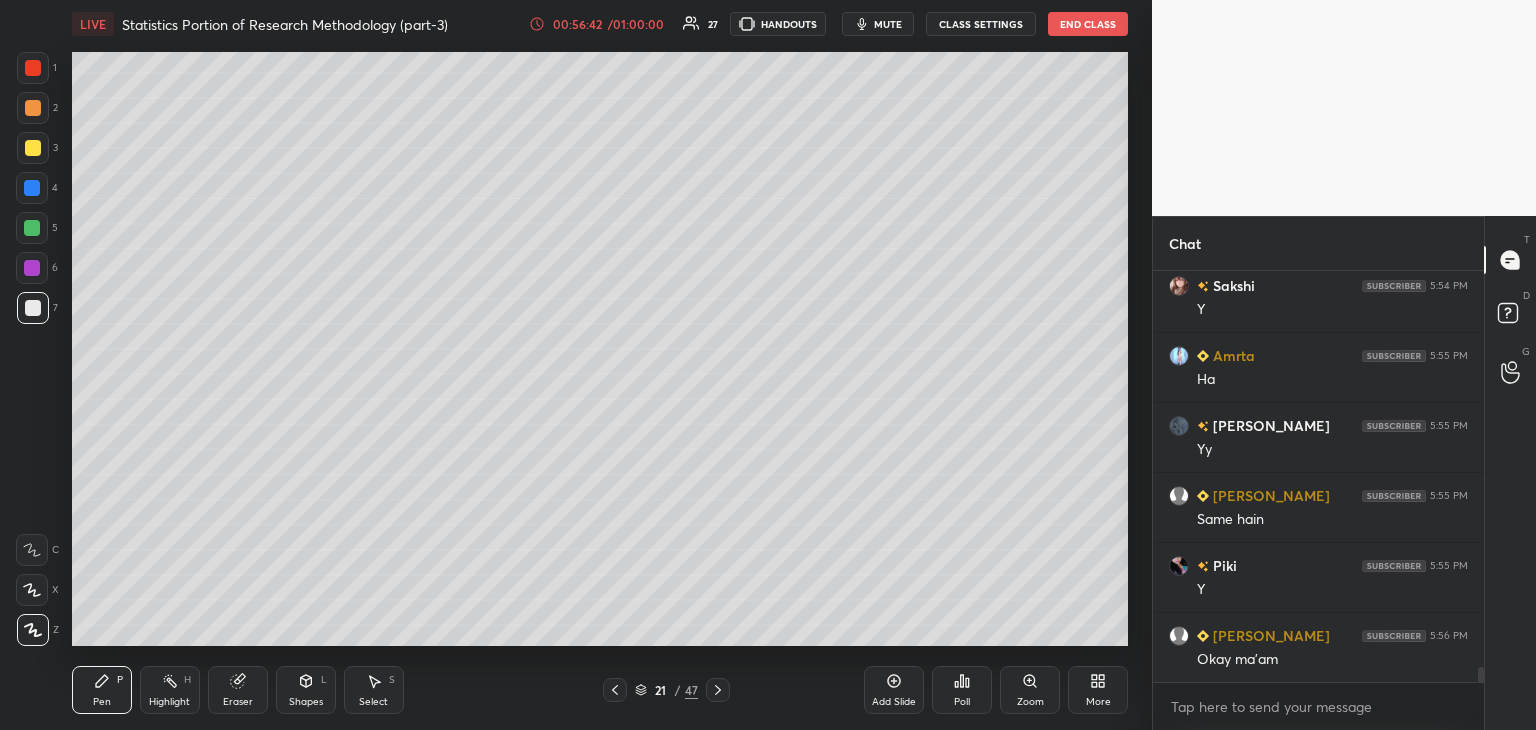 drag, startPoint x: 896, startPoint y: 681, endPoint x: 871, endPoint y: 643, distance: 45.486263 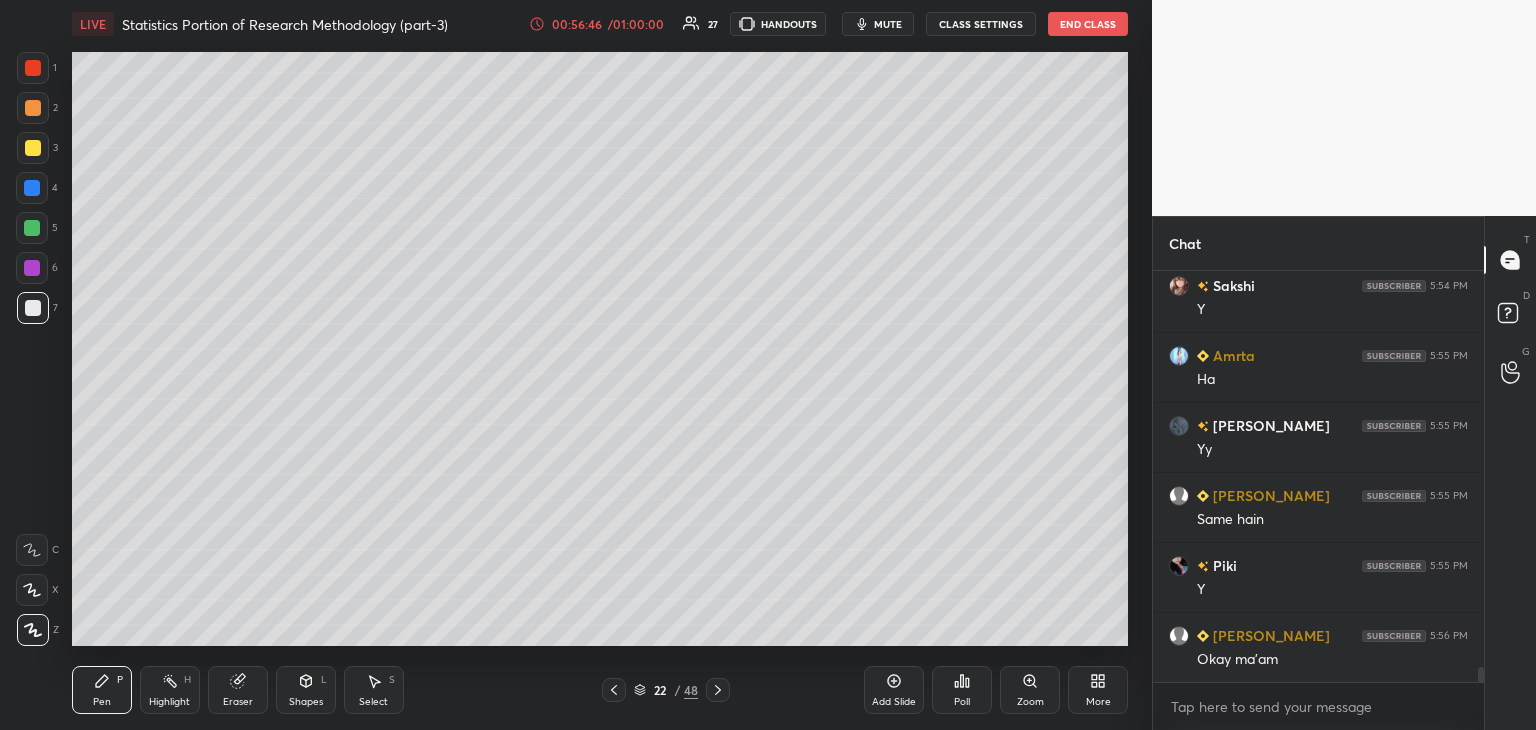scroll, scrollTop: 10958, scrollLeft: 0, axis: vertical 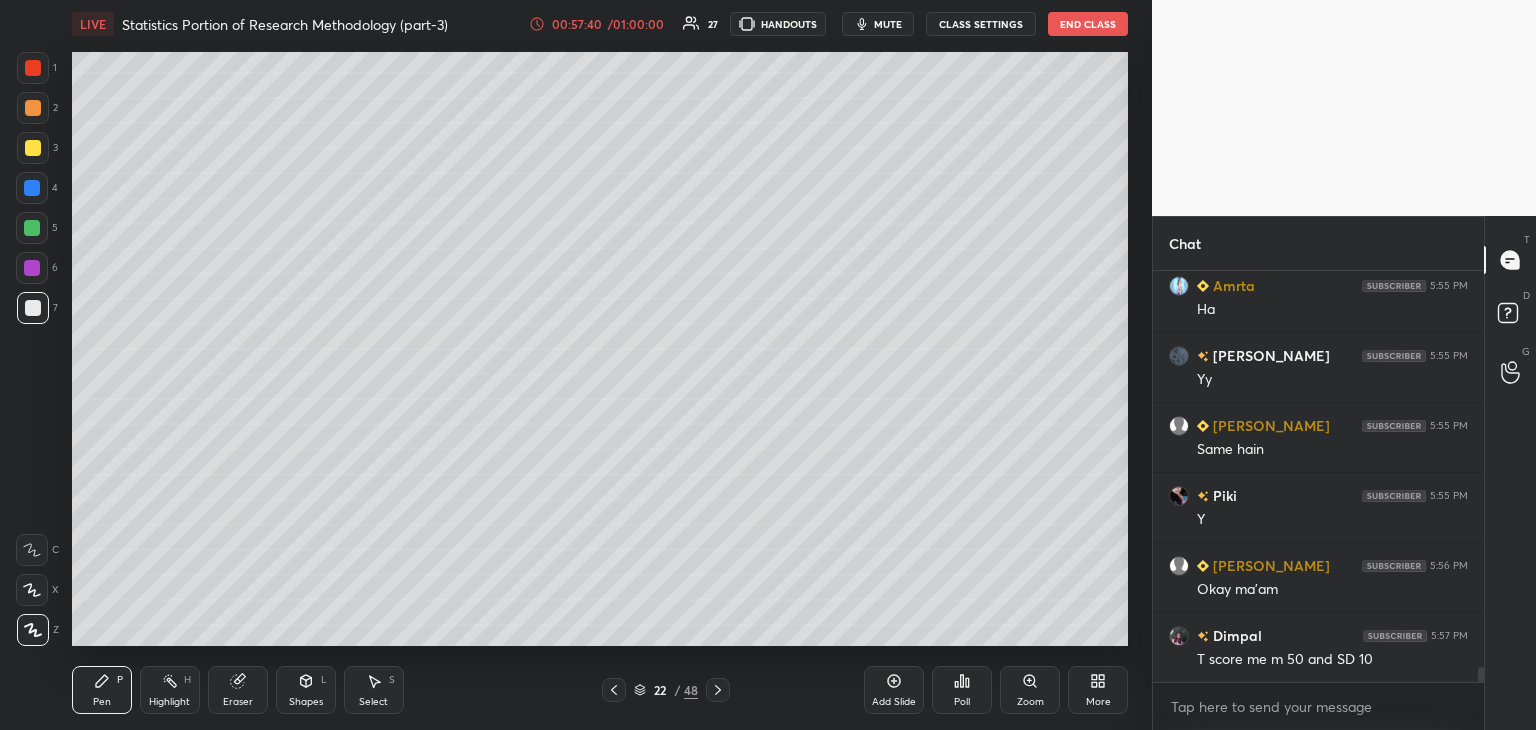 drag, startPoint x: 619, startPoint y: 693, endPoint x: 605, endPoint y: 684, distance: 16.643316 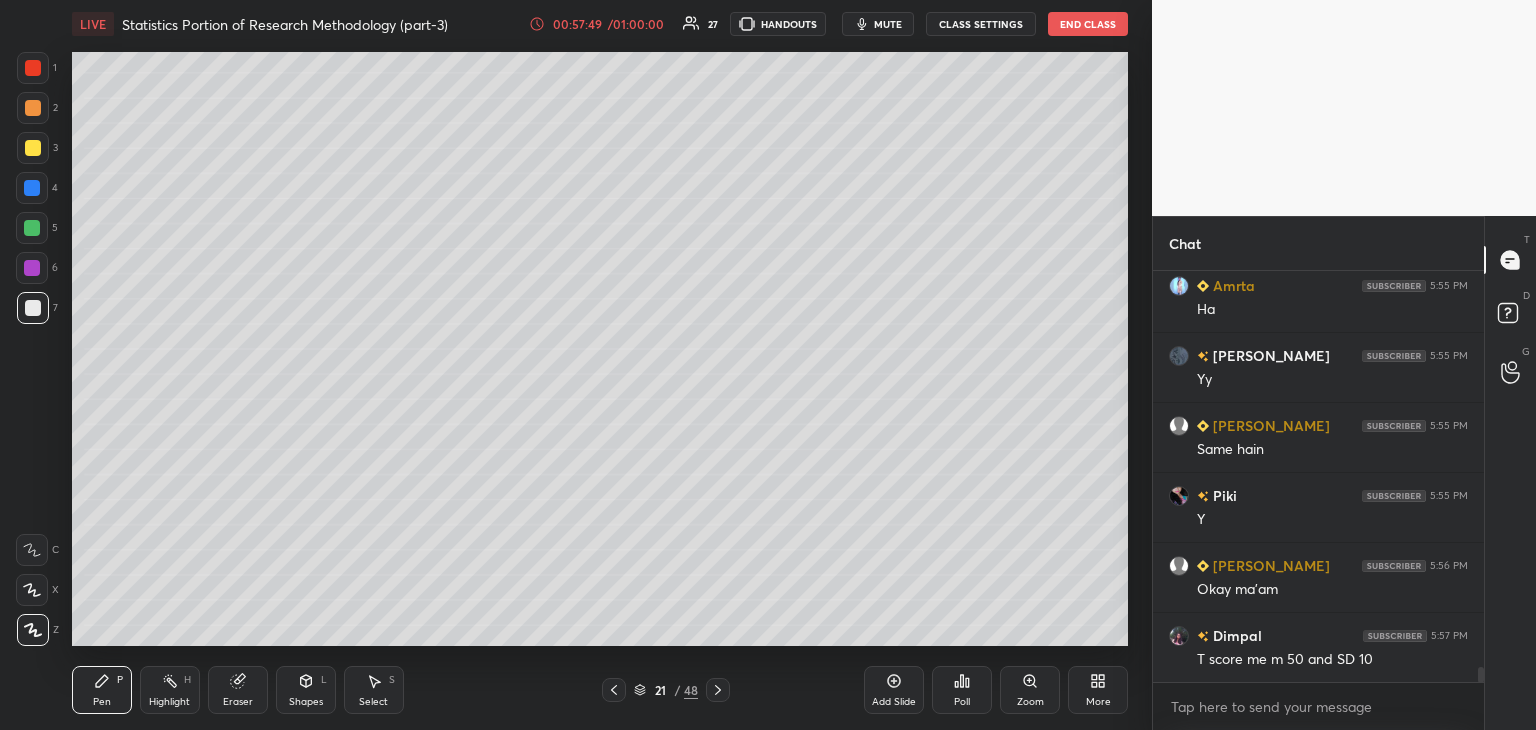 drag, startPoint x: 639, startPoint y: 693, endPoint x: 648, endPoint y: 673, distance: 21.931713 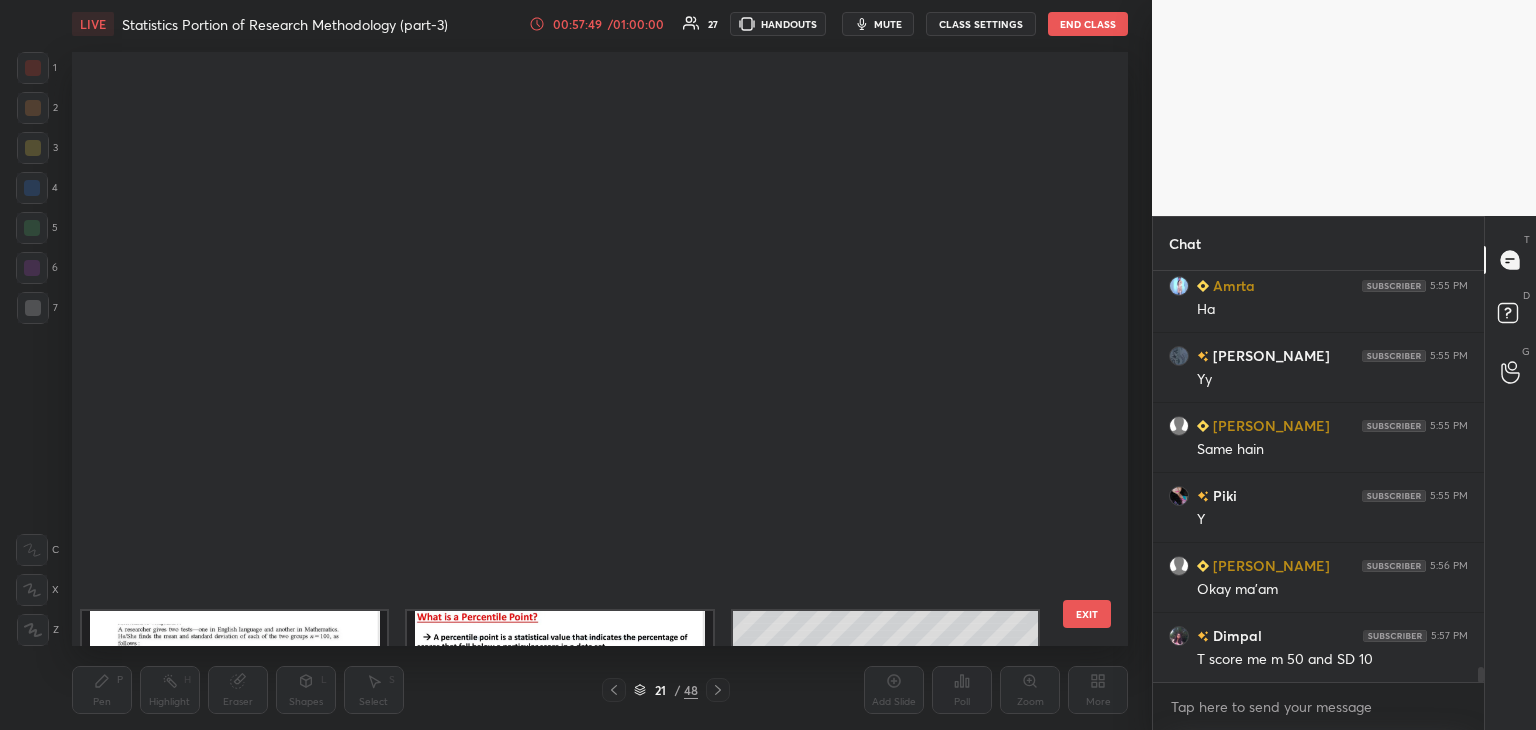 scroll, scrollTop: 687, scrollLeft: 0, axis: vertical 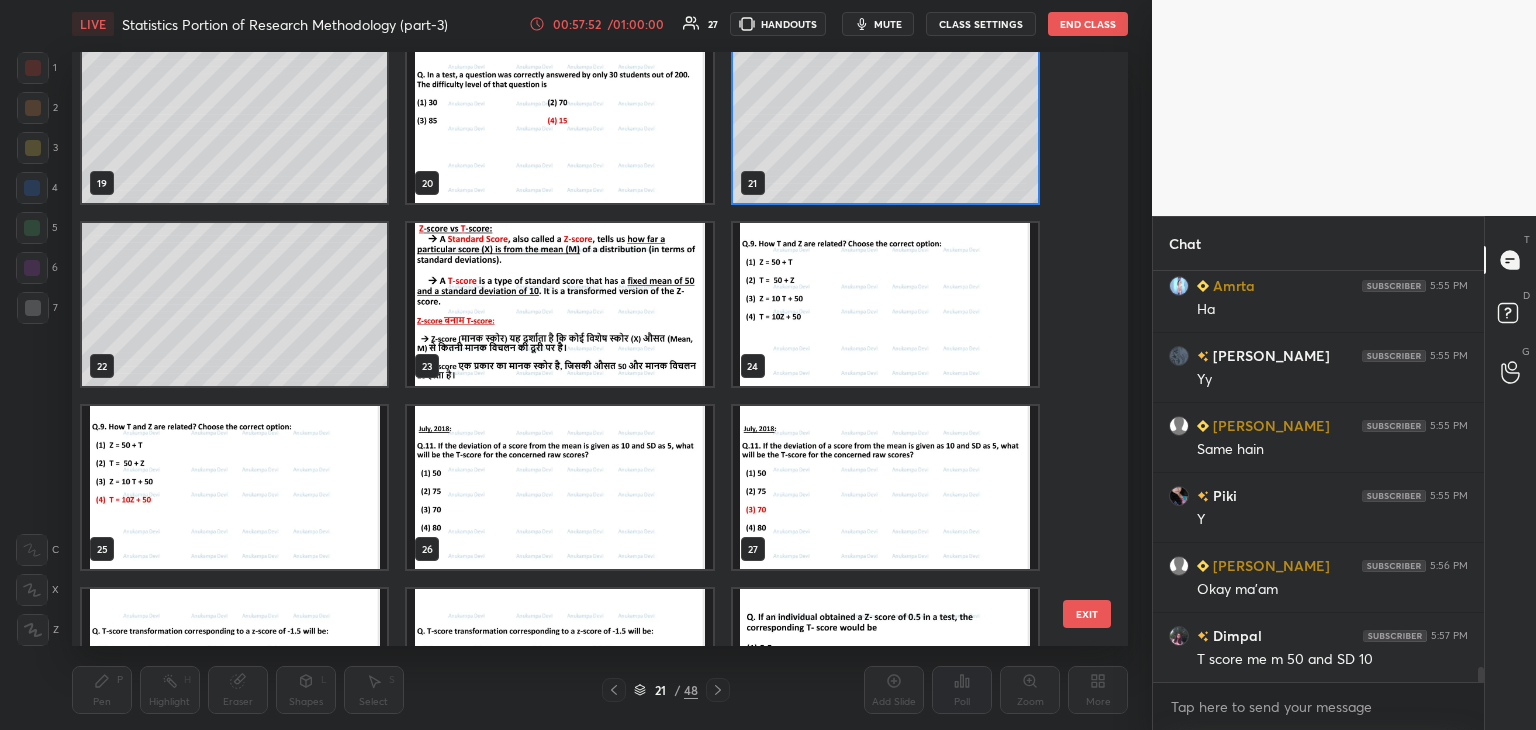 click at bounding box center [559, 304] 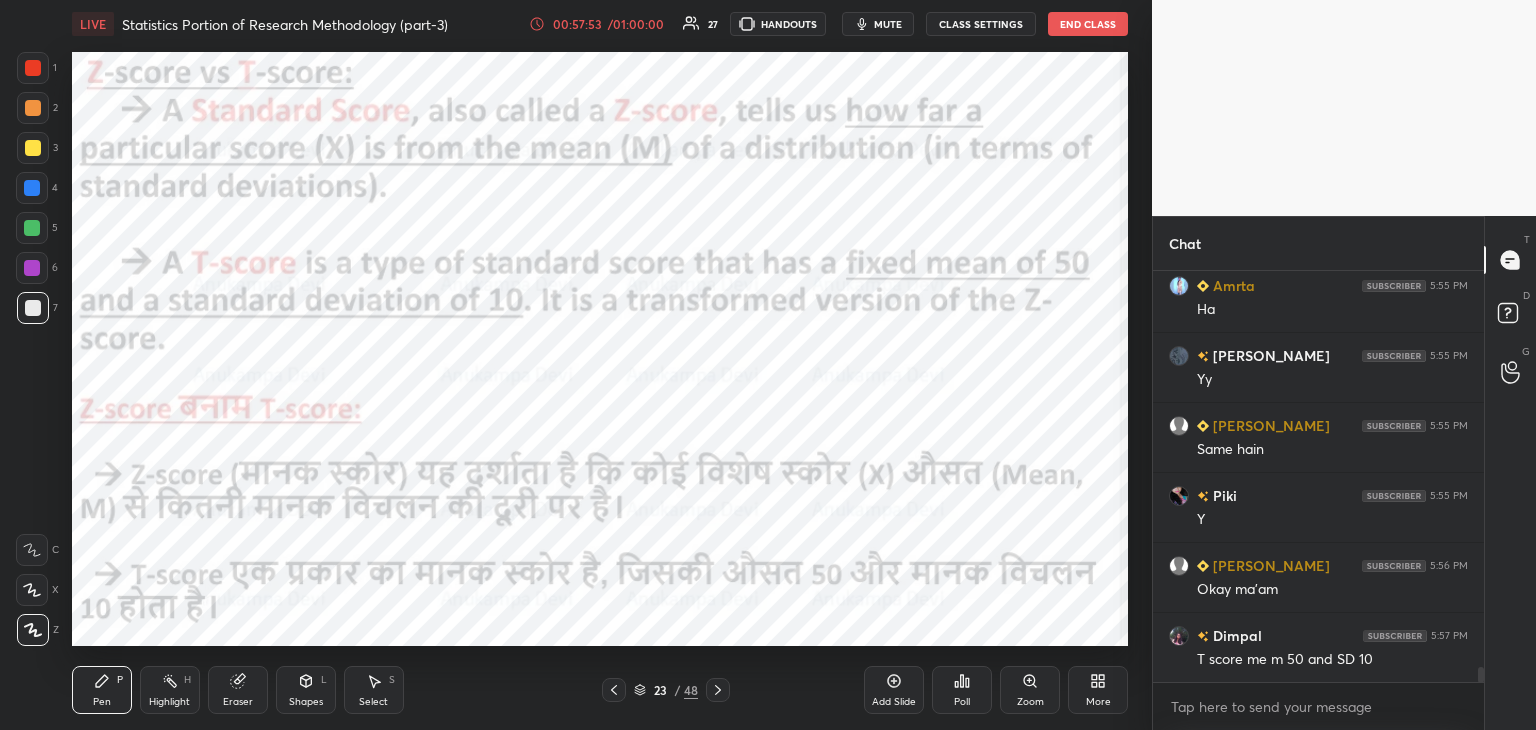 click at bounding box center (559, 304) 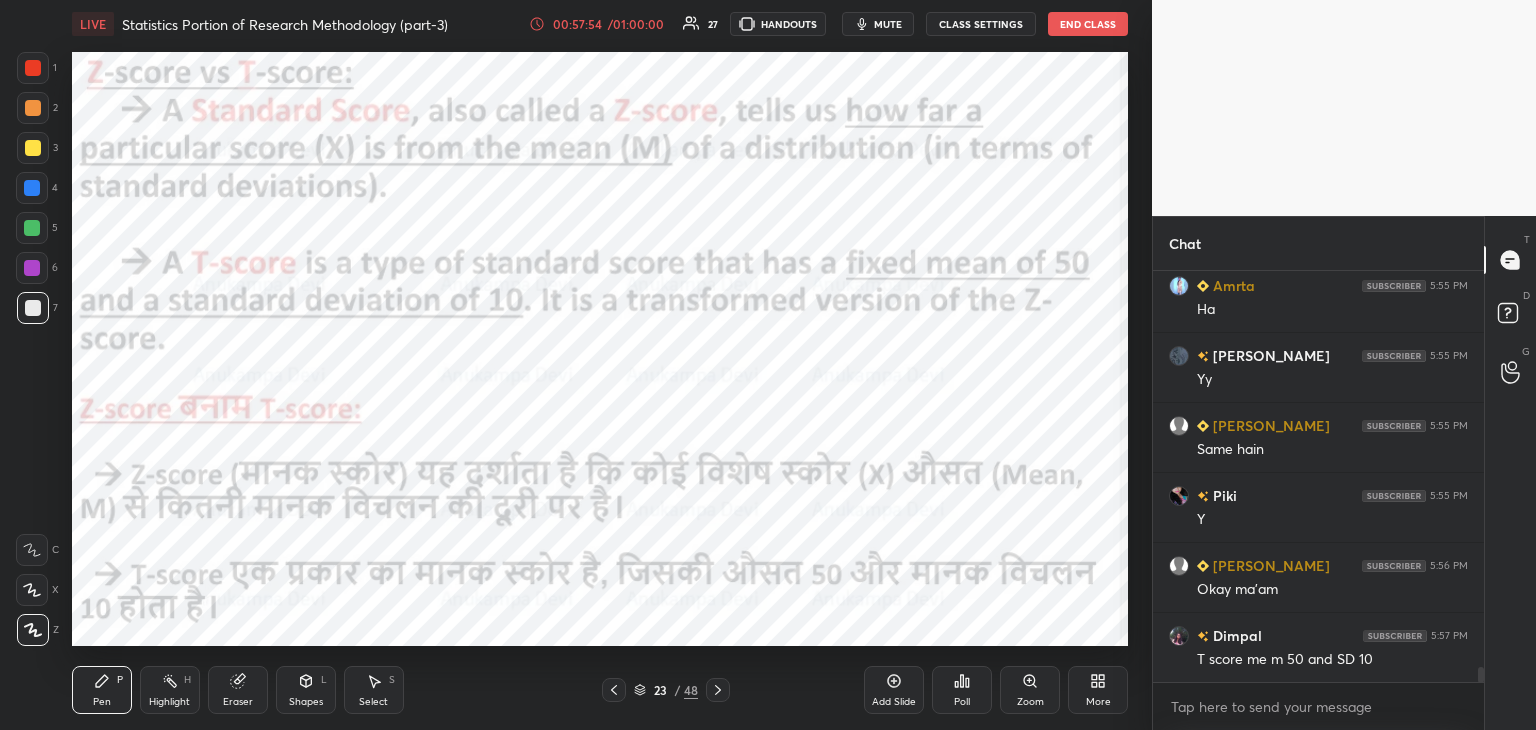 click at bounding box center [32, 188] 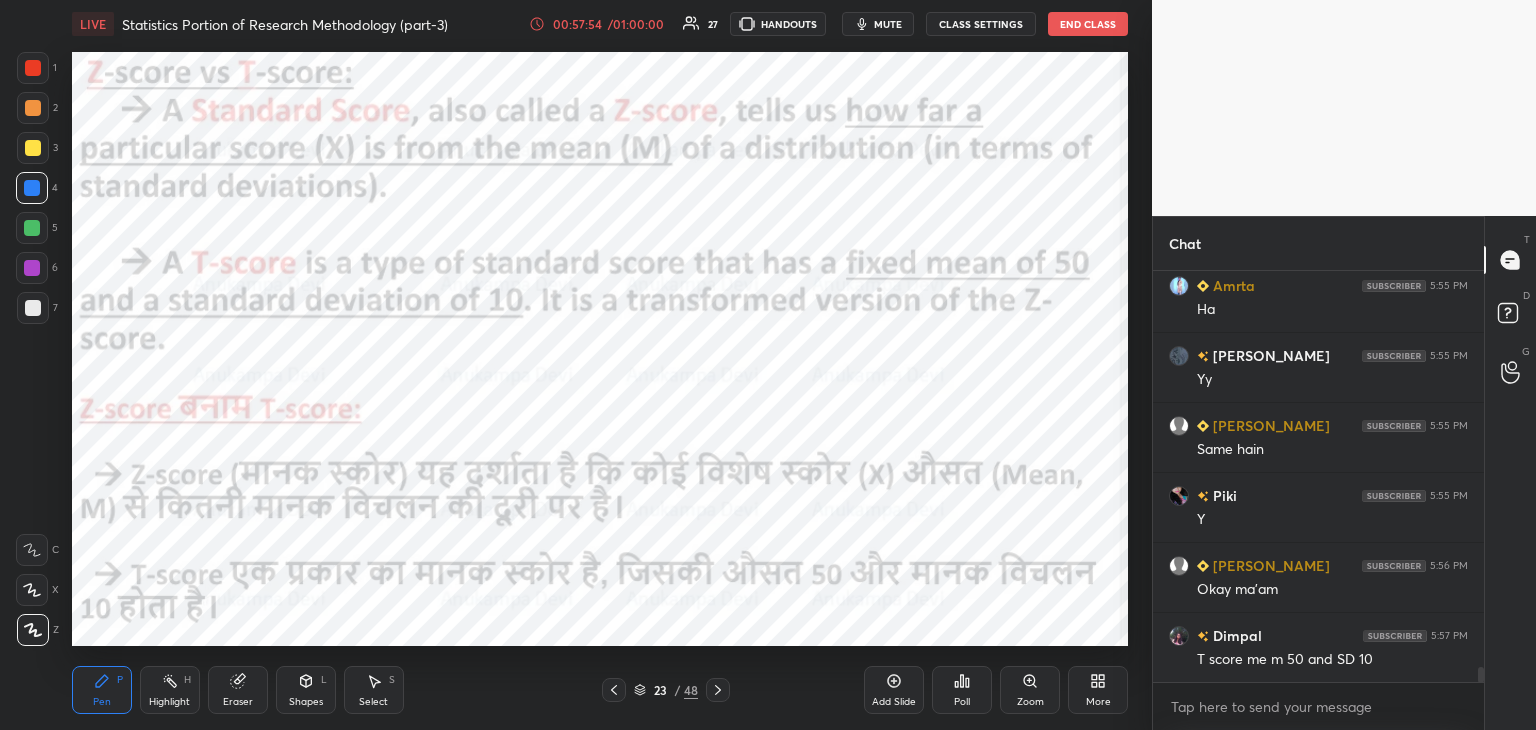 scroll, scrollTop: 370, scrollLeft: 325, axis: both 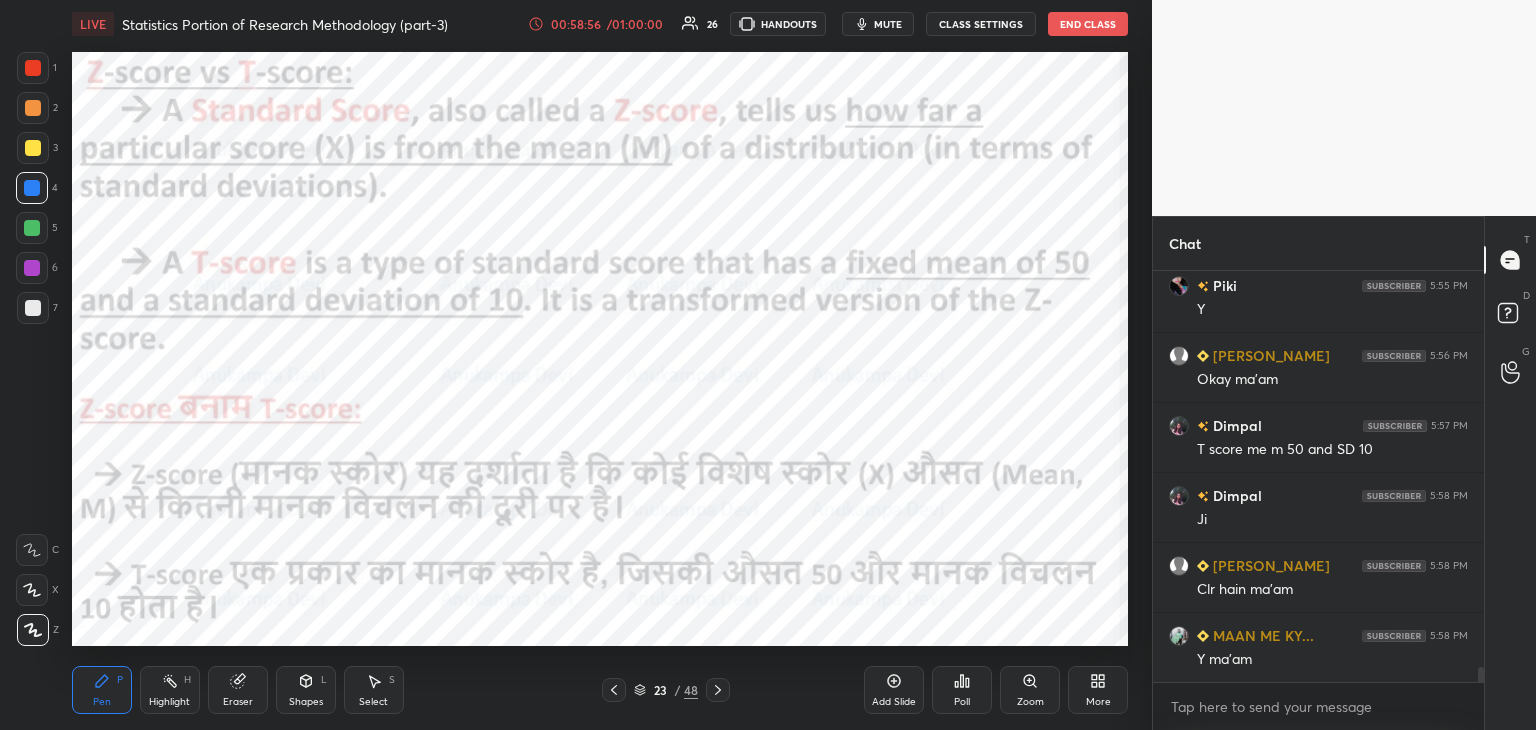 click 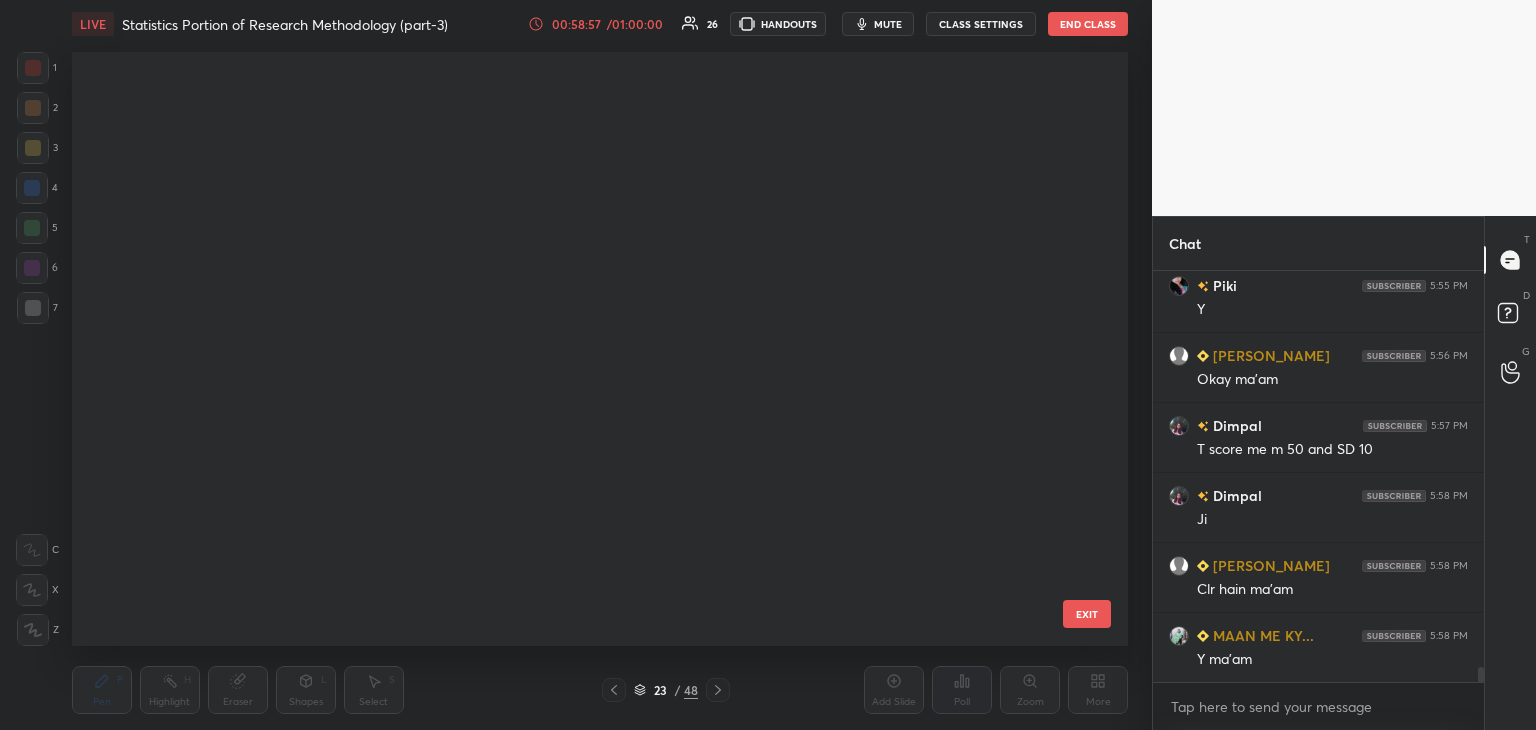 scroll, scrollTop: 870, scrollLeft: 0, axis: vertical 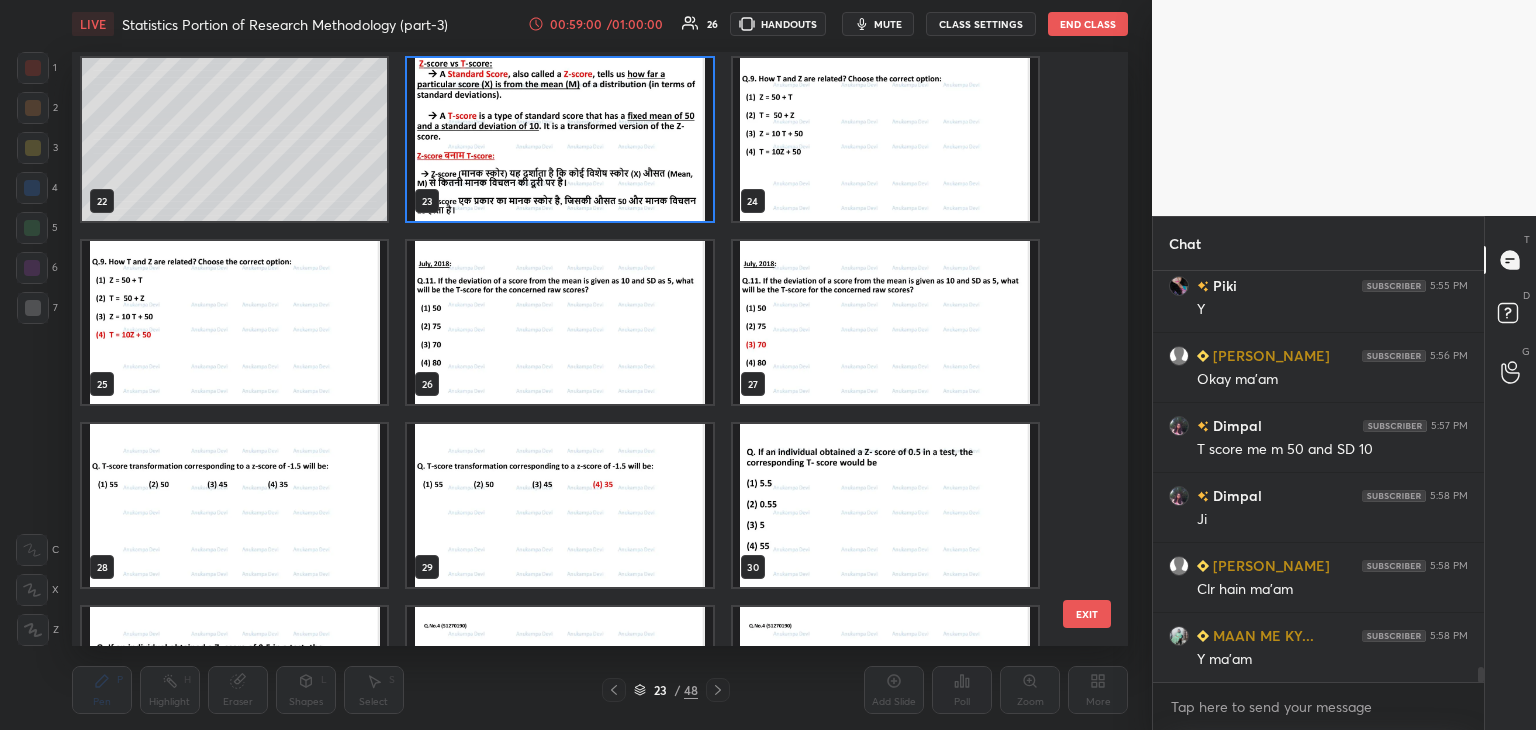 click at bounding box center [559, 322] 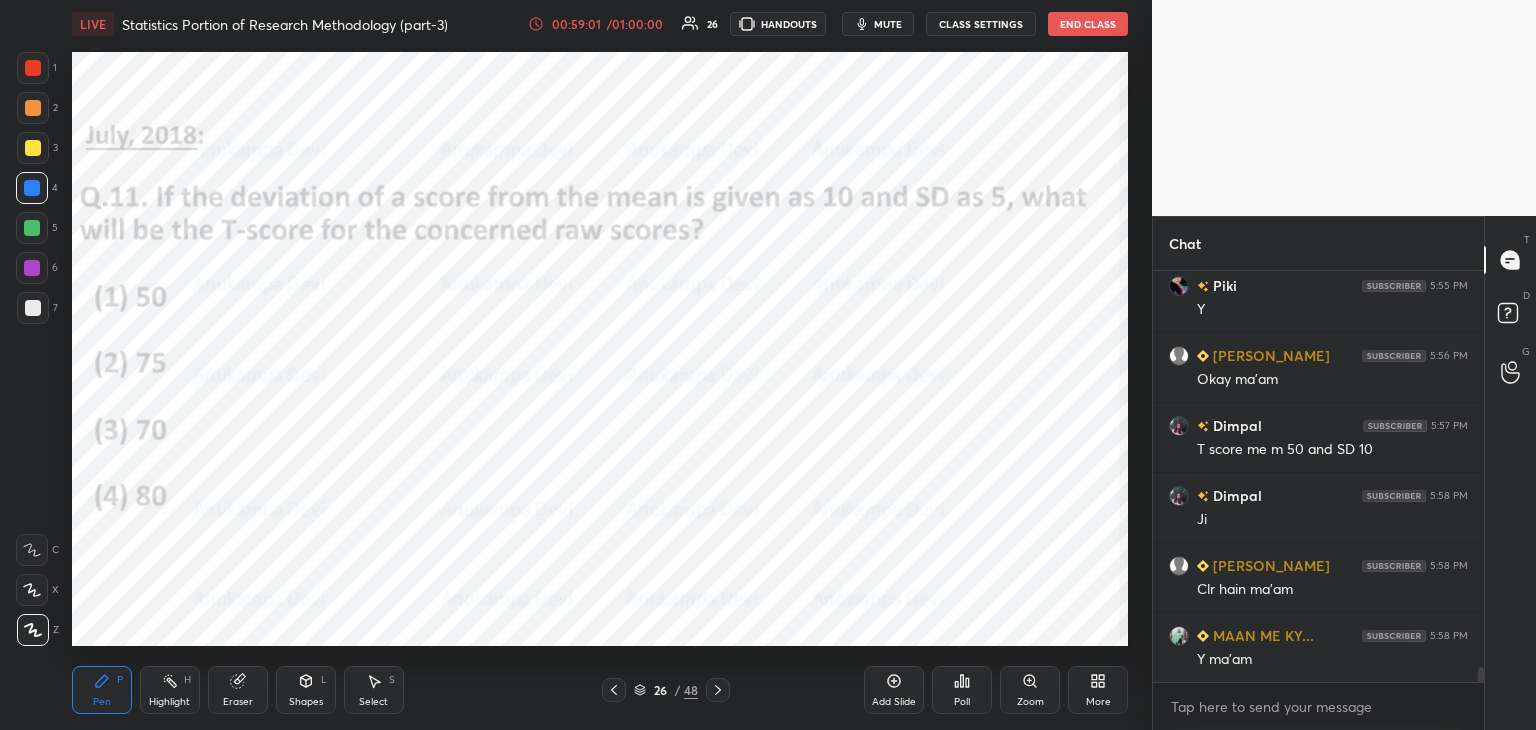click at bounding box center [559, 322] 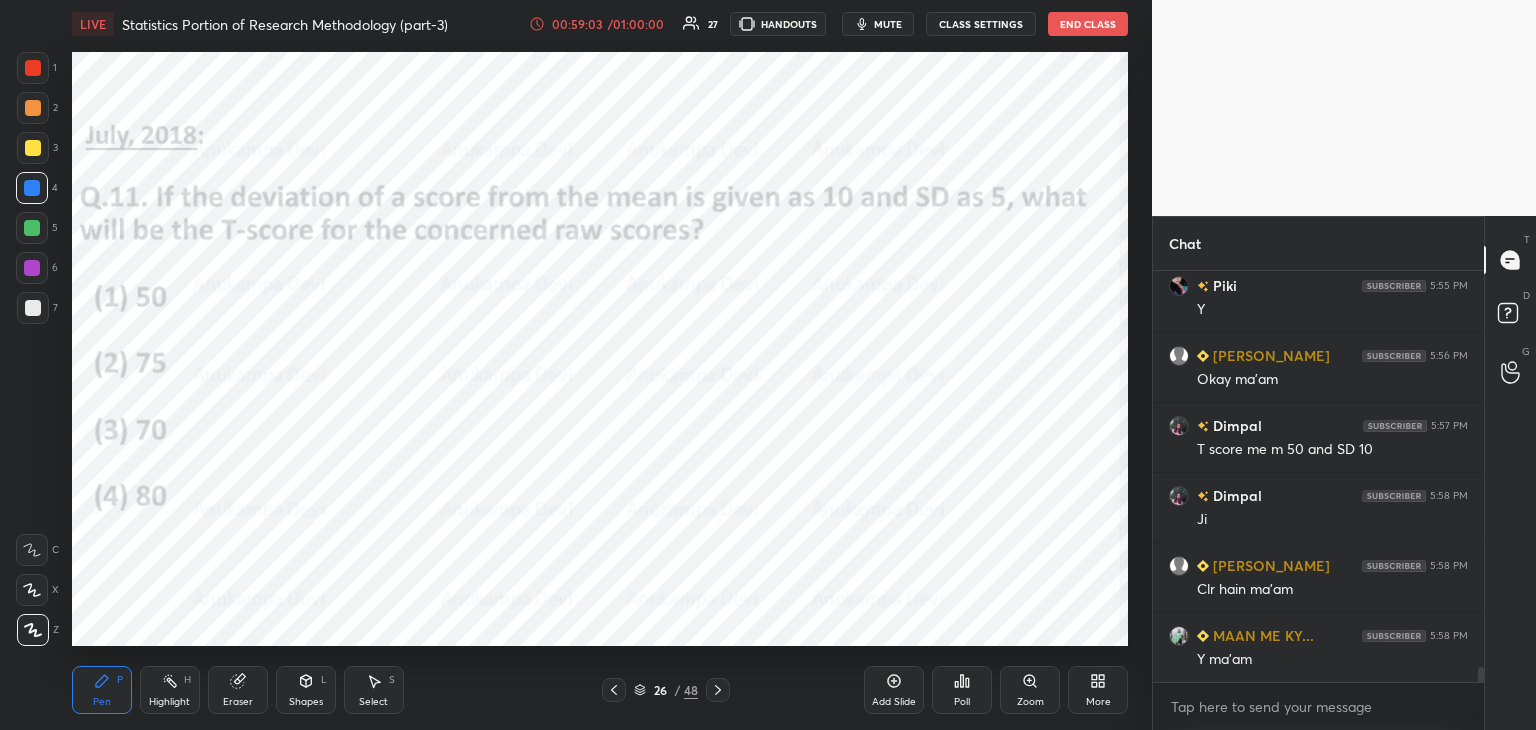 click on "mute" at bounding box center (888, 24) 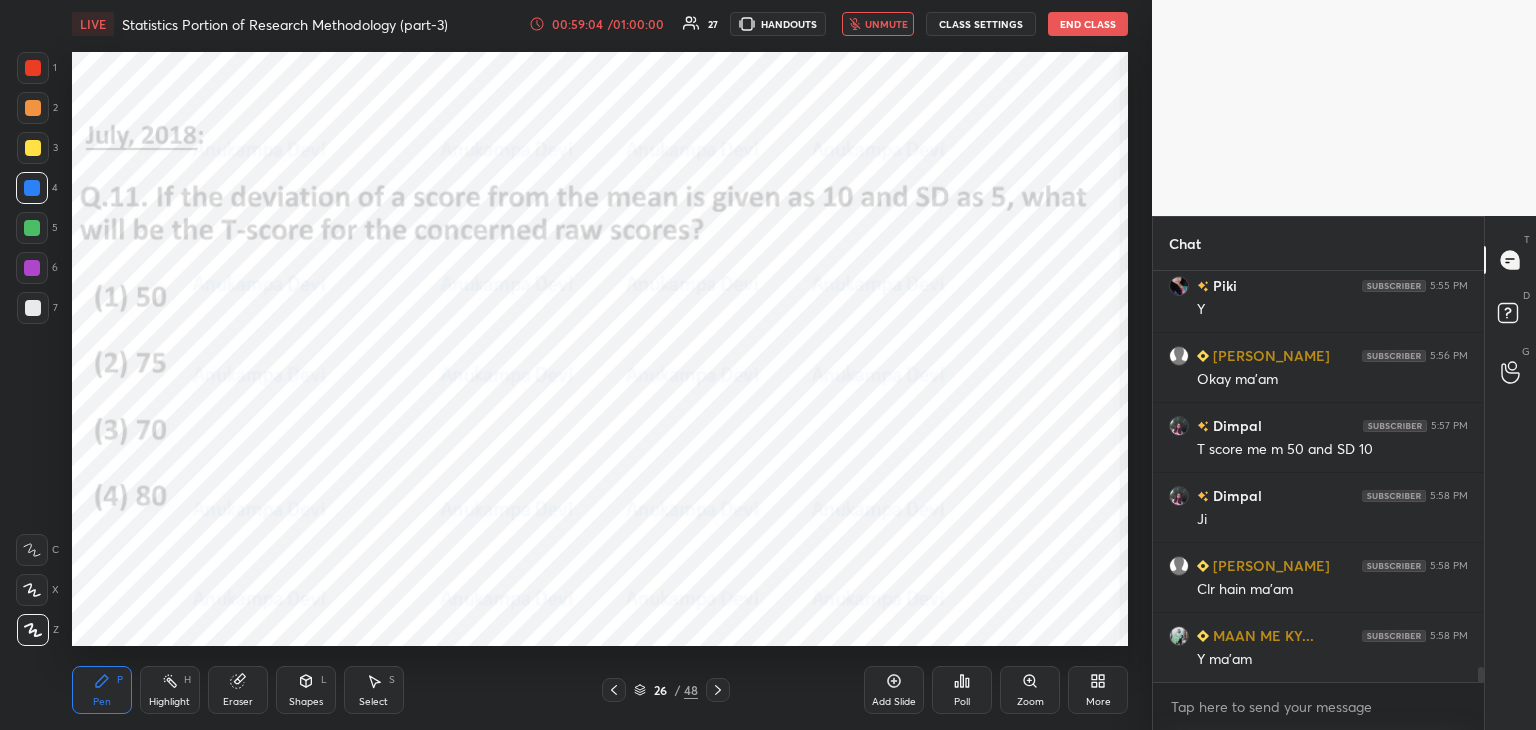 click on "unmute" at bounding box center (886, 24) 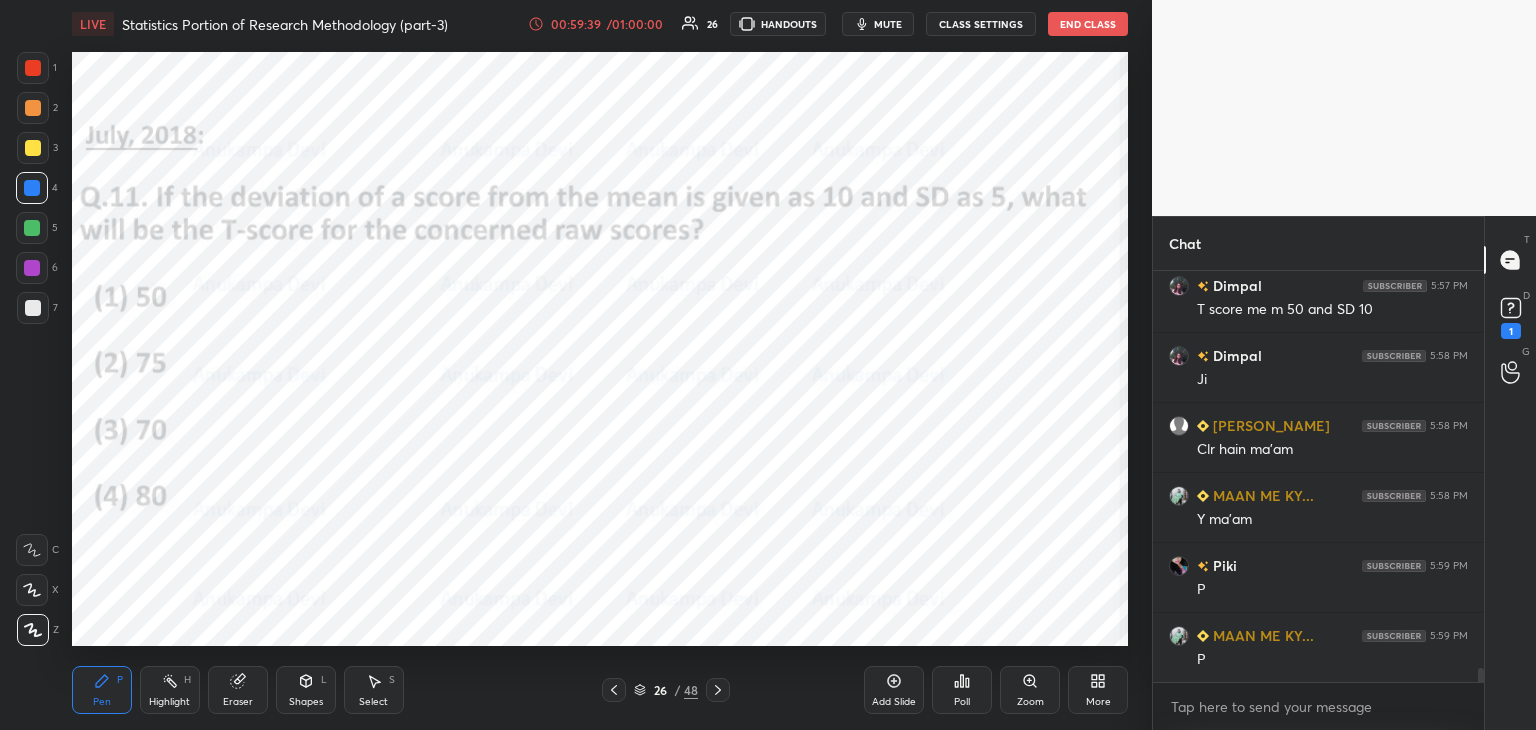 scroll, scrollTop: 11394, scrollLeft: 0, axis: vertical 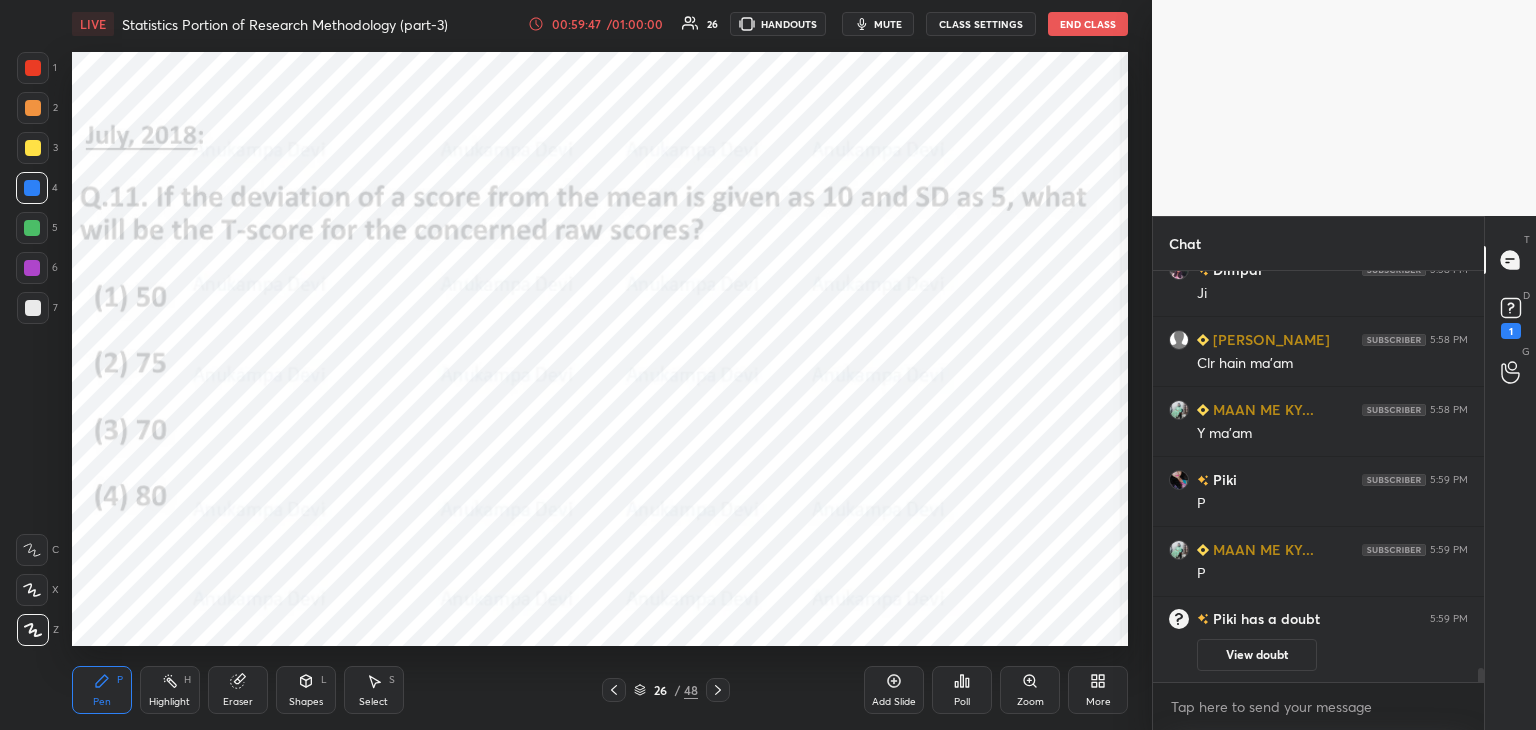 drag, startPoint x: 32, startPoint y: 77, endPoint x: 65, endPoint y: 86, distance: 34.20526 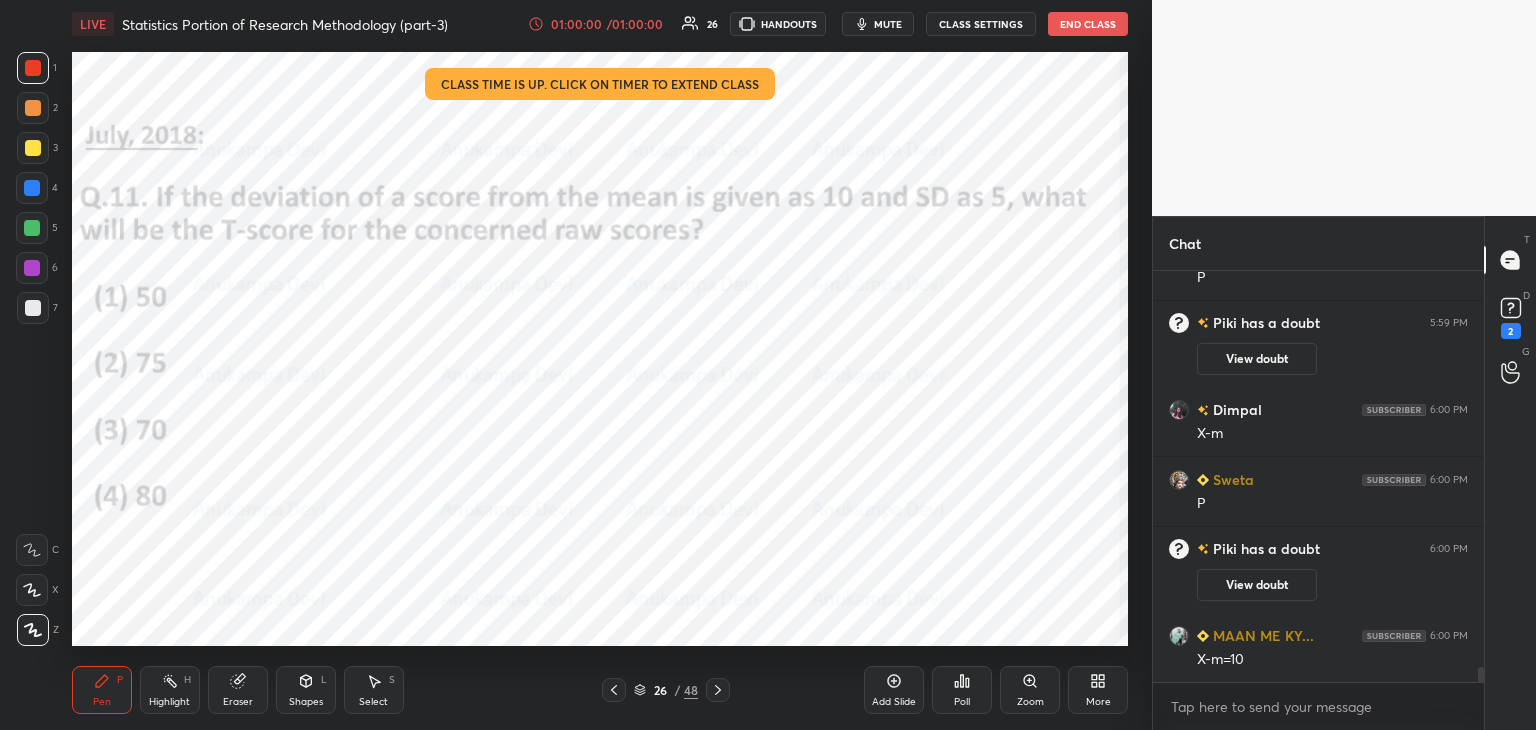 scroll, scrollTop: 10900, scrollLeft: 0, axis: vertical 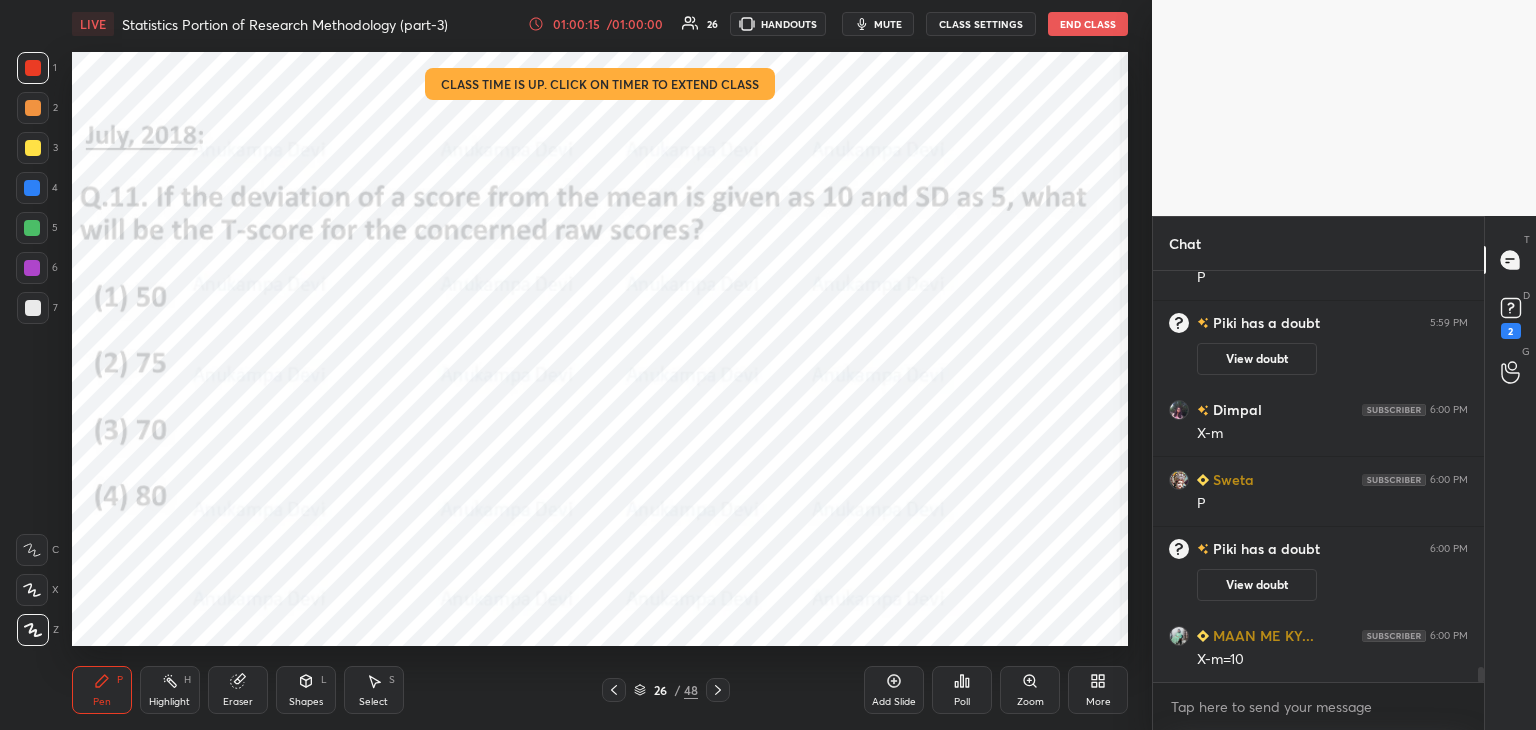click on "Poll" at bounding box center [962, 702] 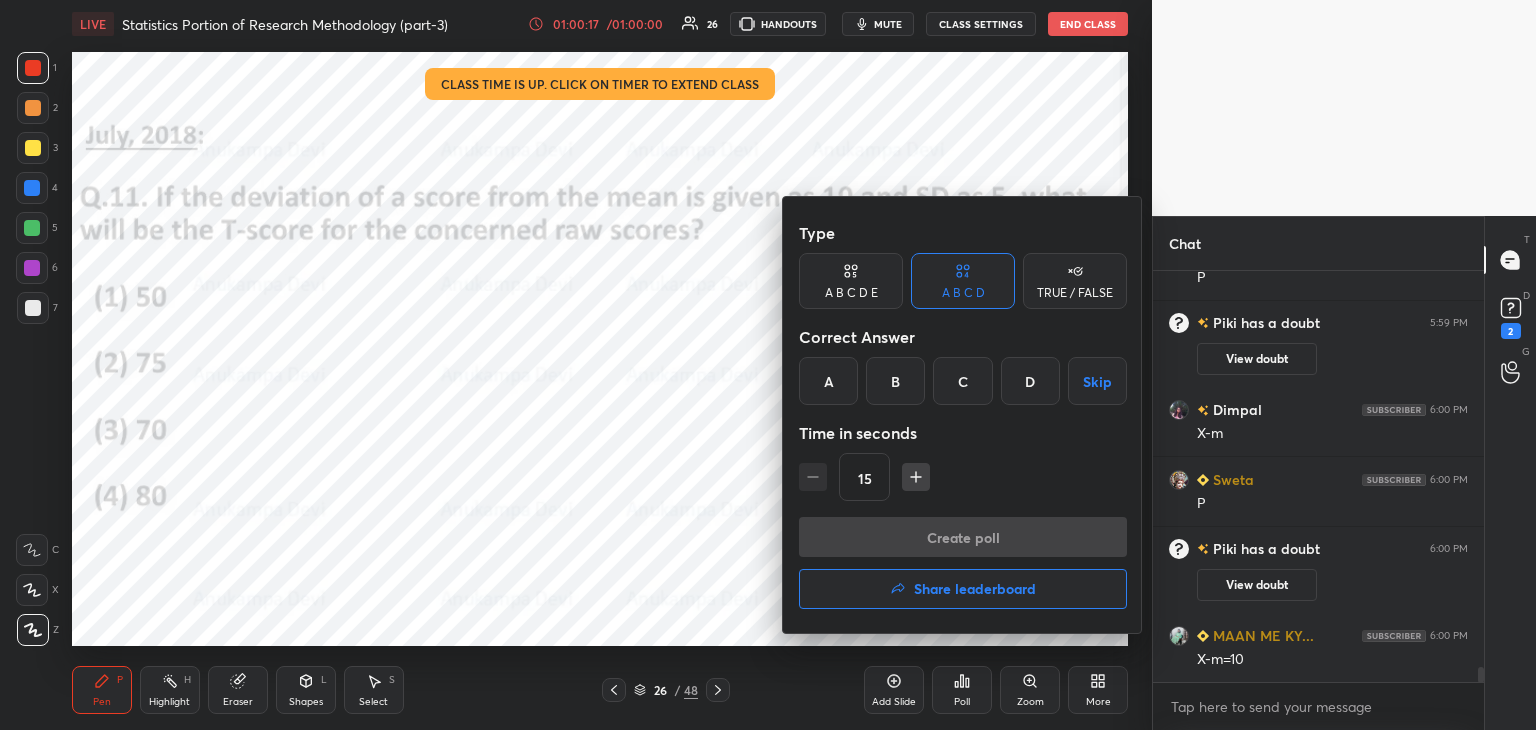 click on "C" at bounding box center (962, 381) 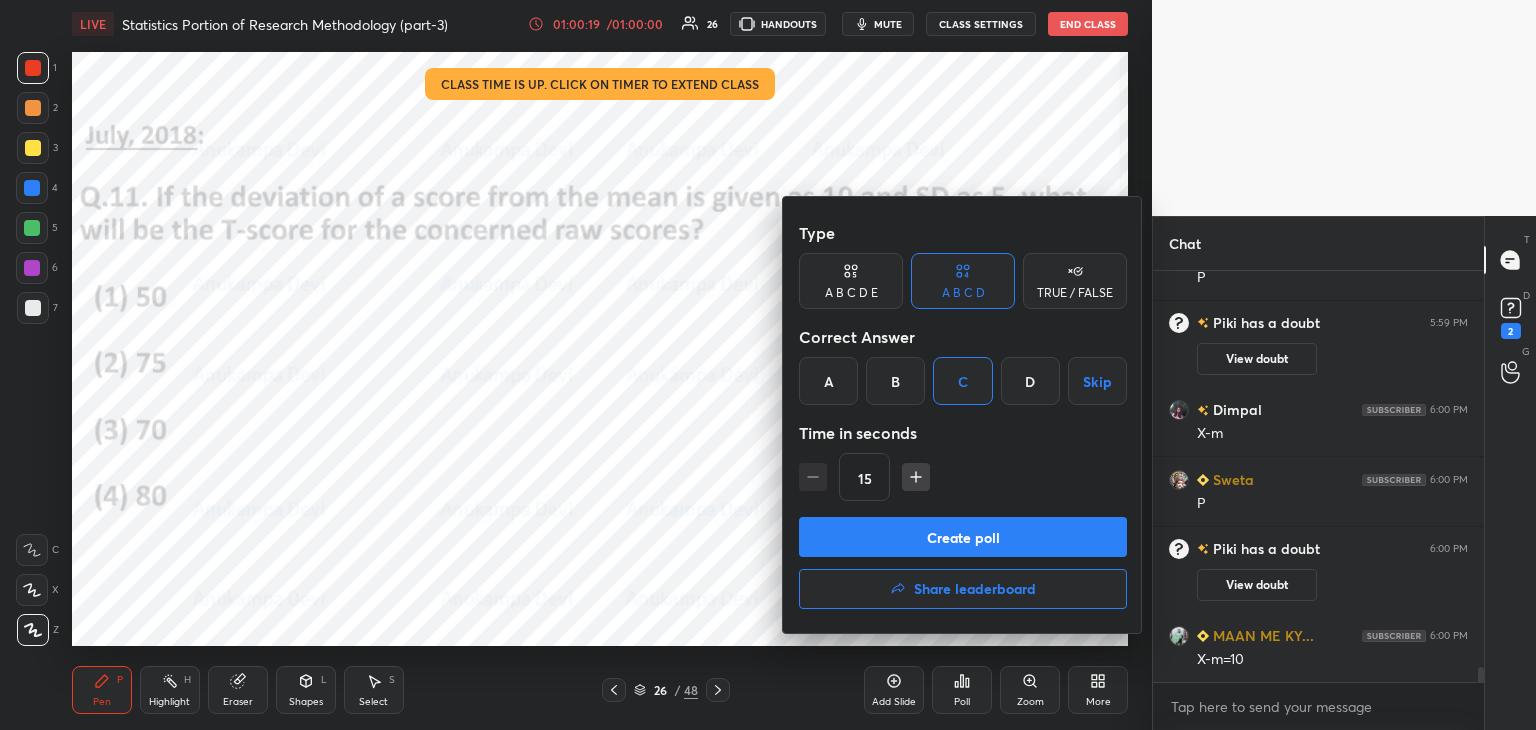 click on "Create poll" at bounding box center [963, 537] 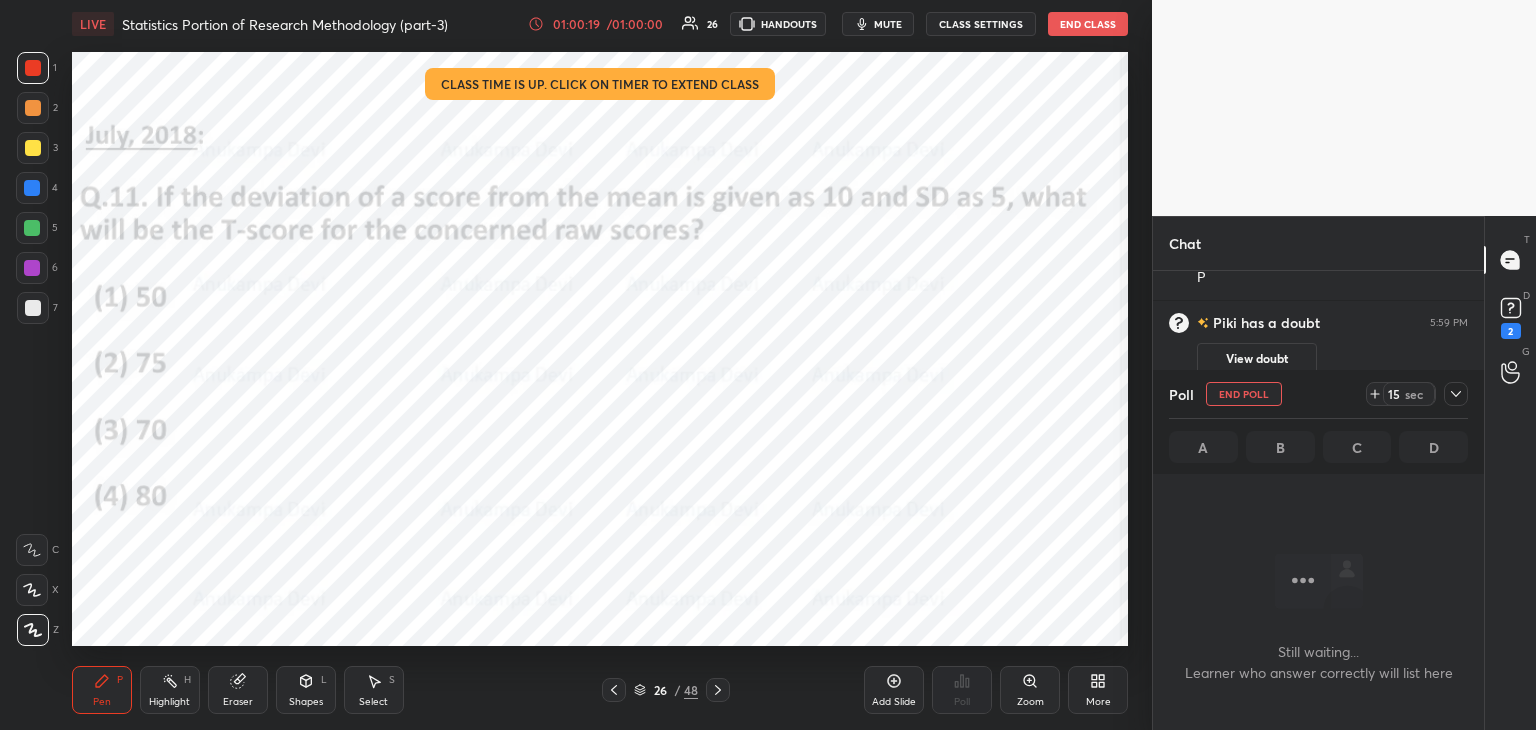 scroll, scrollTop: 7, scrollLeft: 6, axis: both 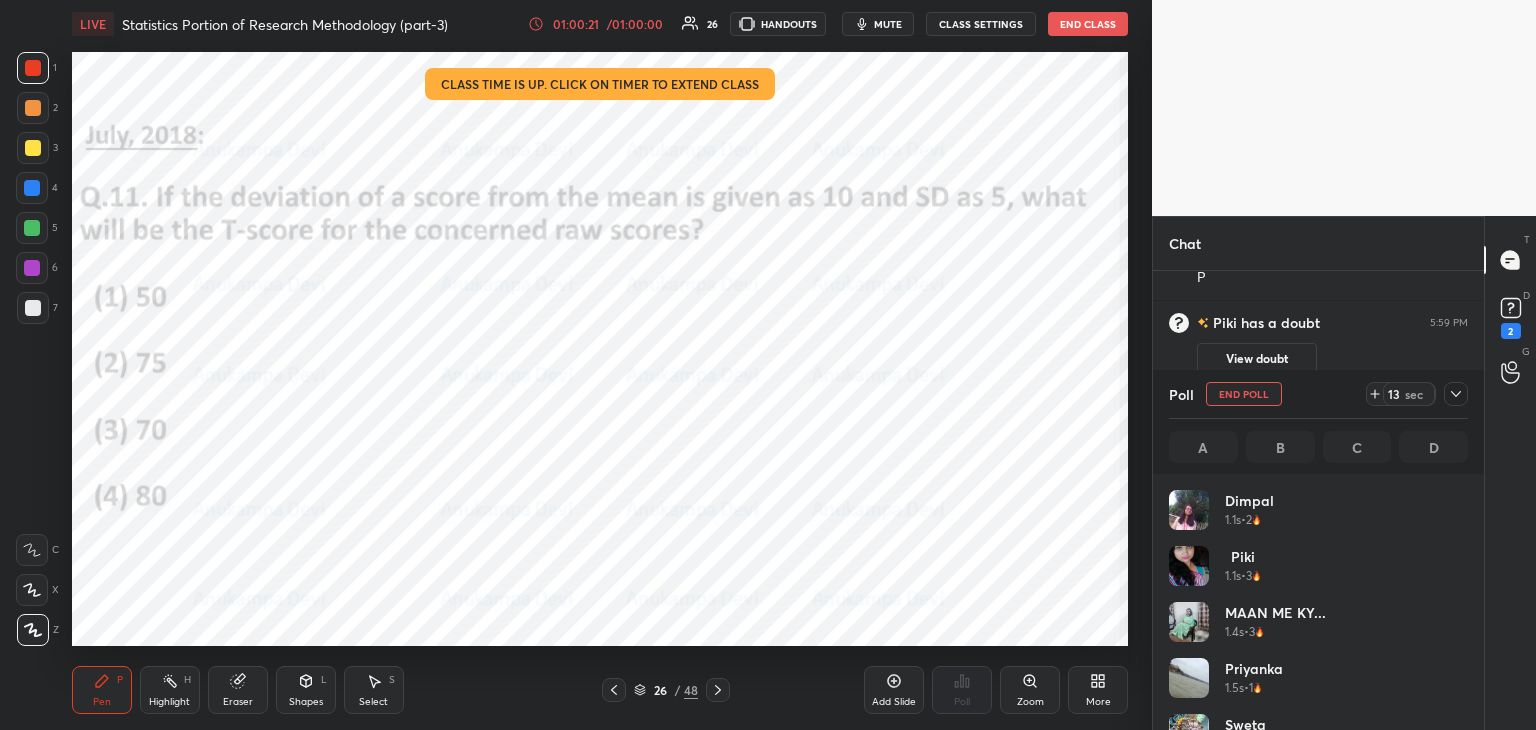 click on "mute" at bounding box center (888, 24) 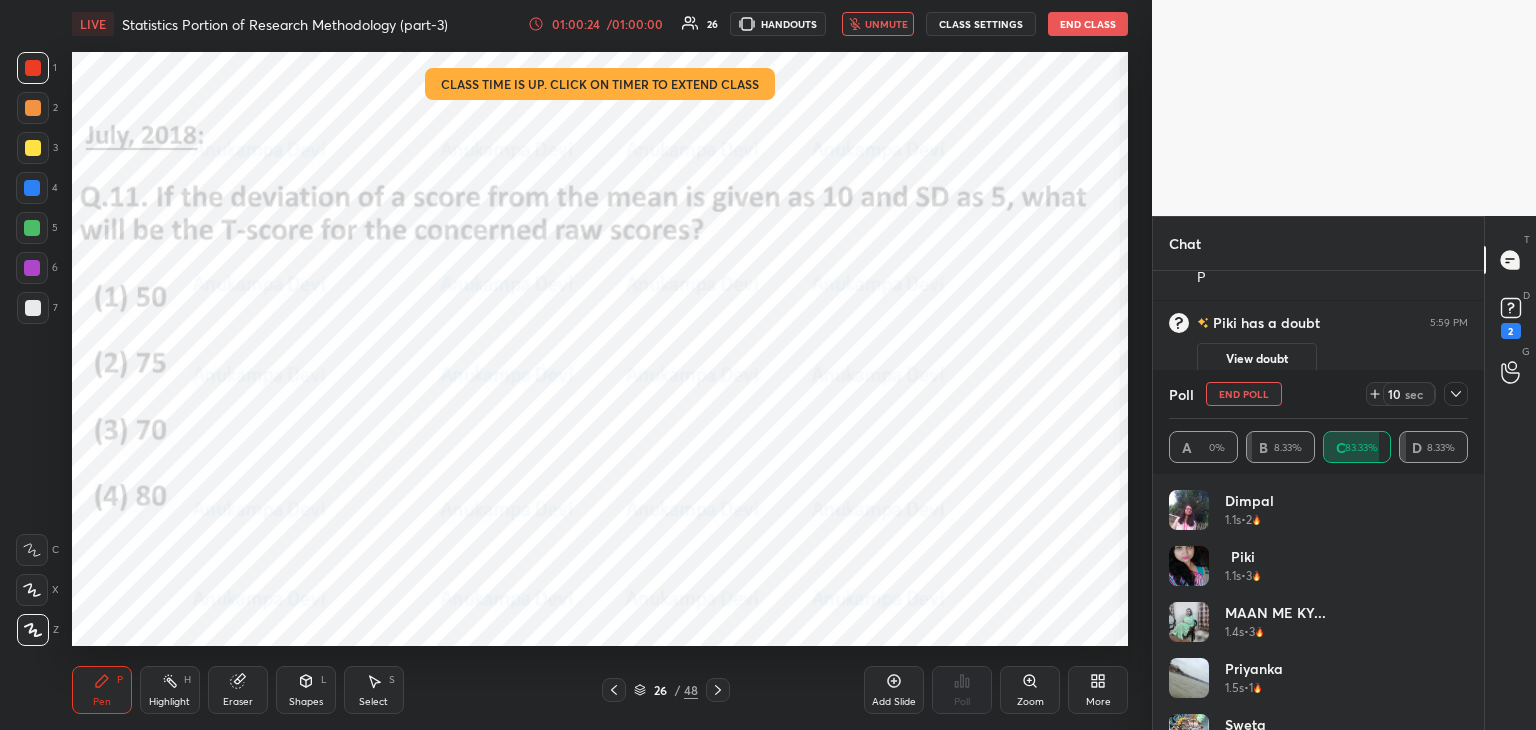 click on "unmute" at bounding box center [886, 24] 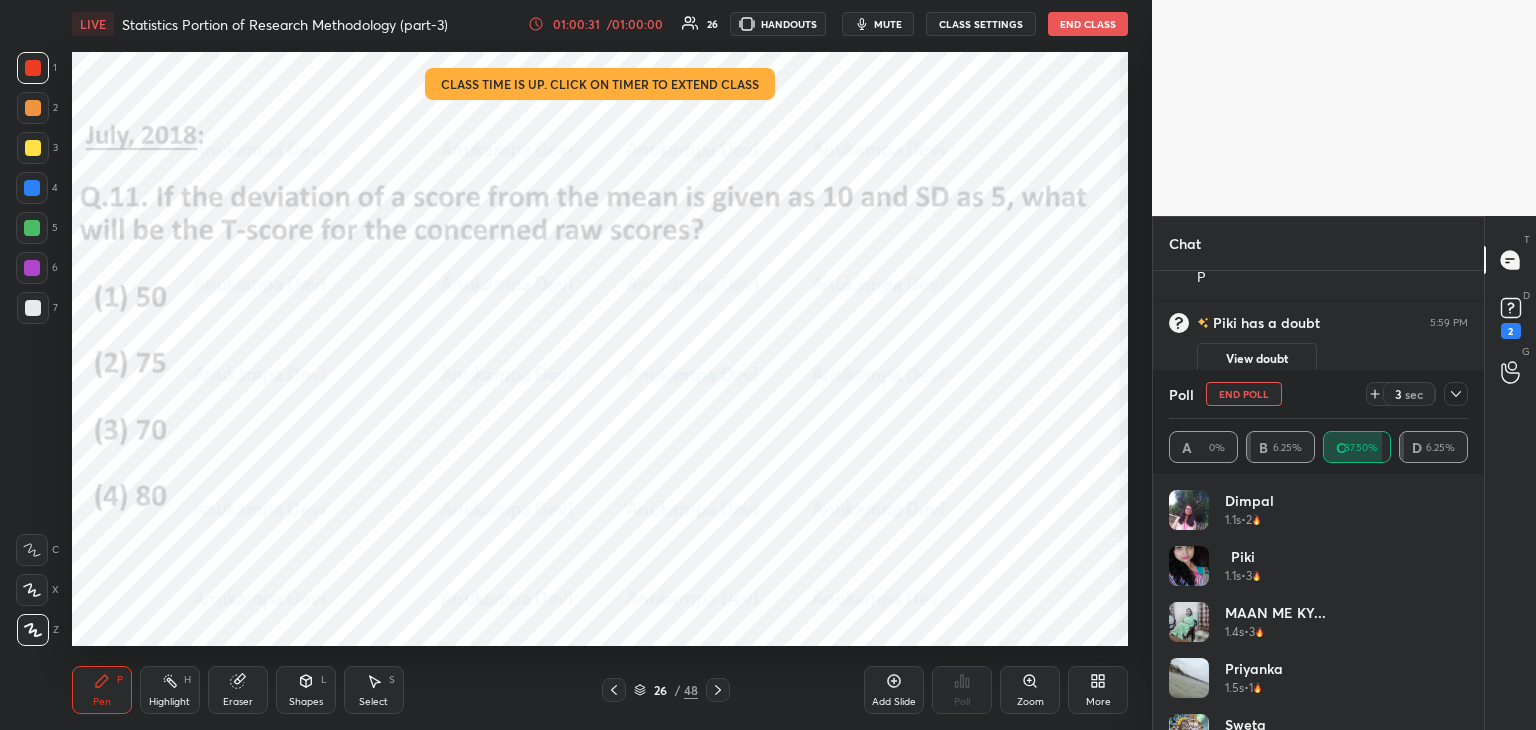 scroll, scrollTop: 261, scrollLeft: 325, axis: both 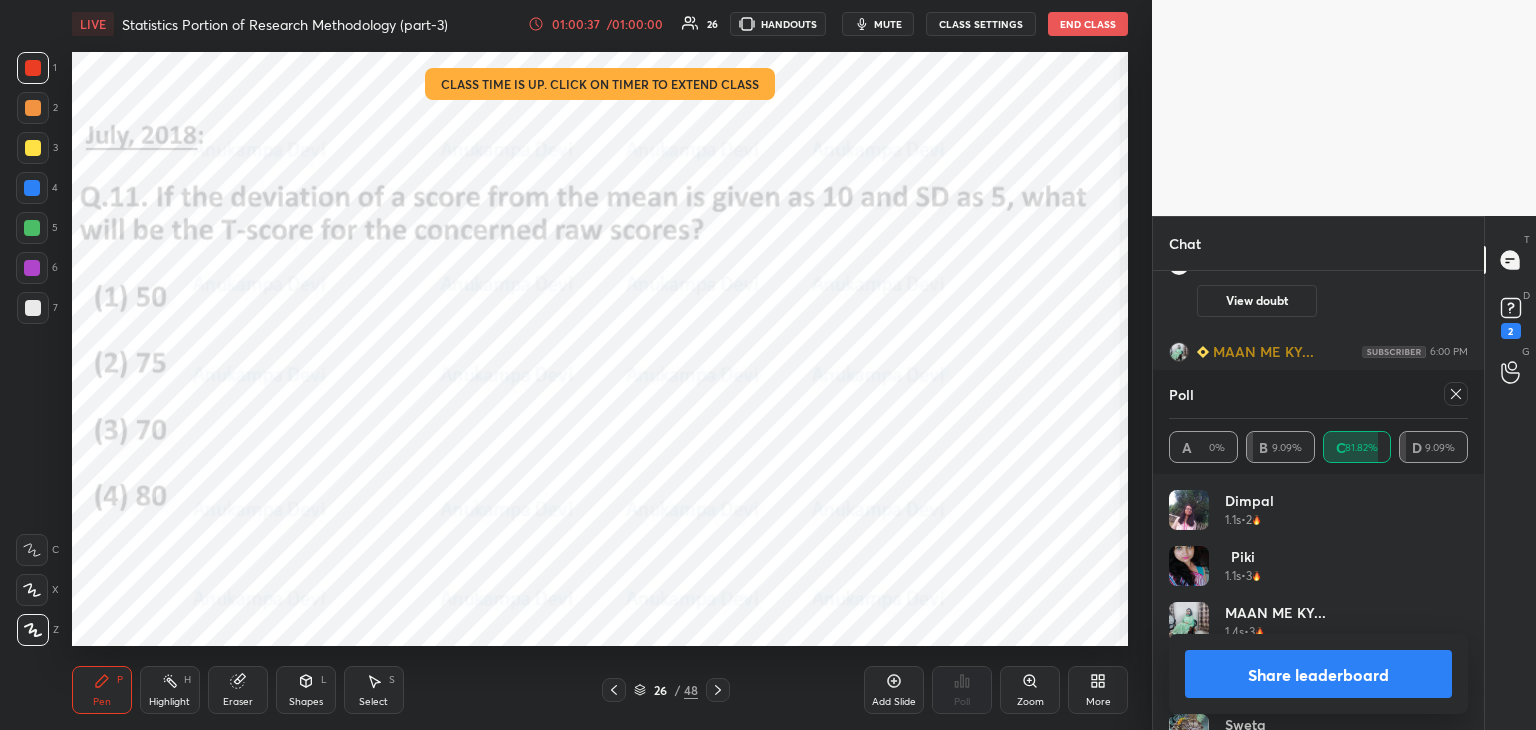 click 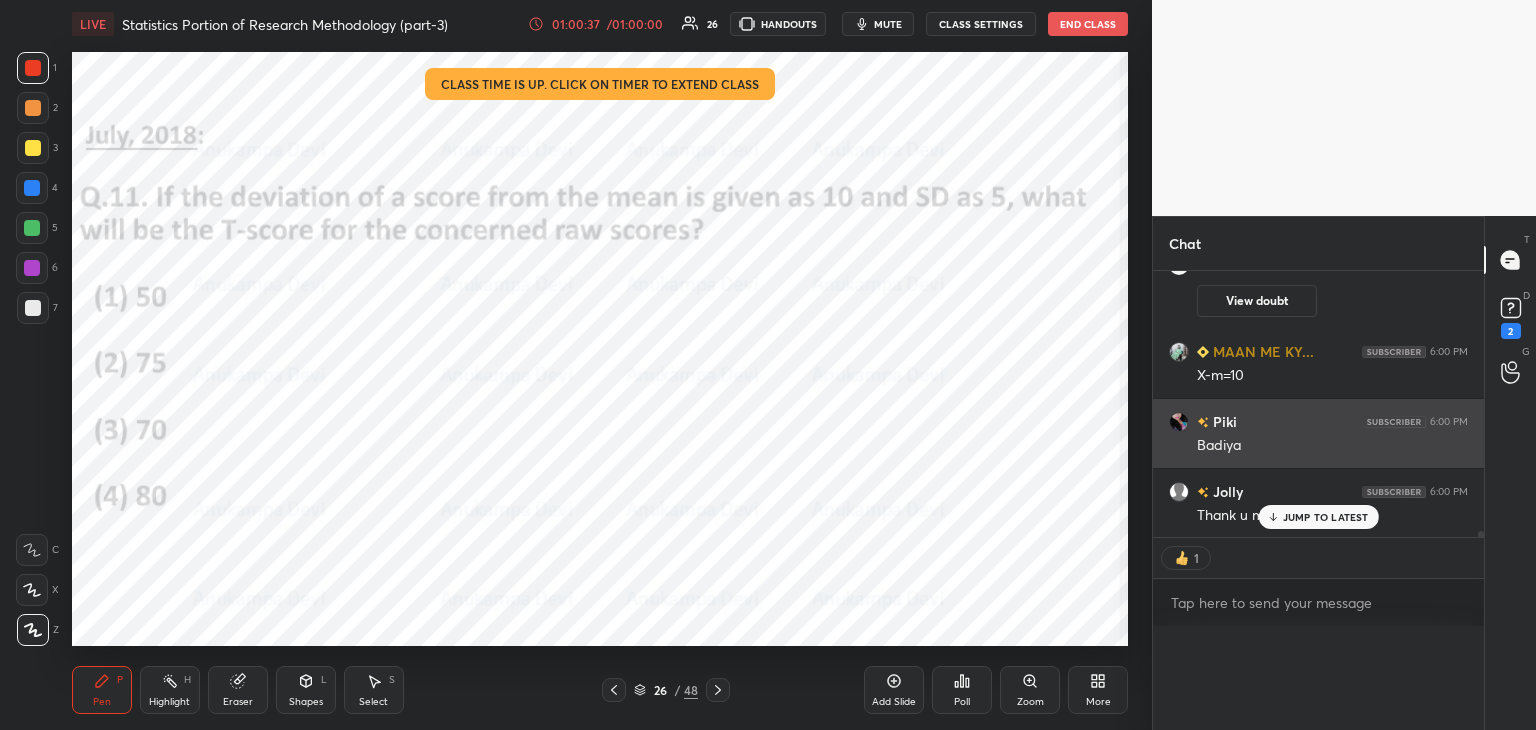 scroll, scrollTop: 152, scrollLeft: 293, axis: both 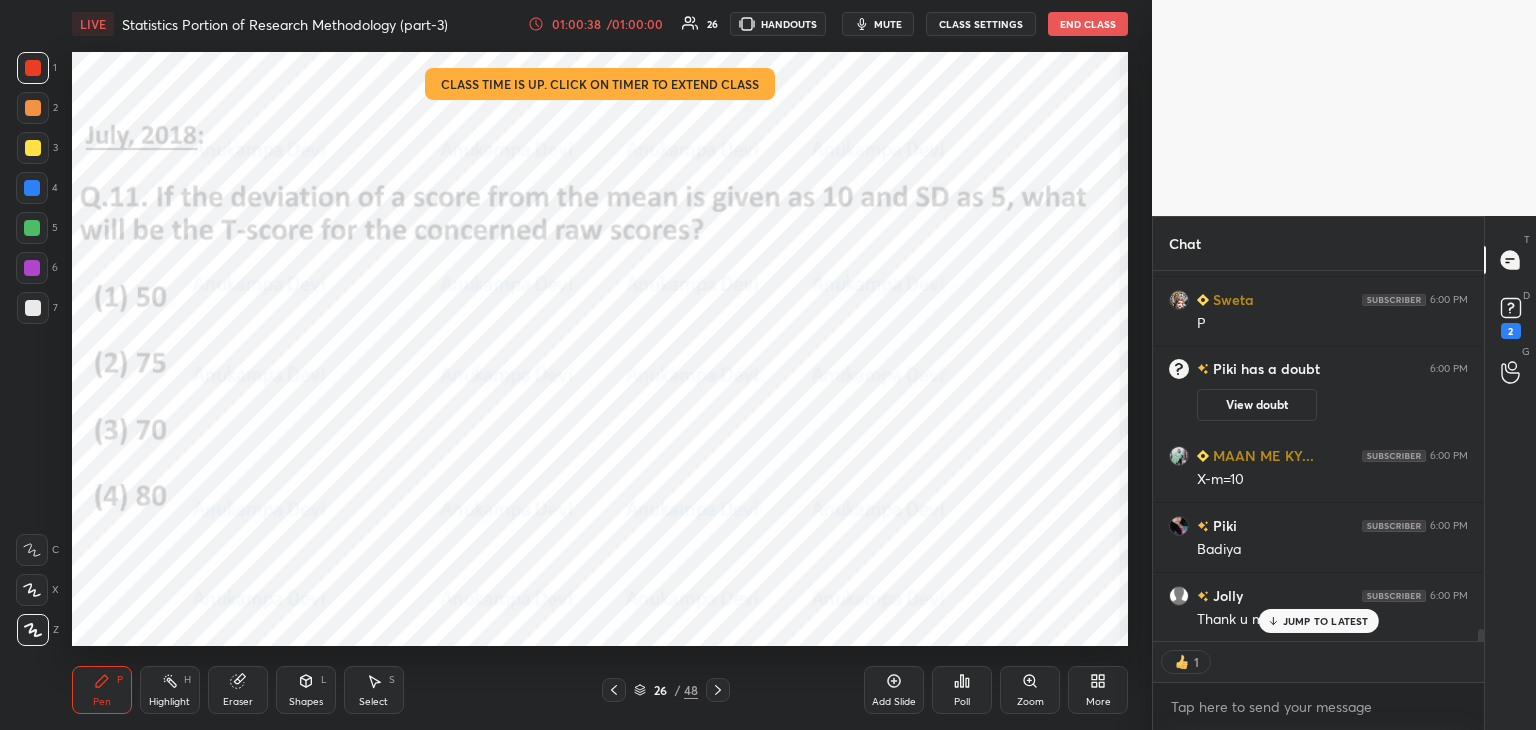 drag, startPoint x: 1295, startPoint y: 626, endPoint x: 1279, endPoint y: 595, distance: 34.88553 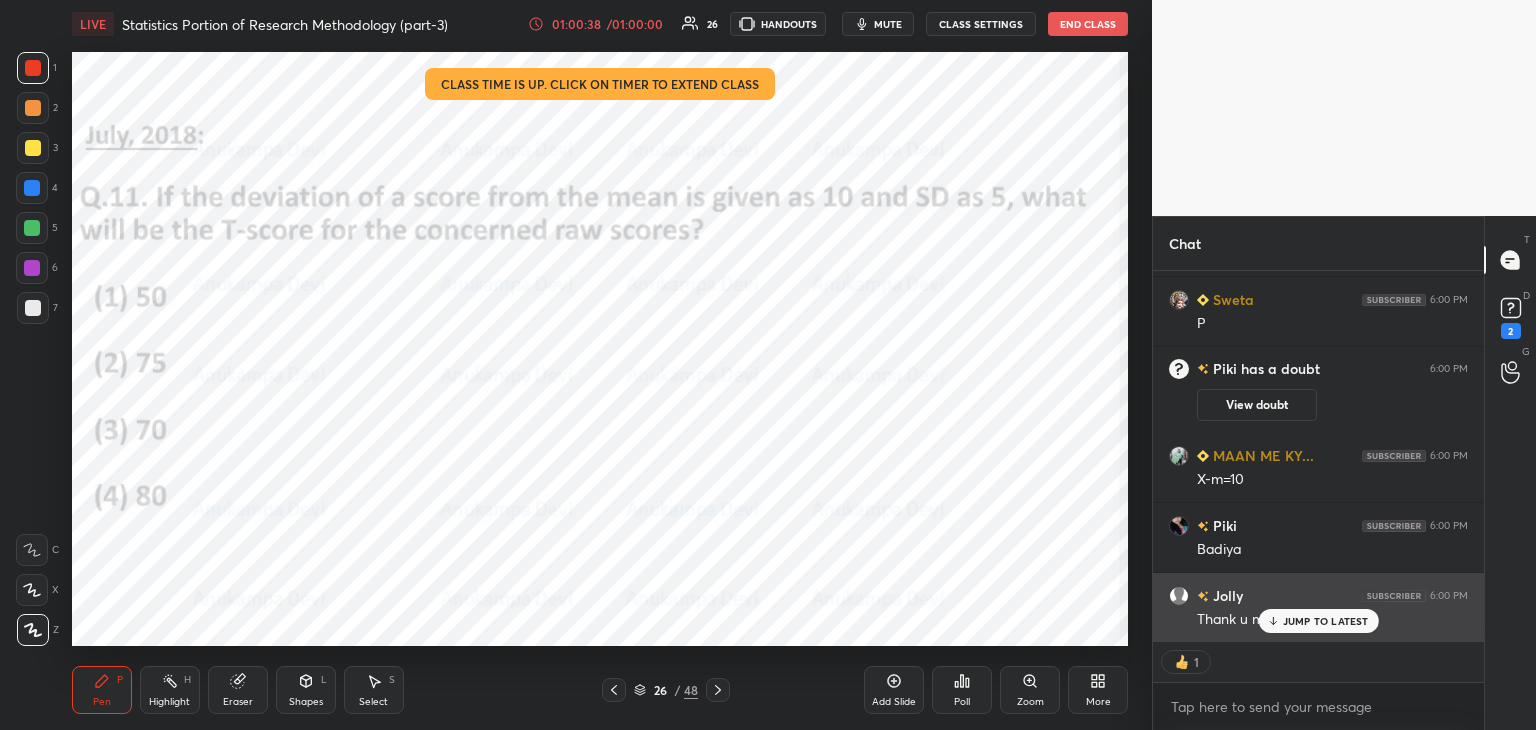 click on "JUMP TO LATEST" at bounding box center [1326, 621] 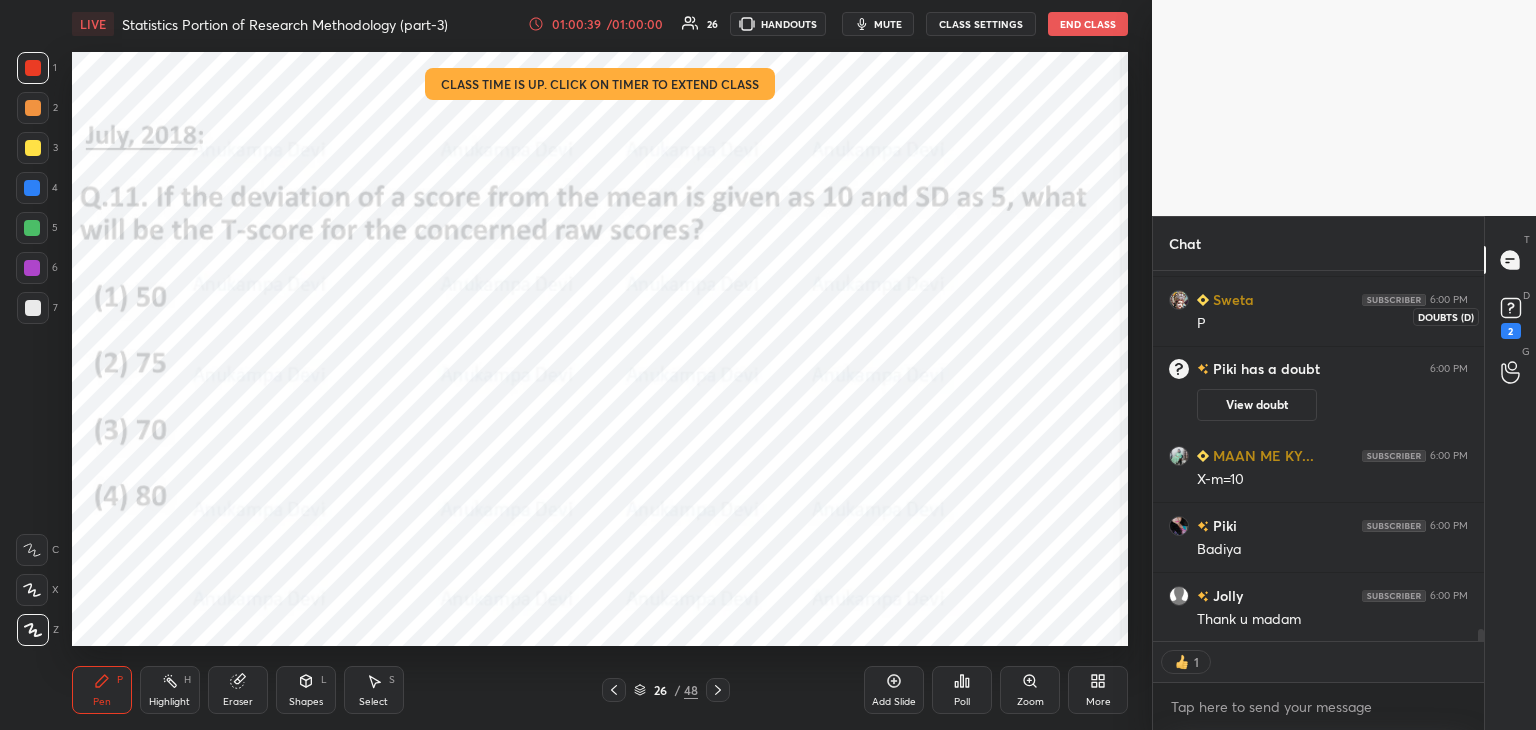 click 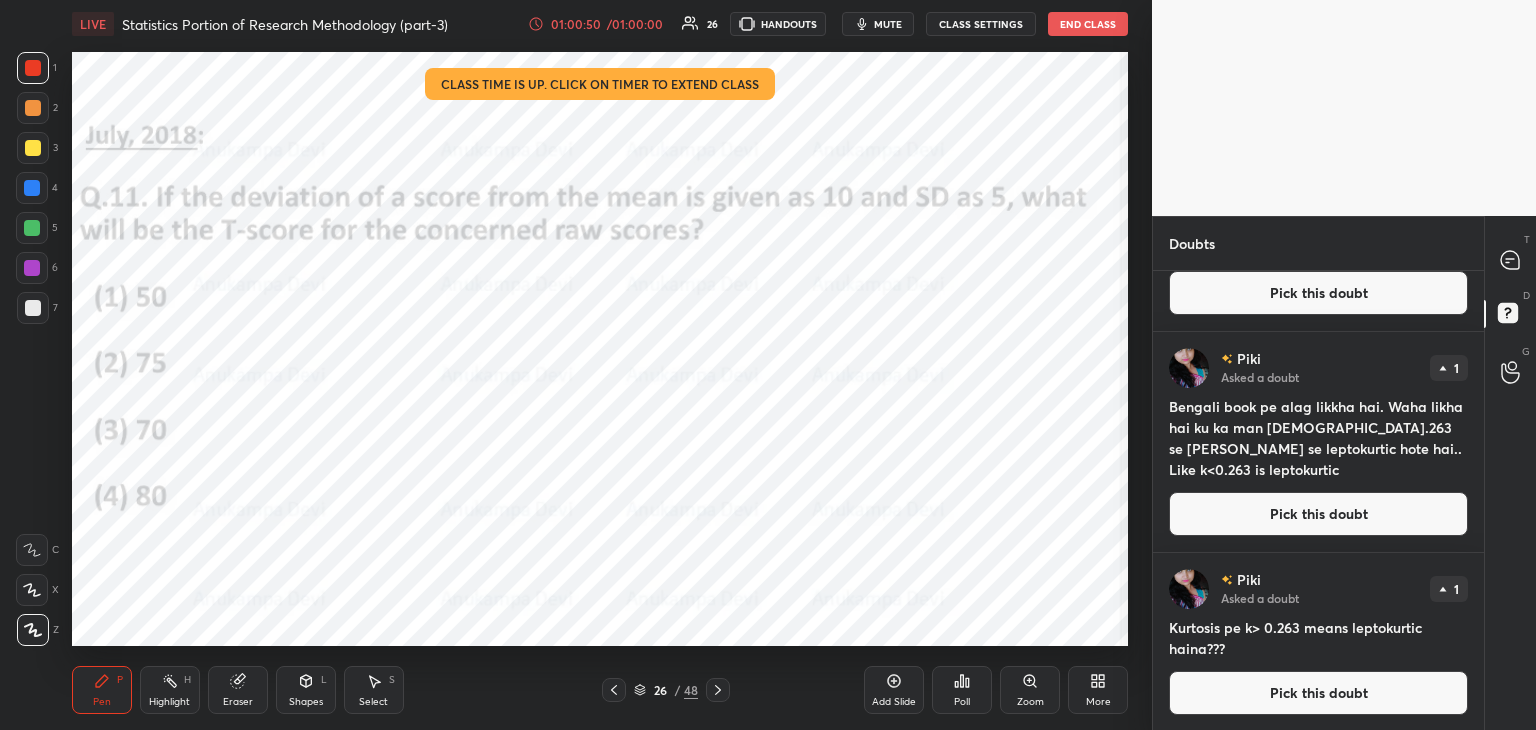 click on "Pick this doubt" at bounding box center (1318, 514) 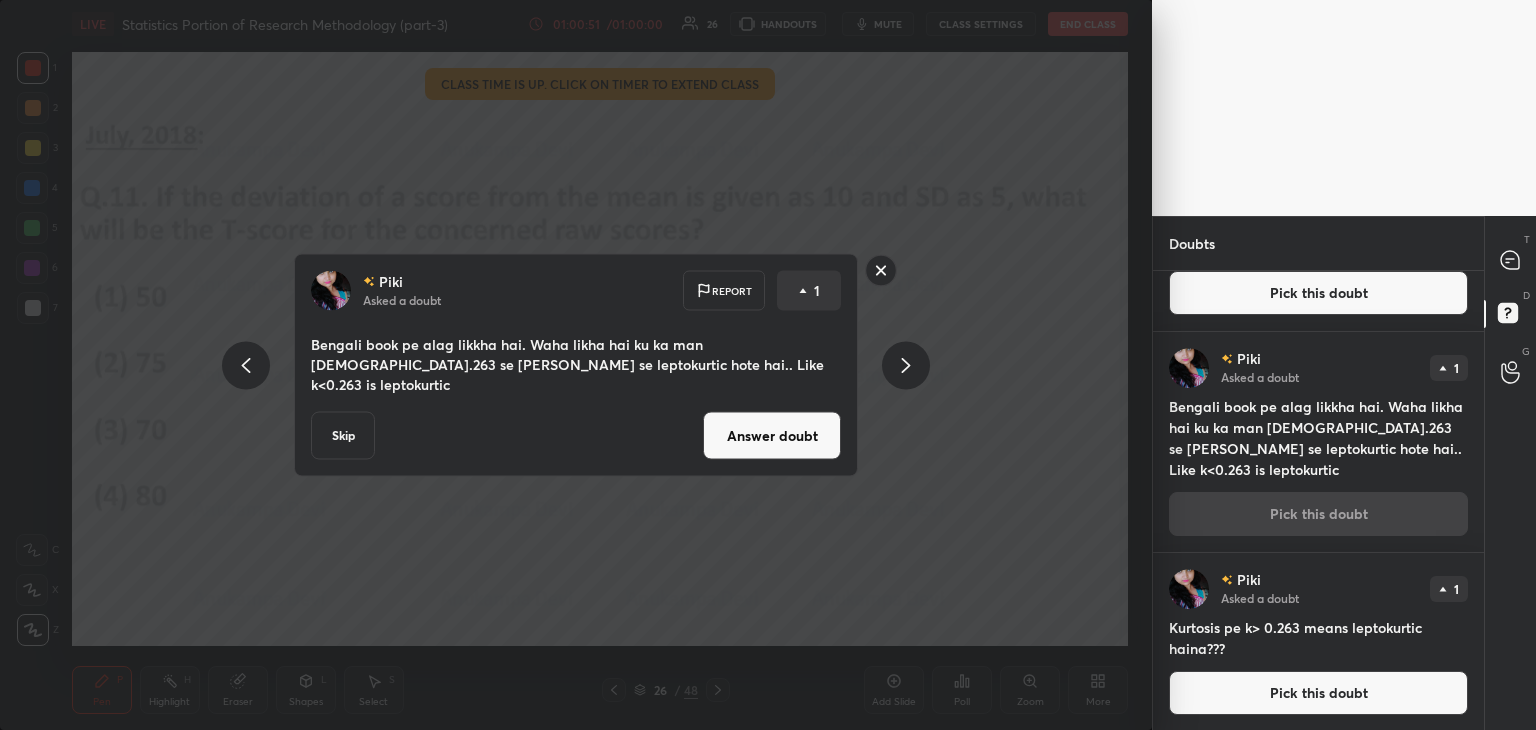 click on "Answer doubt" at bounding box center [772, 436] 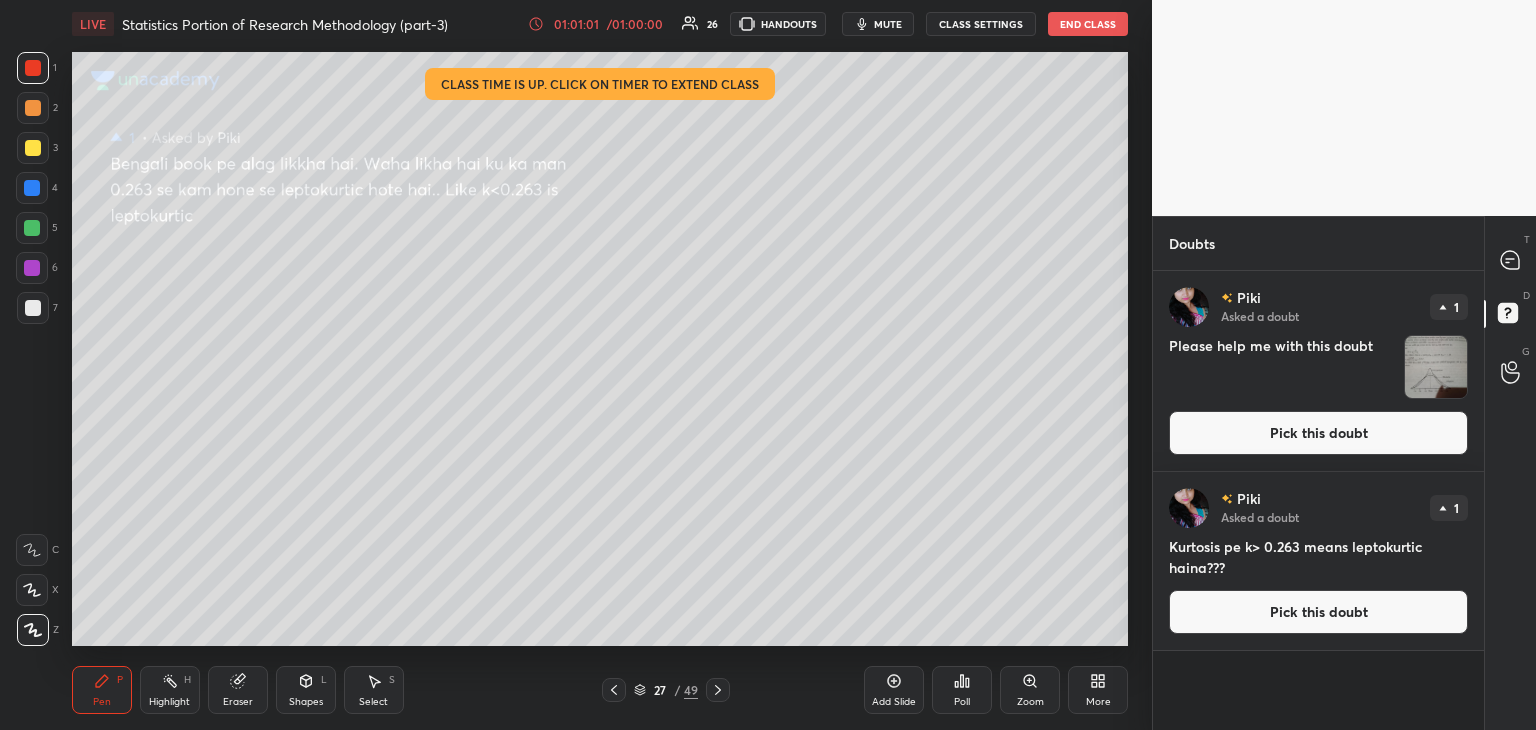 drag, startPoint x: 640, startPoint y: 693, endPoint x: 662, endPoint y: 650, distance: 48.30114 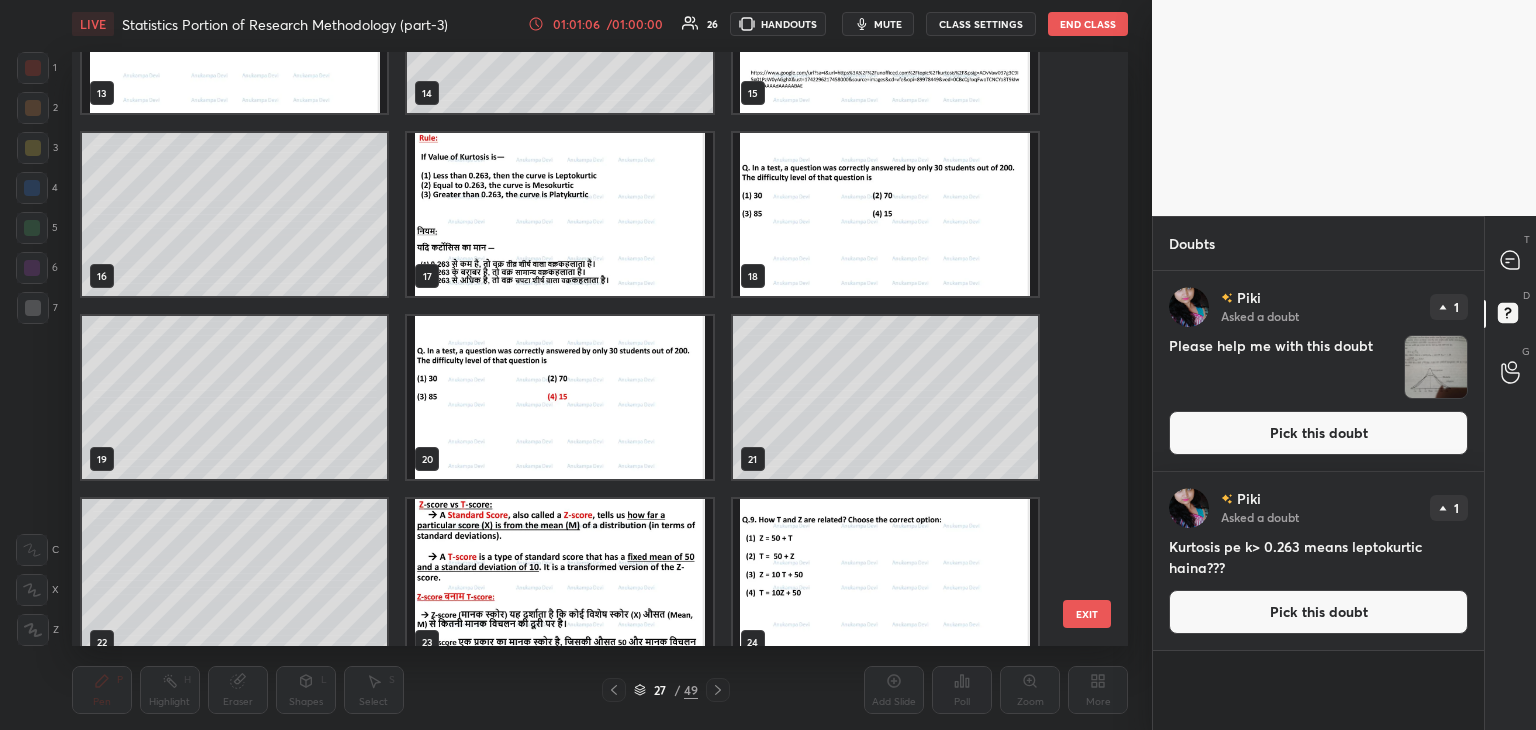click at bounding box center [559, 214] 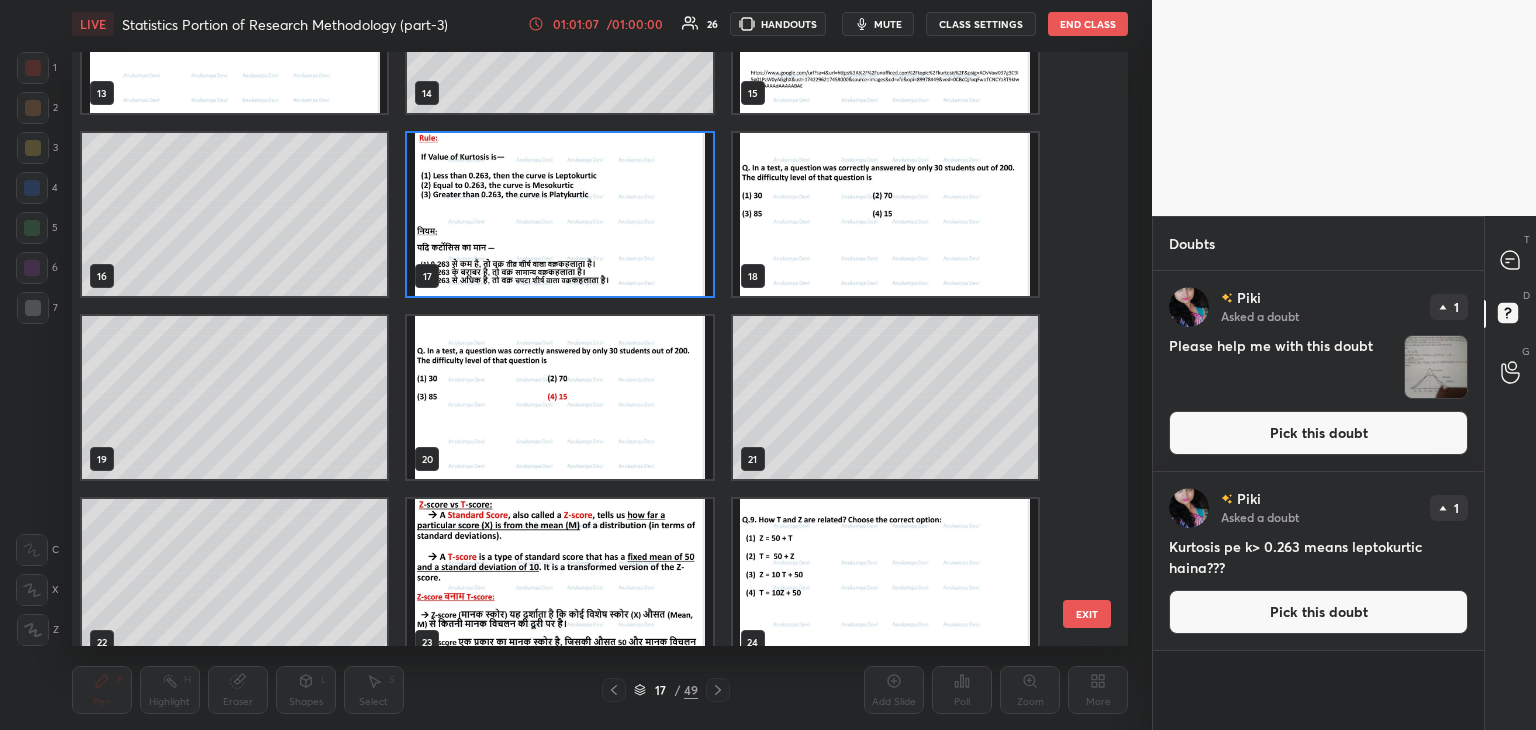 click at bounding box center [559, 214] 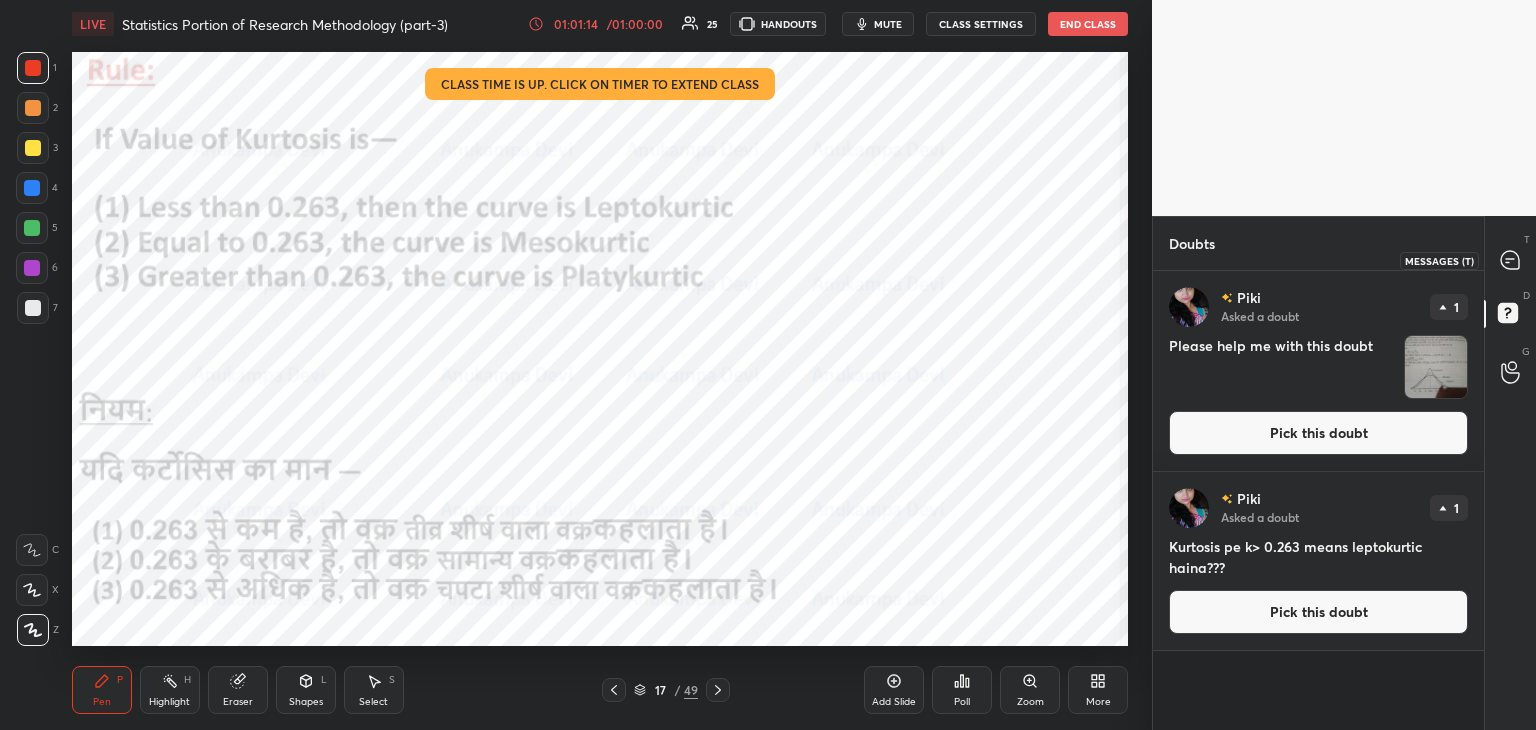 drag, startPoint x: 1517, startPoint y: 255, endPoint x: 1484, endPoint y: 275, distance: 38.587563 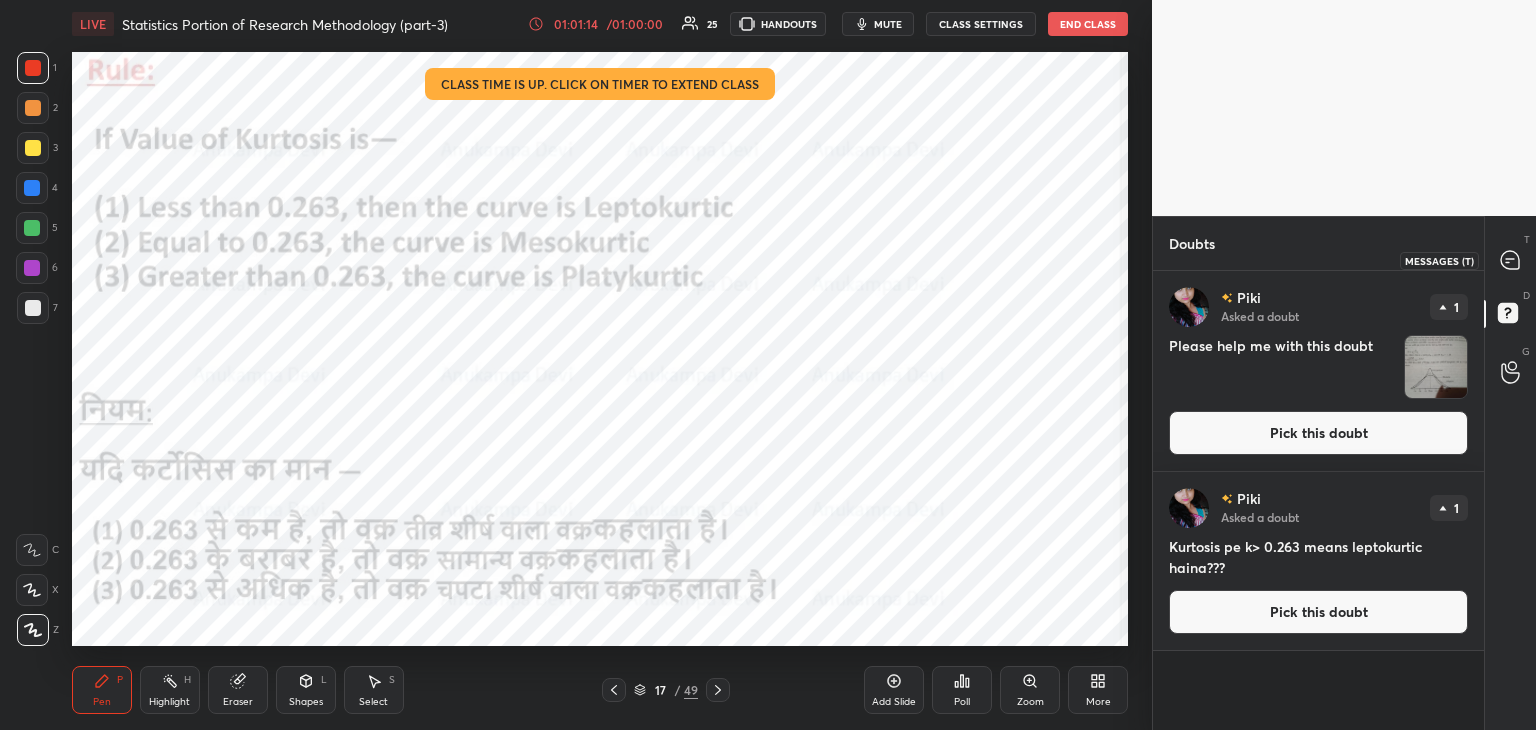 click 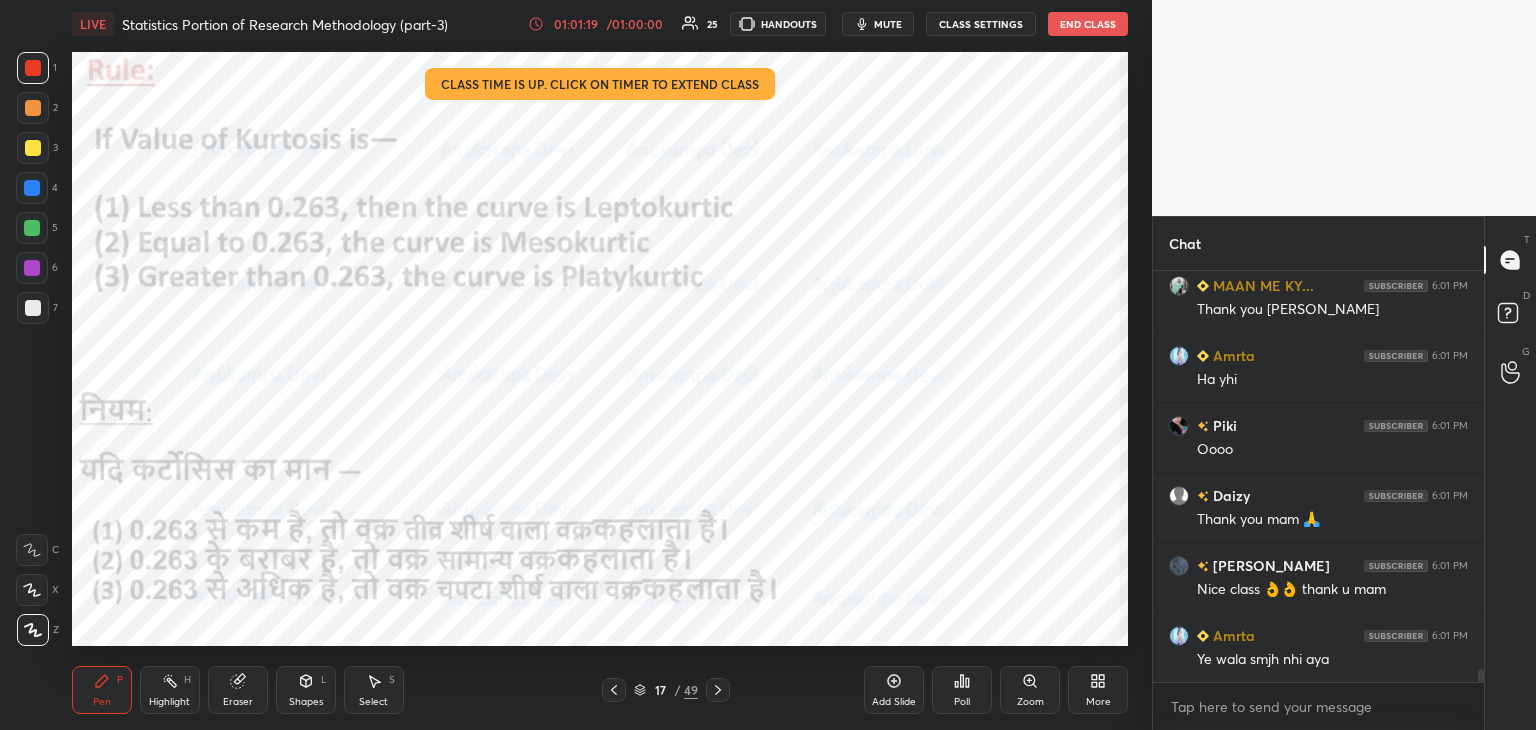 drag, startPoint x: 641, startPoint y: 690, endPoint x: 656, endPoint y: 650, distance: 42.72002 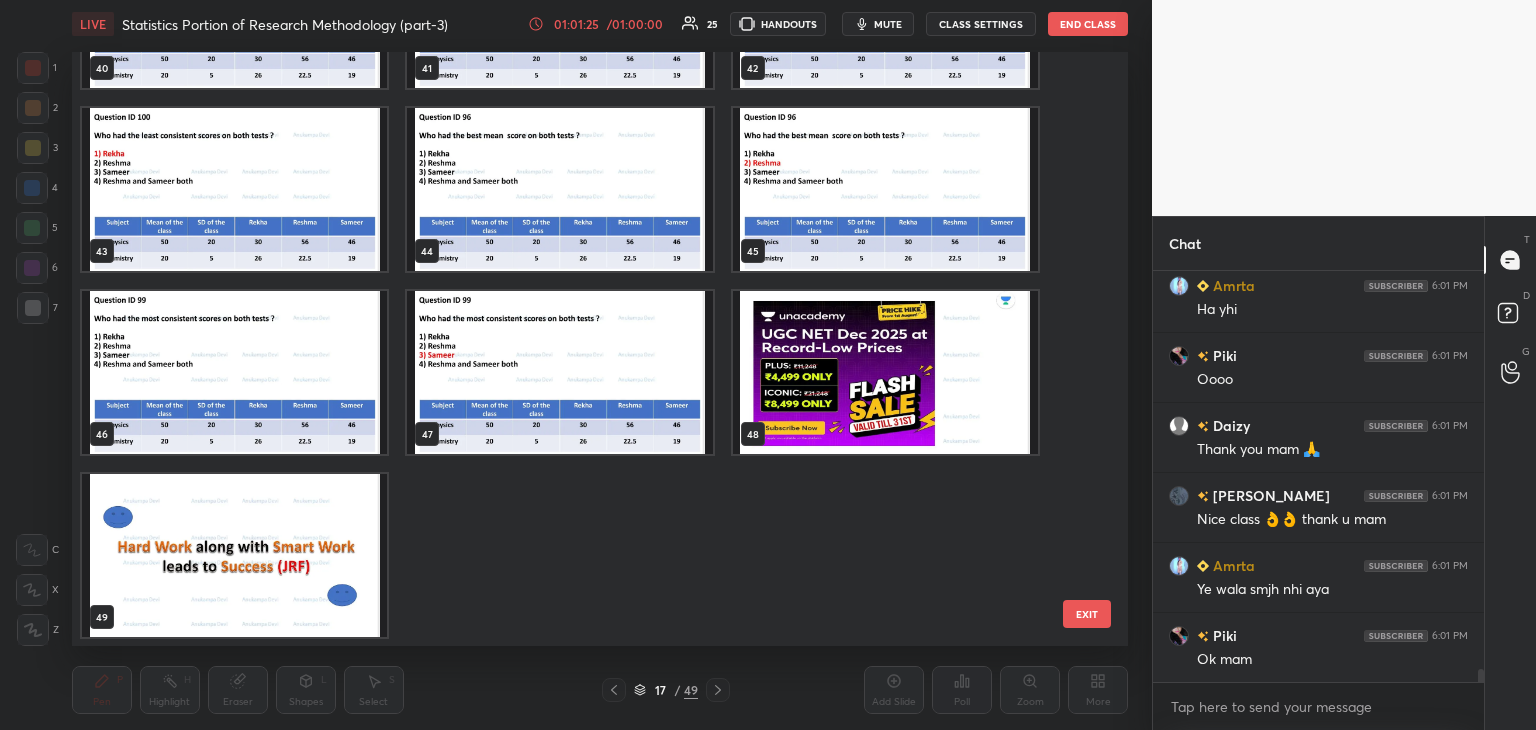 click at bounding box center [885, 372] 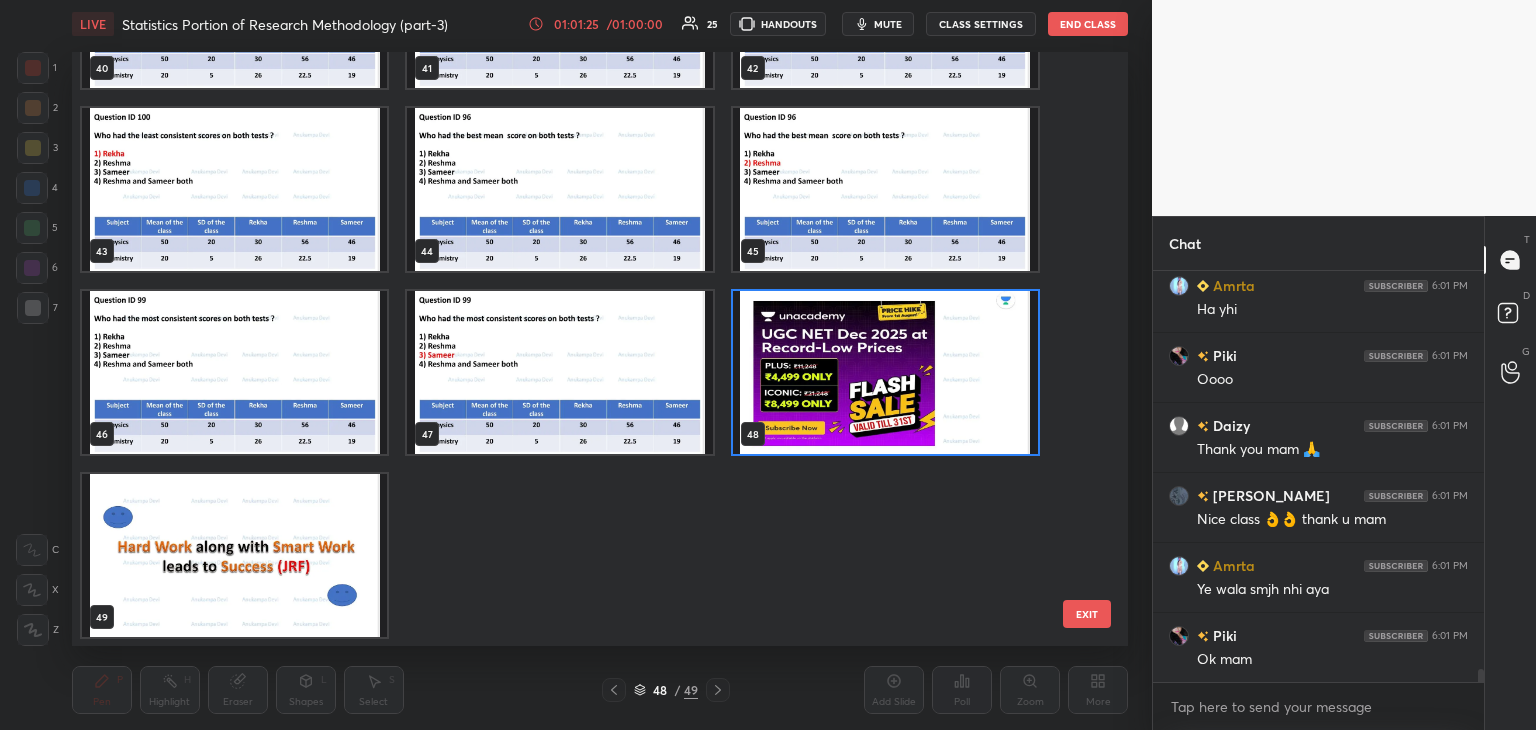click at bounding box center [885, 372] 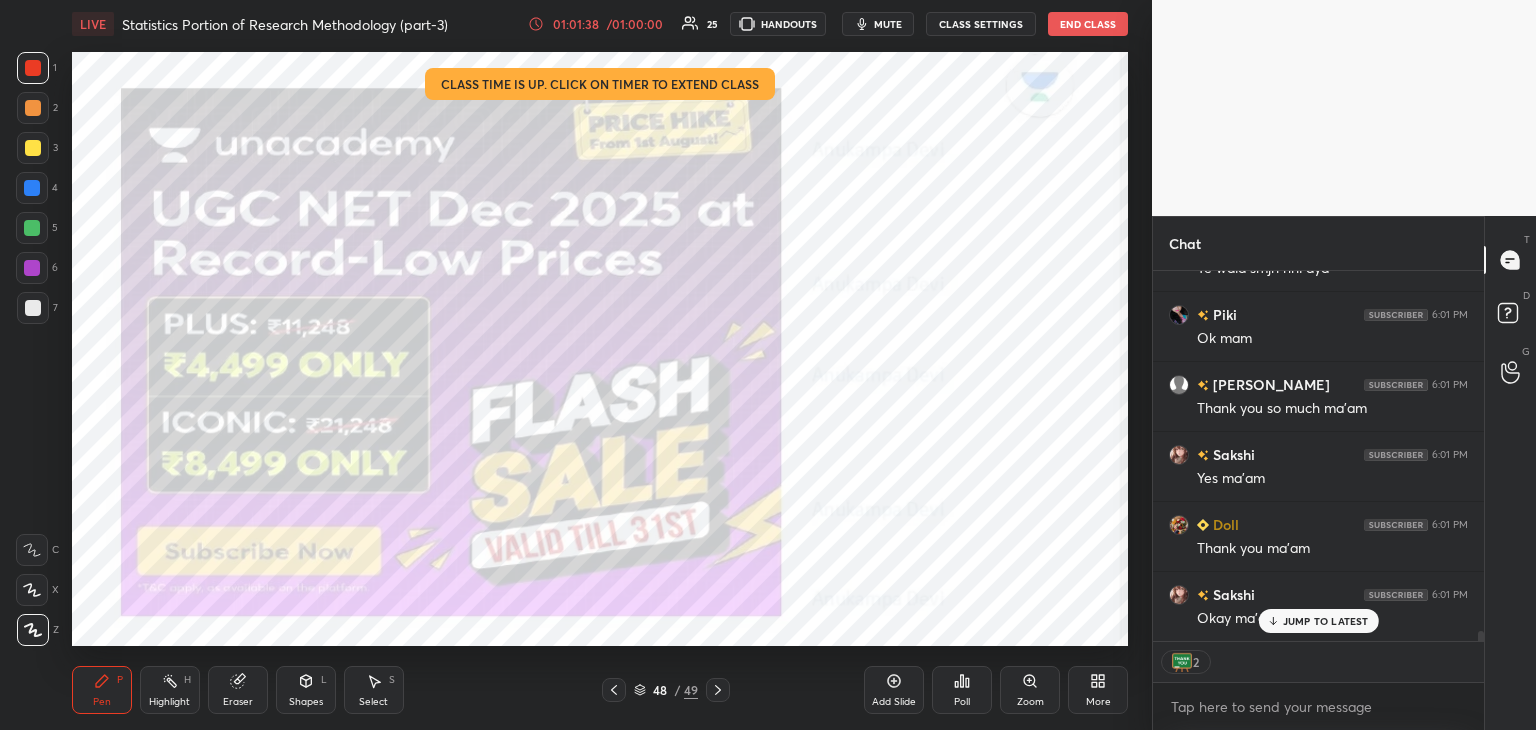 scroll, scrollTop: 12940, scrollLeft: 0, axis: vertical 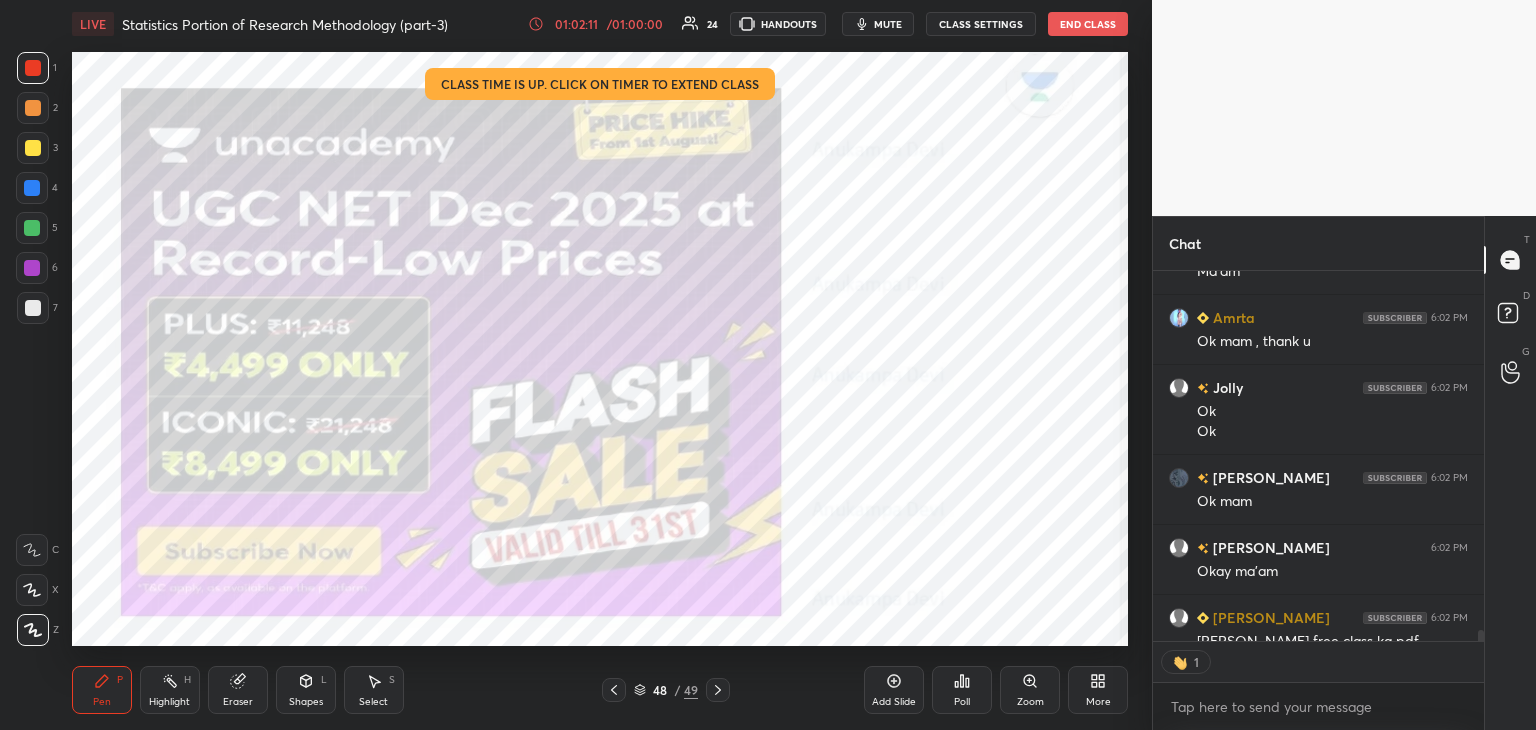 click on "Poll" at bounding box center (962, 690) 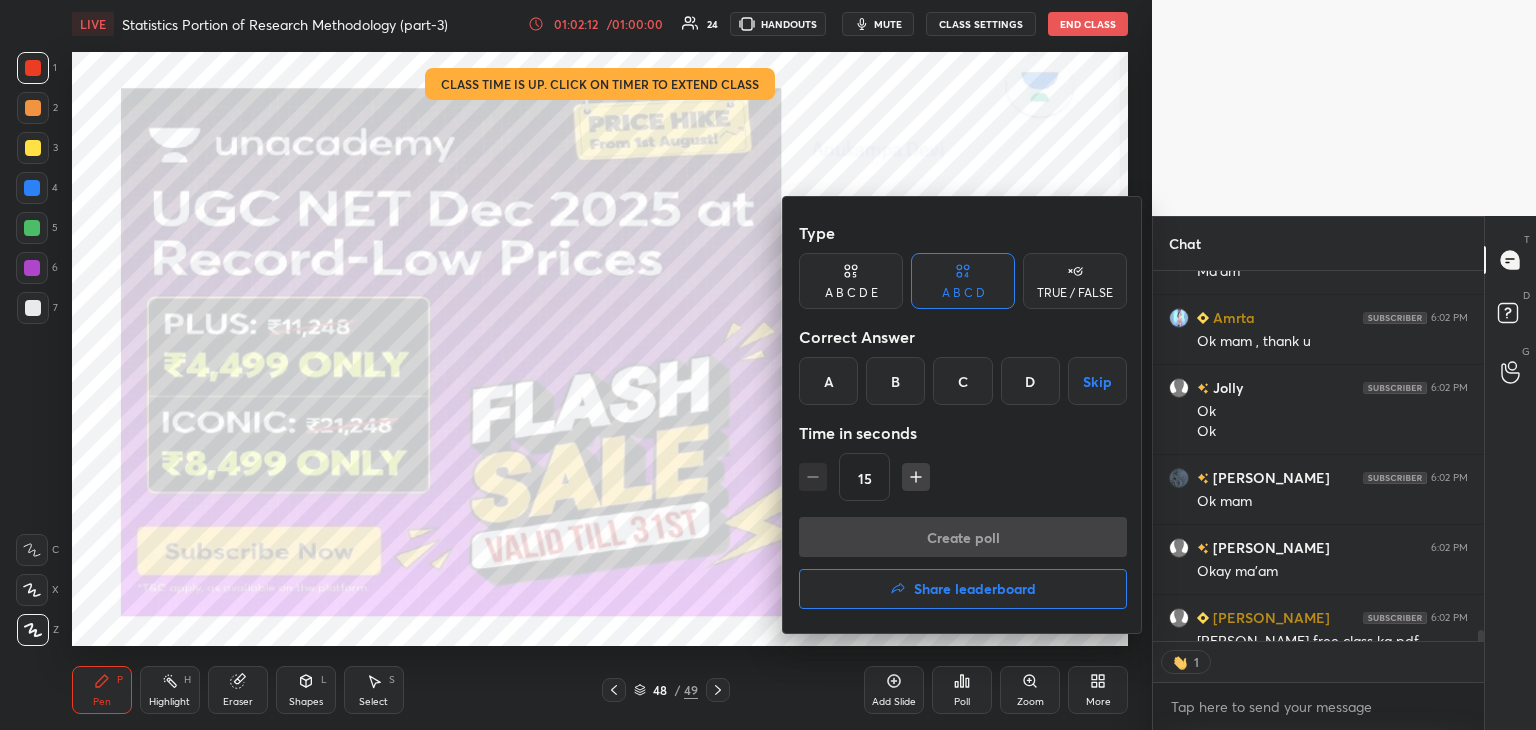 click on "Share leaderboard" at bounding box center (975, 589) 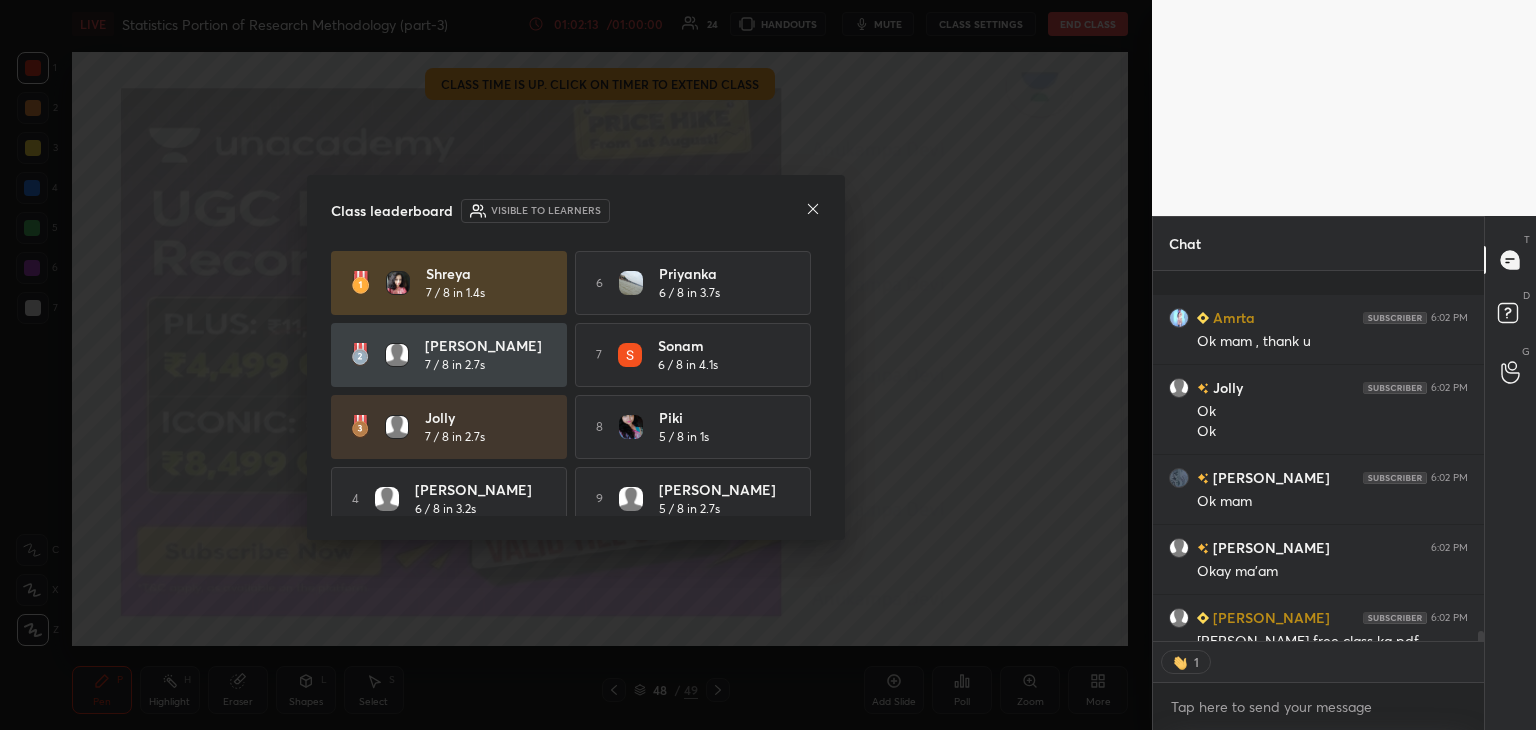 scroll, scrollTop: 13399, scrollLeft: 0, axis: vertical 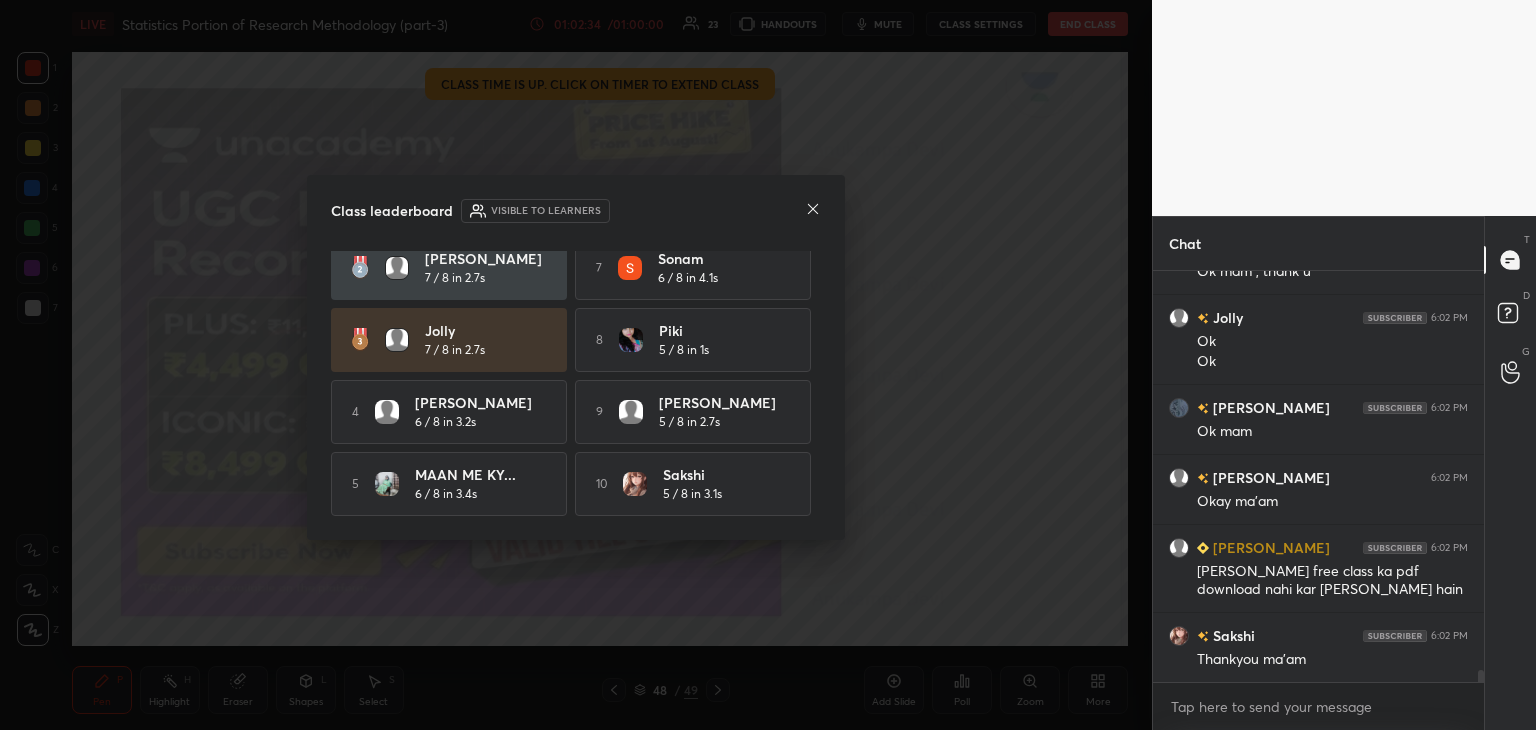click at bounding box center [813, 210] 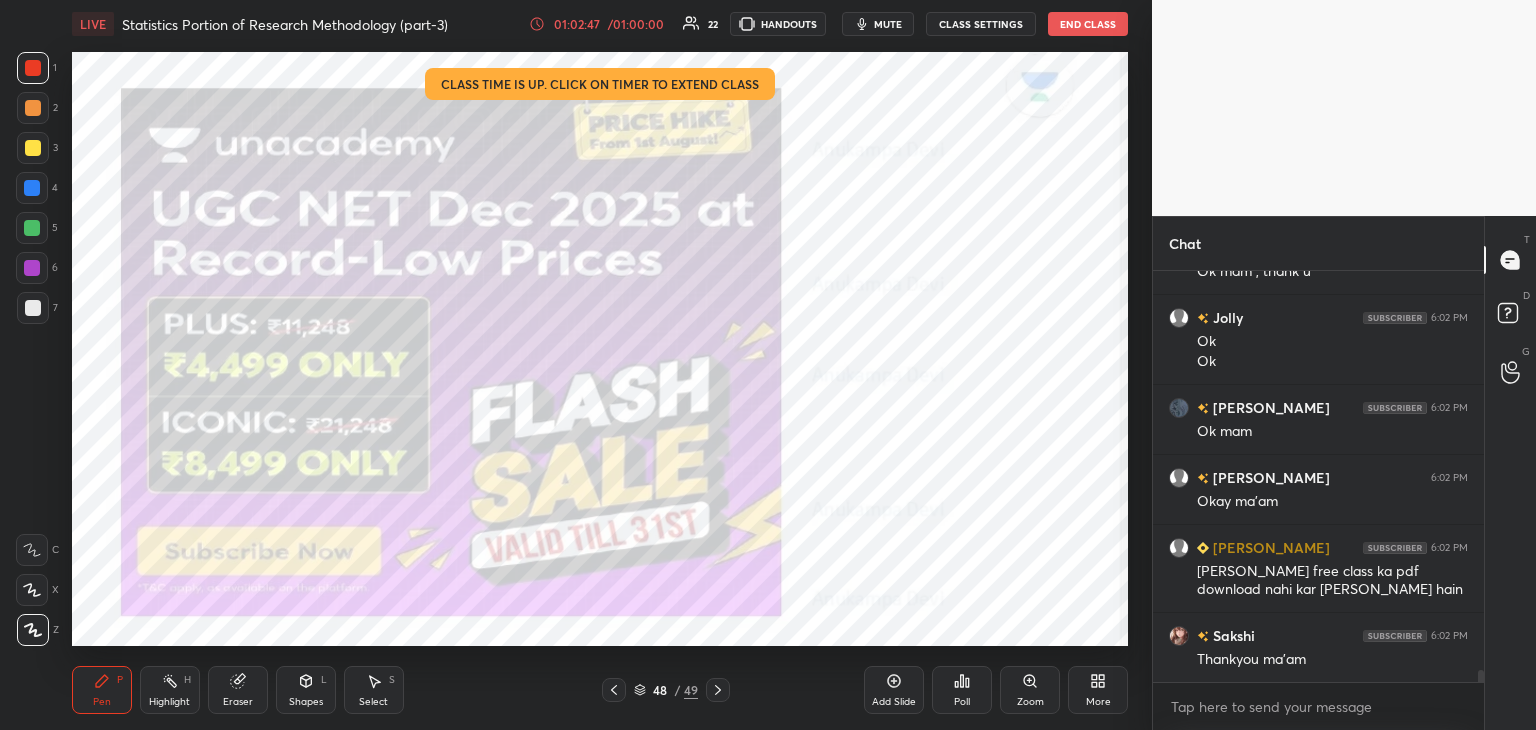 click at bounding box center [32, 268] 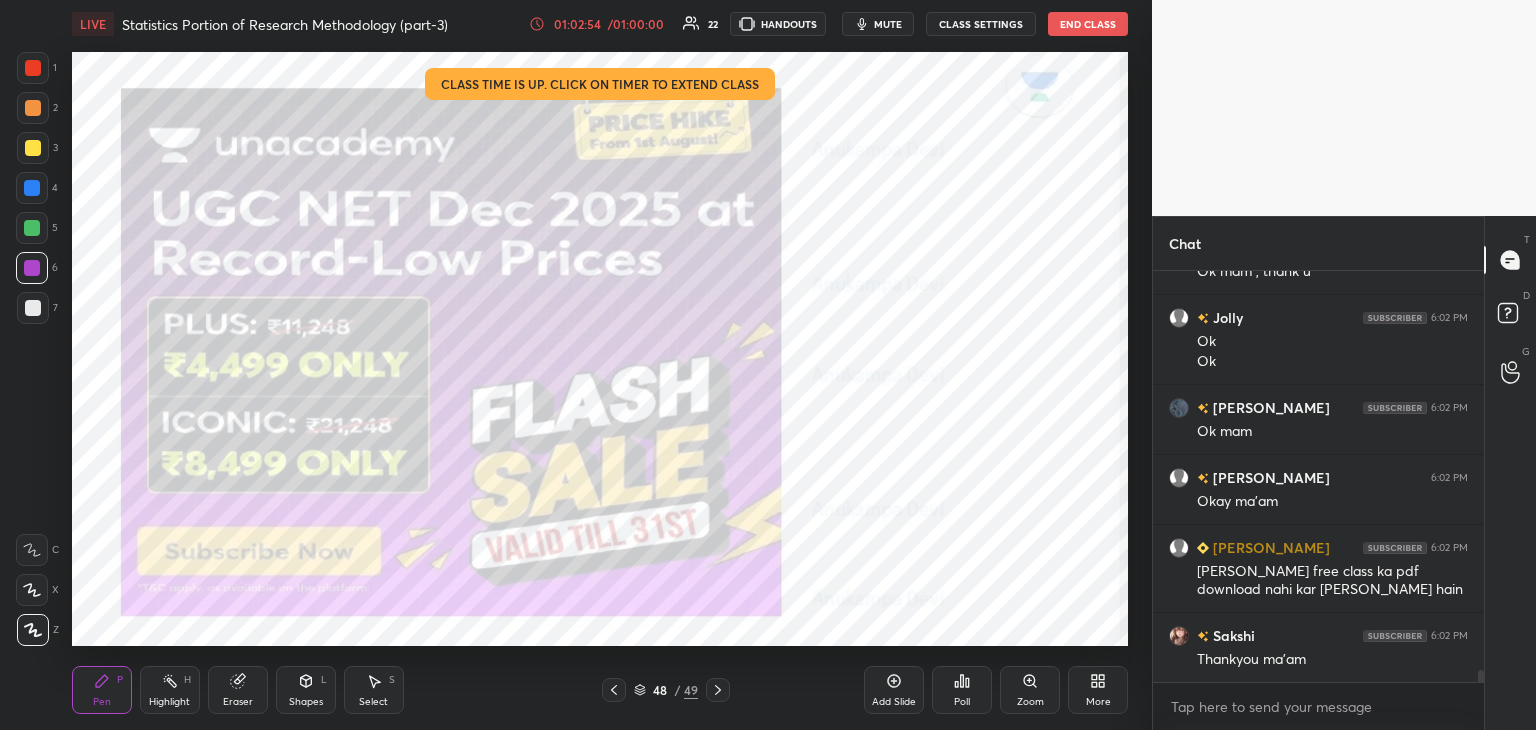 scroll, scrollTop: 13428, scrollLeft: 0, axis: vertical 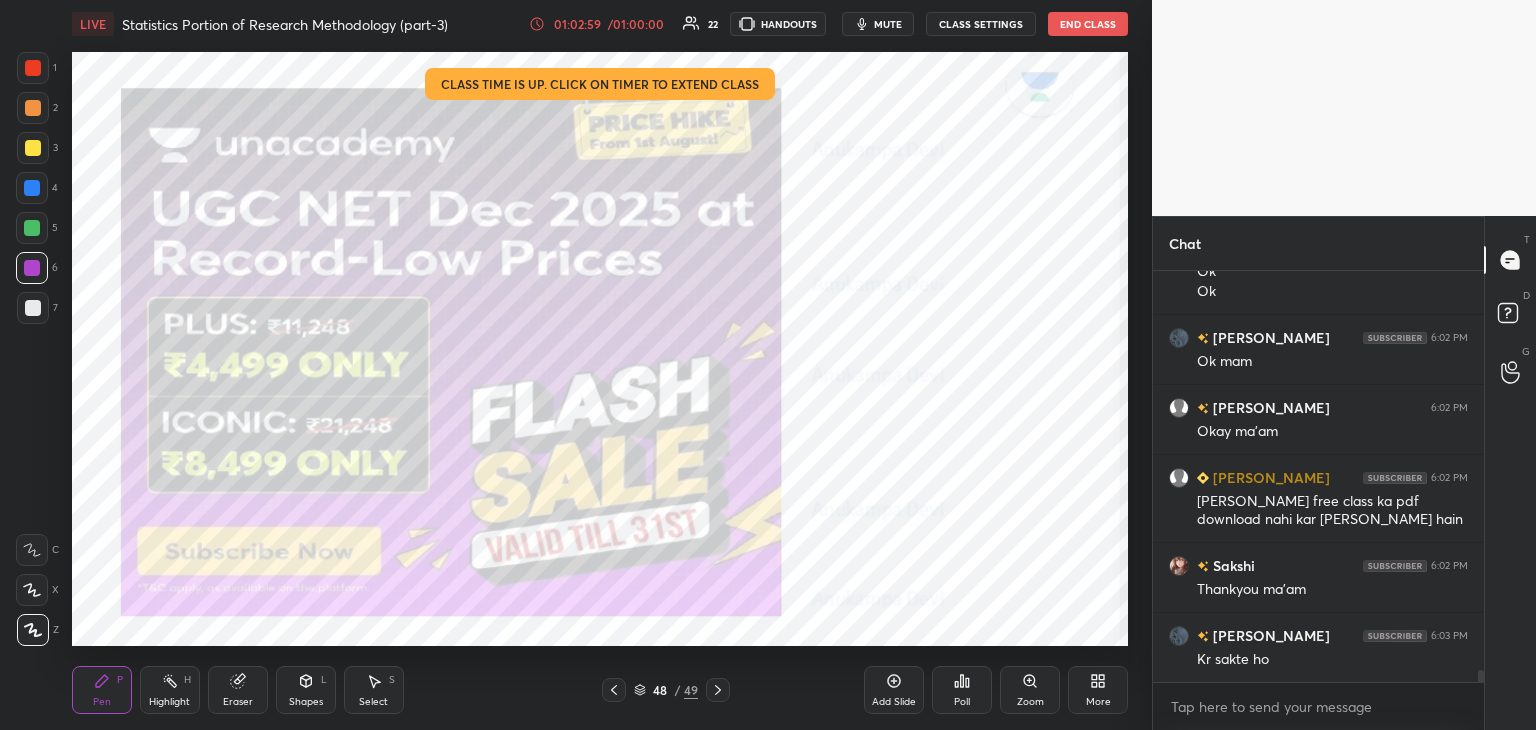 drag, startPoint x: 28, startPoint y: 309, endPoint x: 67, endPoint y: 322, distance: 41.109608 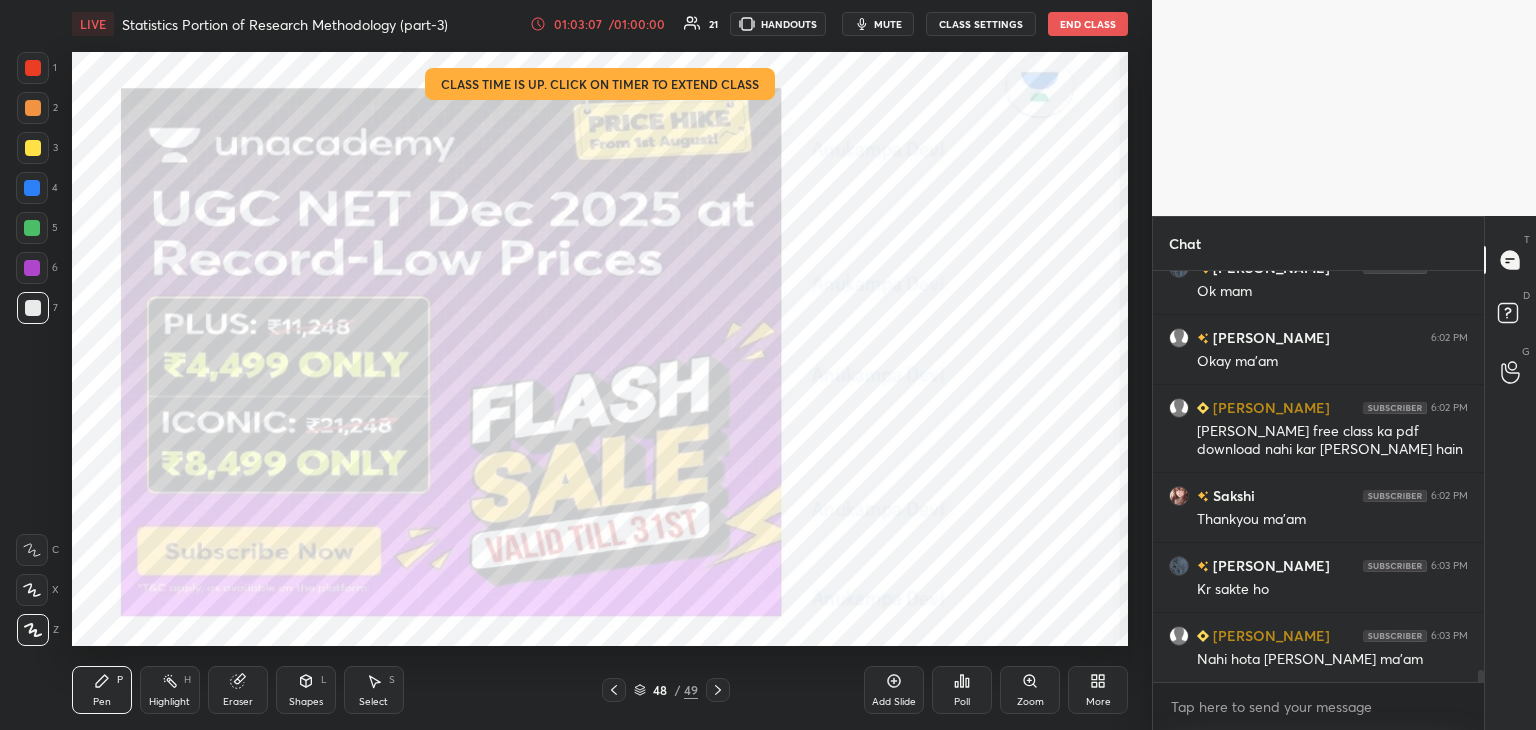 scroll, scrollTop: 13568, scrollLeft: 0, axis: vertical 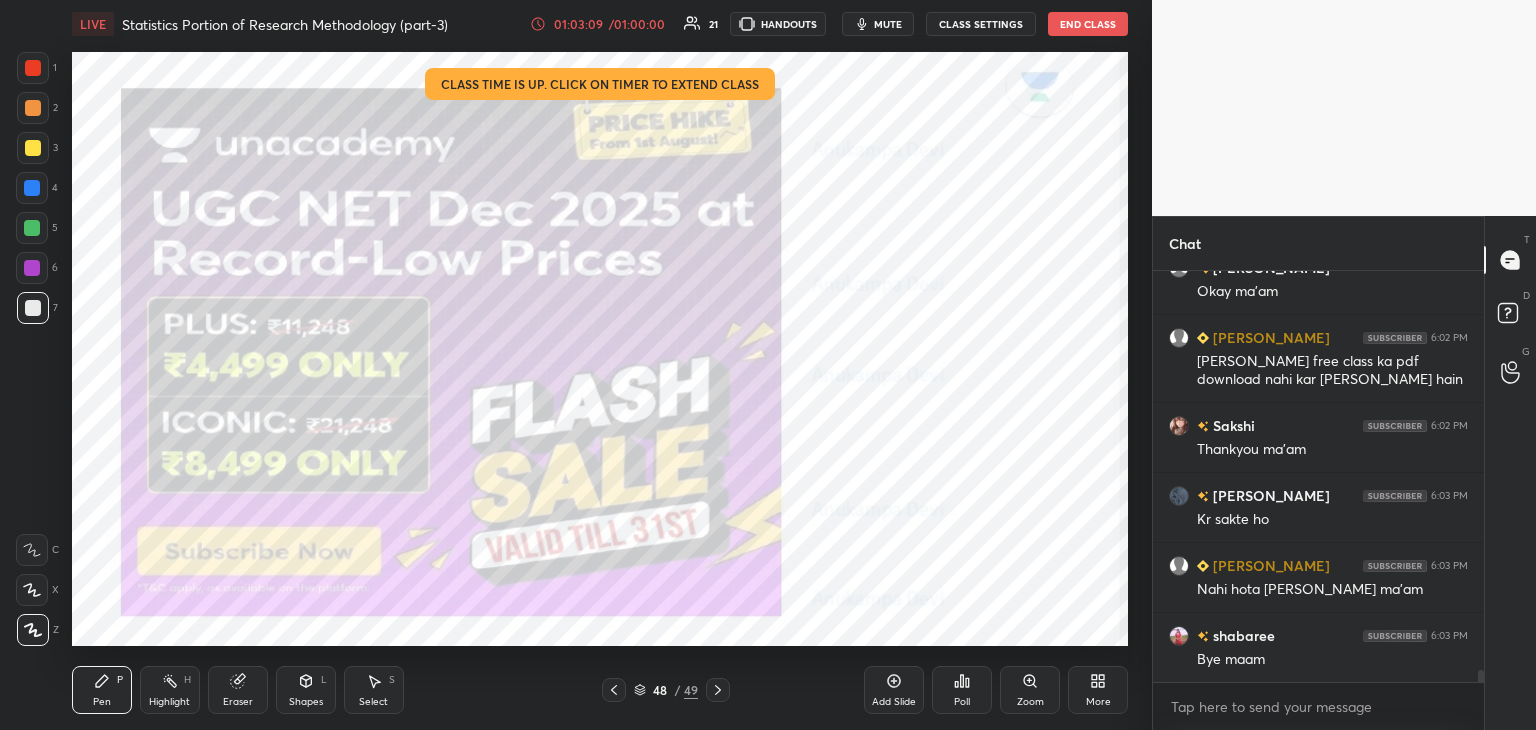 click 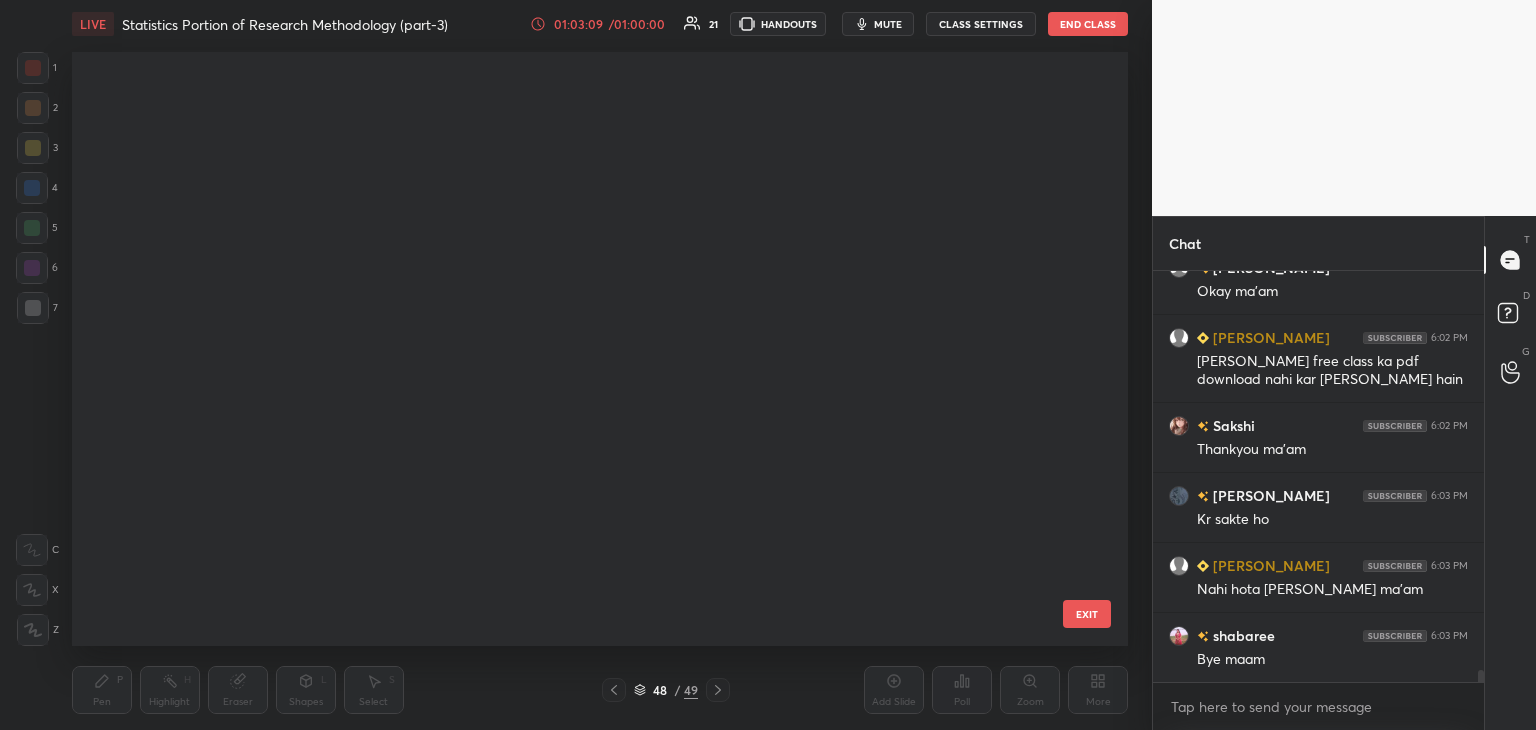 scroll, scrollTop: 2334, scrollLeft: 0, axis: vertical 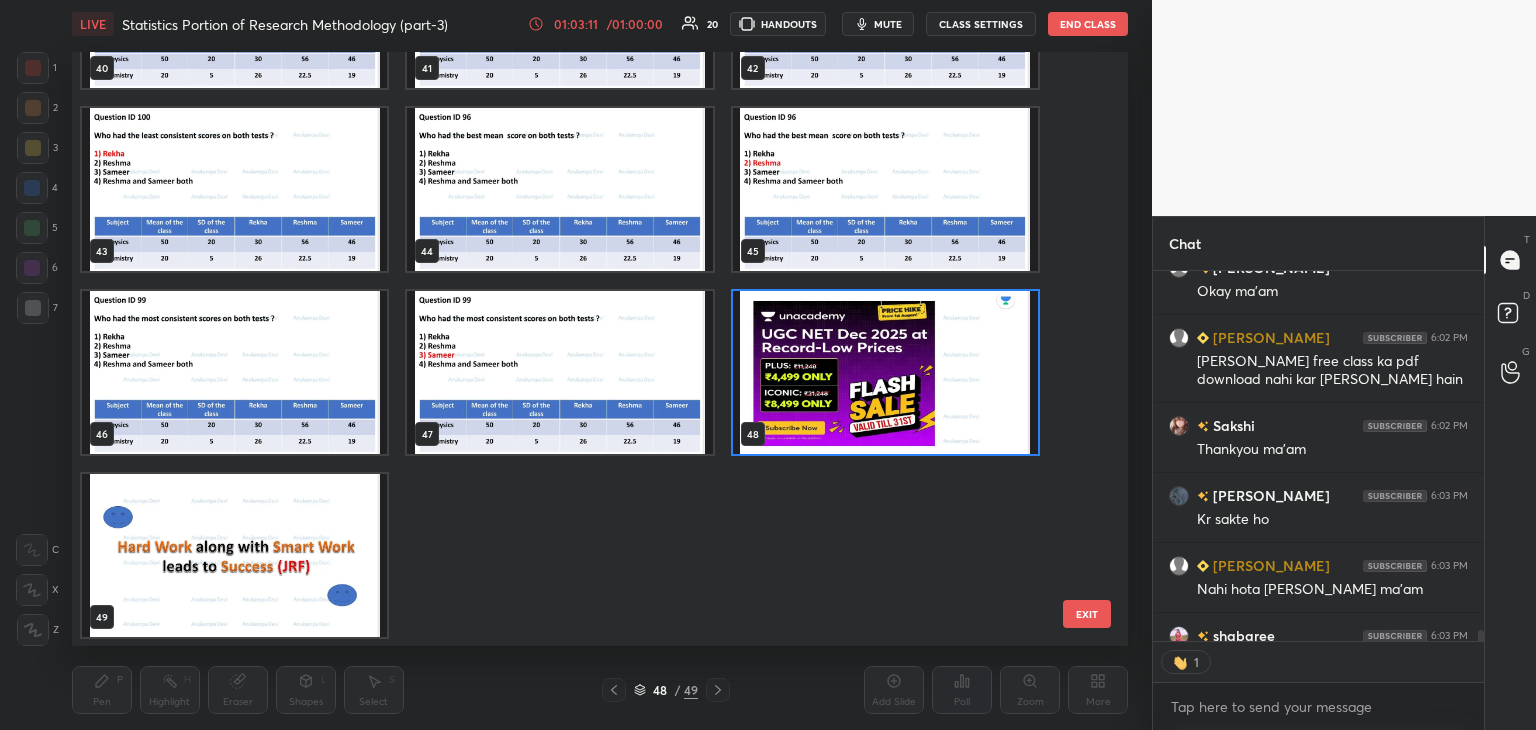 click at bounding box center [234, 555] 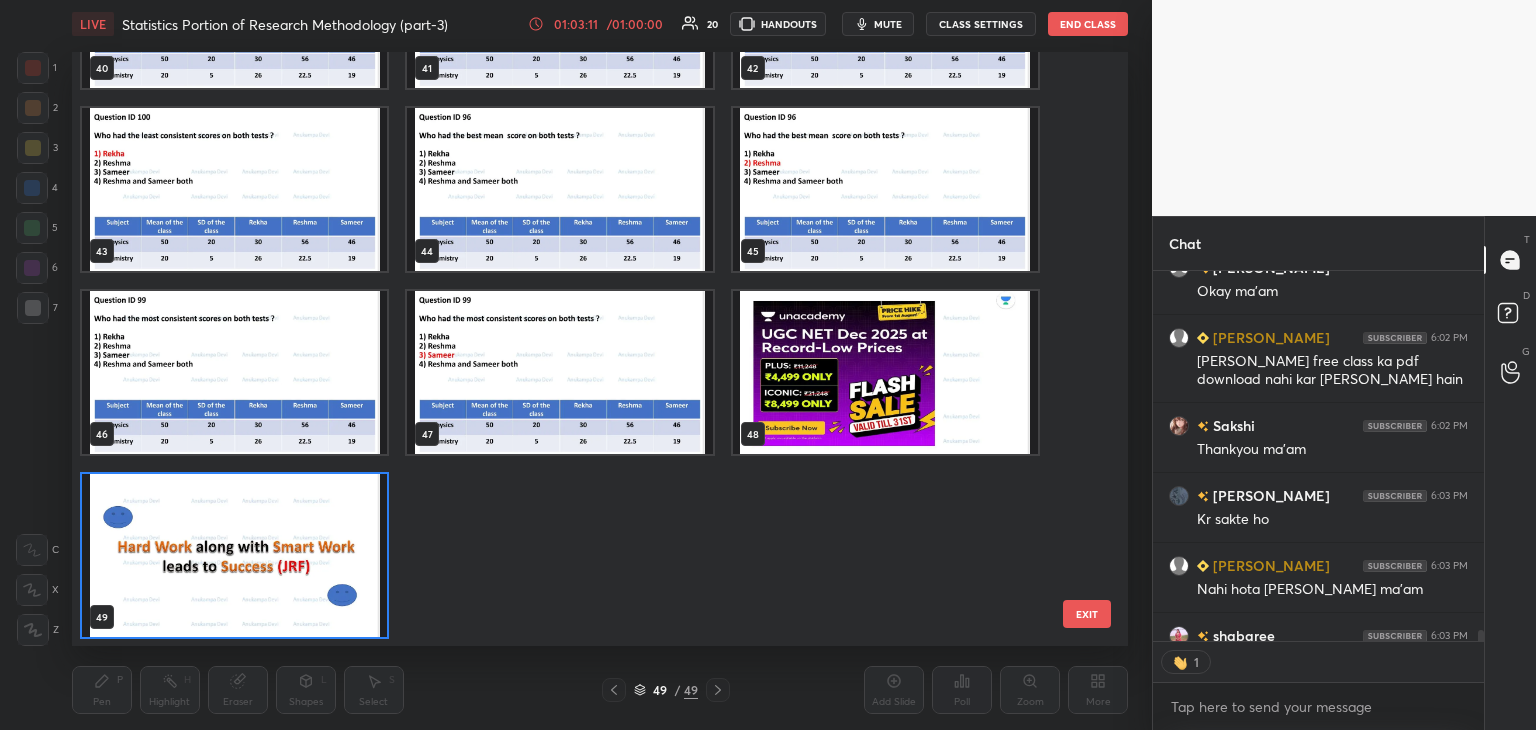 click at bounding box center [234, 555] 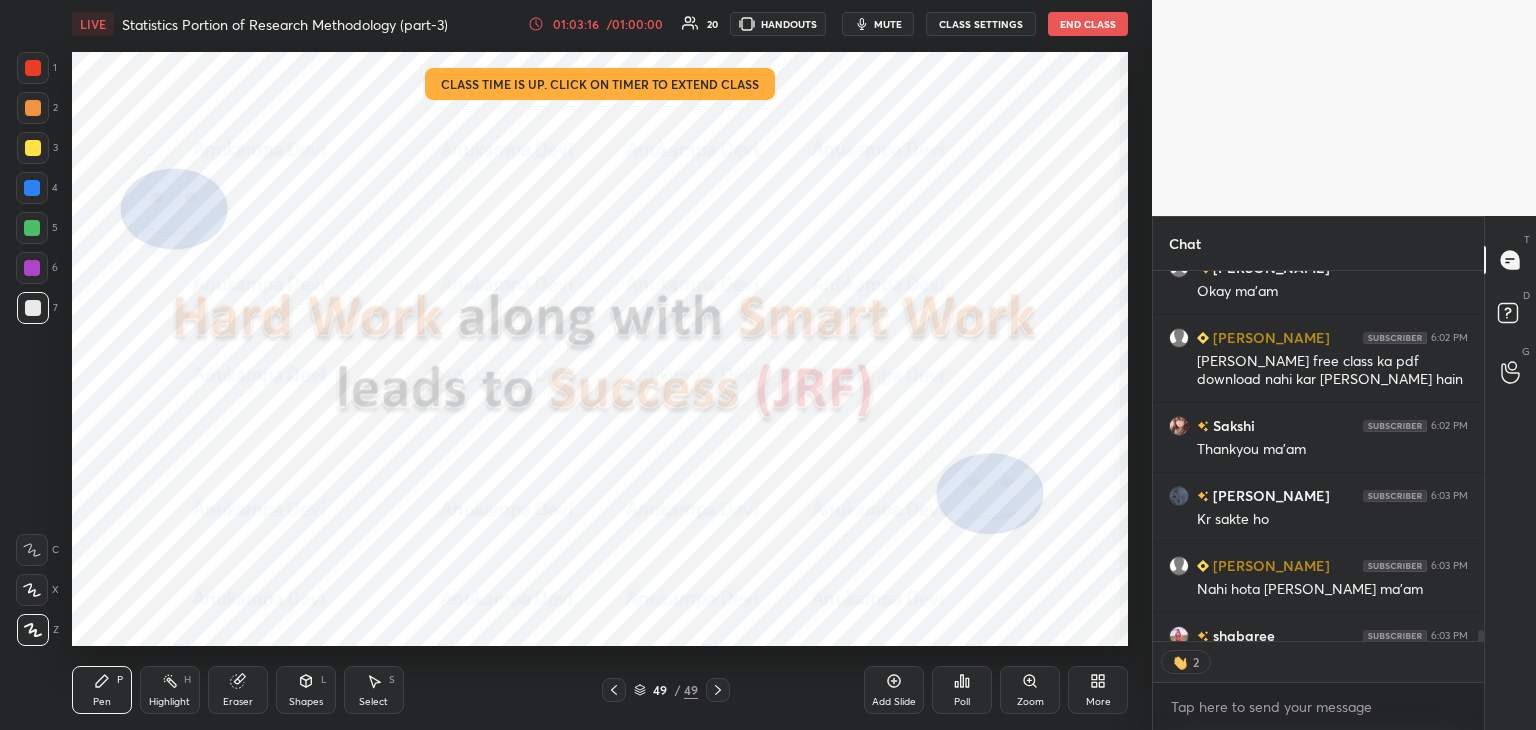 scroll, scrollTop: 13679, scrollLeft: 0, axis: vertical 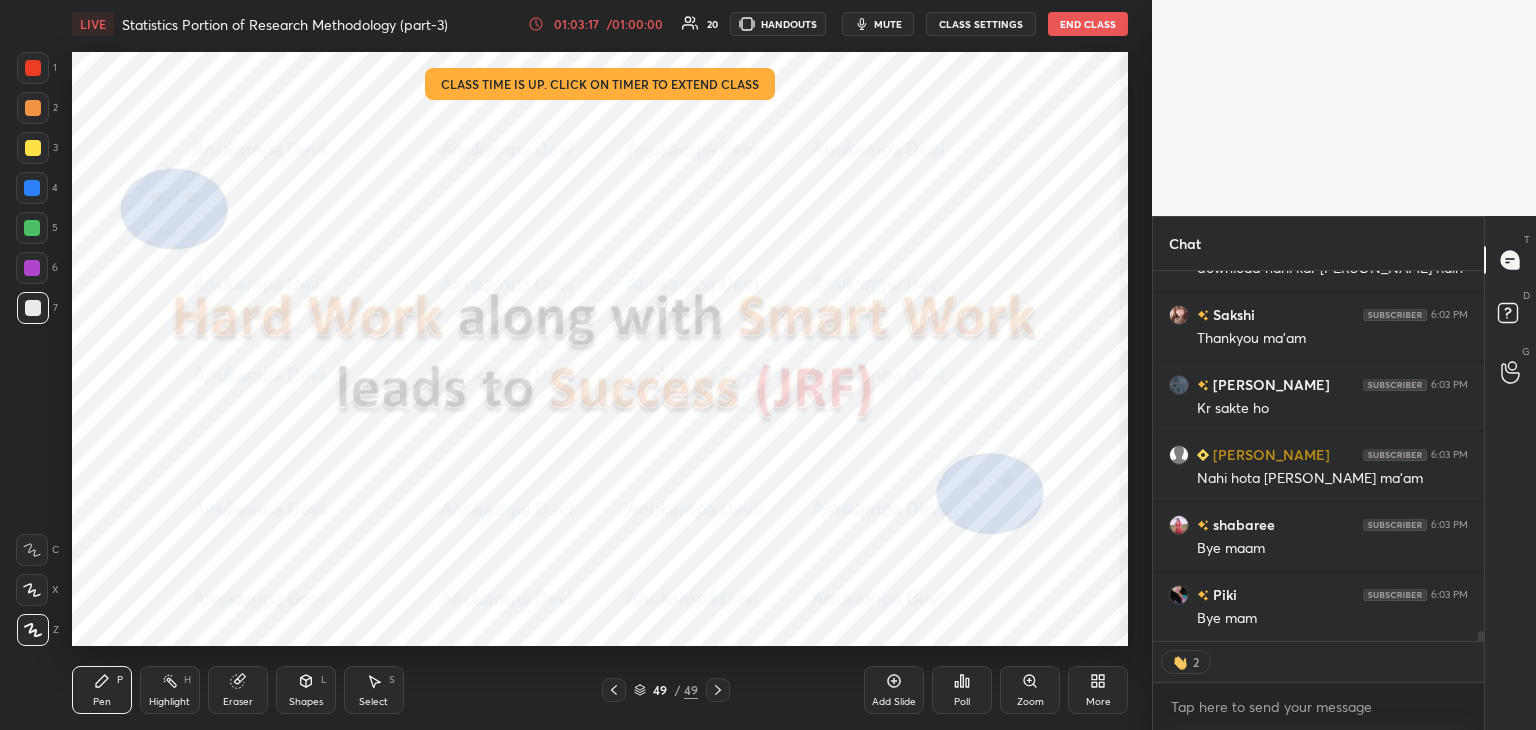 click on "End Class" at bounding box center [1088, 24] 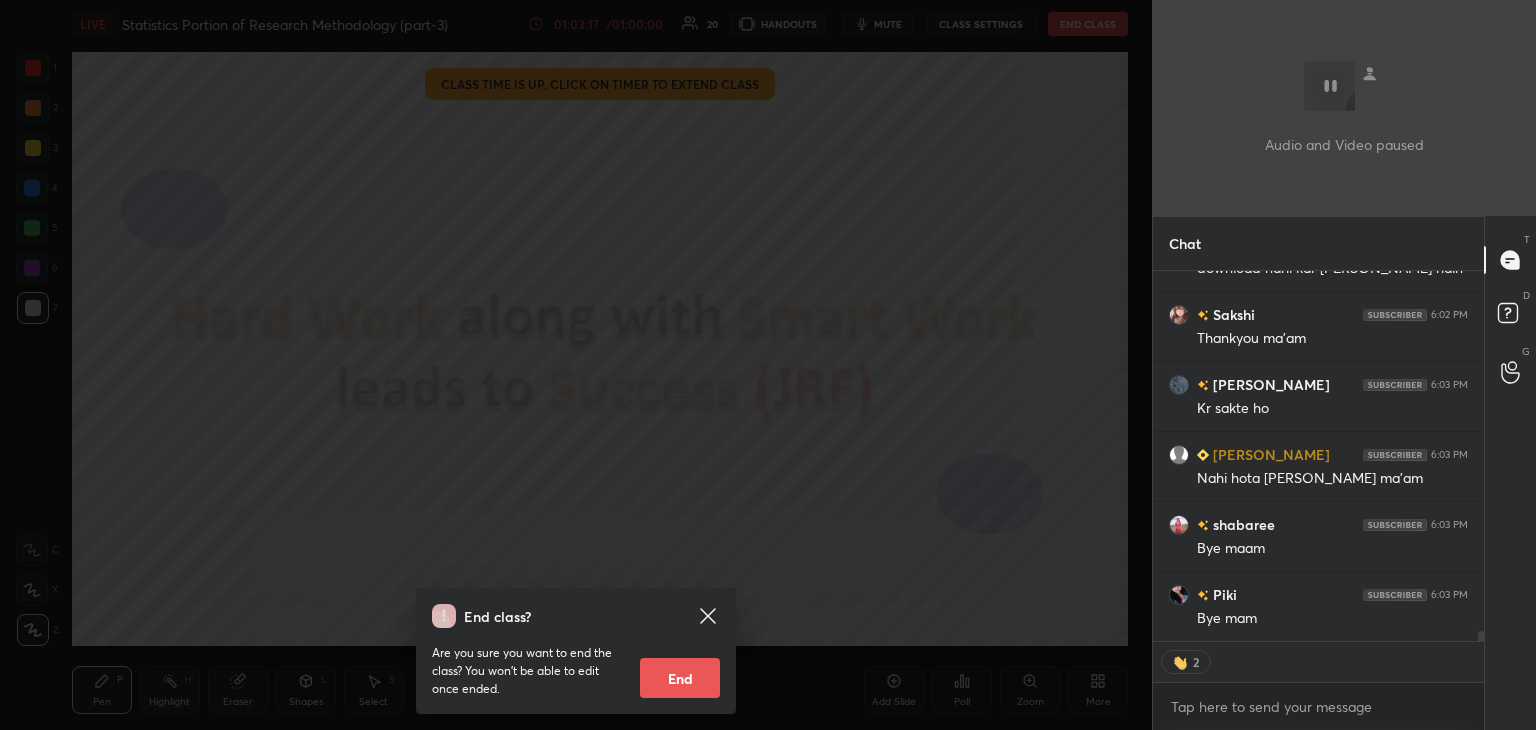 scroll, scrollTop: 13748, scrollLeft: 0, axis: vertical 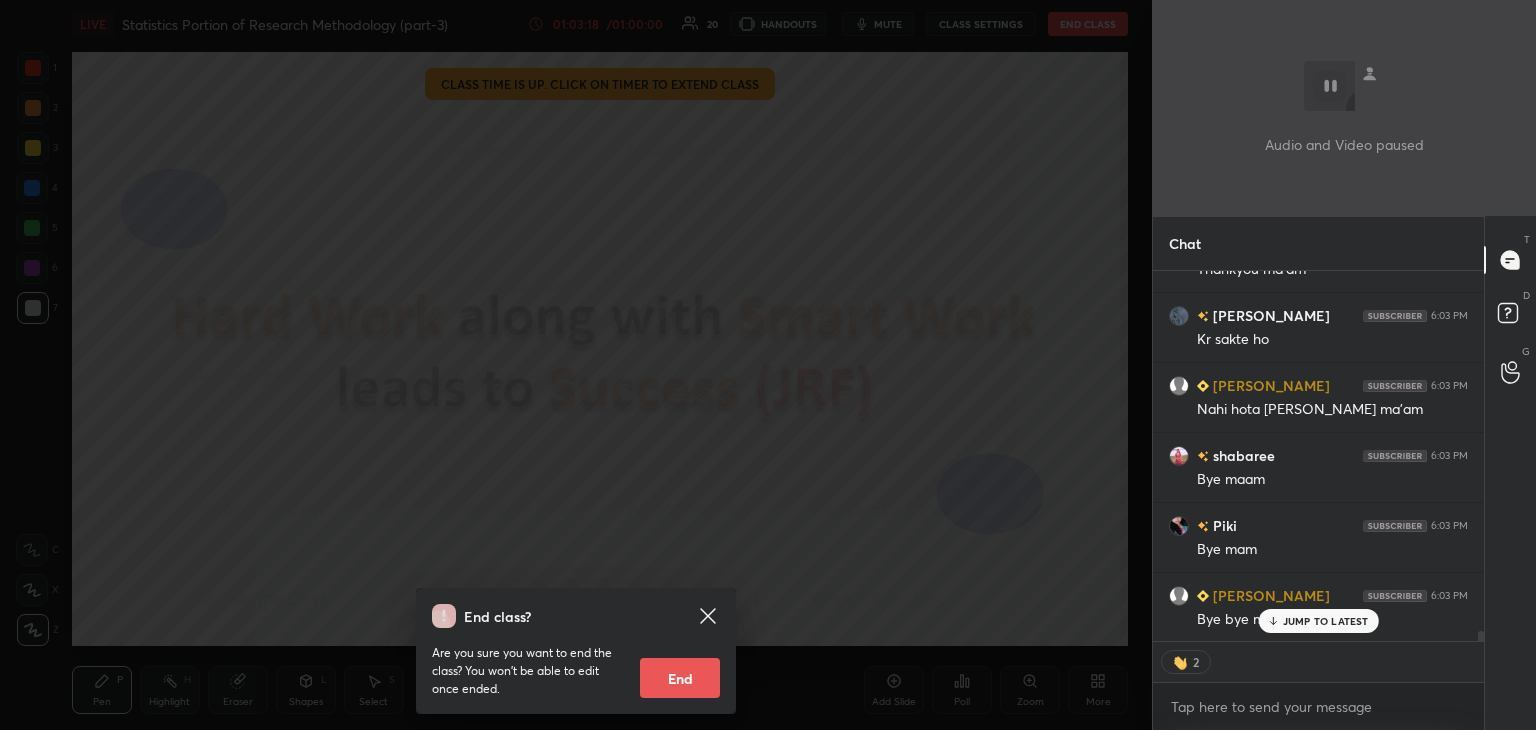 click on "End" at bounding box center [680, 678] 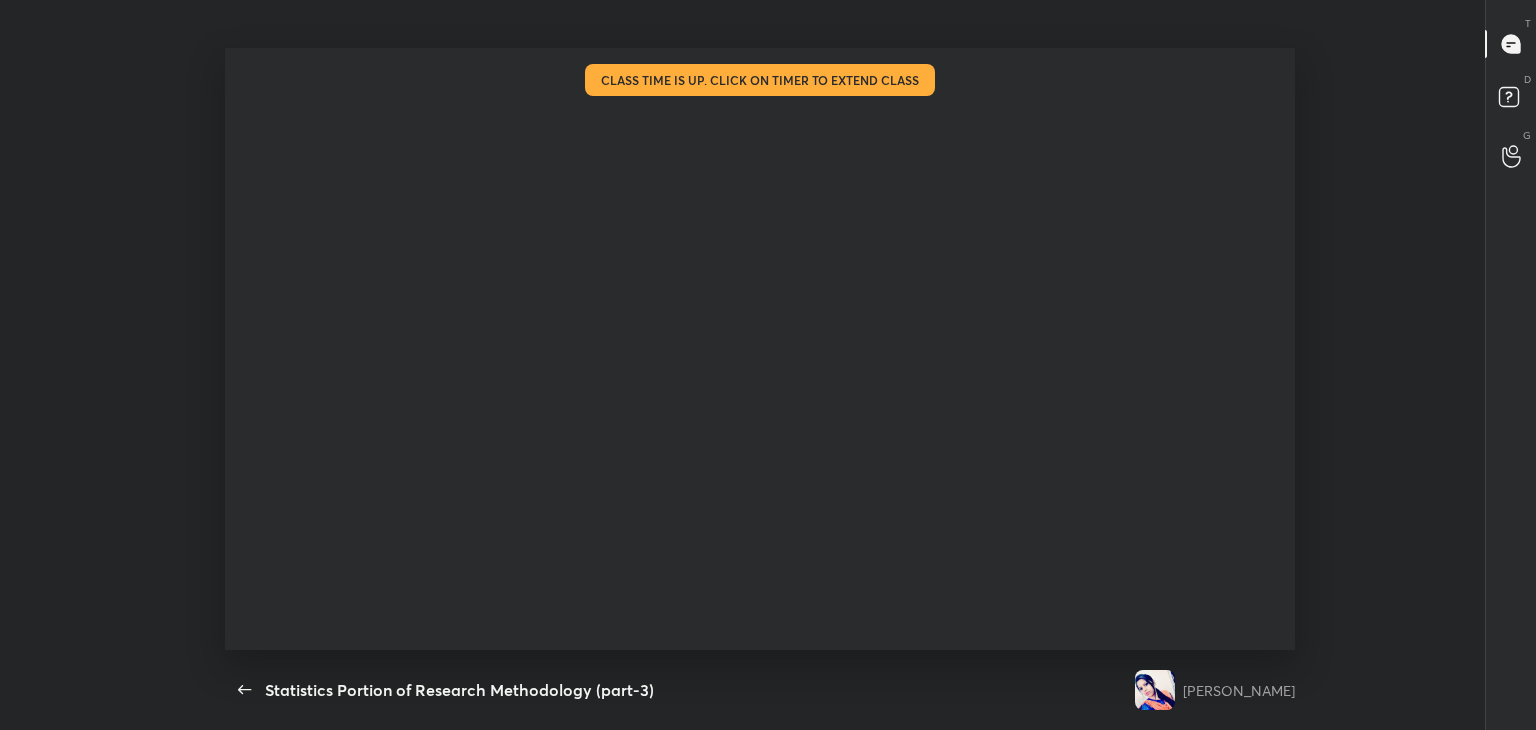 scroll, scrollTop: 99397, scrollLeft: 98864, axis: both 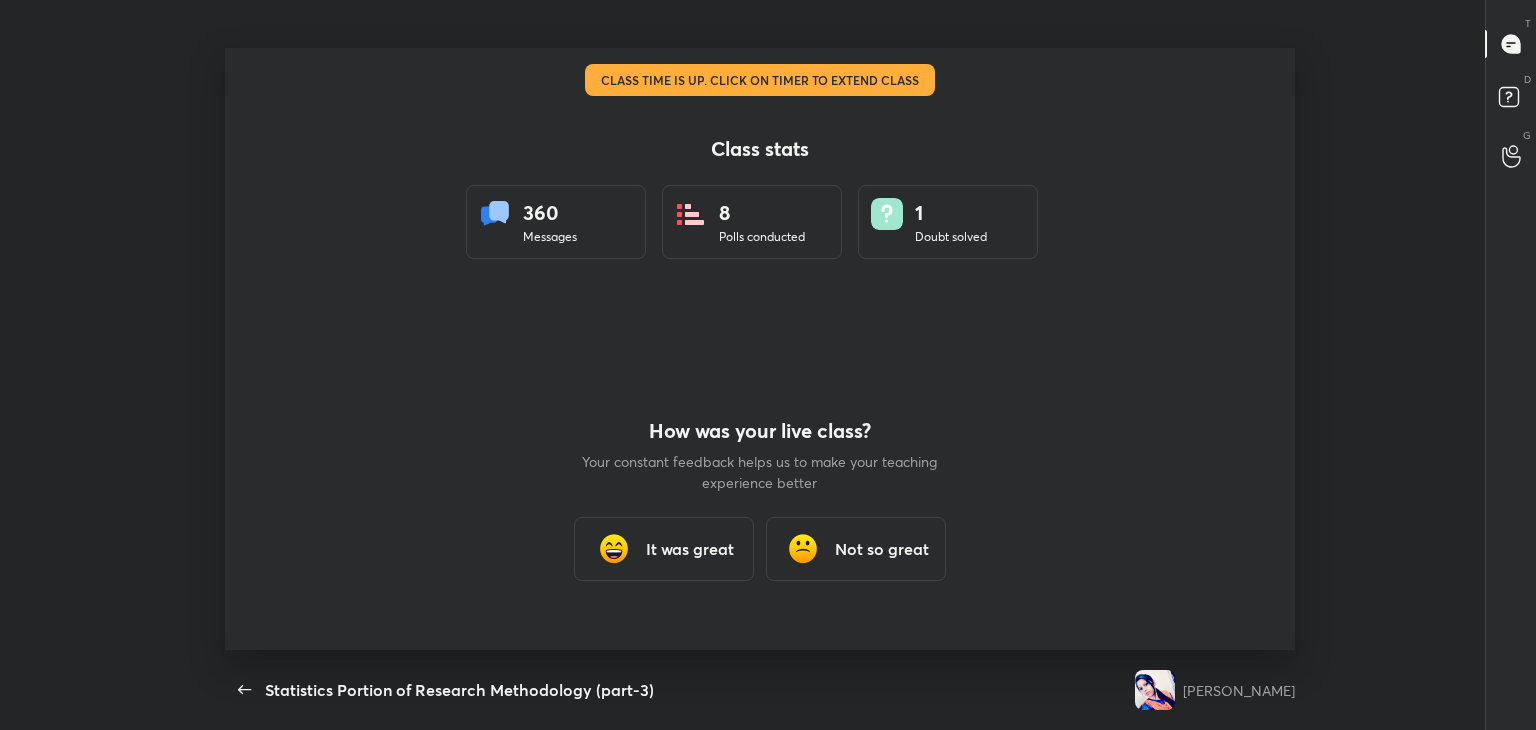 type on "x" 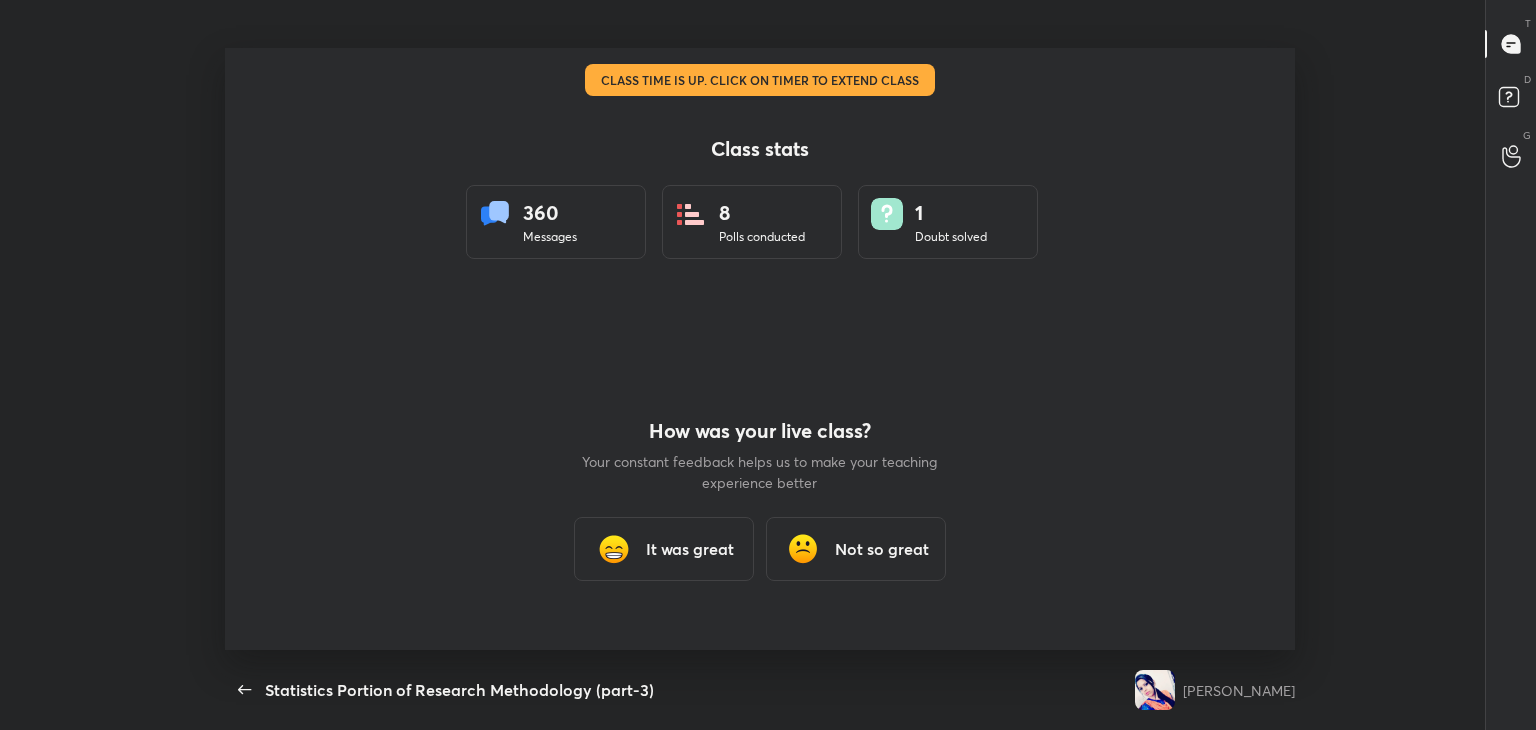 click on "It was great" at bounding box center (690, 549) 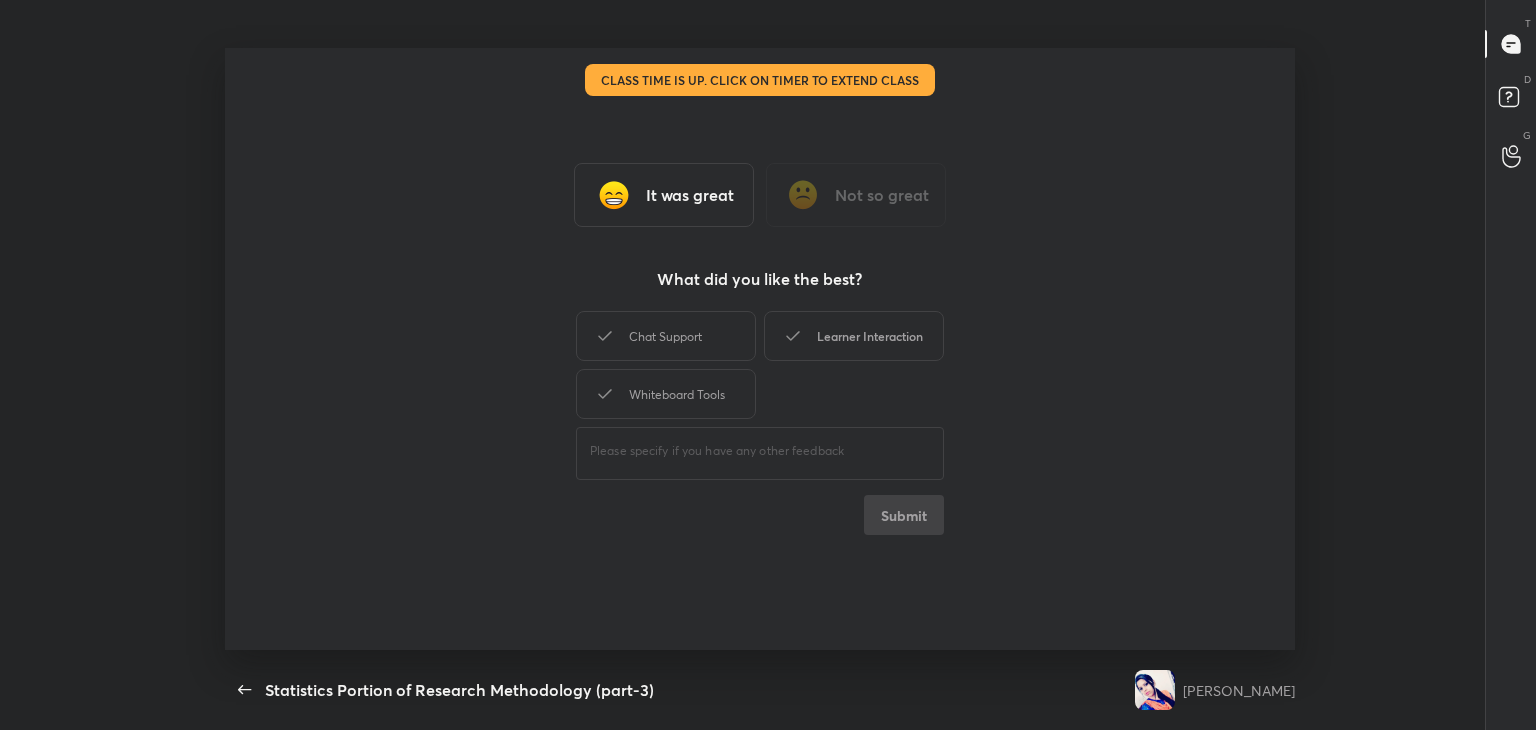 click on "Learner Interaction" at bounding box center [854, 336] 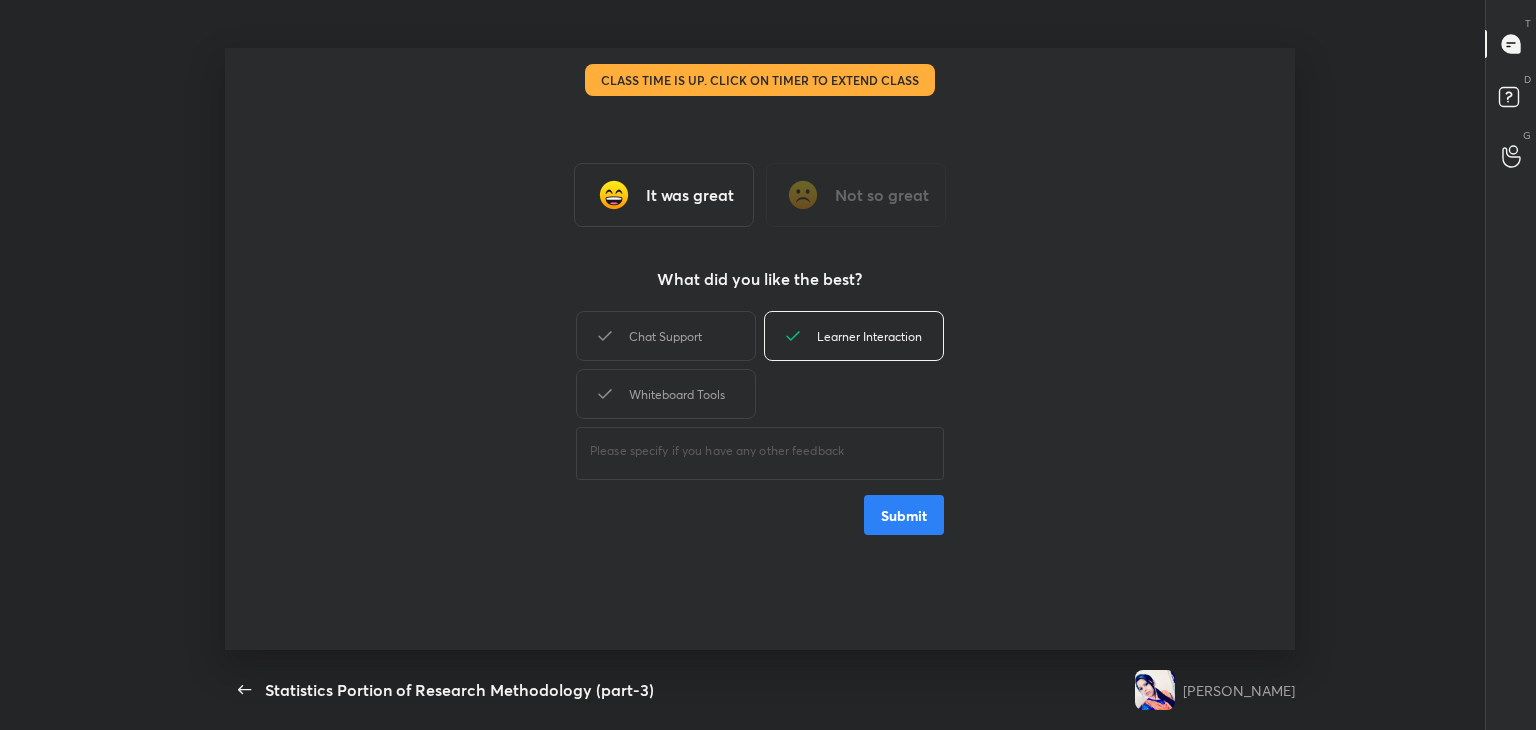drag, startPoint x: 909, startPoint y: 516, endPoint x: 900, endPoint y: 521, distance: 10.29563 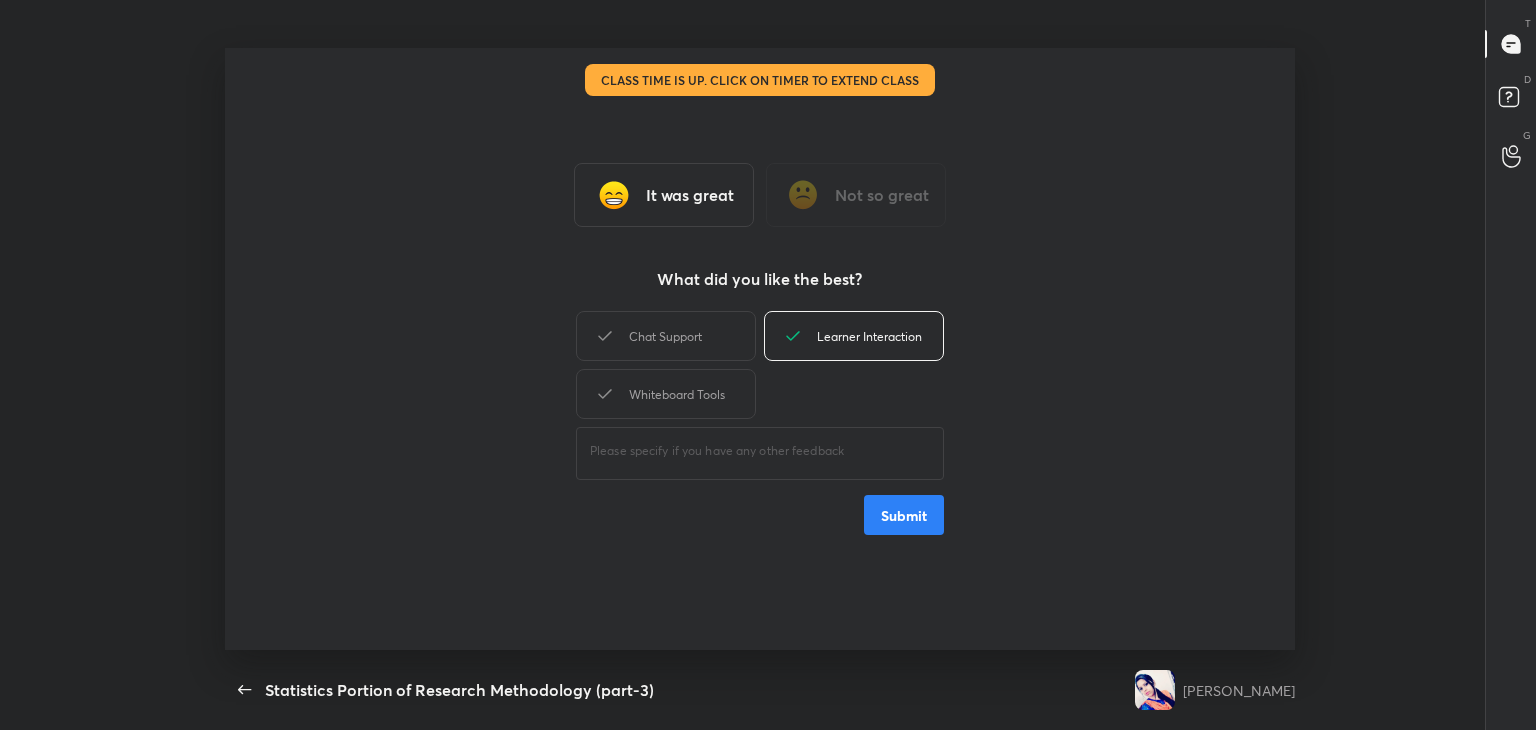 click on "Submit" at bounding box center (904, 515) 